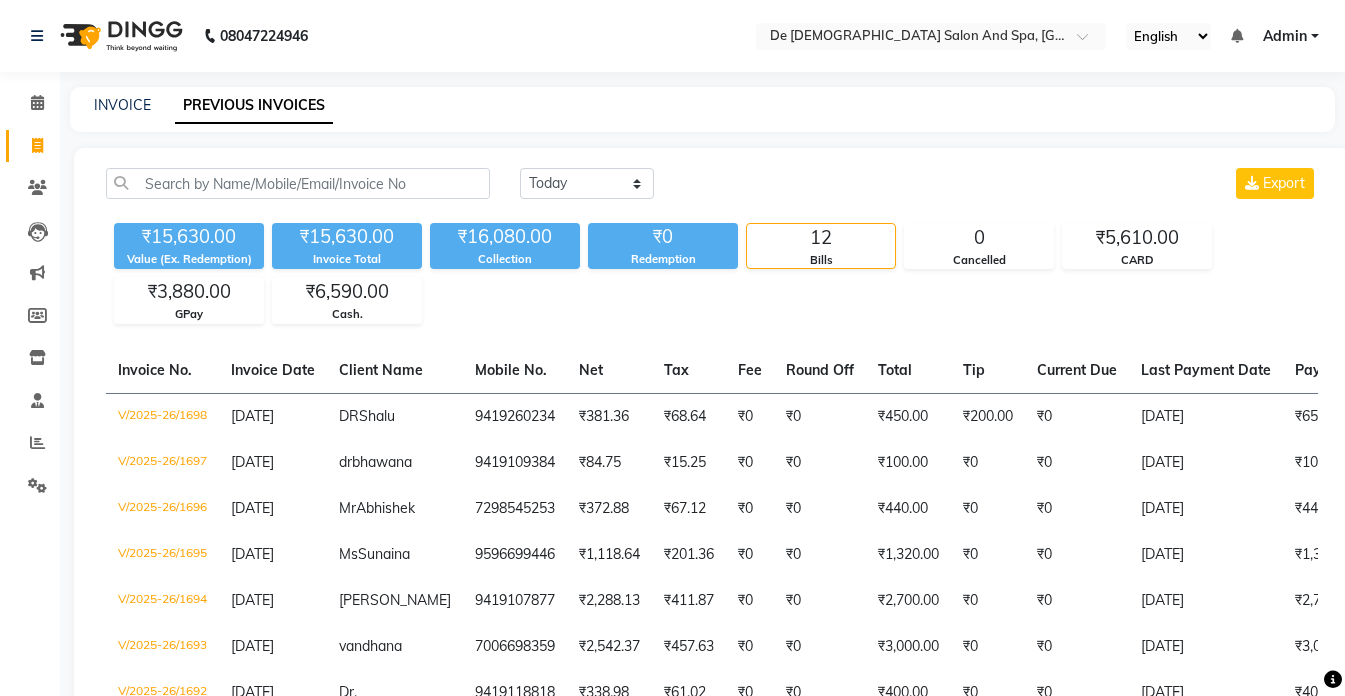 scroll, scrollTop: 0, scrollLeft: 0, axis: both 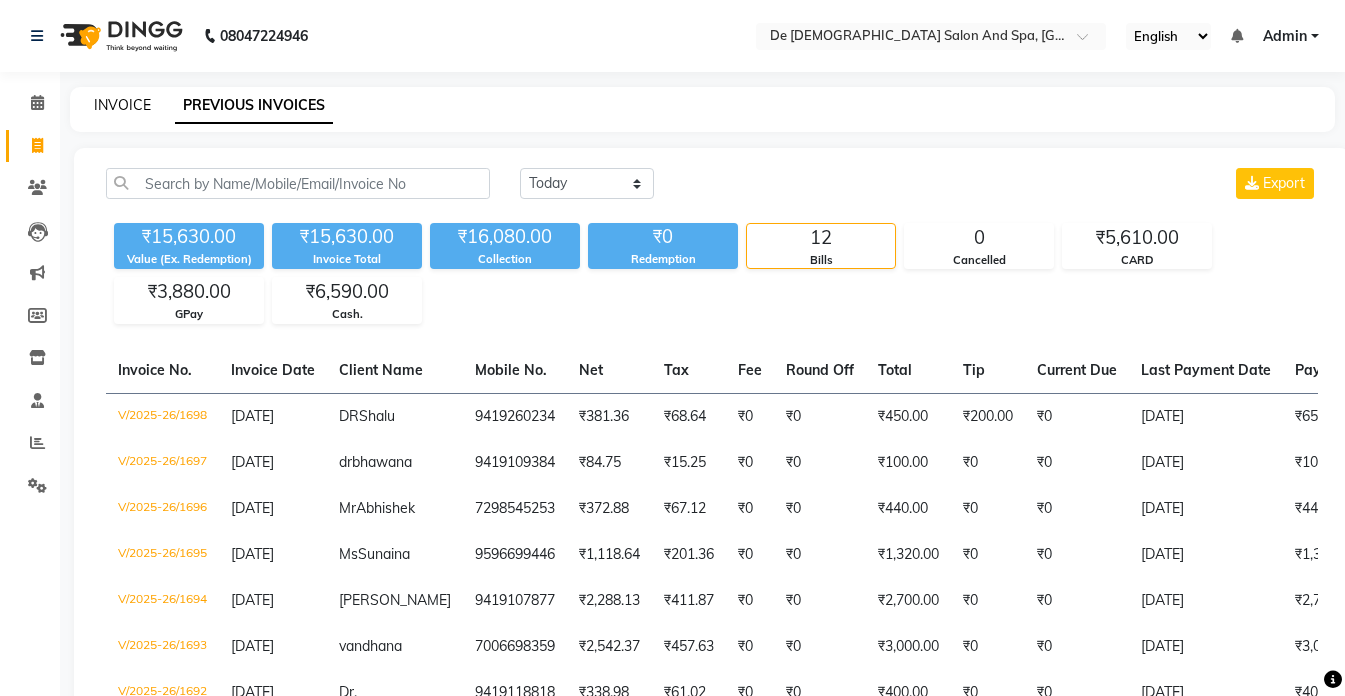 click on "INVOICE" 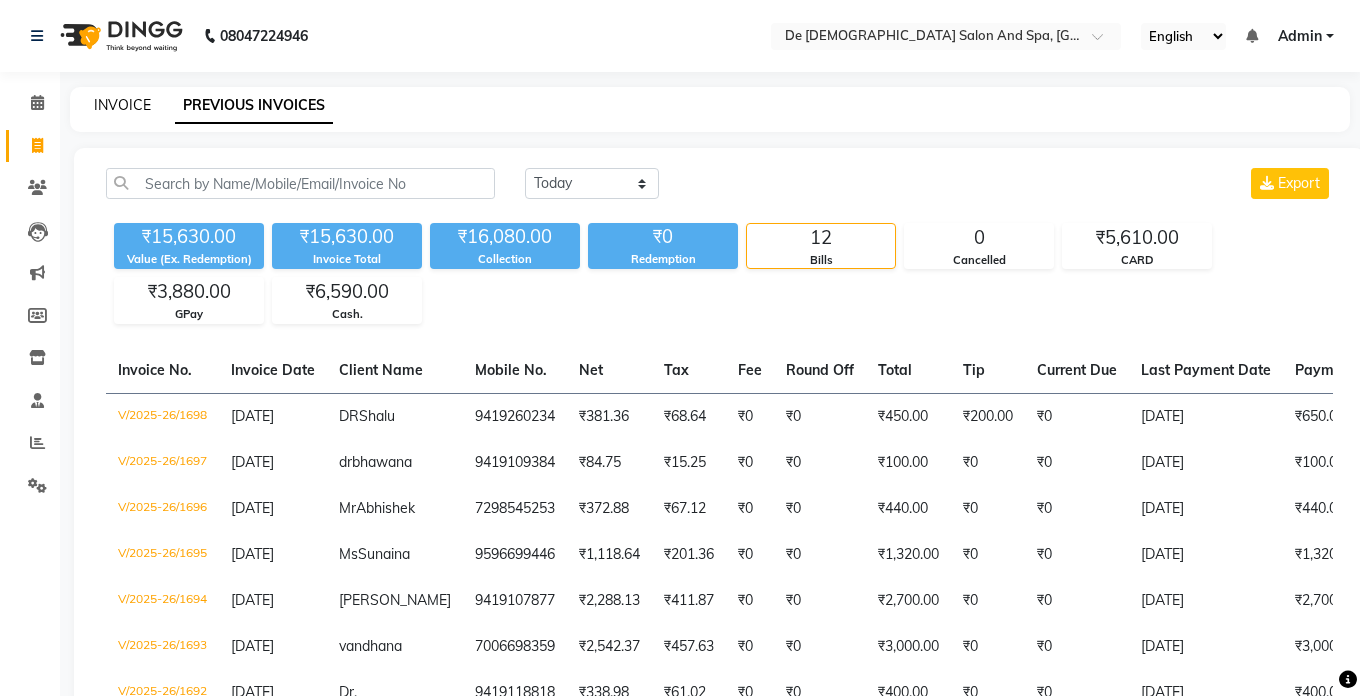 select on "6431" 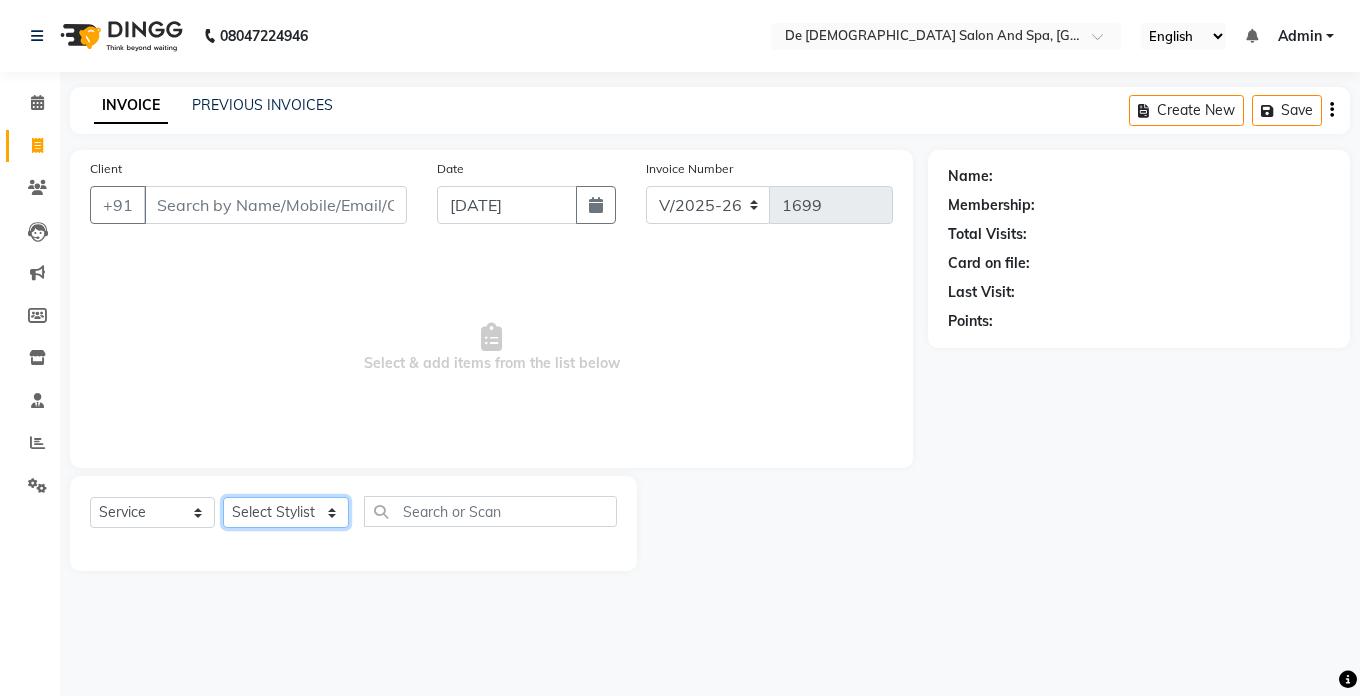 click on "Select Stylist akshay aman [PERSON_NAME] [PERSON_NAME]  [MEDICAL_DATA][PERSON_NAME] [PERSON_NAME] [DATE][PERSON_NAME]" 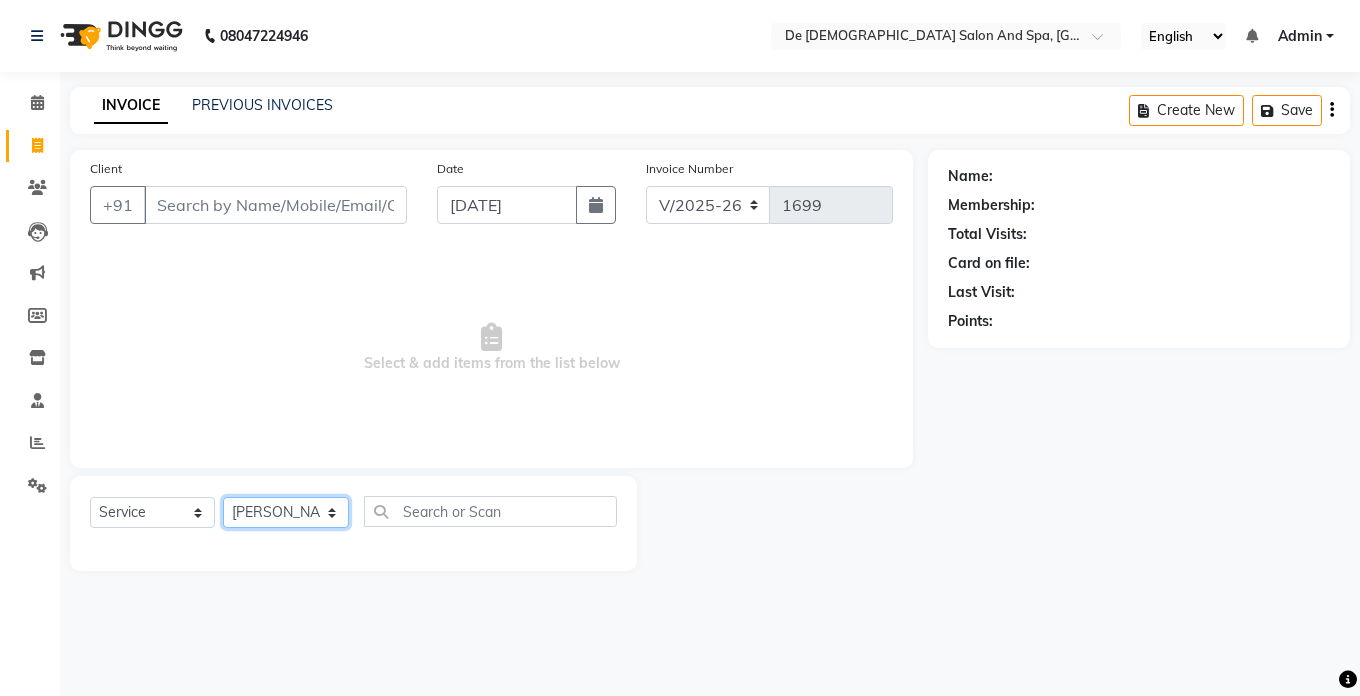 click on "Select Stylist akshay aman [PERSON_NAME] [PERSON_NAME]  [MEDICAL_DATA][PERSON_NAME] [PERSON_NAME] [DATE][PERSON_NAME]" 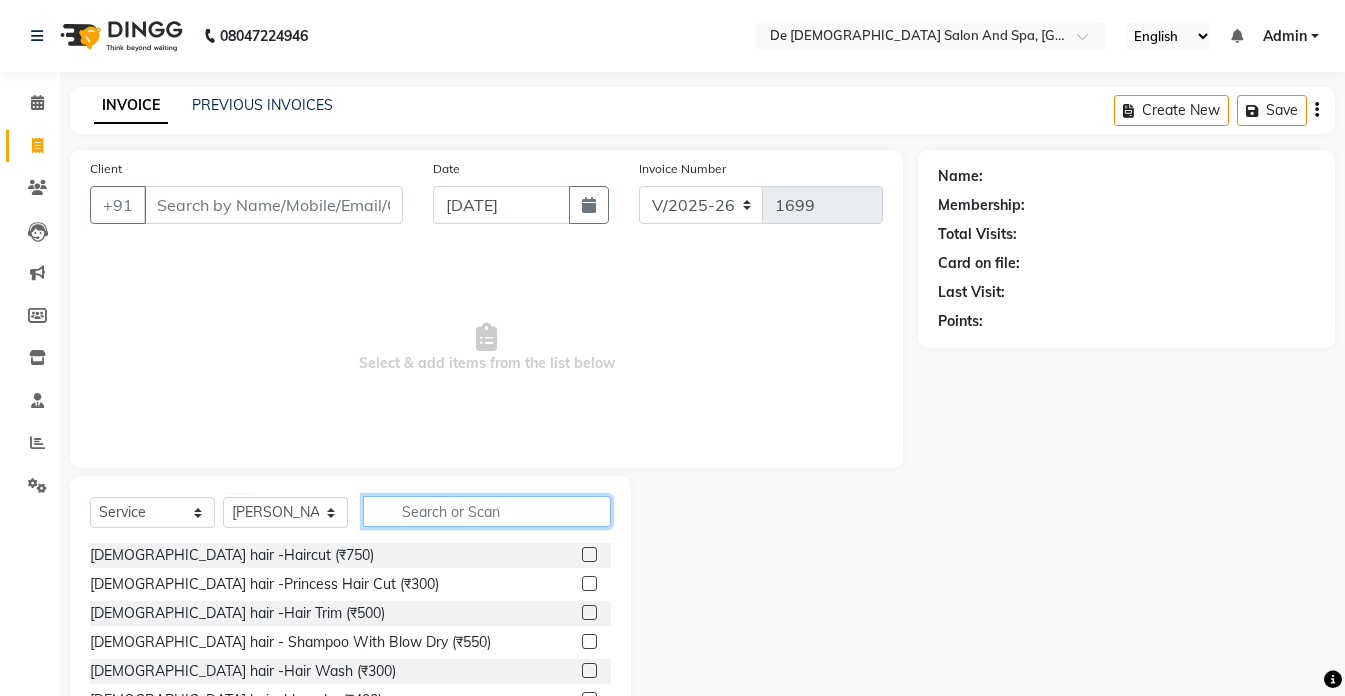 click 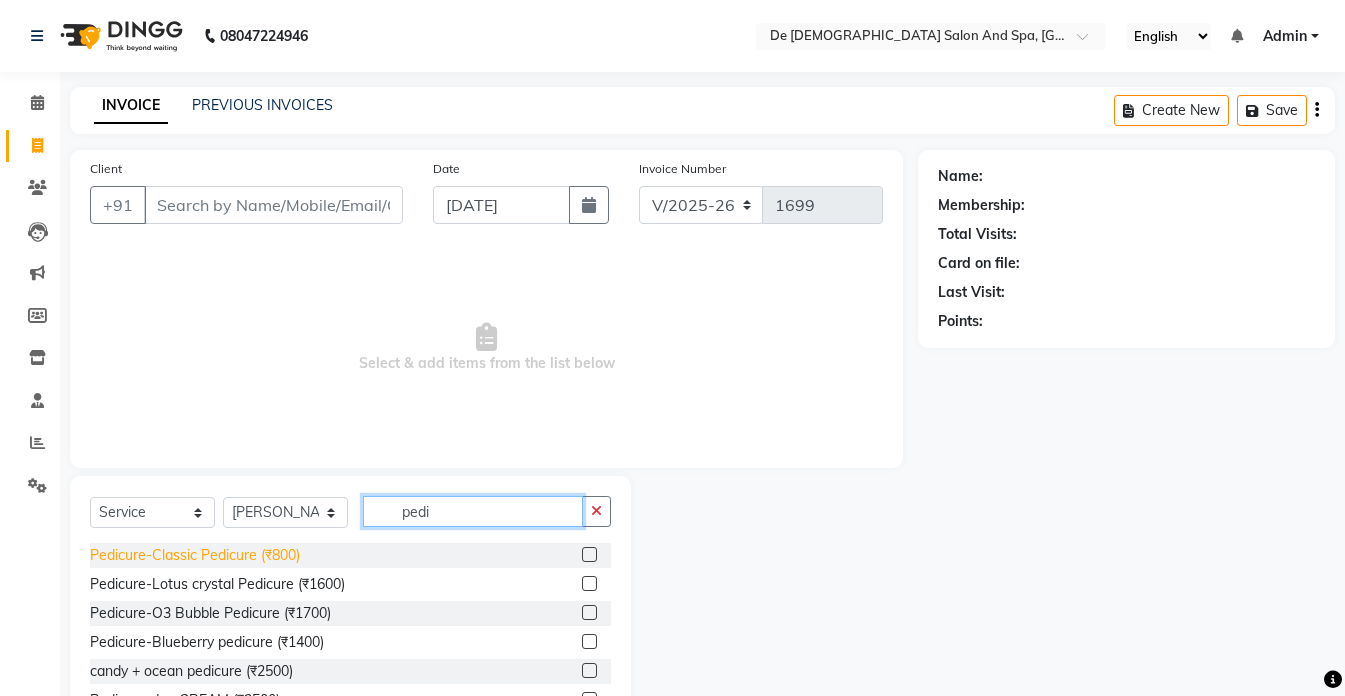 type on "pedi" 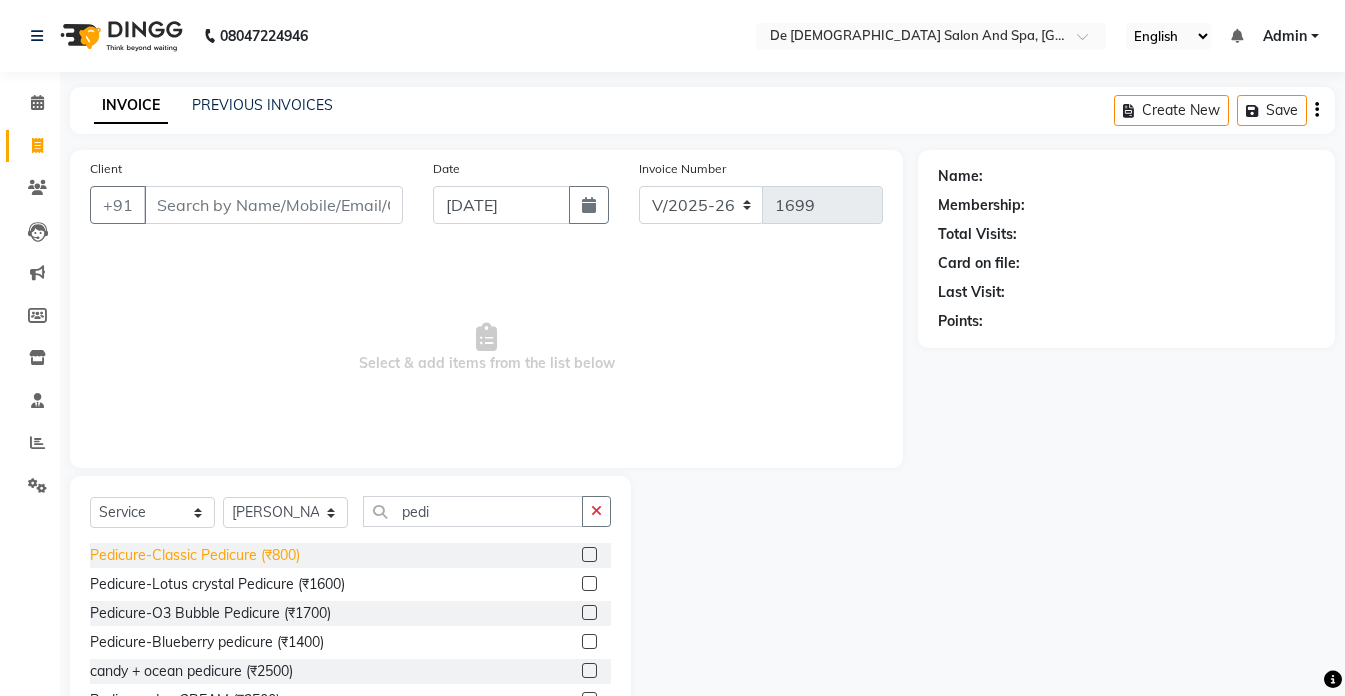 click on "Pedicure-Classic Pedicure (₹800)" 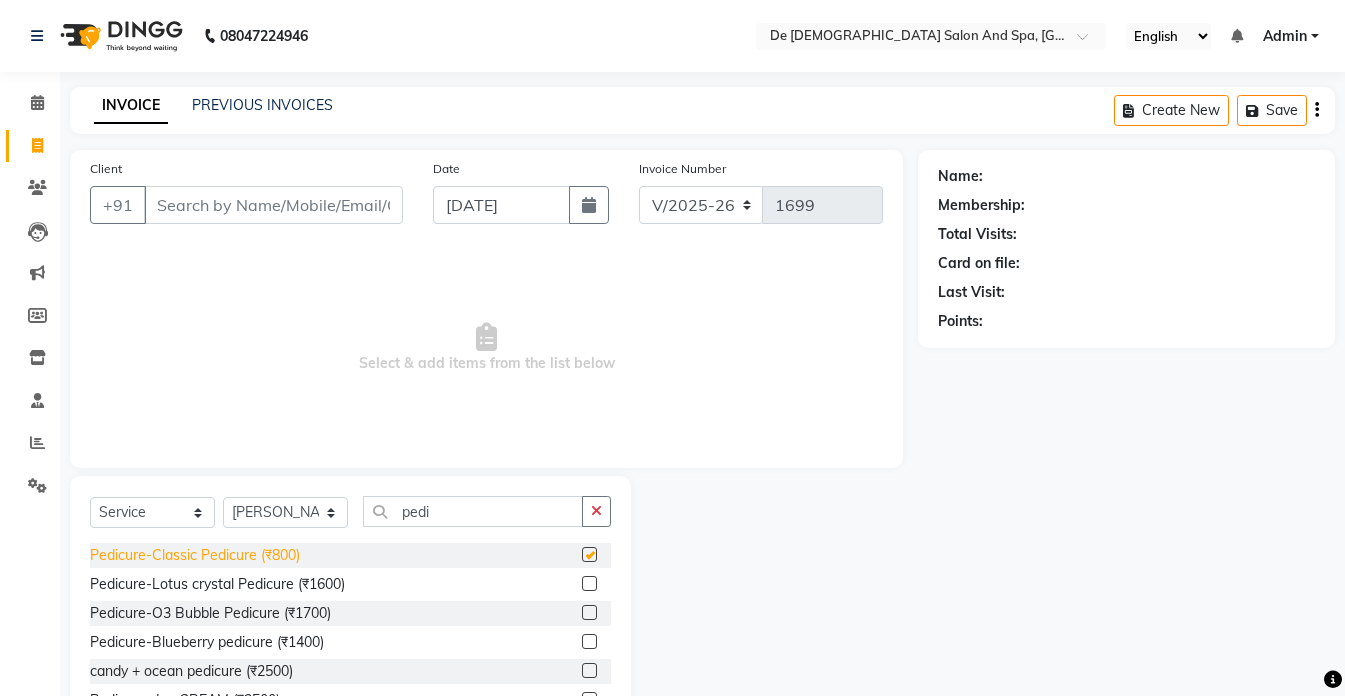 click on "Pedicure-Classic Pedicure (₹800)" 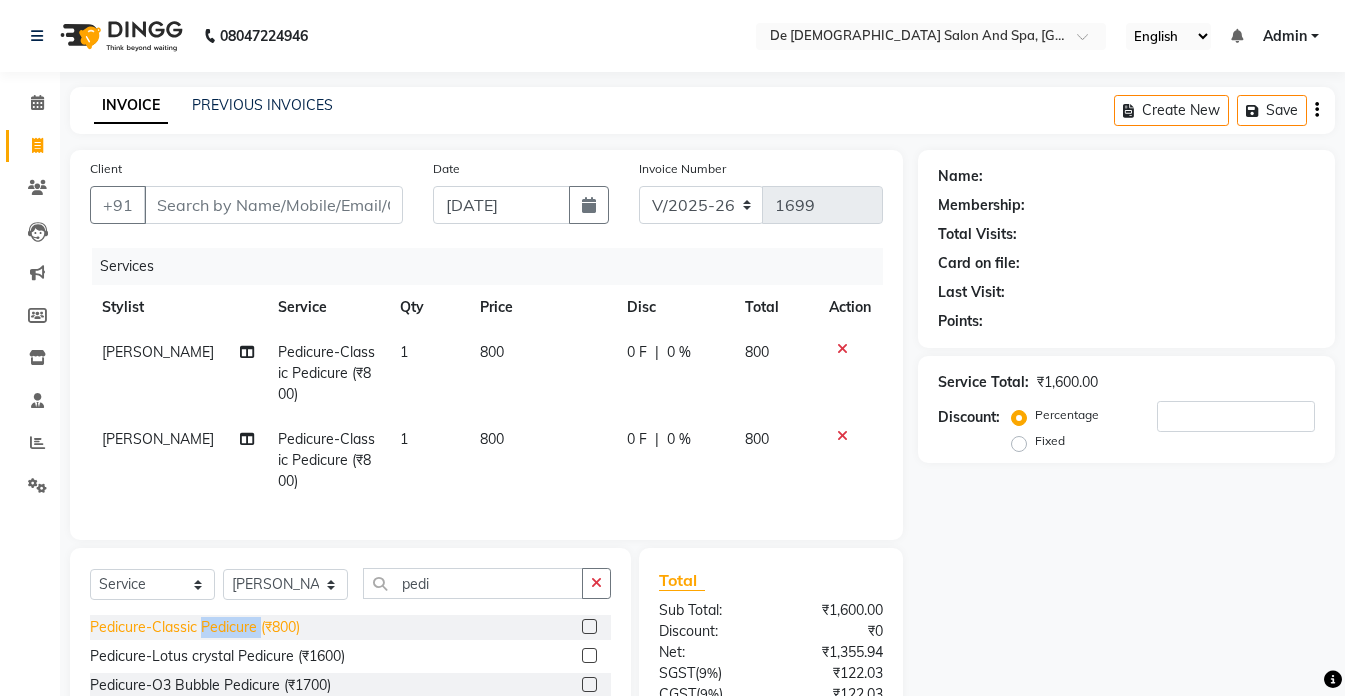 checkbox on "false" 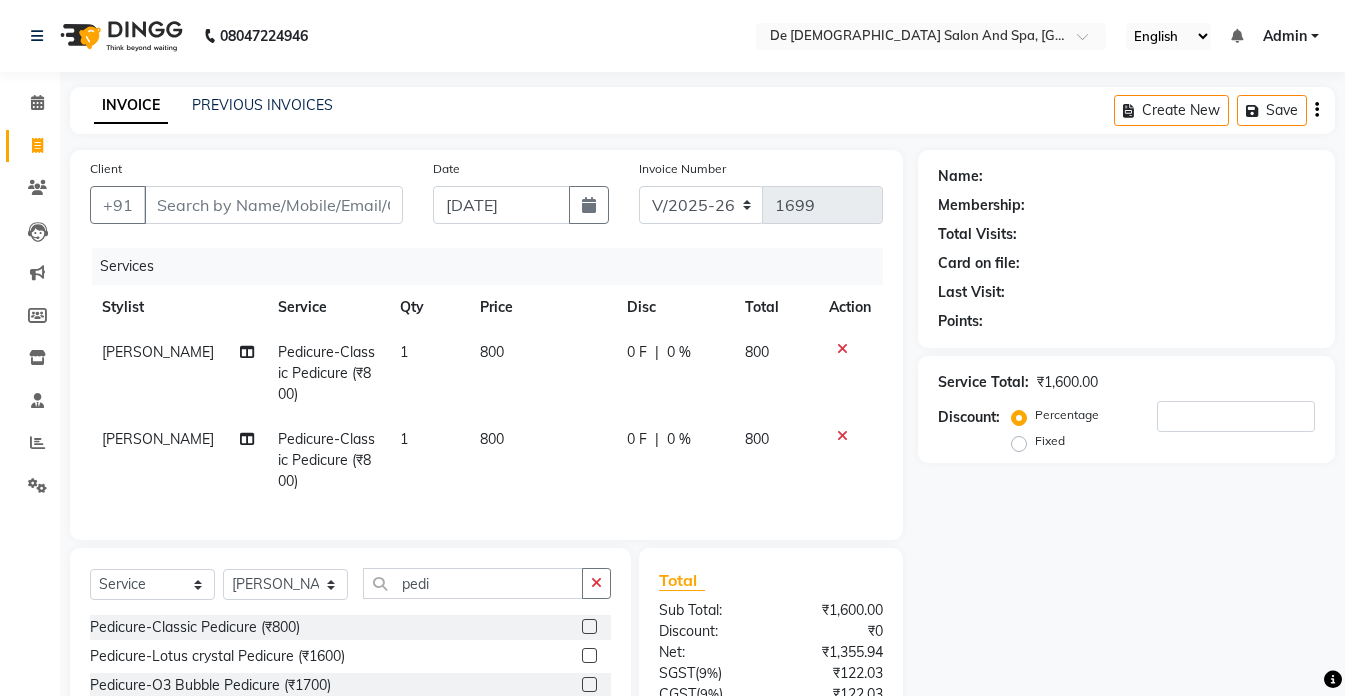 click on "Client +91 Date [DATE] Invoice Number V/2025 V/[PHONE_NUMBER] Services Stylist Service Qty Price Disc Total Action [PERSON_NAME] Pedicure-Classic Pedicure (₹800) 1 800 0 F | 0 % 800 [PERSON_NAME] Pedicure-Classic Pedicure (₹800) 1 800 0 F | 0 % 800" 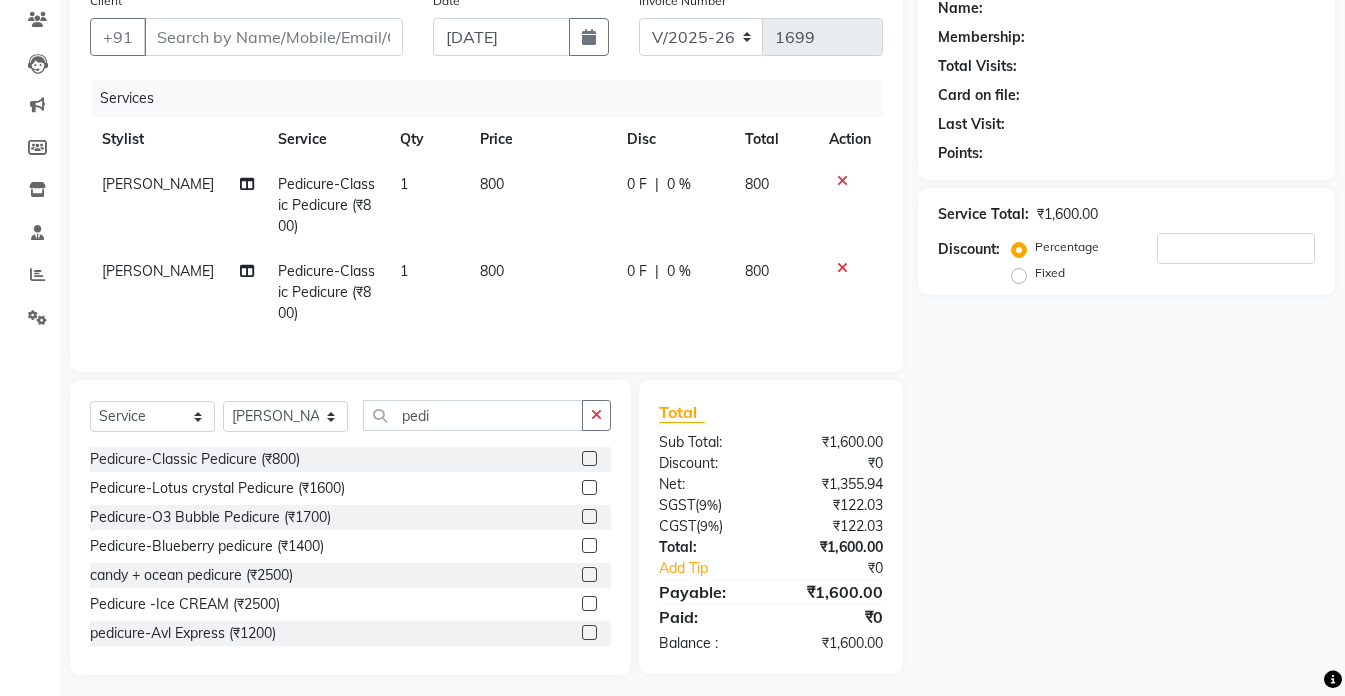 scroll, scrollTop: 192, scrollLeft: 0, axis: vertical 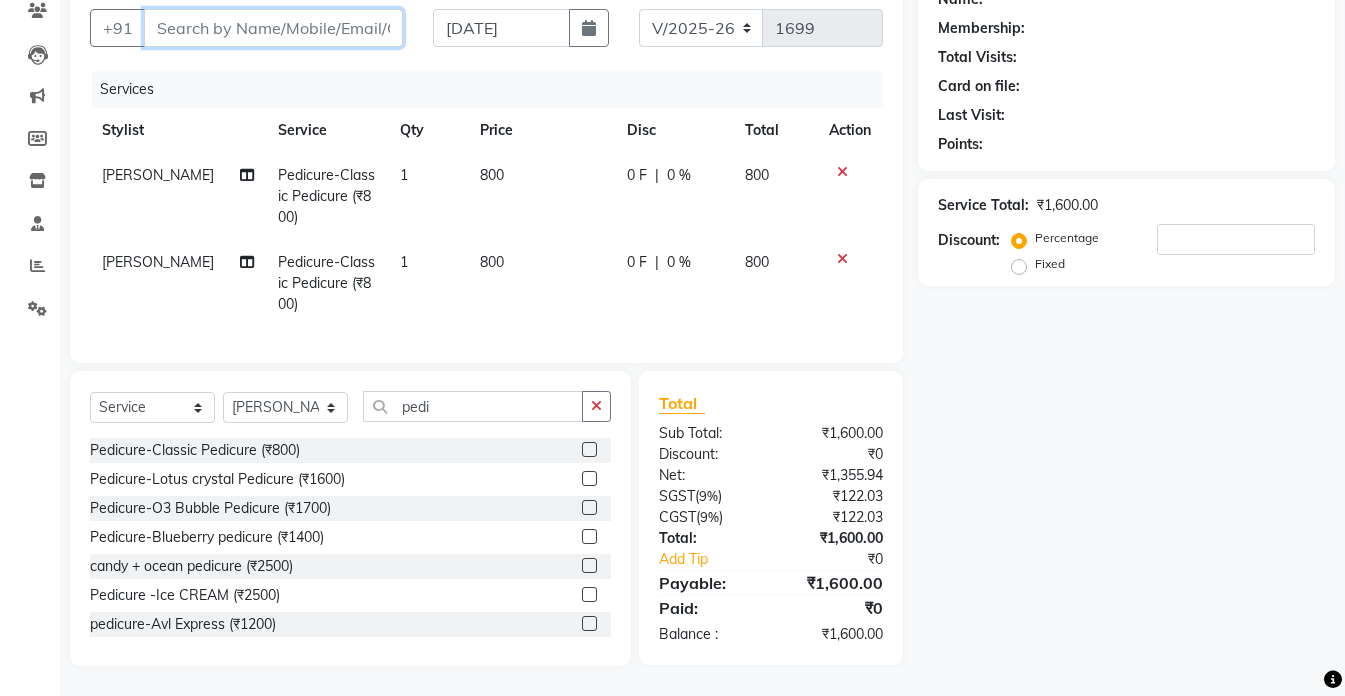 click on "Client" at bounding box center [273, 28] 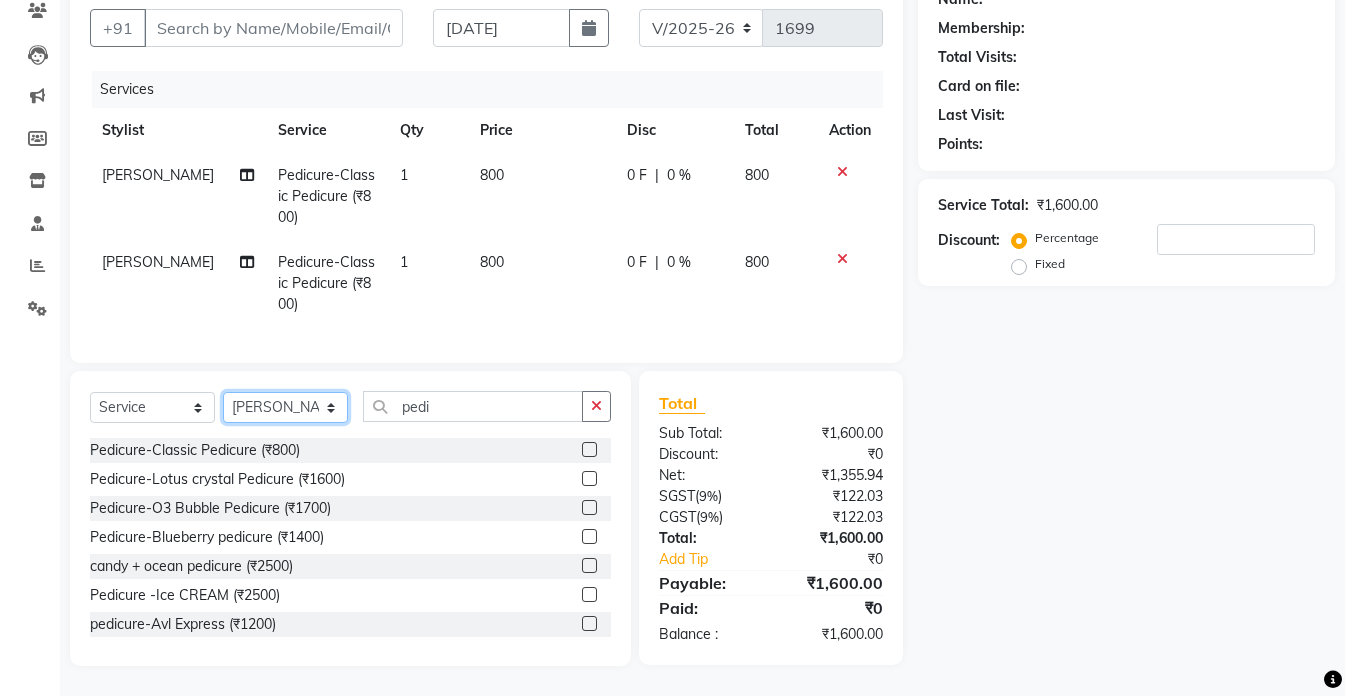 click on "Select Stylist akshay aman [PERSON_NAME] [PERSON_NAME]  [MEDICAL_DATA][PERSON_NAME] [PERSON_NAME] [DATE][PERSON_NAME]" 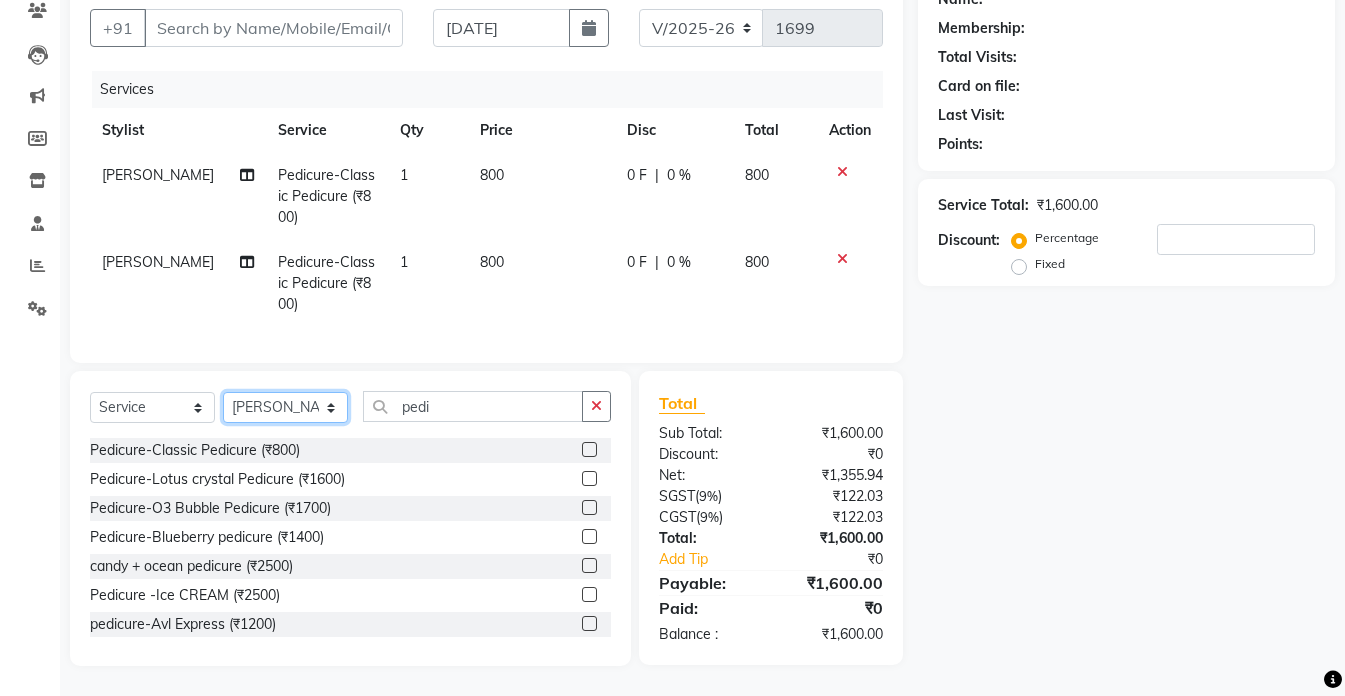 select on "55354" 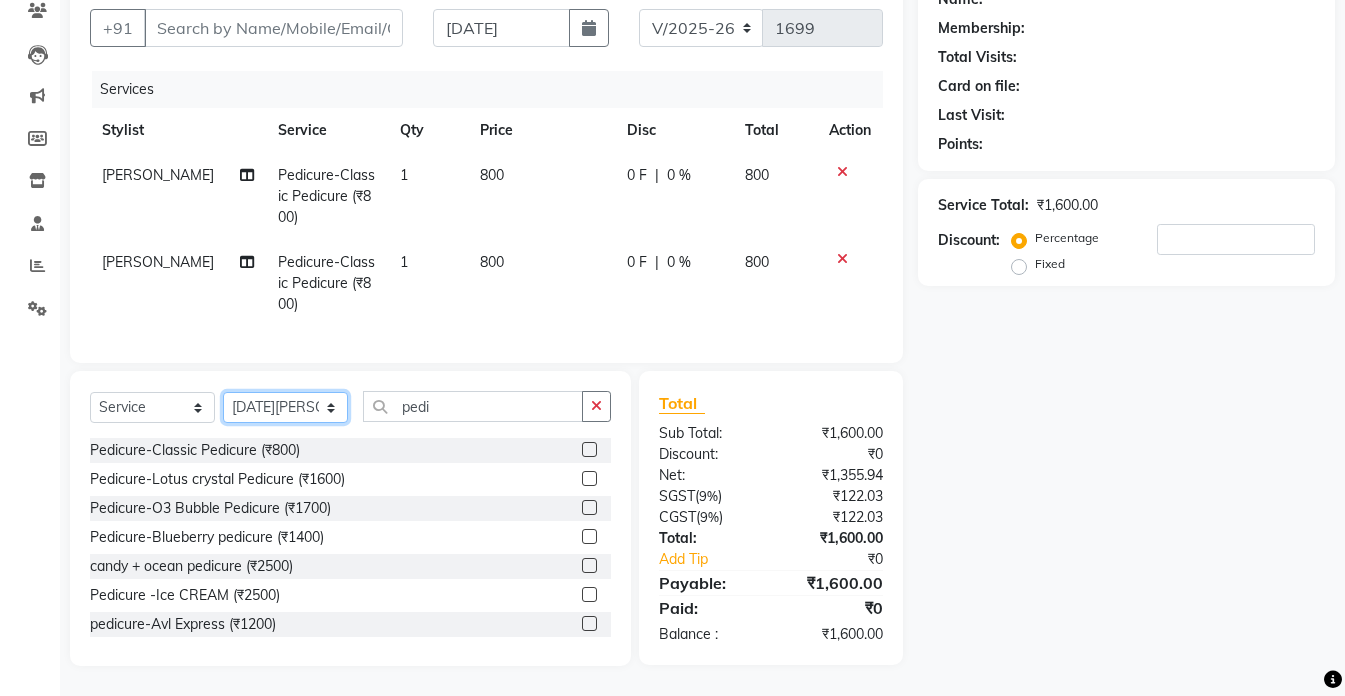 click on "Select Stylist akshay aman [PERSON_NAME] [PERSON_NAME]  [MEDICAL_DATA][PERSON_NAME] [PERSON_NAME] [DATE][PERSON_NAME]" 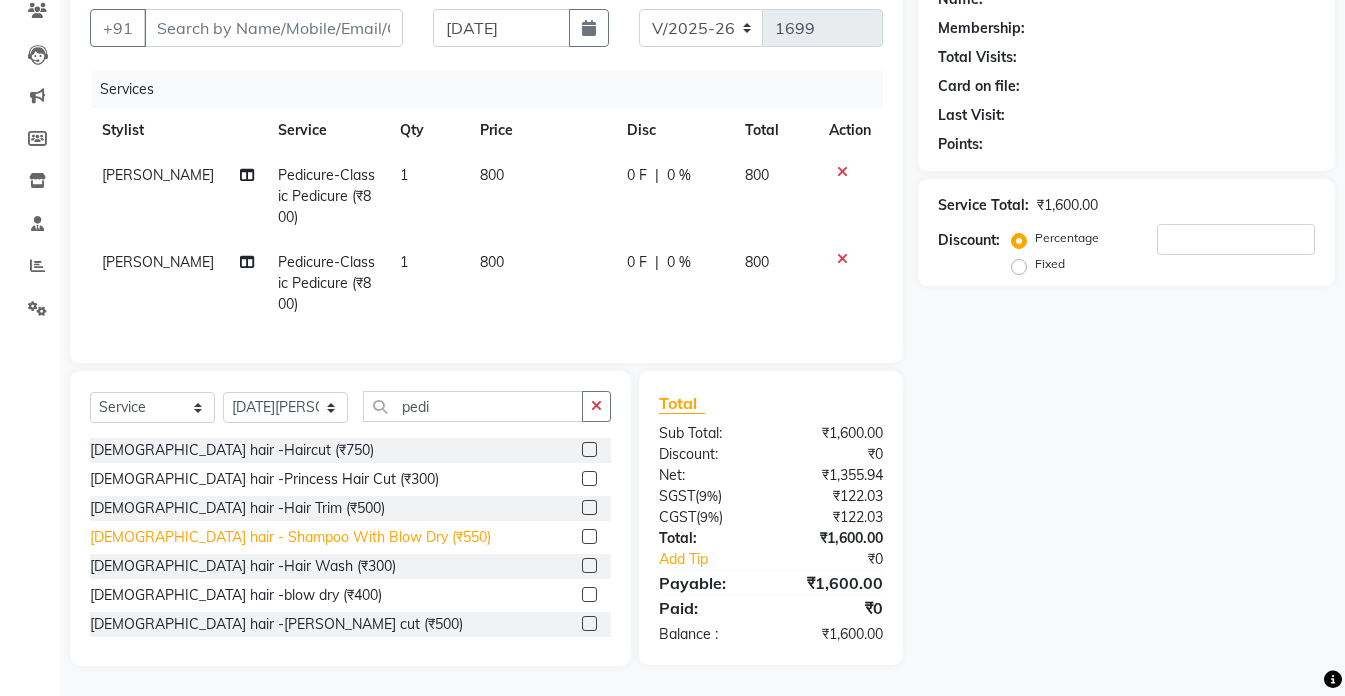 click on "[DEMOGRAPHIC_DATA] hair - Shampoo With Blow Dry (₹550)" 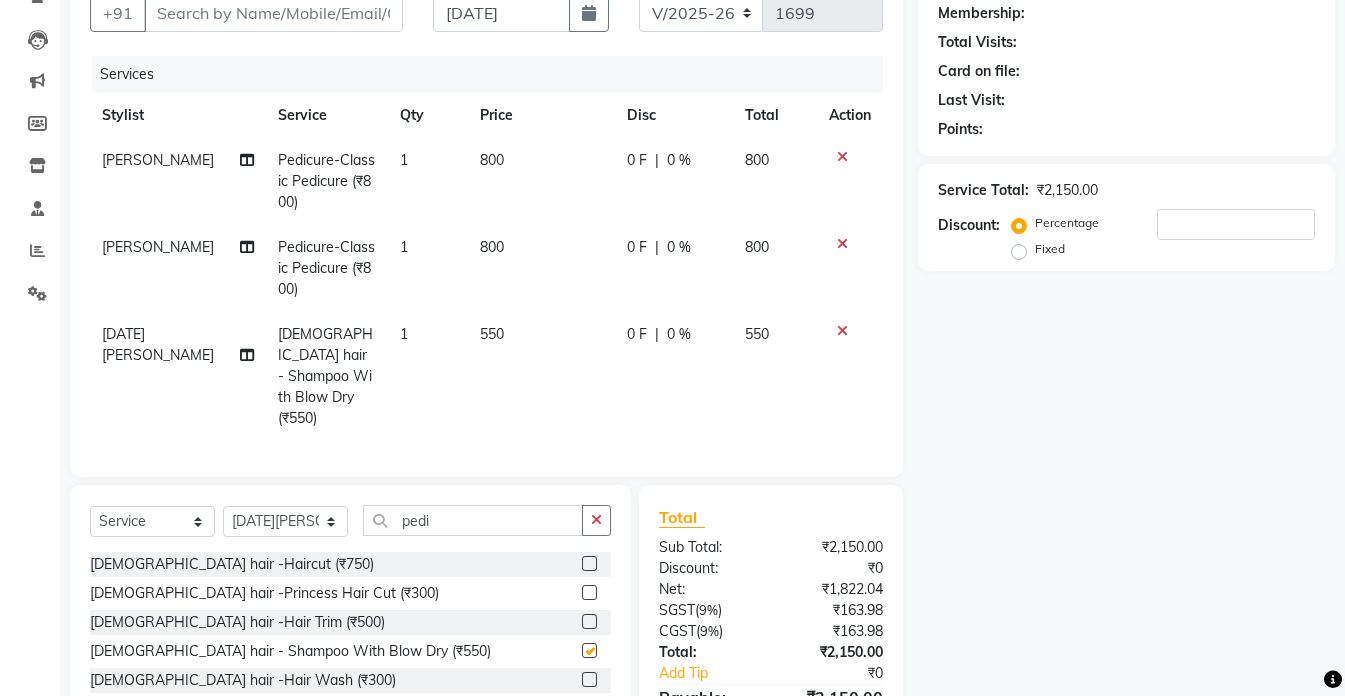 checkbox on "false" 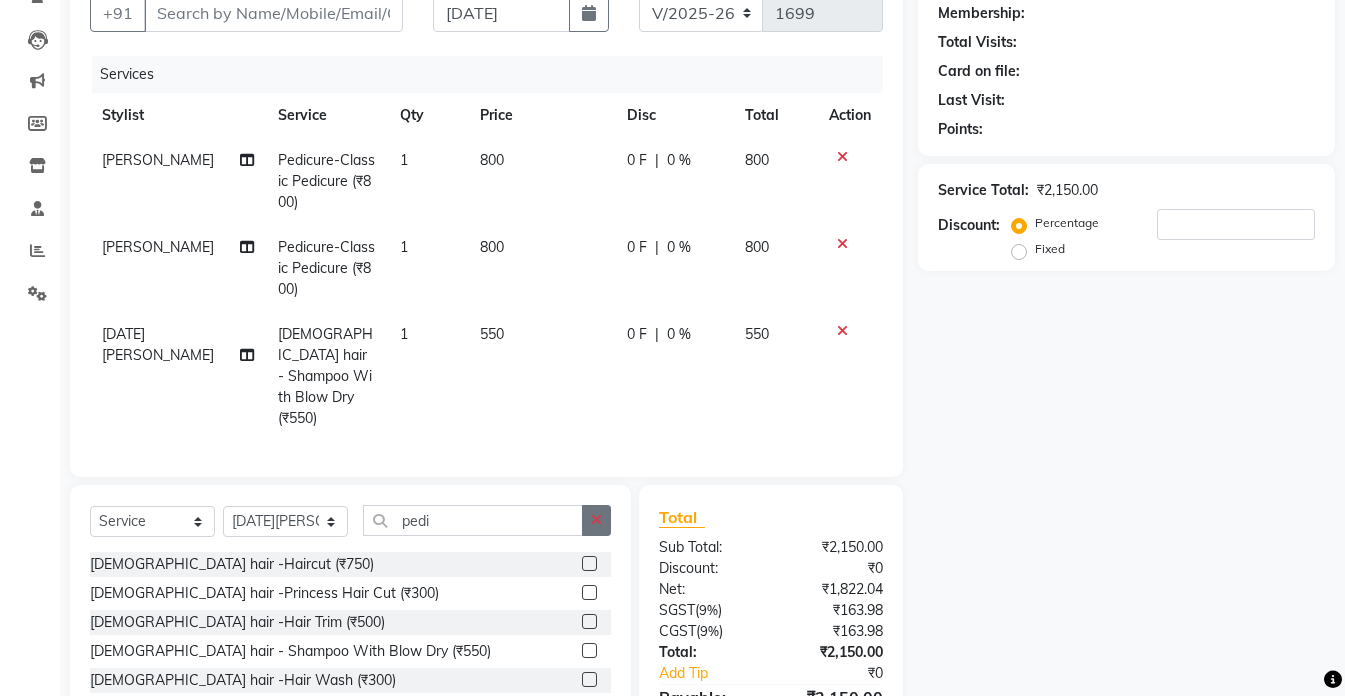 click 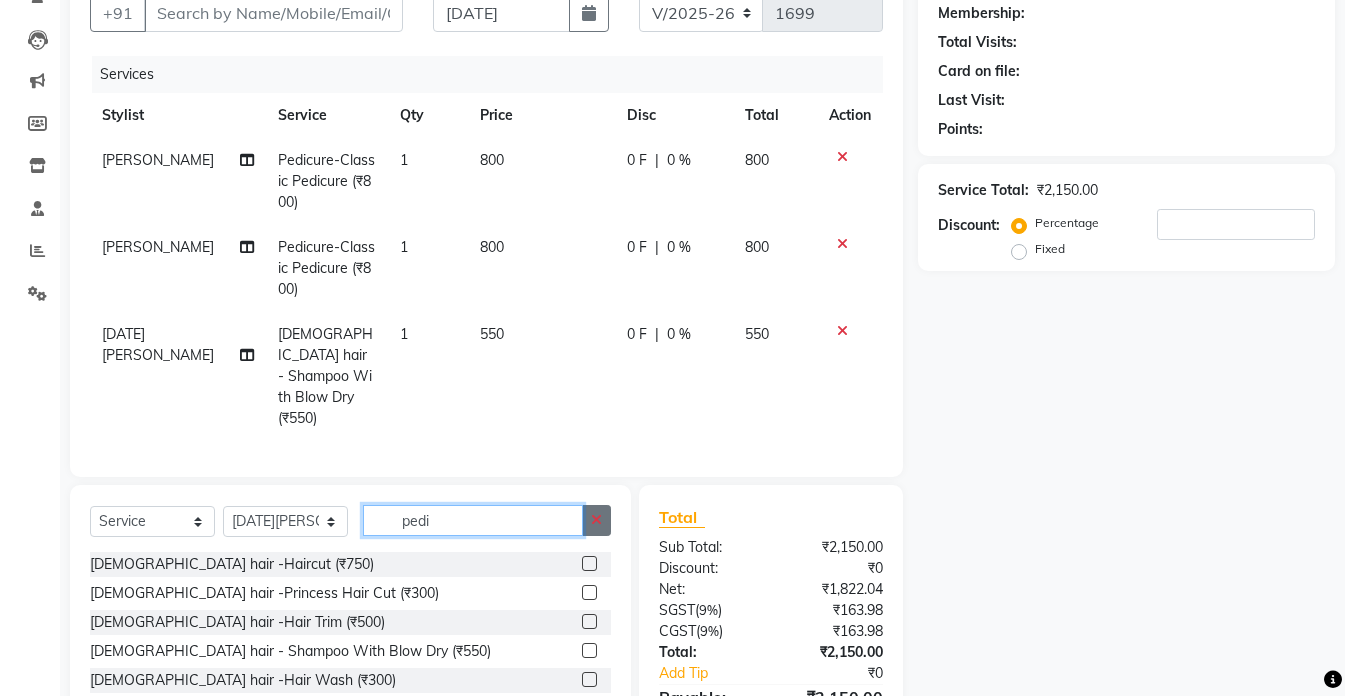 type 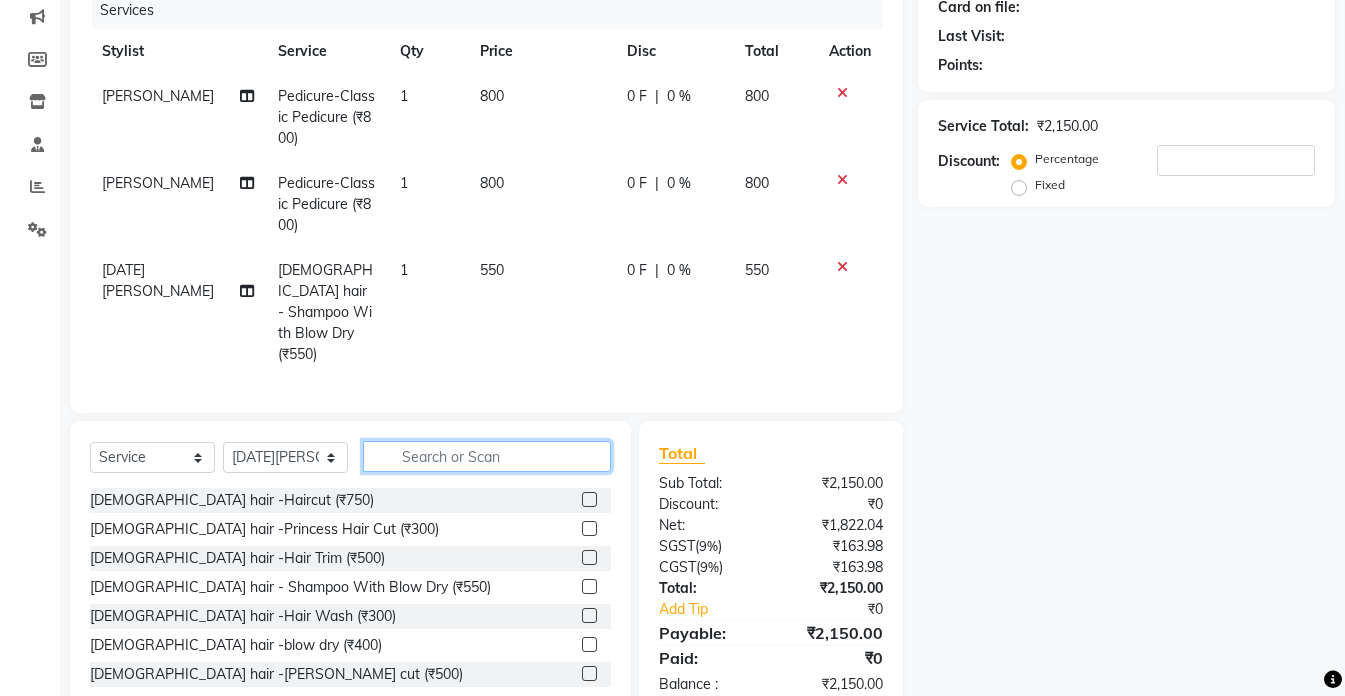scroll, scrollTop: 292, scrollLeft: 0, axis: vertical 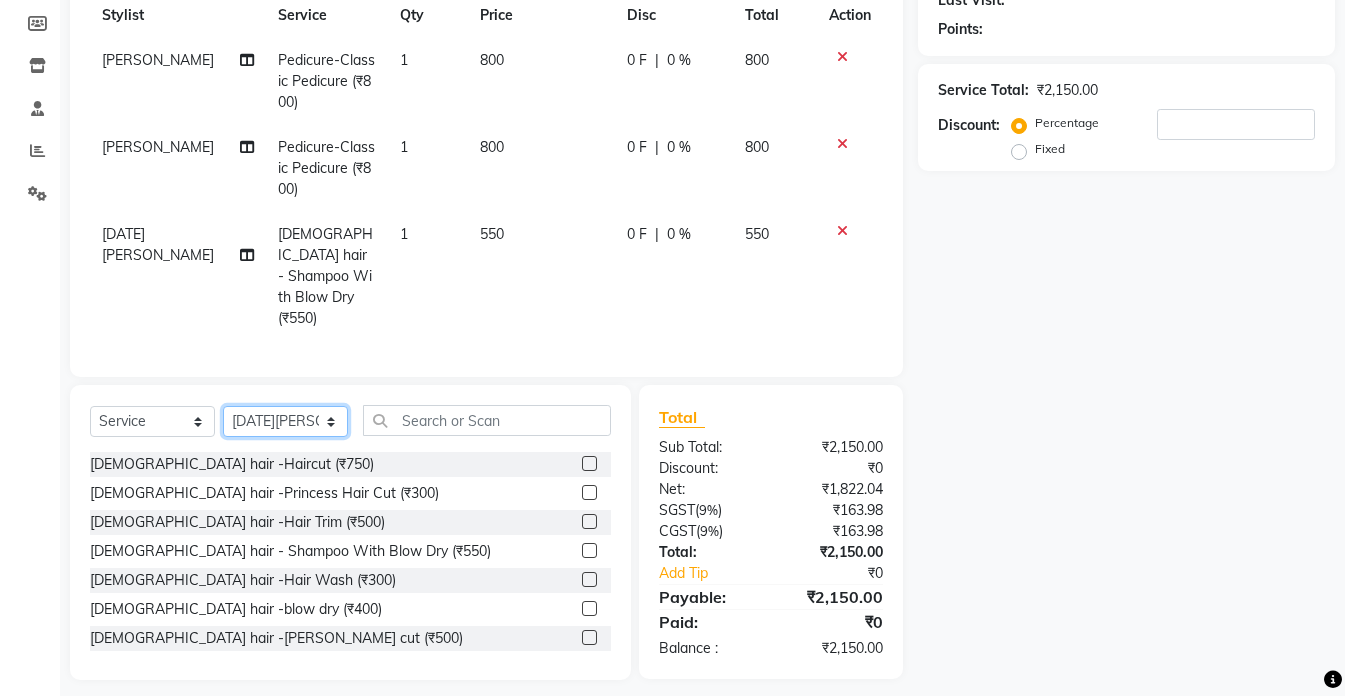 click on "Select Stylist akshay aman [PERSON_NAME] [PERSON_NAME]  [MEDICAL_DATA][PERSON_NAME] [PERSON_NAME] [DATE][PERSON_NAME]" 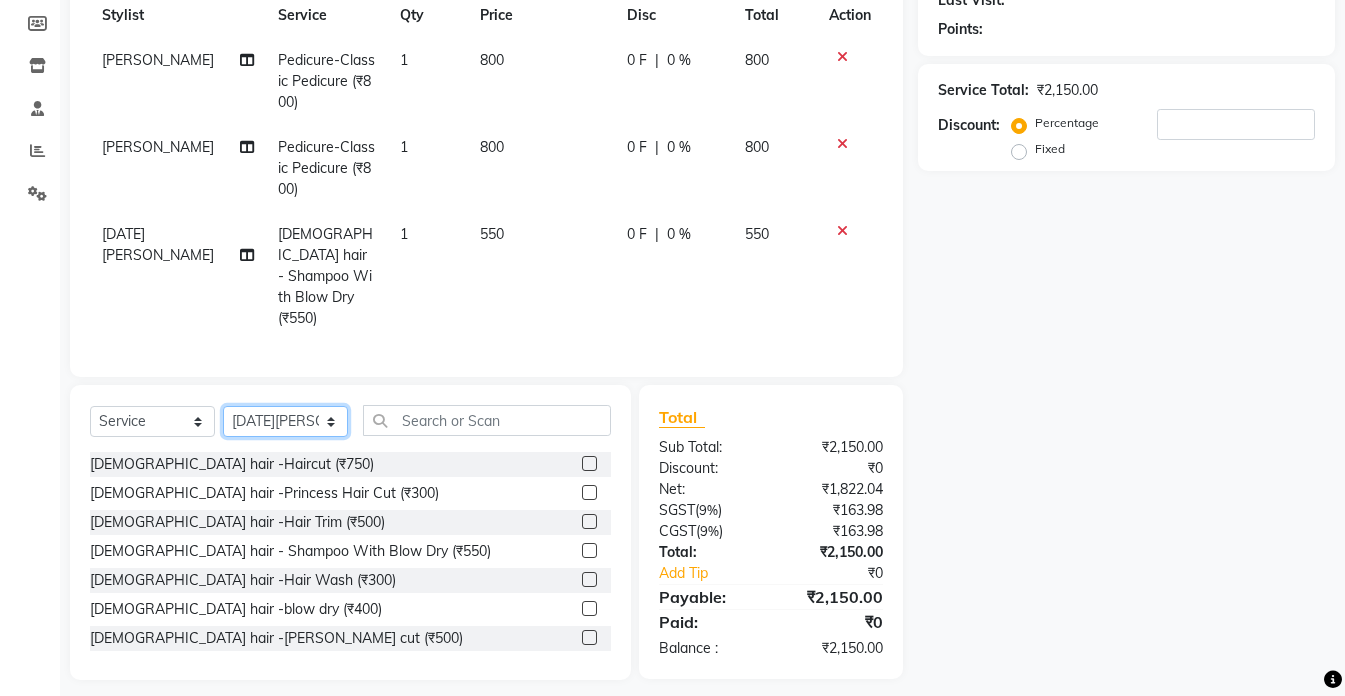 select on "49201" 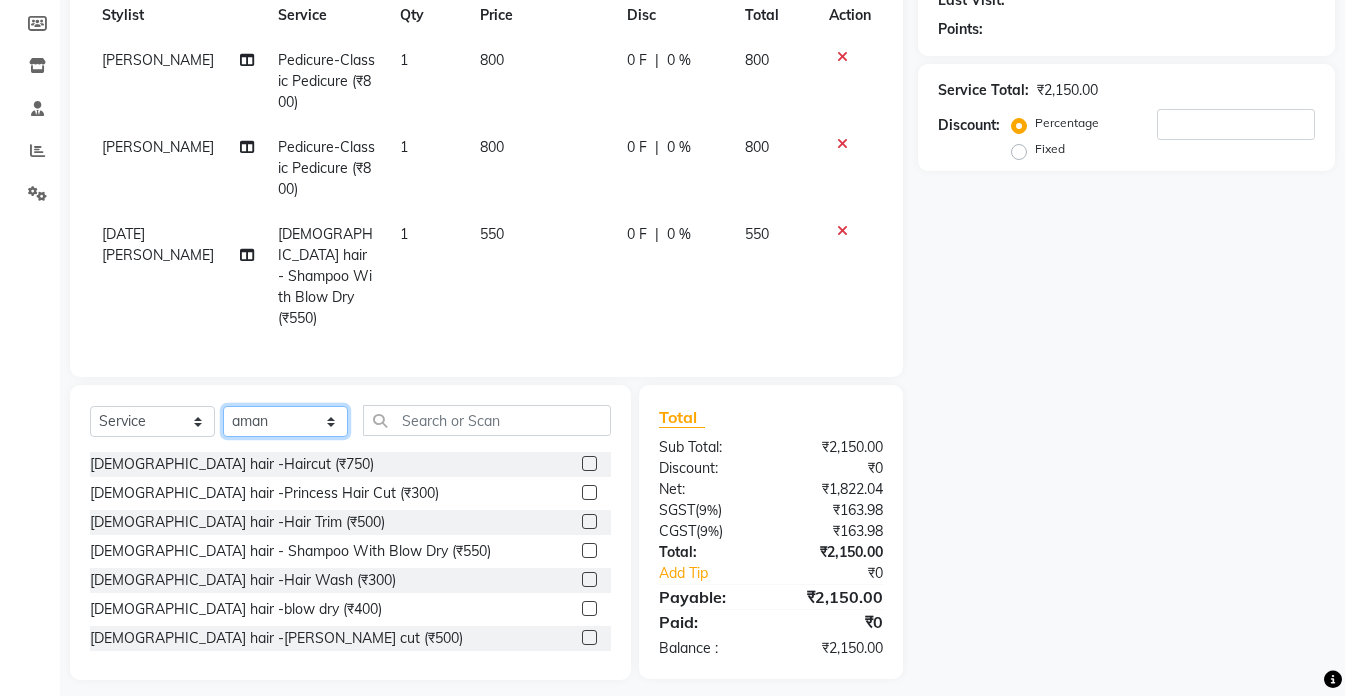 click on "Select Stylist akshay aman [PERSON_NAME] [PERSON_NAME]  [MEDICAL_DATA][PERSON_NAME] [PERSON_NAME] [DATE][PERSON_NAME]" 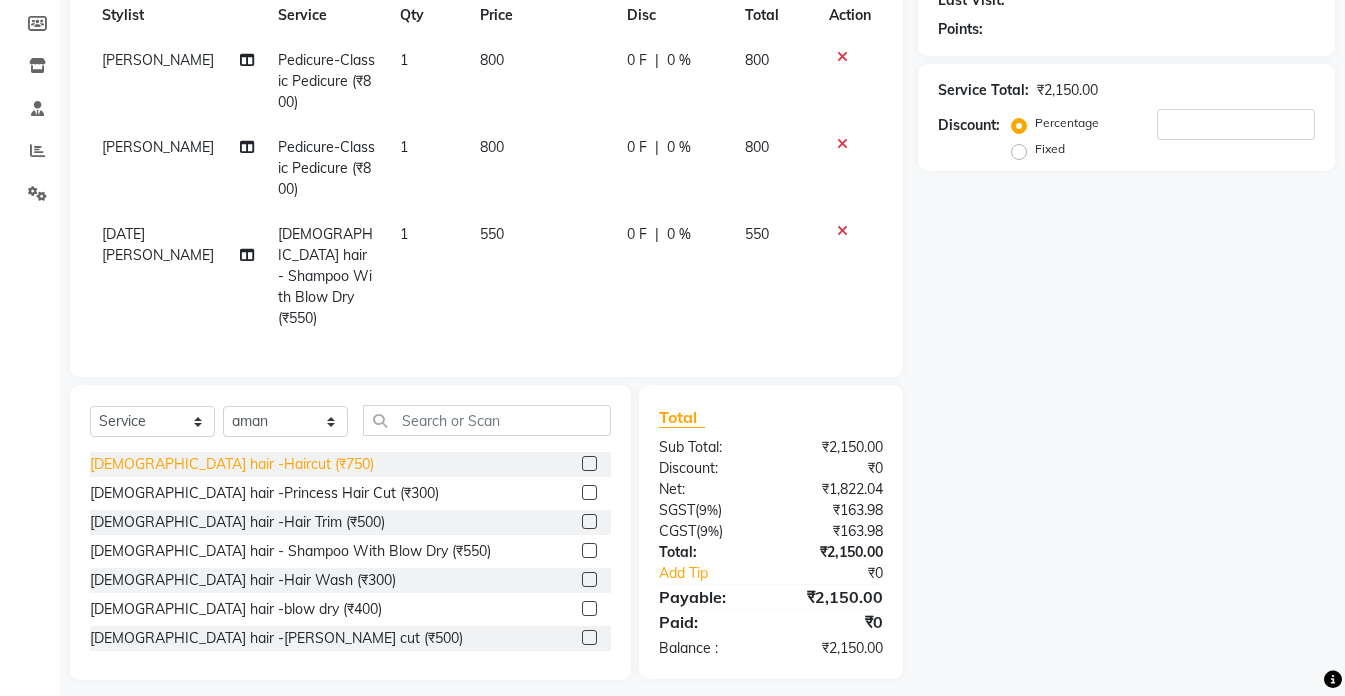 click on "[DEMOGRAPHIC_DATA] hair -Haircut (₹750)" 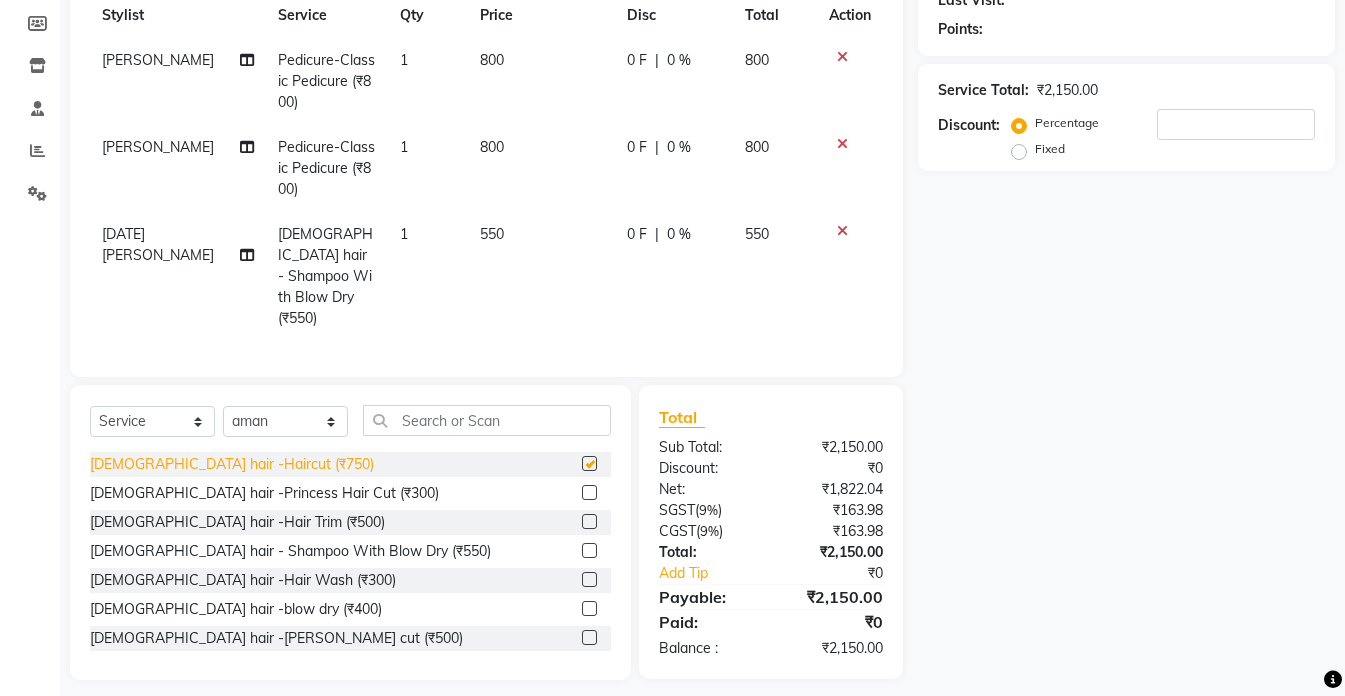 click on "Select  Service  Product  Membership  Package Voucher Prepaid Gift Card  Select Stylist akshay aman [PERSON_NAME] [PERSON_NAME]  [MEDICAL_DATA][PERSON_NAME] nisha [PERSON_NAME] [DATE][PERSON_NAME] [DEMOGRAPHIC_DATA] hair -Haircut (₹750)  [DEMOGRAPHIC_DATA] hair -Princess Hair Cut (₹300)  [DEMOGRAPHIC_DATA] hair -Hair Trim (₹500)  [DEMOGRAPHIC_DATA] hair - Shampoo With Blow Dry (₹550)  [DEMOGRAPHIC_DATA] hair -Hair Wash (₹300)  [DEMOGRAPHIC_DATA] hair -blow dry (₹400)  [DEMOGRAPHIC_DATA] hair -[PERSON_NAME] cut (₹500)  [DEMOGRAPHIC_DATA] hair -Curtain bangs (₹500)  [DEMOGRAPHIC_DATA] hair -splitends (₹499)  [DEMOGRAPHIC_DATA] Hair - Straighting (₹800)  [DEMOGRAPHIC_DATA] Hair -Straighting With Wash (₹1000)  [DEMOGRAPHIC_DATA] Hair -Curls  (₹800)  [DEMOGRAPHIC_DATA] Hair - Curls With Wash (₹1200)  [DEMOGRAPHIC_DATA] Hair - Crimping (₹600)  Hair Chemical-Rebounding. (₹7000)  Hair Chemical-Keratin. (₹6000)  Hair Chemical-Smoothning (₹6500)  Hair Chemical-Kerasmooth (₹11000)  Hair Chemical-nano plastica (₹8000)  Hair Chemical-[MEDICAL_DATA] (₹5000)  Hair Chemical - Relaxing threapy (₹7000)  Hair Spa-loreal Spa (₹1600)  Hair Spa-RAPID RESTORE (₹2500)   Men-Haircut (₹450)" 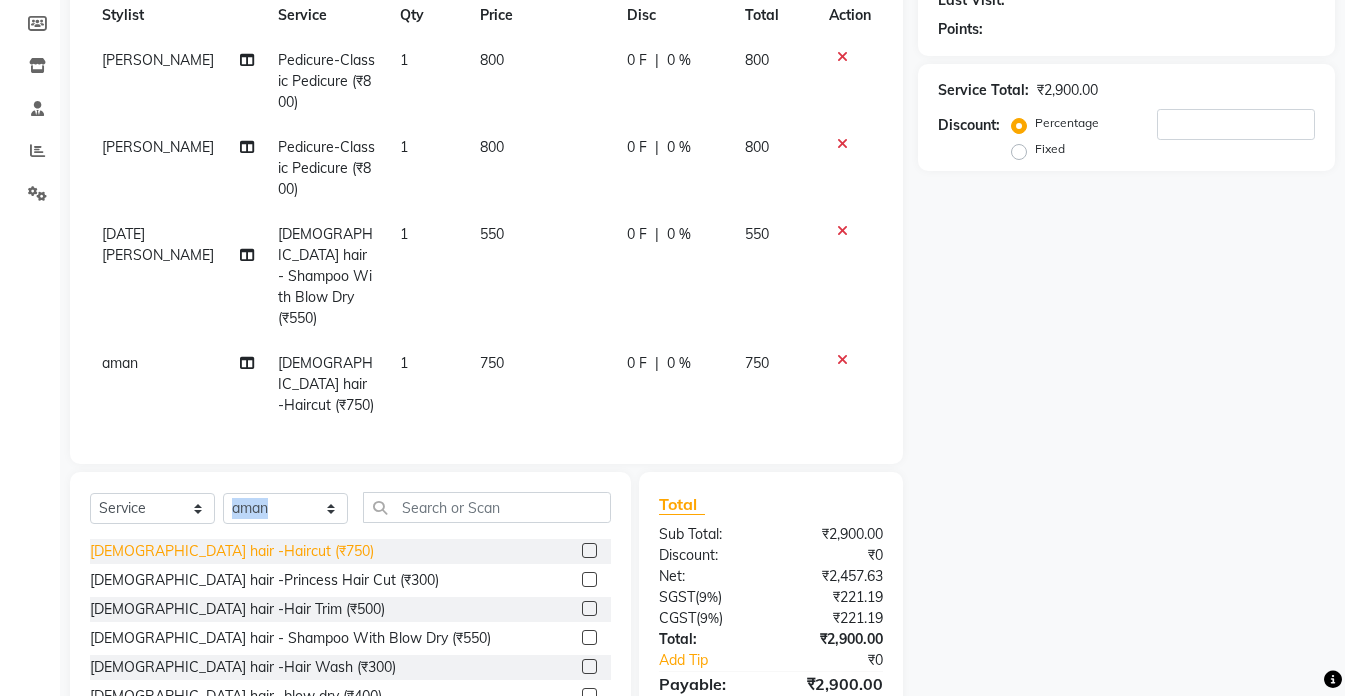 checkbox on "false" 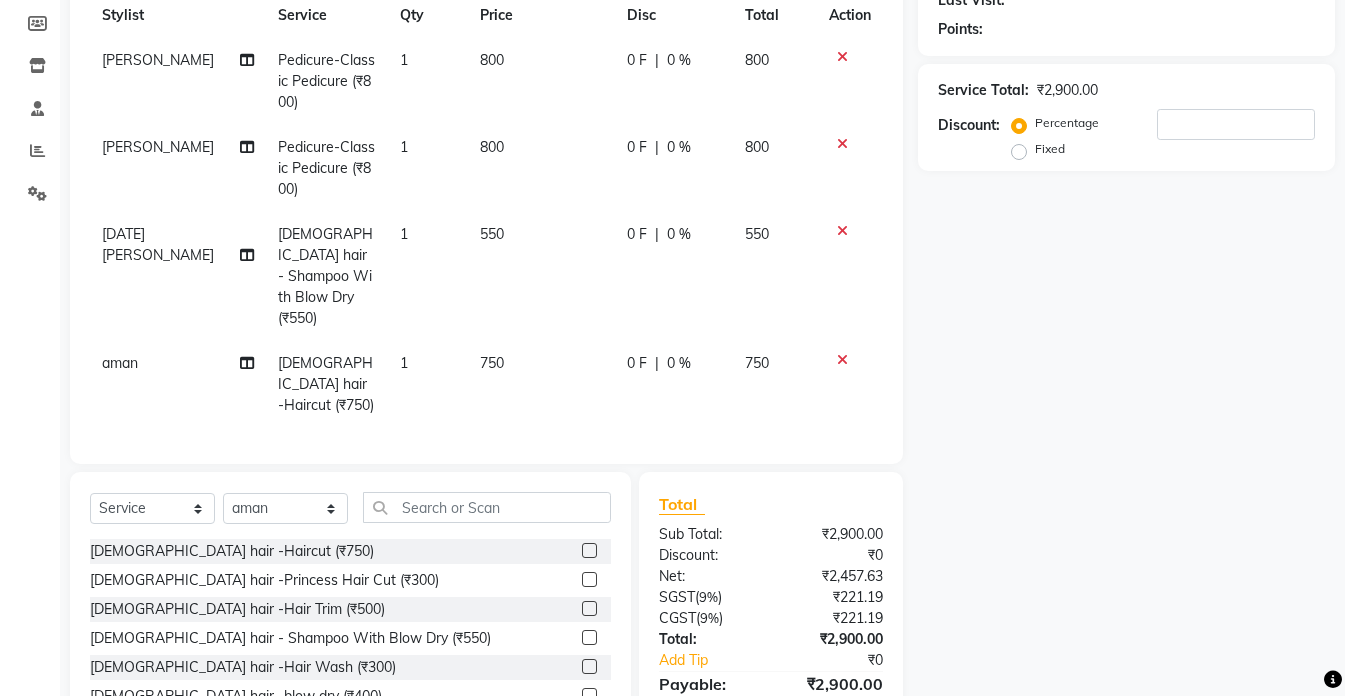 drag, startPoint x: 261, startPoint y: 453, endPoint x: 487, endPoint y: 291, distance: 278.06473 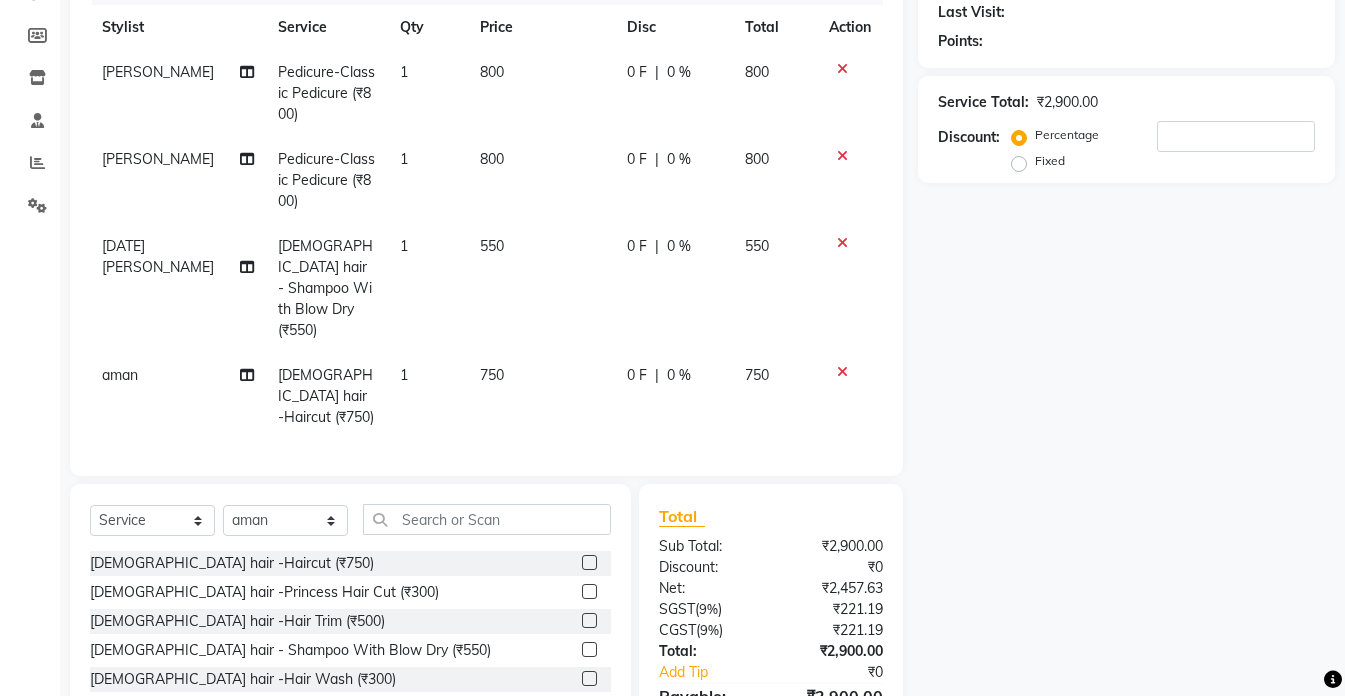 select on "55354" 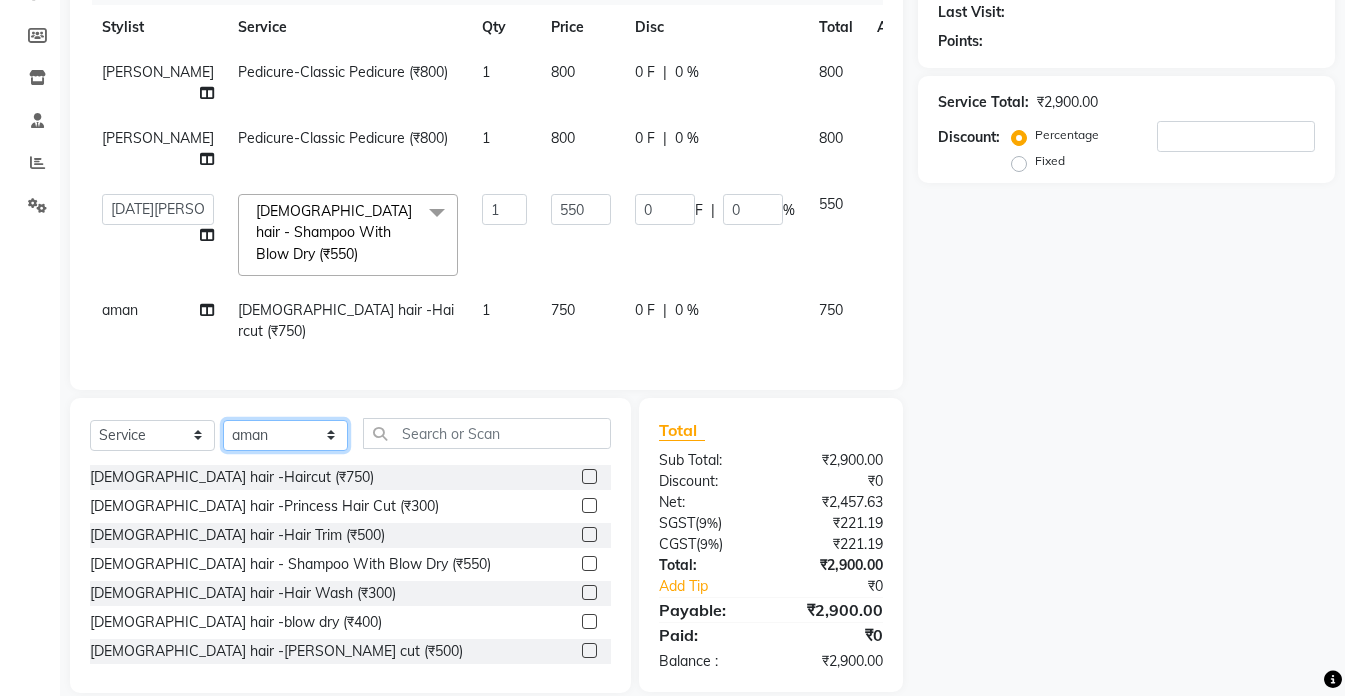 click on "Select Stylist akshay aman [PERSON_NAME] [PERSON_NAME]  [MEDICAL_DATA][PERSON_NAME] [PERSON_NAME] [DATE][PERSON_NAME]" 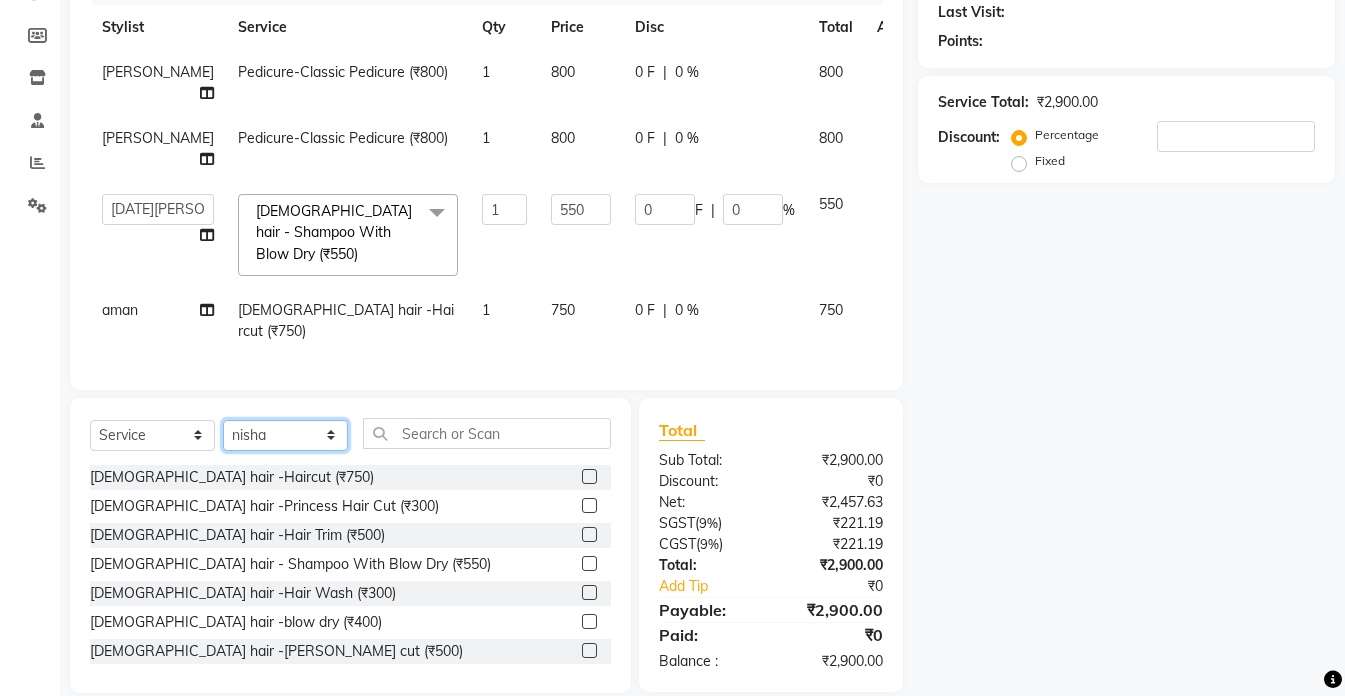 click on "Select Stylist akshay aman [PERSON_NAME] [PERSON_NAME]  [MEDICAL_DATA][PERSON_NAME] [PERSON_NAME] [DATE][PERSON_NAME]" 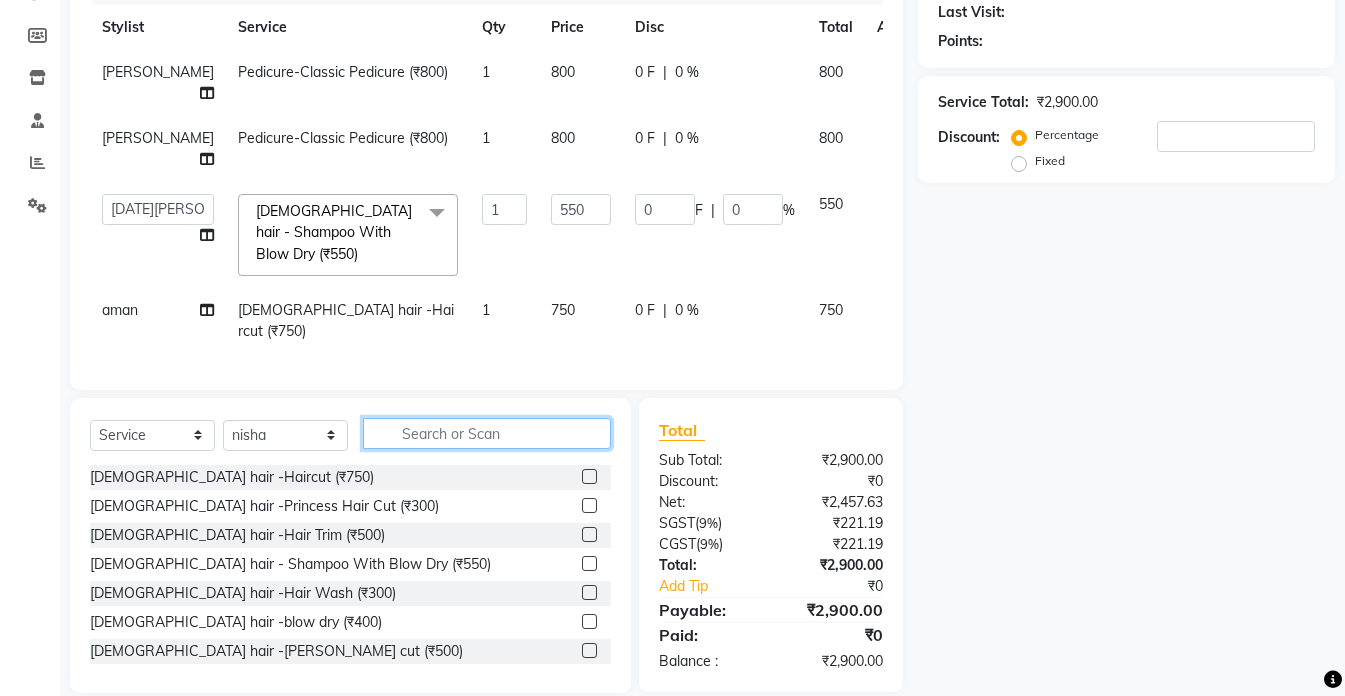 click 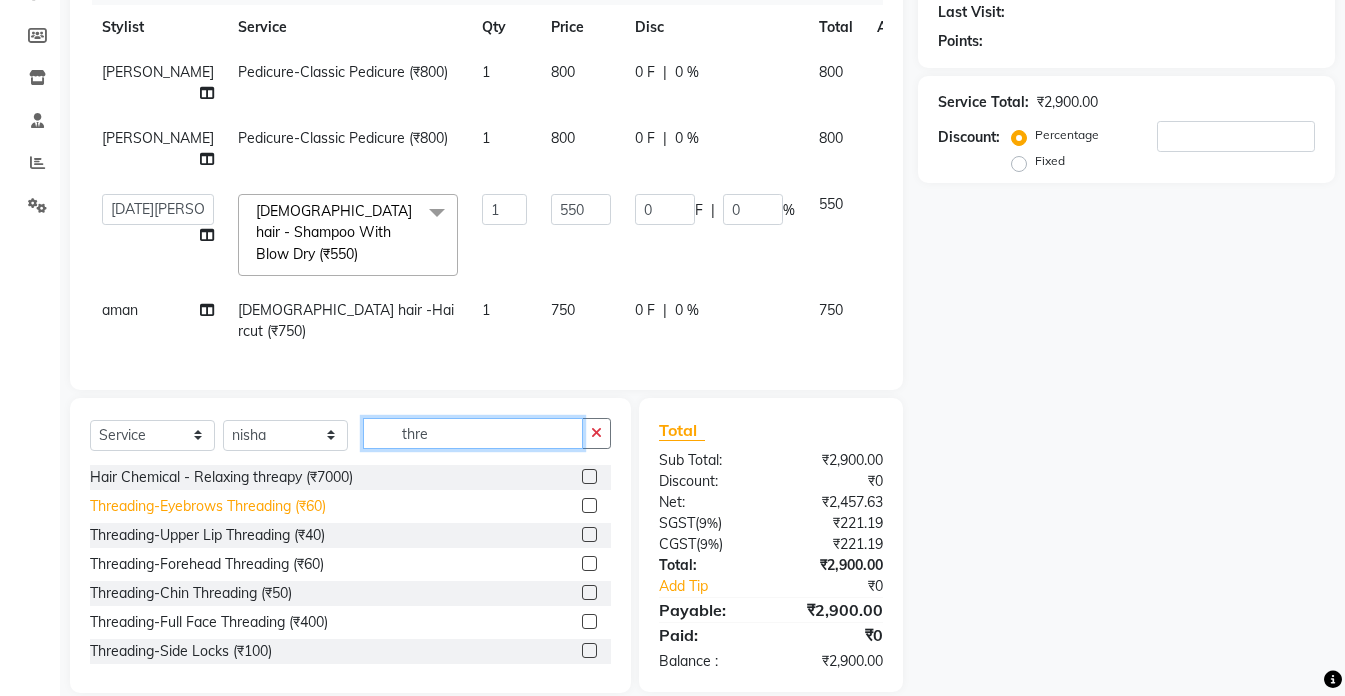 type on "thre" 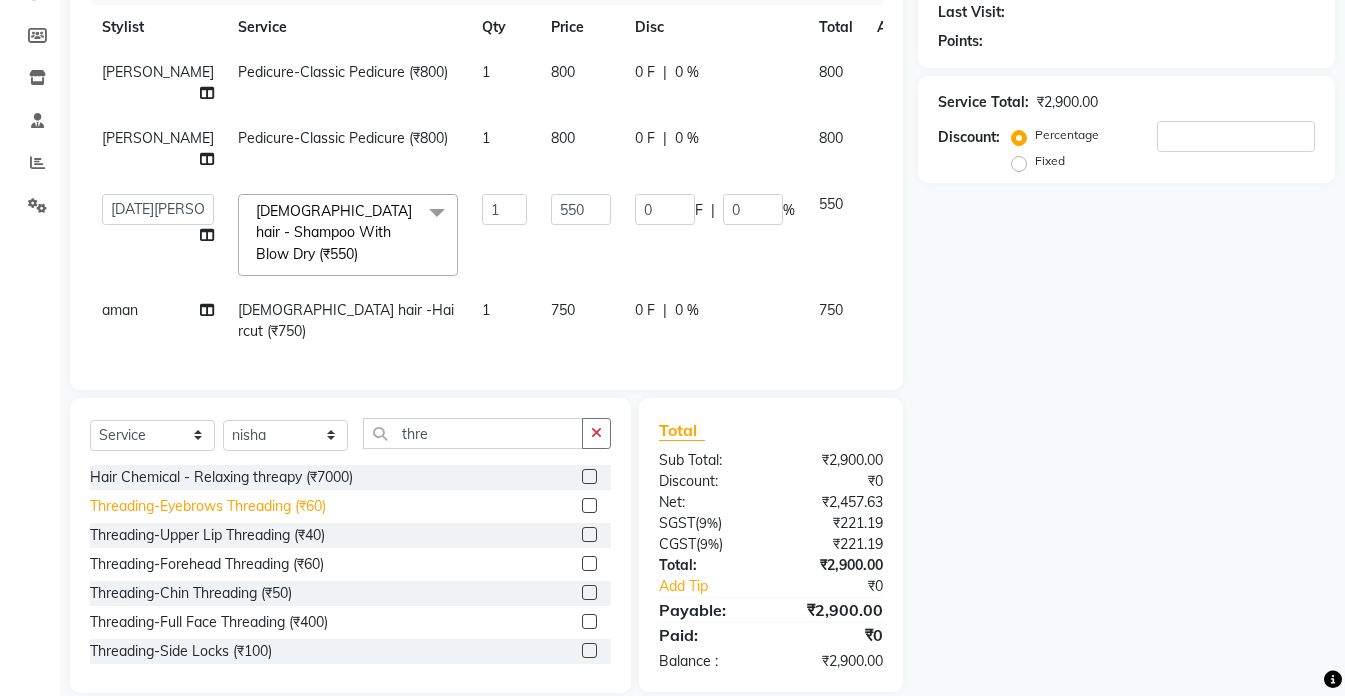 click on "Threading-Eyebrows Threading (₹60)" 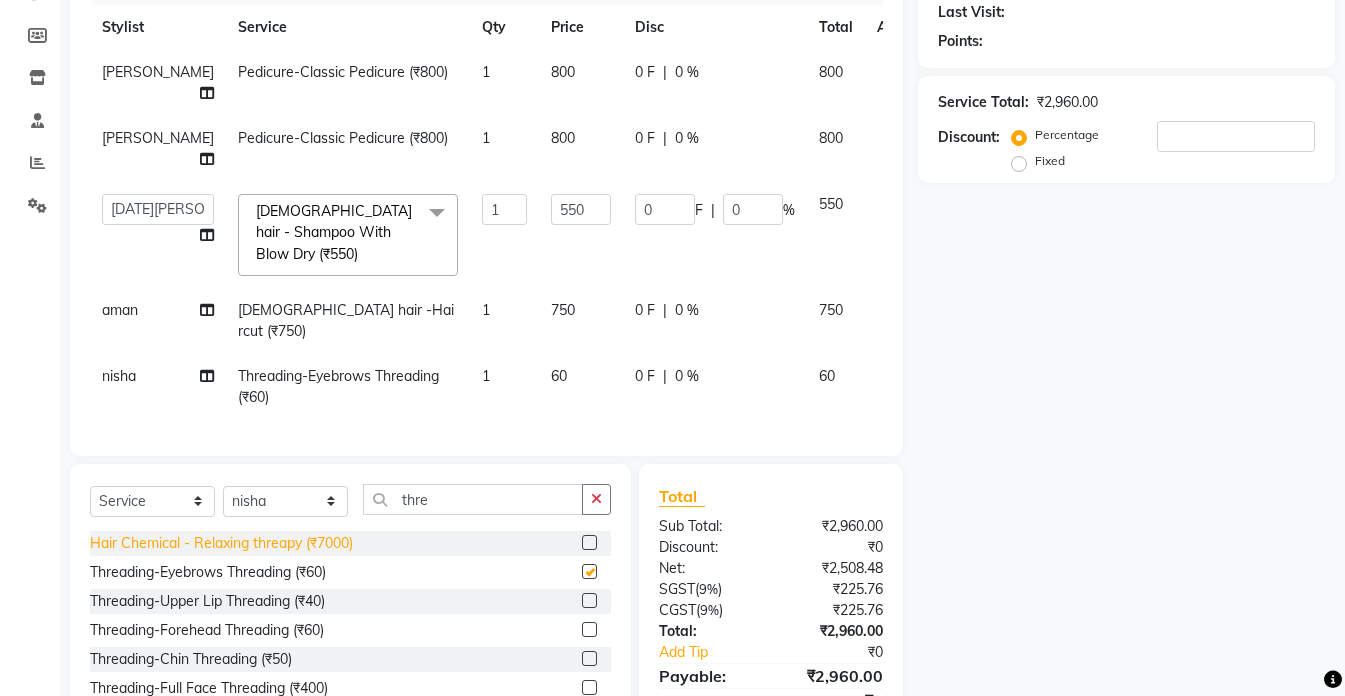 checkbox on "false" 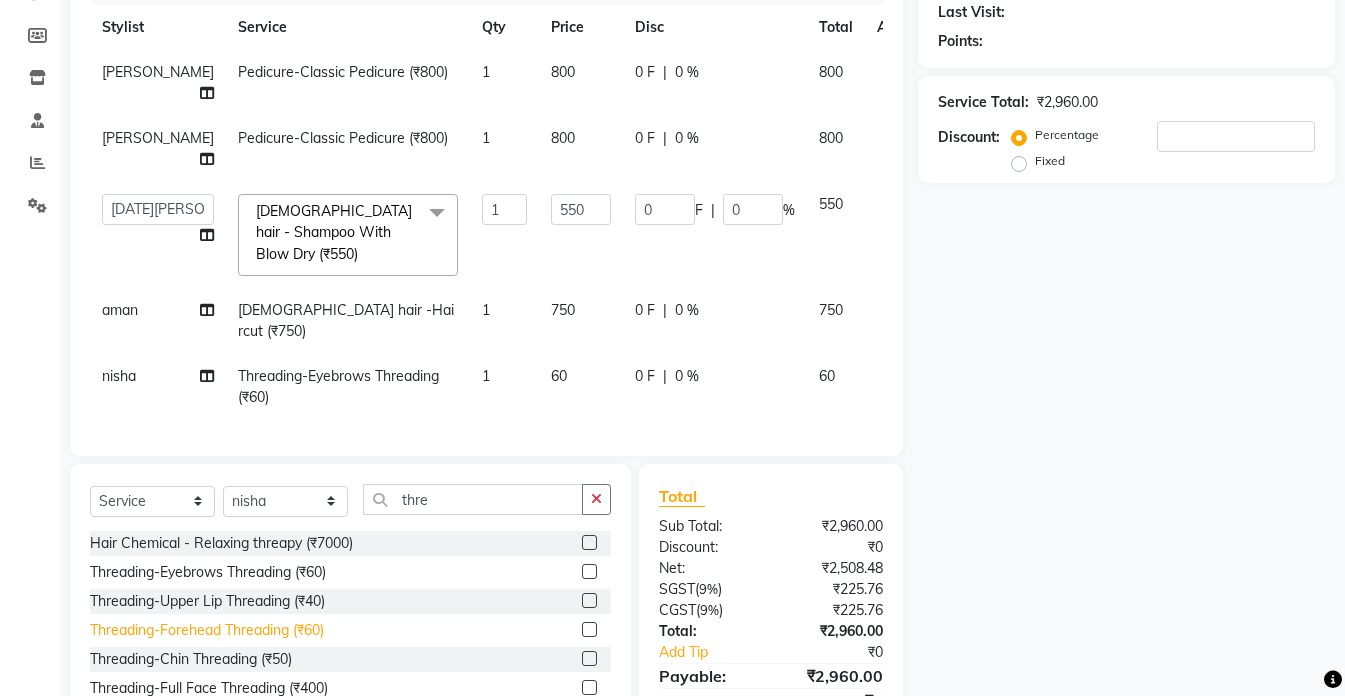 click on "Threading-Forehead Threading (₹60)" 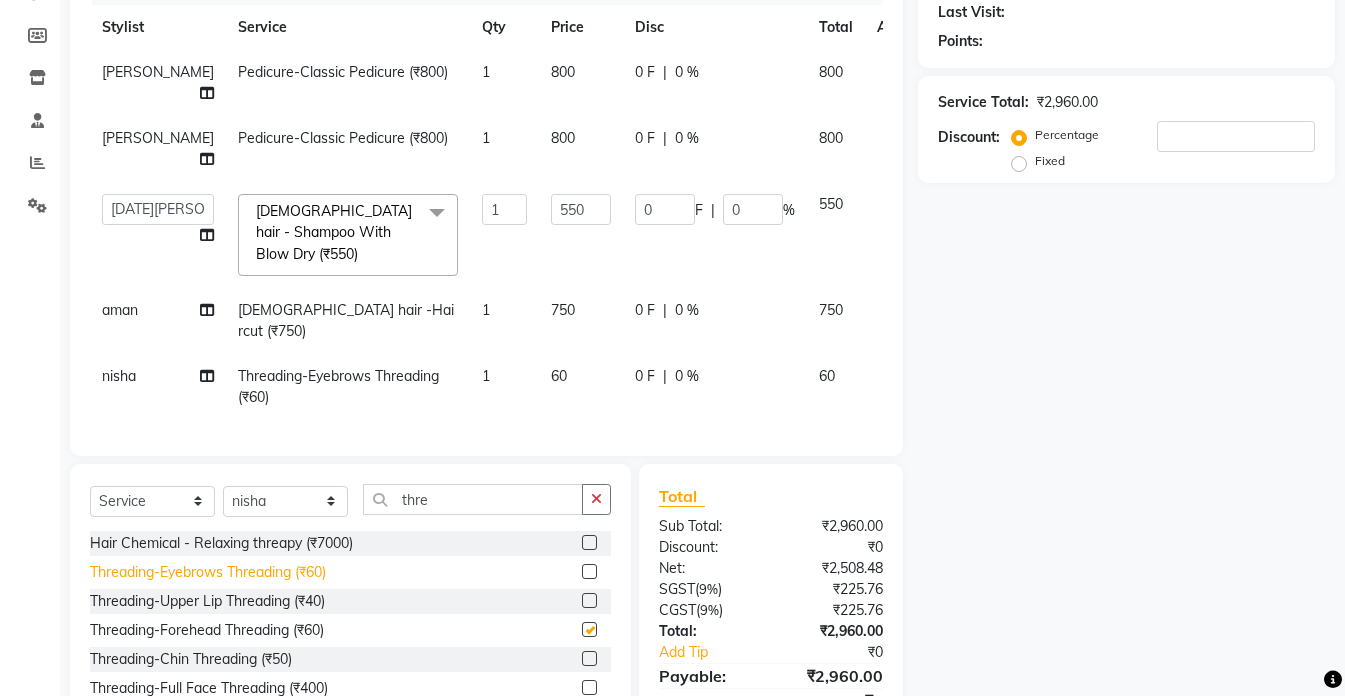 checkbox on "false" 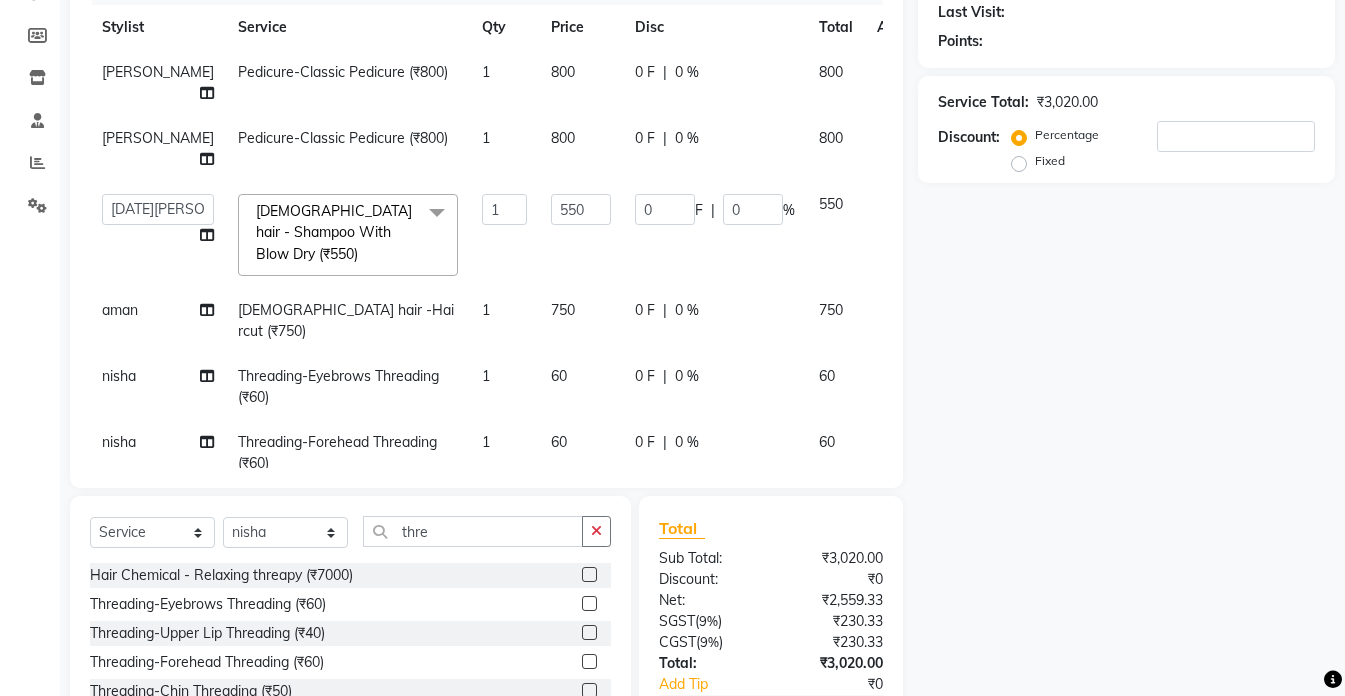 scroll, scrollTop: 0, scrollLeft: 0, axis: both 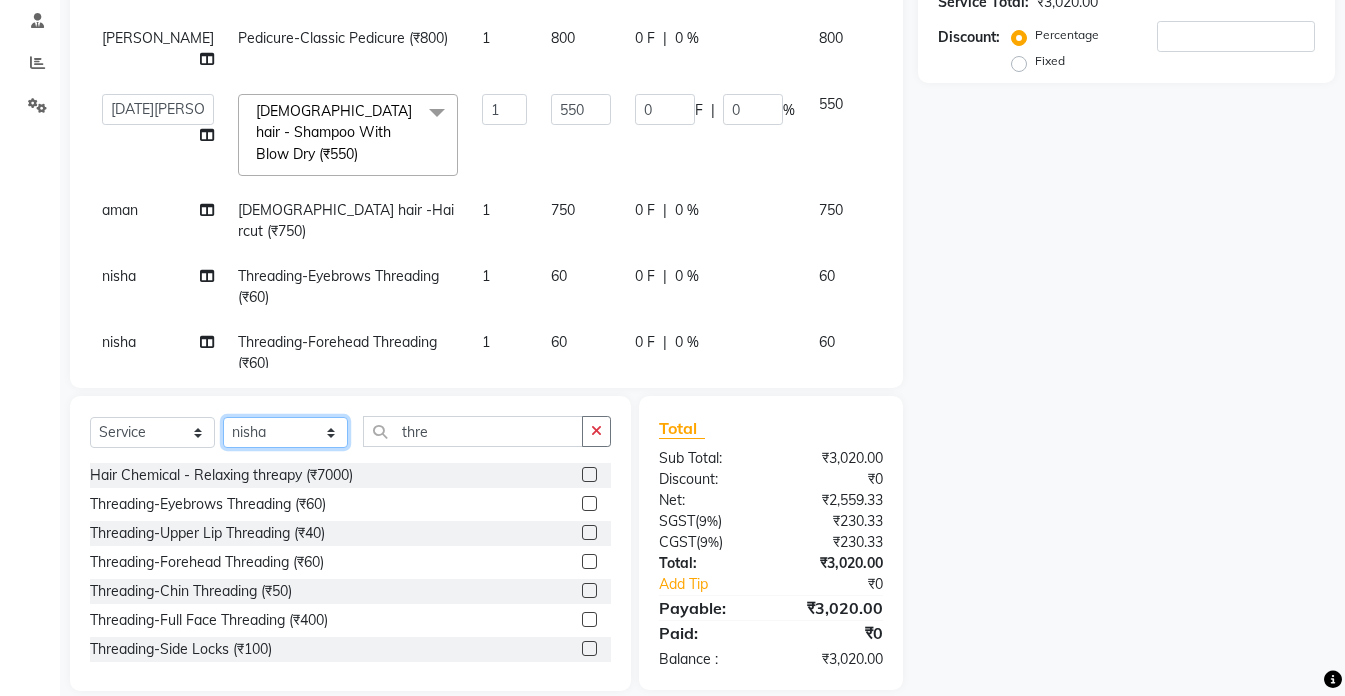 click on "Select Stylist akshay aman [PERSON_NAME] [PERSON_NAME]  [MEDICAL_DATA][PERSON_NAME] [PERSON_NAME] [DATE][PERSON_NAME]" 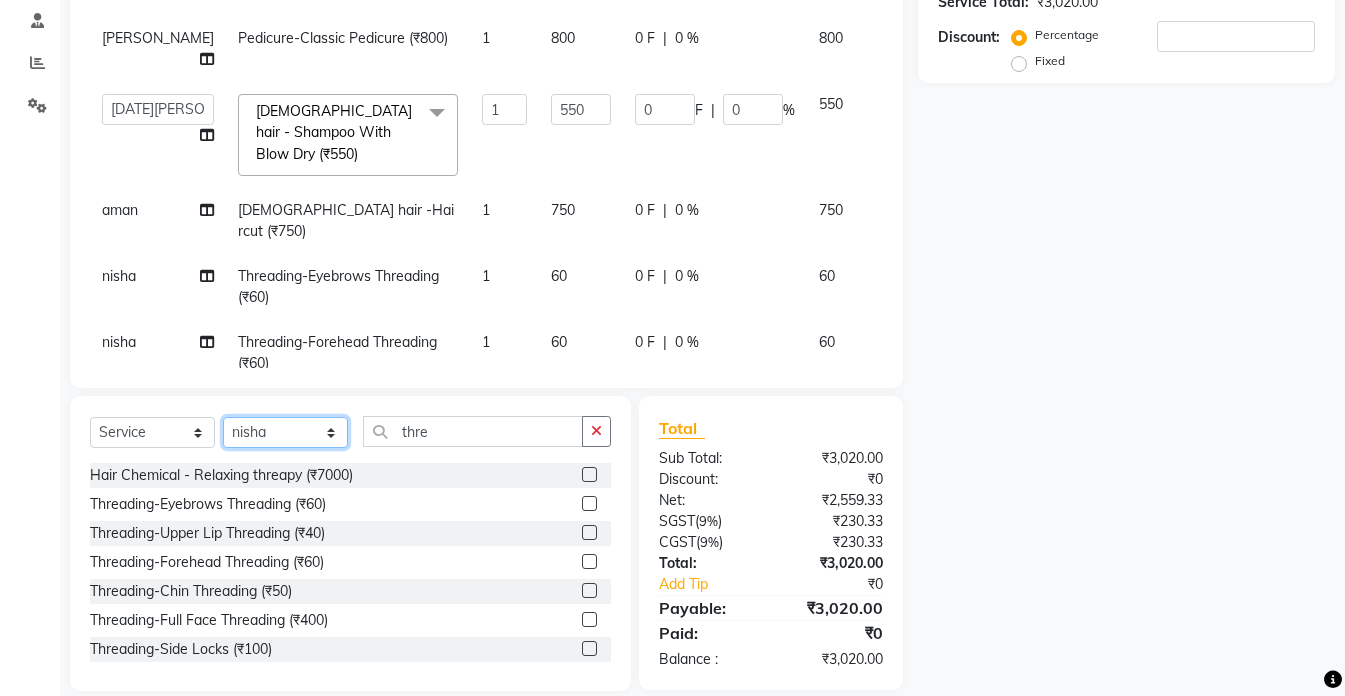 select on "51742" 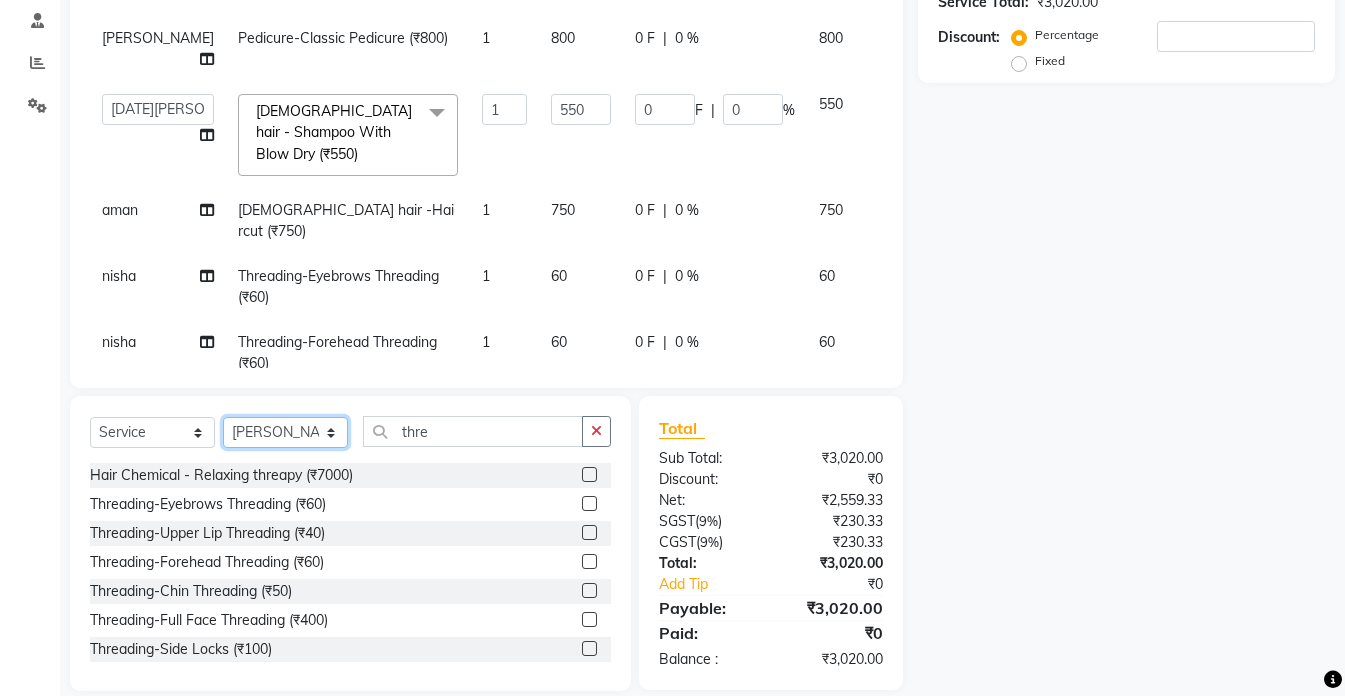 click on "Select Stylist akshay aman [PERSON_NAME] [PERSON_NAME]  [MEDICAL_DATA][PERSON_NAME] [PERSON_NAME] [DATE][PERSON_NAME]" 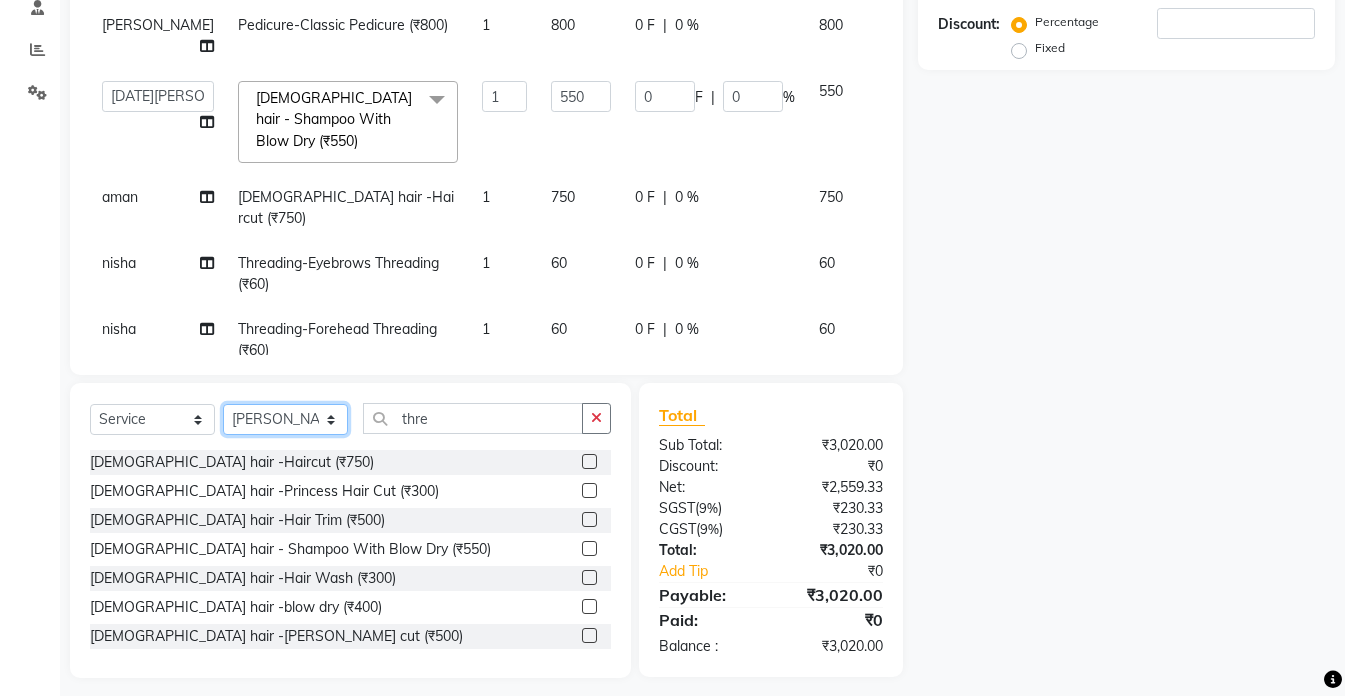 scroll, scrollTop: 397, scrollLeft: 0, axis: vertical 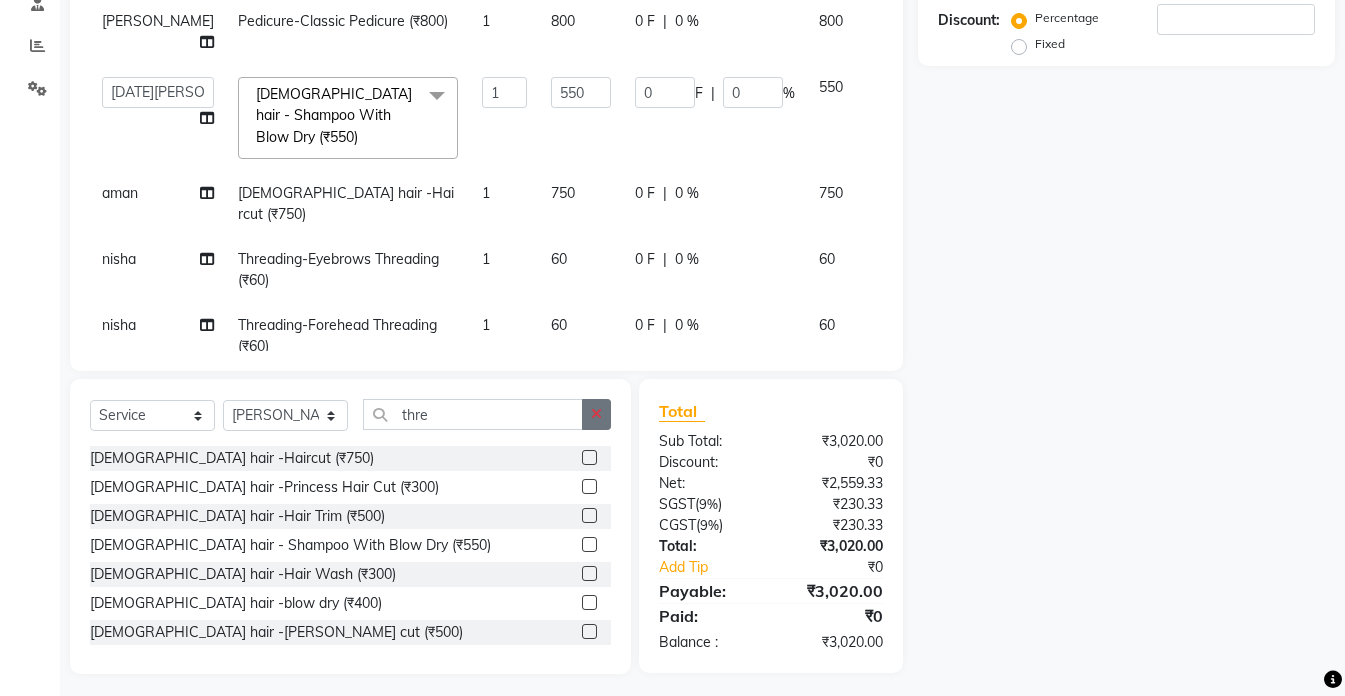 click 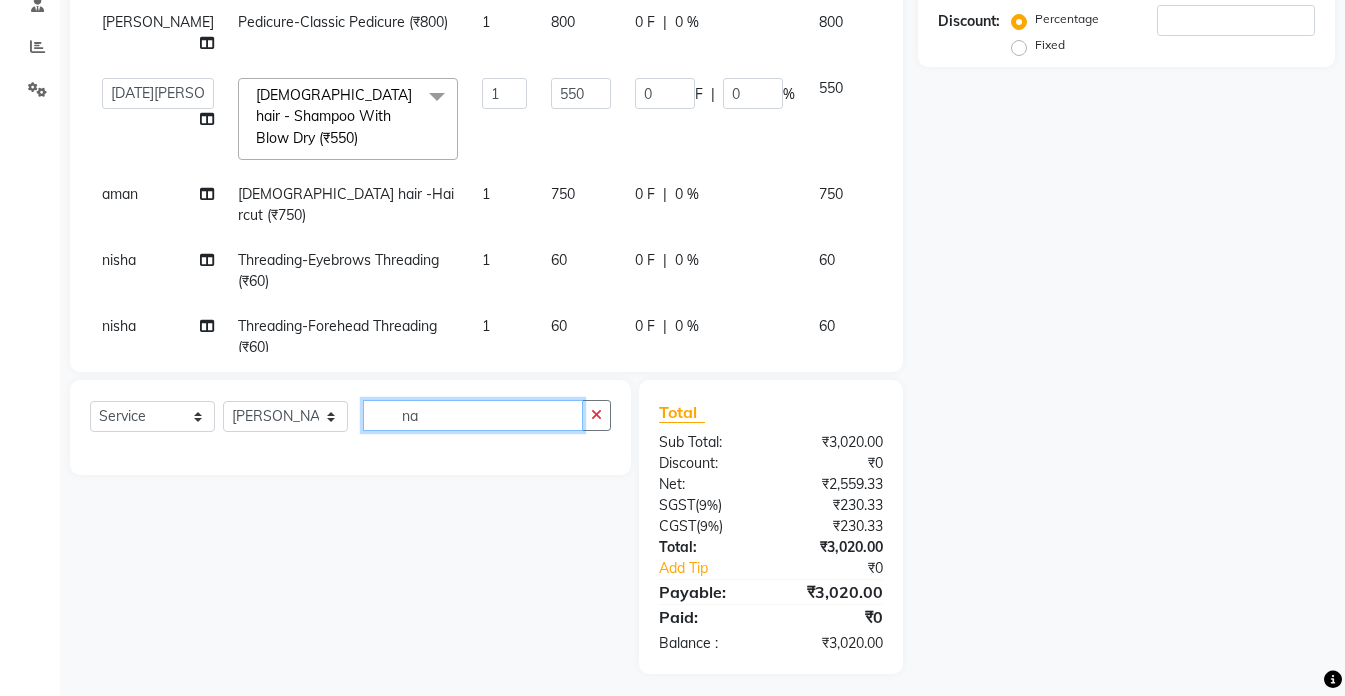 scroll, scrollTop: 397, scrollLeft: 0, axis: vertical 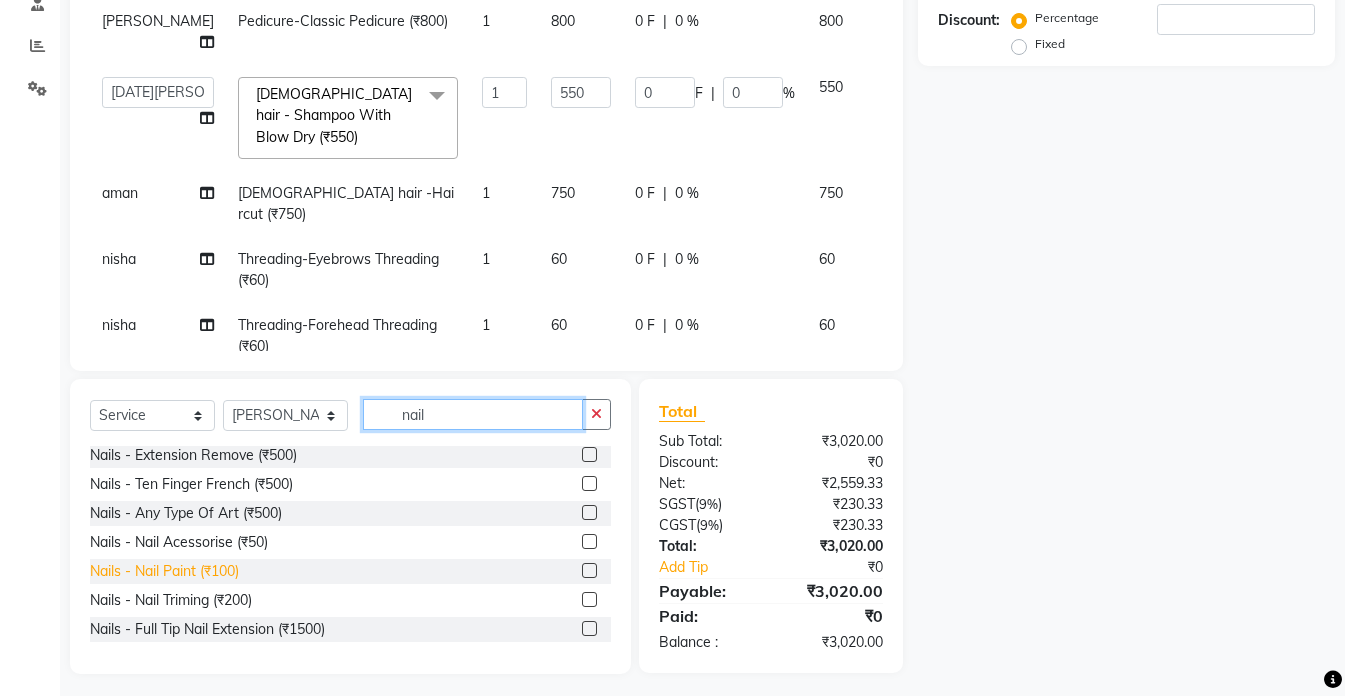 type on "nail" 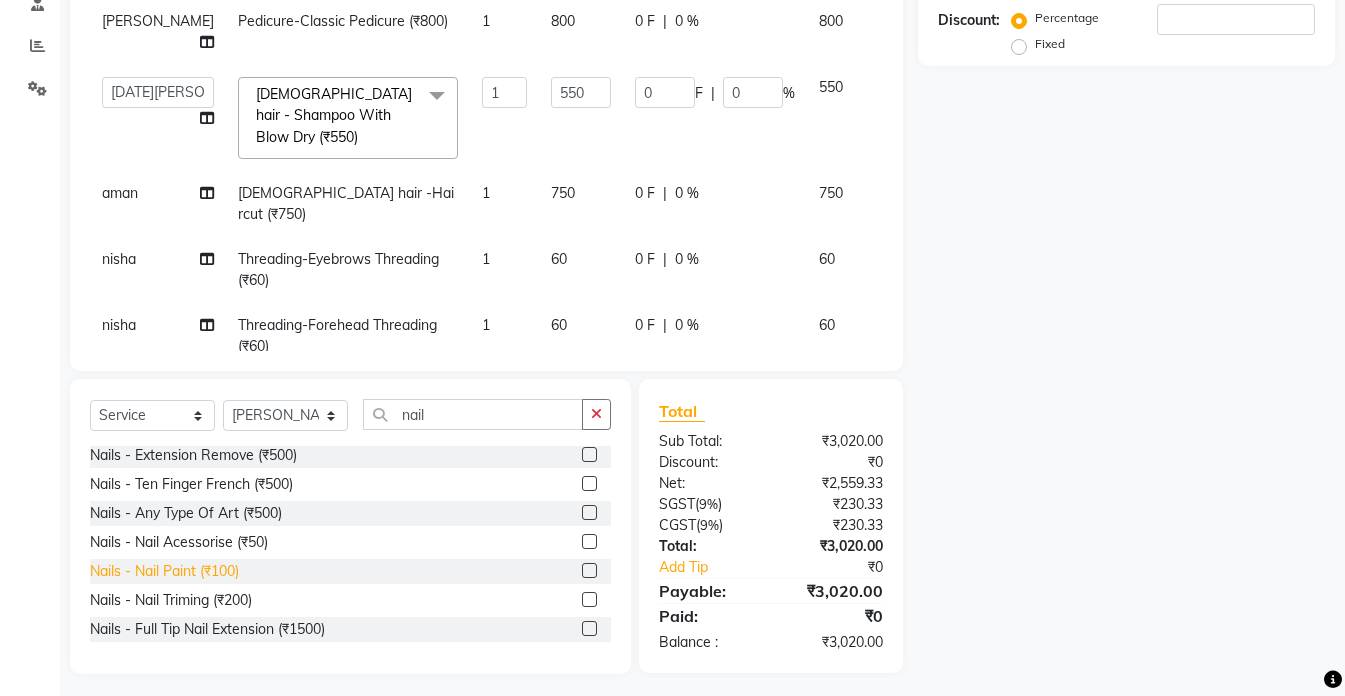 click on "Nails - Nail Paint (₹100)" 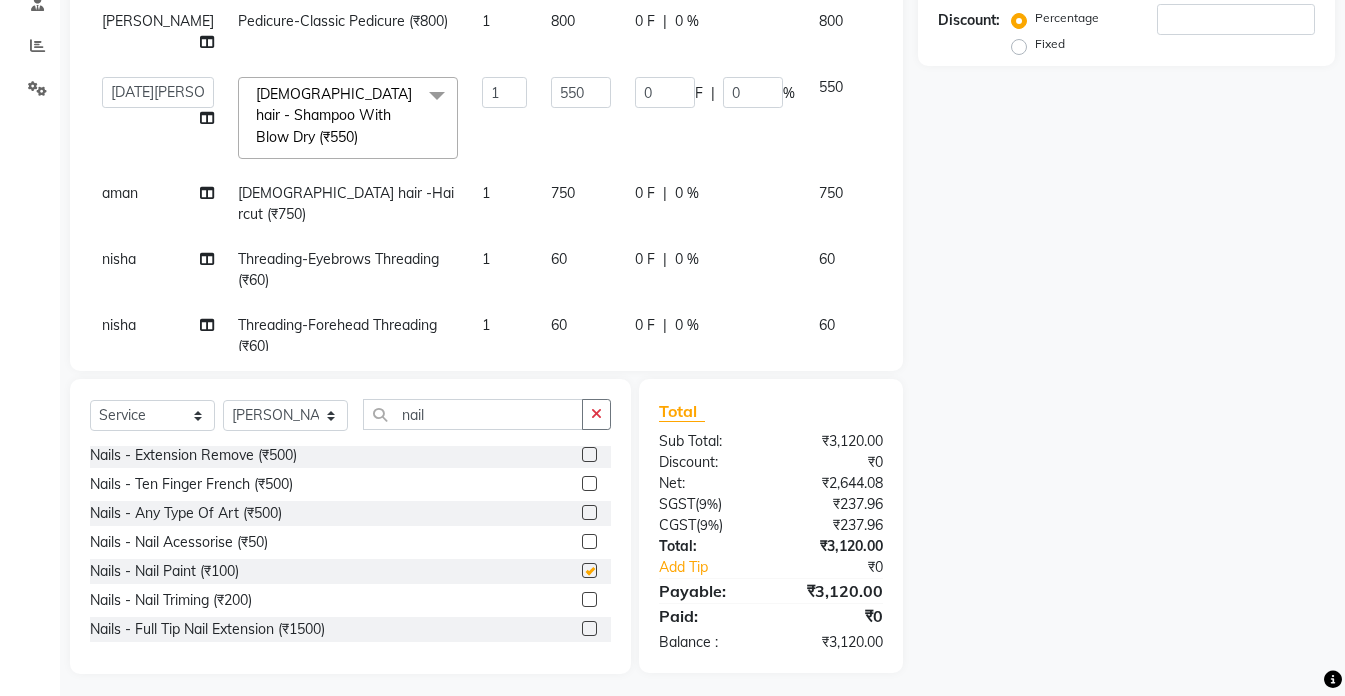 checkbox on "false" 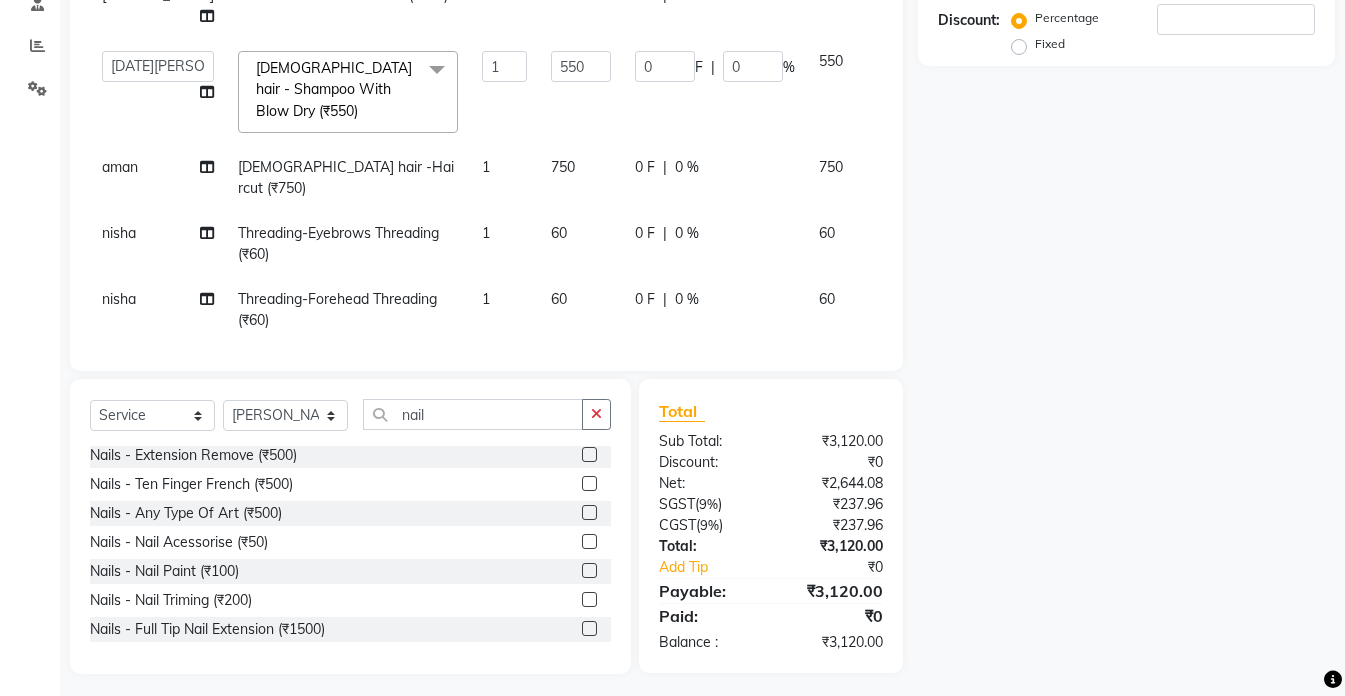 scroll, scrollTop: 0, scrollLeft: 0, axis: both 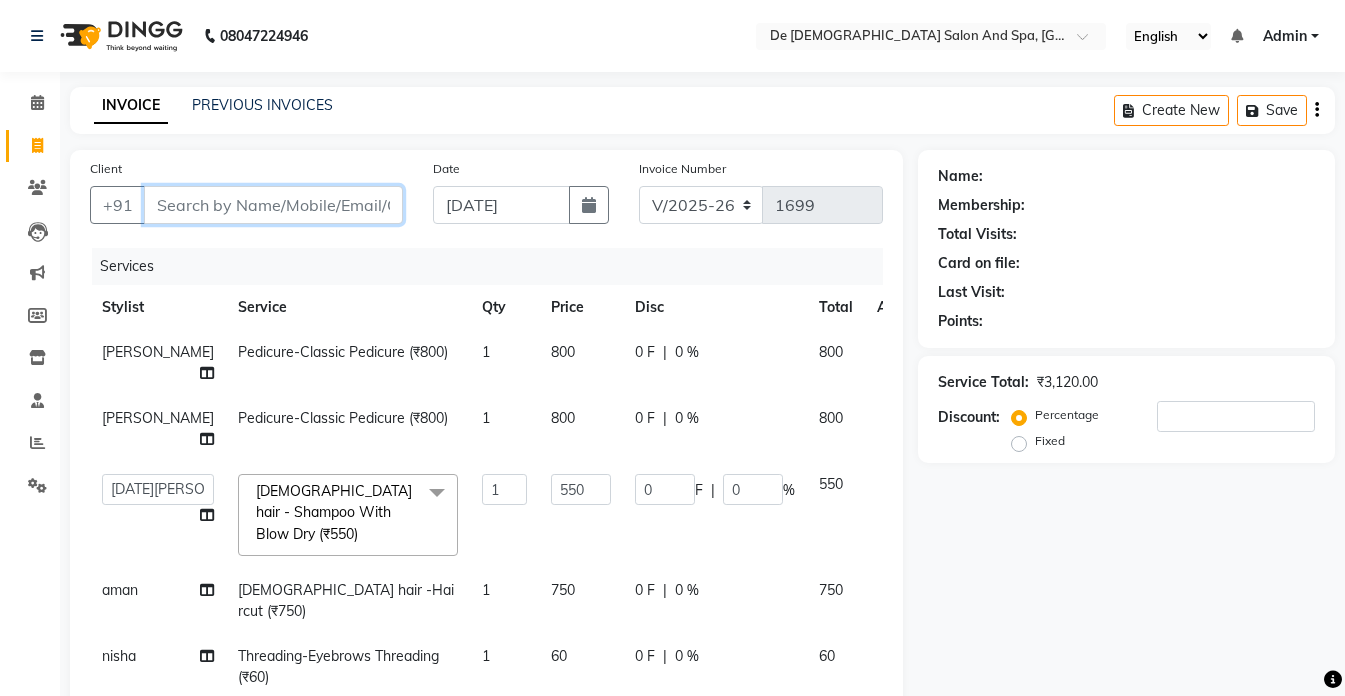click on "Client" at bounding box center [273, 205] 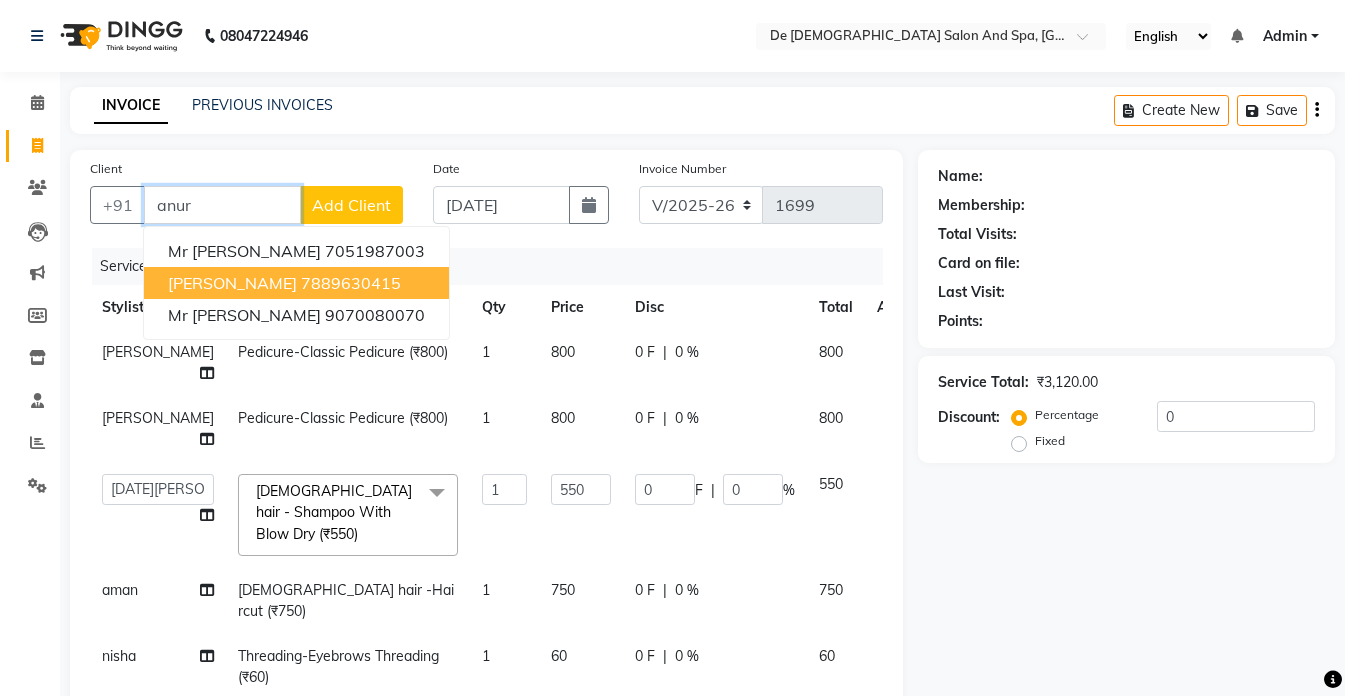 click on "7889630415" at bounding box center [351, 283] 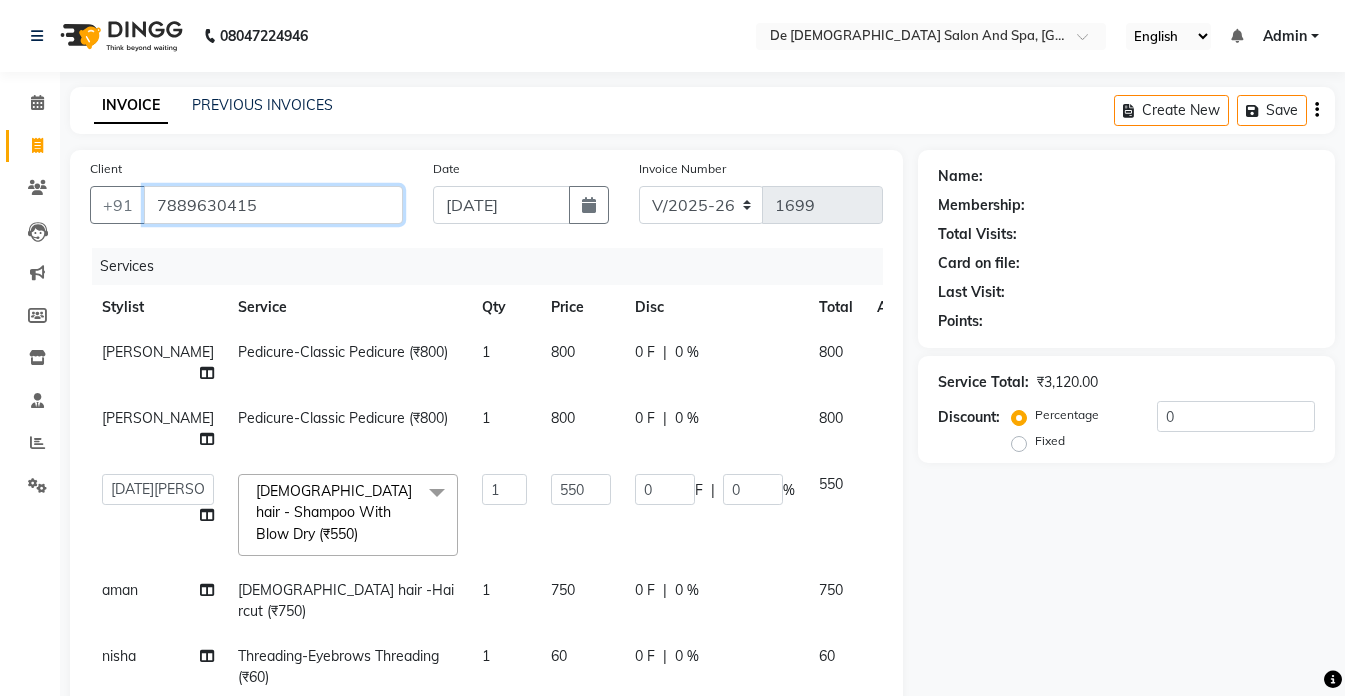 type on "7889630415" 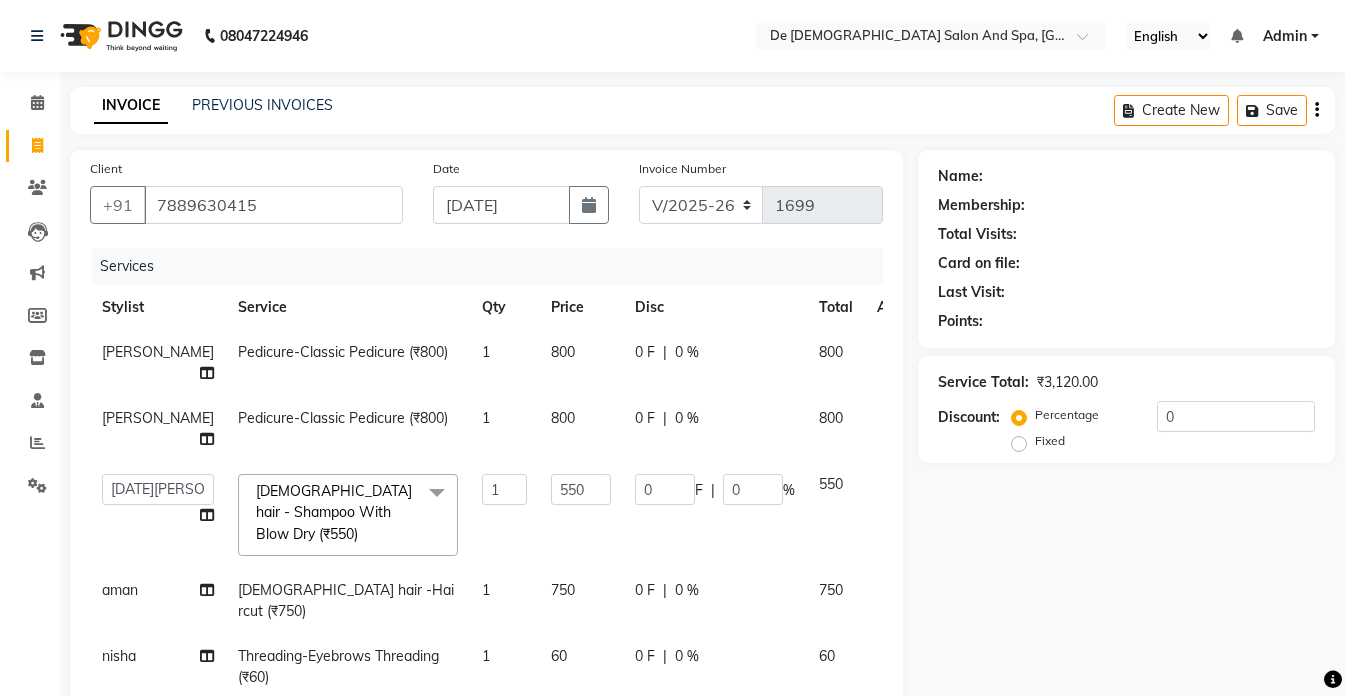 select on "1: Object" 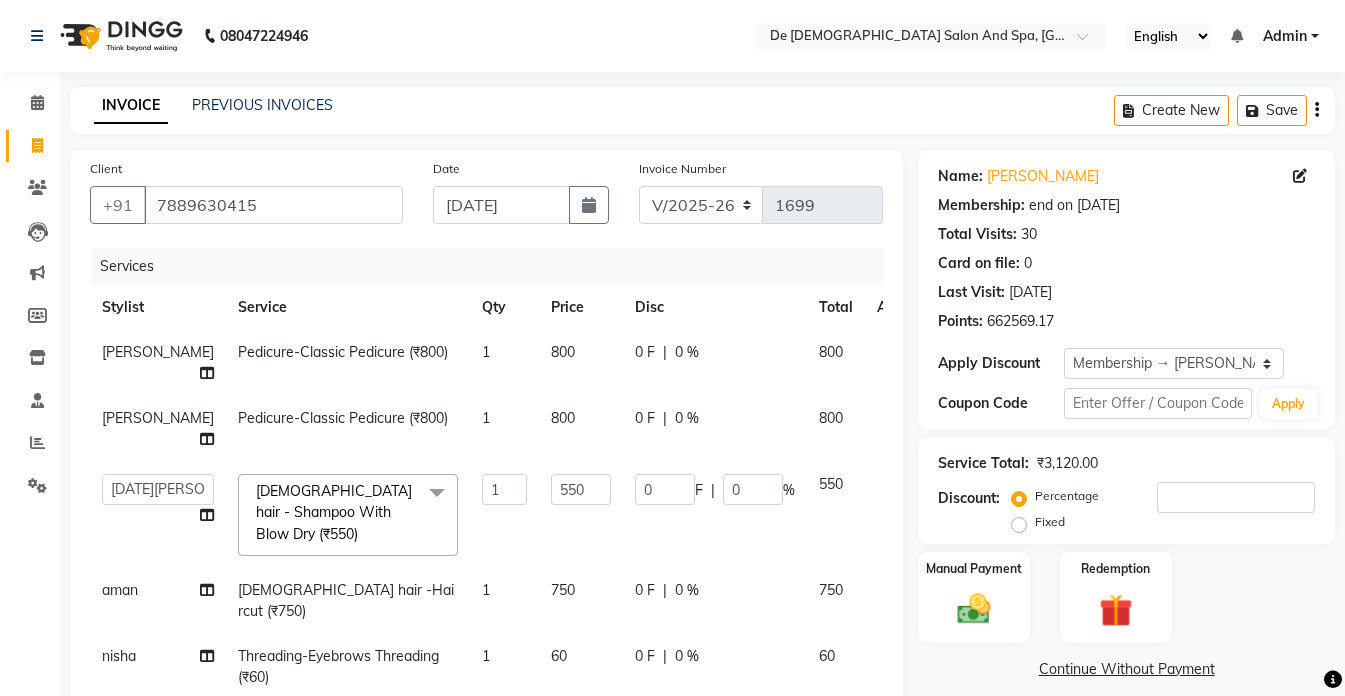 scroll, scrollTop: 73, scrollLeft: 0, axis: vertical 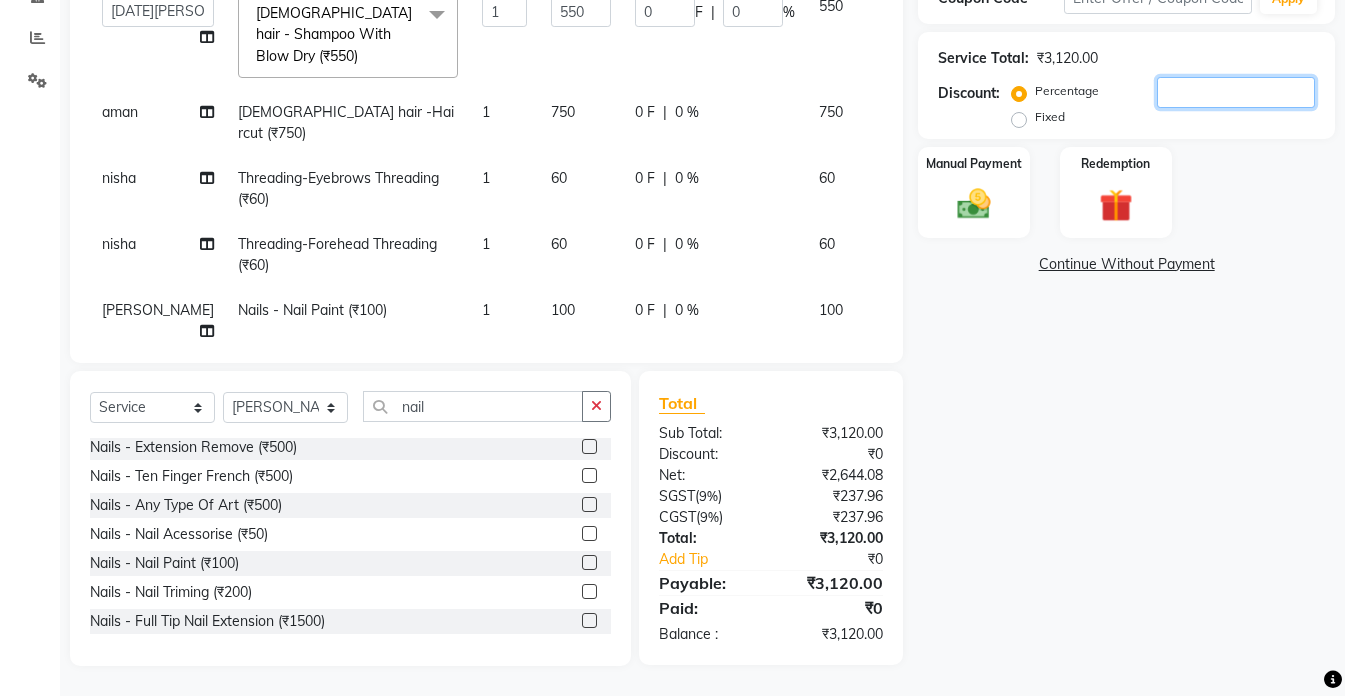 click 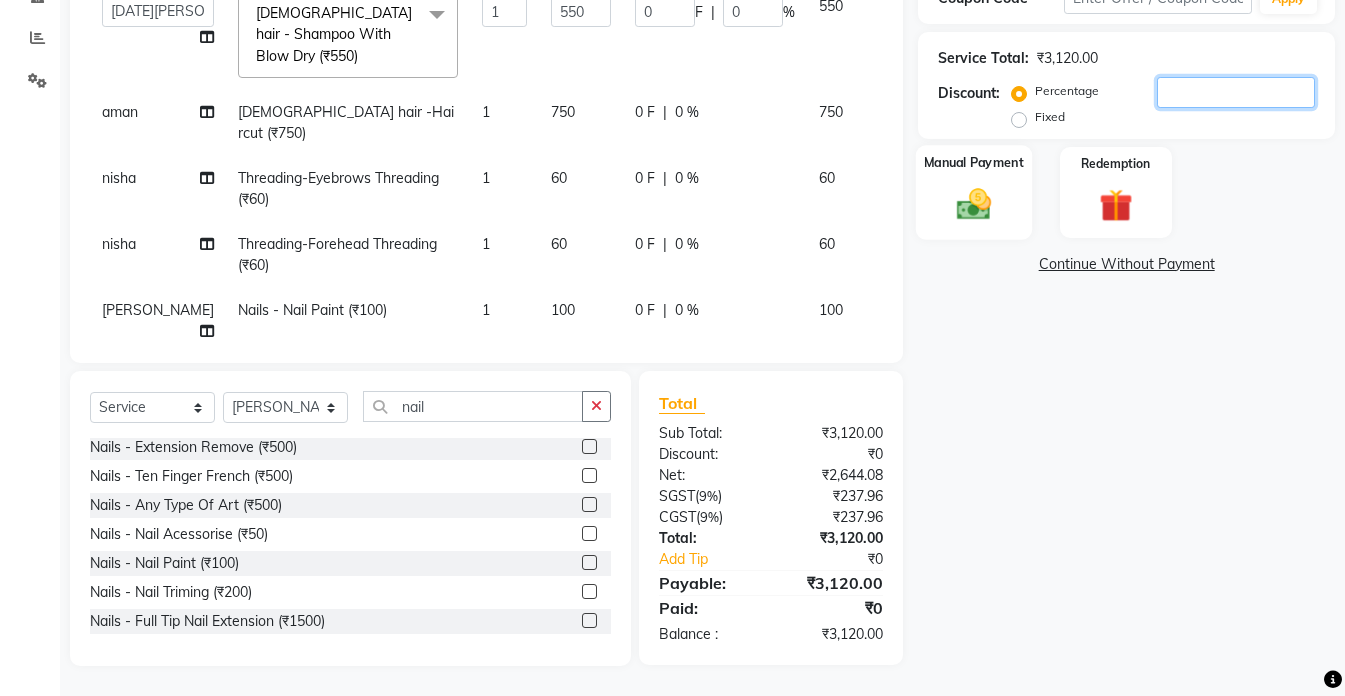type on "2" 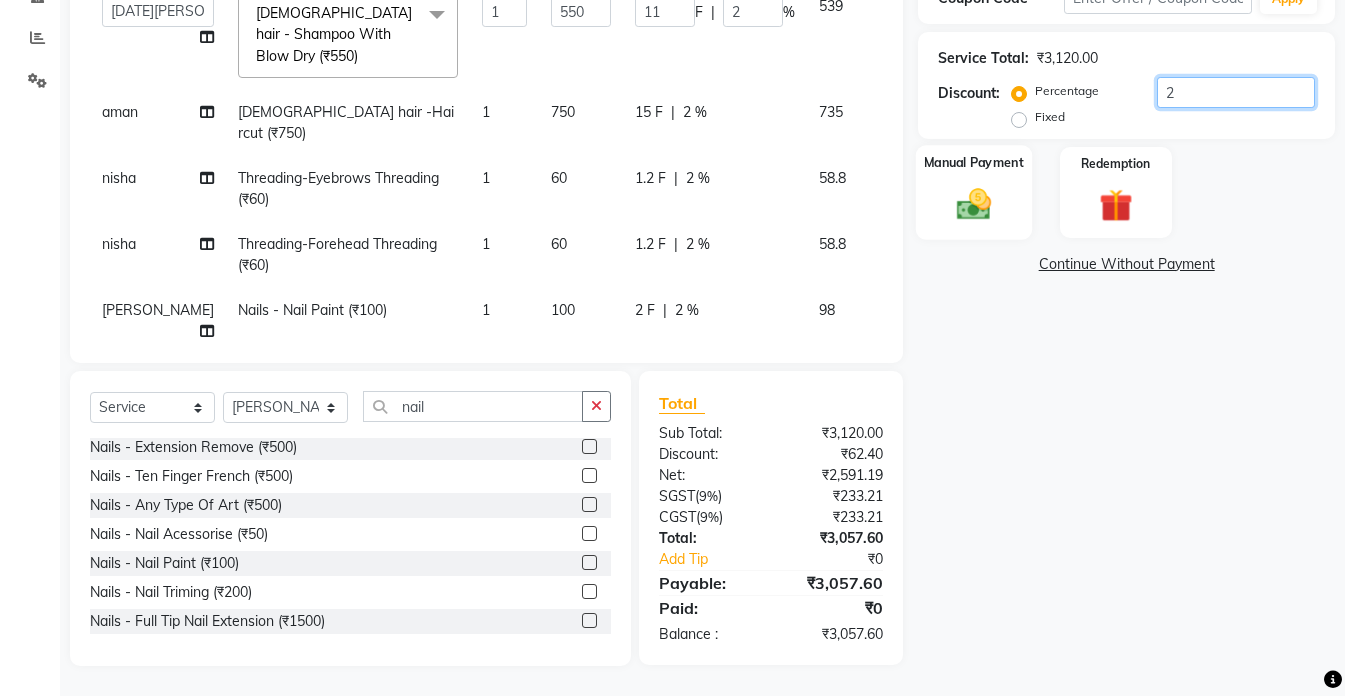 type on "20" 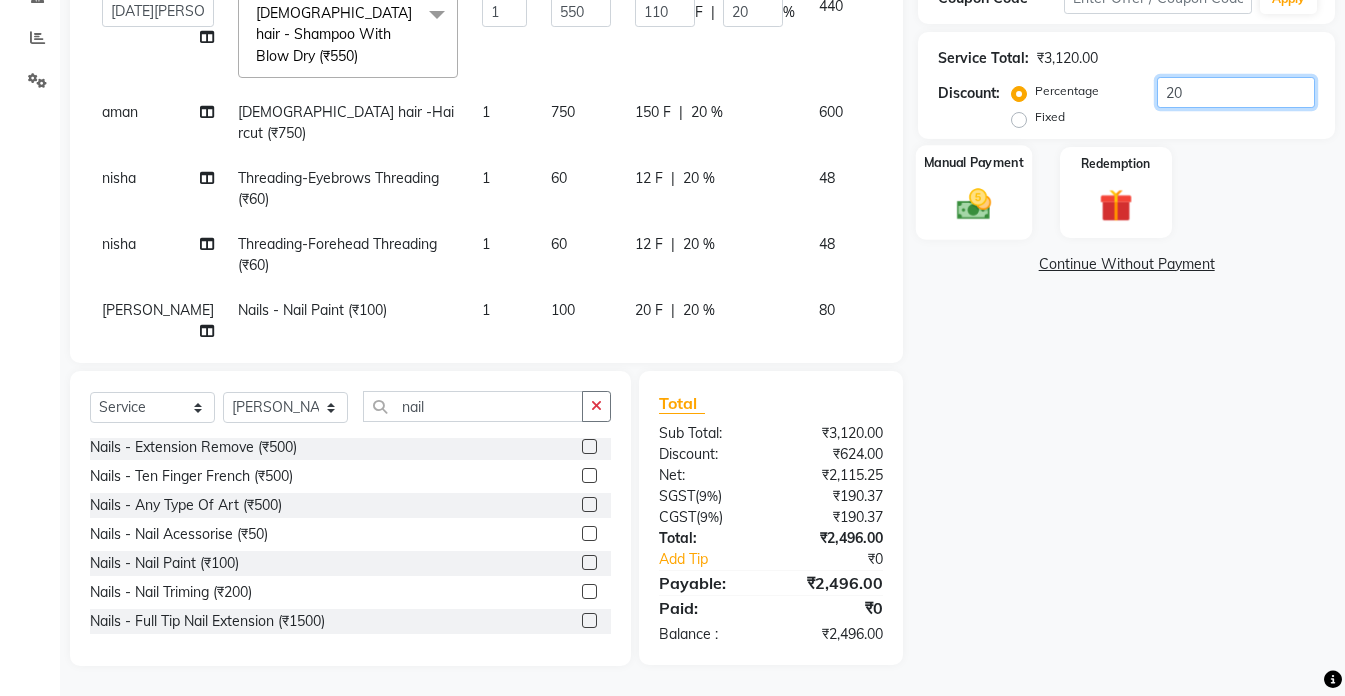 type on "20" 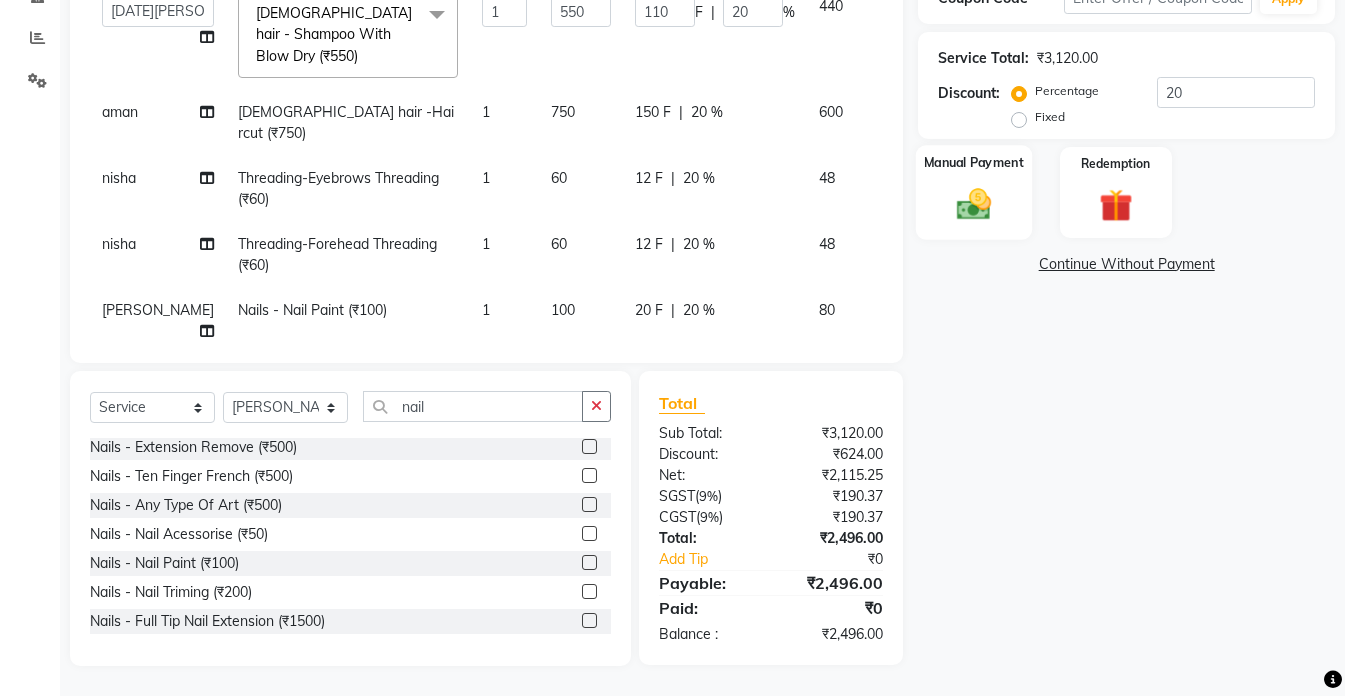 click 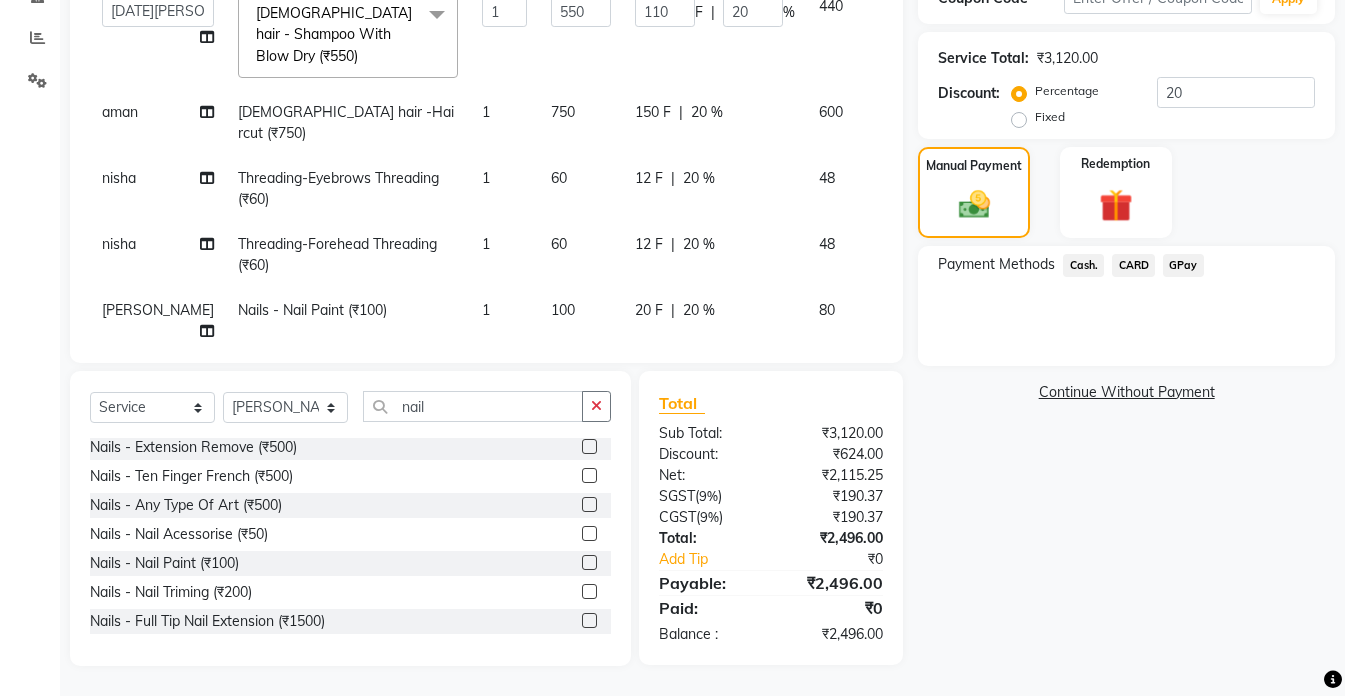click on "GPay" 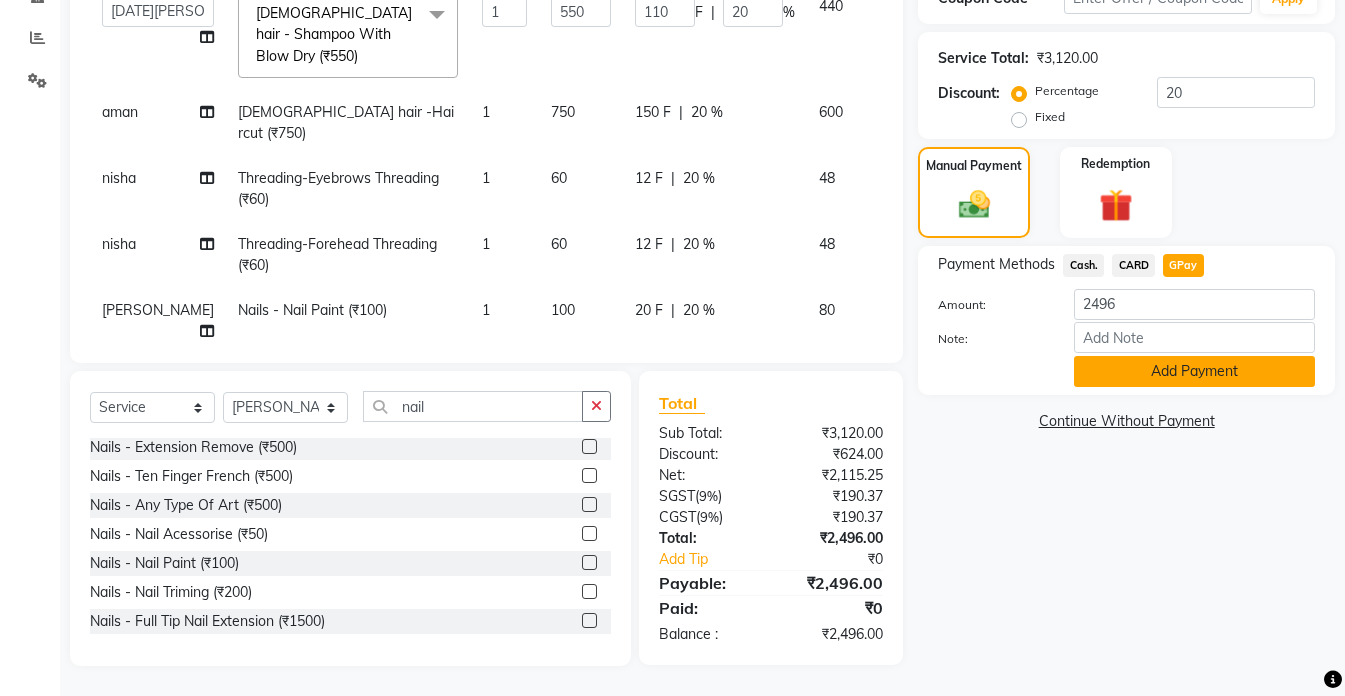 click on "Add Payment" 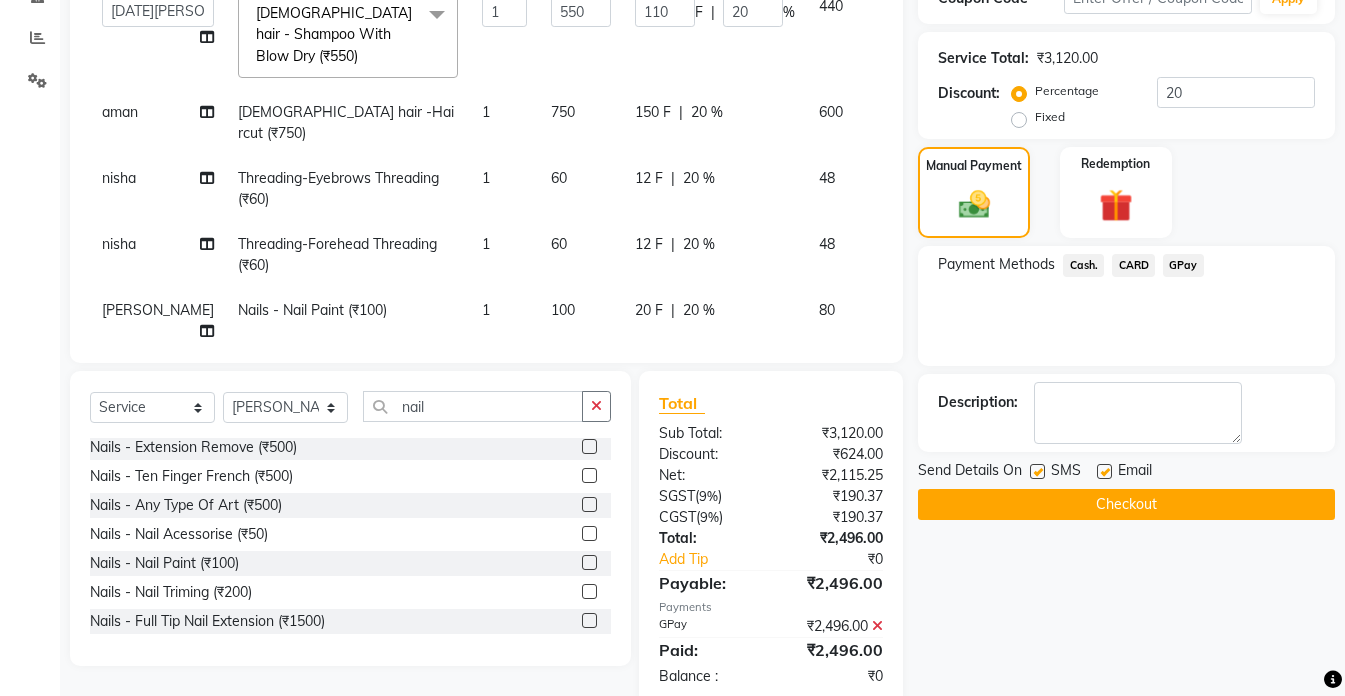 scroll, scrollTop: 505, scrollLeft: 0, axis: vertical 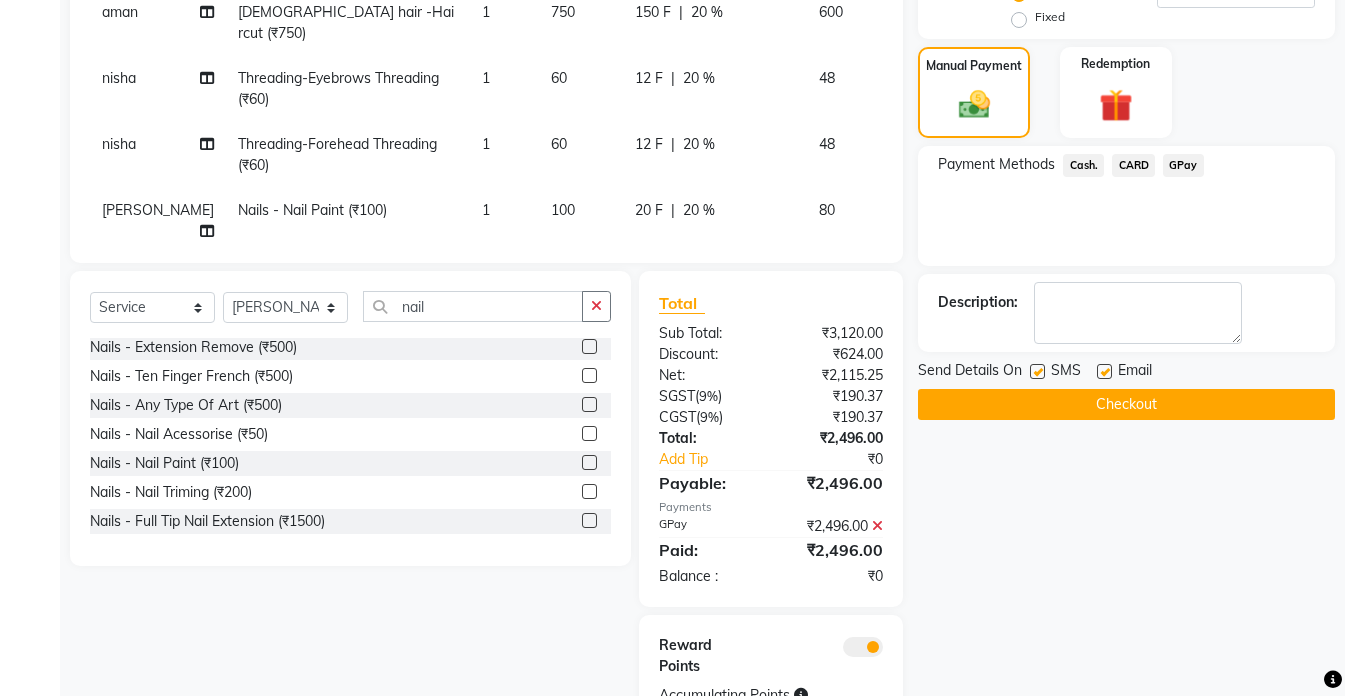 click on "Checkout" 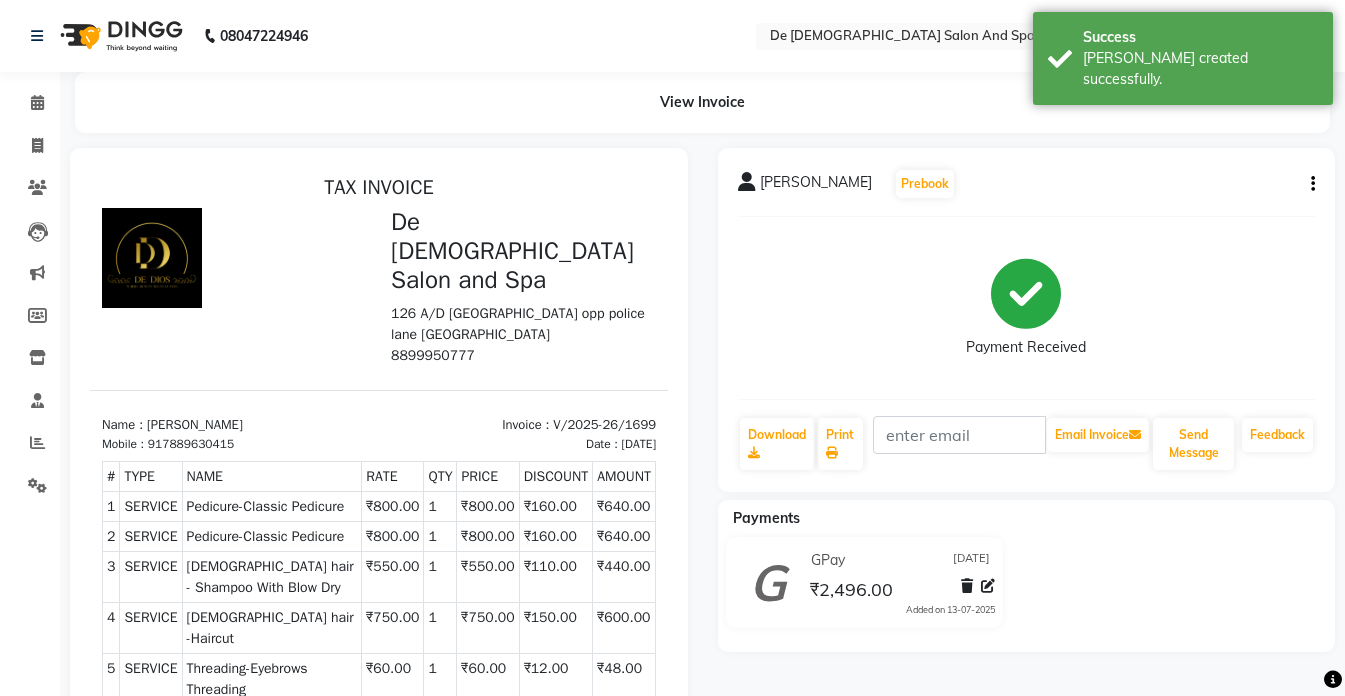scroll, scrollTop: 0, scrollLeft: 0, axis: both 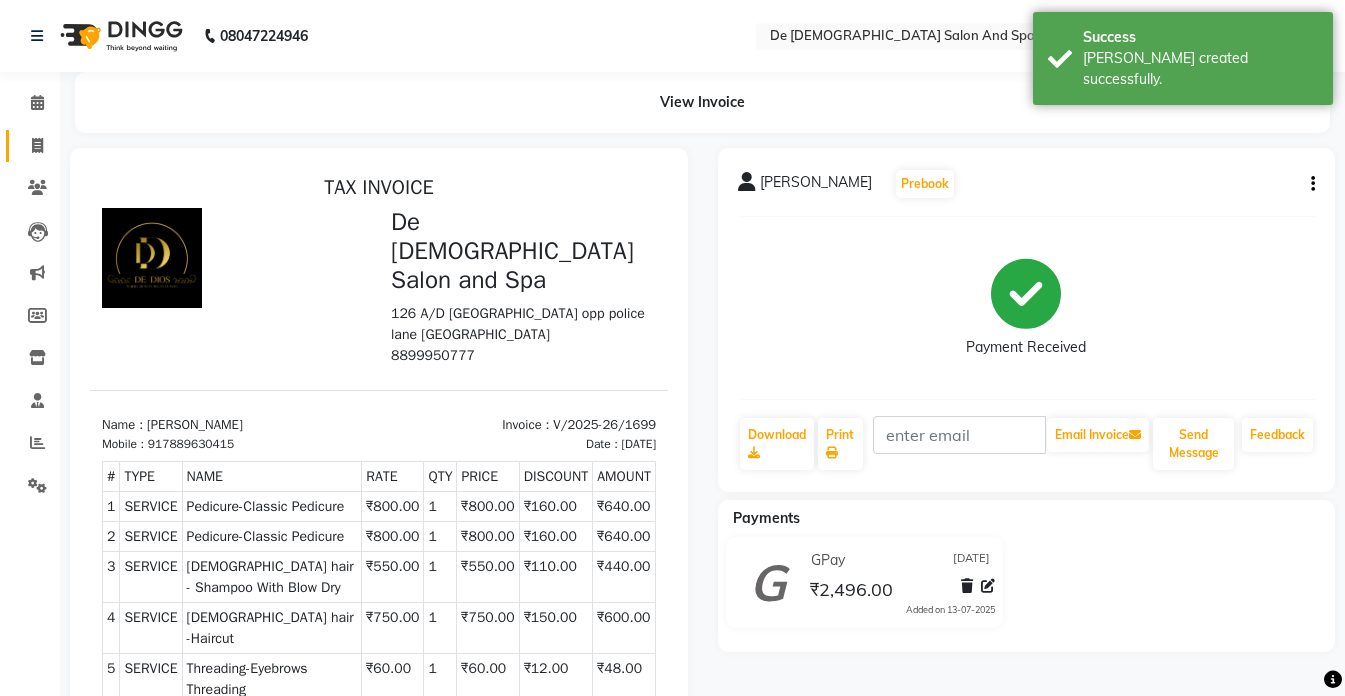 click on "Invoice" 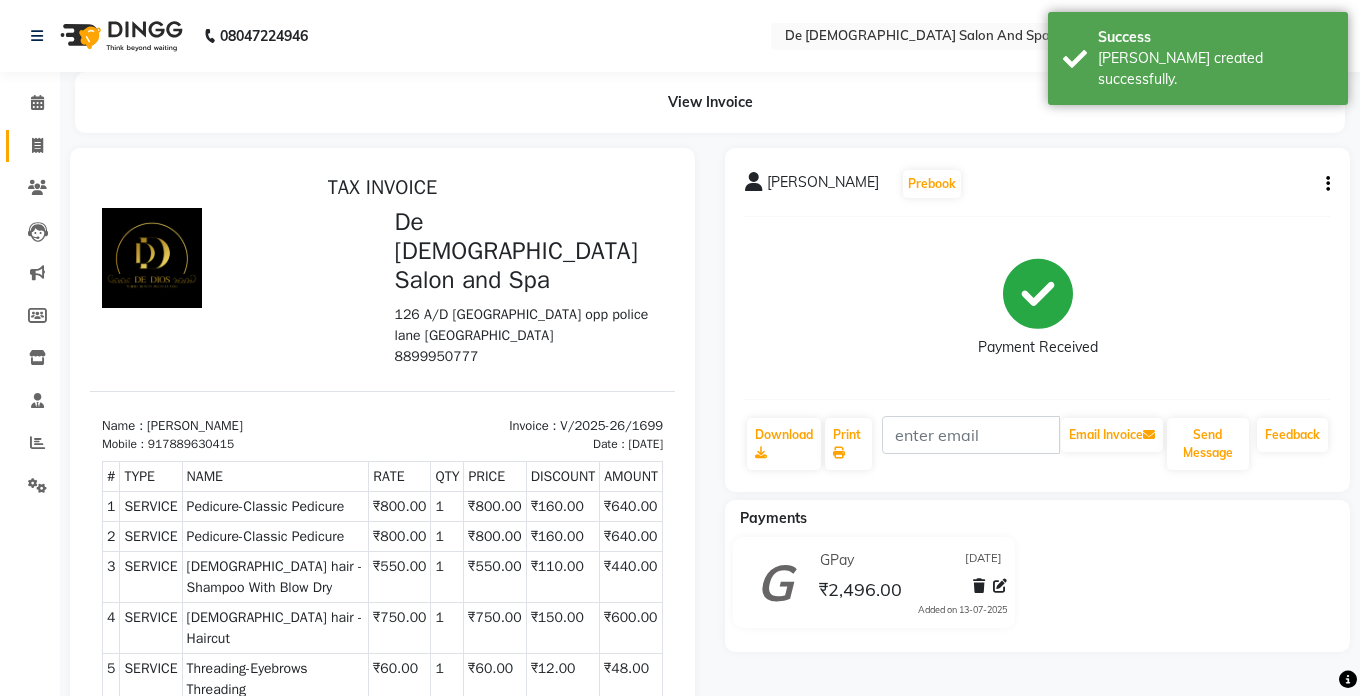 select on "6431" 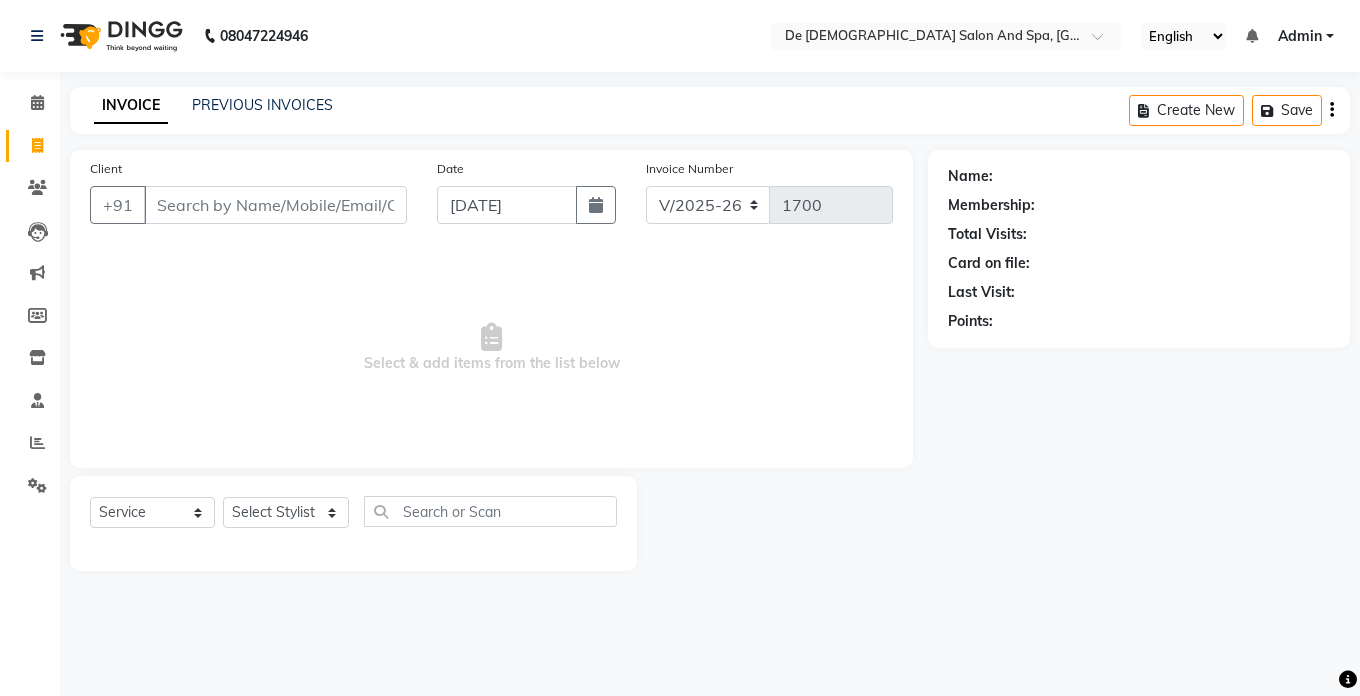 click on "Client +91 Date [DATE] Invoice Number V/2025 V/[PHONE_NUMBER]  Select & add items from the list below" 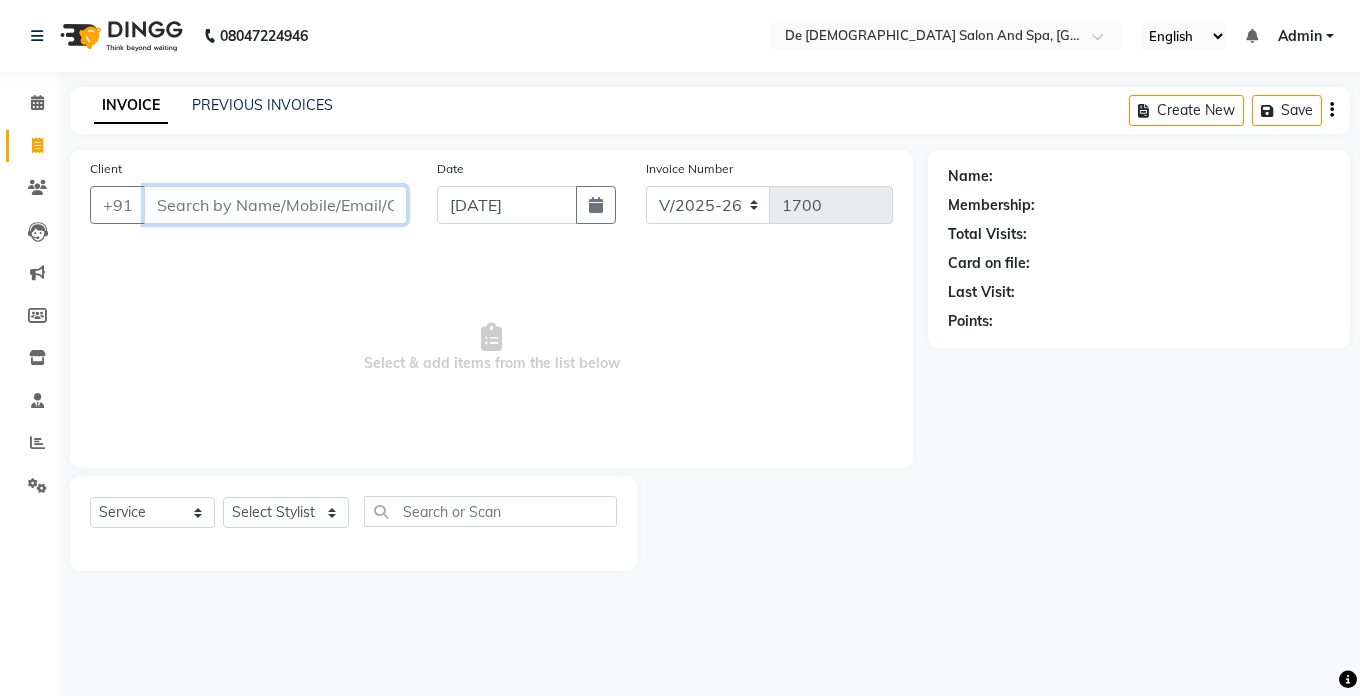 click on "Client" at bounding box center (275, 205) 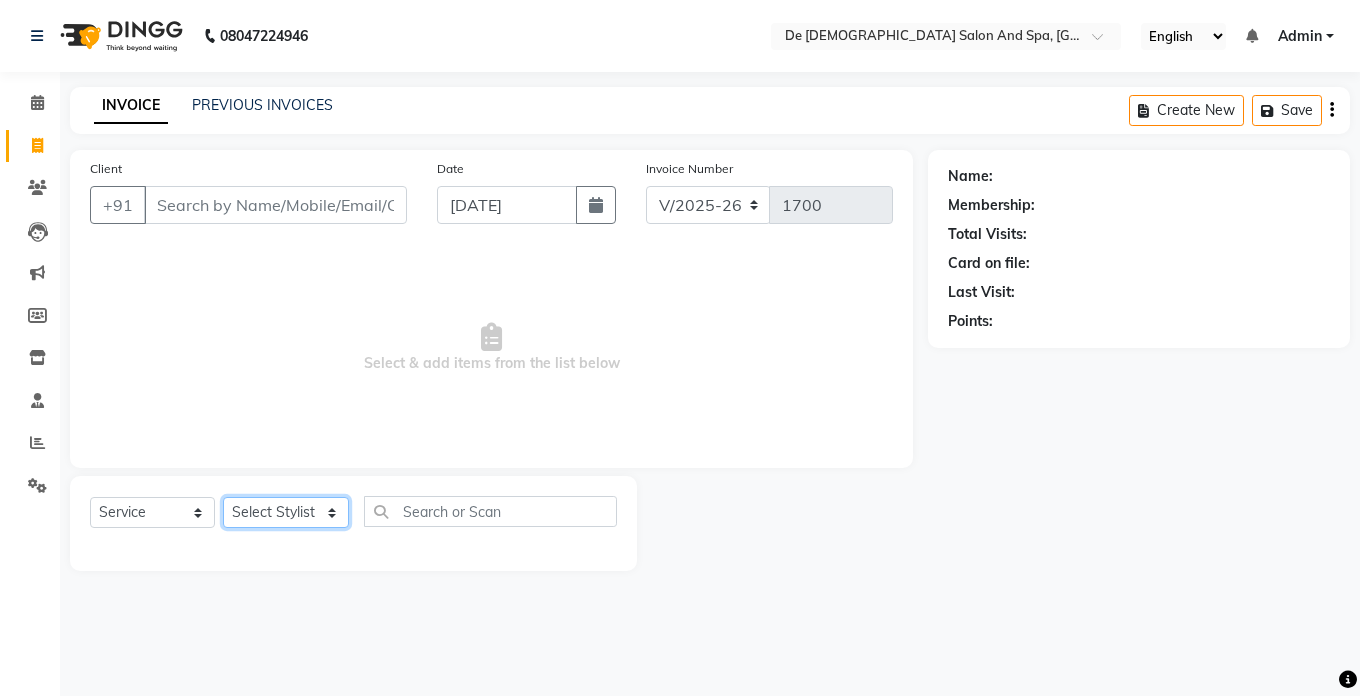 click on "Select Stylist akshay aman [PERSON_NAME] [PERSON_NAME]  [MEDICAL_DATA][PERSON_NAME] [PERSON_NAME] [DATE][PERSON_NAME]" 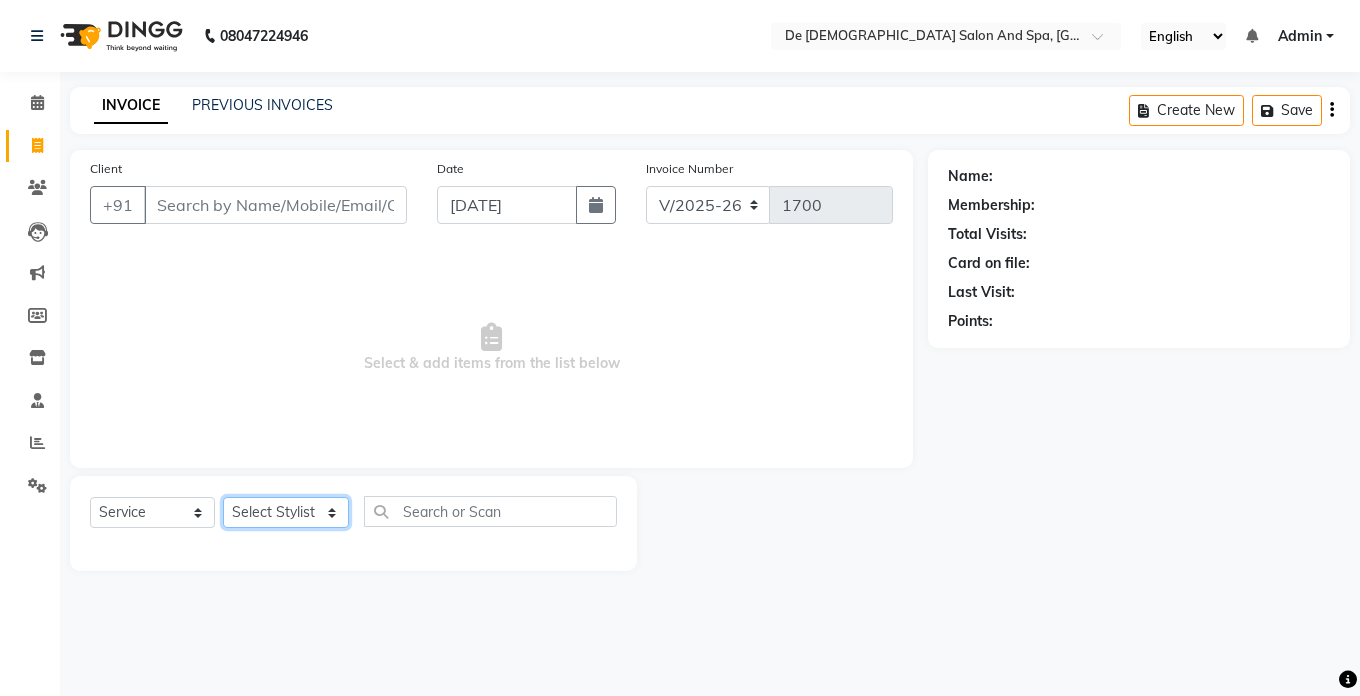 select on "49369" 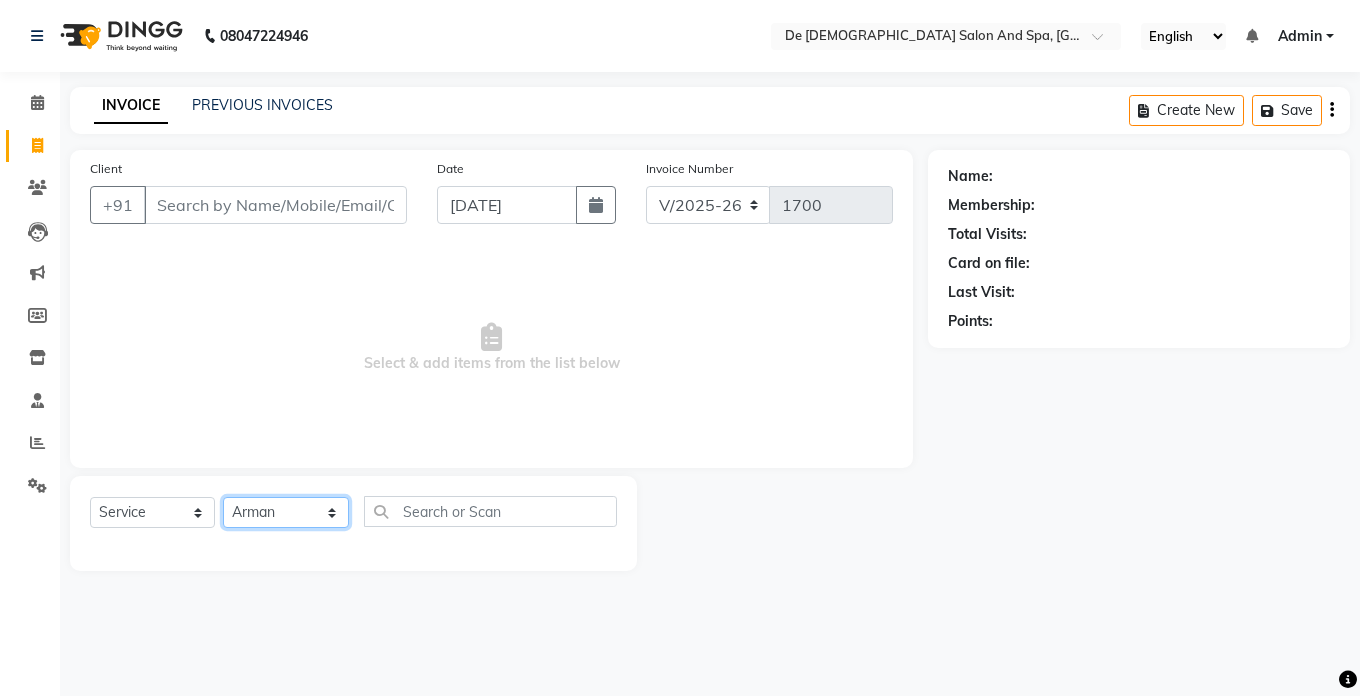 click on "Select Stylist akshay aman [PERSON_NAME] [PERSON_NAME]  [MEDICAL_DATA][PERSON_NAME] [PERSON_NAME] [DATE][PERSON_NAME]" 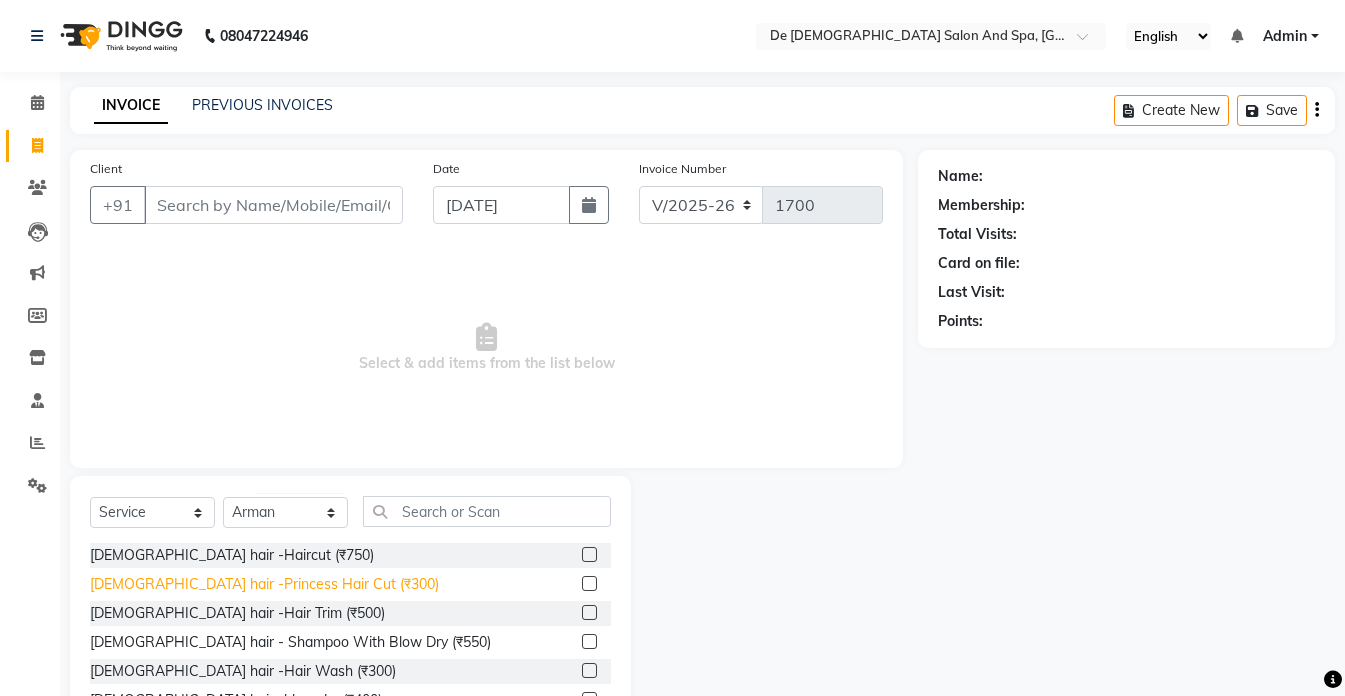 click on "[DEMOGRAPHIC_DATA] hair -Princess Hair Cut (₹300)" 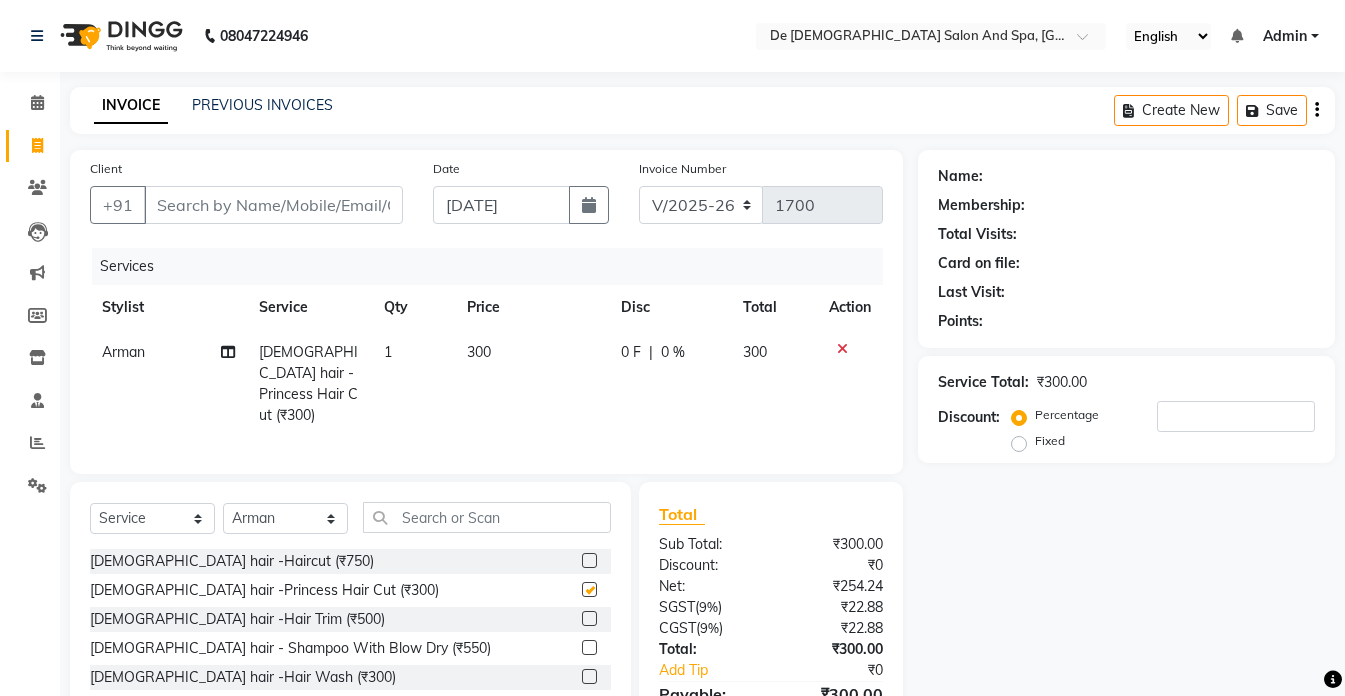 checkbox on "false" 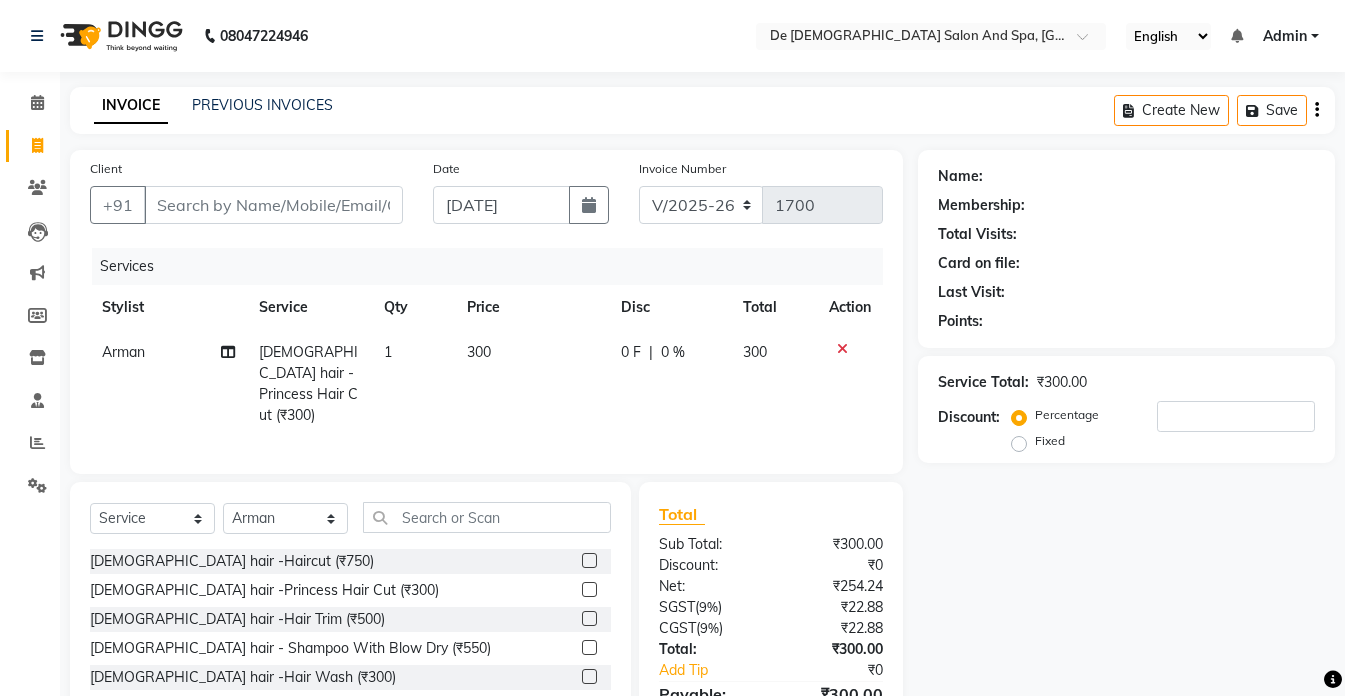 click on "1" 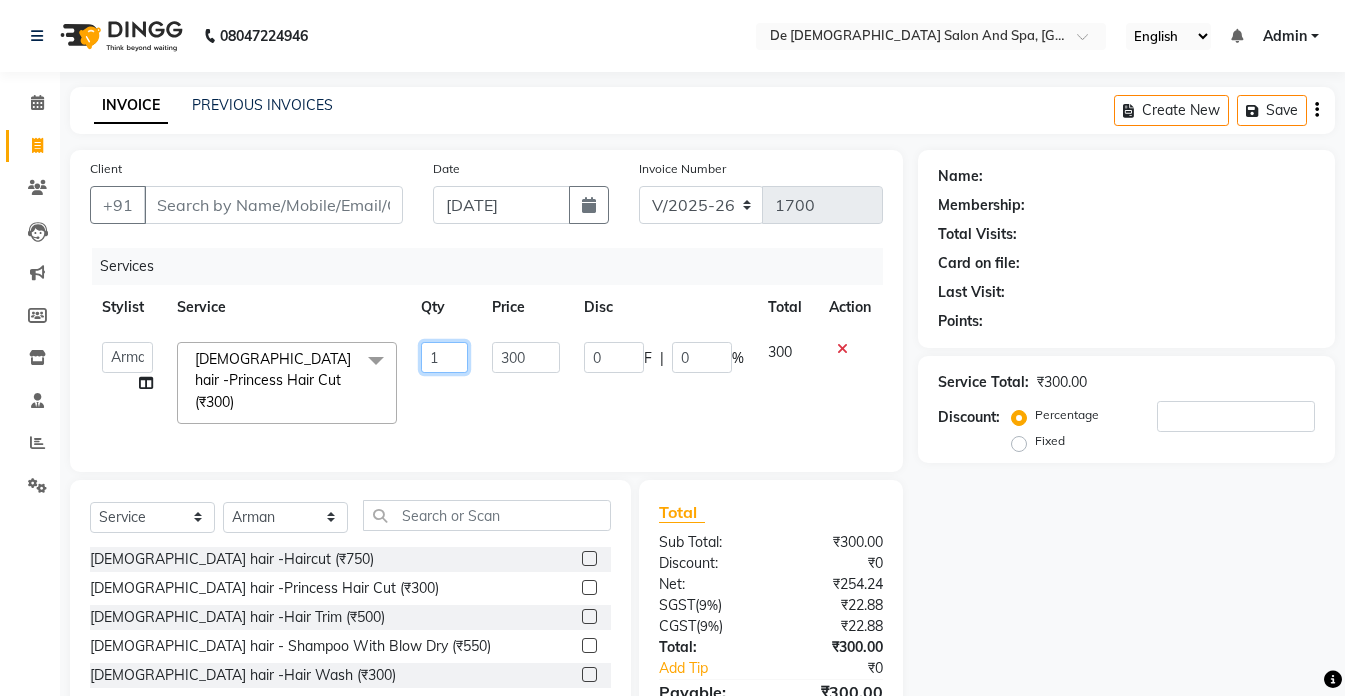 click on "1" 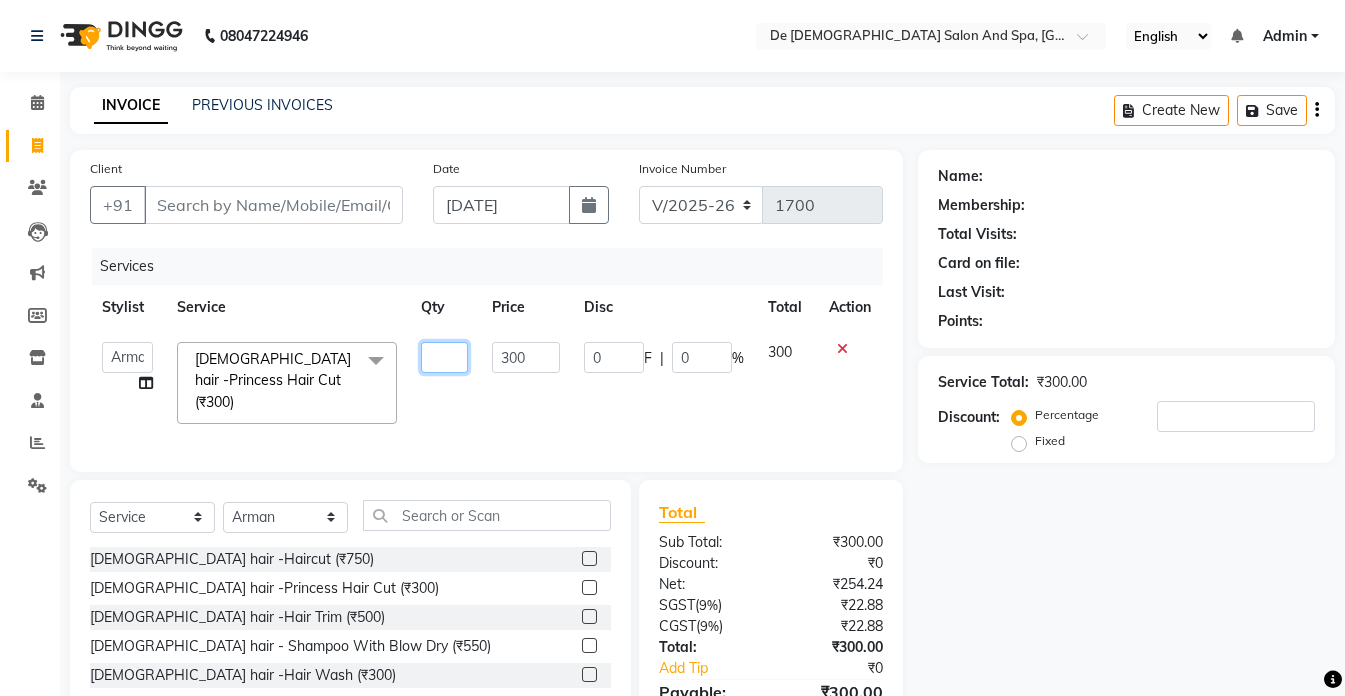 type on "2" 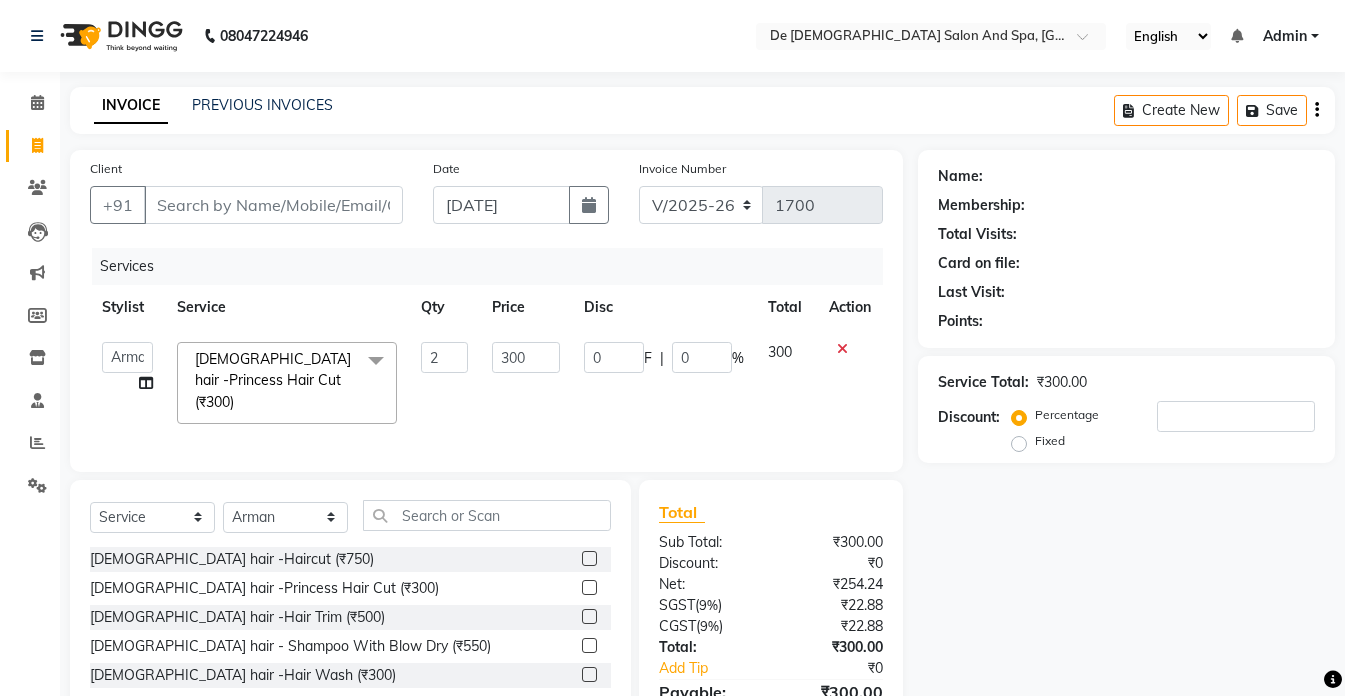 click on "INVOICE PREVIOUS INVOICES Create New   Save" 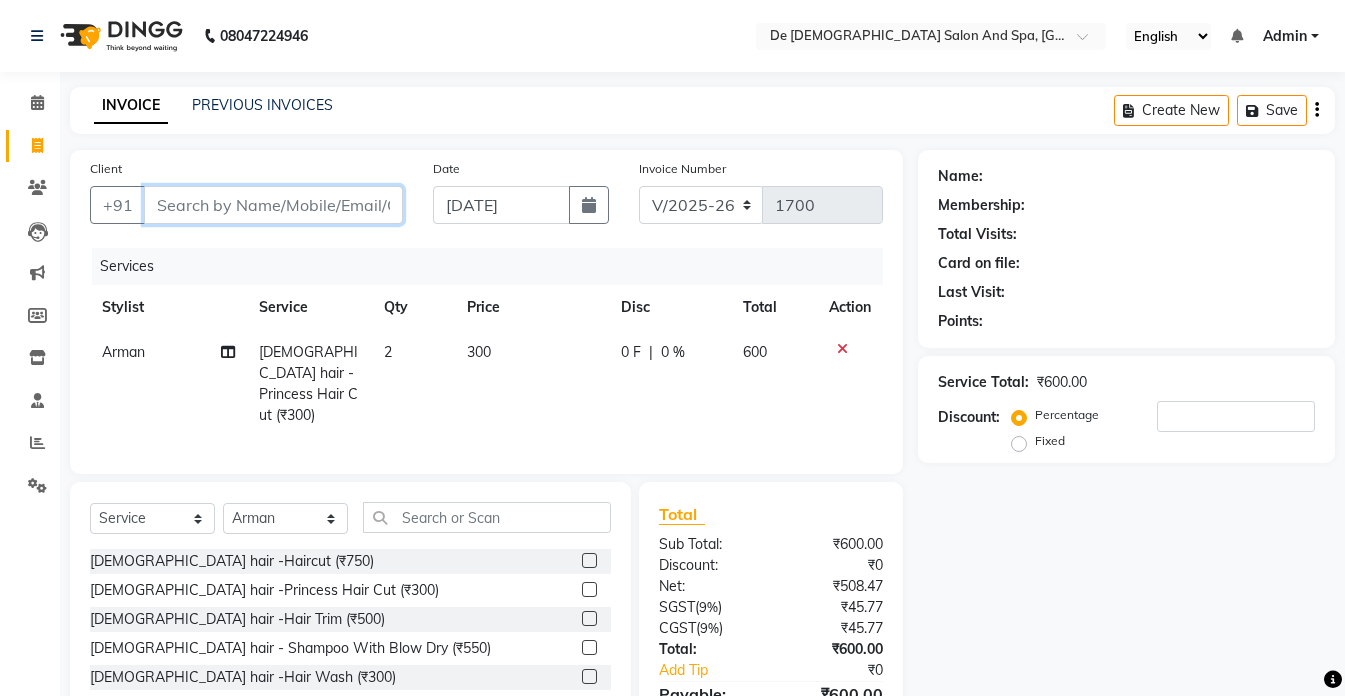 click on "Client" at bounding box center [273, 205] 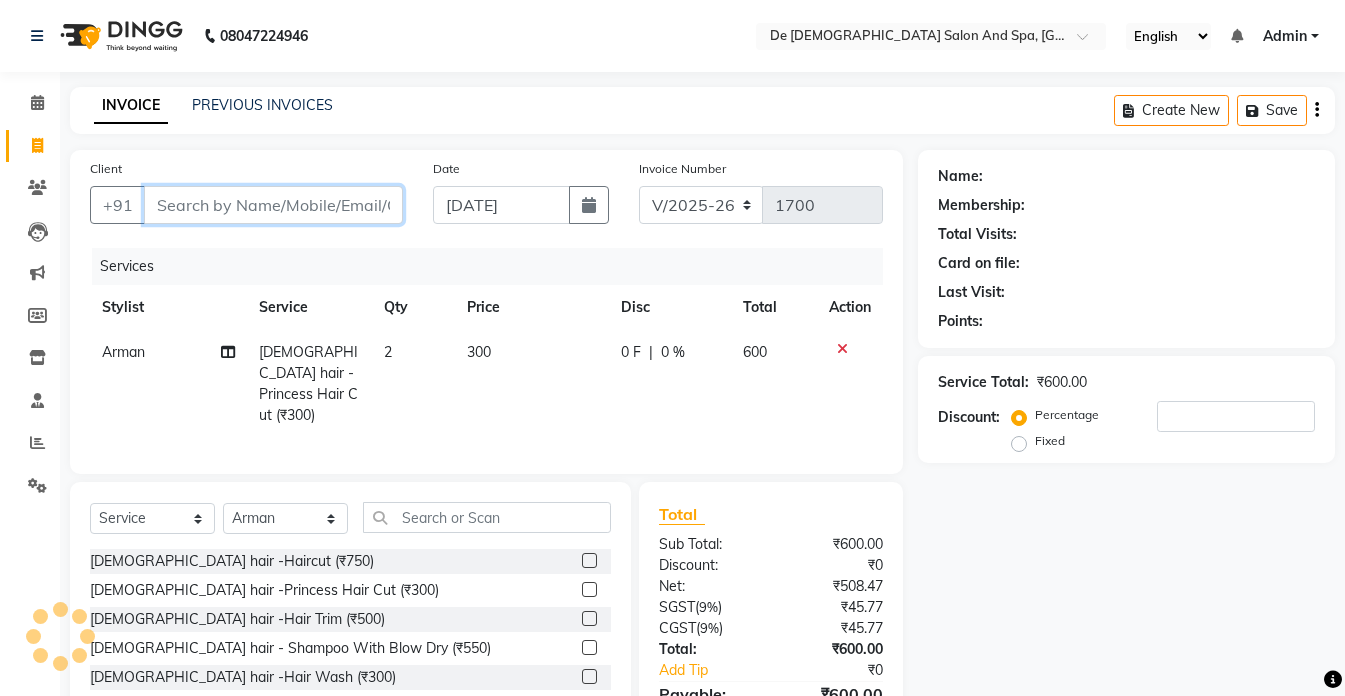 type on "9" 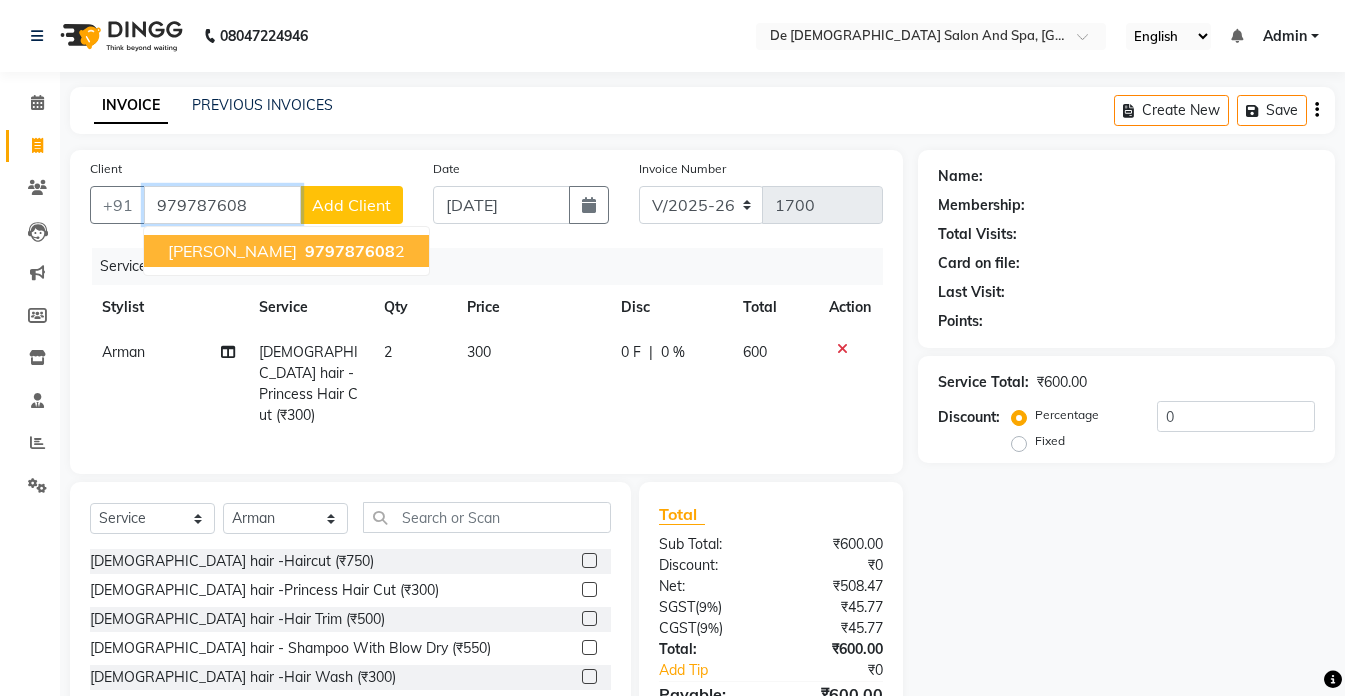 click on "[PERSON_NAME]   979787608 2" at bounding box center (286, 251) 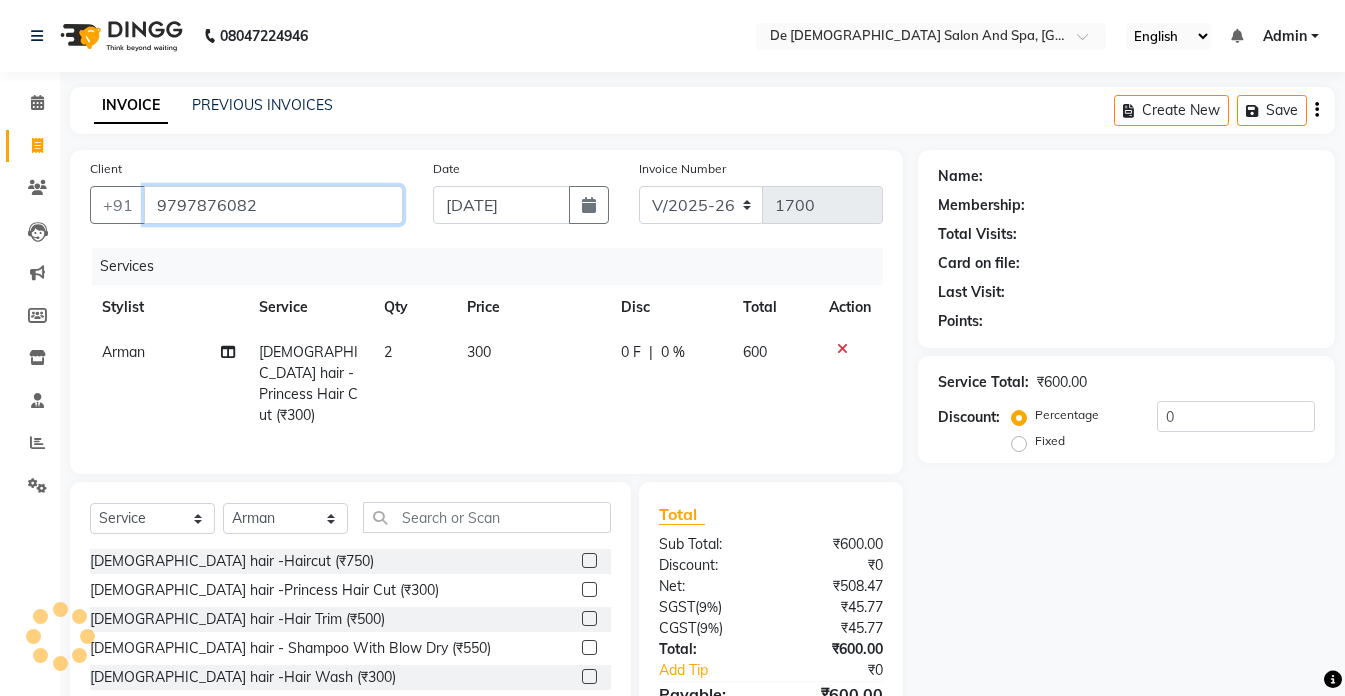 type on "9797876082" 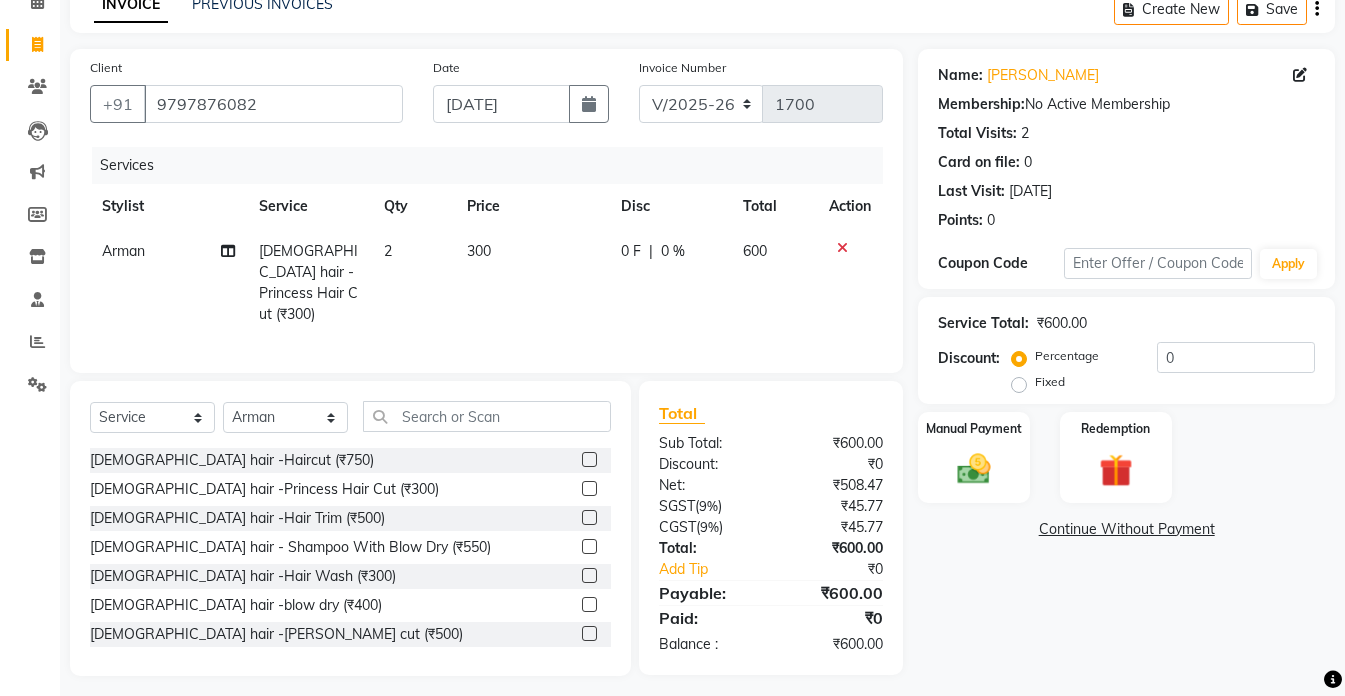 scroll, scrollTop: 105, scrollLeft: 0, axis: vertical 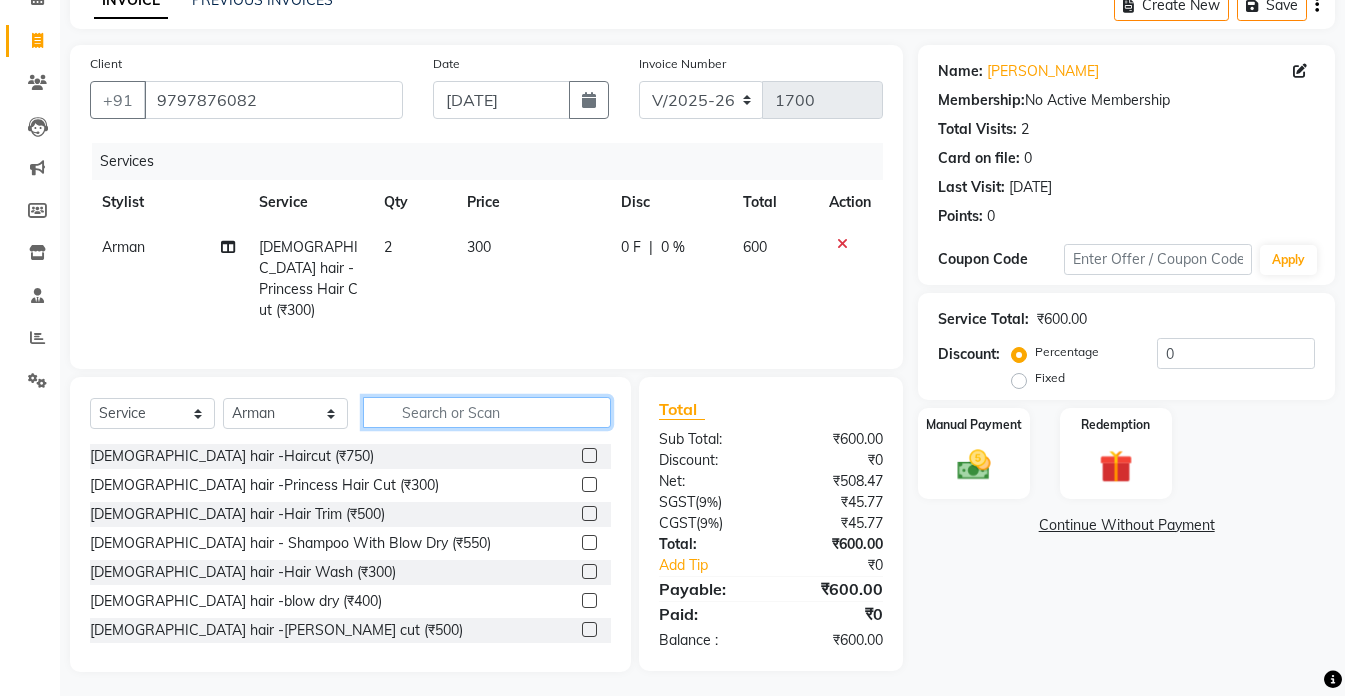 click 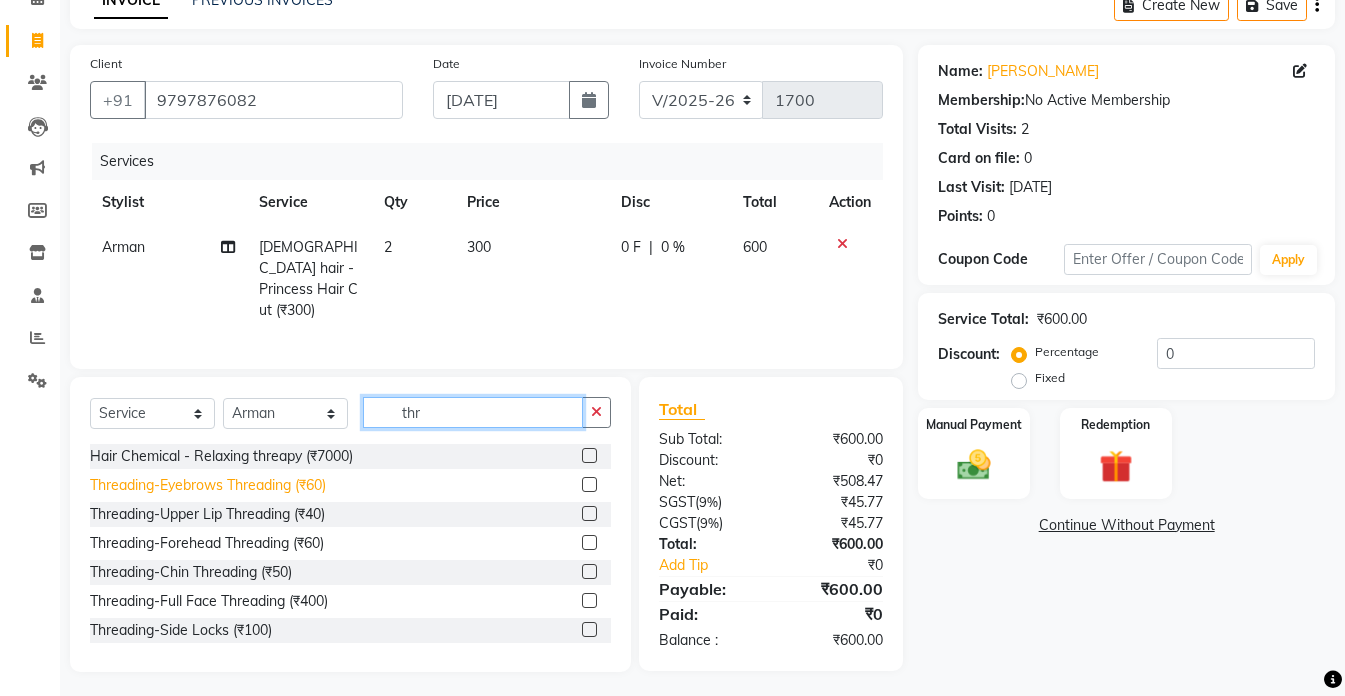 type on "thr" 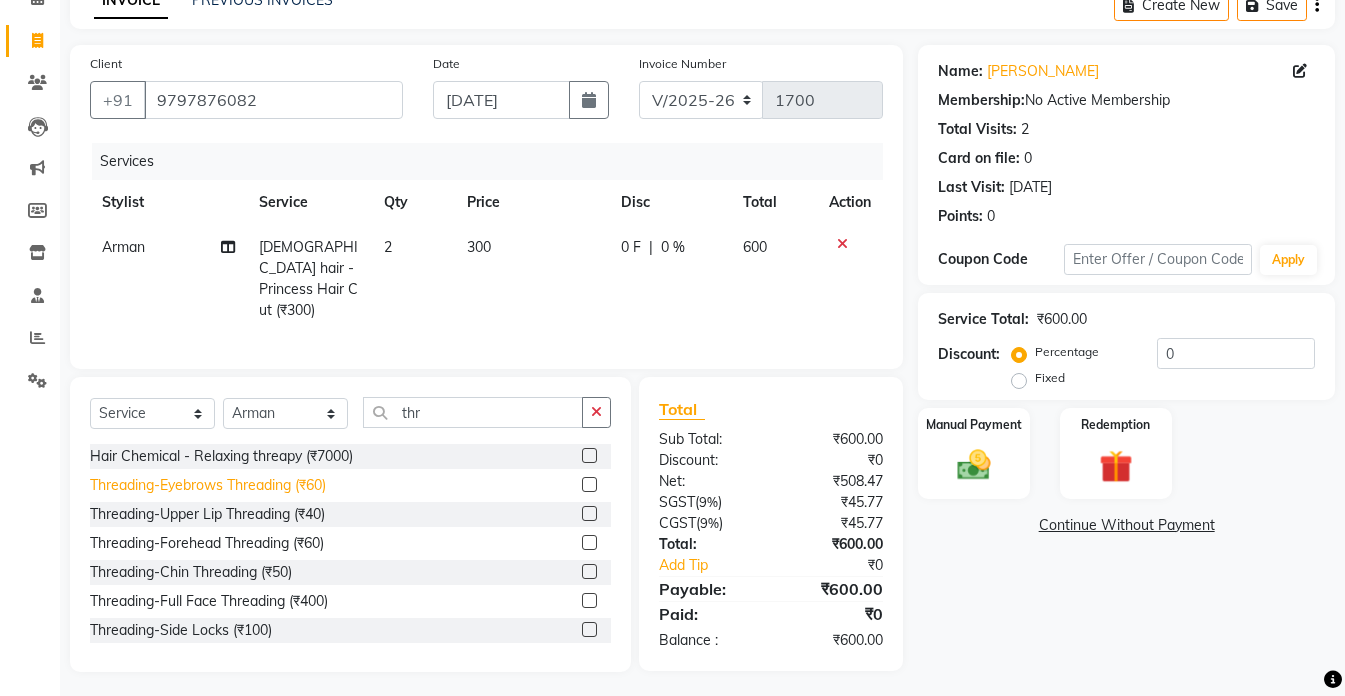 click on "Threading-Eyebrows Threading (₹60)" 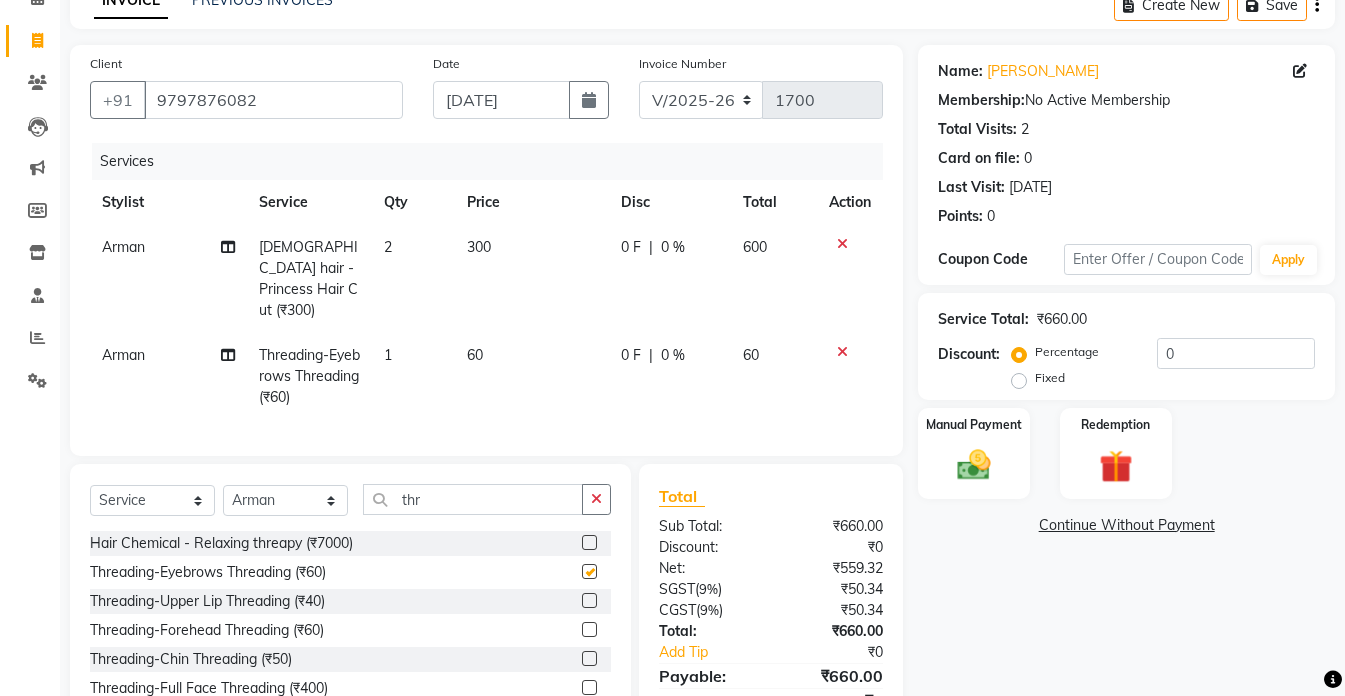 checkbox on "false" 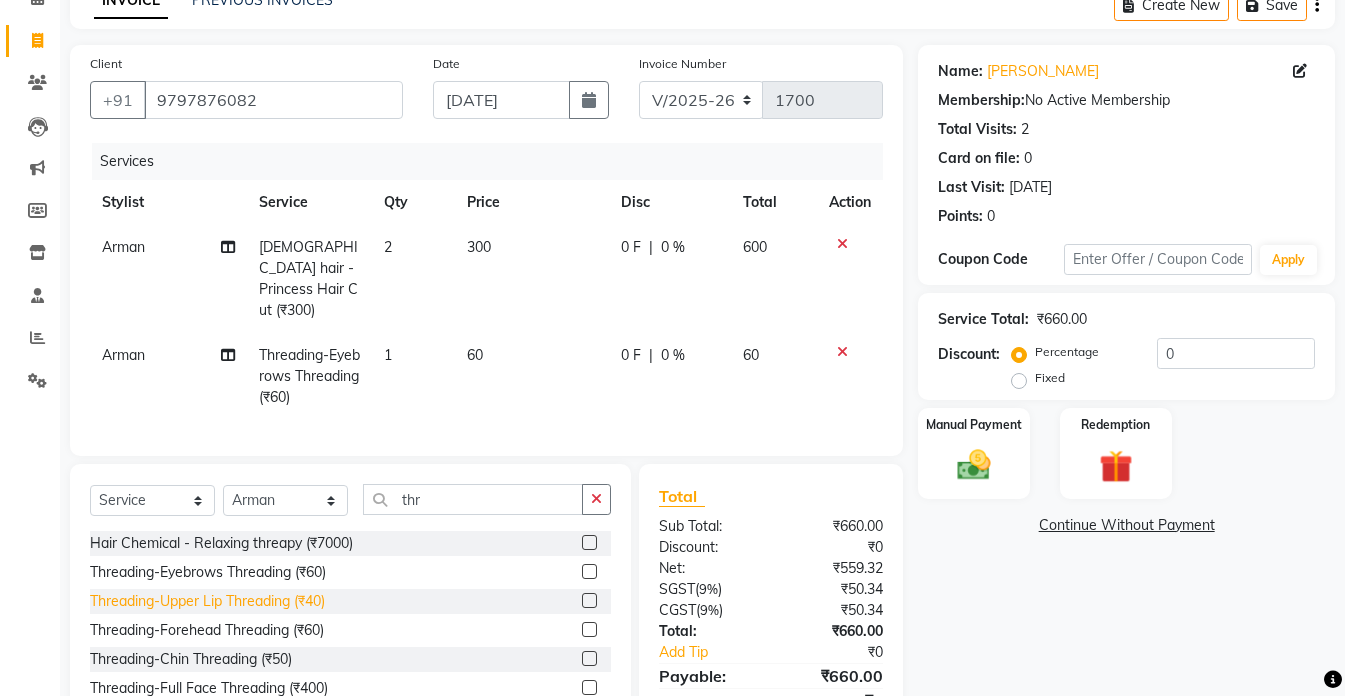 click on "Threading-Upper Lip Threading (₹40)" 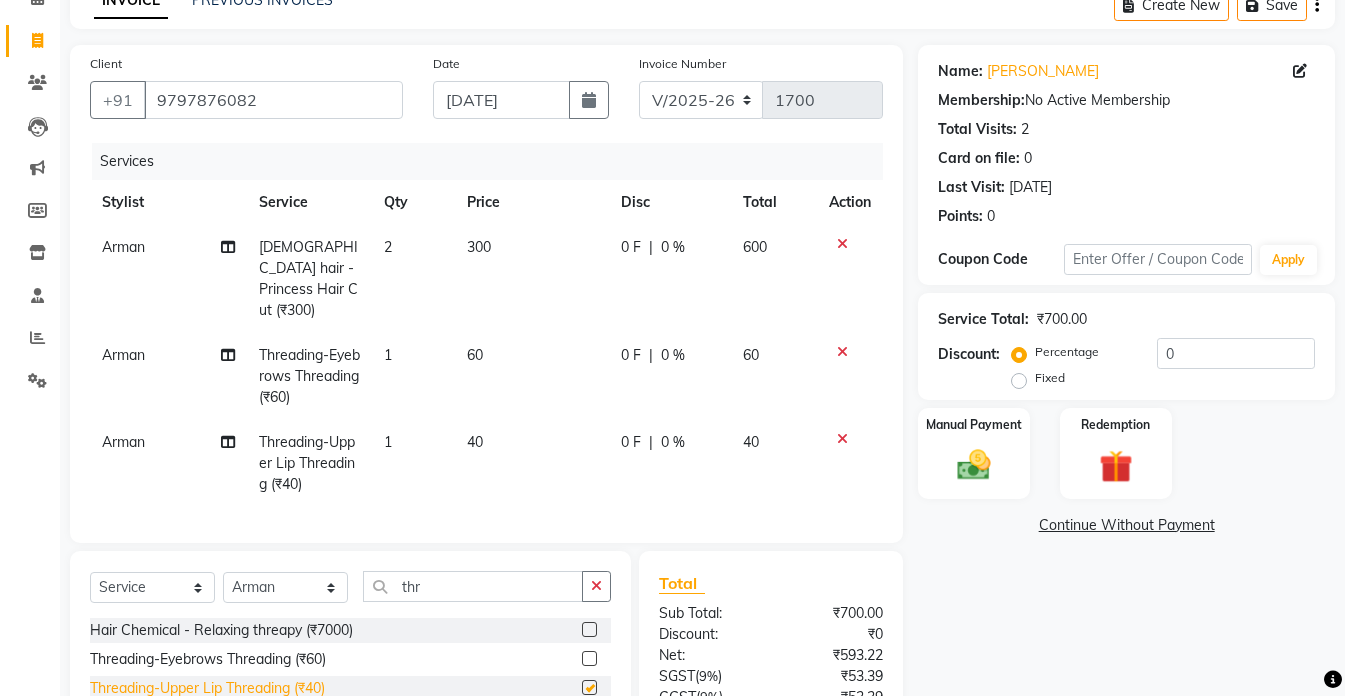 checkbox on "false" 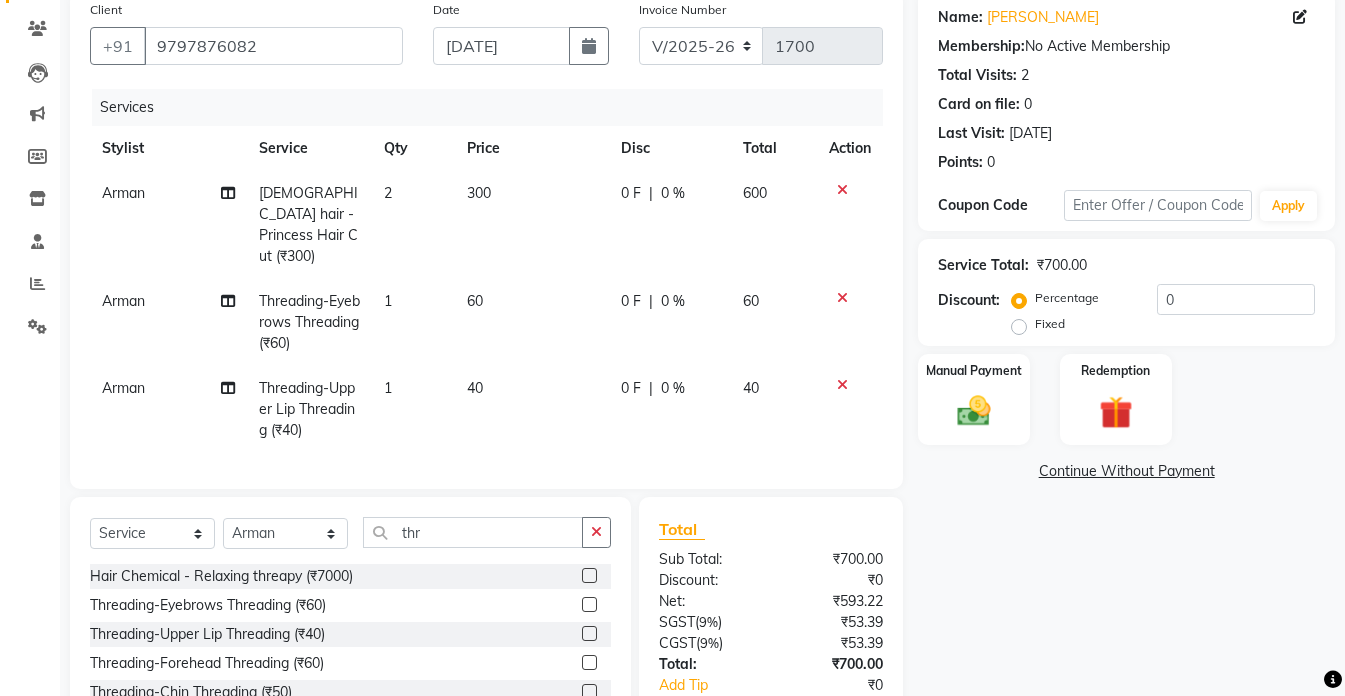 scroll, scrollTop: 205, scrollLeft: 0, axis: vertical 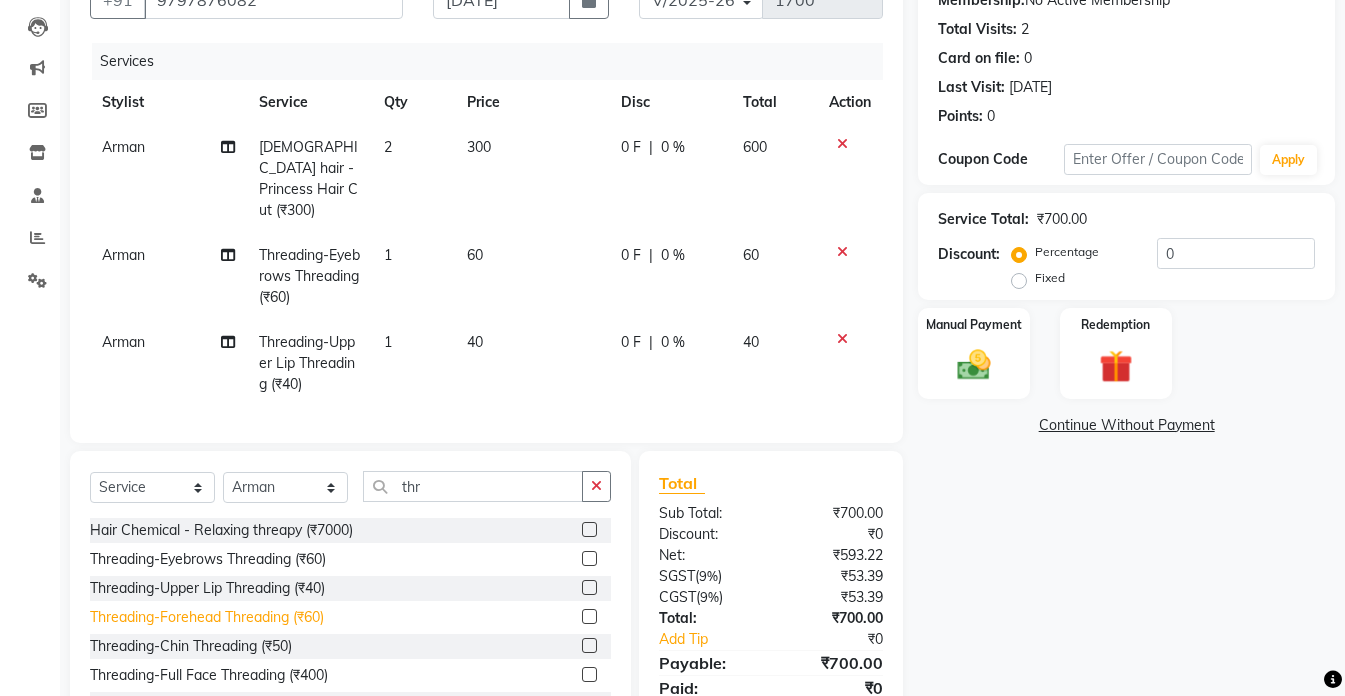 click on "Threading-Forehead Threading (₹60)" 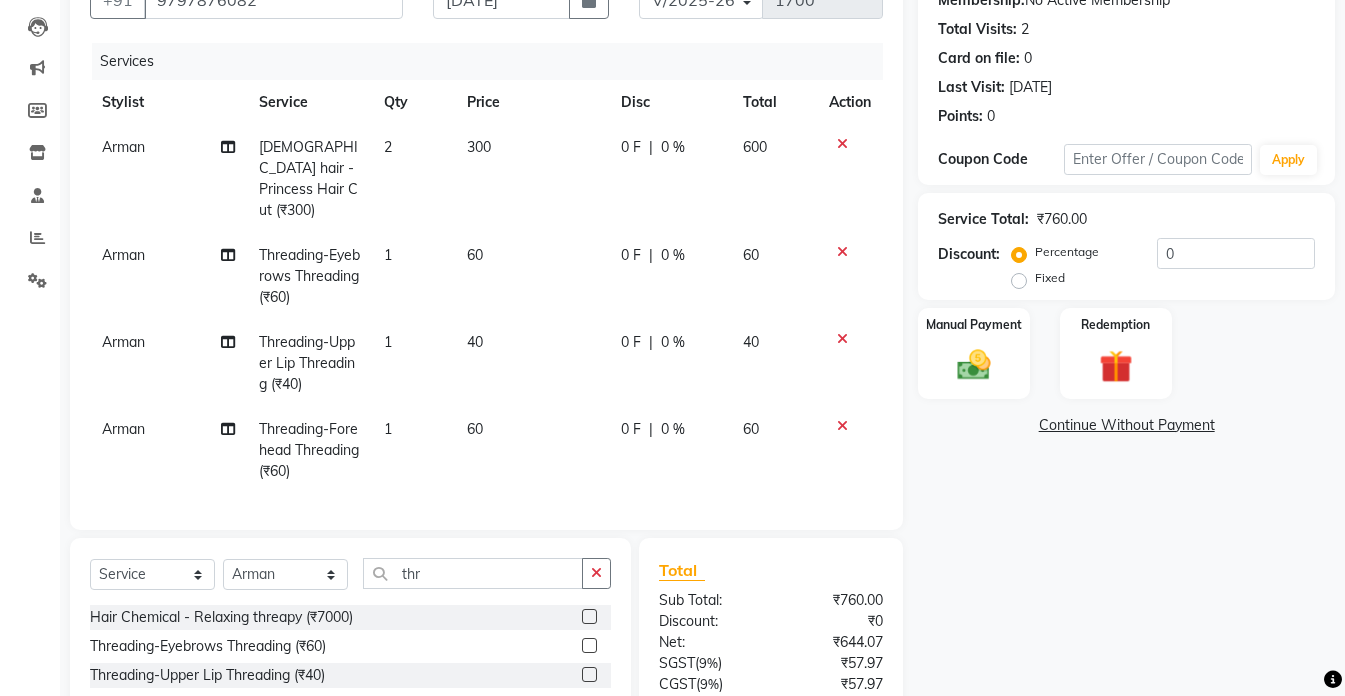 checkbox on "false" 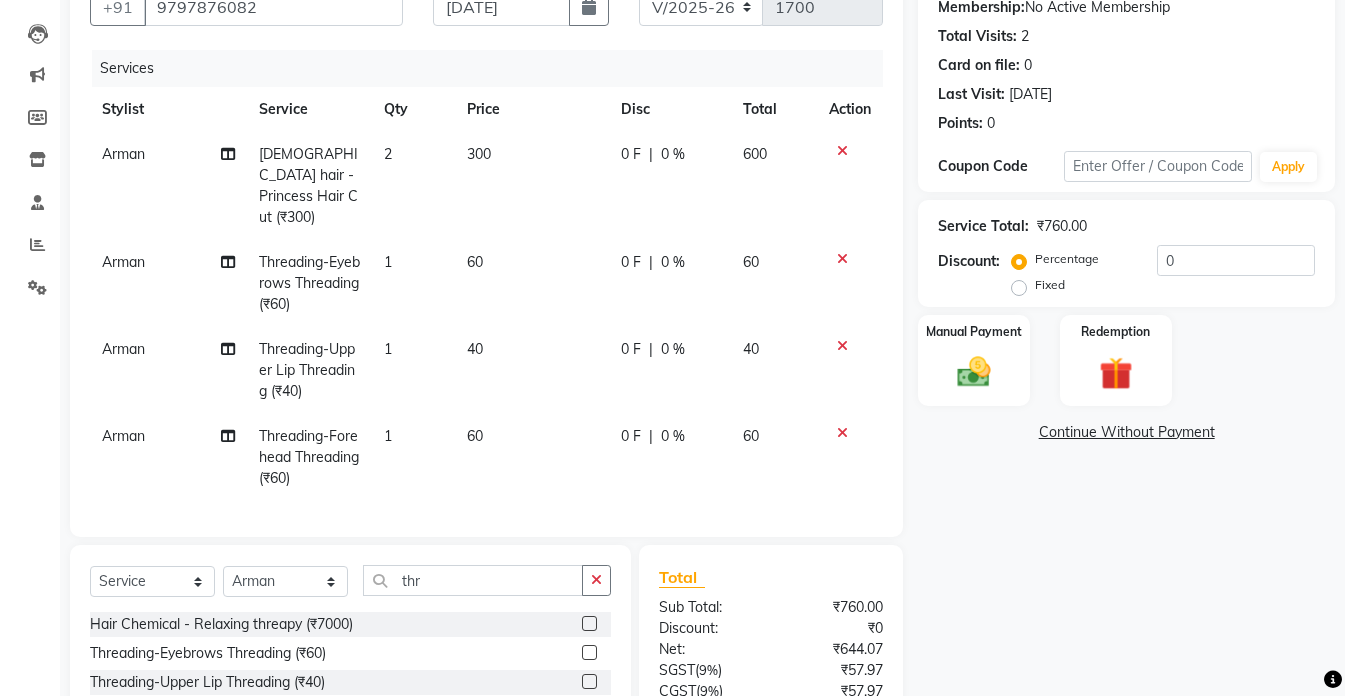scroll, scrollTop: 200, scrollLeft: 0, axis: vertical 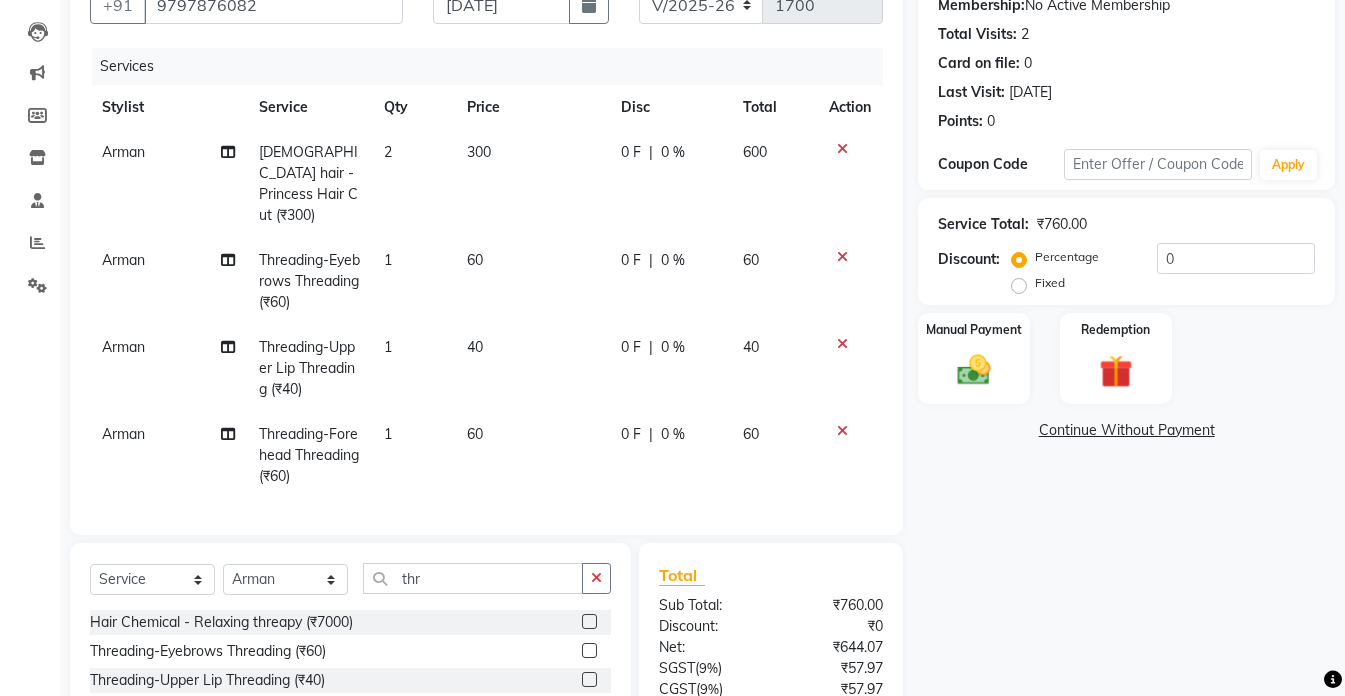 click on "Arman" 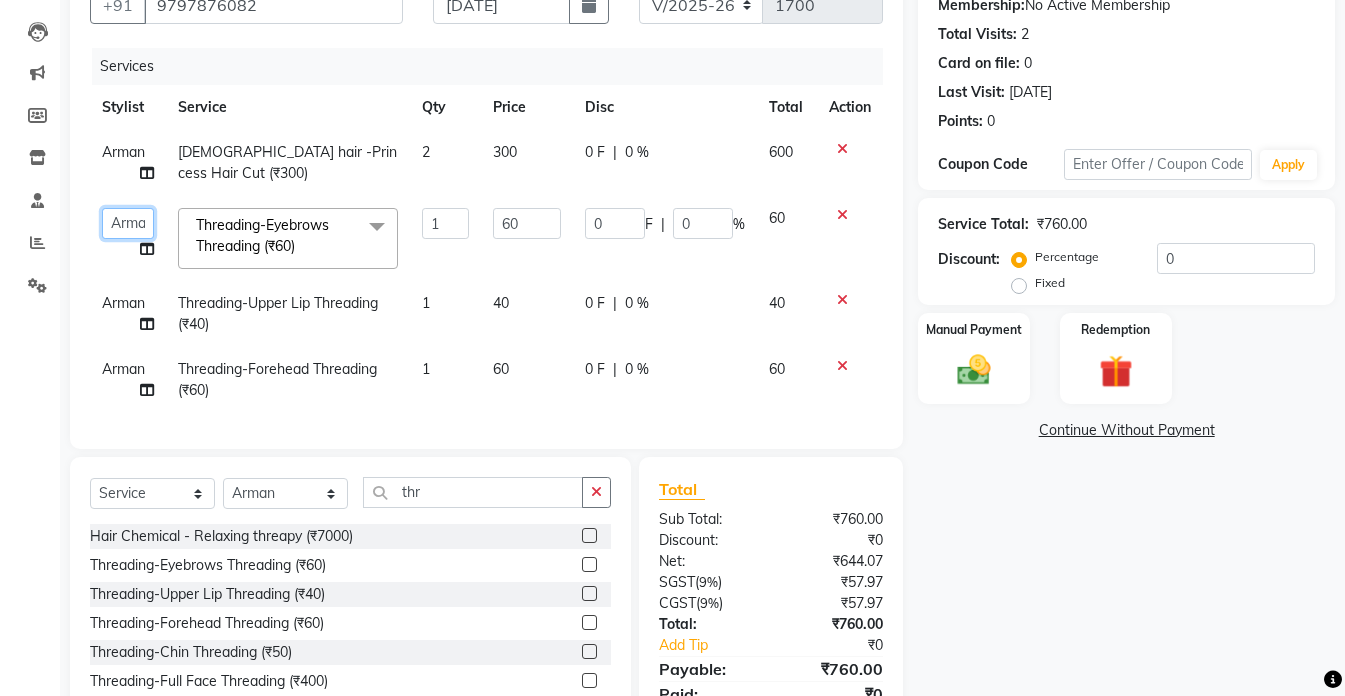 click on "akshay   [PERSON_NAME]   [PERSON_NAME]   [PERSON_NAME]    [MEDICAL_DATA][PERSON_NAME]   [PERSON_NAME]   [DATE][PERSON_NAME]" 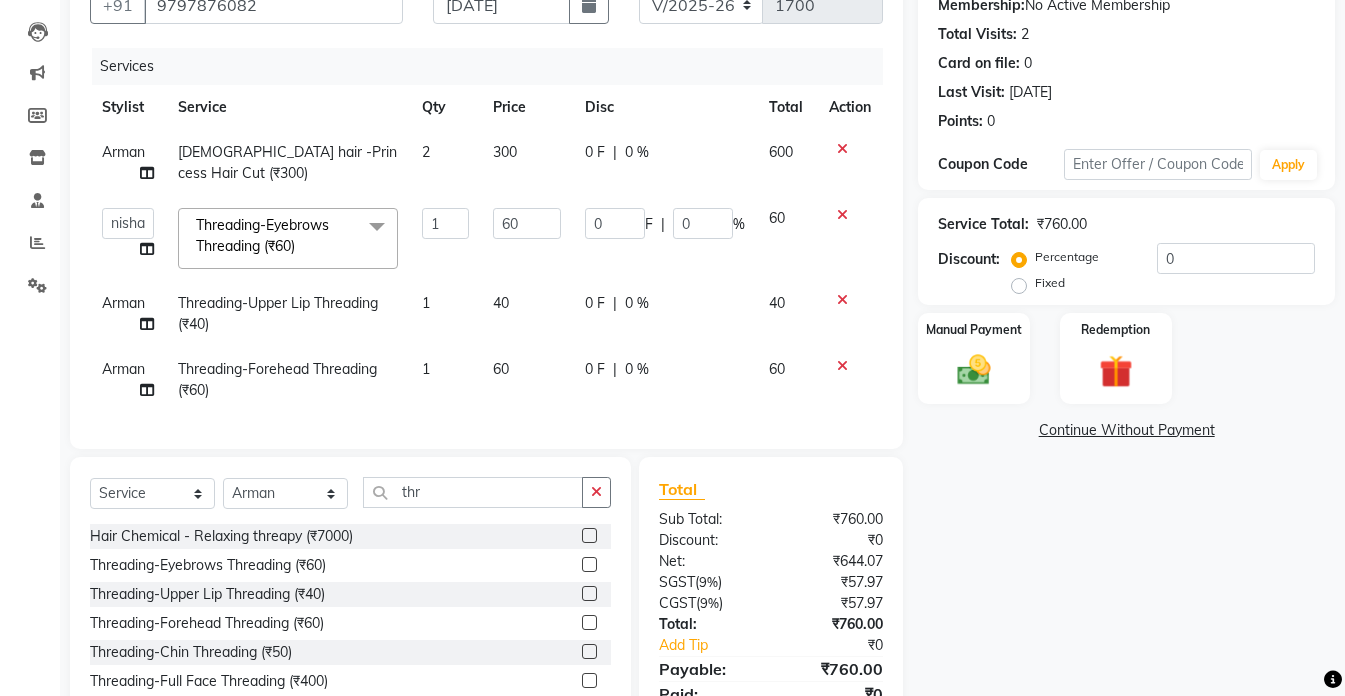 select on "49371" 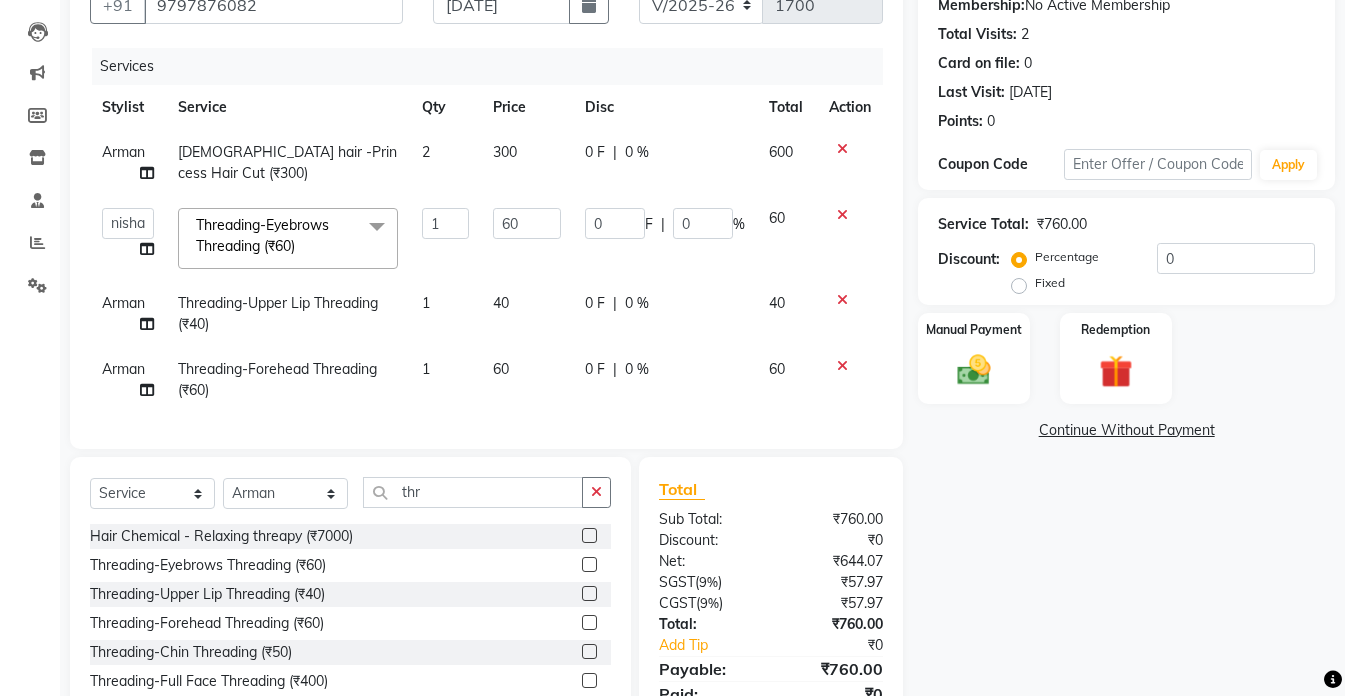 click on "Arman" 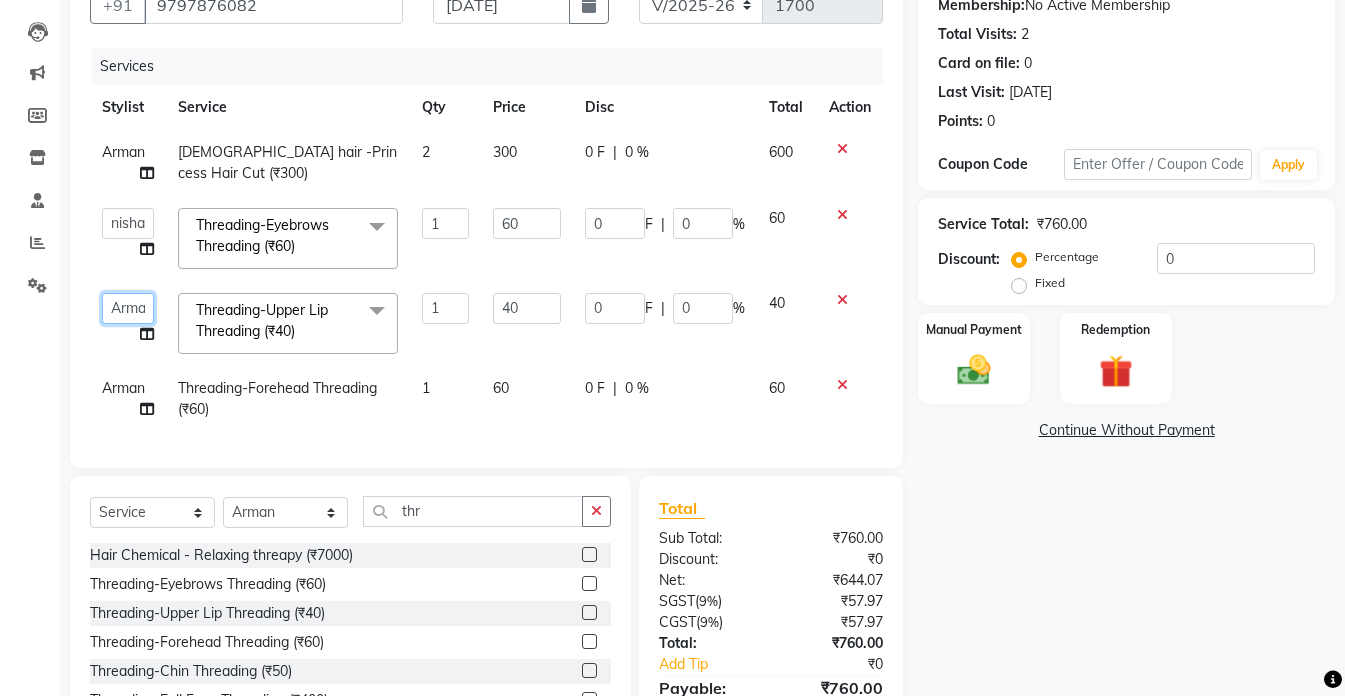 click on "akshay   [PERSON_NAME]   [PERSON_NAME]   [PERSON_NAME]    [MEDICAL_DATA][PERSON_NAME]   [PERSON_NAME]   [DATE][PERSON_NAME]" 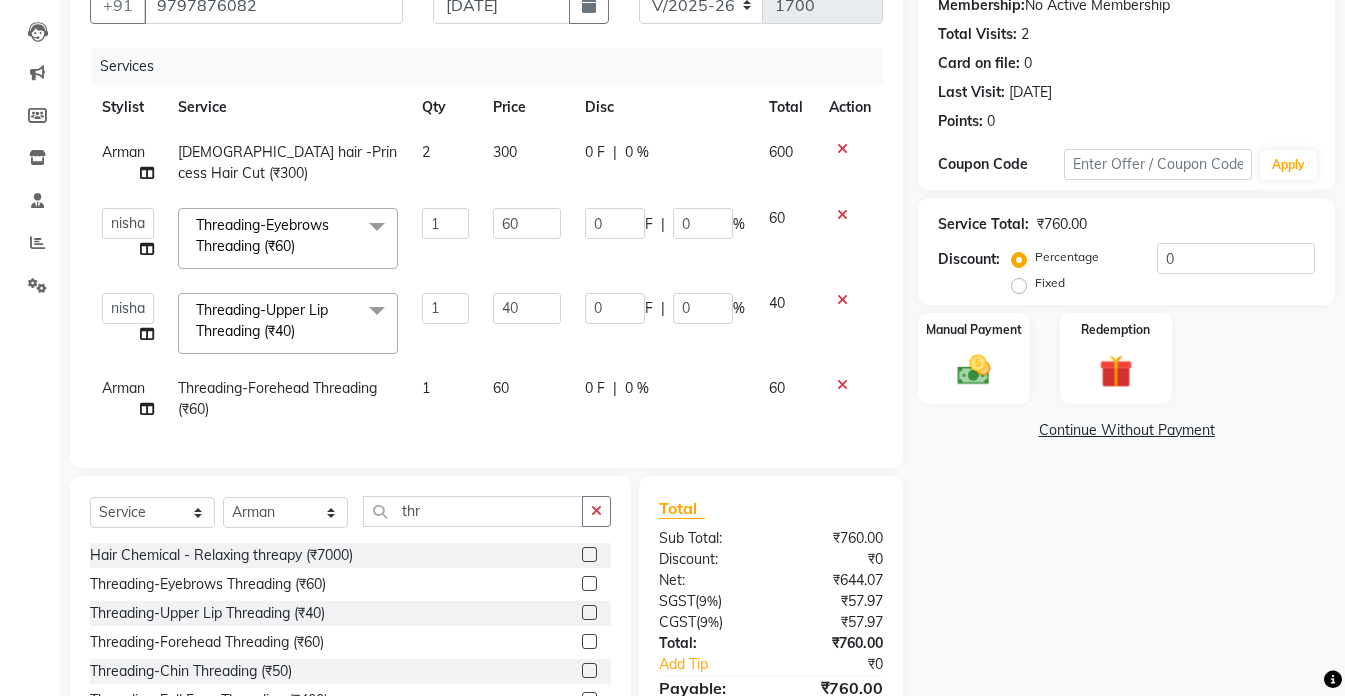 select on "49371" 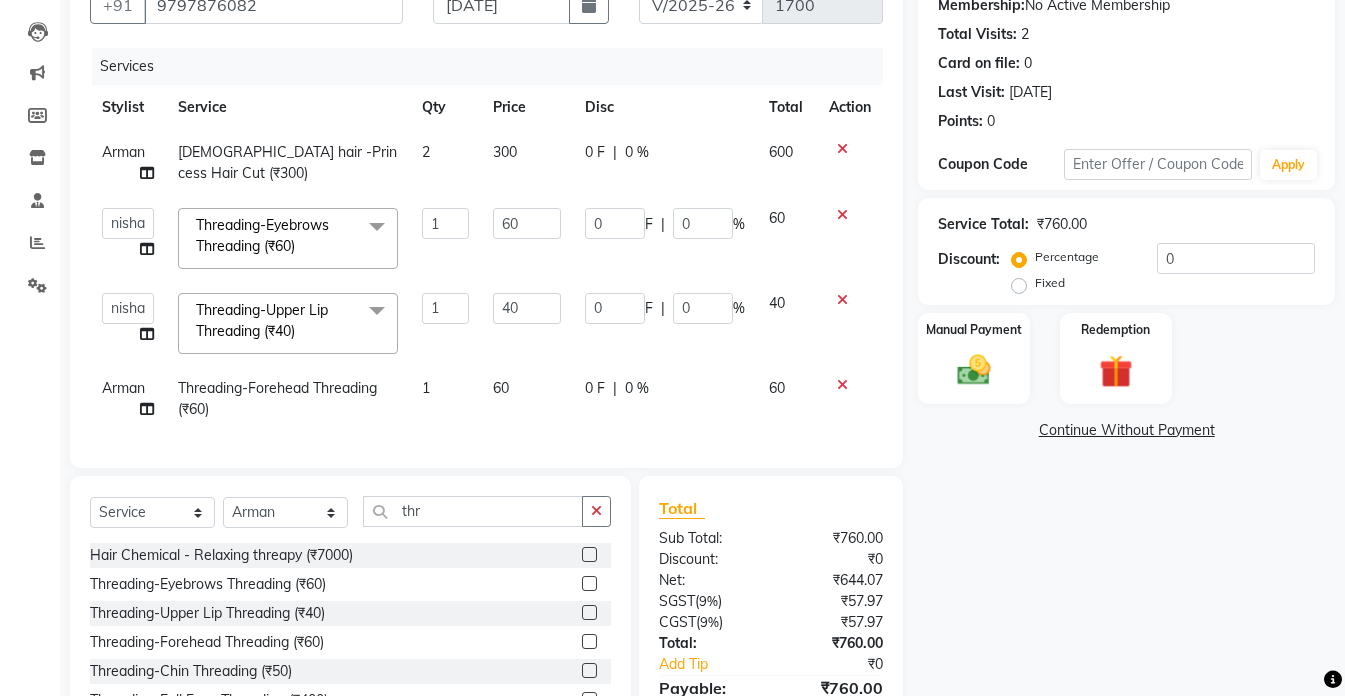 click on "Arman" 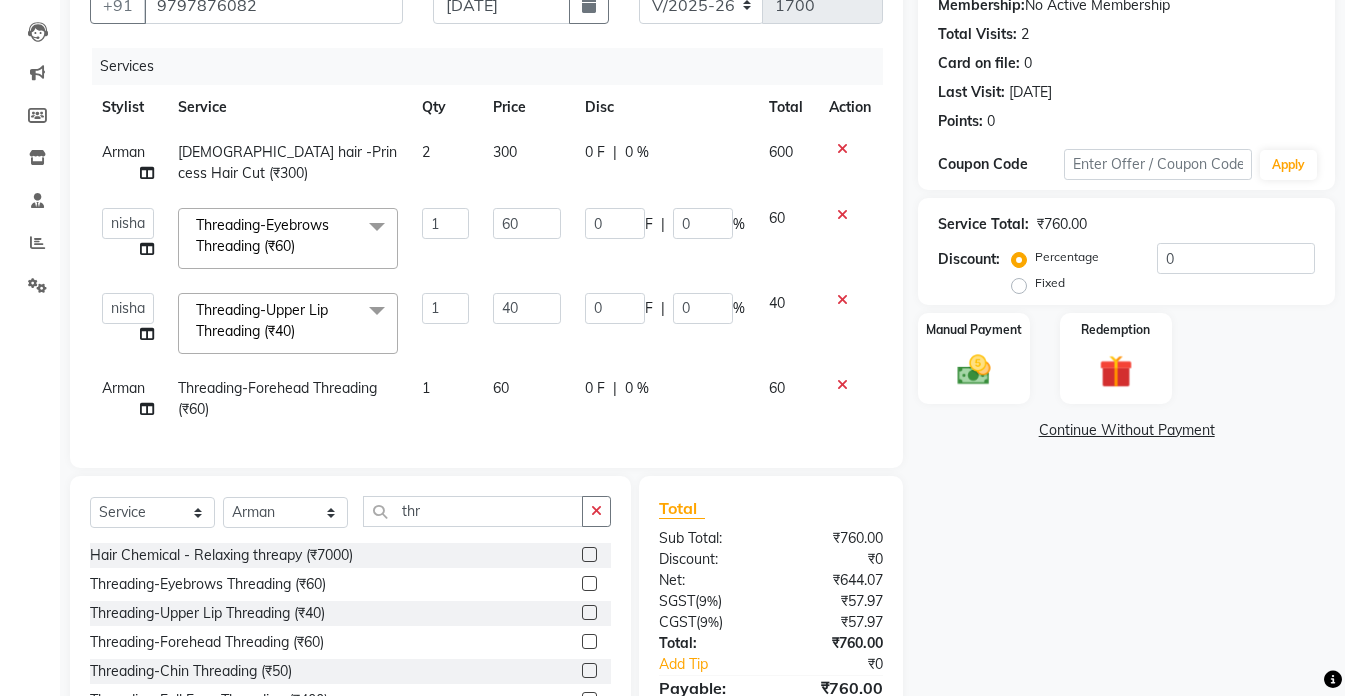 select on "49369" 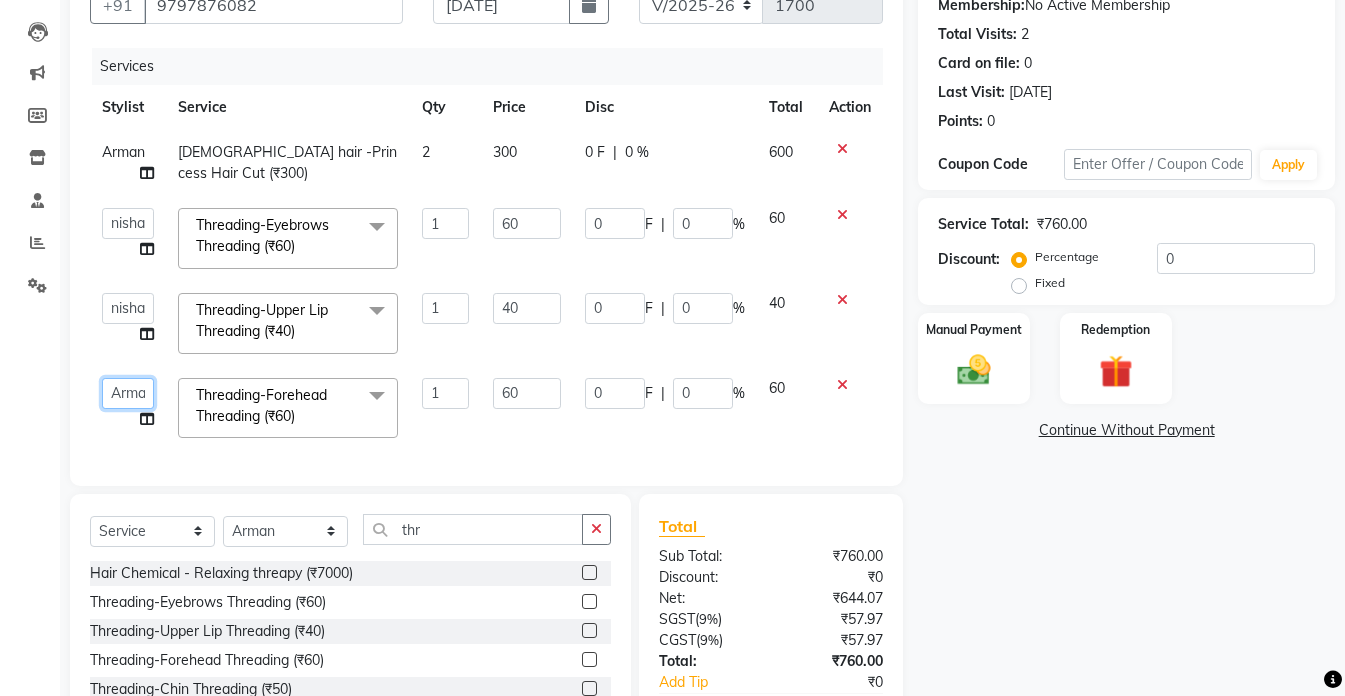 click on "akshay   [PERSON_NAME]   [PERSON_NAME]   [PERSON_NAME]    [MEDICAL_DATA][PERSON_NAME]   [PERSON_NAME]   [DATE][PERSON_NAME]" 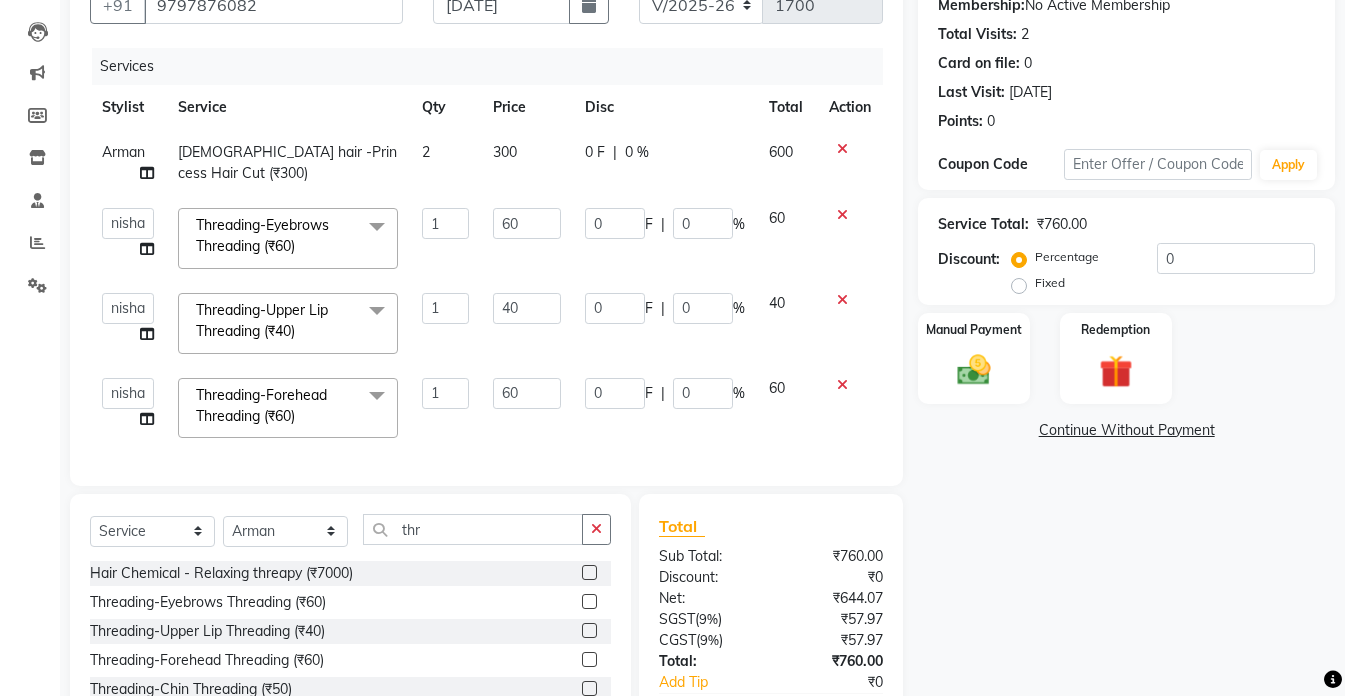 select on "49371" 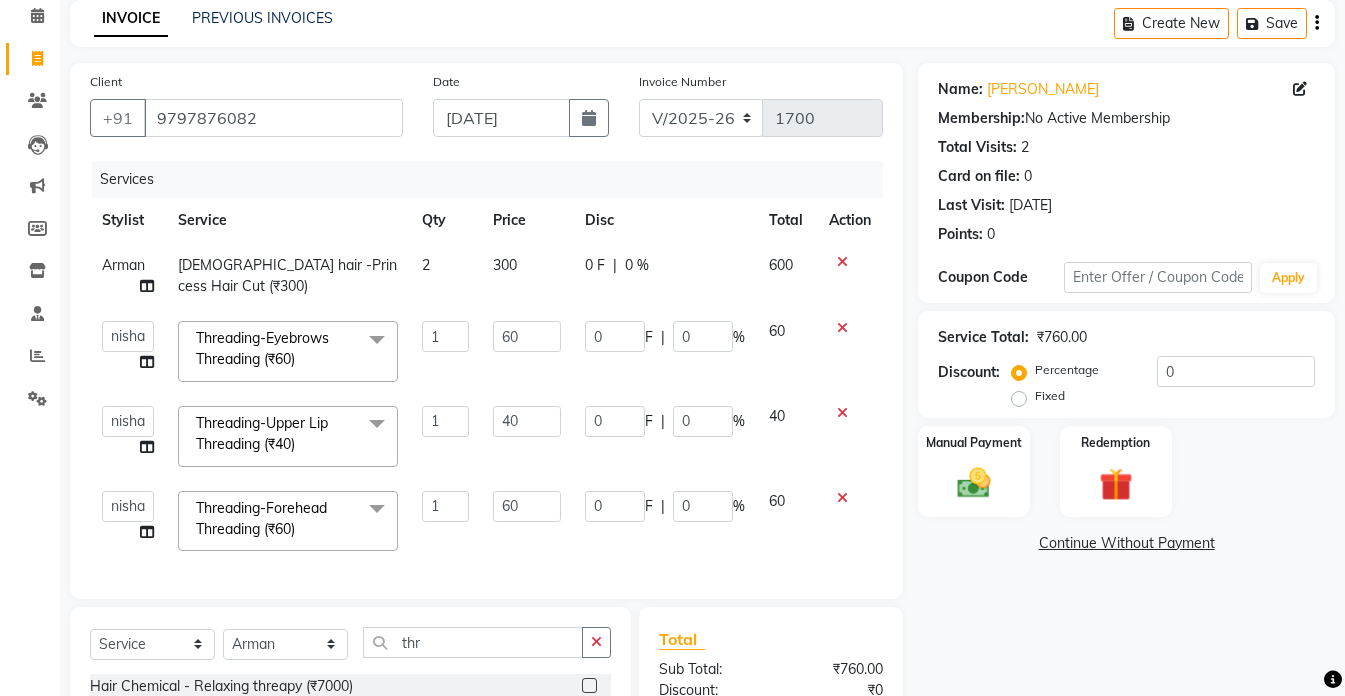 scroll, scrollTop: 38, scrollLeft: 0, axis: vertical 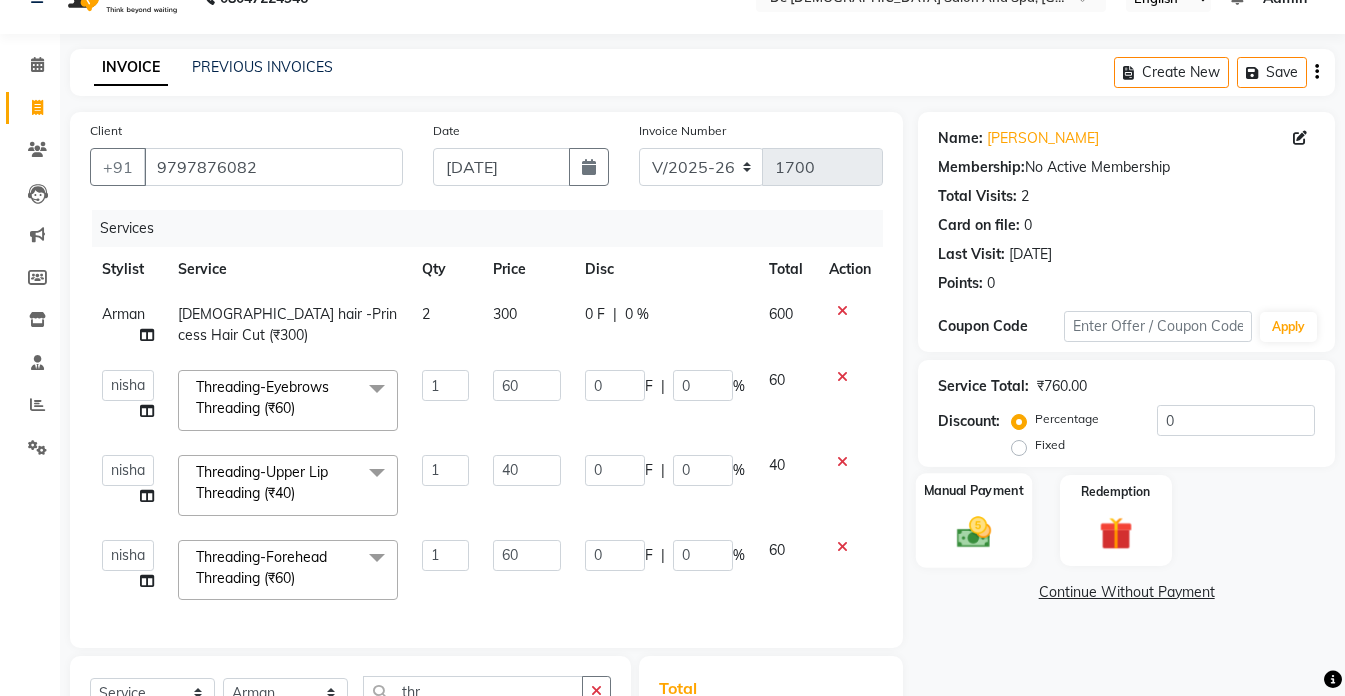 click 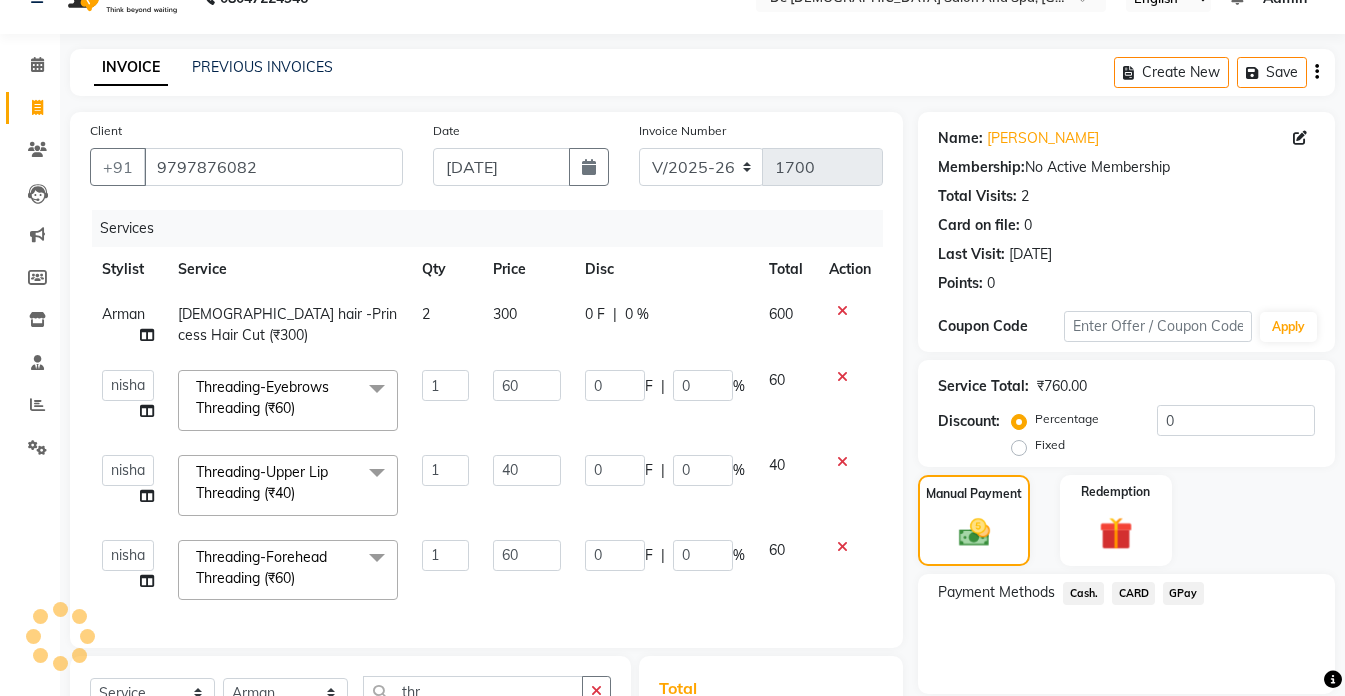 click on "Payment Methods" 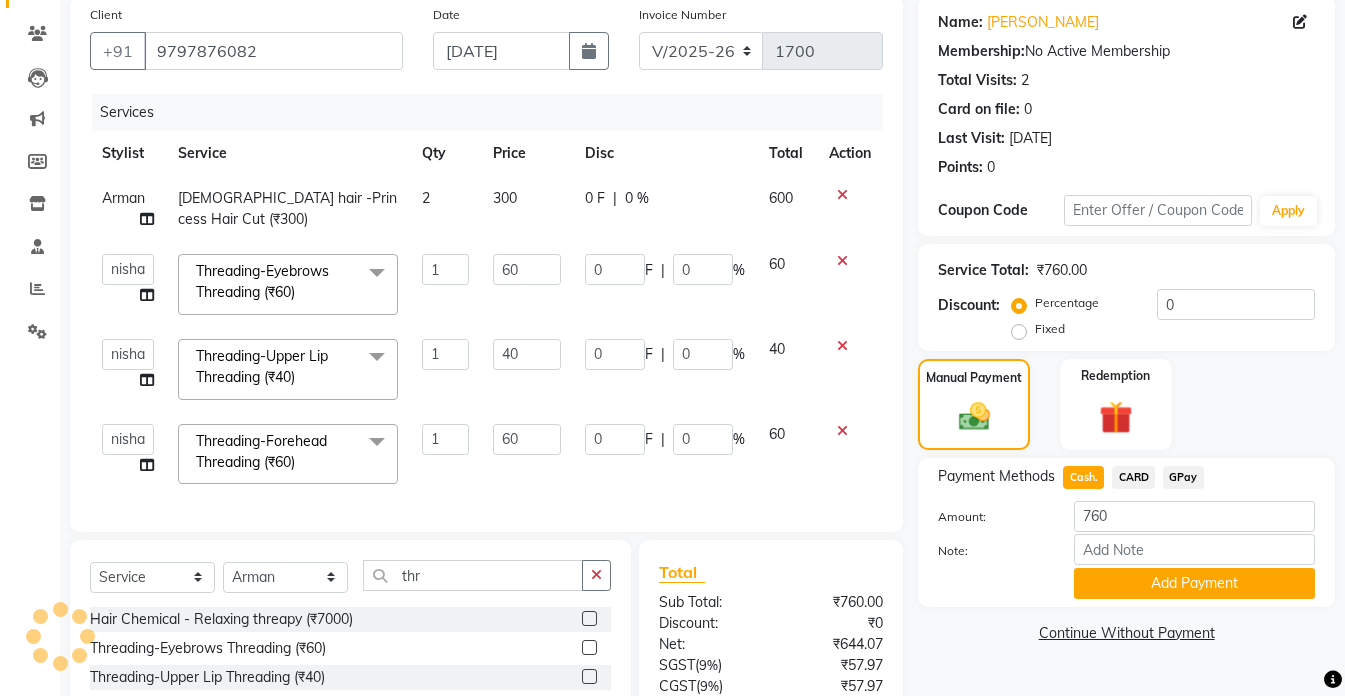 scroll, scrollTop: 338, scrollLeft: 0, axis: vertical 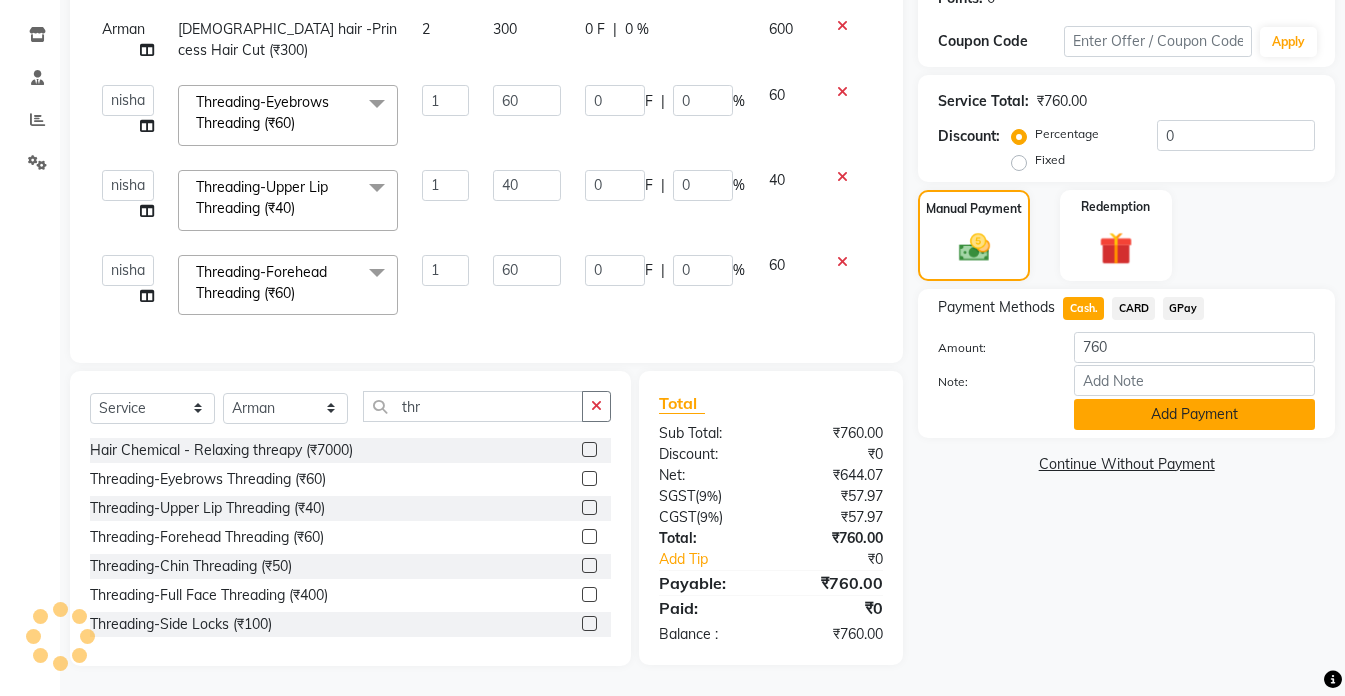 click on "Add Payment" 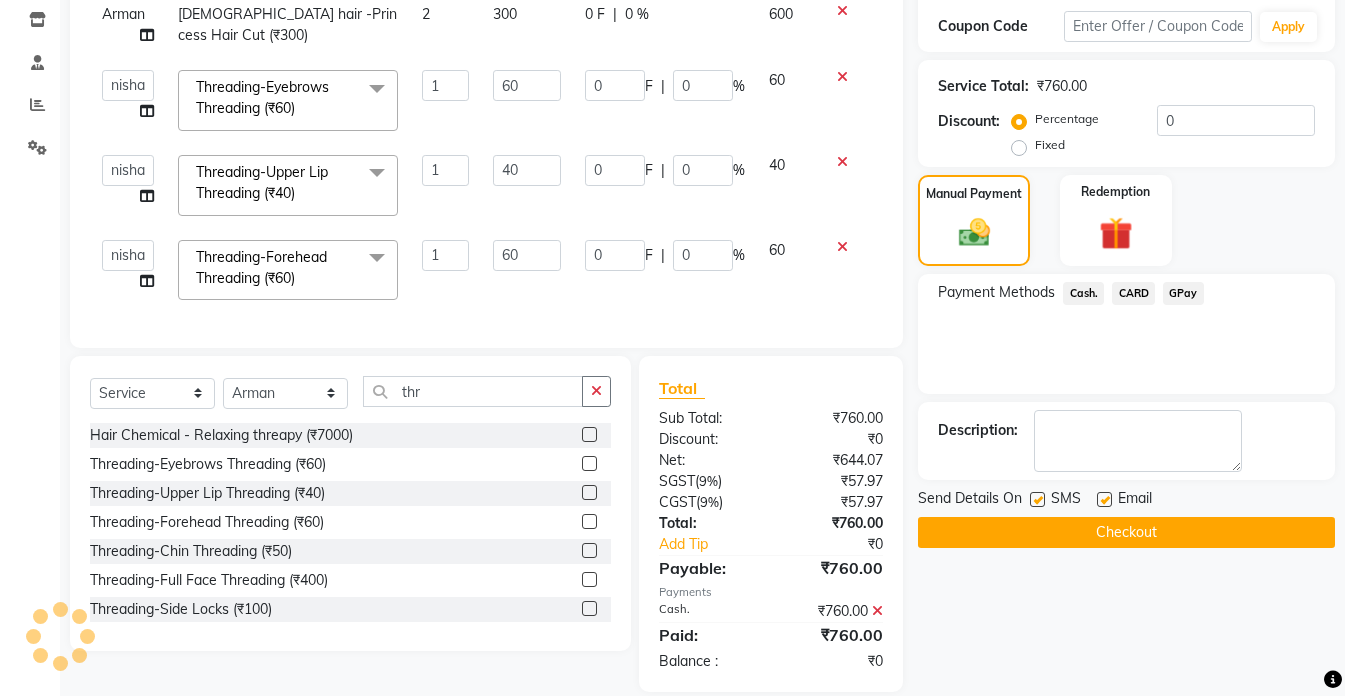 scroll, scrollTop: 379, scrollLeft: 0, axis: vertical 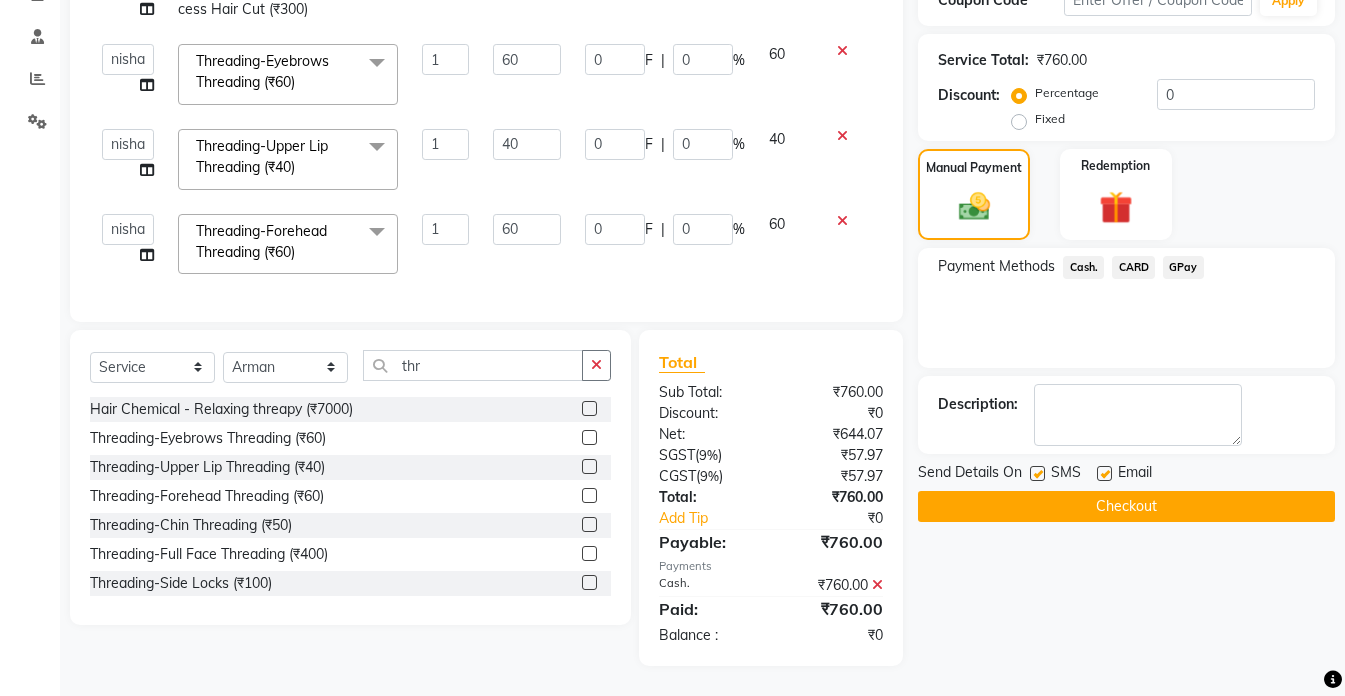 click on "Checkout" 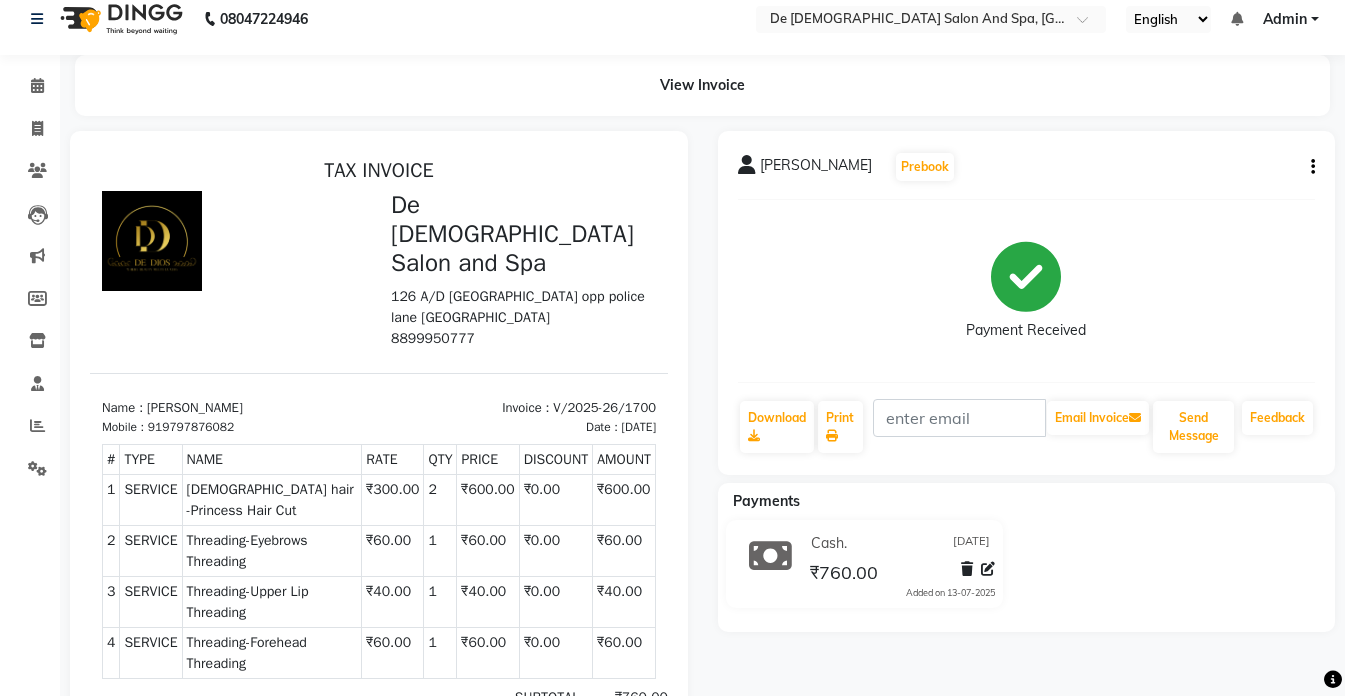 scroll, scrollTop: 0, scrollLeft: 0, axis: both 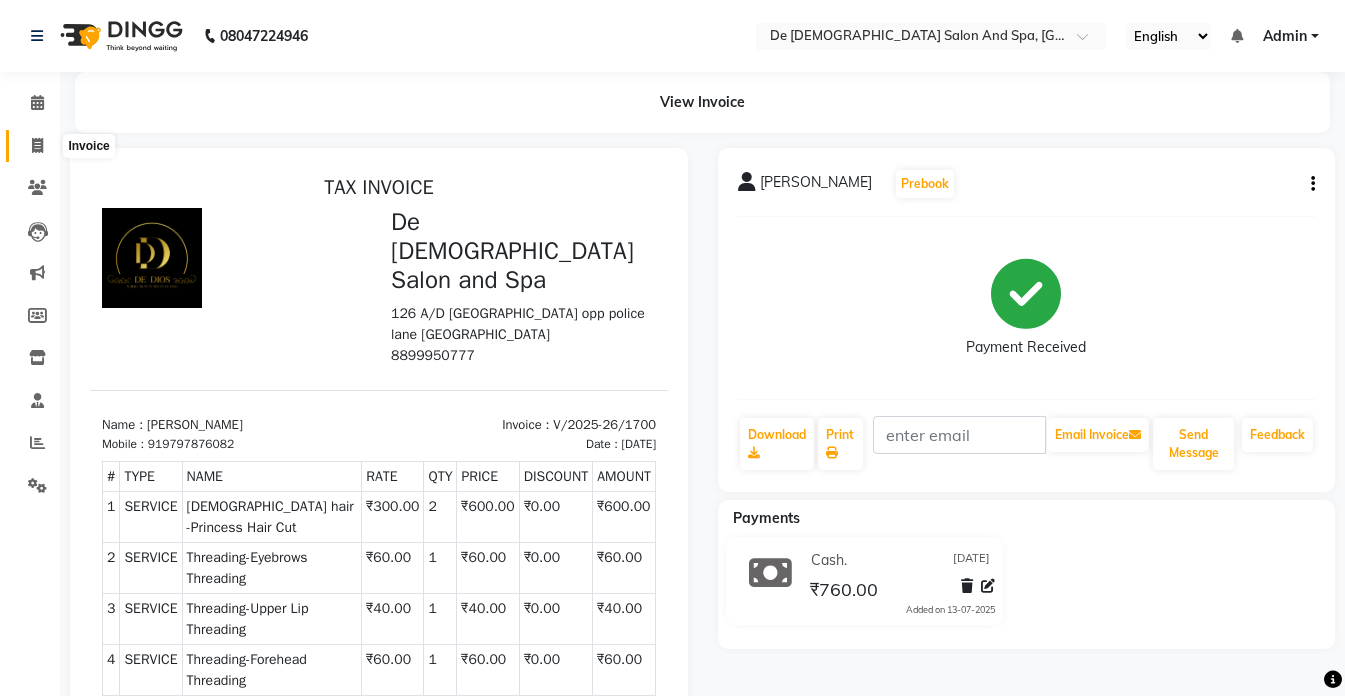 click 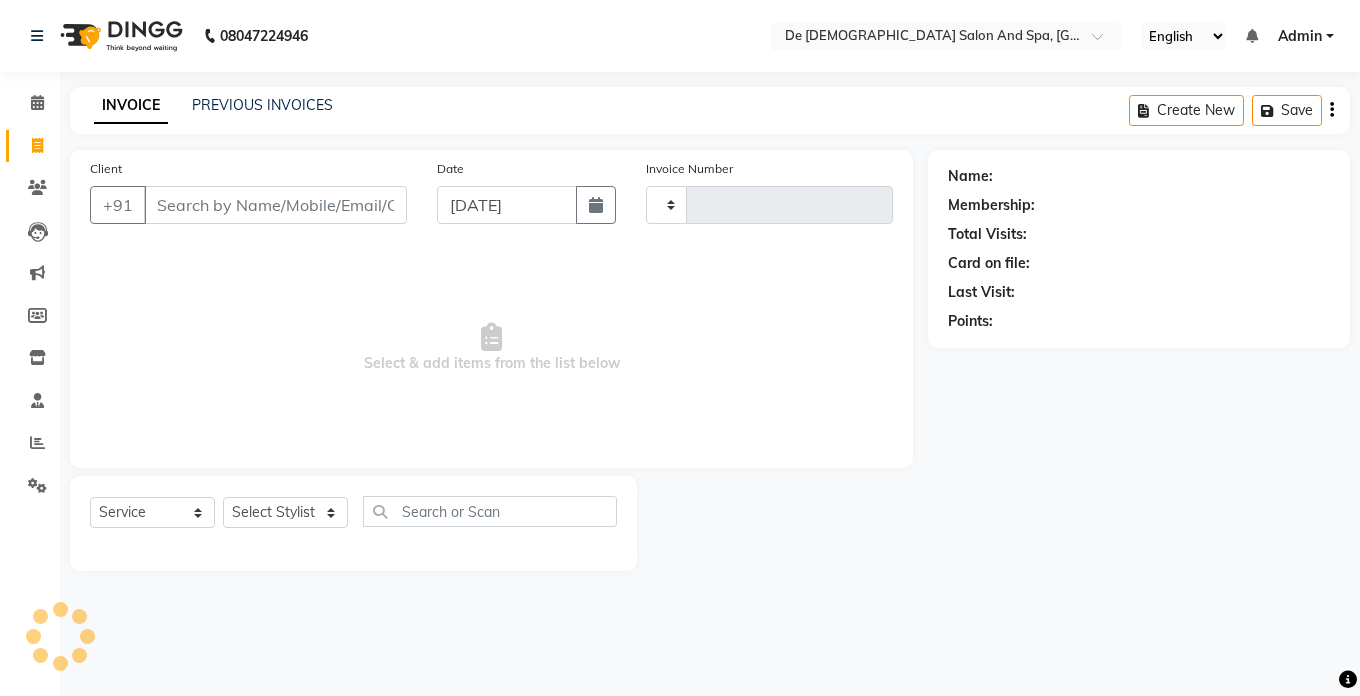 type on "1701" 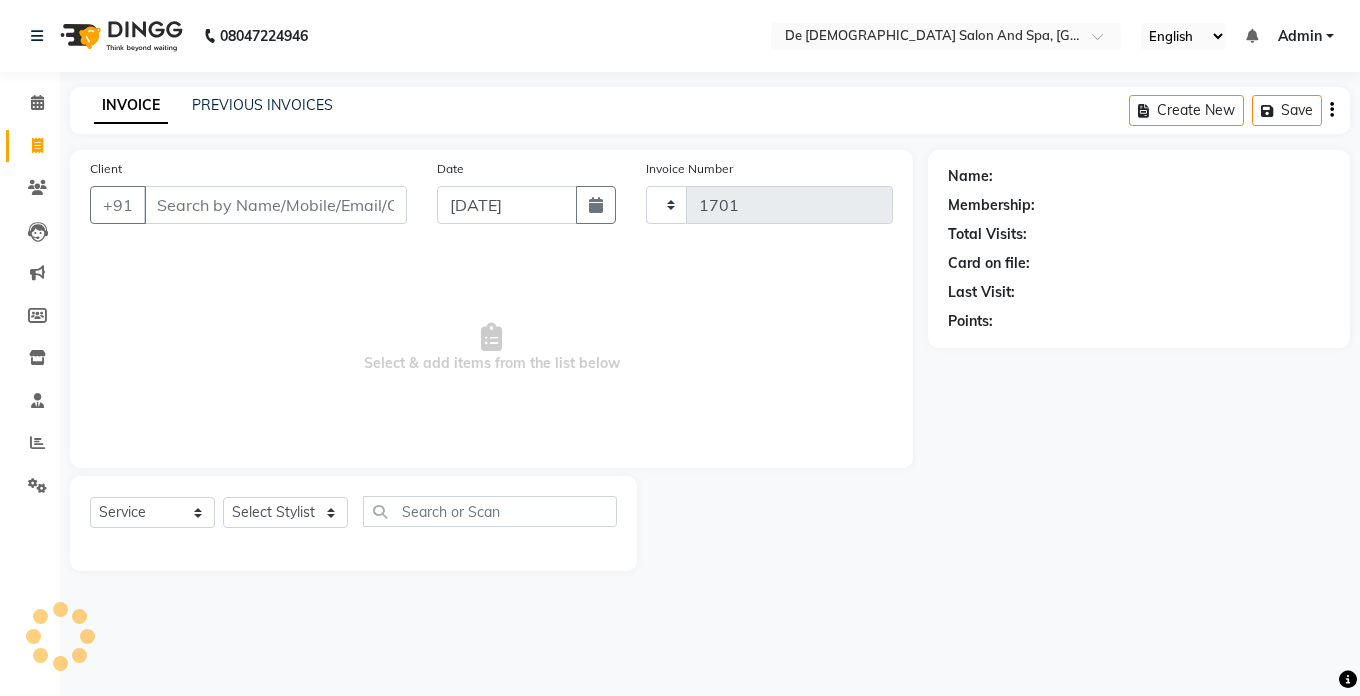 select on "6431" 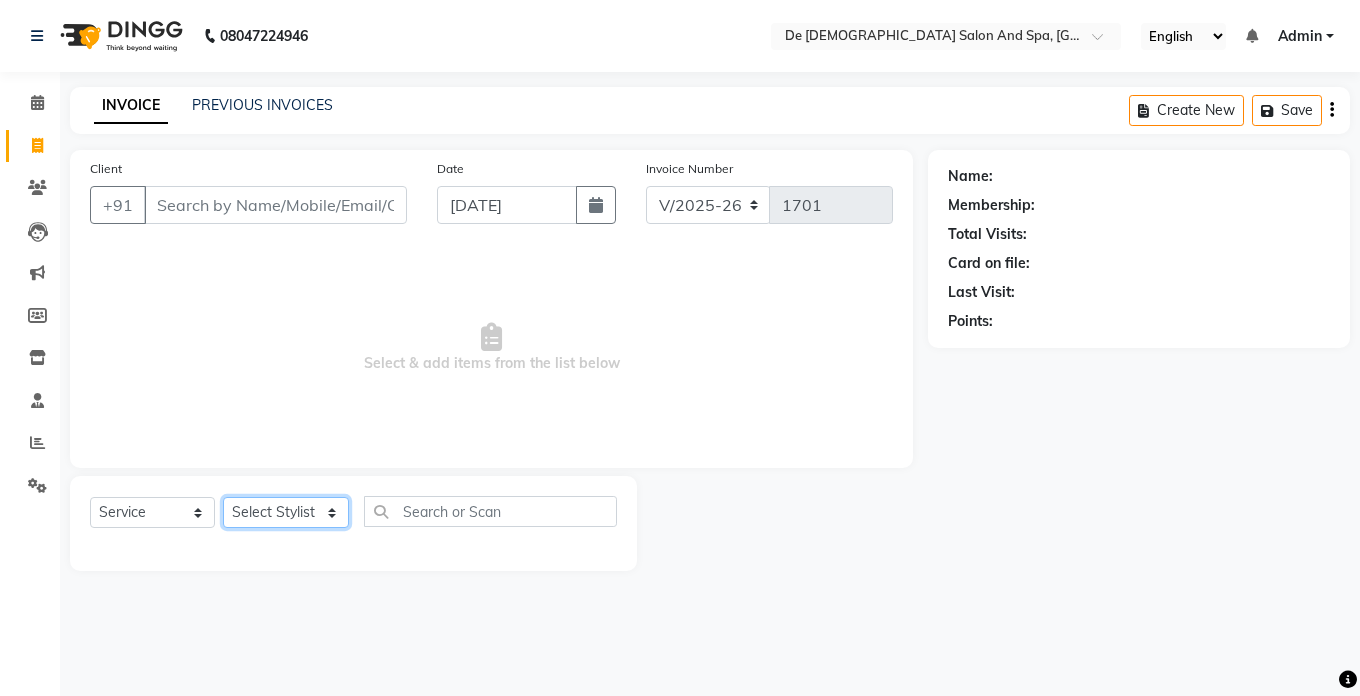 click on "Select Stylist akshay aman [PERSON_NAME] [PERSON_NAME]  [MEDICAL_DATA][PERSON_NAME] [PERSON_NAME] [DATE][PERSON_NAME]" 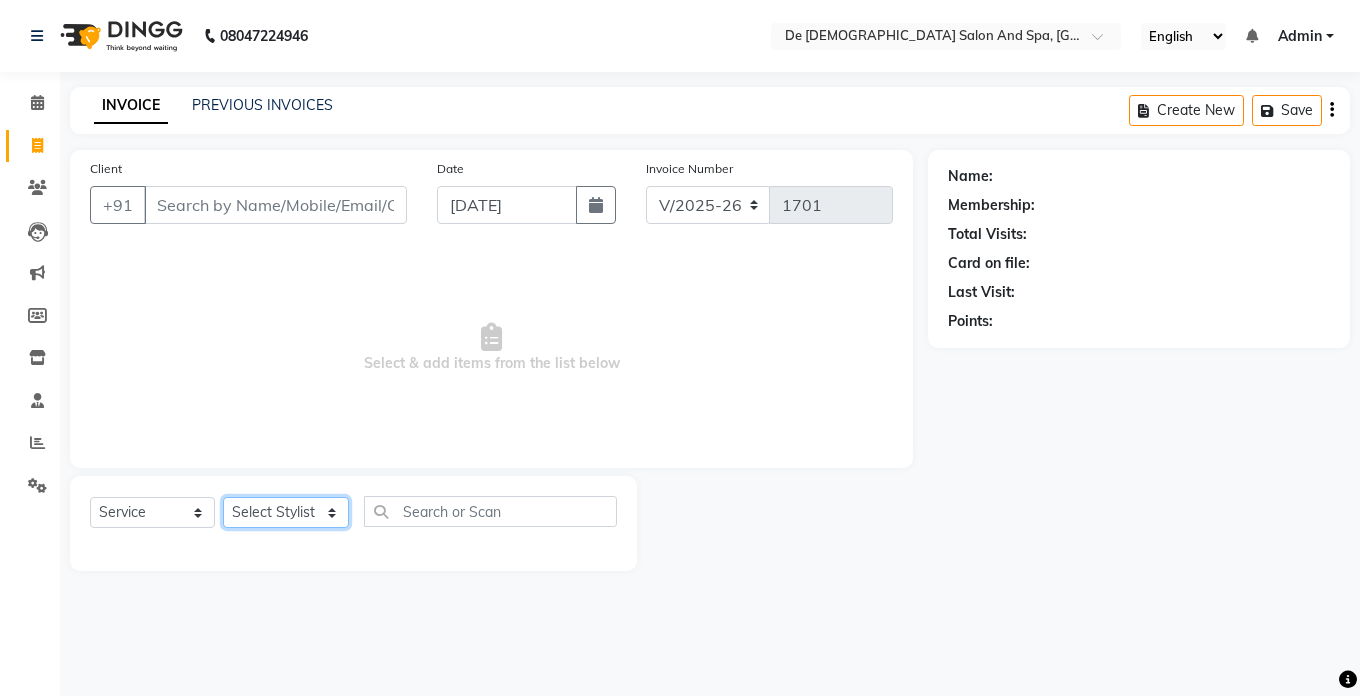 select on "79126" 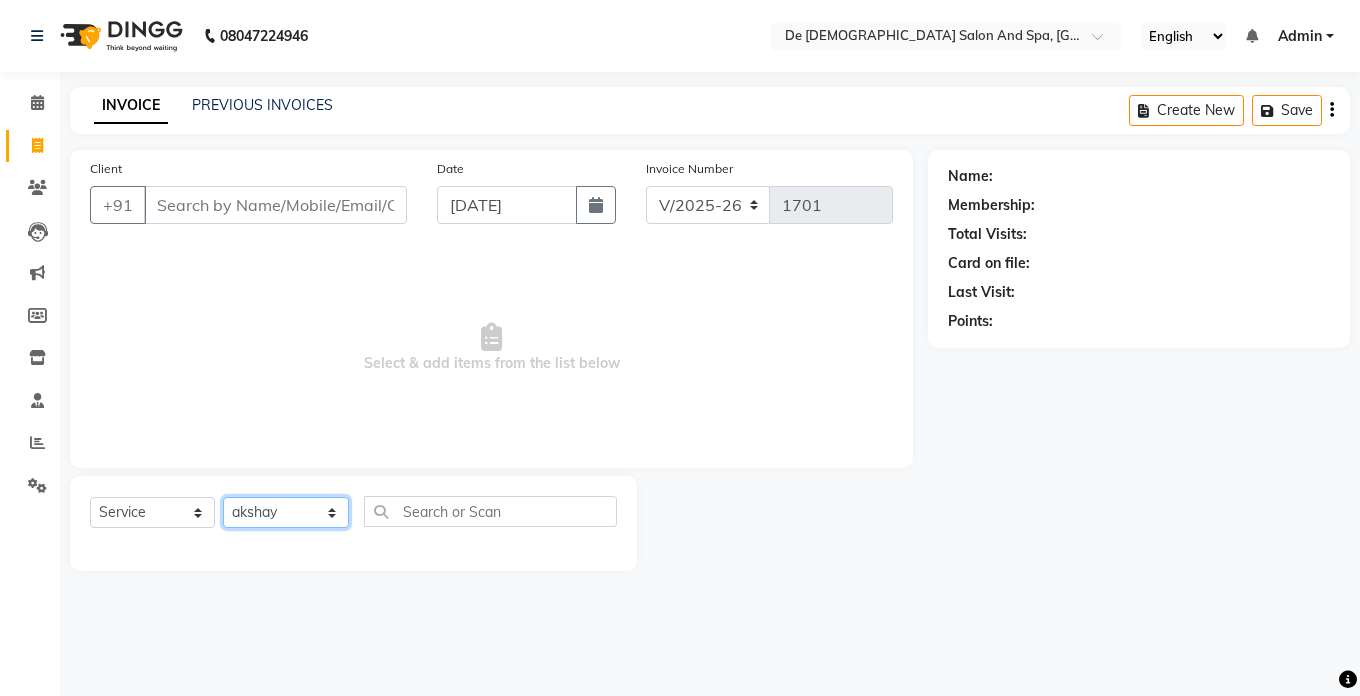 click on "Select Stylist akshay aman [PERSON_NAME] [PERSON_NAME]  [MEDICAL_DATA][PERSON_NAME] [PERSON_NAME] [DATE][PERSON_NAME]" 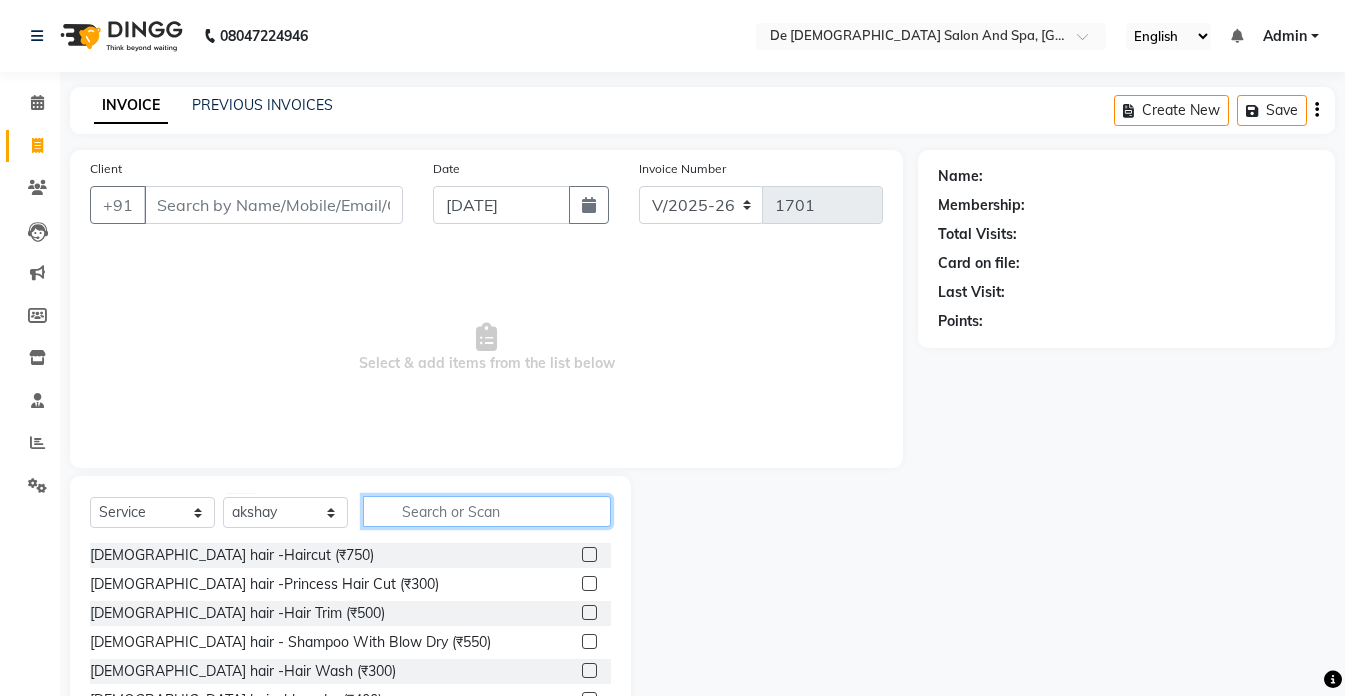 click 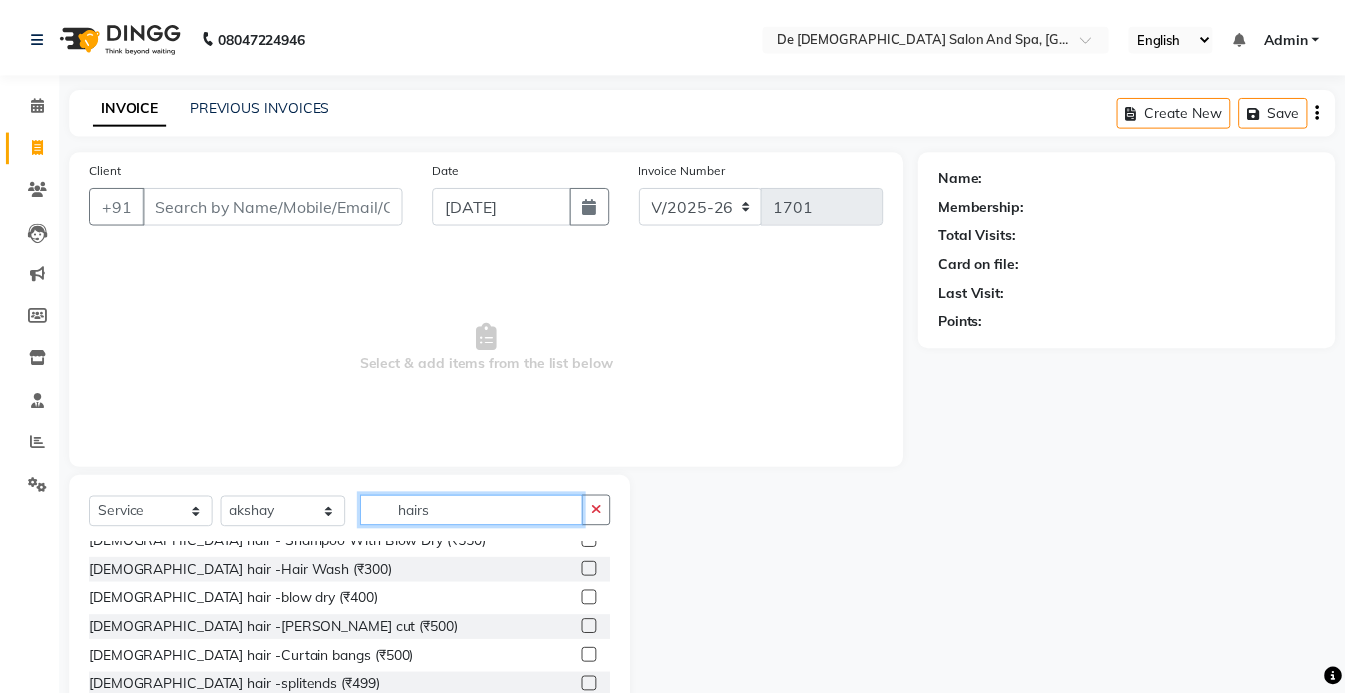 scroll, scrollTop: 0, scrollLeft: 0, axis: both 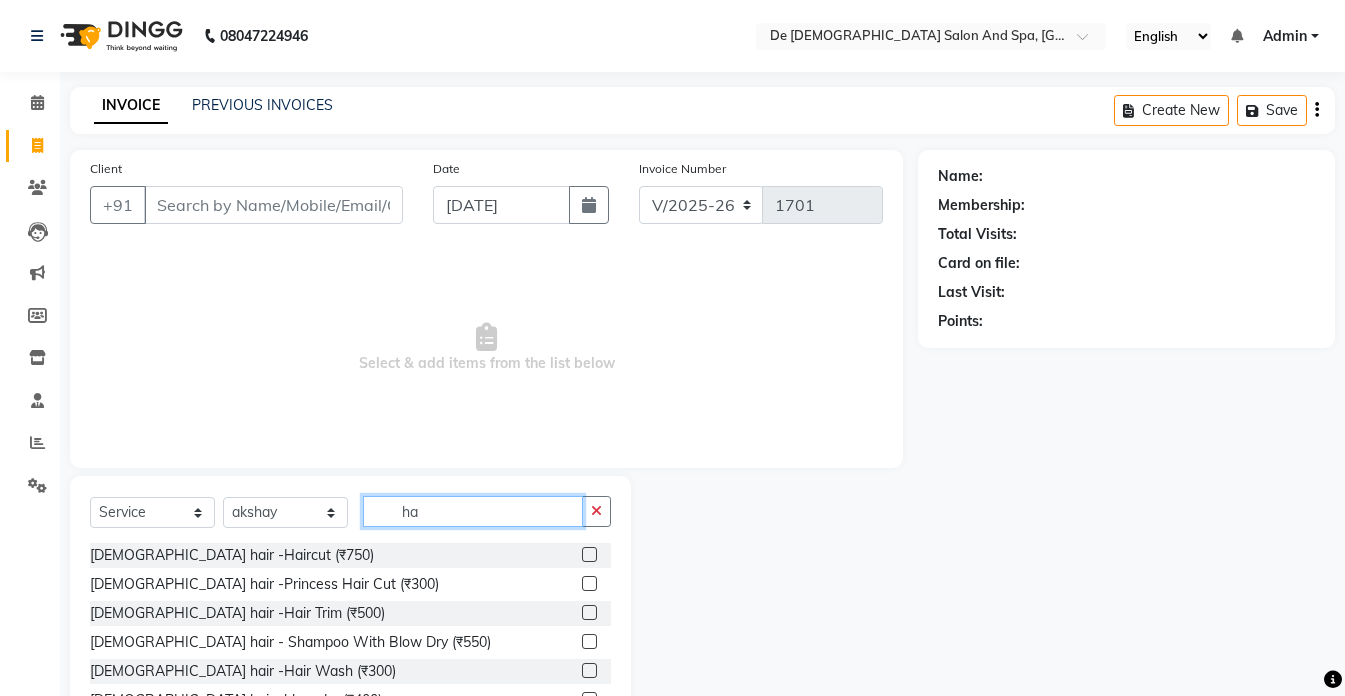 type on "h" 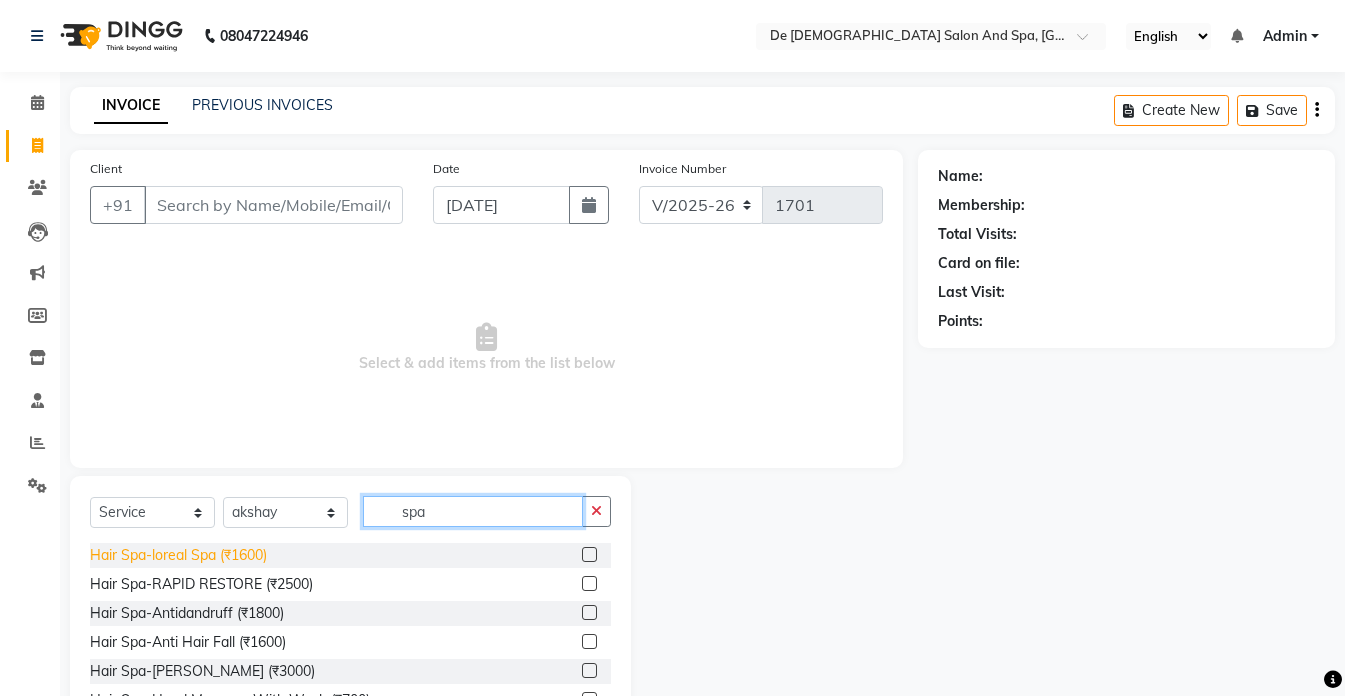 type on "spa" 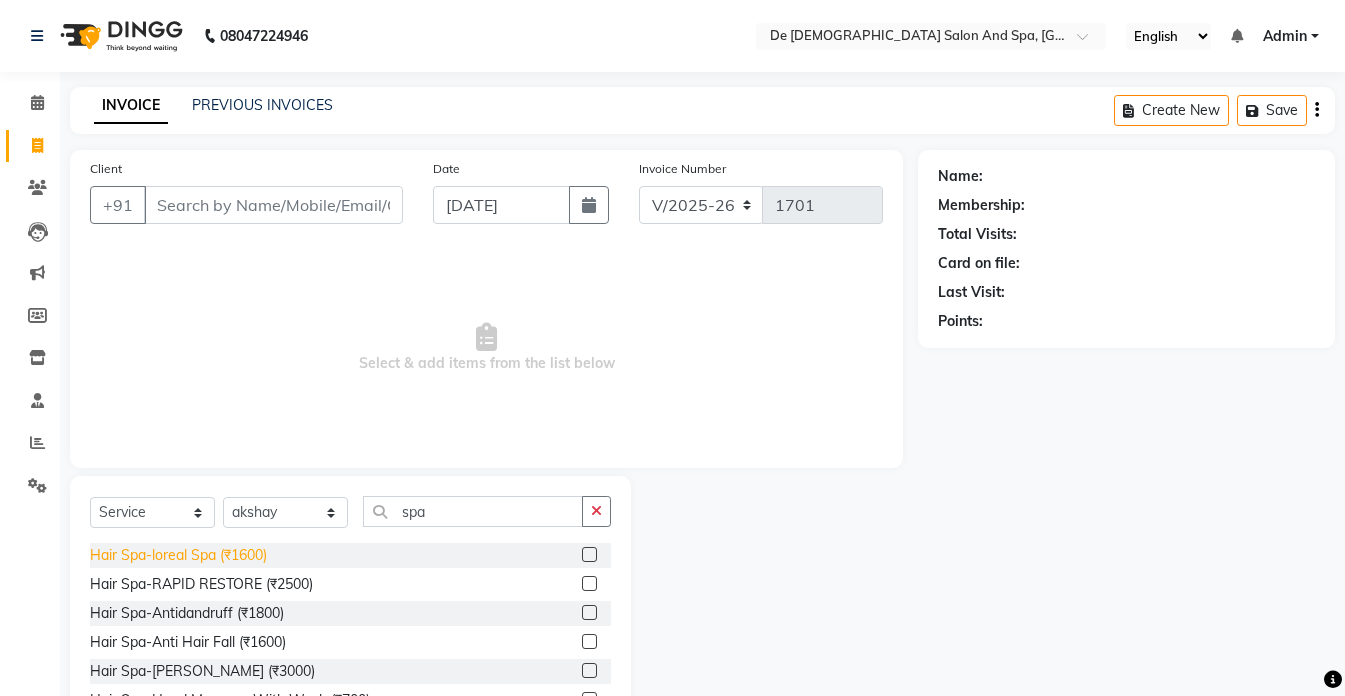 click on "Hair Spa-loreal Spa (₹1600)" 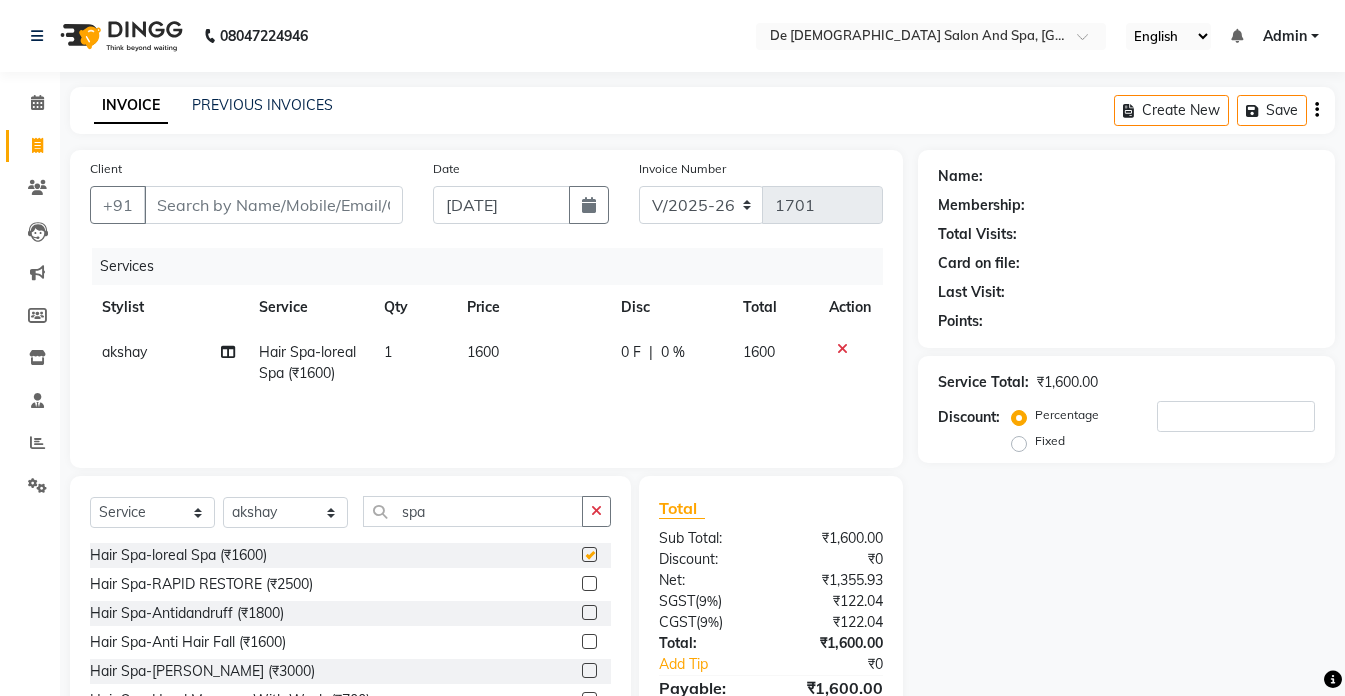 checkbox on "false" 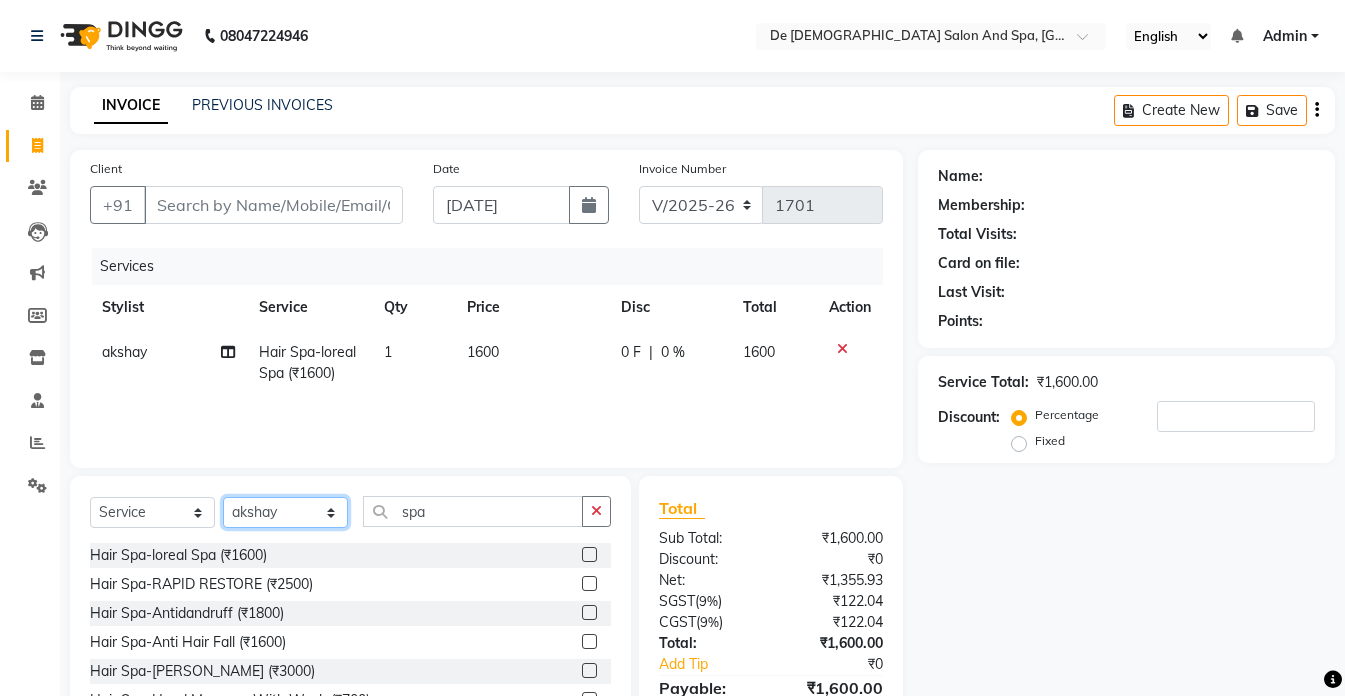 click on "Select Stylist akshay aman [PERSON_NAME] [PERSON_NAME]  [MEDICAL_DATA][PERSON_NAME] [PERSON_NAME] [DATE][PERSON_NAME]" 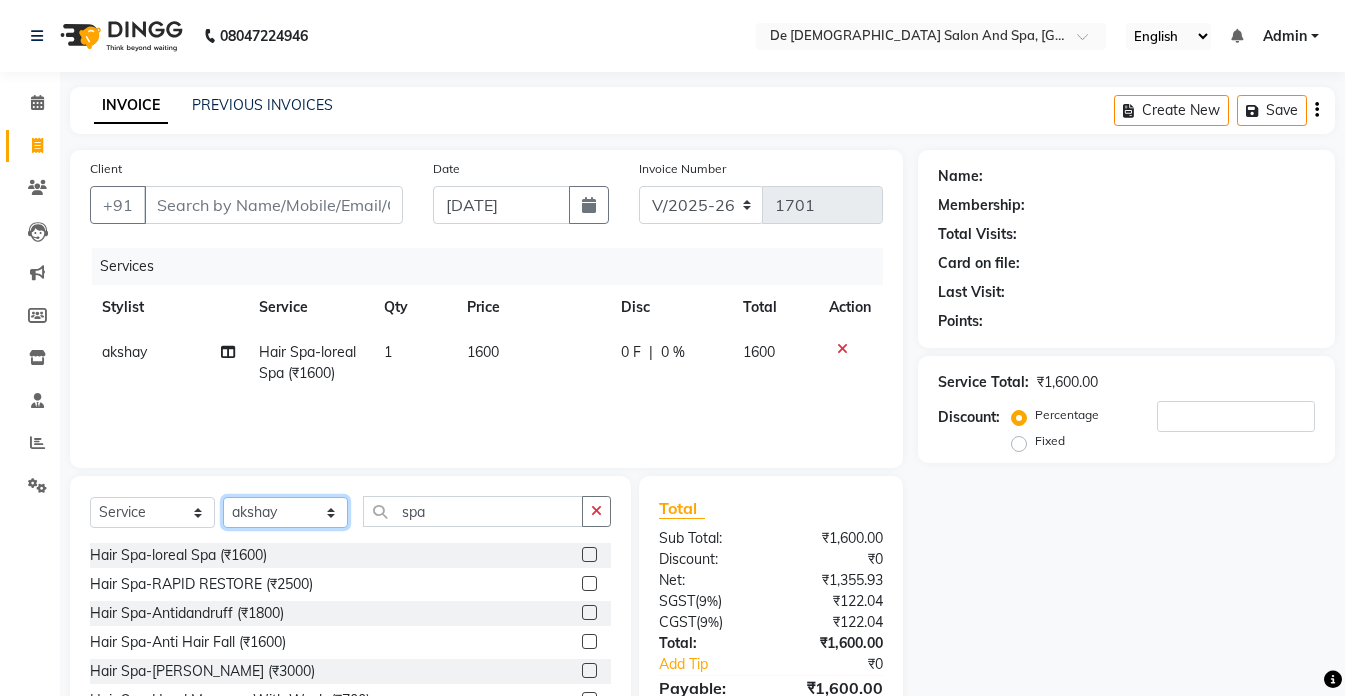 select on "61511" 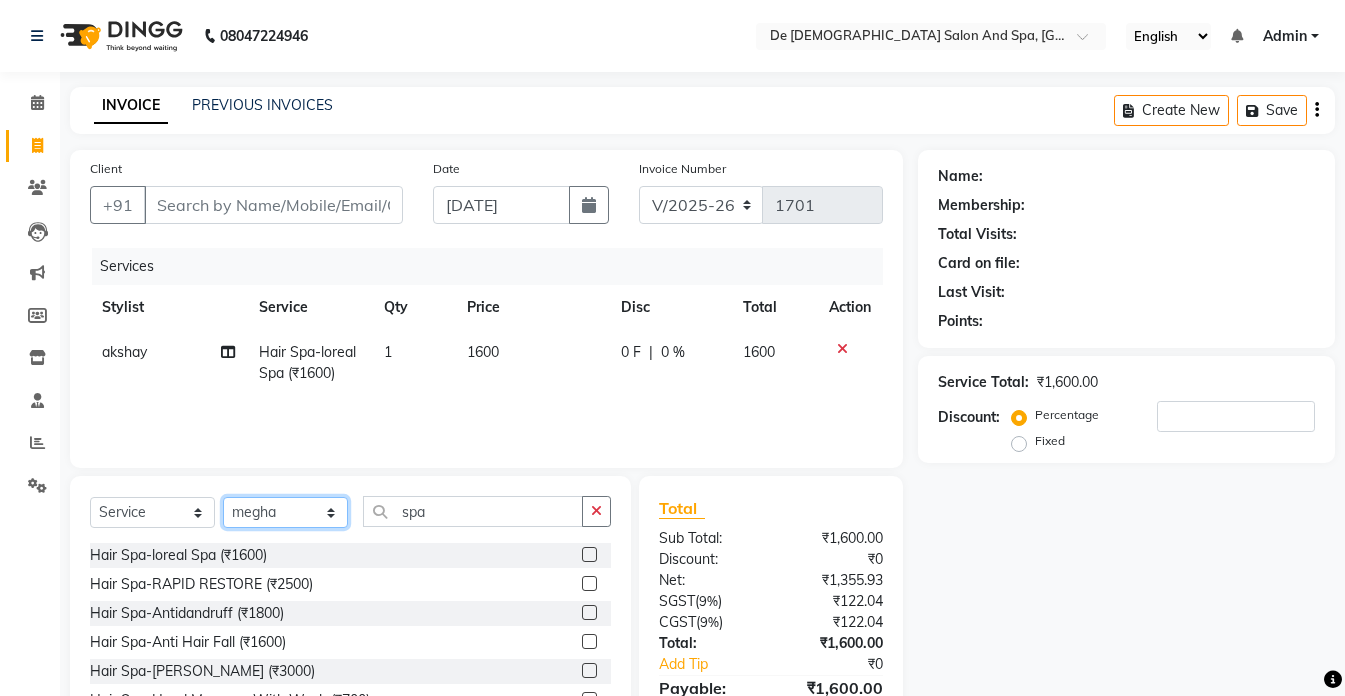 click on "Select Stylist akshay aman [PERSON_NAME] [PERSON_NAME]  [MEDICAL_DATA][PERSON_NAME] [PERSON_NAME] [DATE][PERSON_NAME]" 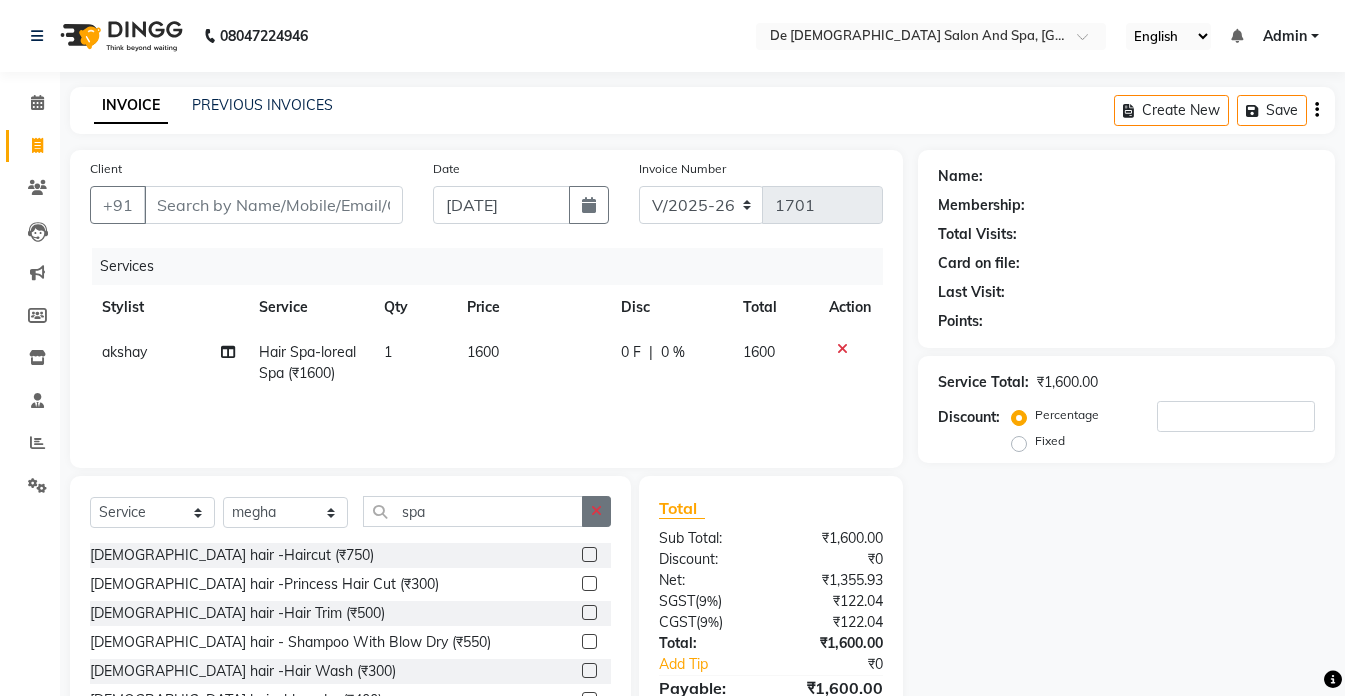 click 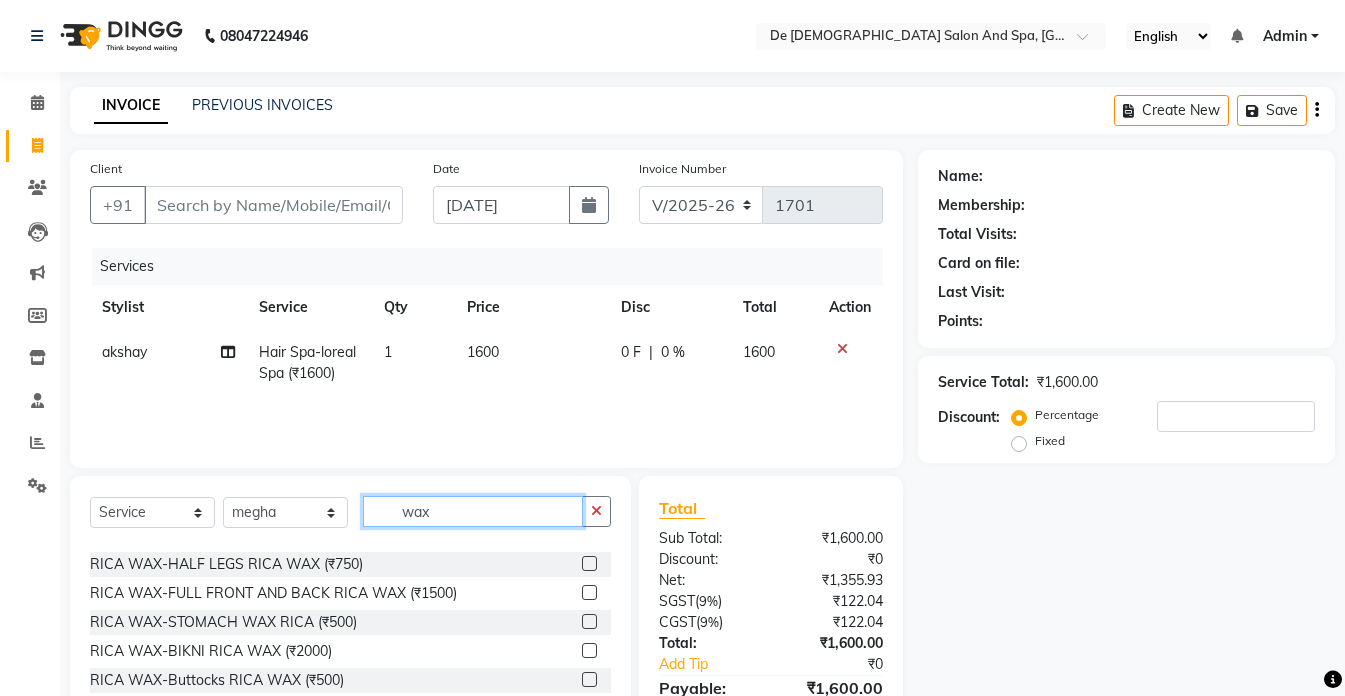 scroll, scrollTop: 500, scrollLeft: 0, axis: vertical 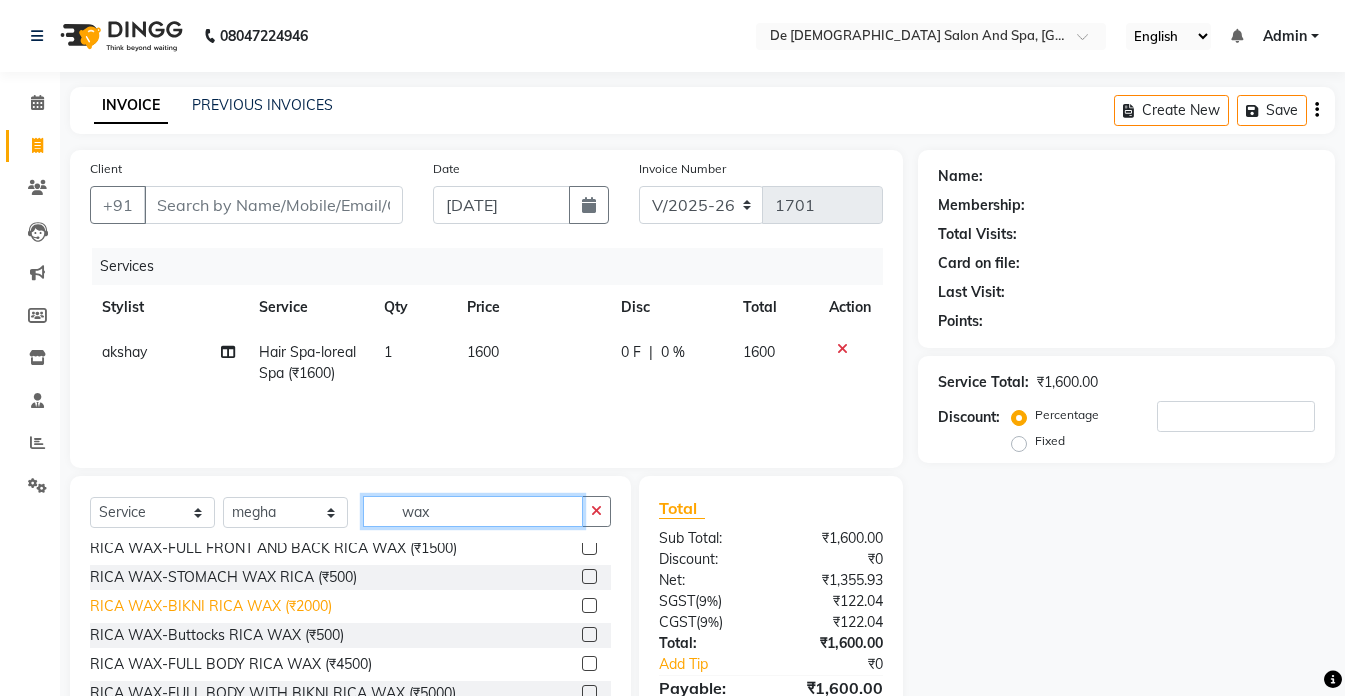 type on "wax" 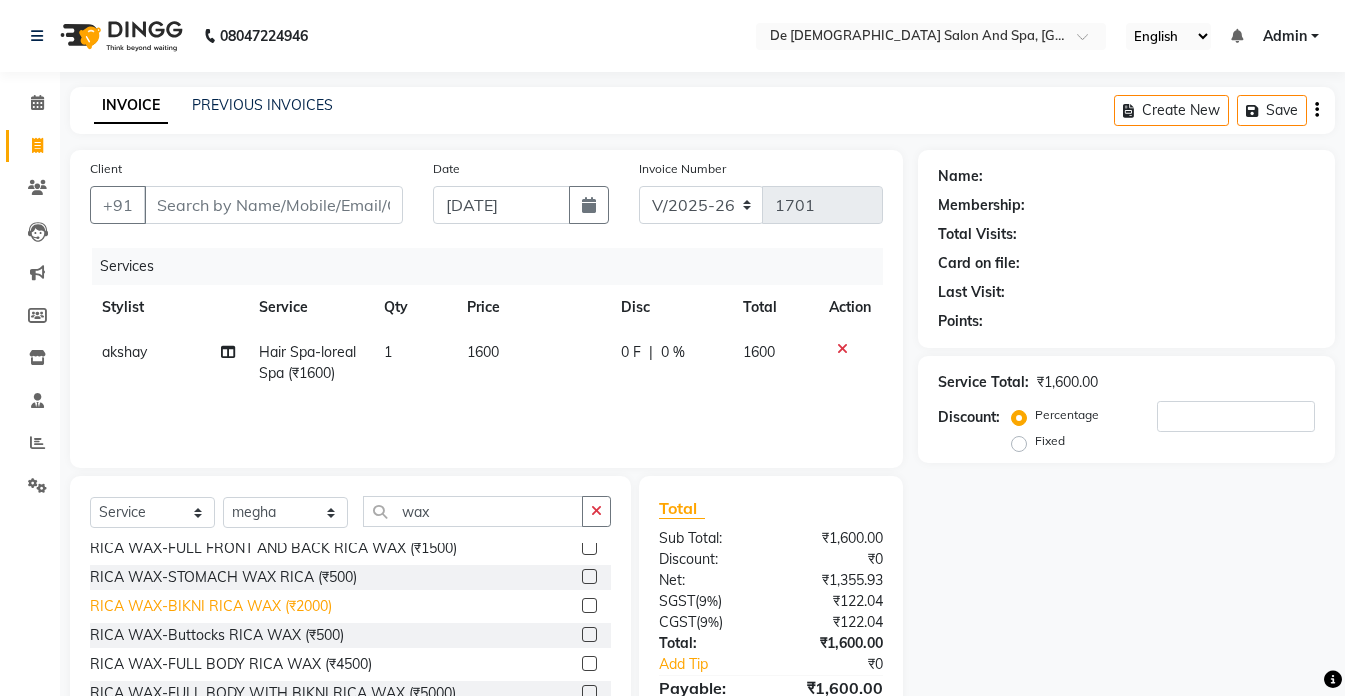 click on "RICA WAX-BIKNI RICA WAX (₹2000)" 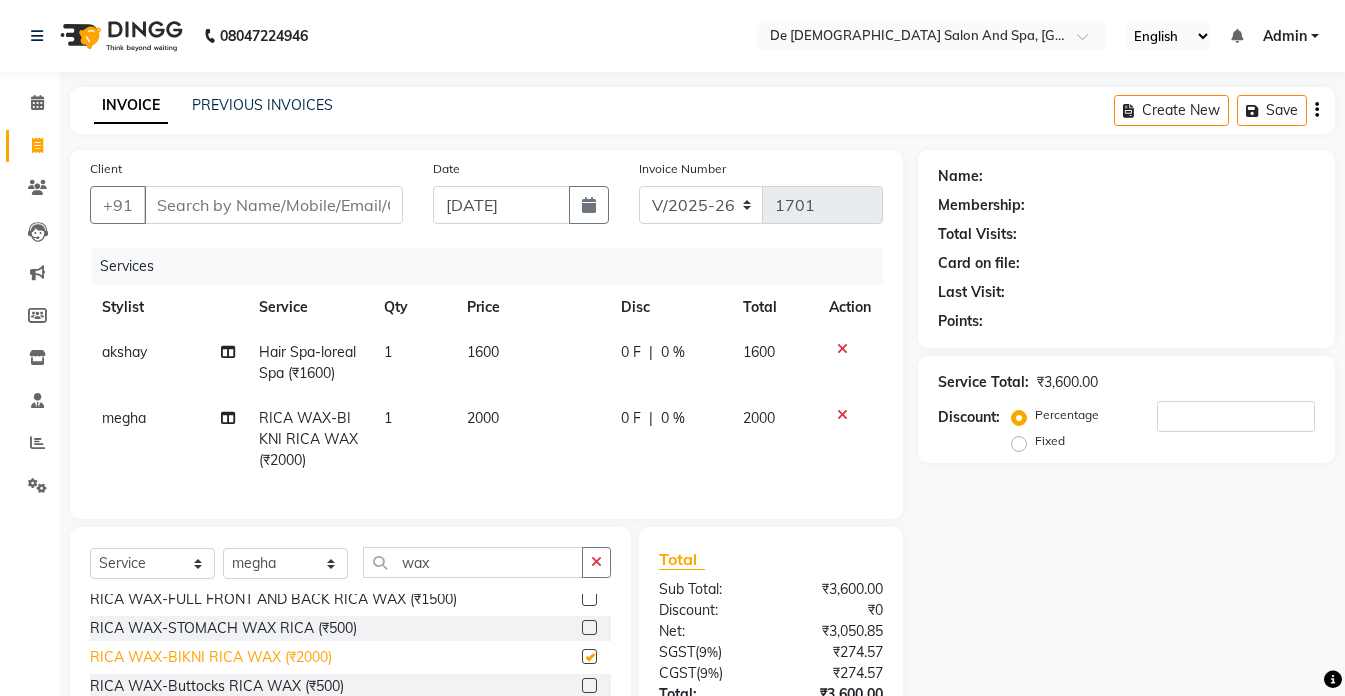 checkbox on "false" 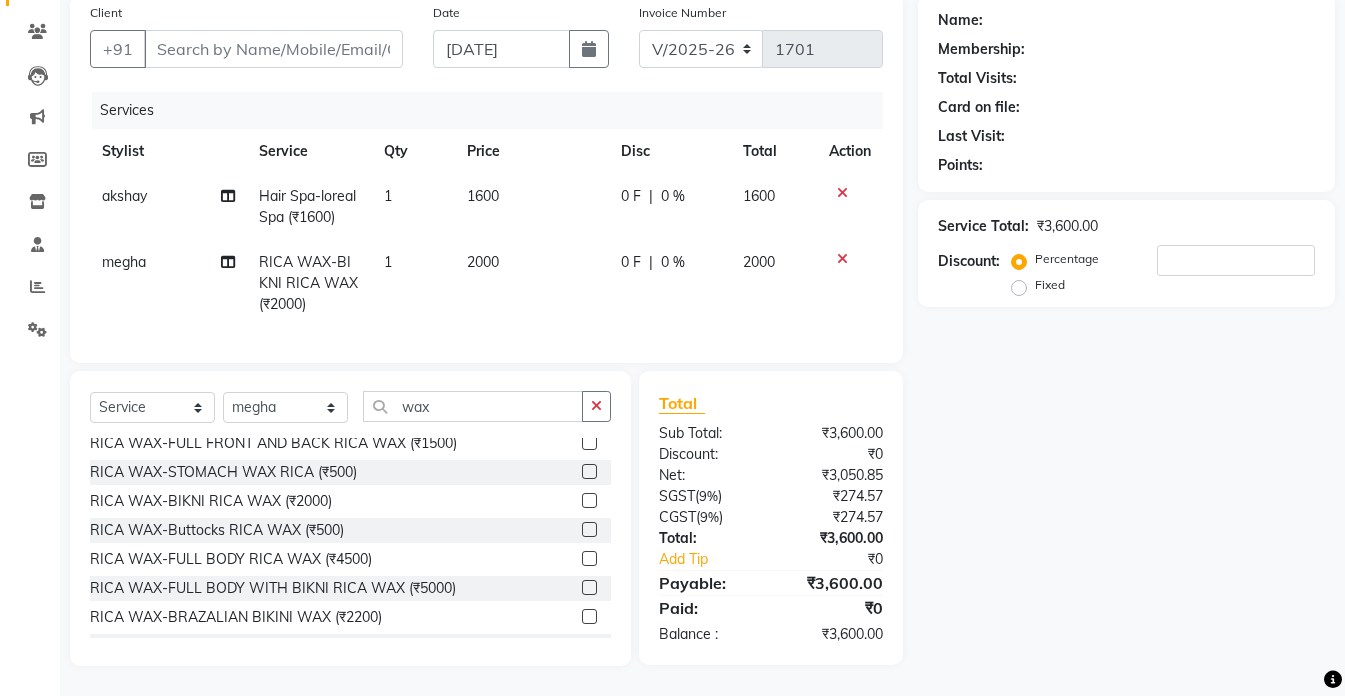scroll, scrollTop: 171, scrollLeft: 0, axis: vertical 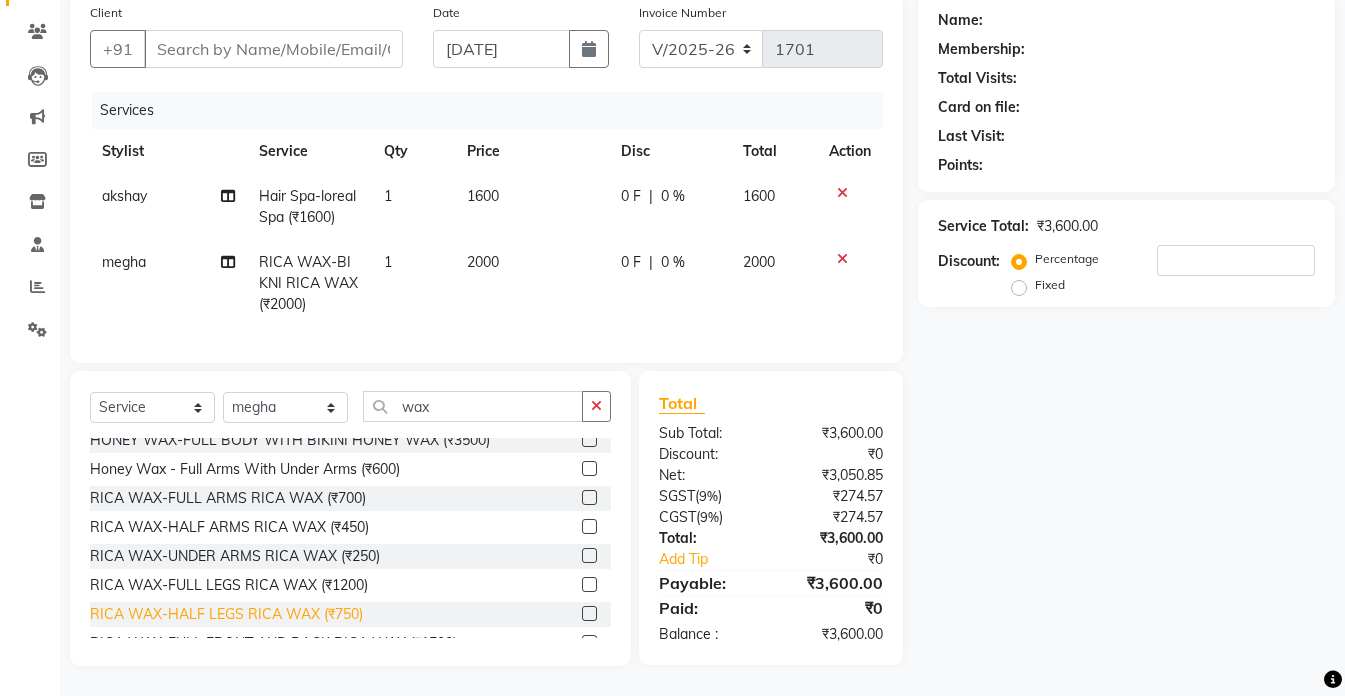click on "RICA WAX-HALF LEGS RICA WAX (₹750)" 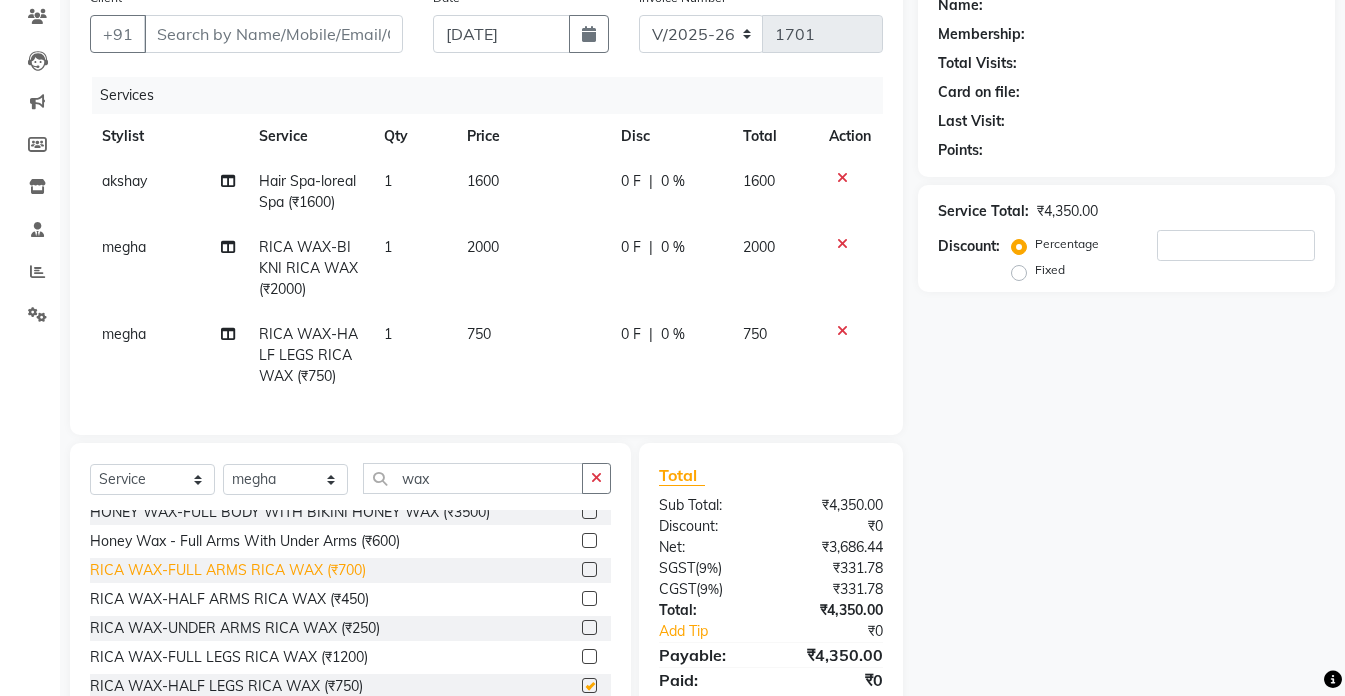 checkbox on "false" 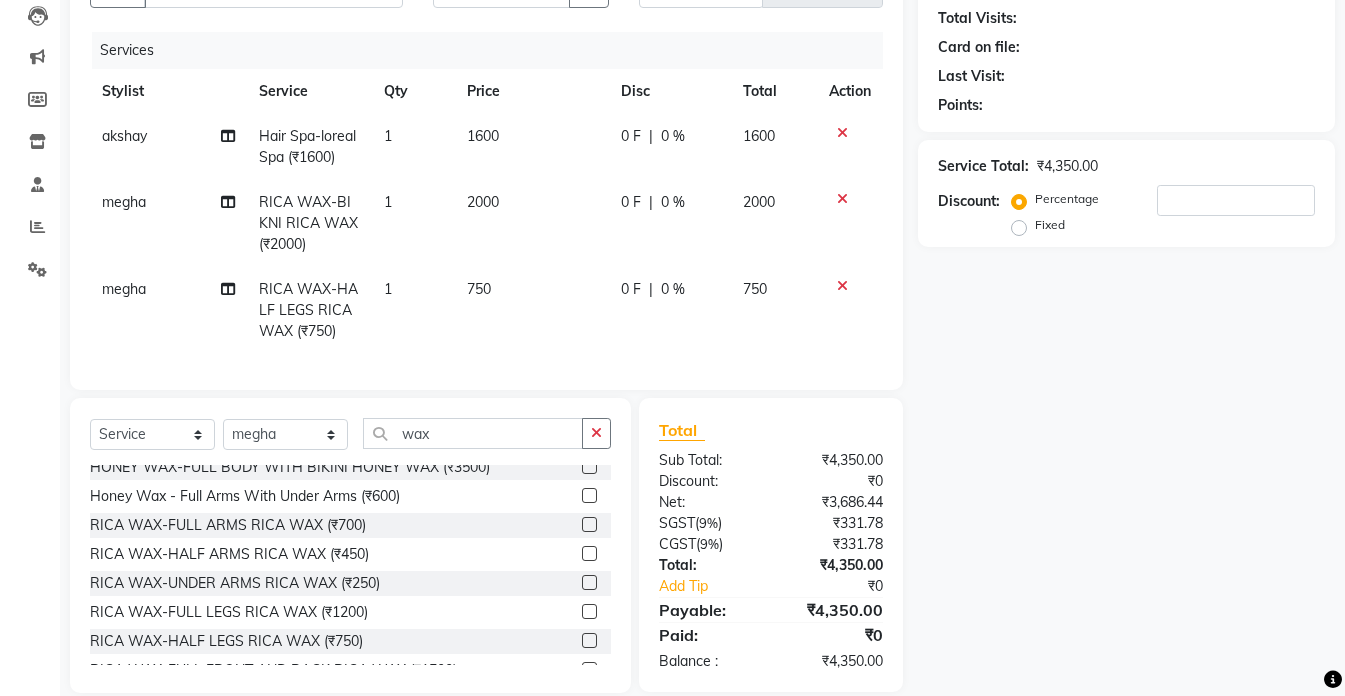 scroll, scrollTop: 258, scrollLeft: 0, axis: vertical 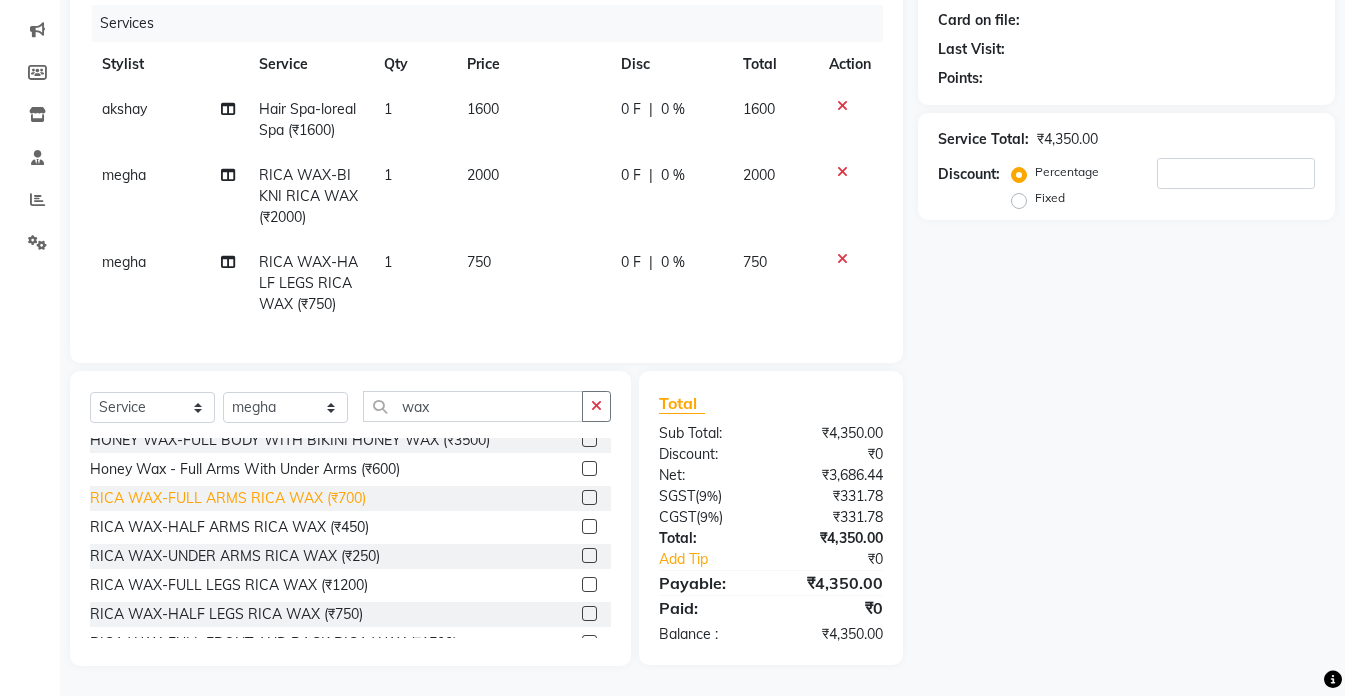 click on "RICA WAX-FULL ARMS RICA WAX (₹700)" 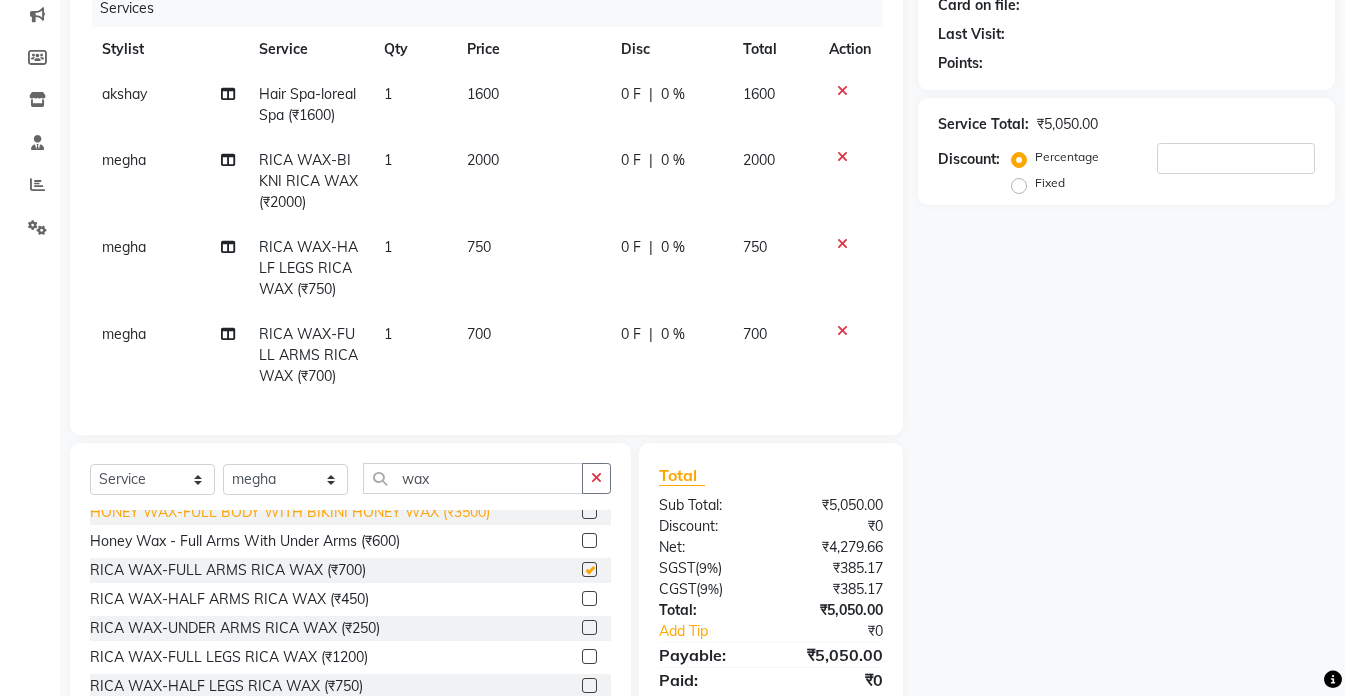 checkbox on "false" 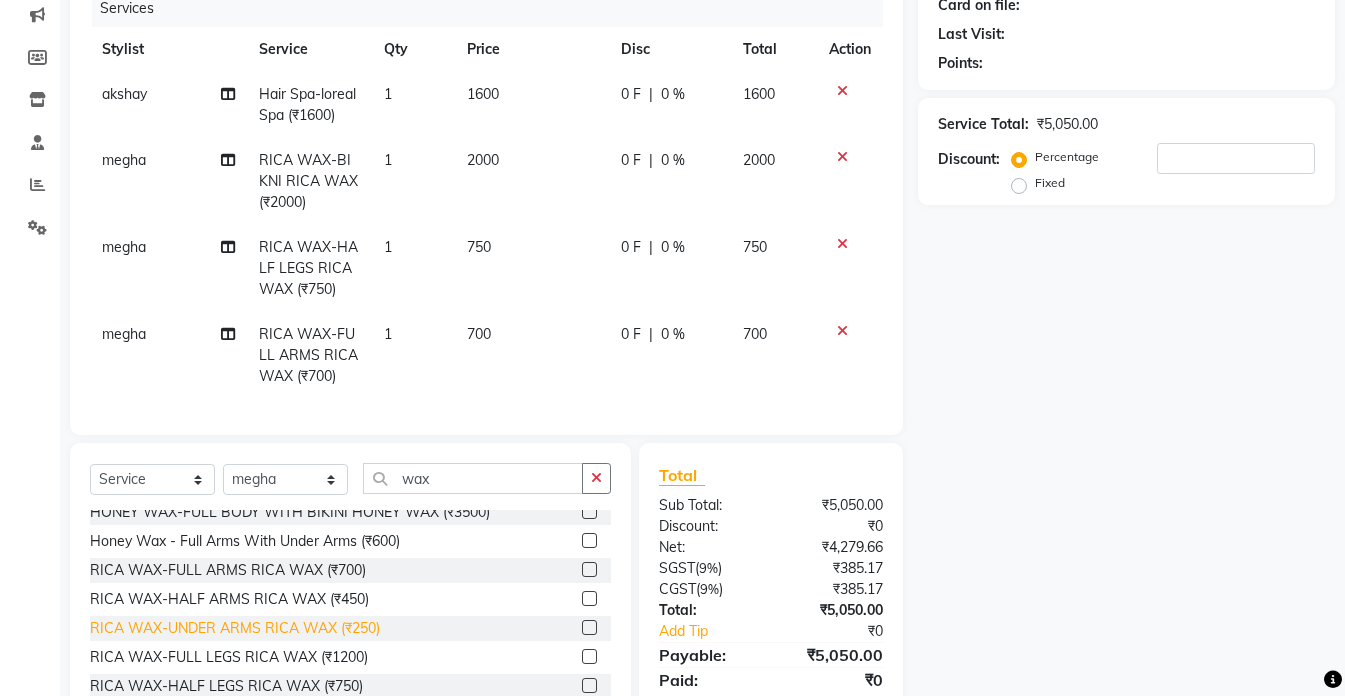 click on "RICA WAX-UNDER ARMS RICA WAX (₹250)" 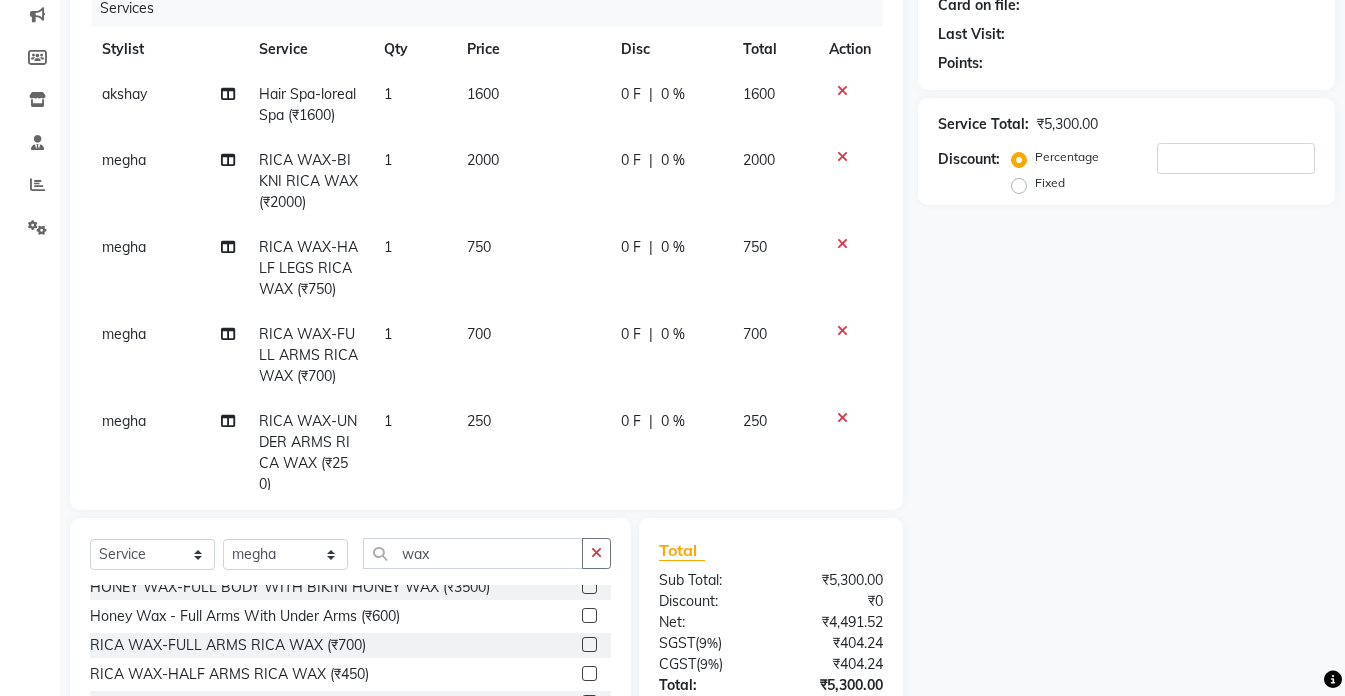 checkbox on "false" 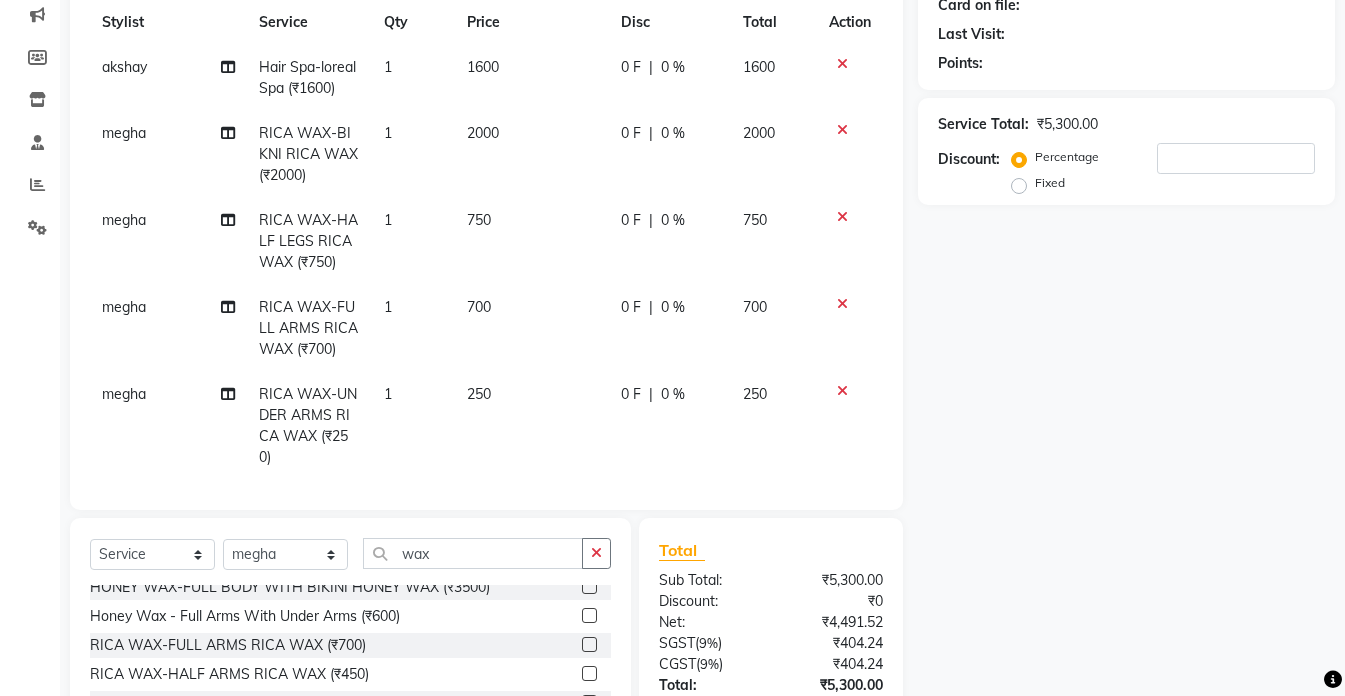 scroll, scrollTop: 48, scrollLeft: 0, axis: vertical 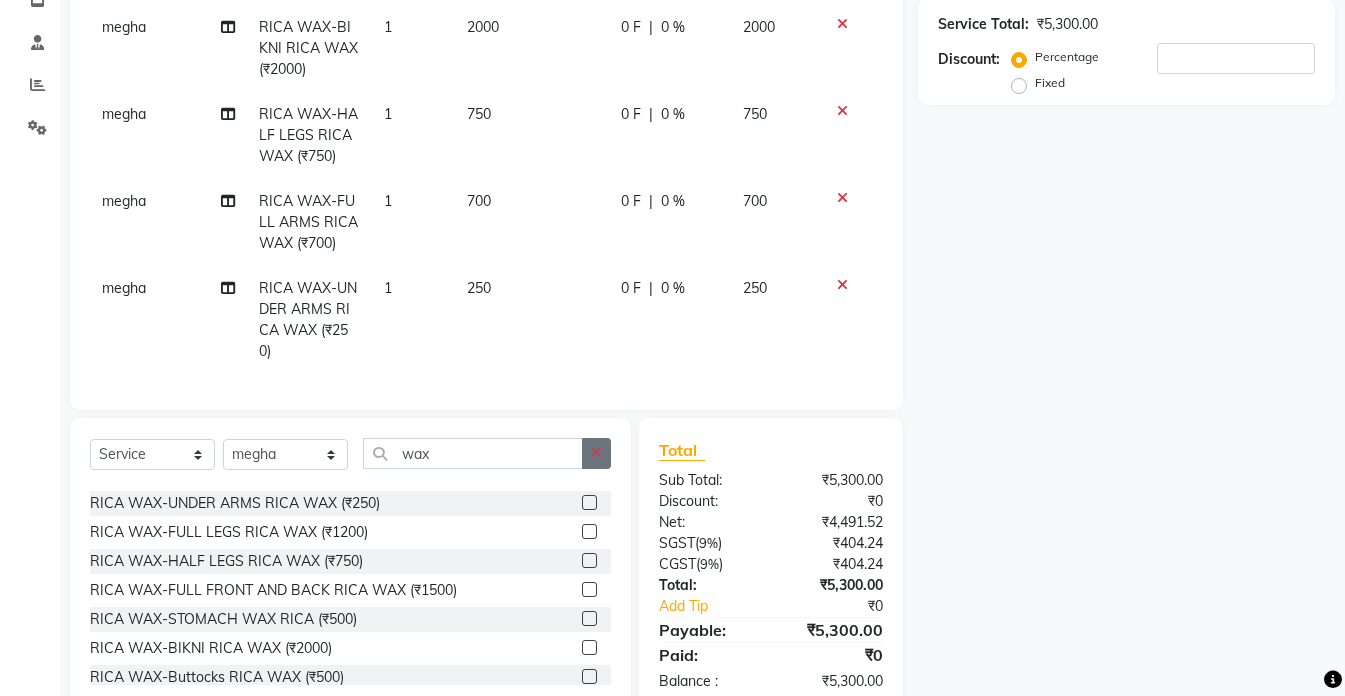 click 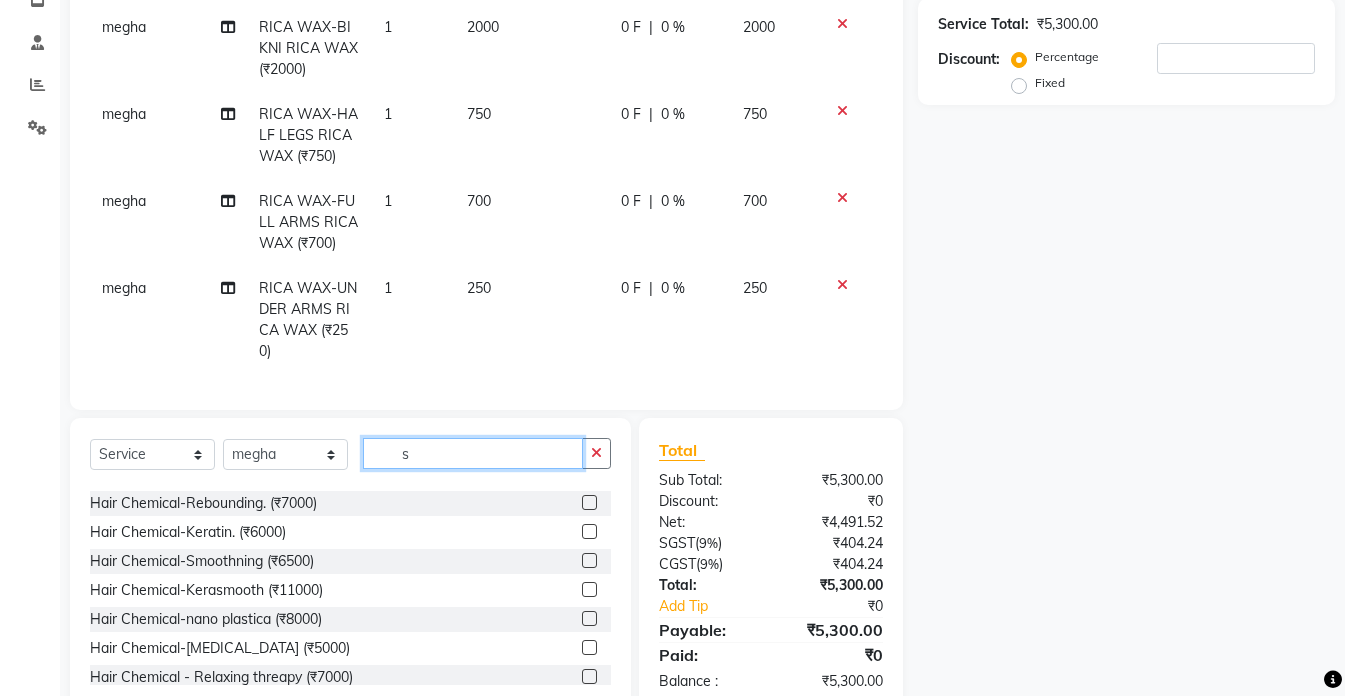 scroll, scrollTop: 197, scrollLeft: 0, axis: vertical 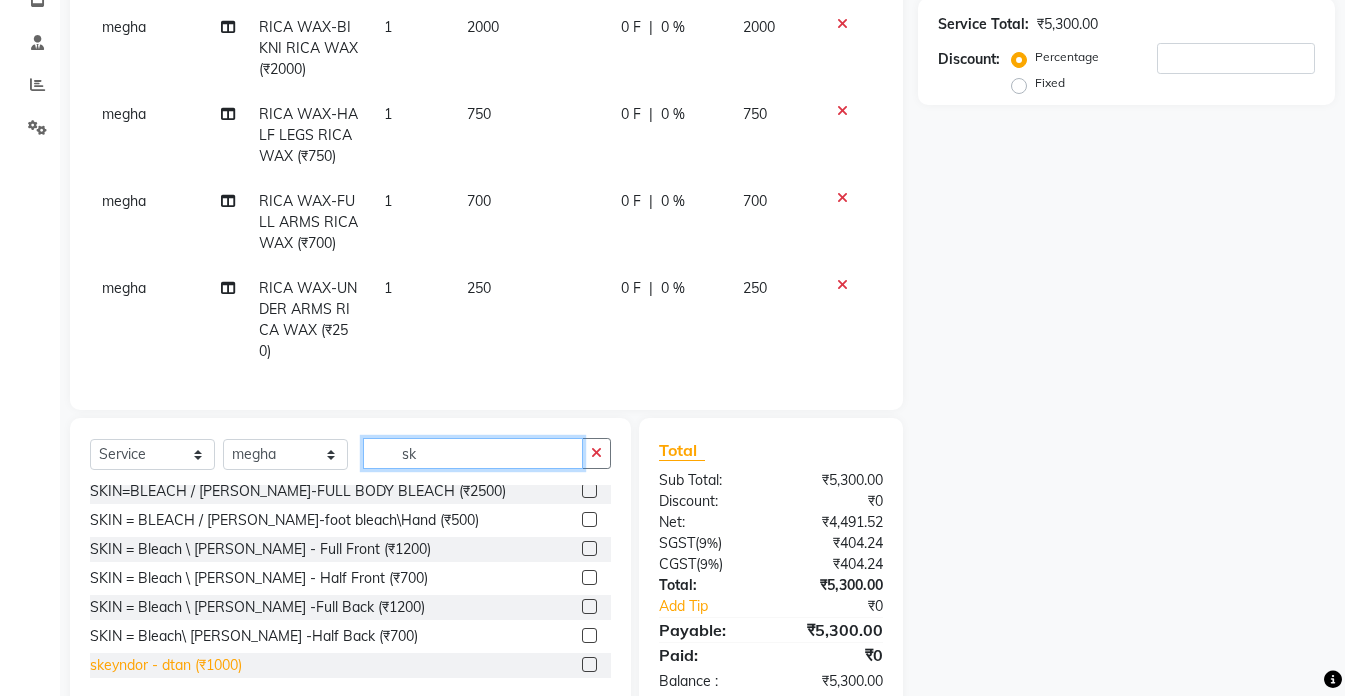type on "sk" 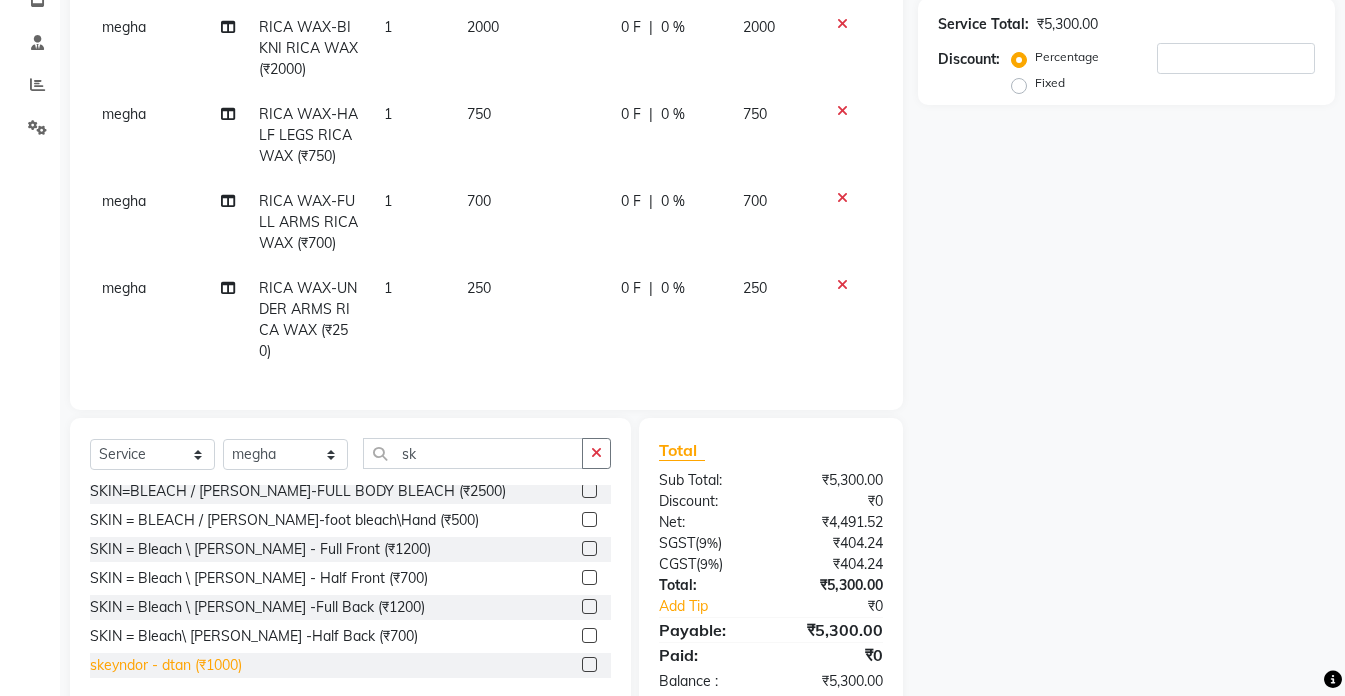 click on "skeyndor - dtan (₹1000)" 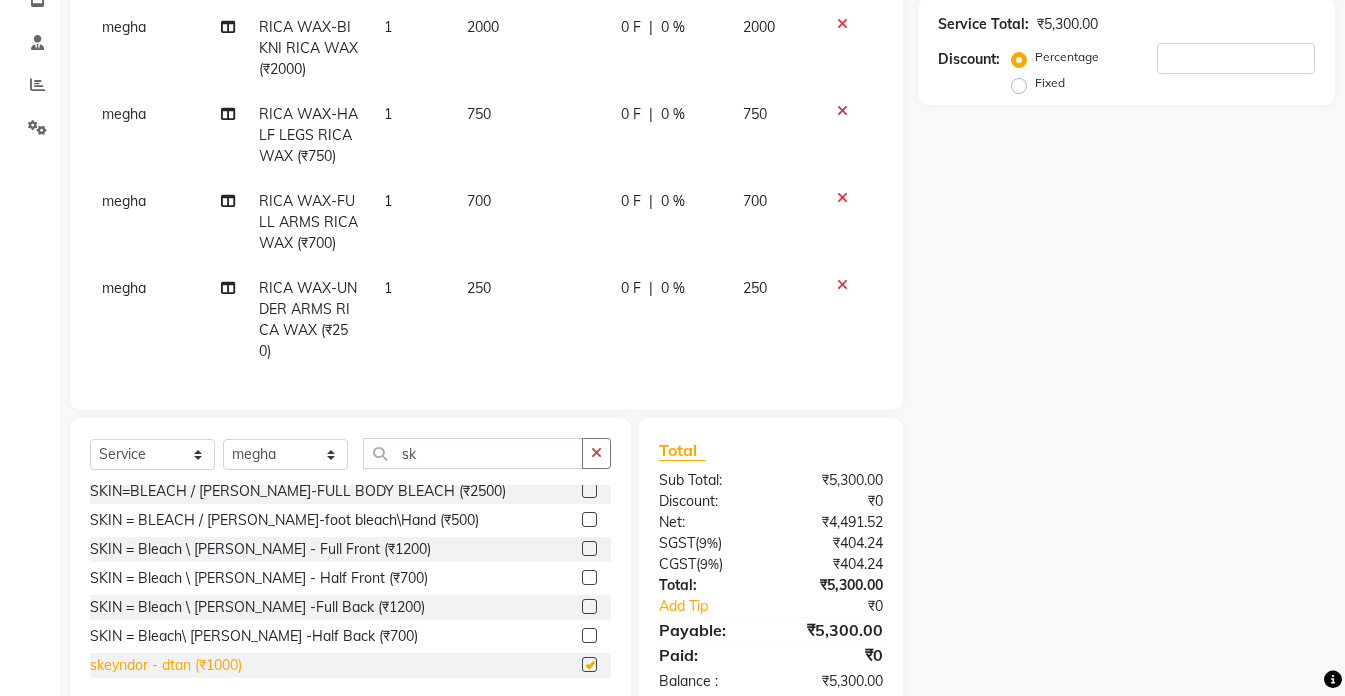 checkbox on "false" 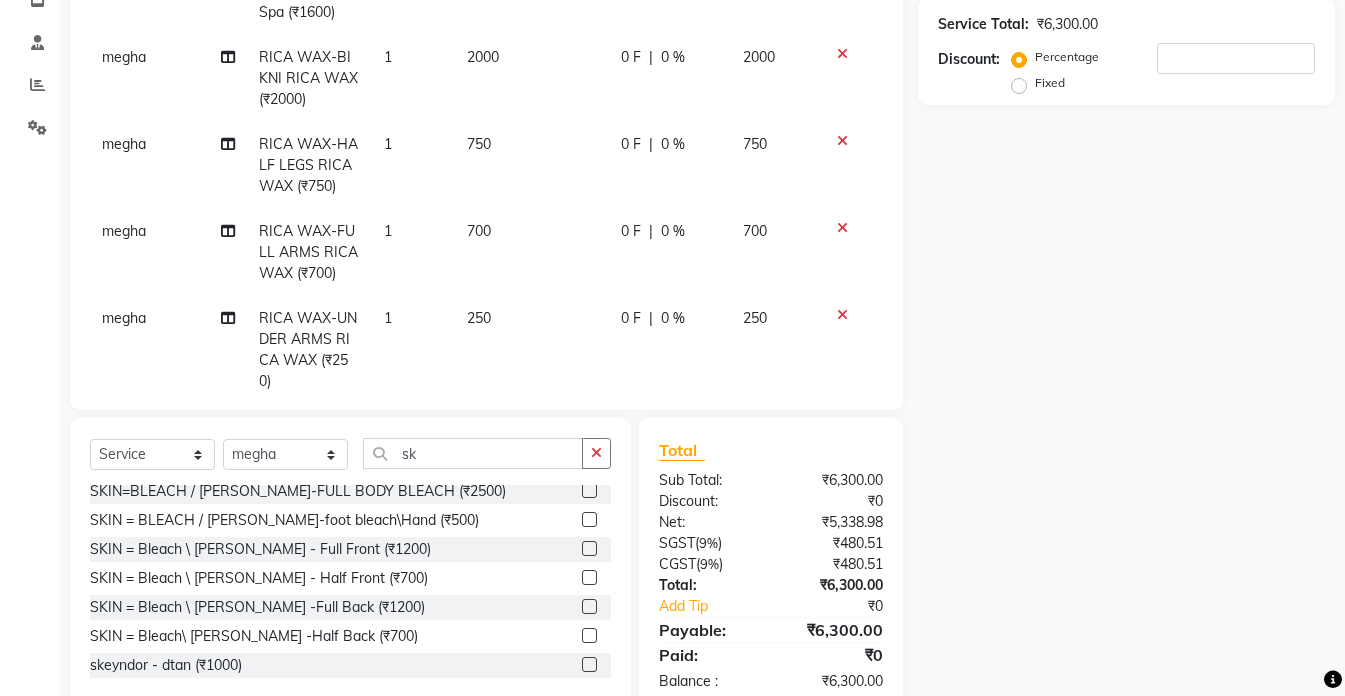 scroll, scrollTop: 0, scrollLeft: 0, axis: both 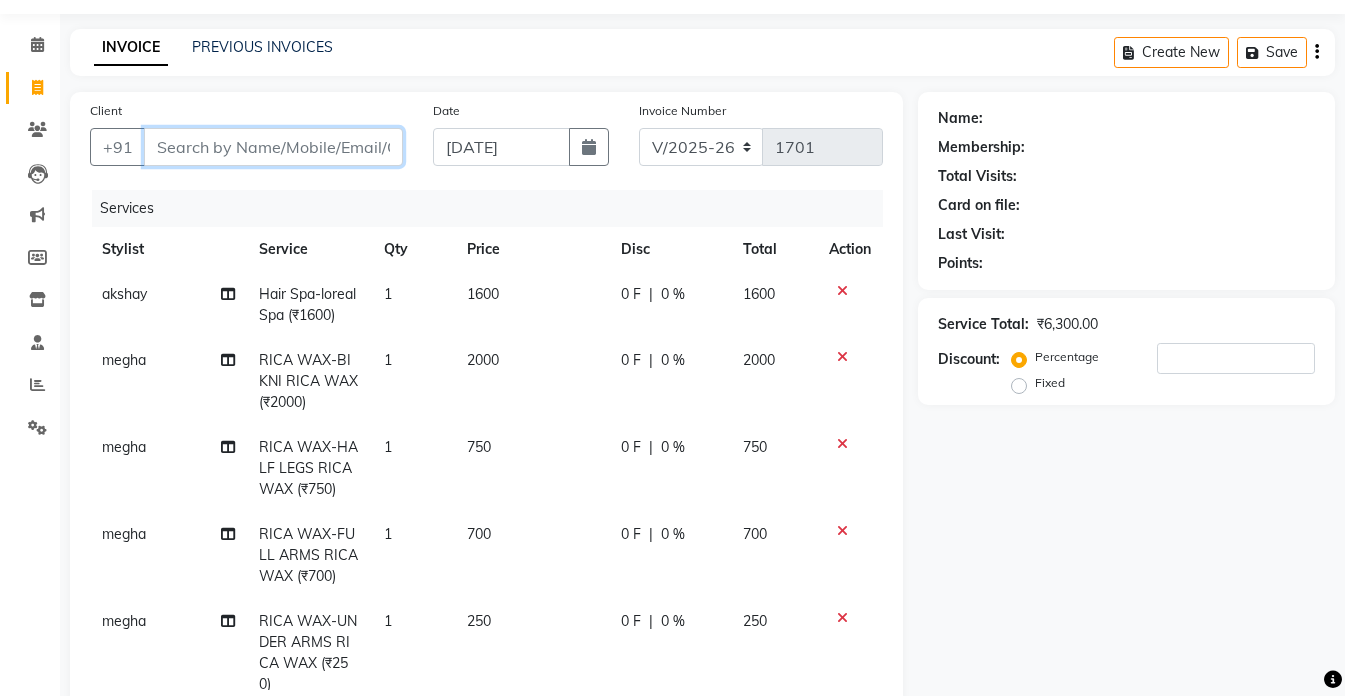 click on "Client" at bounding box center [273, 147] 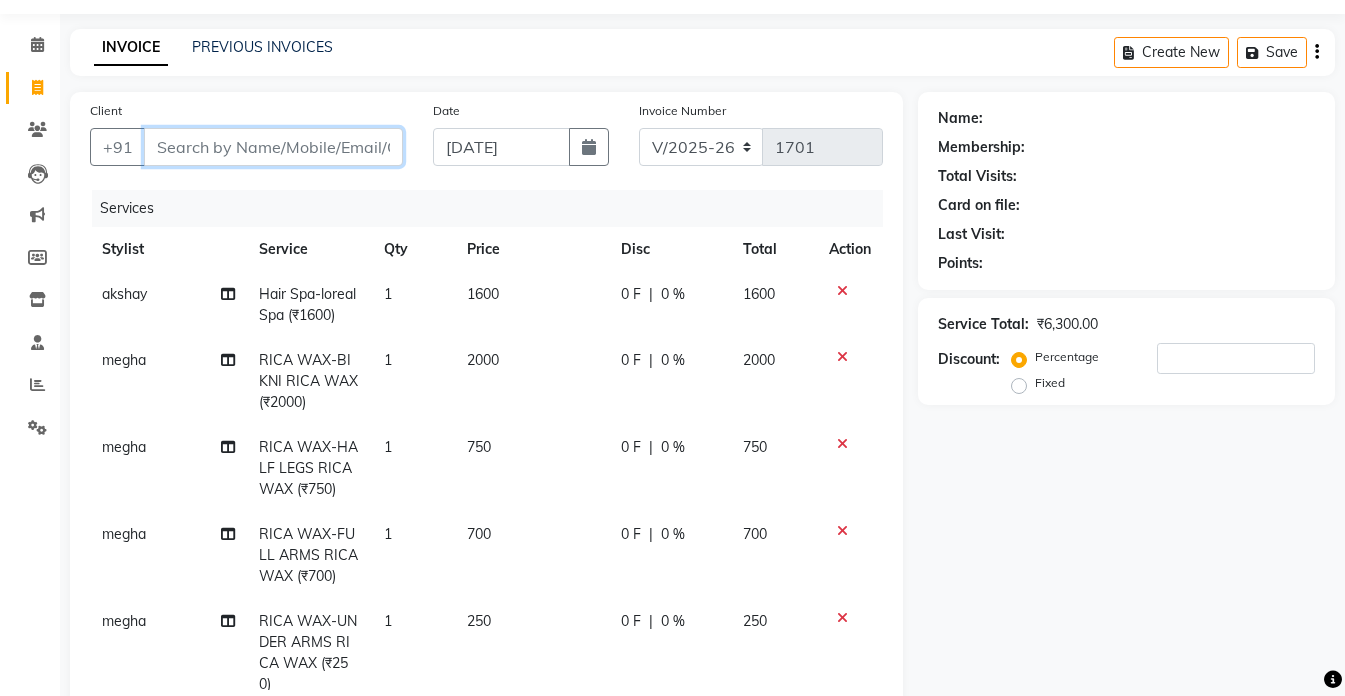 type on "n" 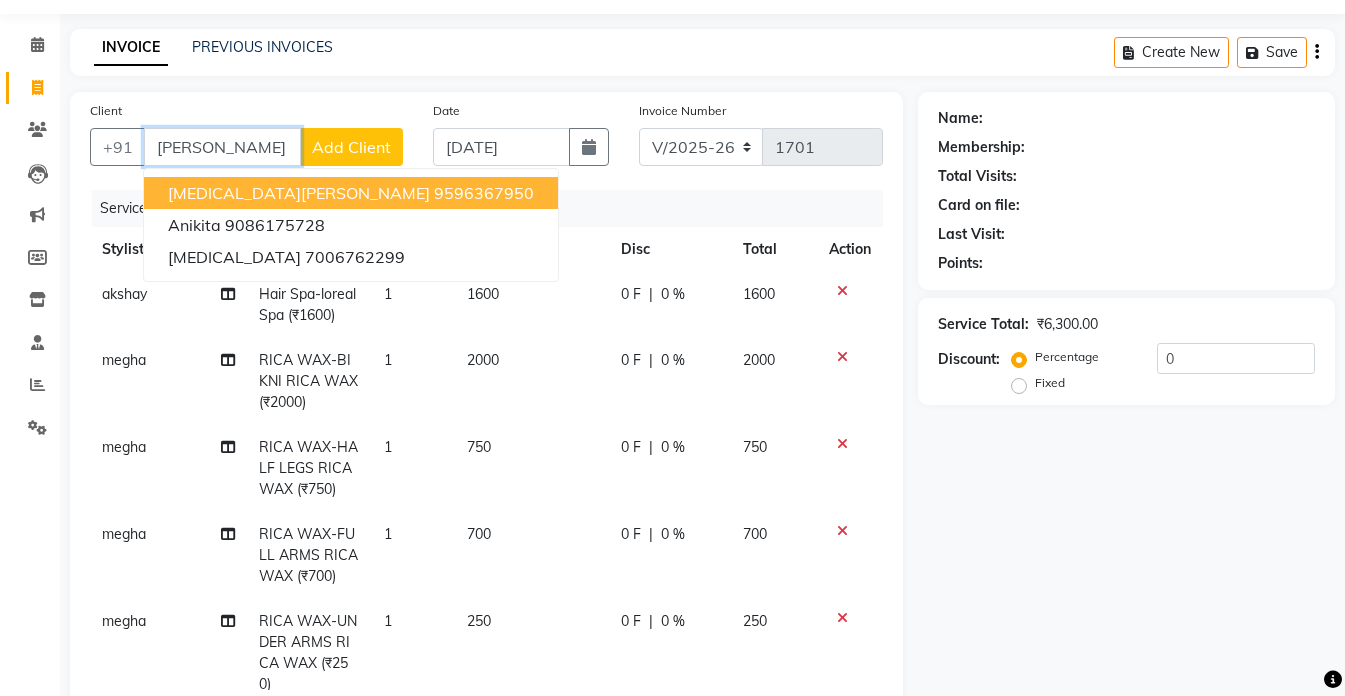 click on "[MEDICAL_DATA][PERSON_NAME]" at bounding box center [299, 193] 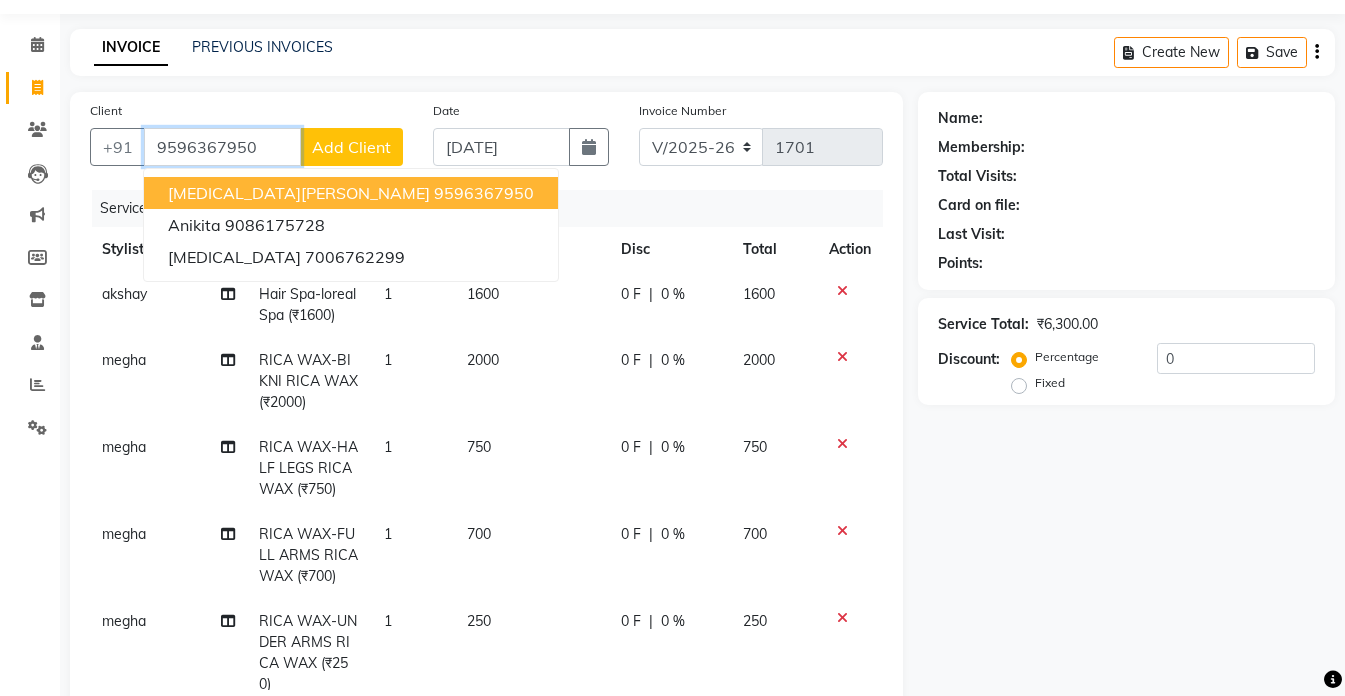 type on "9596367950" 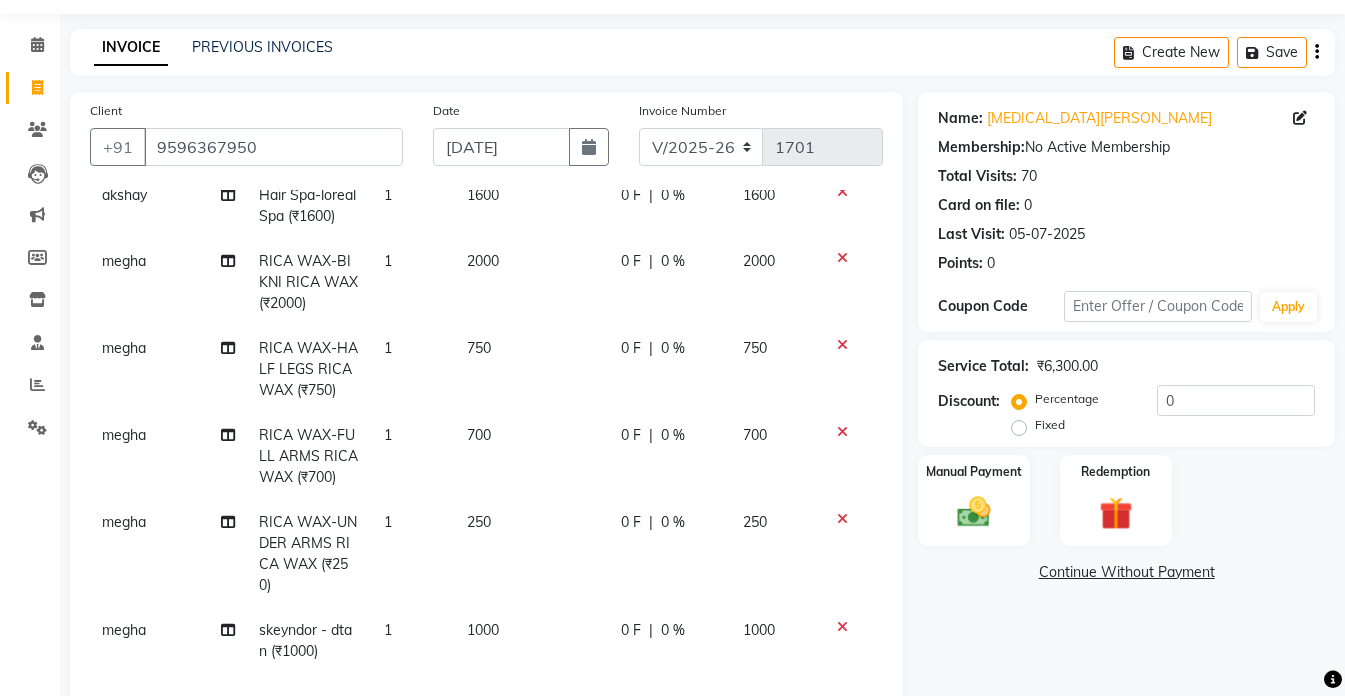 scroll, scrollTop: 114, scrollLeft: 0, axis: vertical 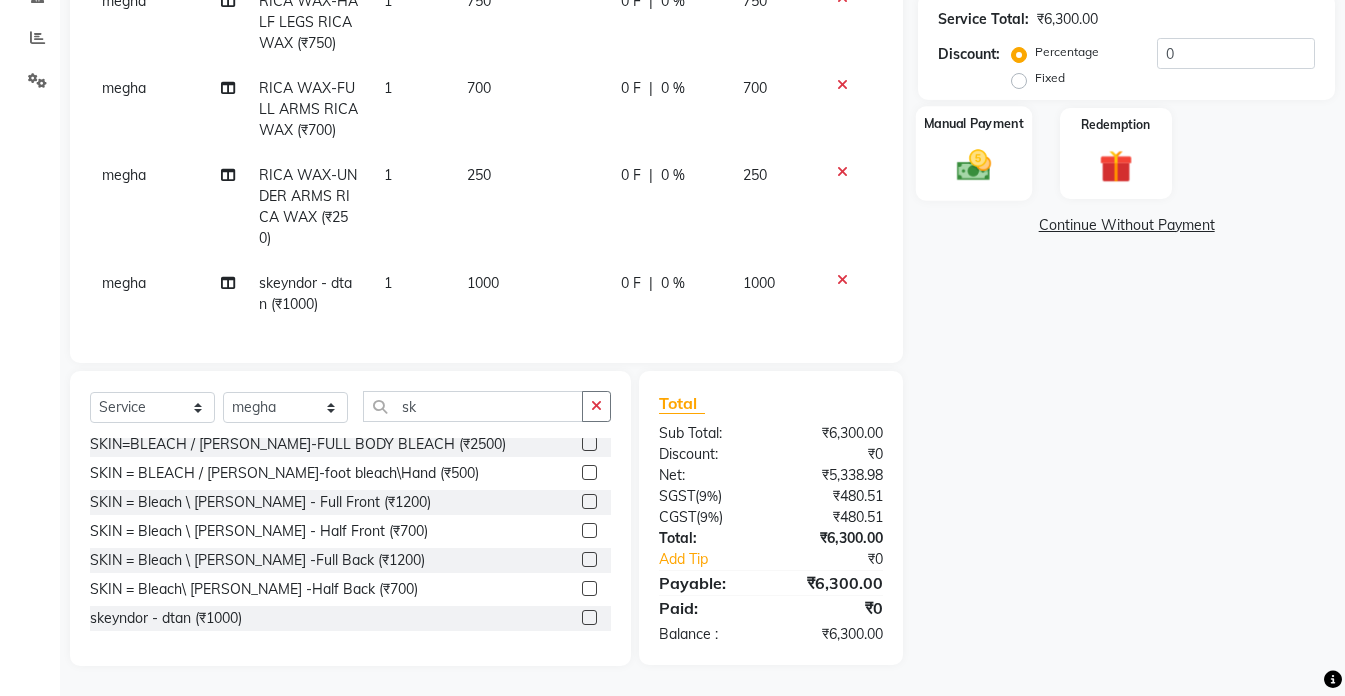 click 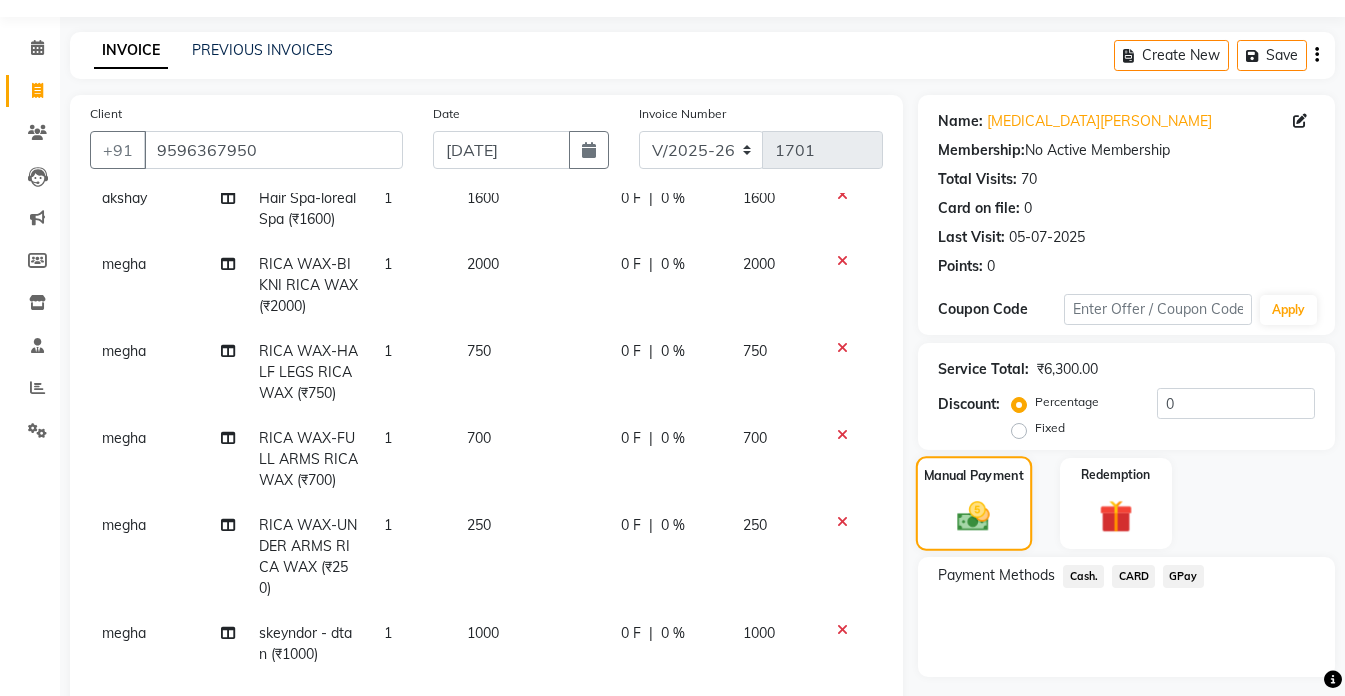 scroll, scrollTop: 5, scrollLeft: 0, axis: vertical 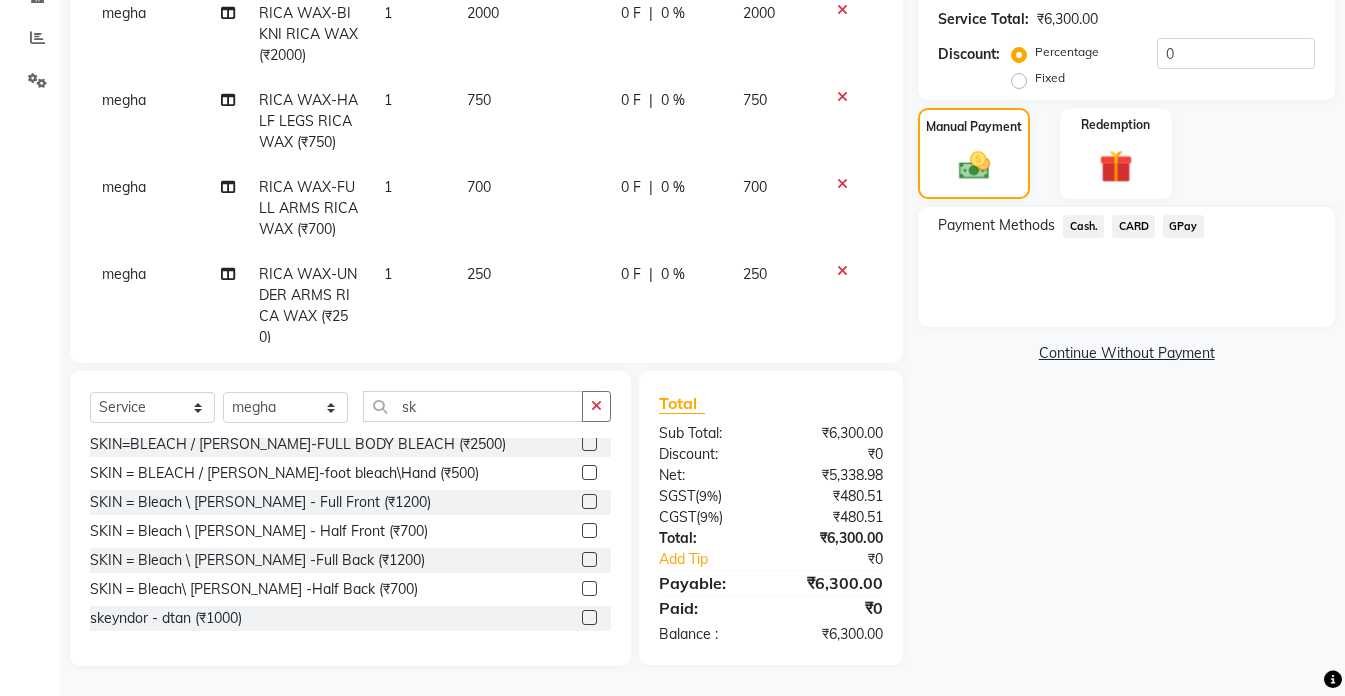 click on "Cash." 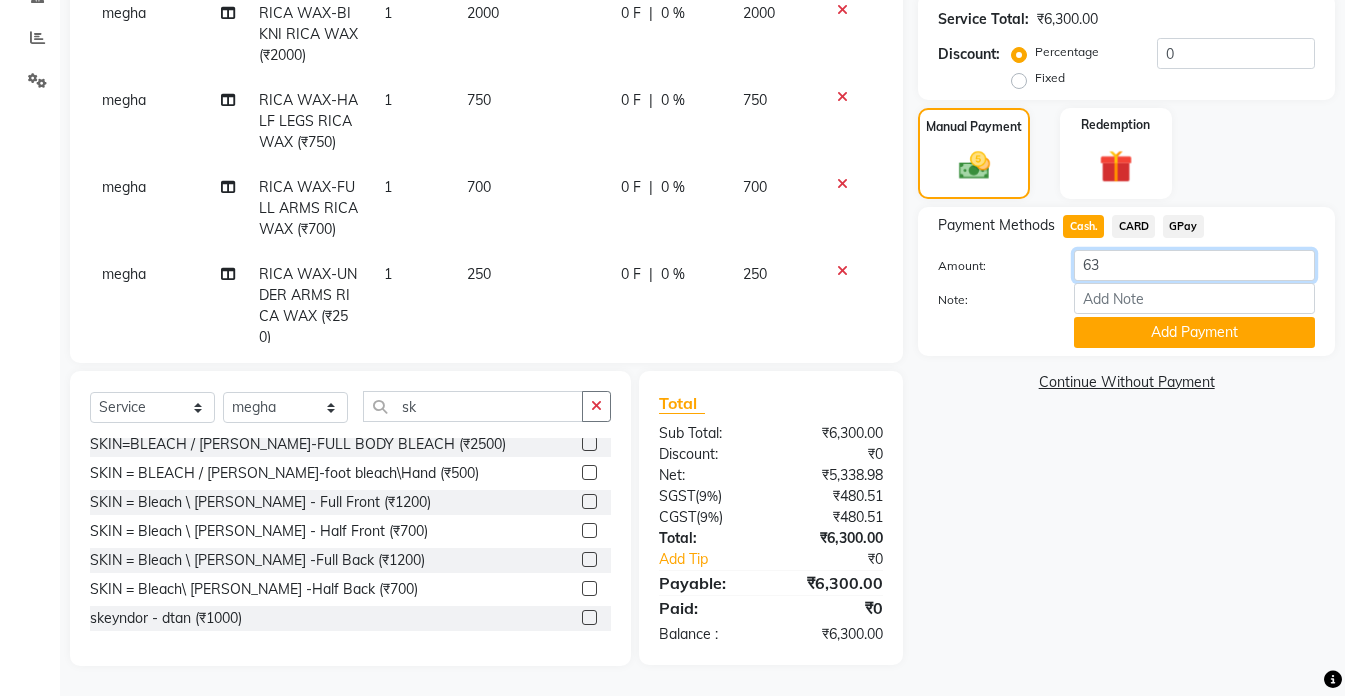 type on "6" 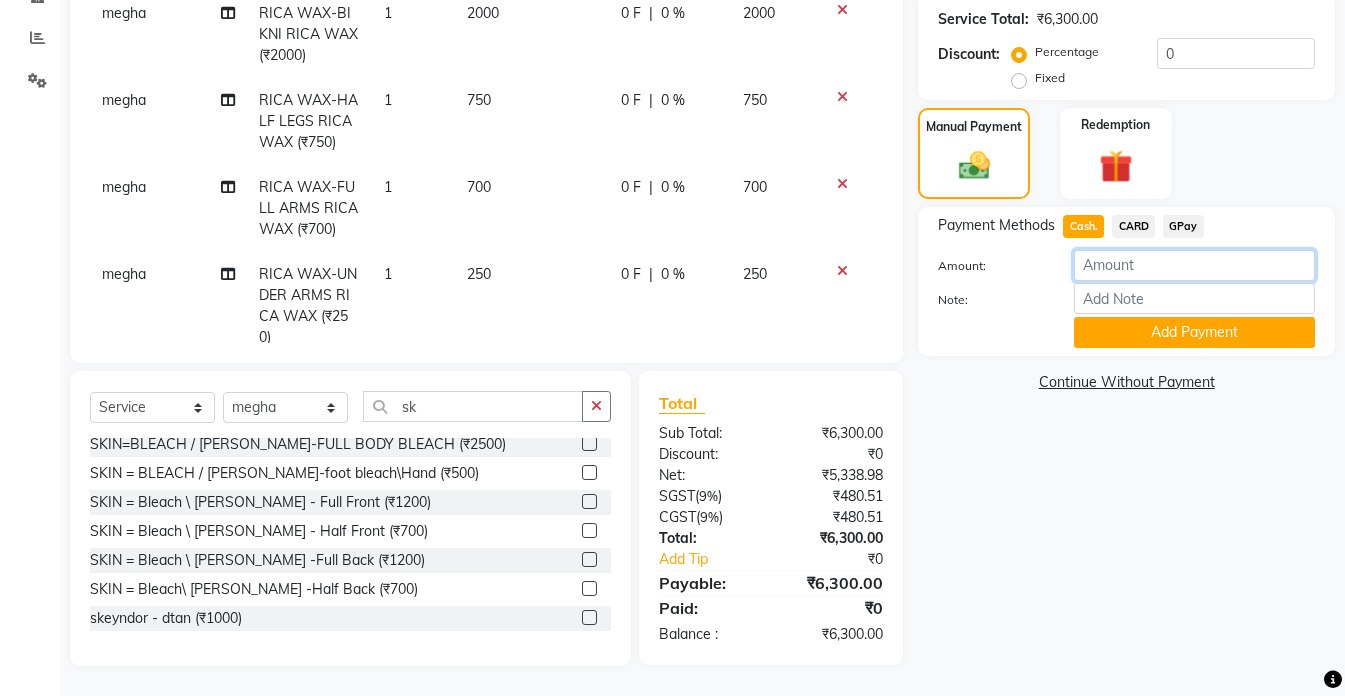 click 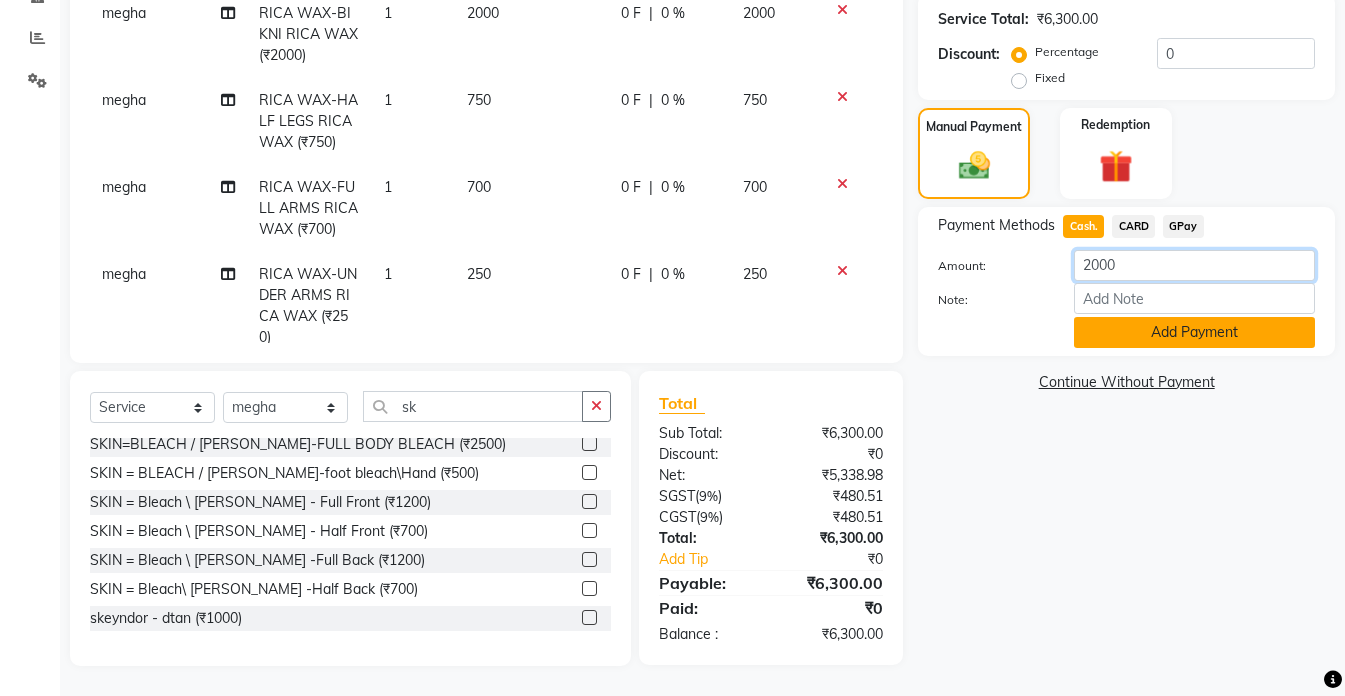 type on "2000" 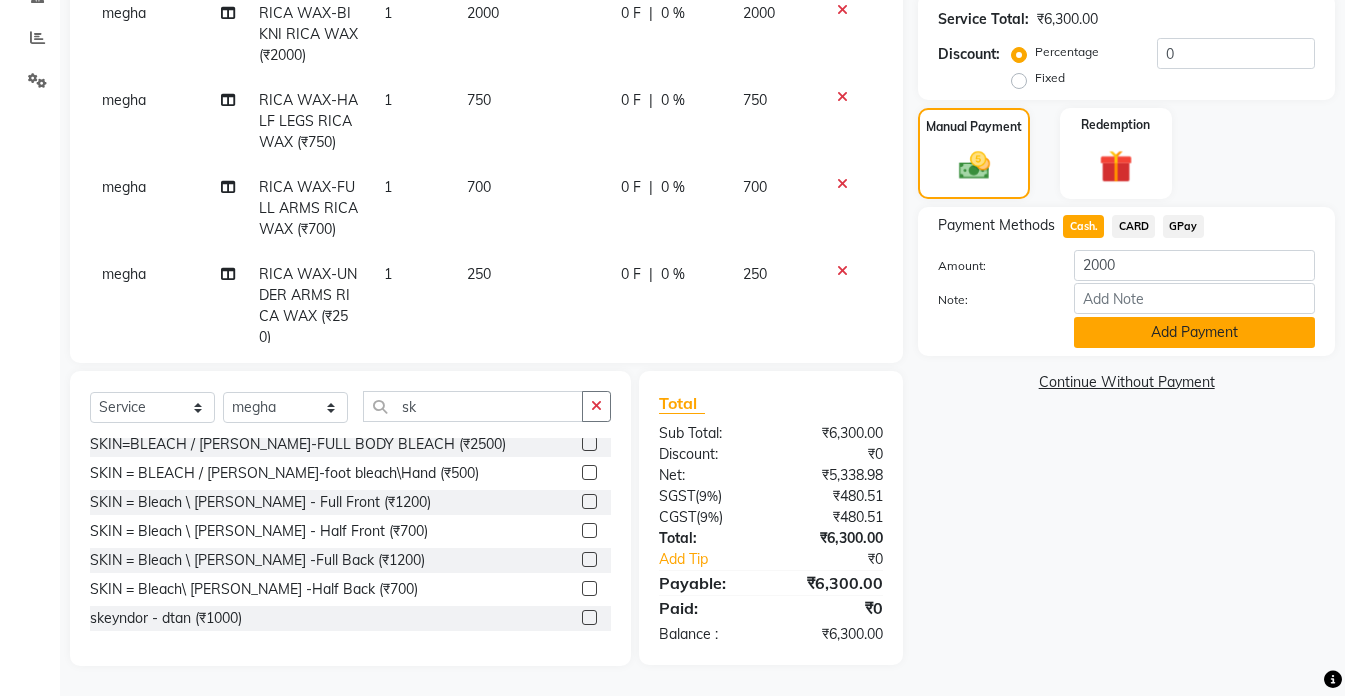 click on "Add Payment" 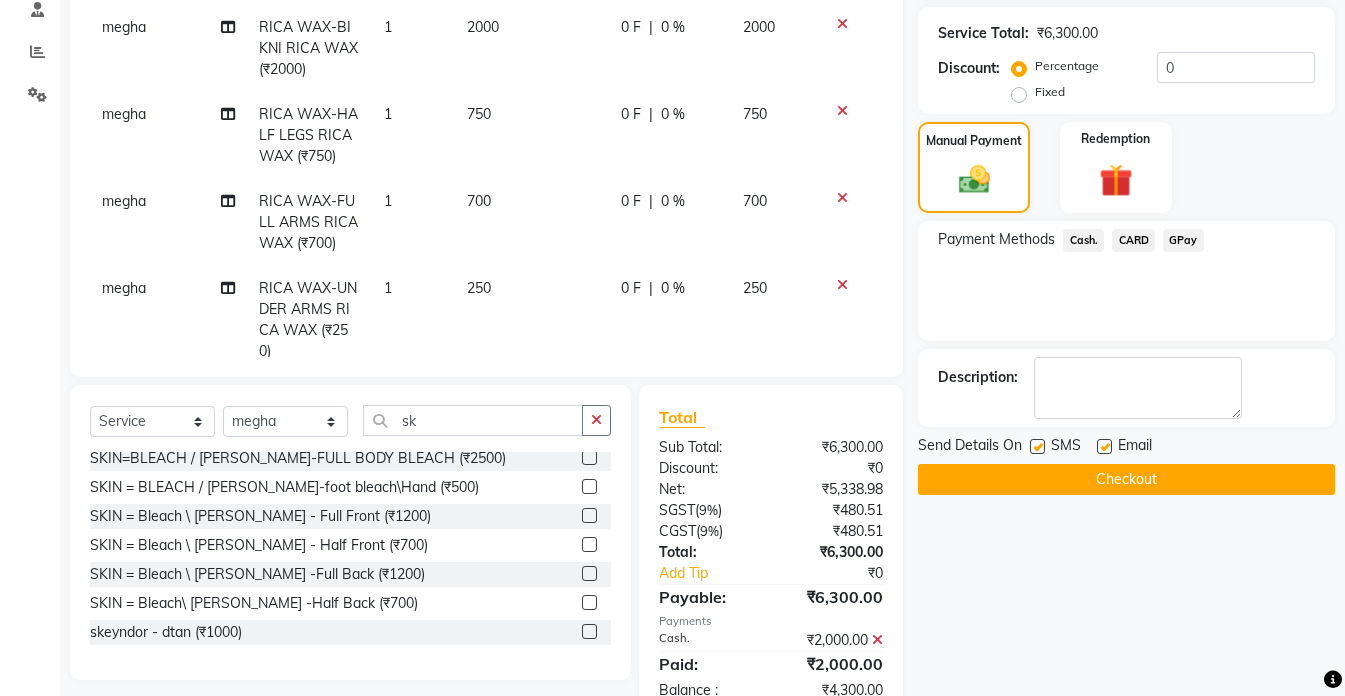 scroll, scrollTop: 446, scrollLeft: 0, axis: vertical 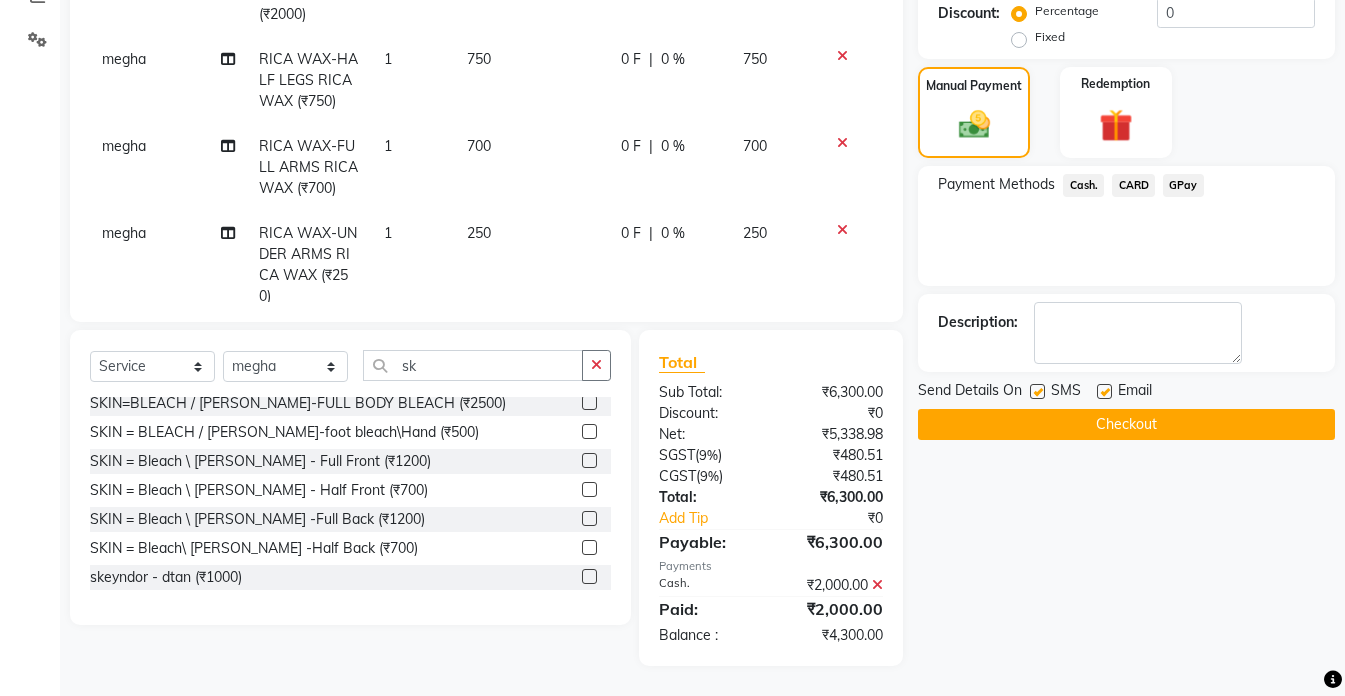 click on "Checkout" 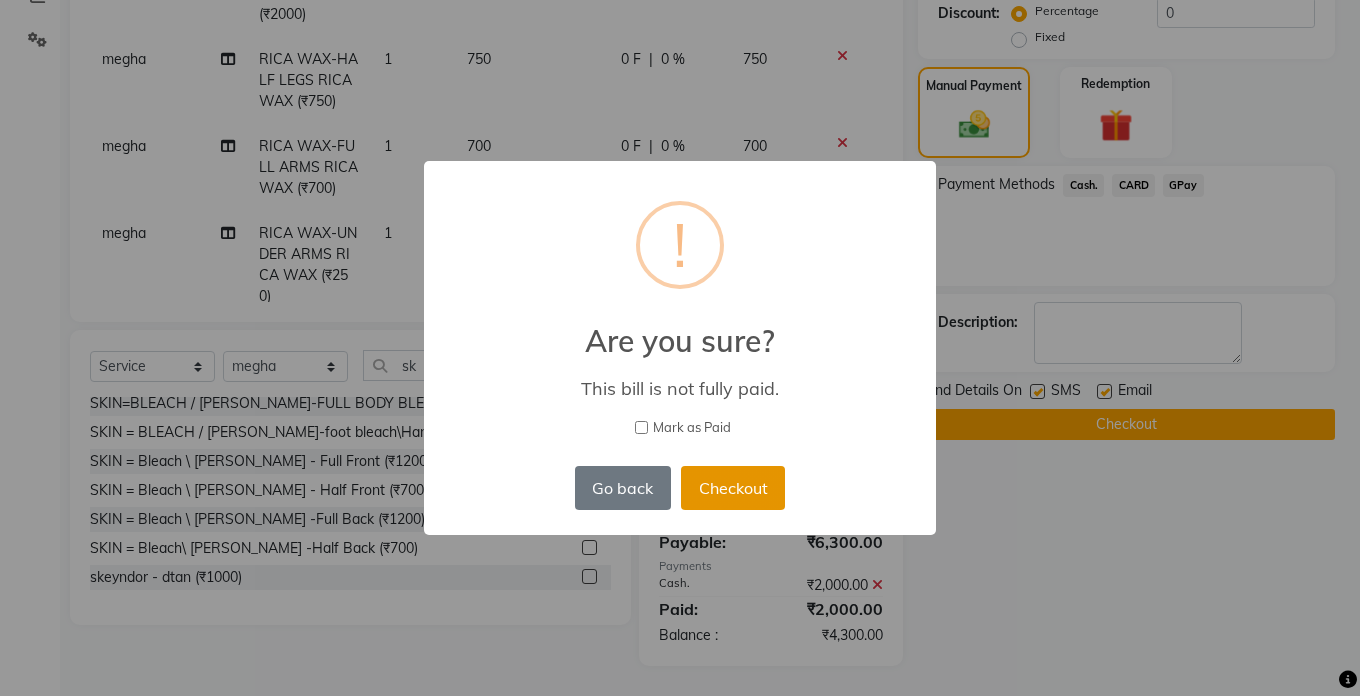 click on "Checkout" at bounding box center [733, 488] 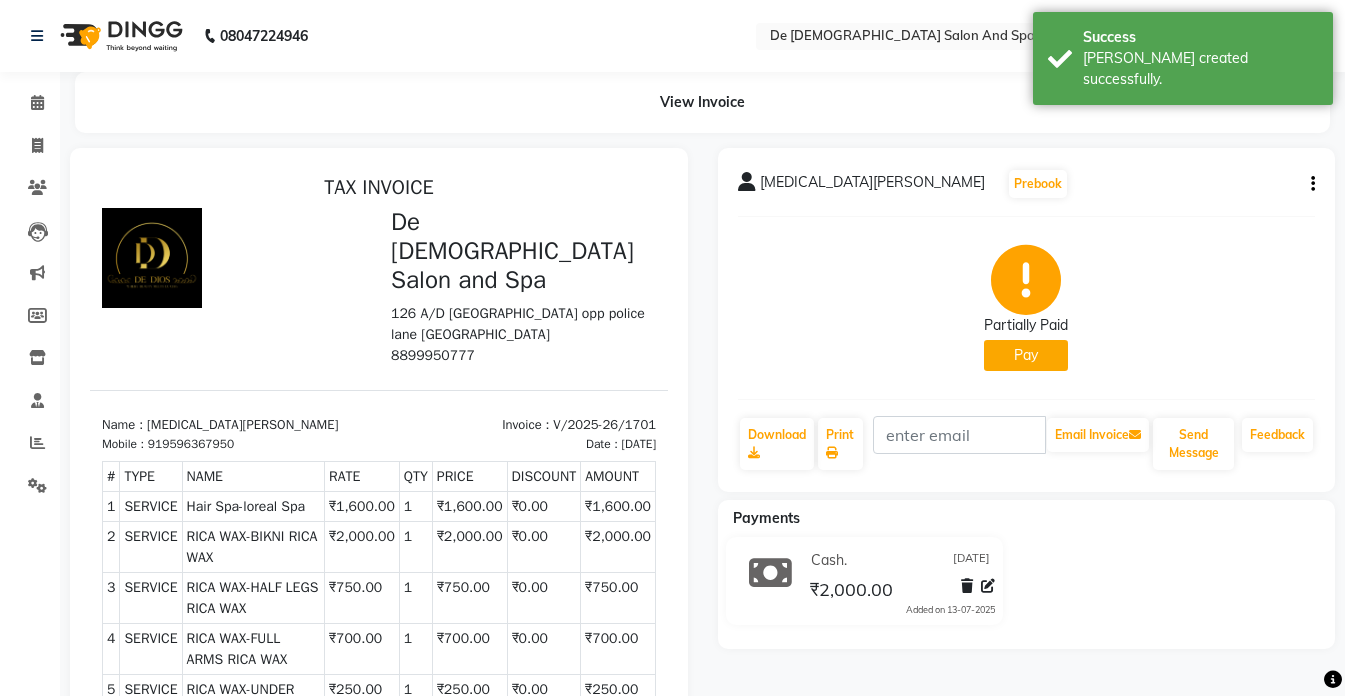 scroll, scrollTop: 0, scrollLeft: 0, axis: both 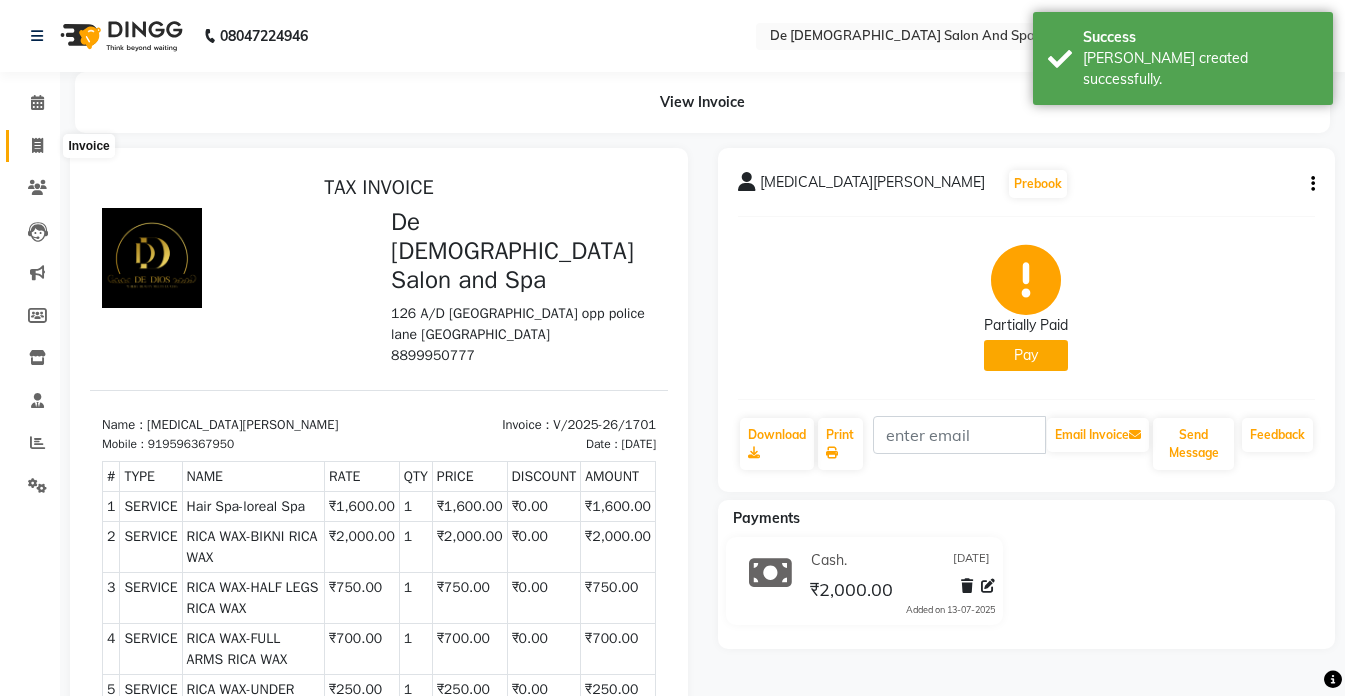 click 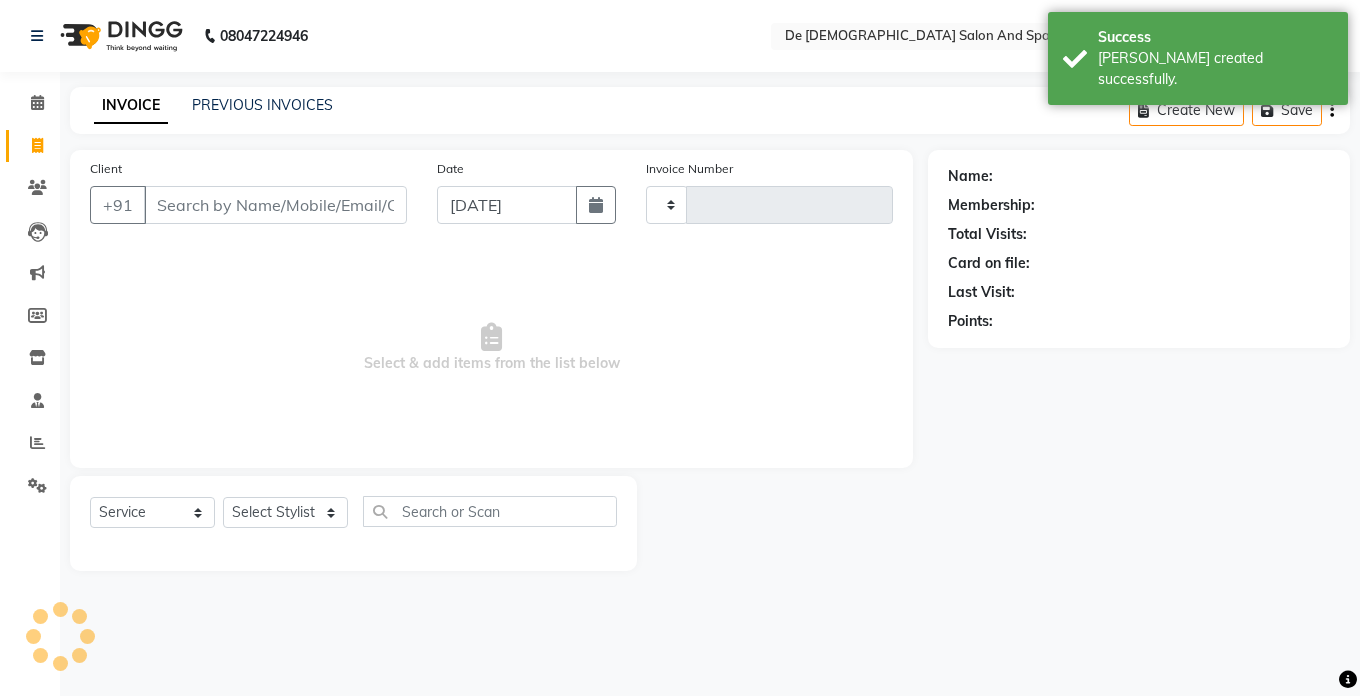 type on "1702" 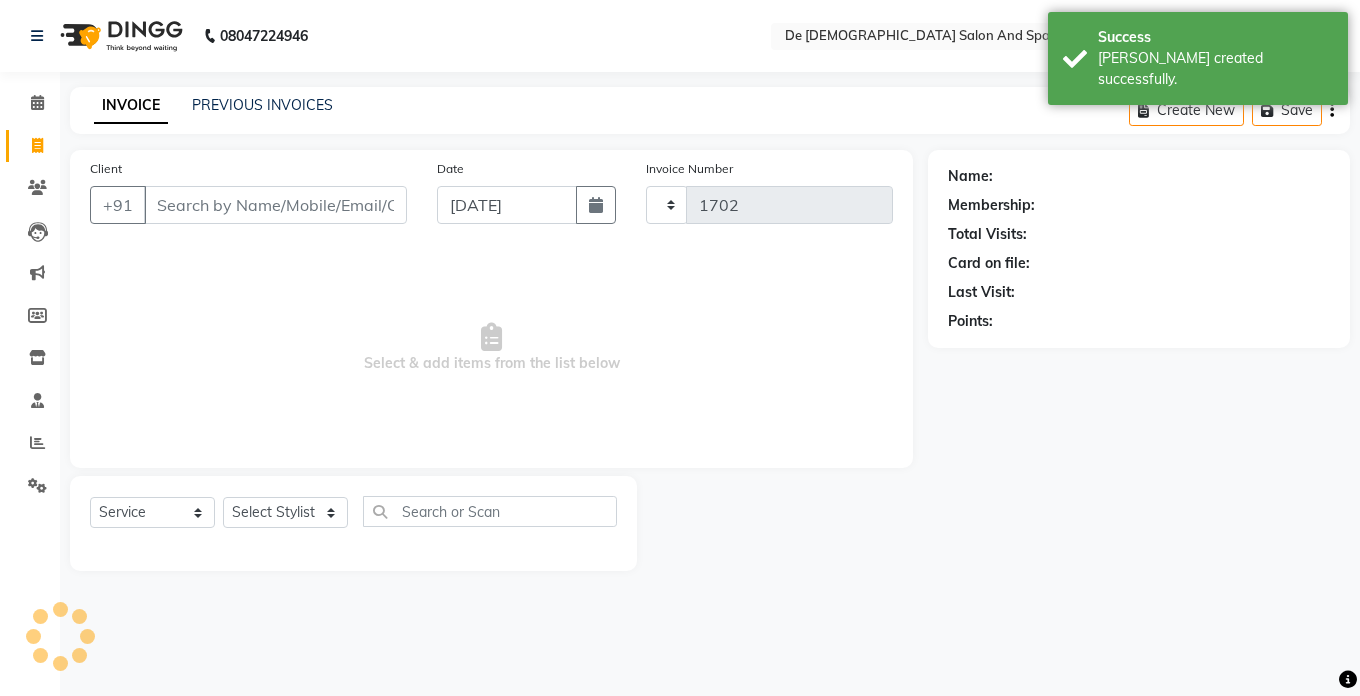 select on "6431" 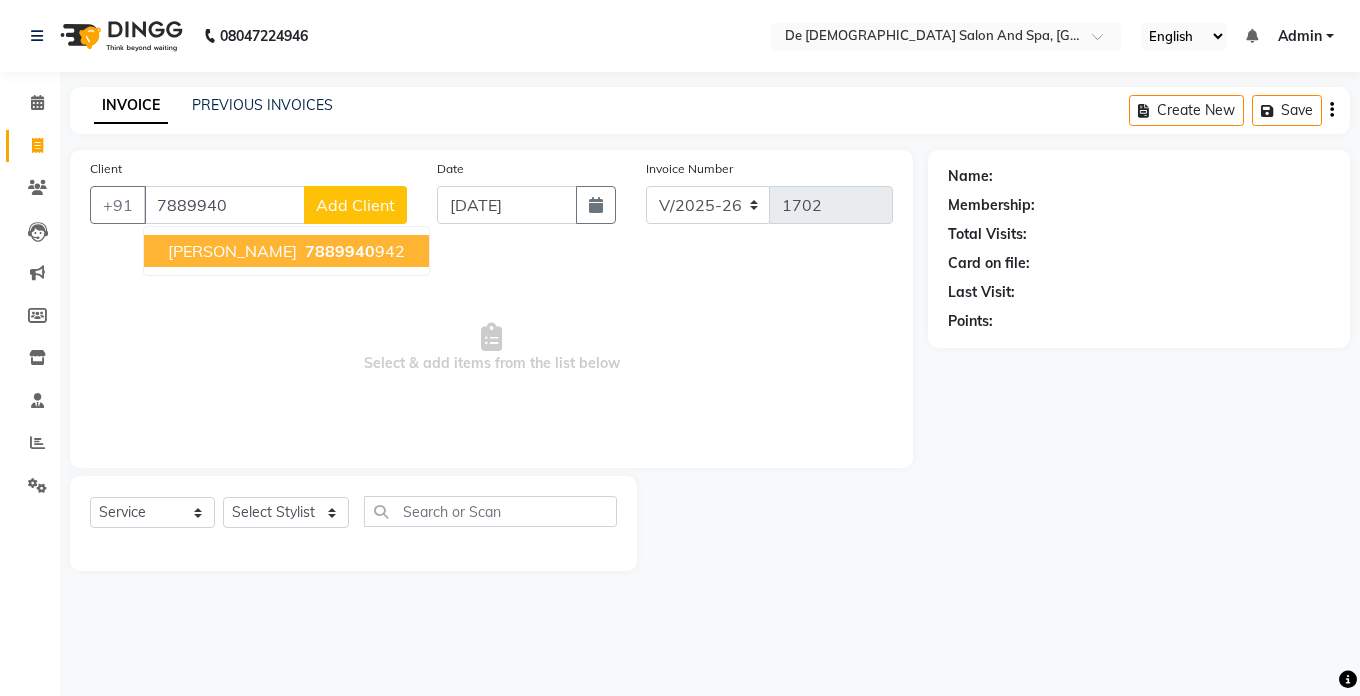 click on "7889940" at bounding box center (340, 251) 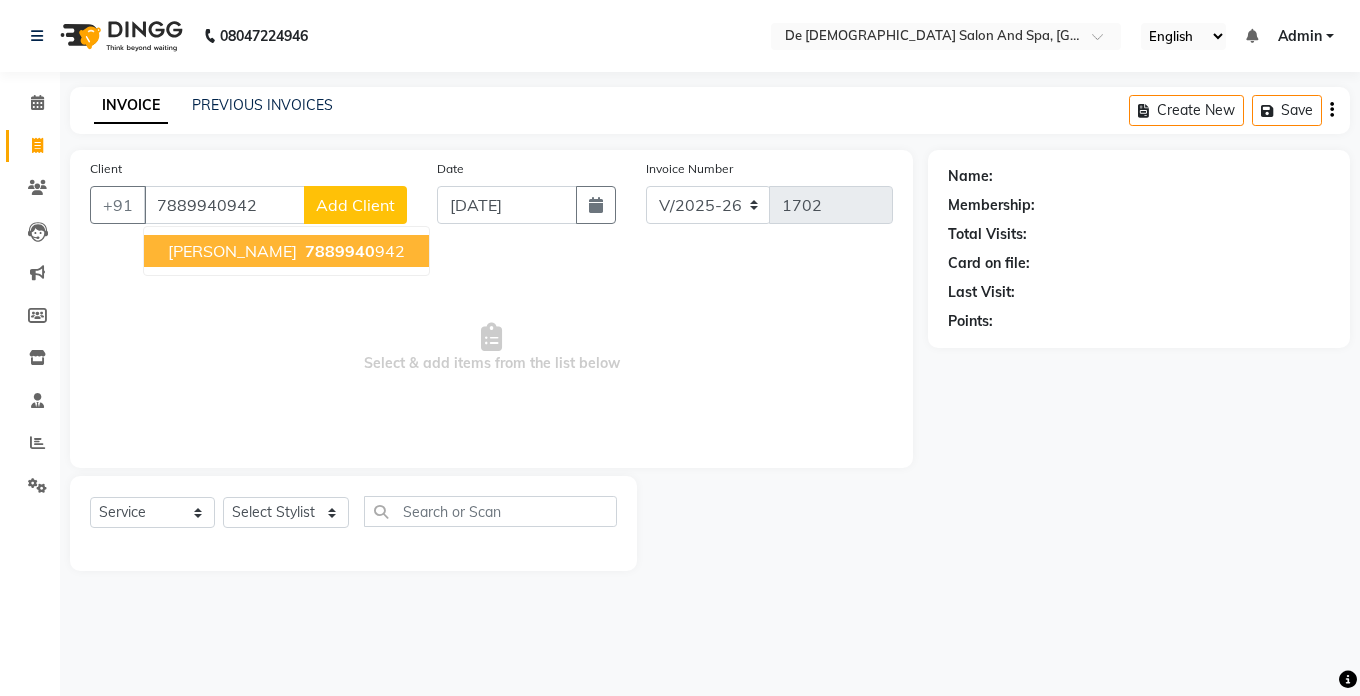 type on "7889940942" 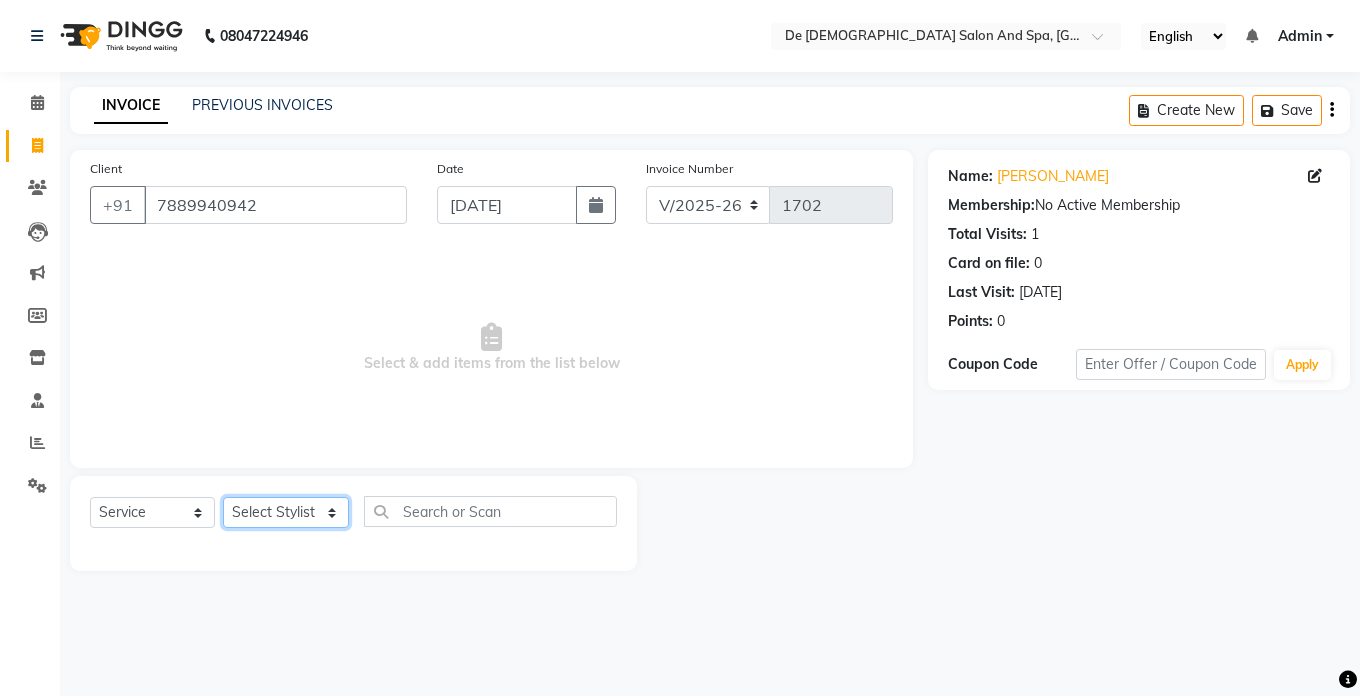 click on "Select Stylist akshay aman [PERSON_NAME] [PERSON_NAME]  [MEDICAL_DATA][PERSON_NAME] [PERSON_NAME] [DATE][PERSON_NAME]" 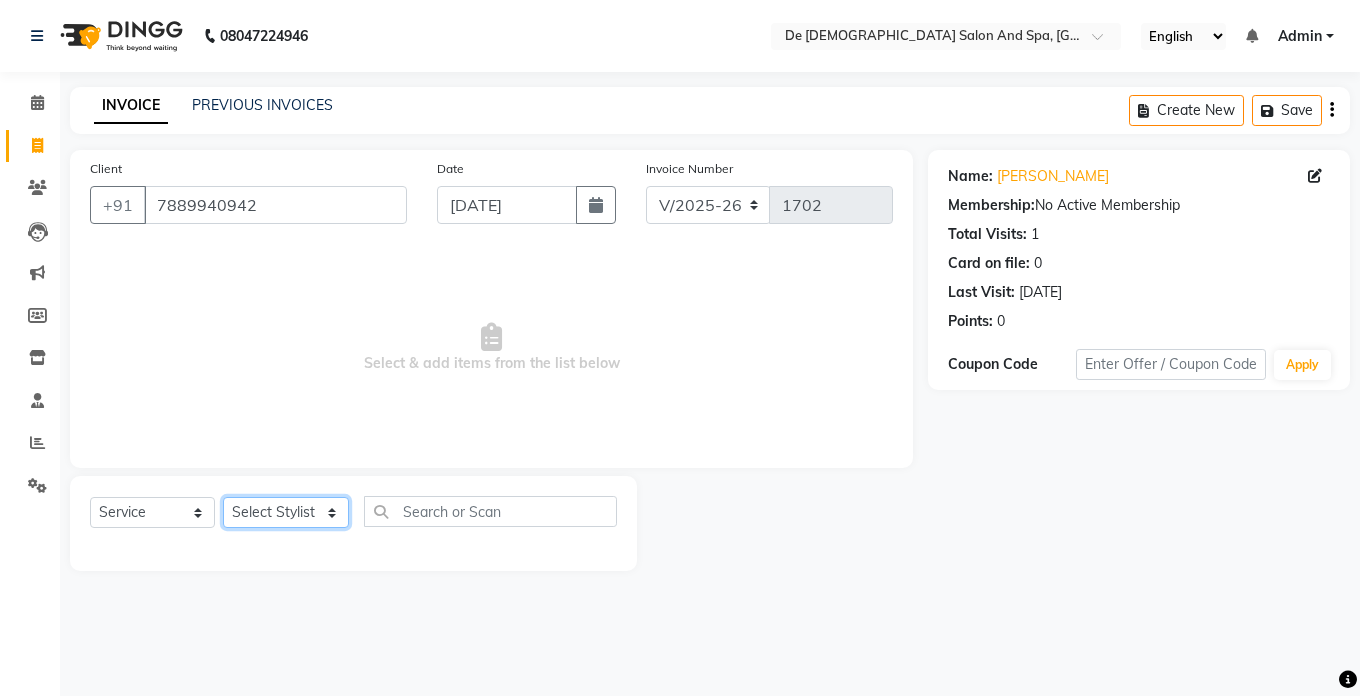 select on "49369" 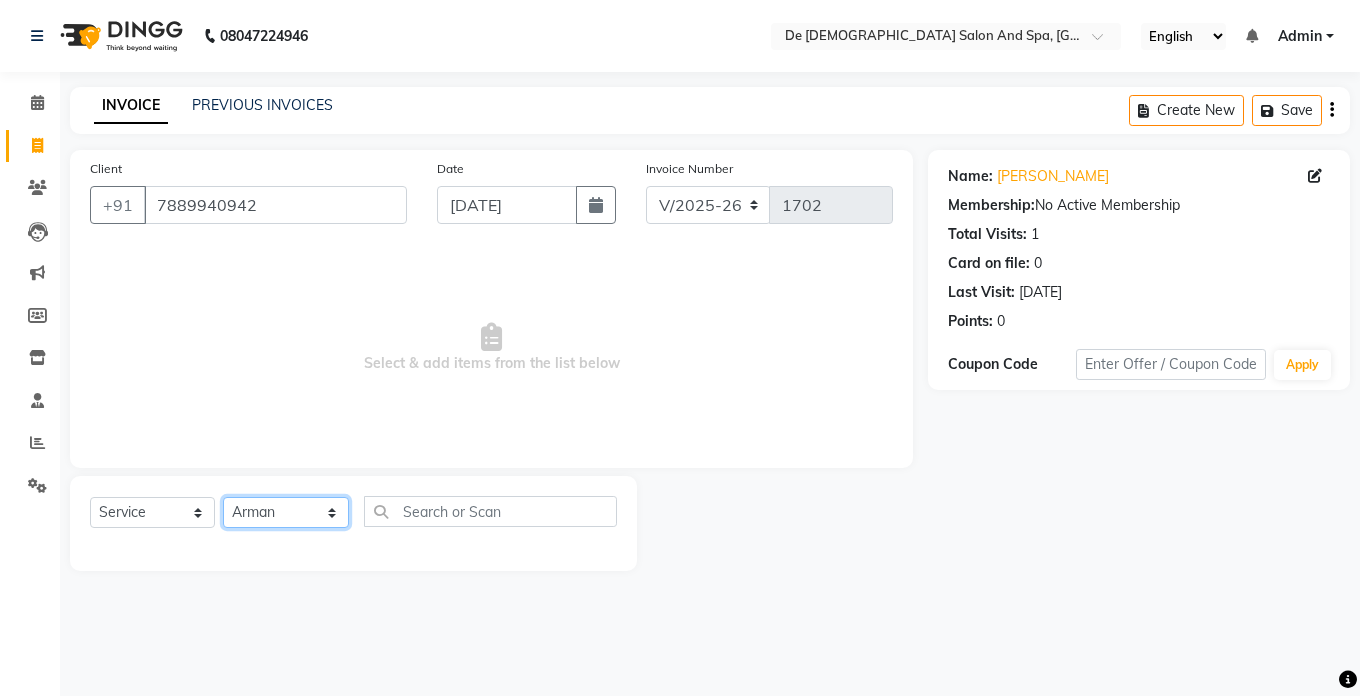 click on "Select Stylist akshay aman [PERSON_NAME] [PERSON_NAME]  [MEDICAL_DATA][PERSON_NAME] [PERSON_NAME] [DATE][PERSON_NAME]" 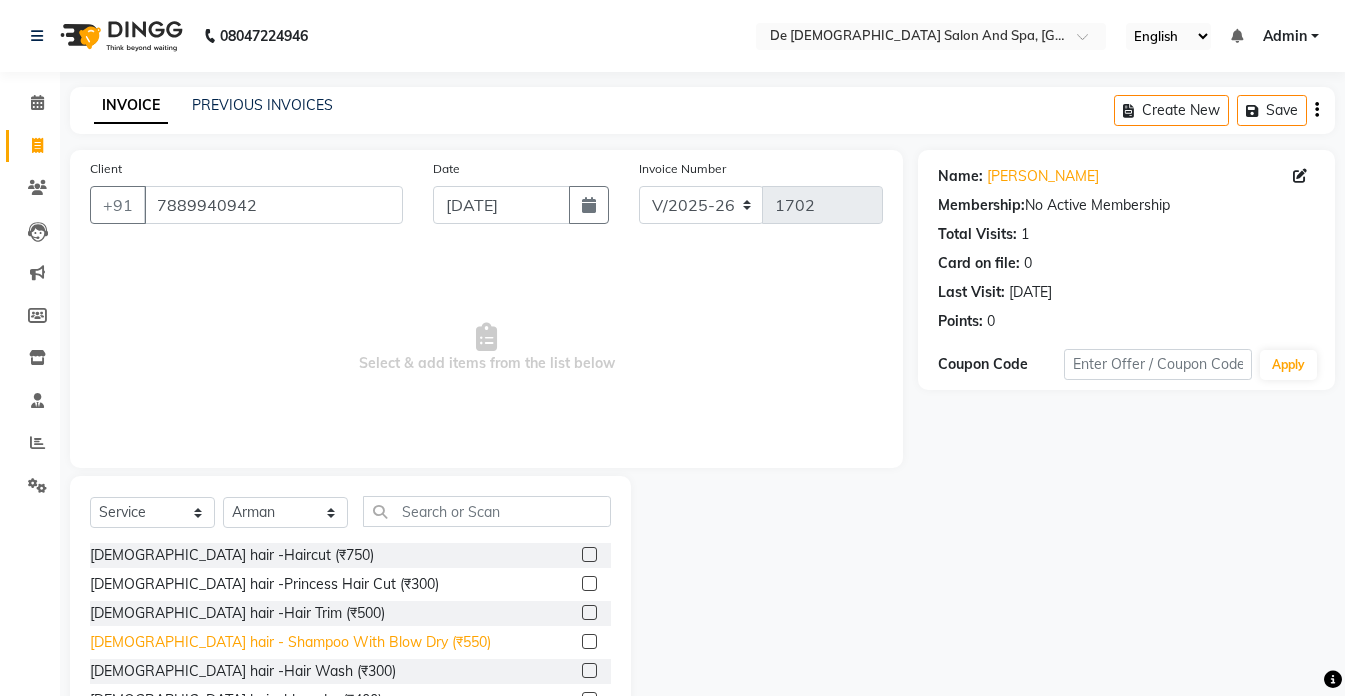 click on "[DEMOGRAPHIC_DATA] hair - Shampoo With Blow Dry (₹550)" 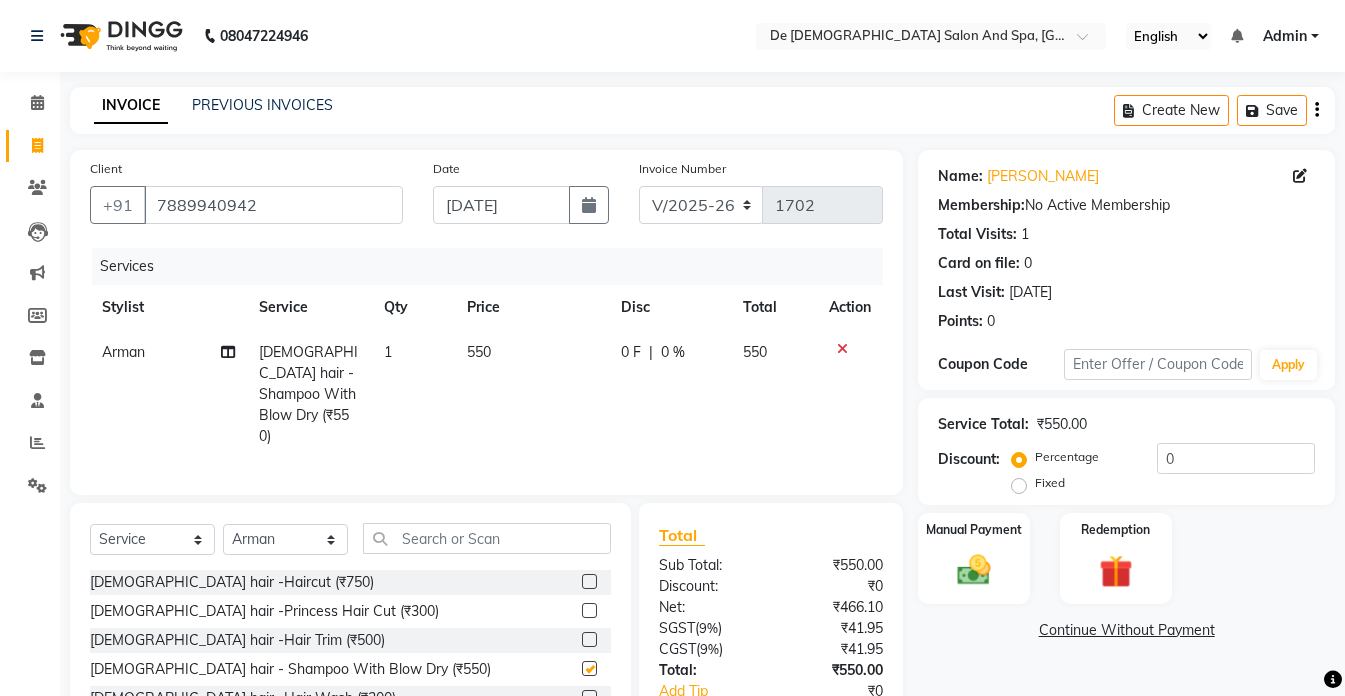 checkbox on "false" 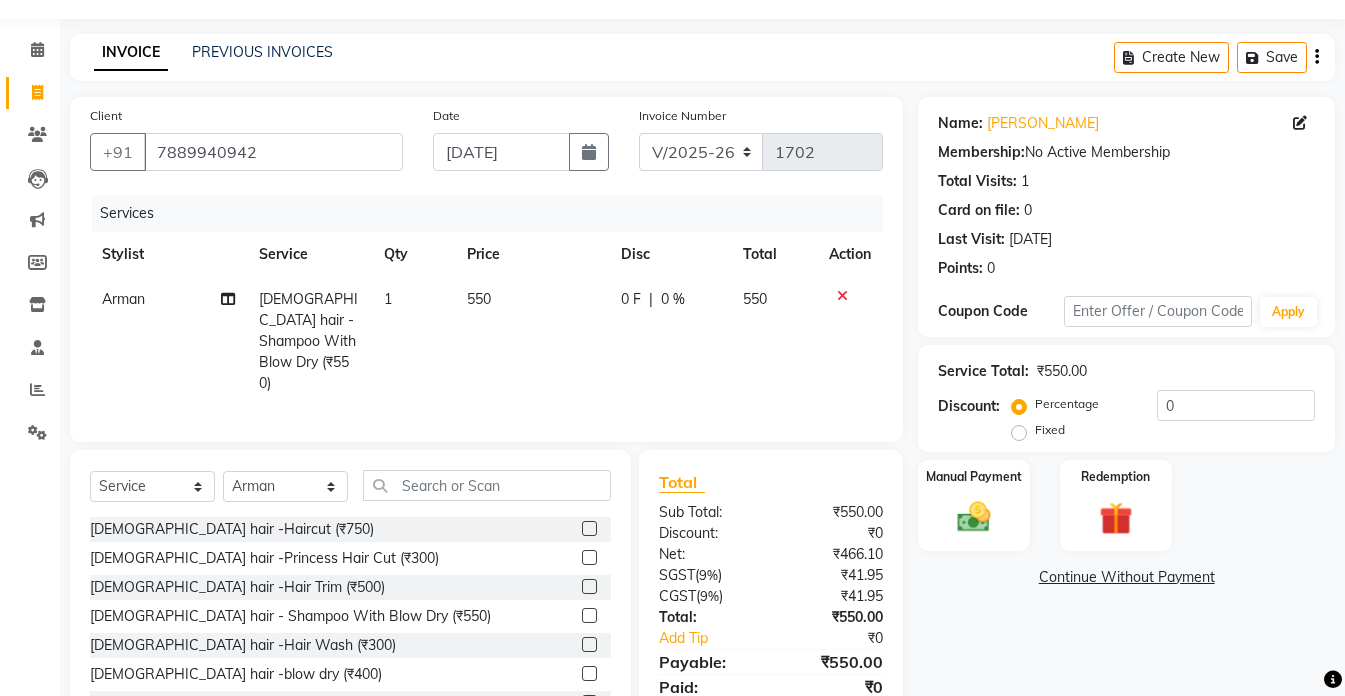 scroll, scrollTop: 100, scrollLeft: 0, axis: vertical 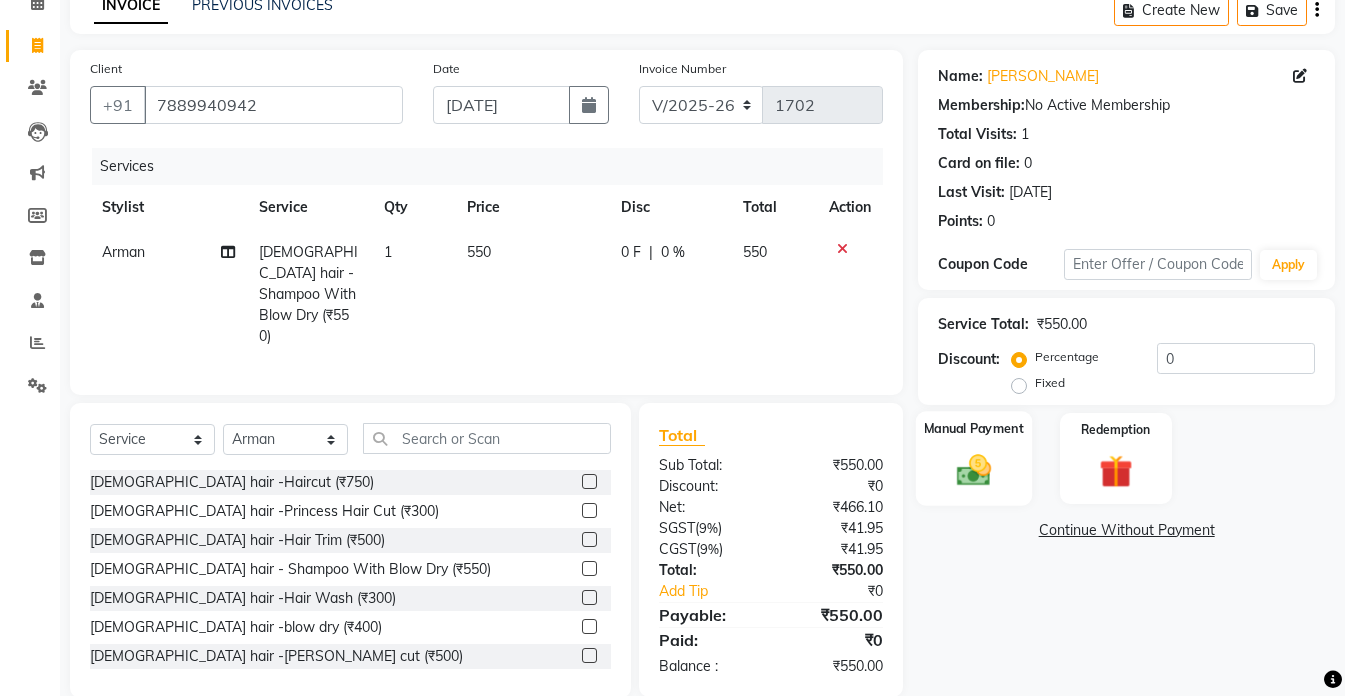 click 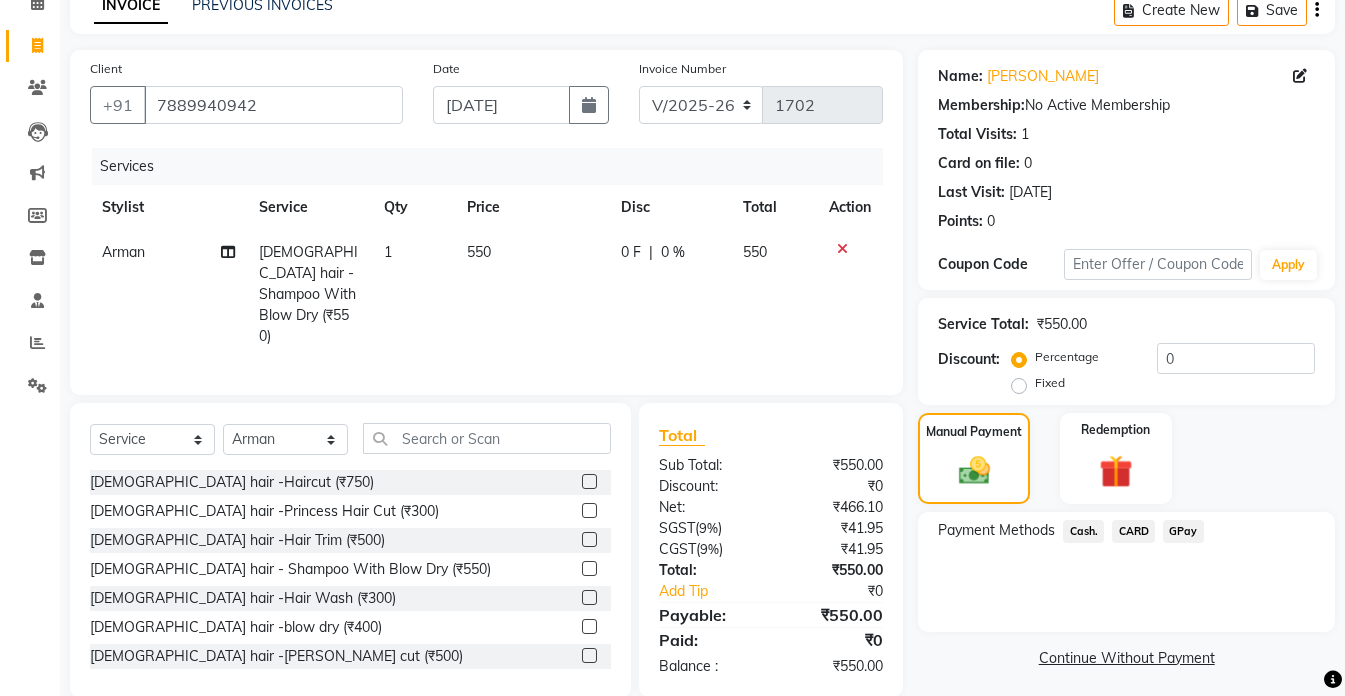 click on "GPay" 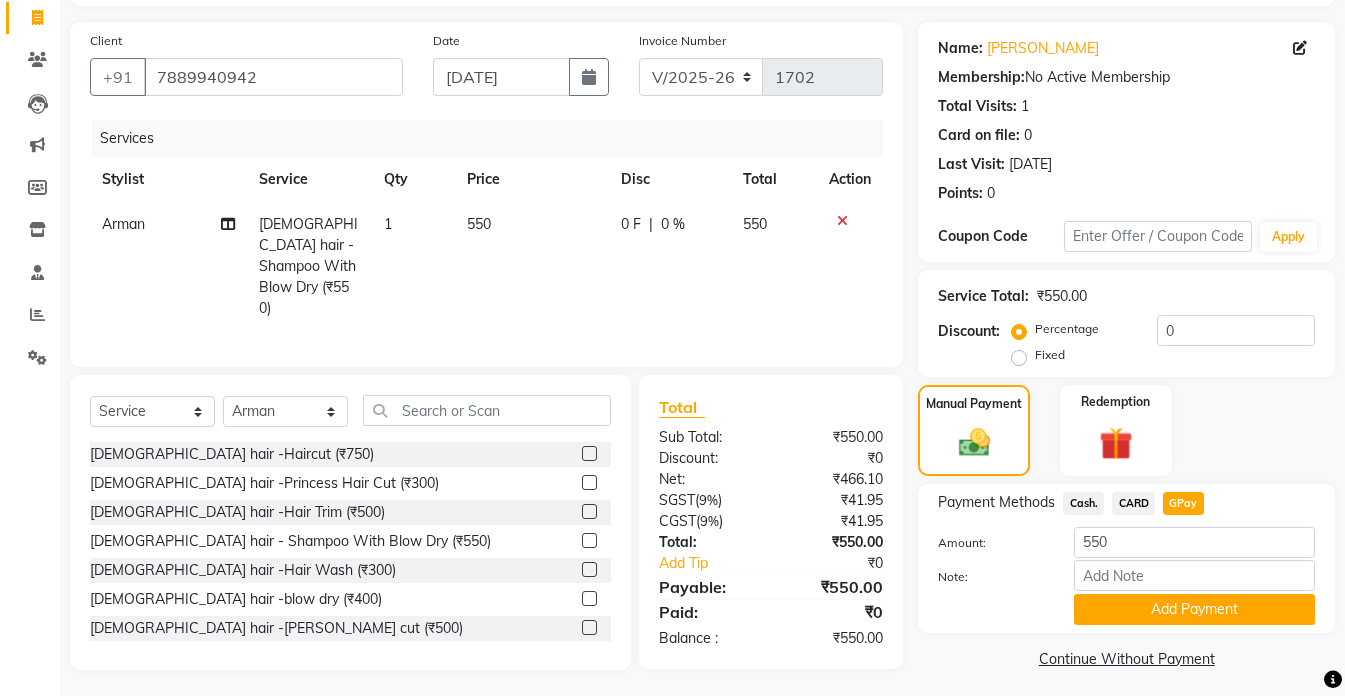 scroll, scrollTop: 136, scrollLeft: 0, axis: vertical 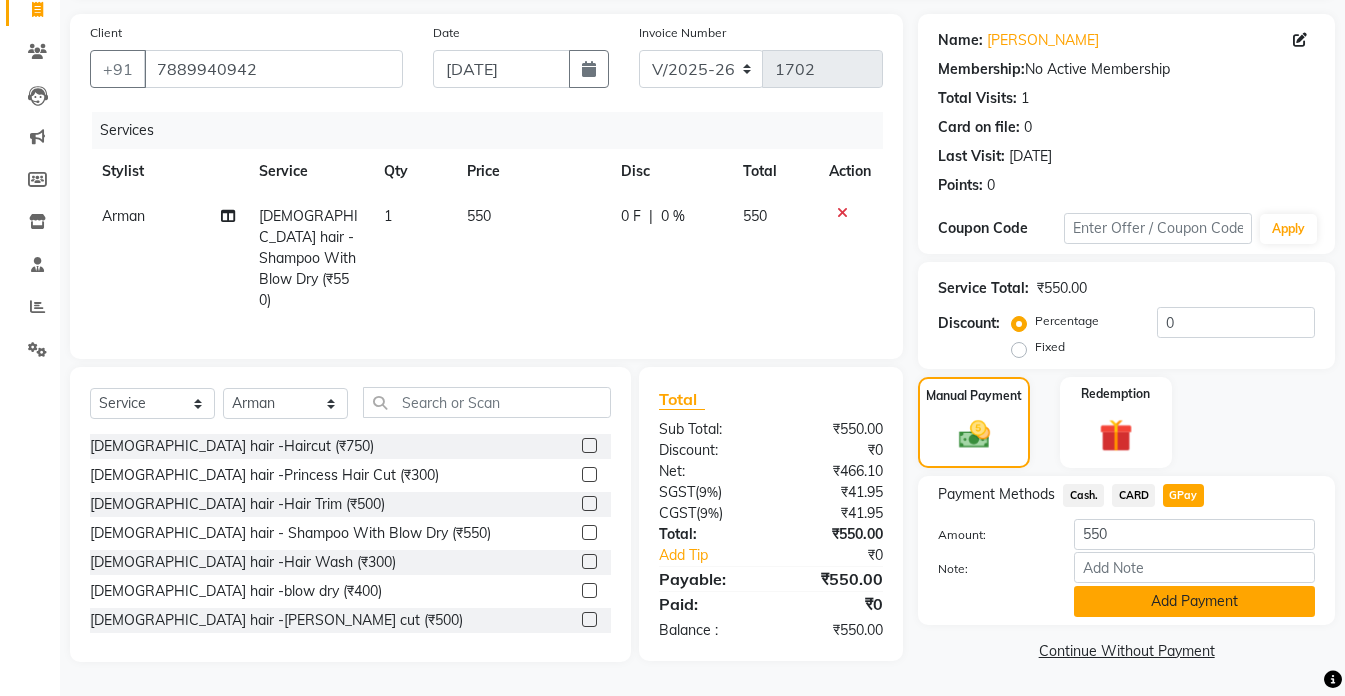 click on "Add Payment" 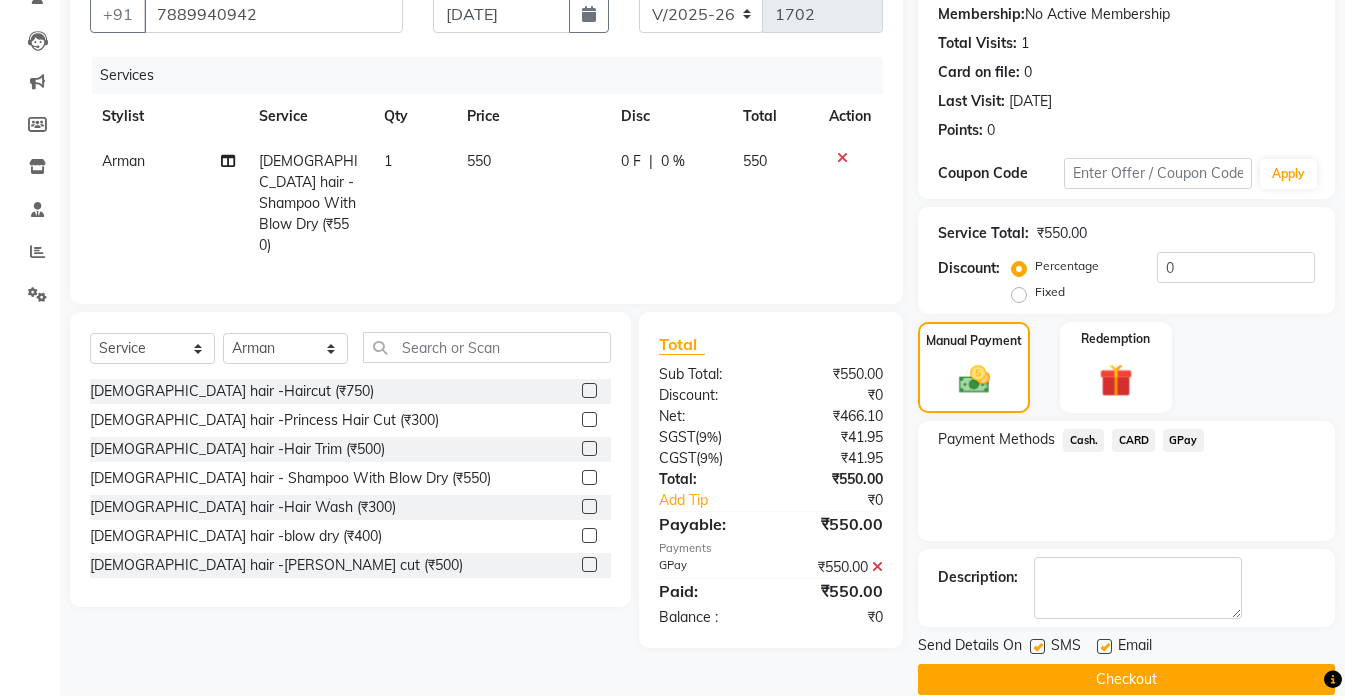 scroll, scrollTop: 220, scrollLeft: 0, axis: vertical 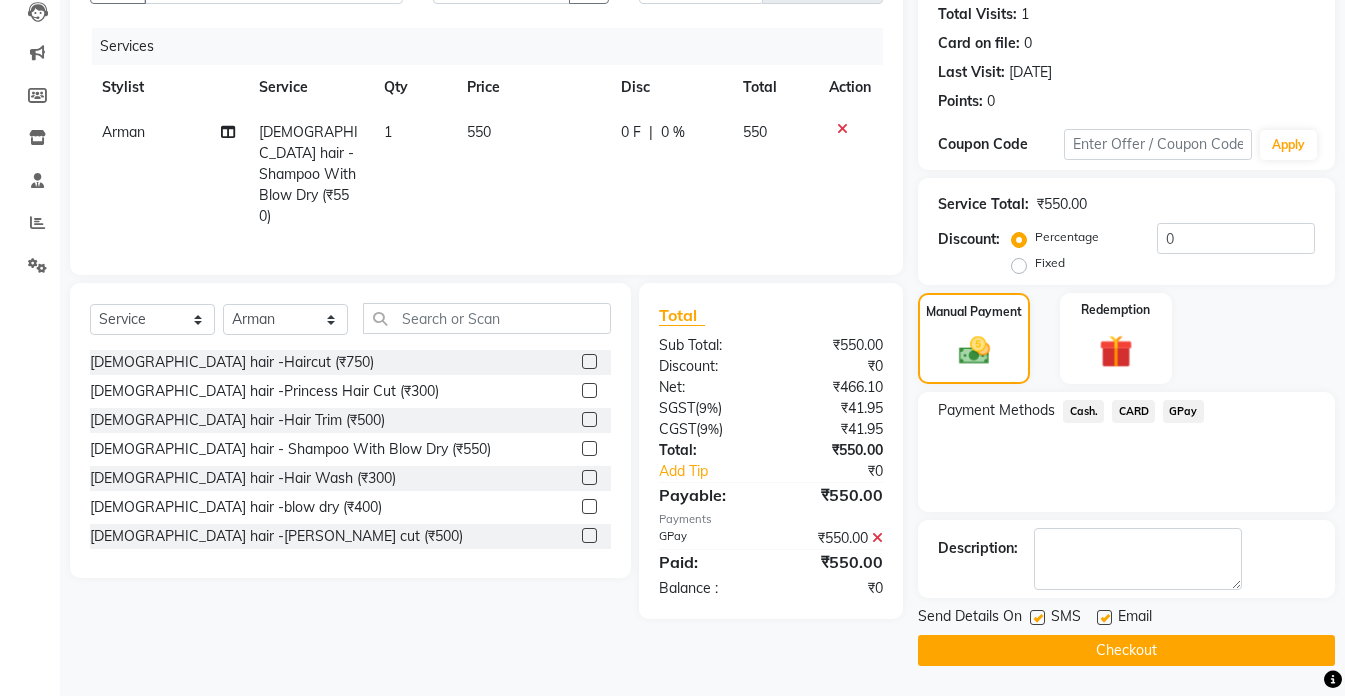 click on "Checkout" 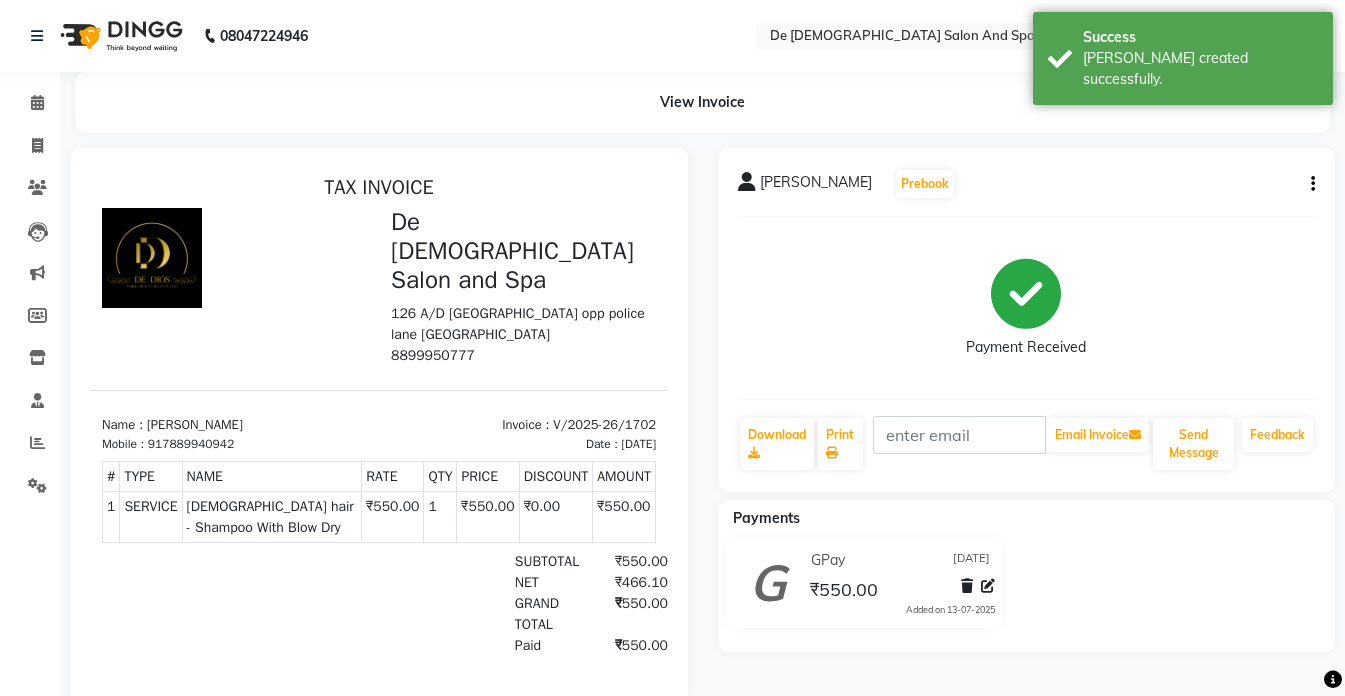 scroll, scrollTop: 0, scrollLeft: 0, axis: both 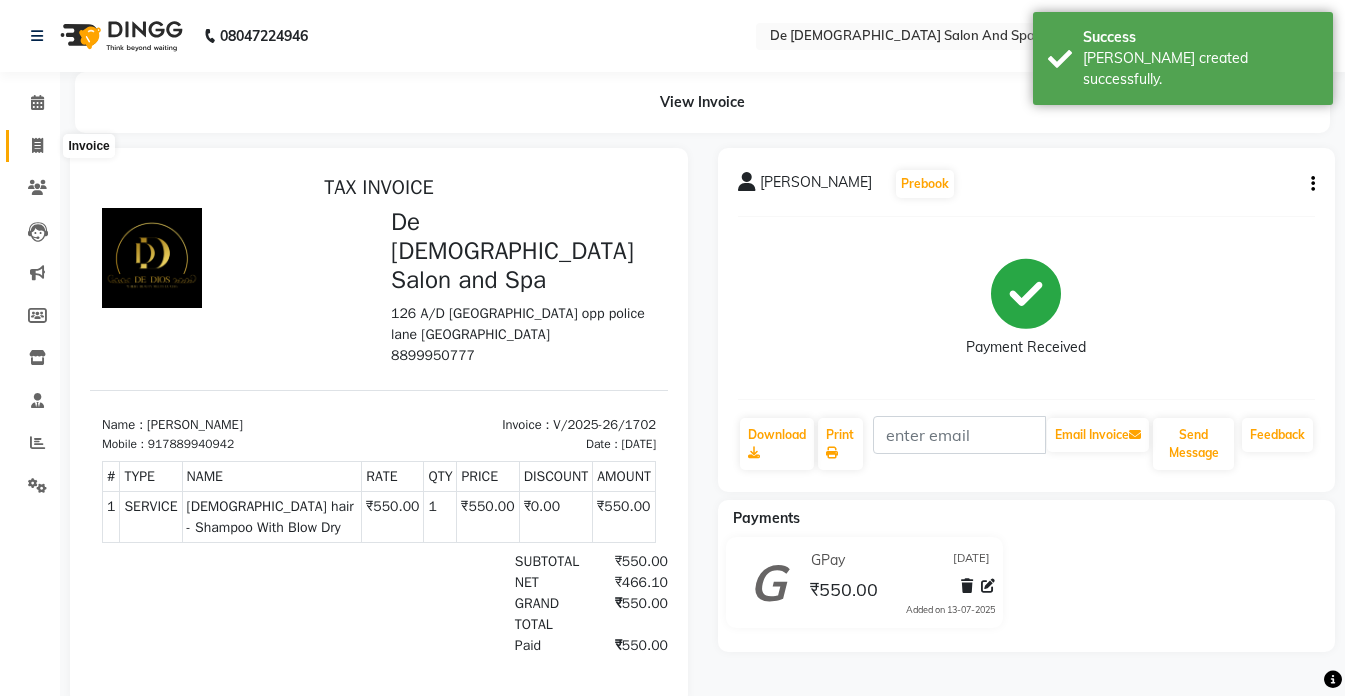 click 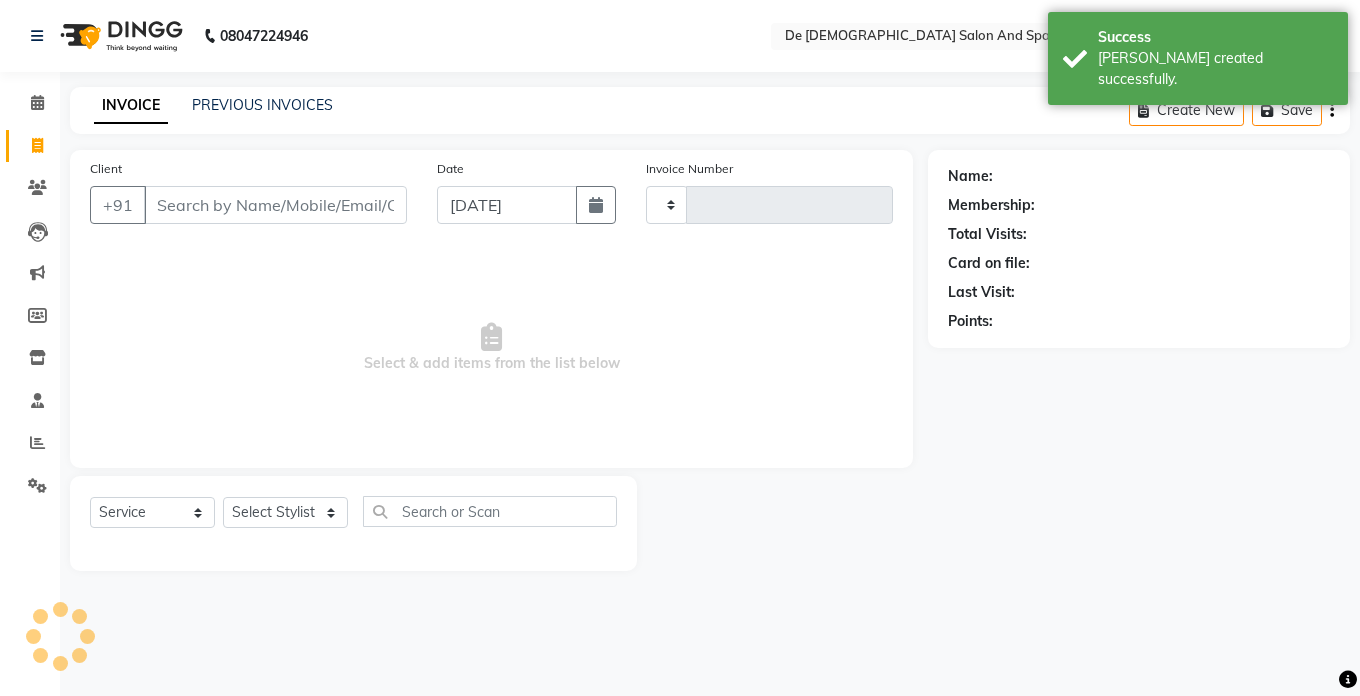 type on "1703" 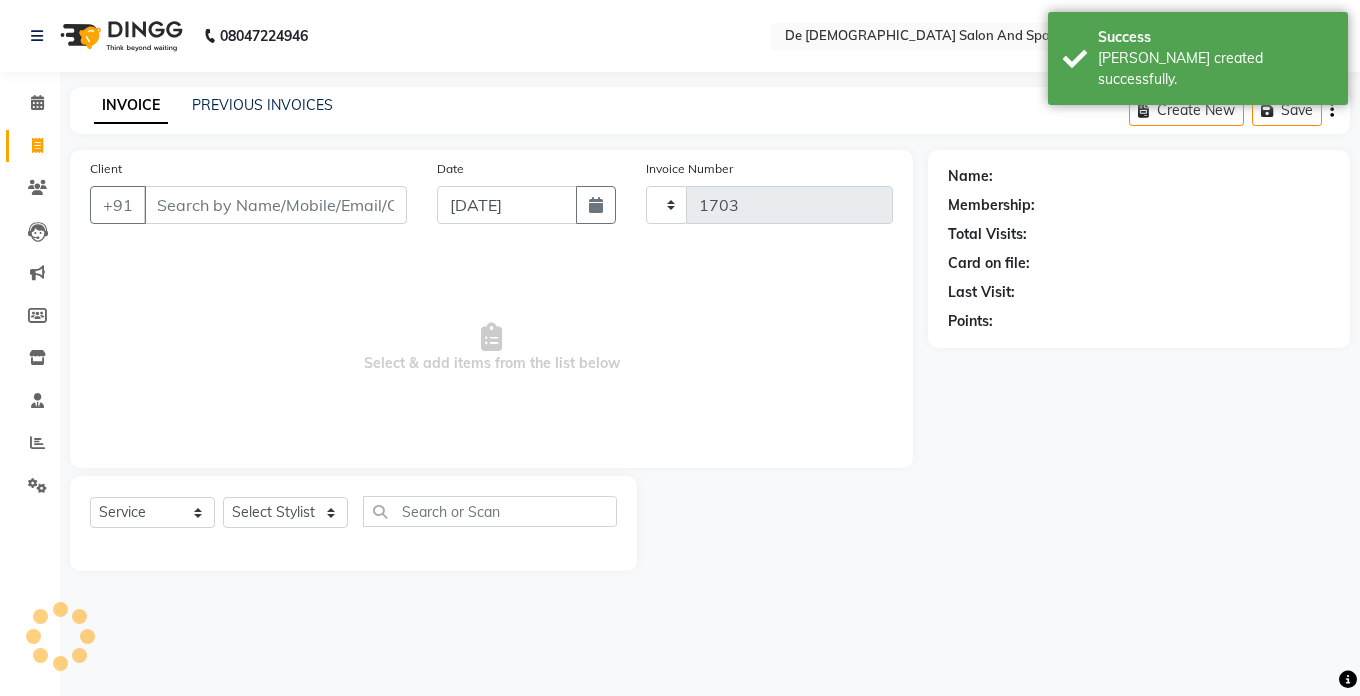 select on "6431" 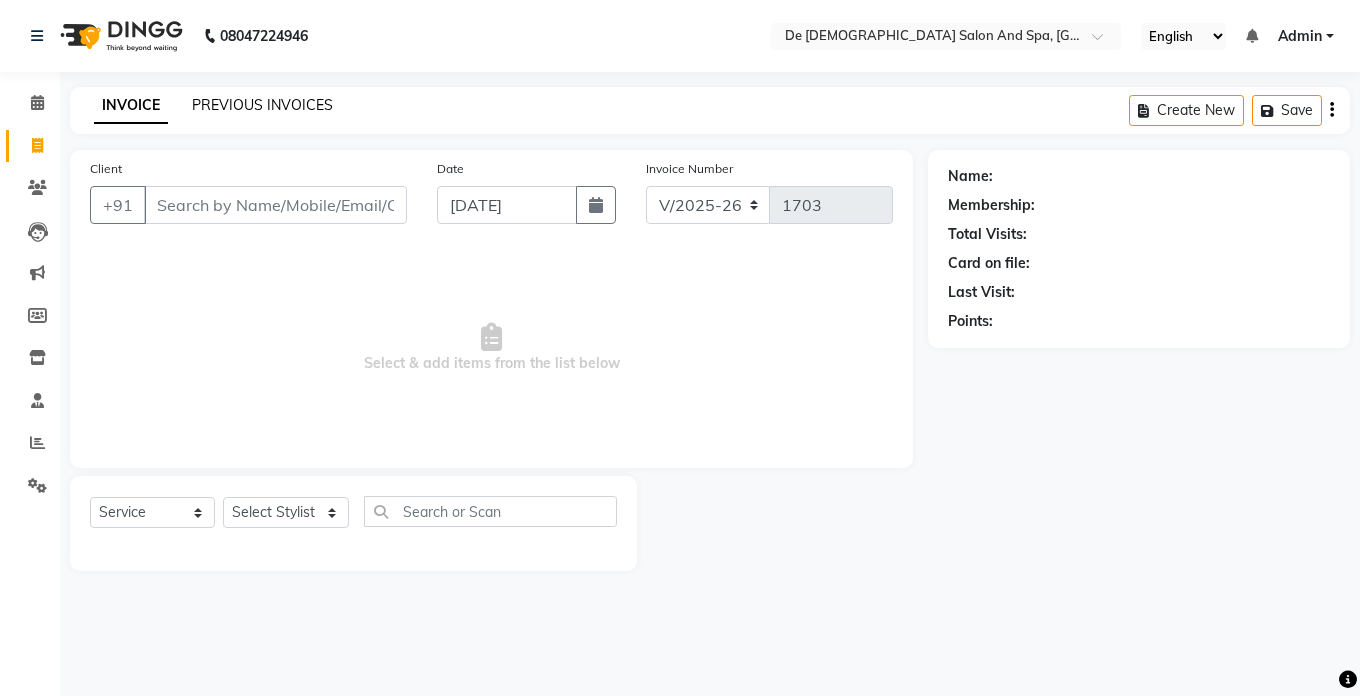 click on "PREVIOUS INVOICES" 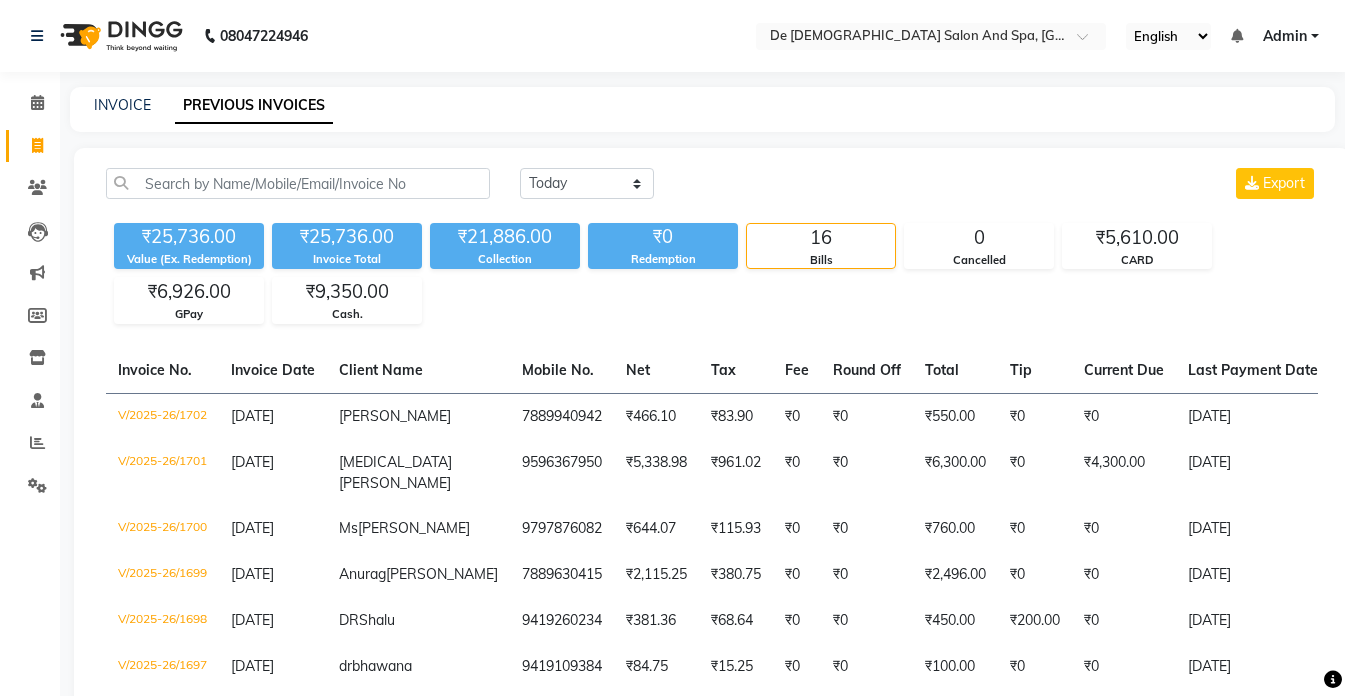 click on "INVOICE PREVIOUS INVOICES" 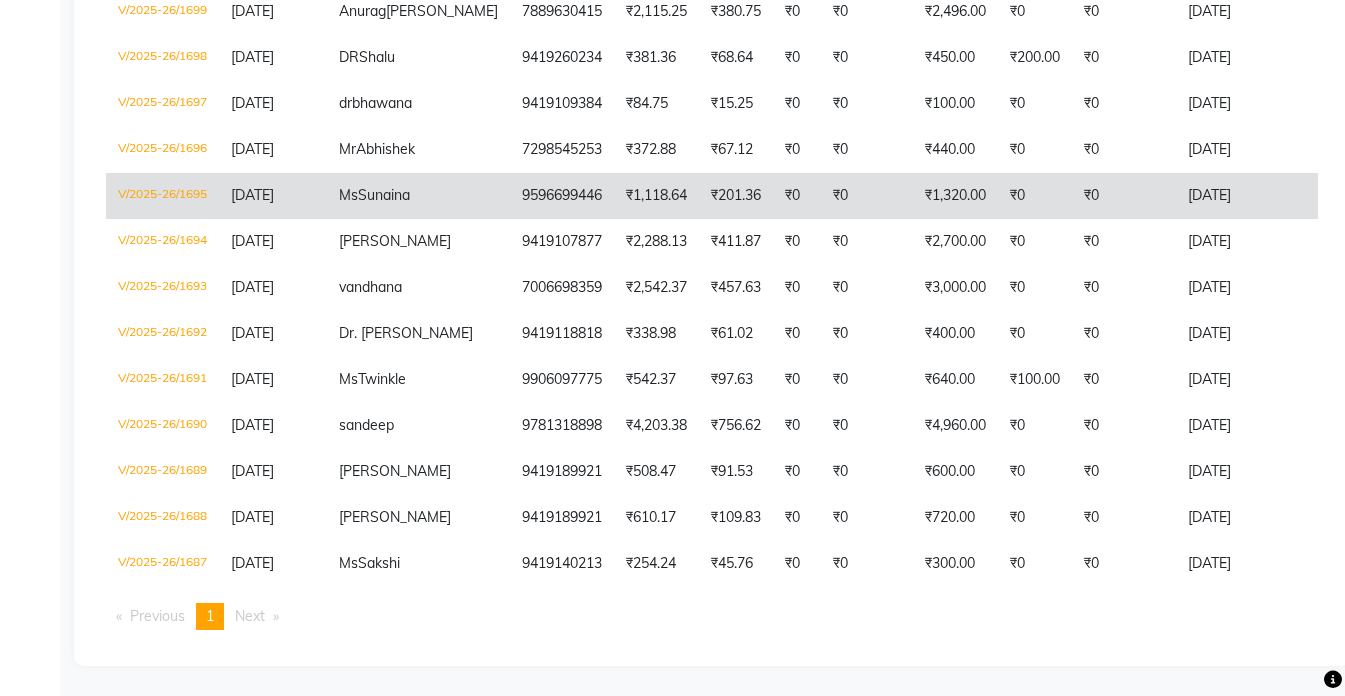 scroll, scrollTop: 618, scrollLeft: 0, axis: vertical 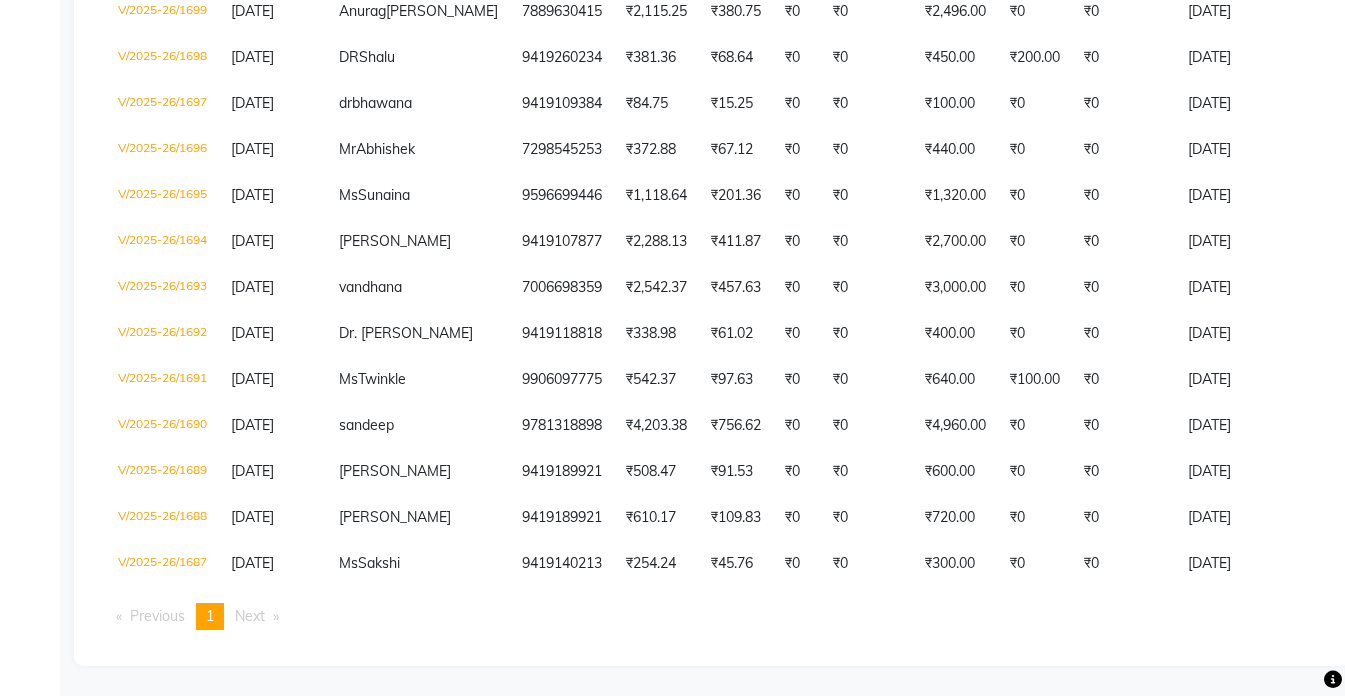 drag, startPoint x: 1307, startPoint y: 578, endPoint x: 1301, endPoint y: 627, distance: 49.365982 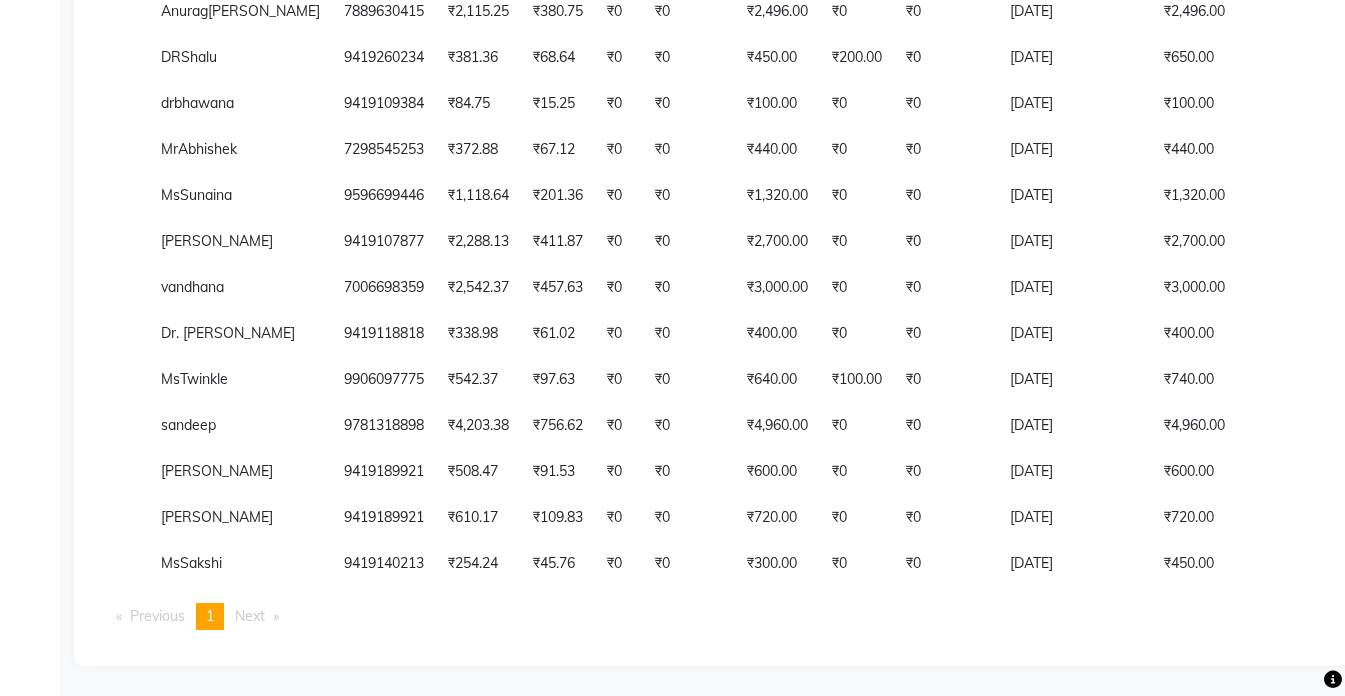 scroll, scrollTop: 0, scrollLeft: 179, axis: horizontal 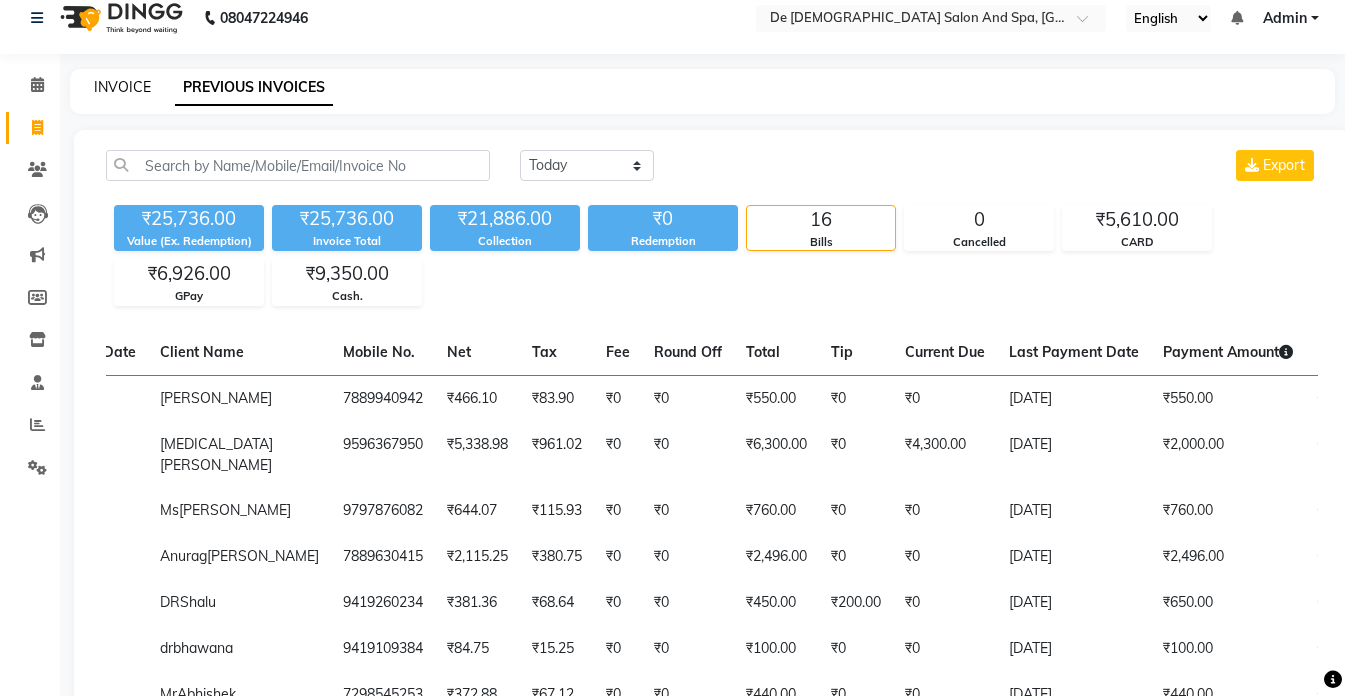 click on "INVOICE" 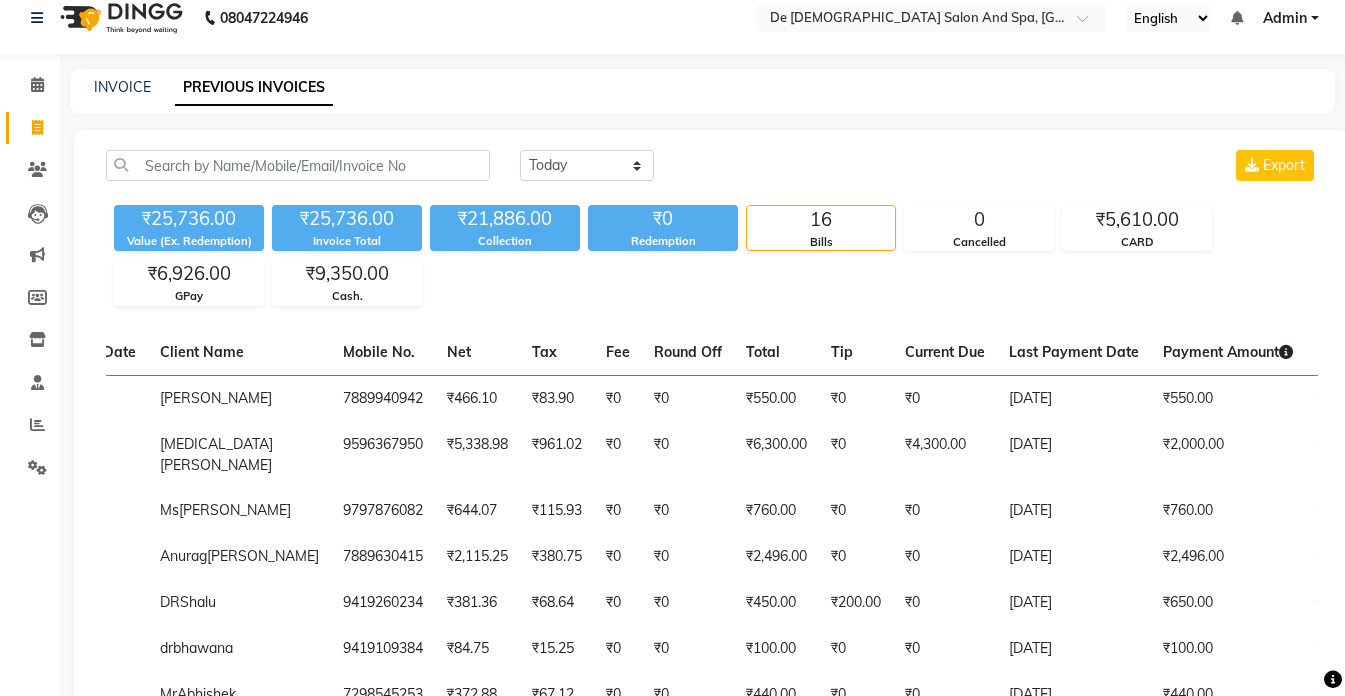 scroll, scrollTop: 0, scrollLeft: 0, axis: both 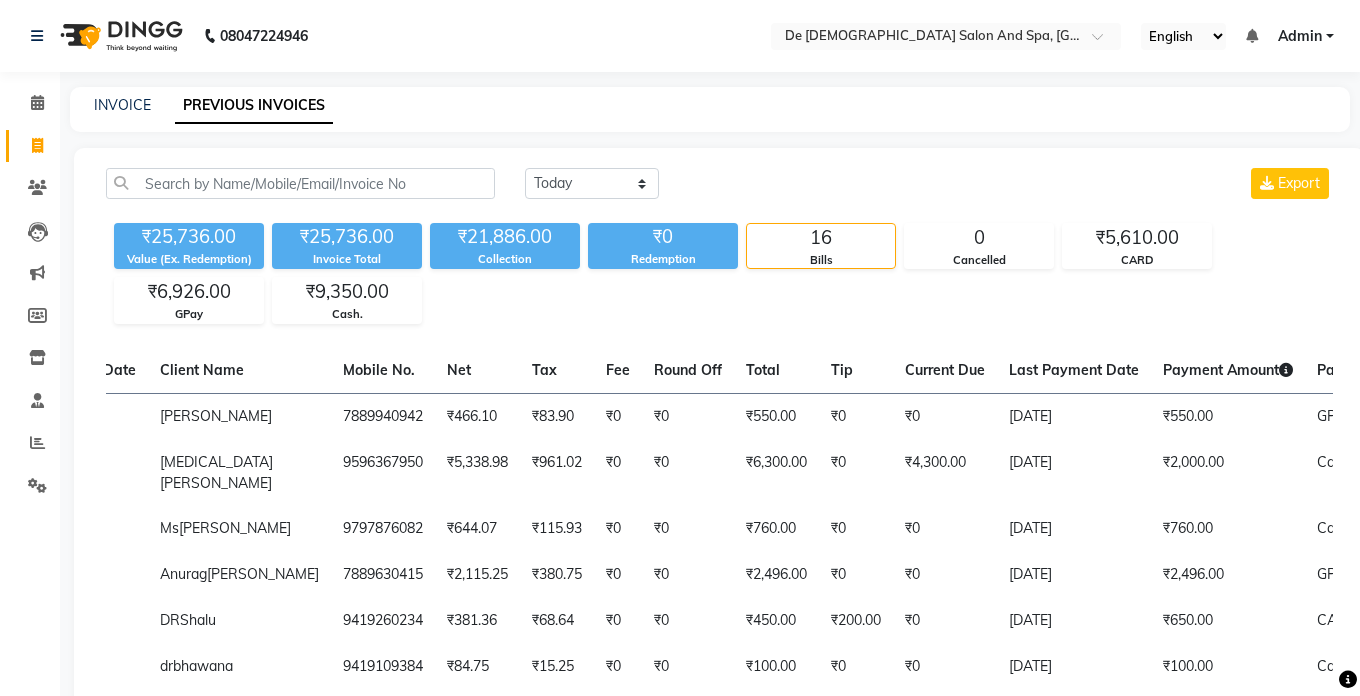 select on "service" 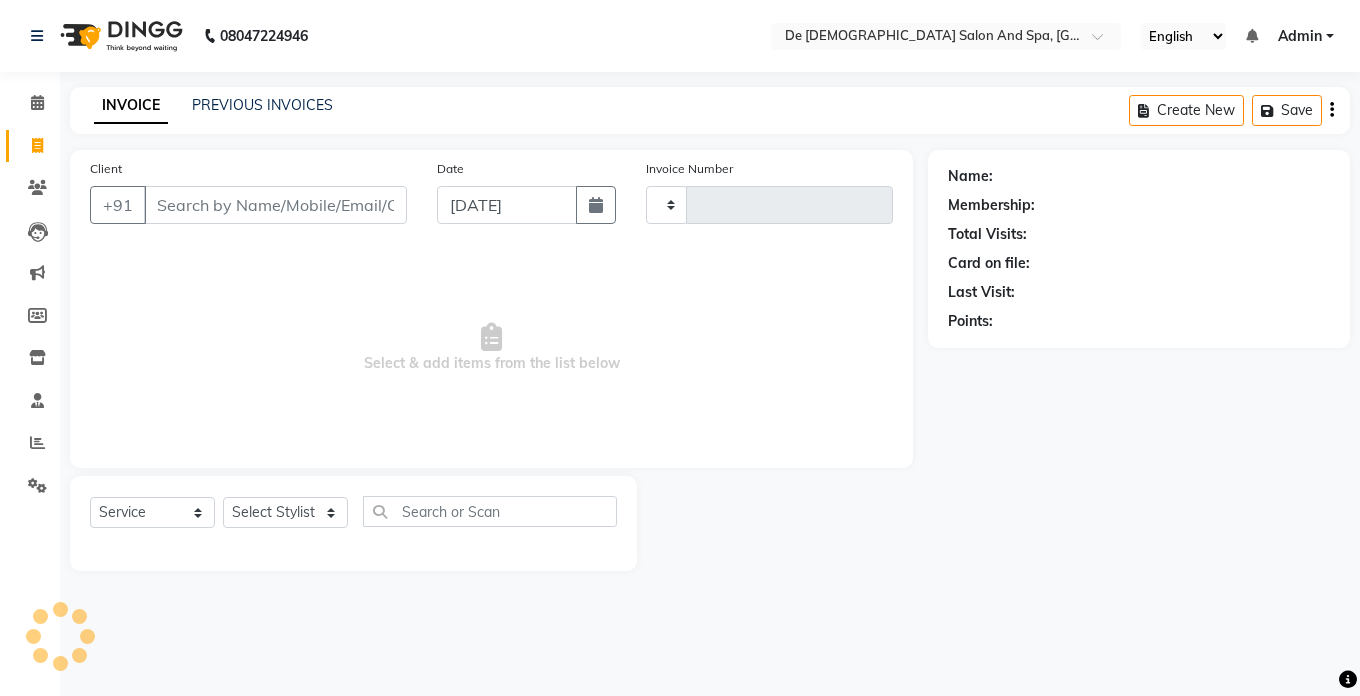 type on "1703" 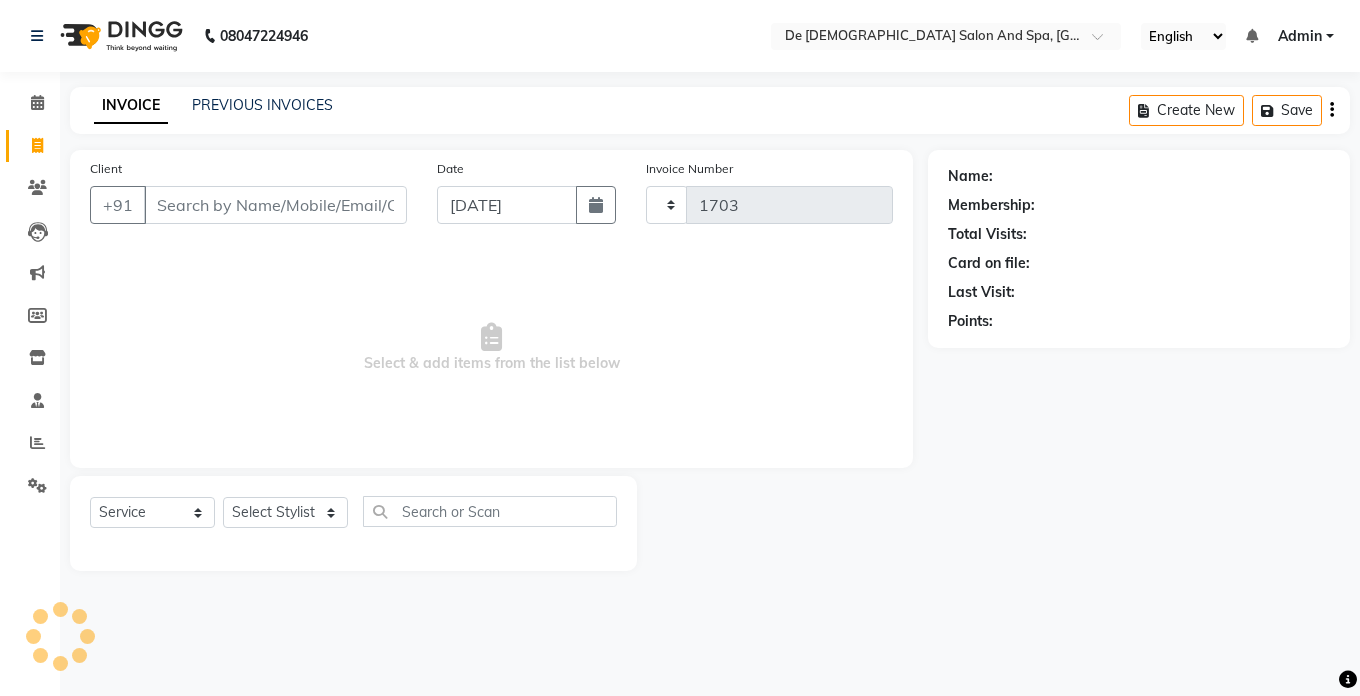 select on "6431" 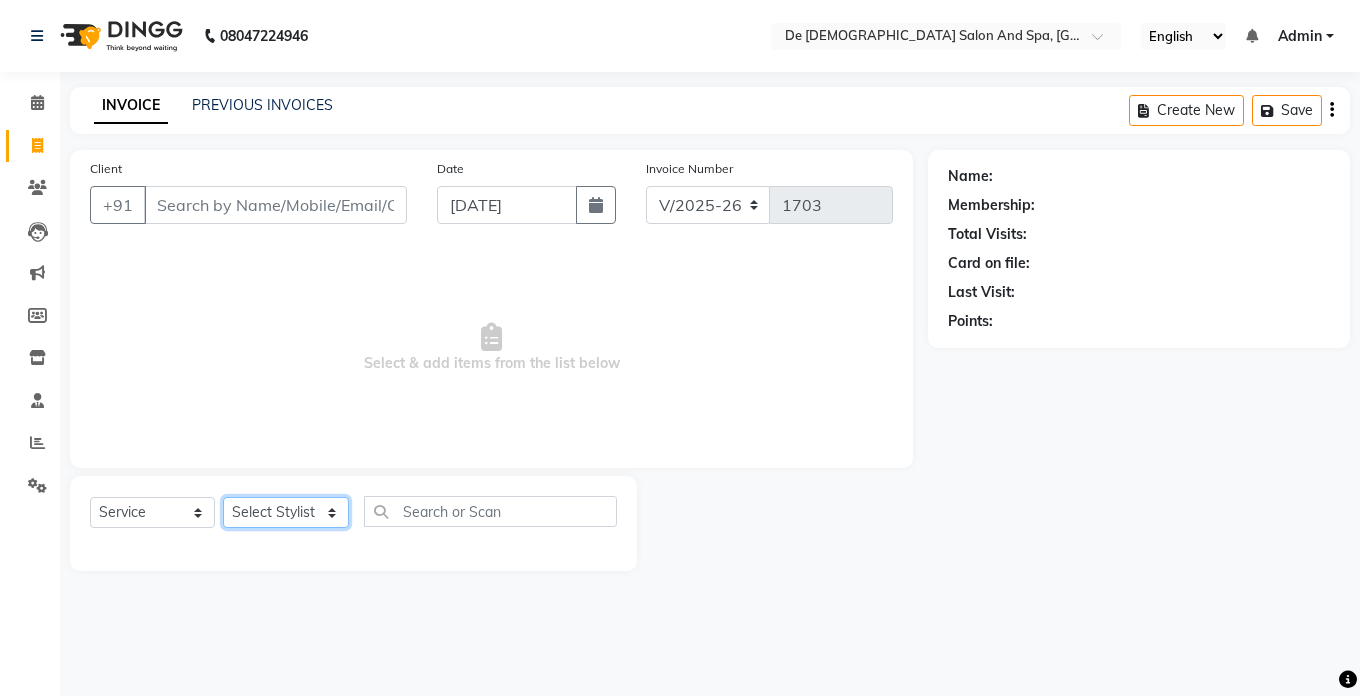 click on "Select Stylist akshay aman [PERSON_NAME] [PERSON_NAME]  [MEDICAL_DATA][PERSON_NAME] [PERSON_NAME] [DATE][PERSON_NAME]" 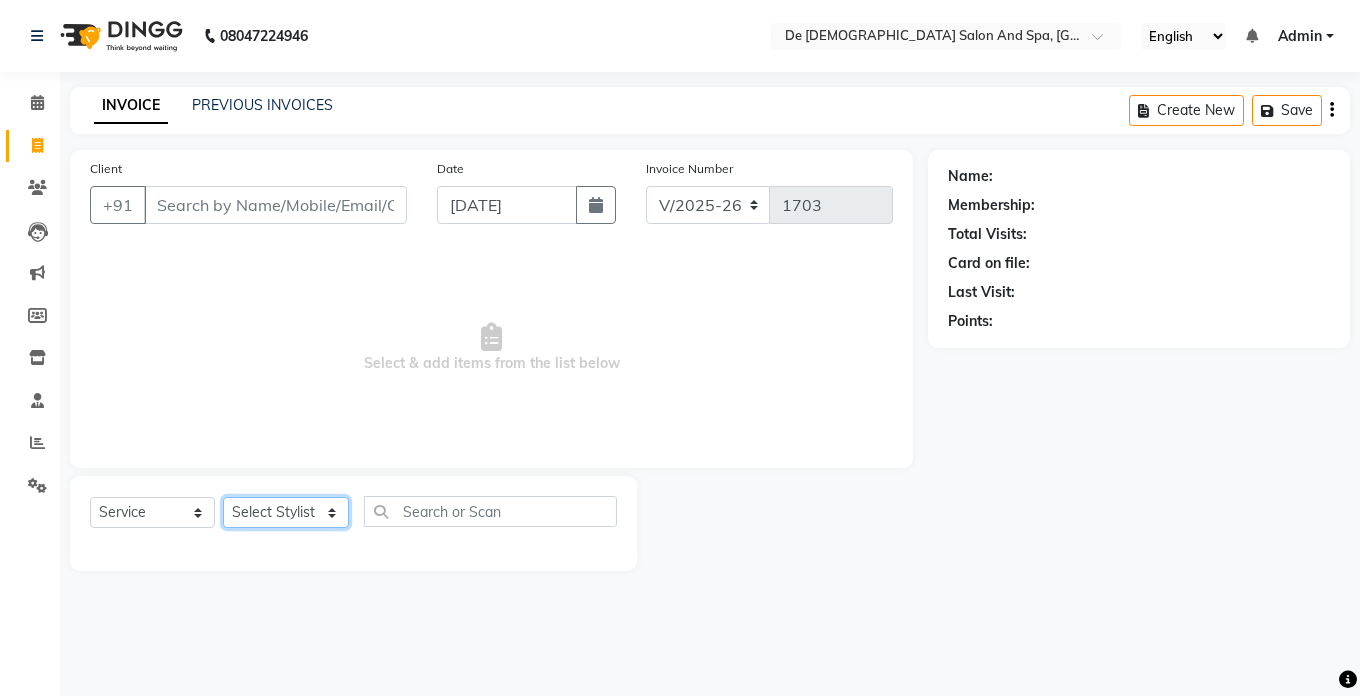 select on "49371" 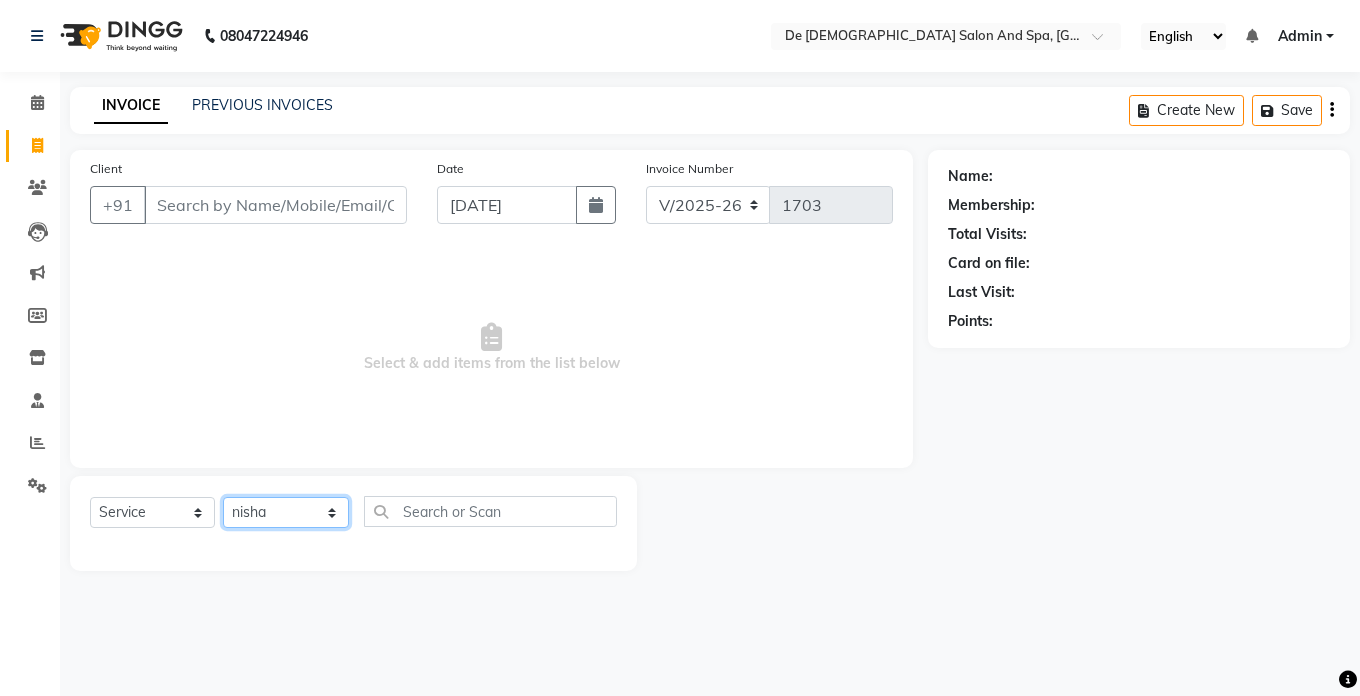 click on "Select Stylist akshay aman [PERSON_NAME] [PERSON_NAME]  [MEDICAL_DATA][PERSON_NAME] [PERSON_NAME] [DATE][PERSON_NAME]" 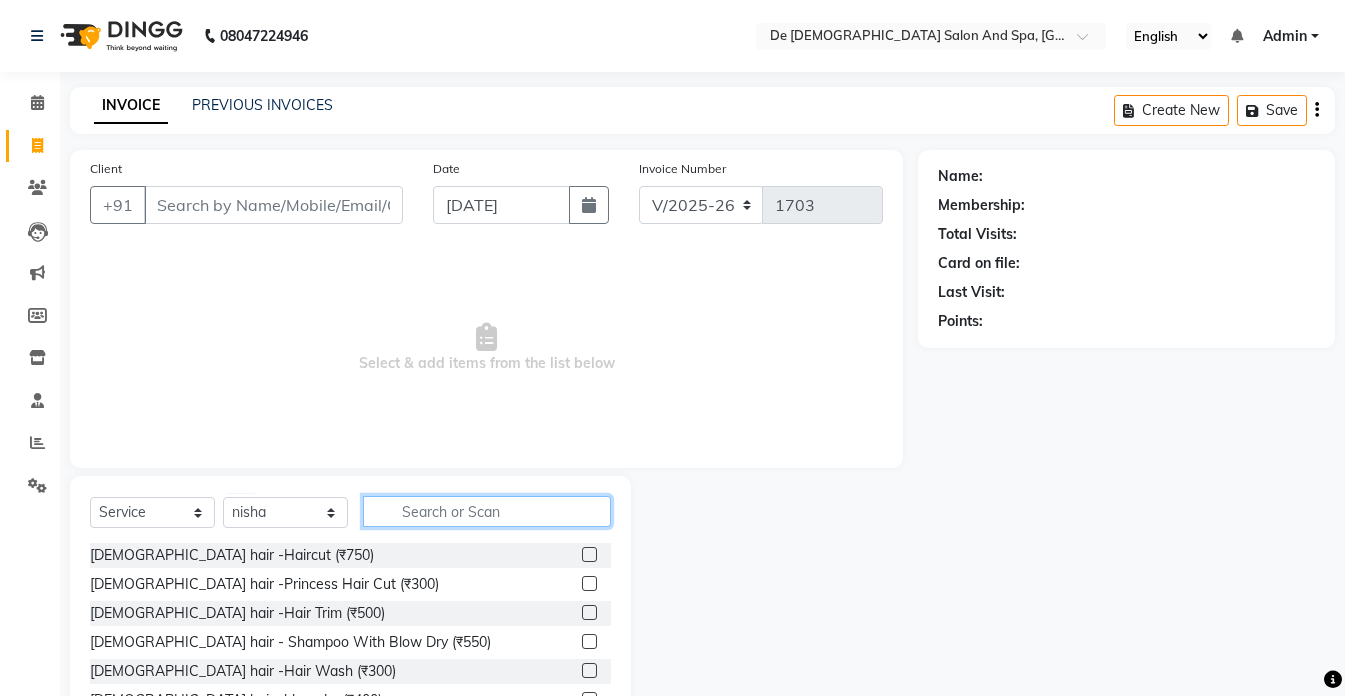click 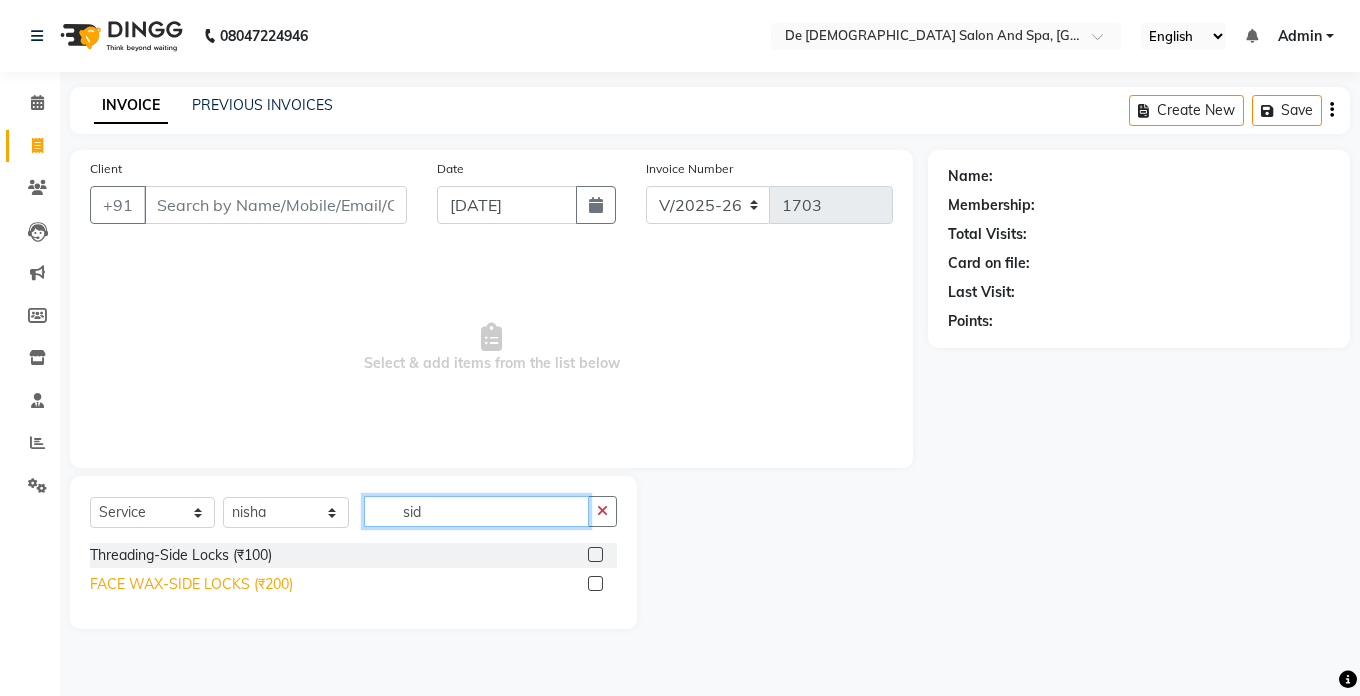 type on "sid" 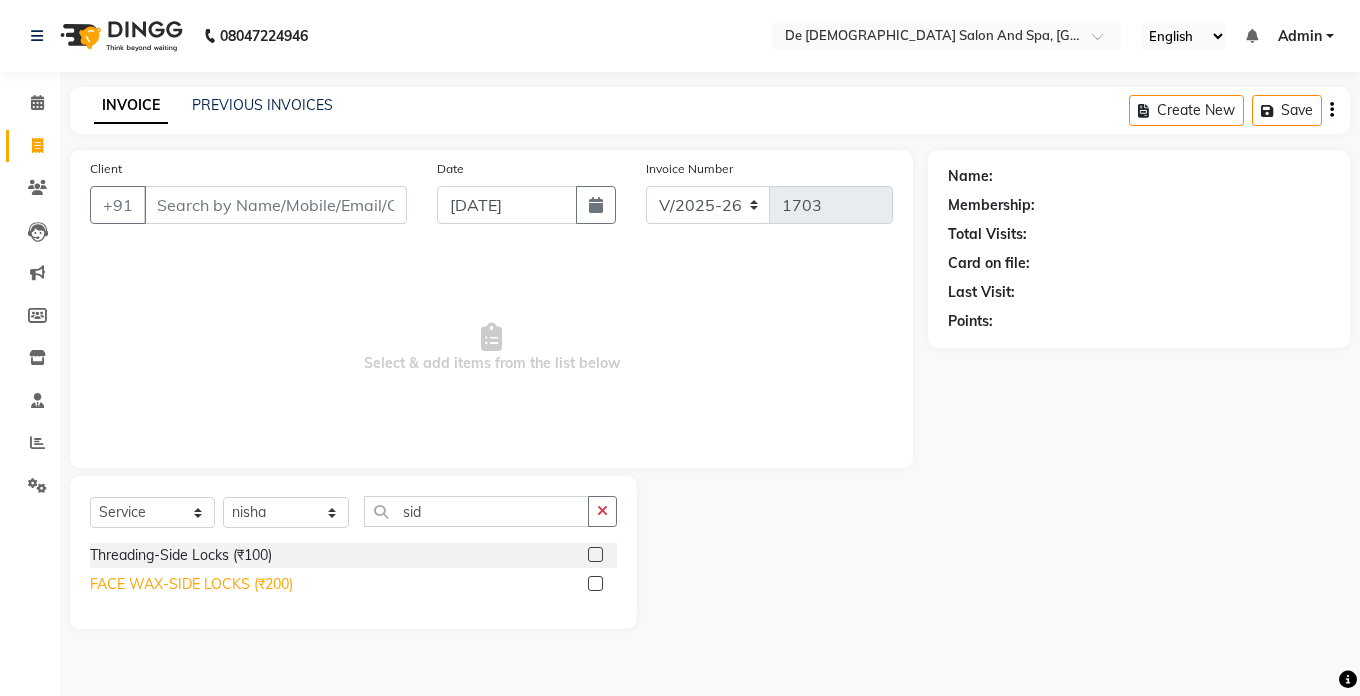 click on "FACE WAX-SIDE LOCKS (₹200)" 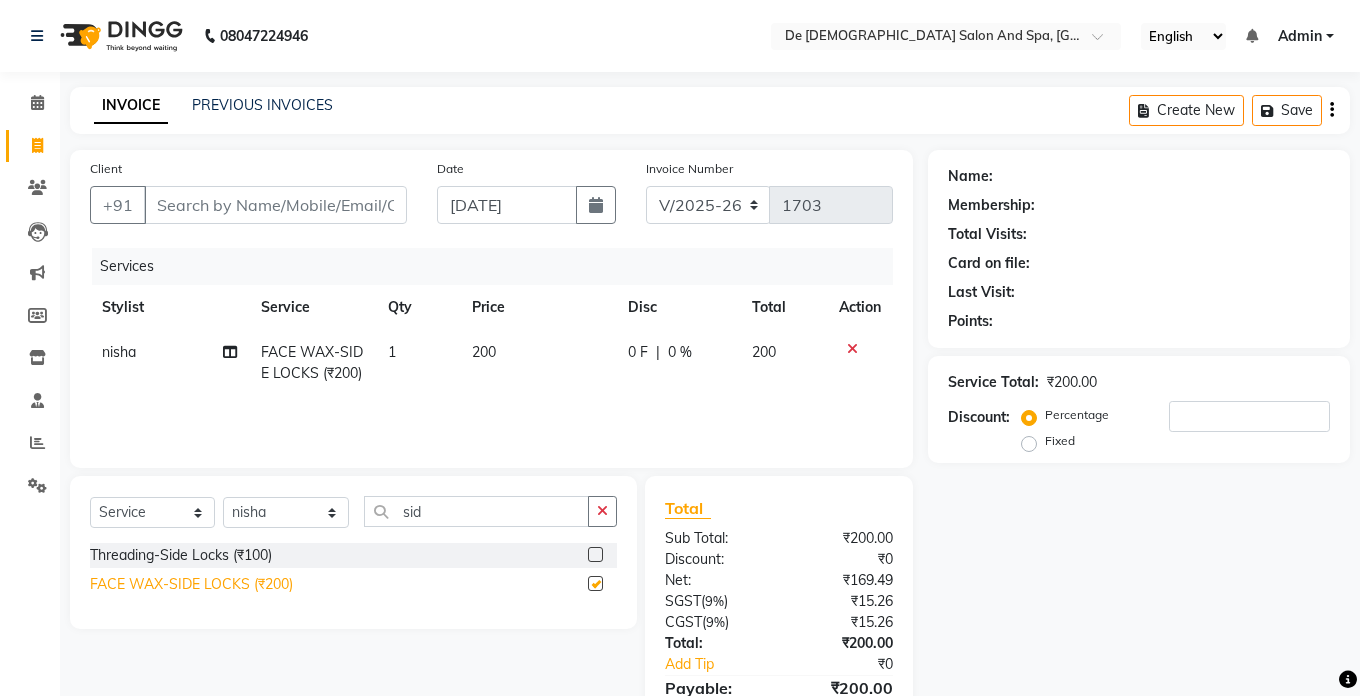 click on "FACE WAX-SIDE LOCKS (₹200)" 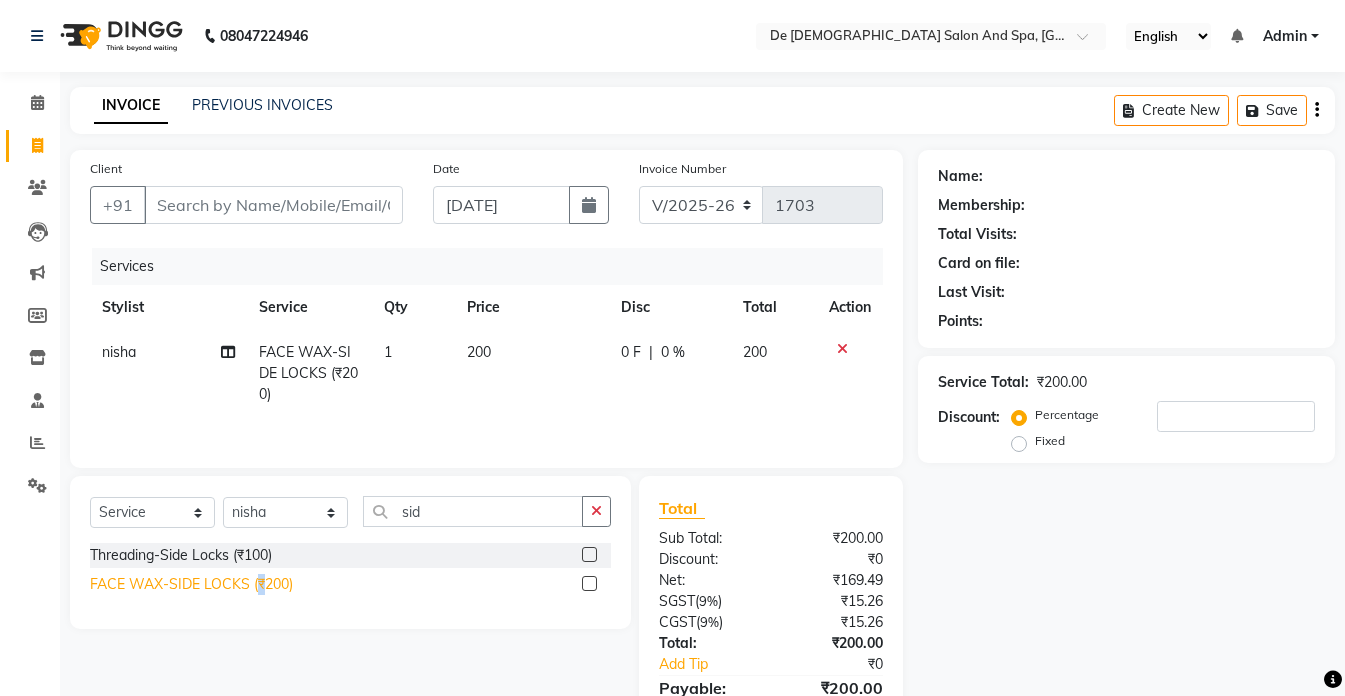 checkbox on "false" 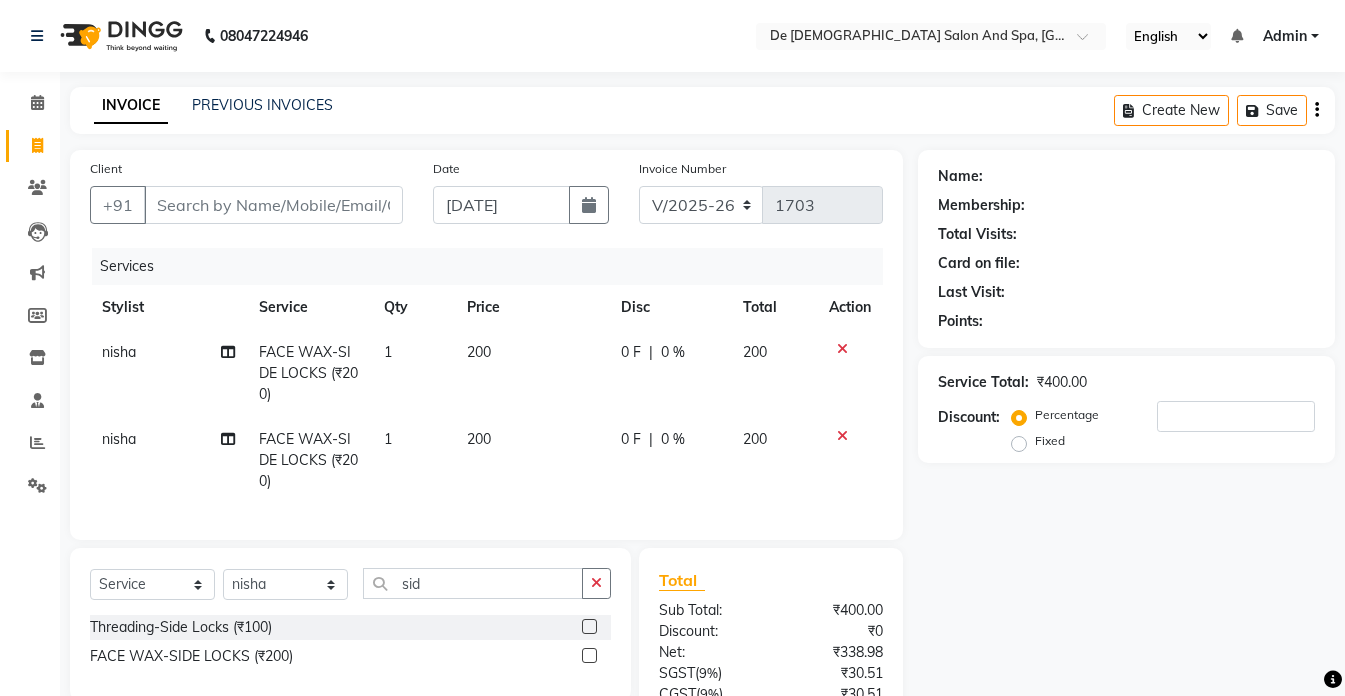 drag, startPoint x: 254, startPoint y: 581, endPoint x: 456, endPoint y: 492, distance: 220.7374 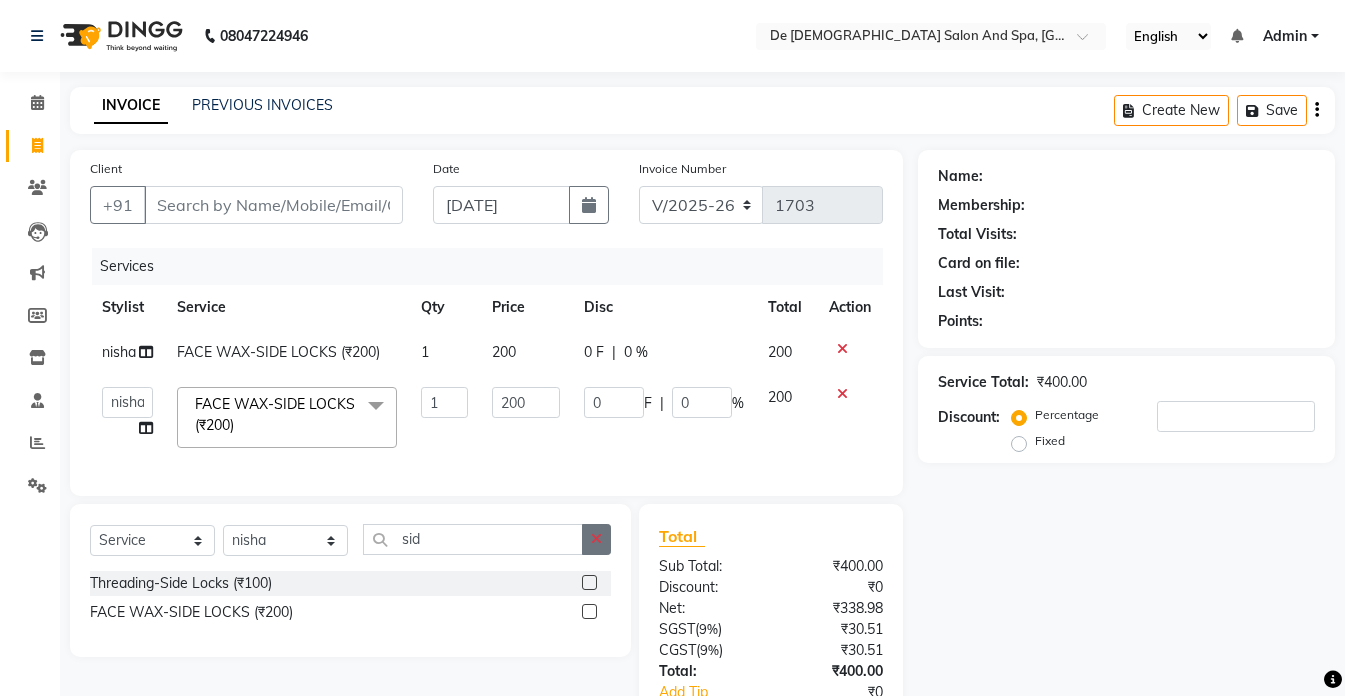 click 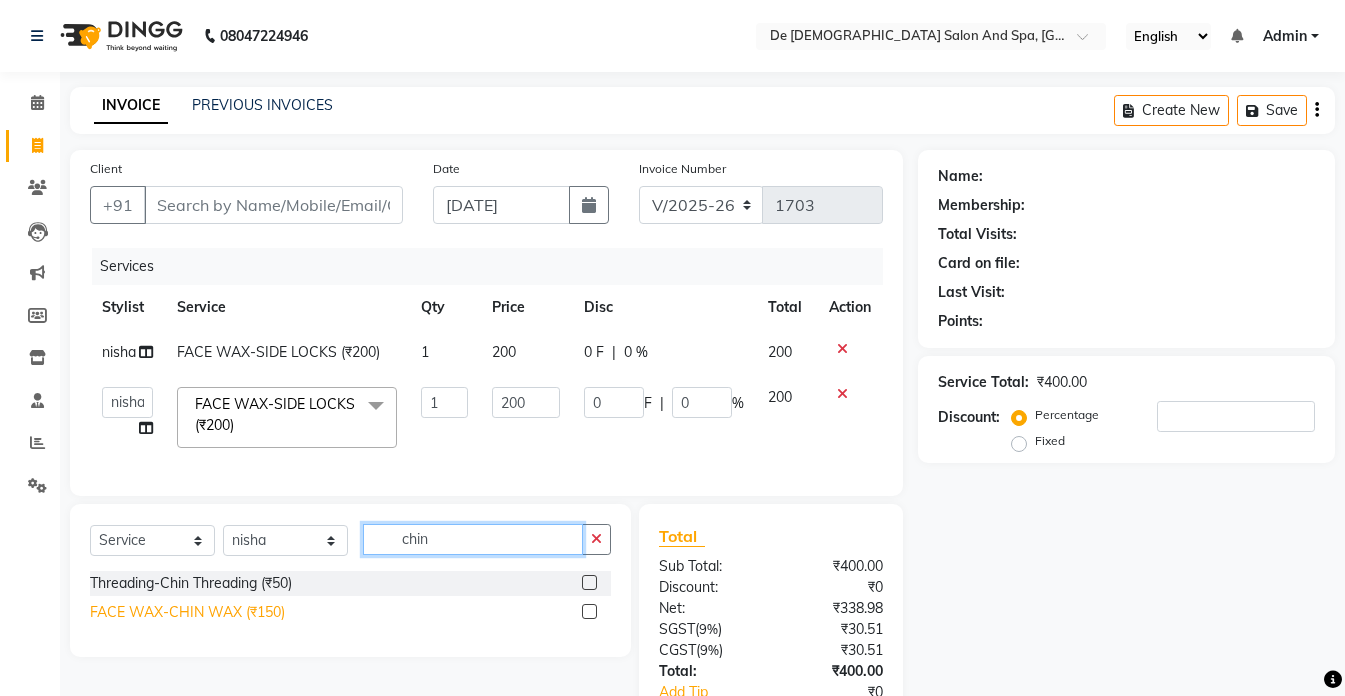 type on "chin" 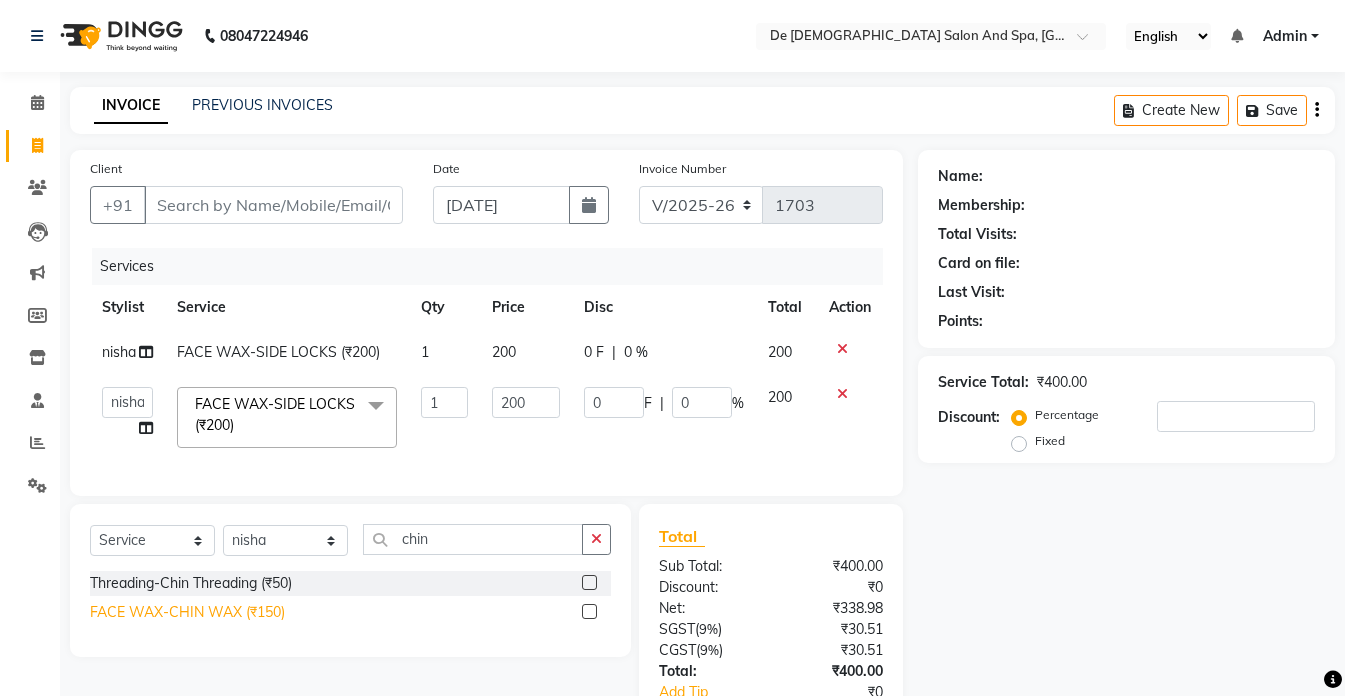 click on "FACE WAX-CHIN WAX (₹150)" 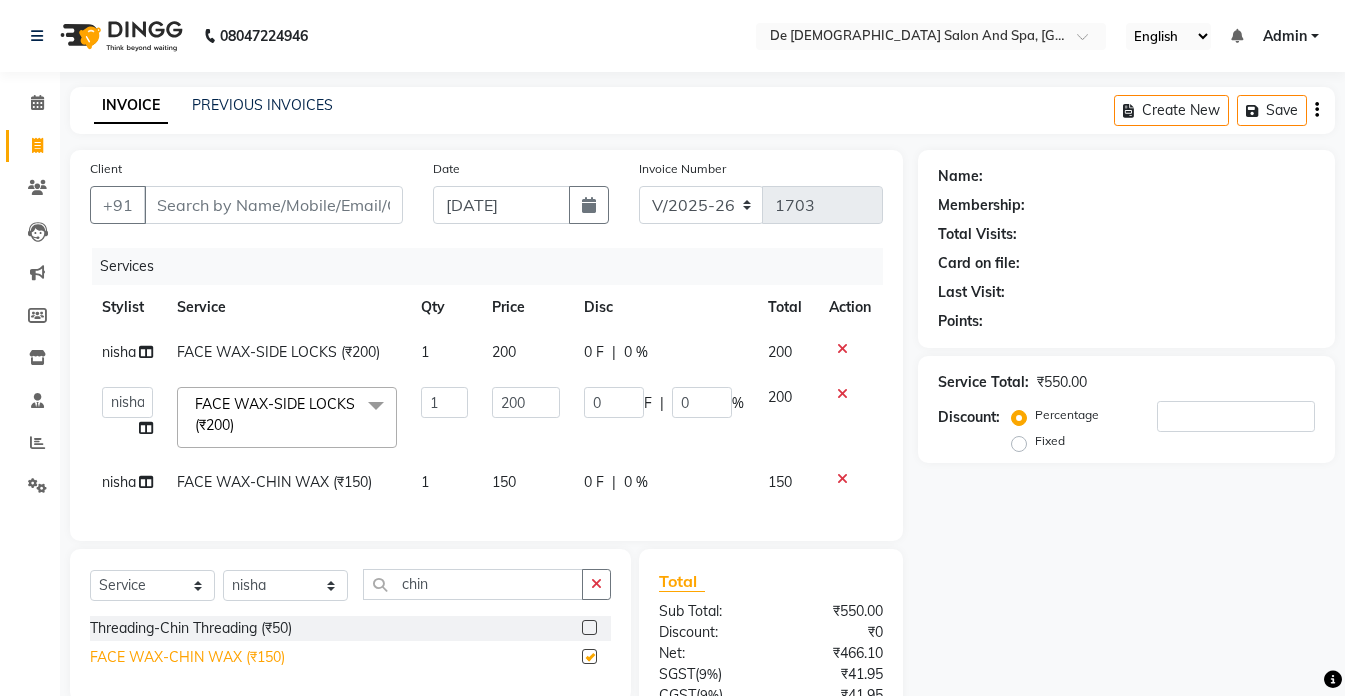 checkbox on "false" 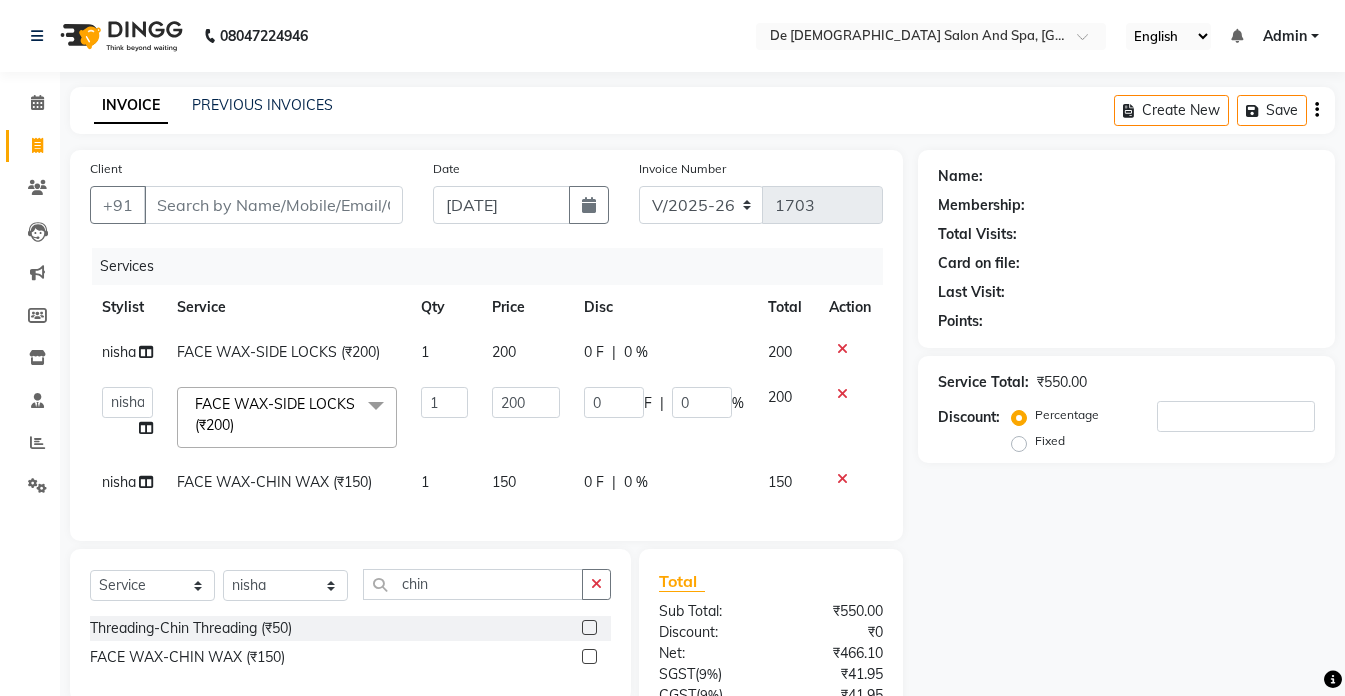 click 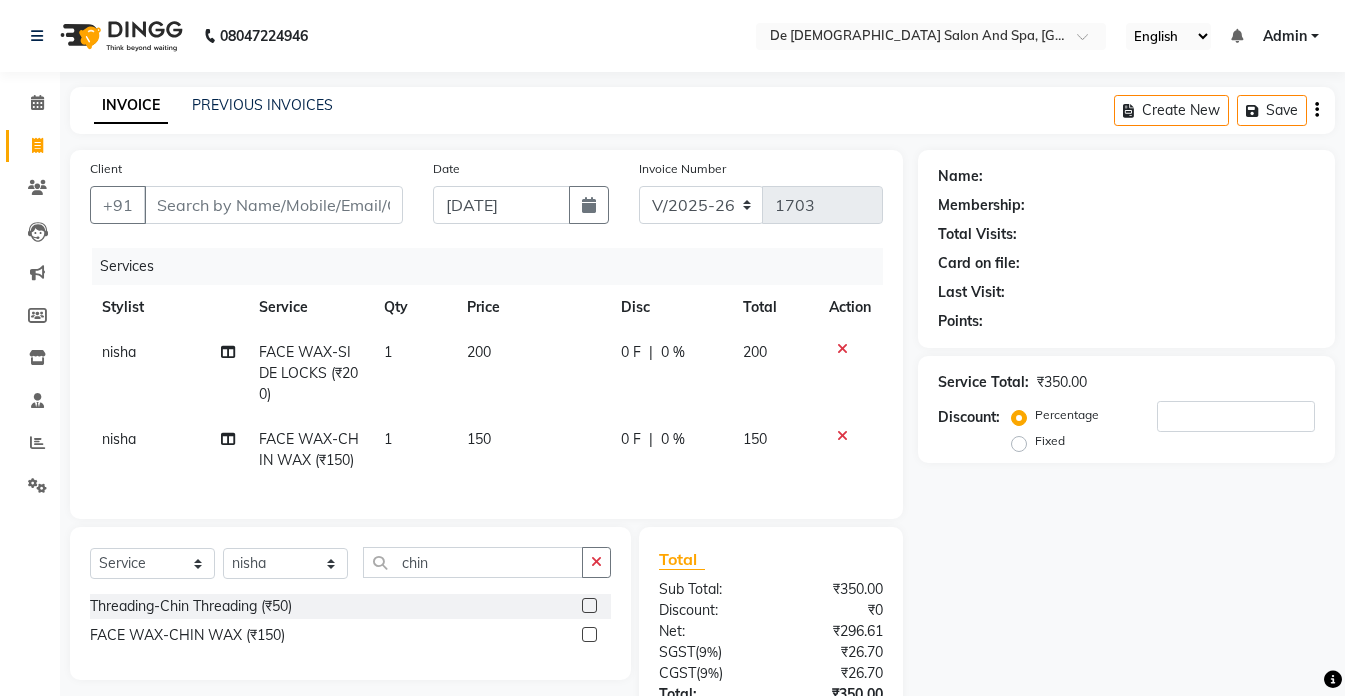 scroll, scrollTop: 100, scrollLeft: 0, axis: vertical 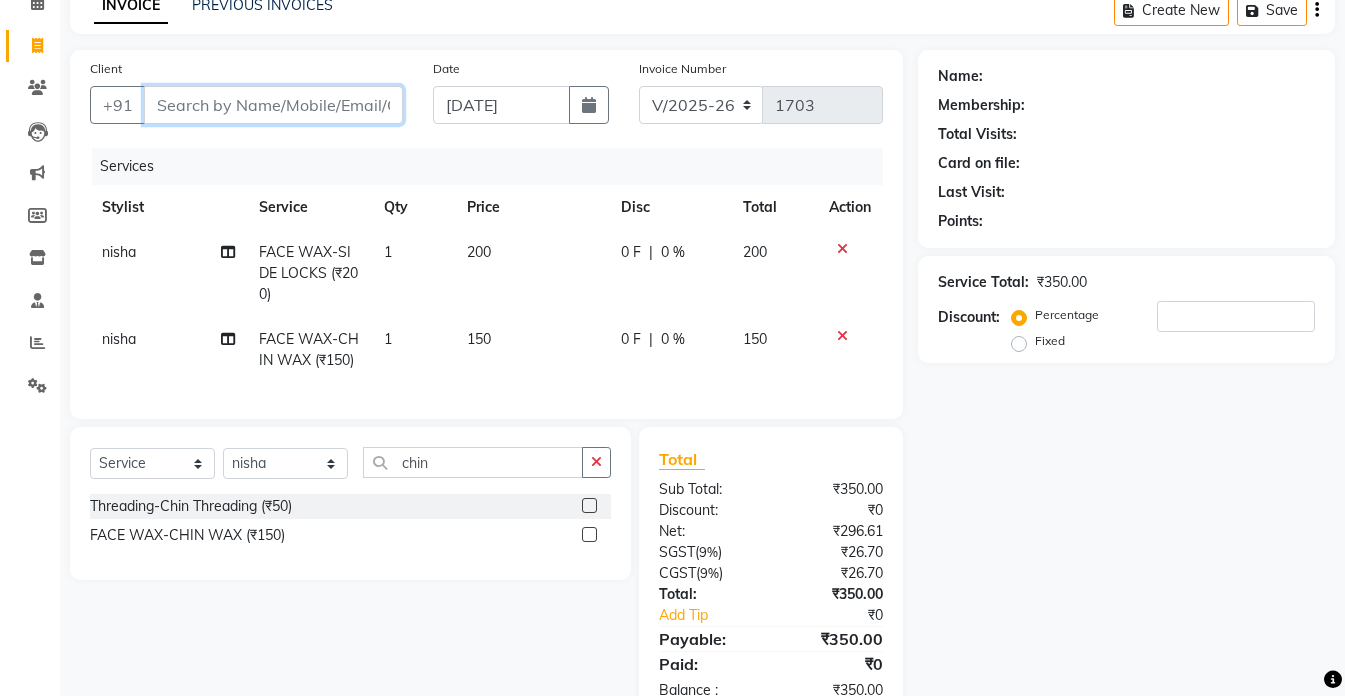 click on "Client" at bounding box center [273, 105] 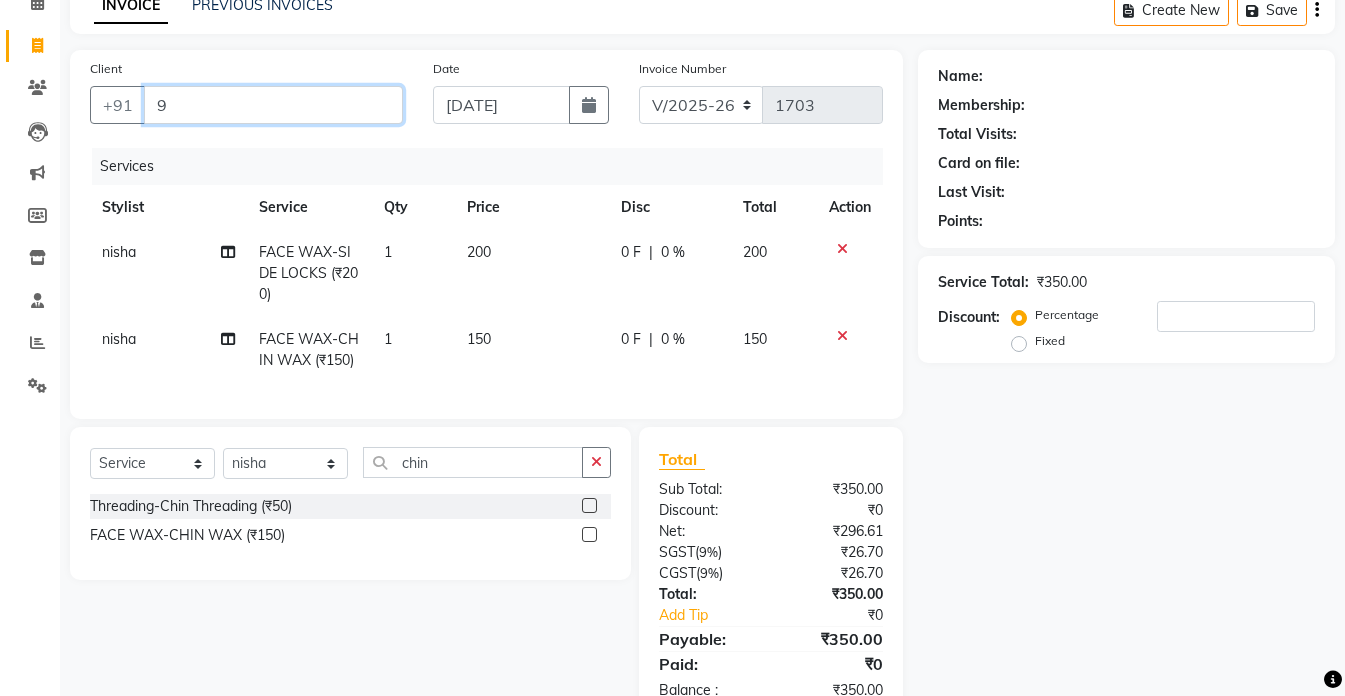 type on "0" 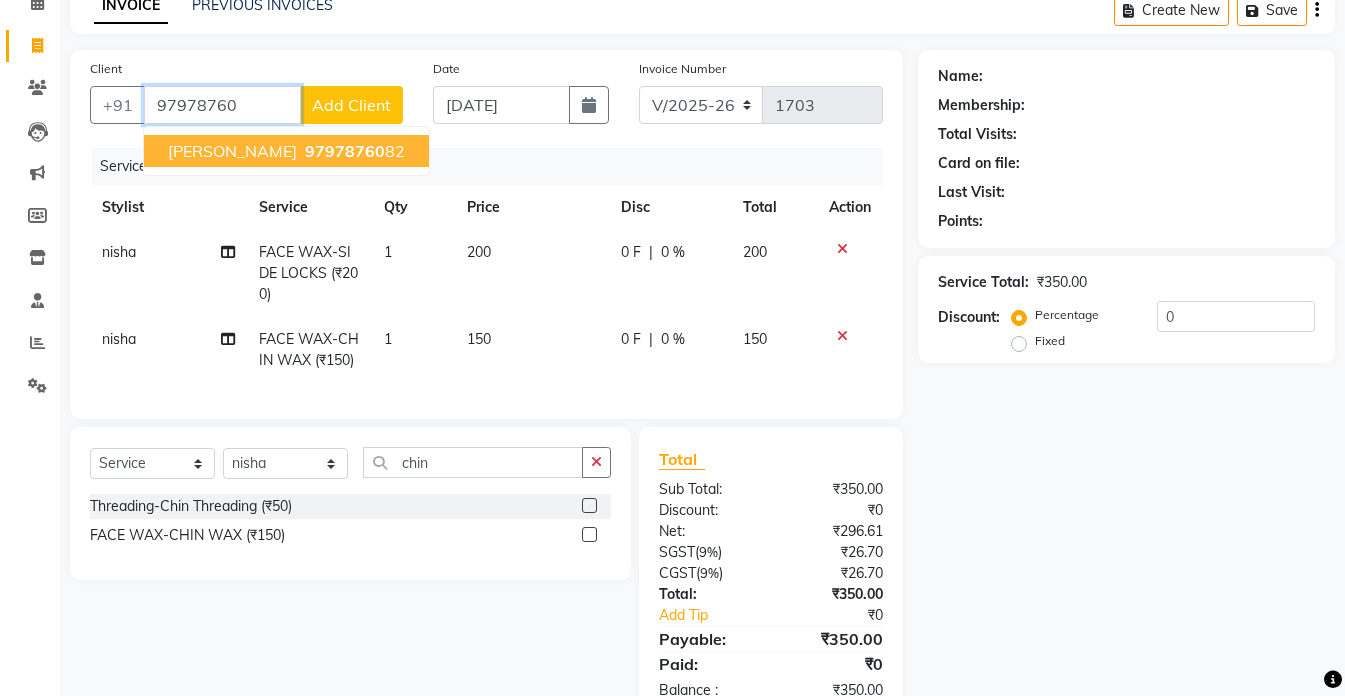 click on "97978760" at bounding box center (345, 151) 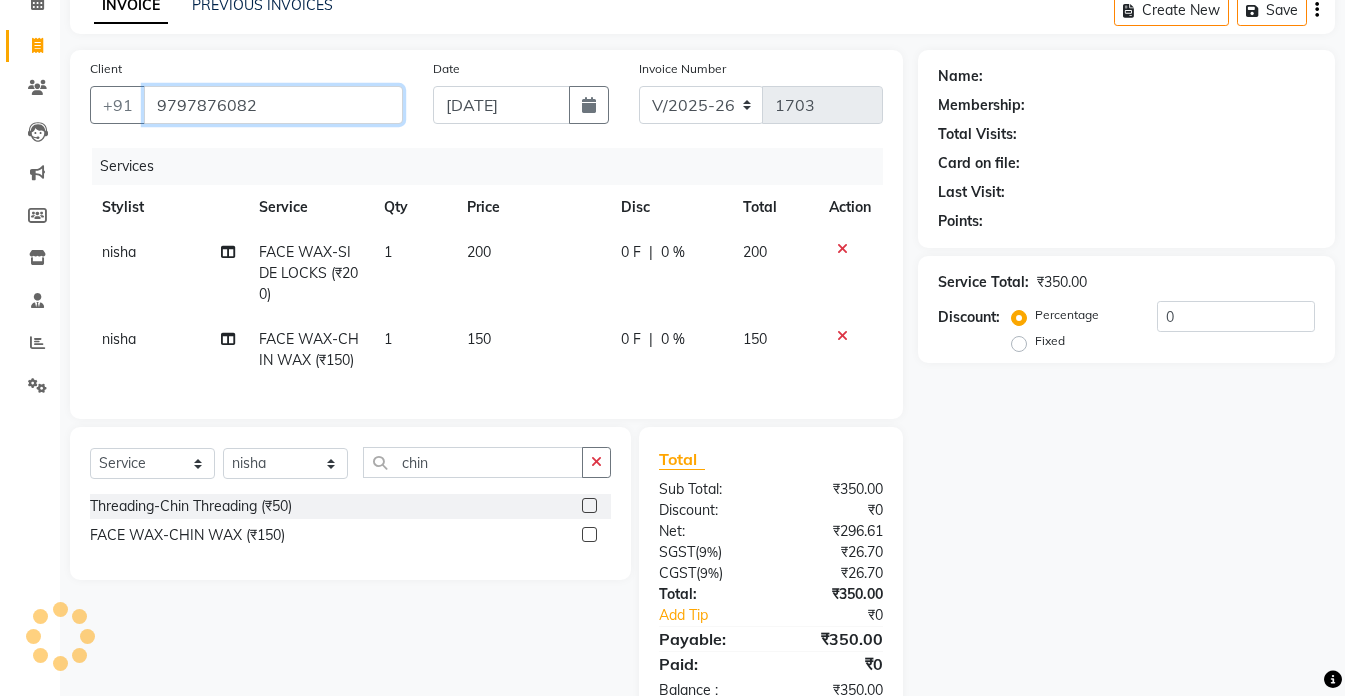 type on "9797876082" 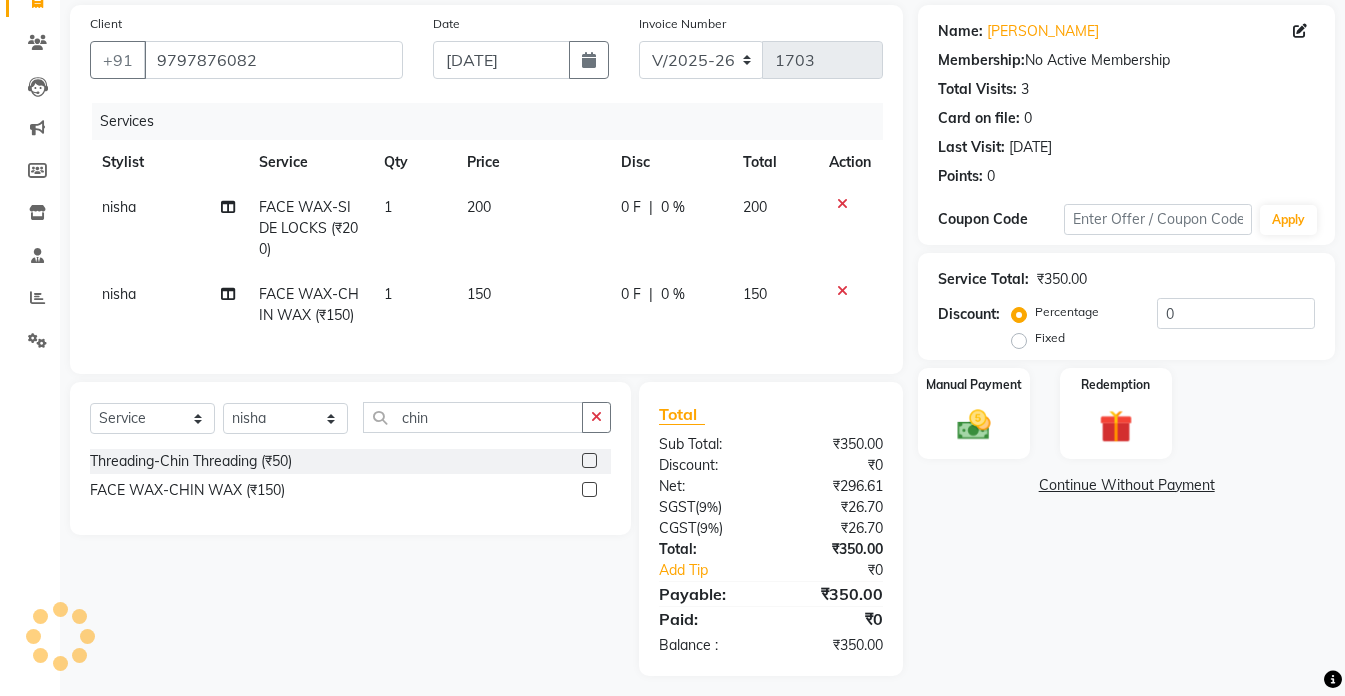 scroll, scrollTop: 170, scrollLeft: 0, axis: vertical 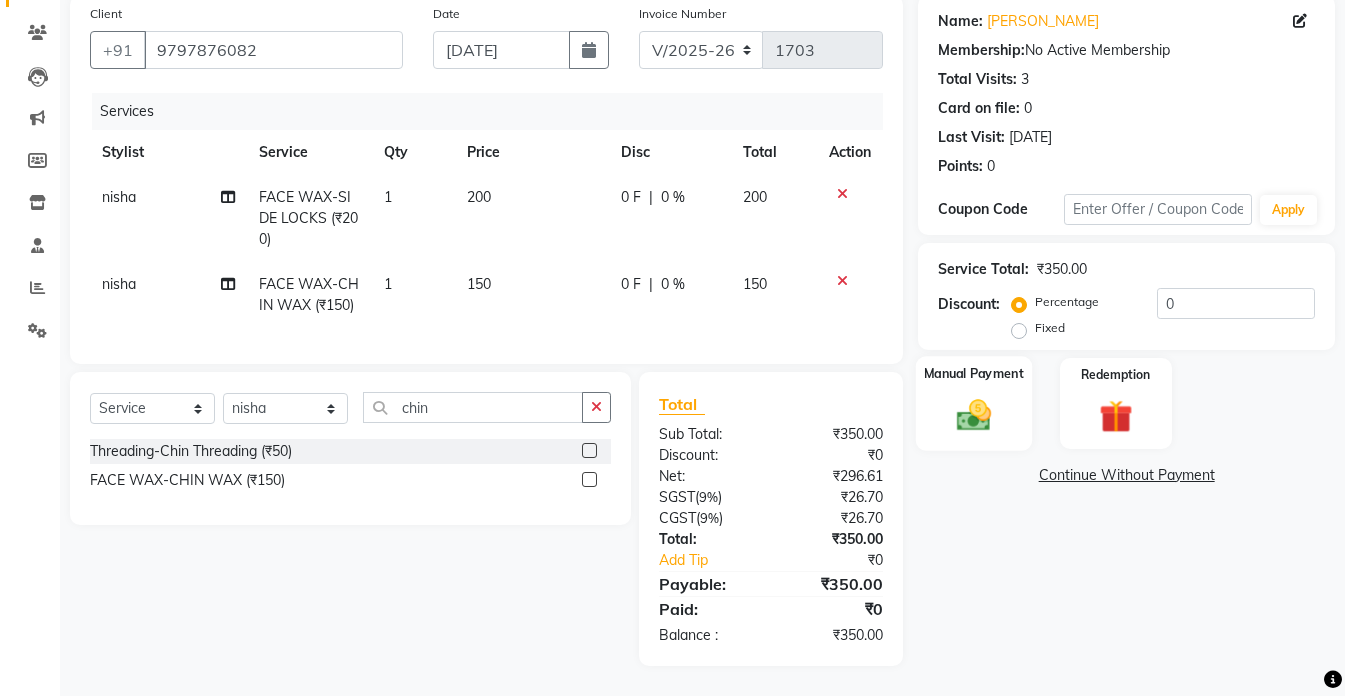 click 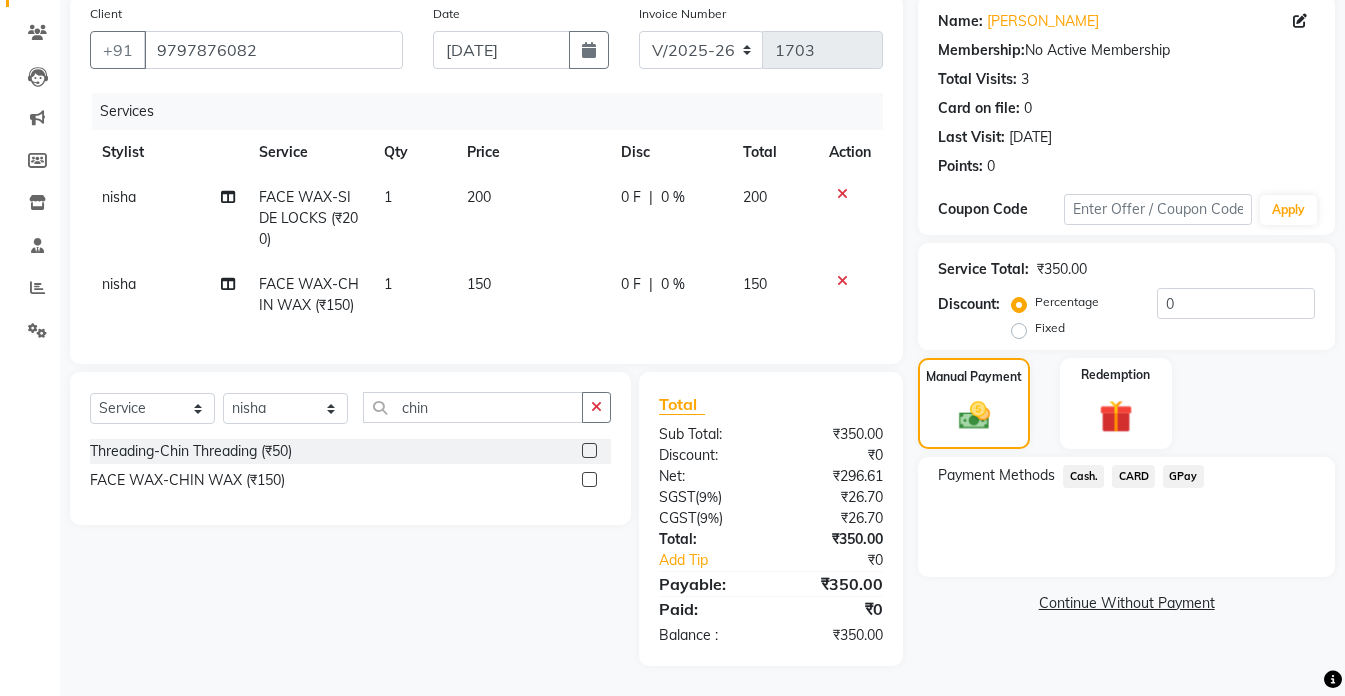 click on "Cash." 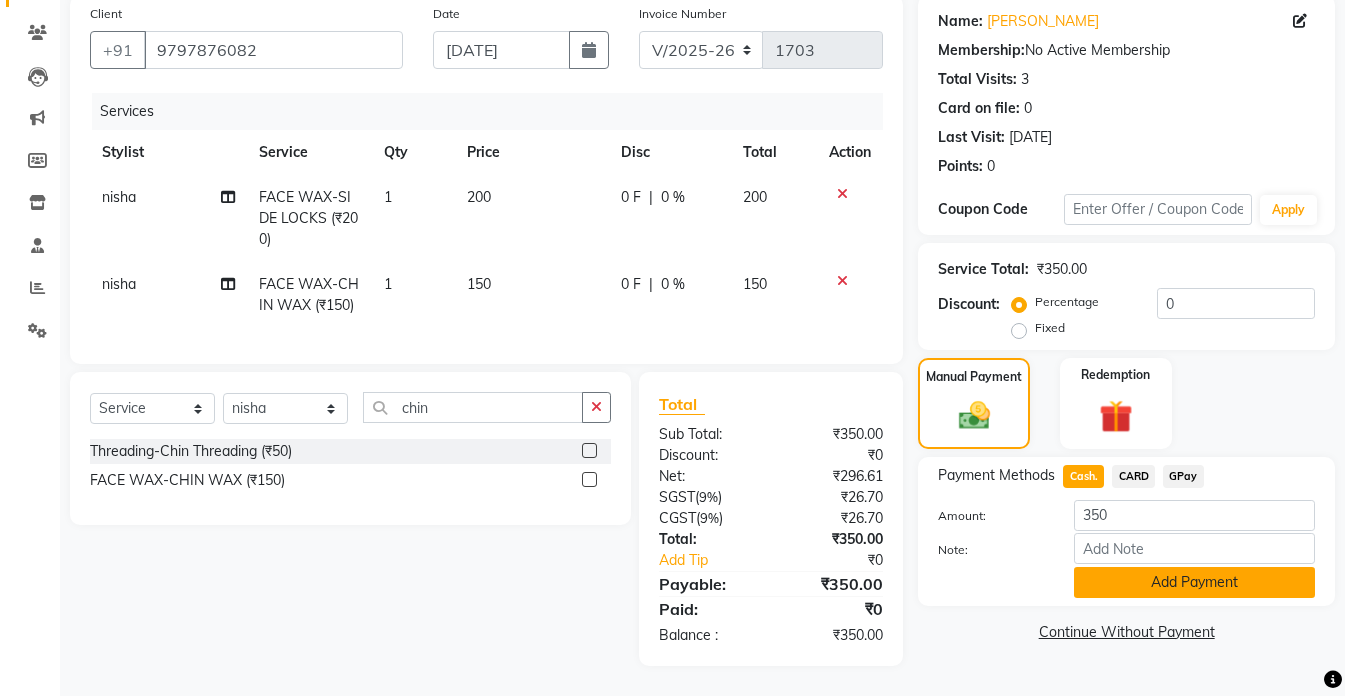 click on "Add Payment" 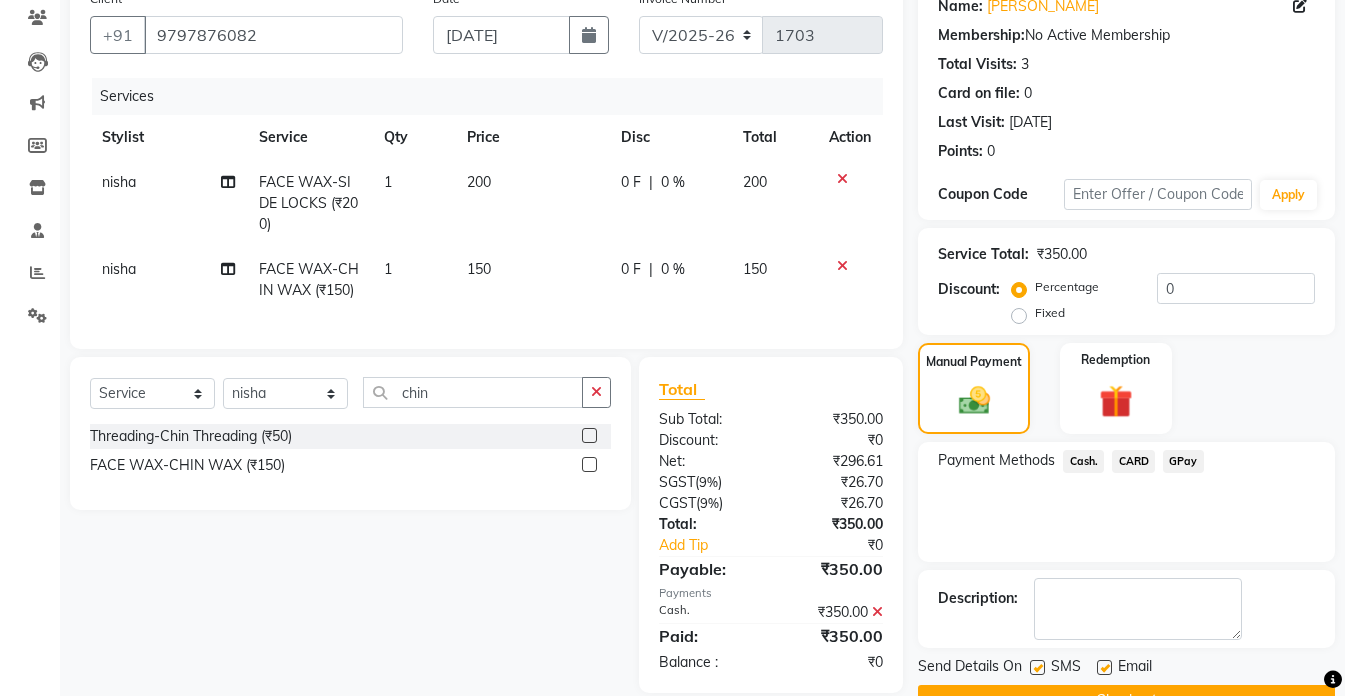 scroll, scrollTop: 220, scrollLeft: 0, axis: vertical 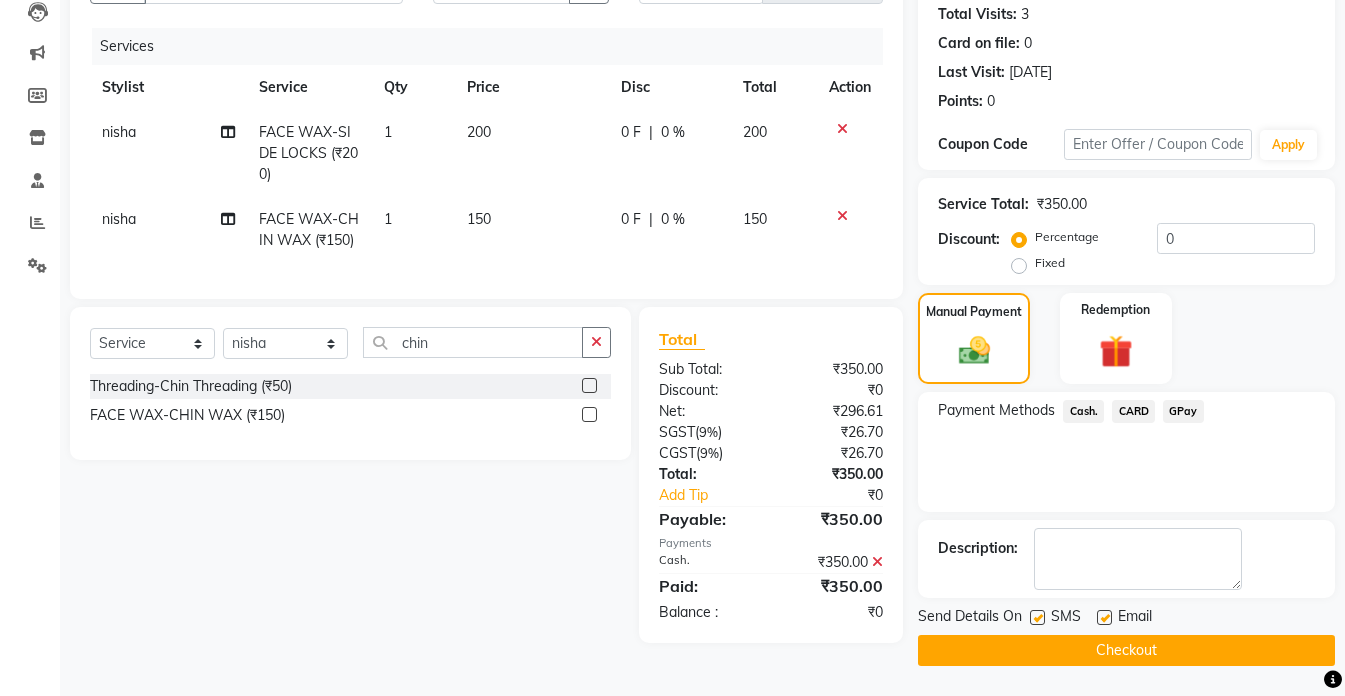 click on "Checkout" 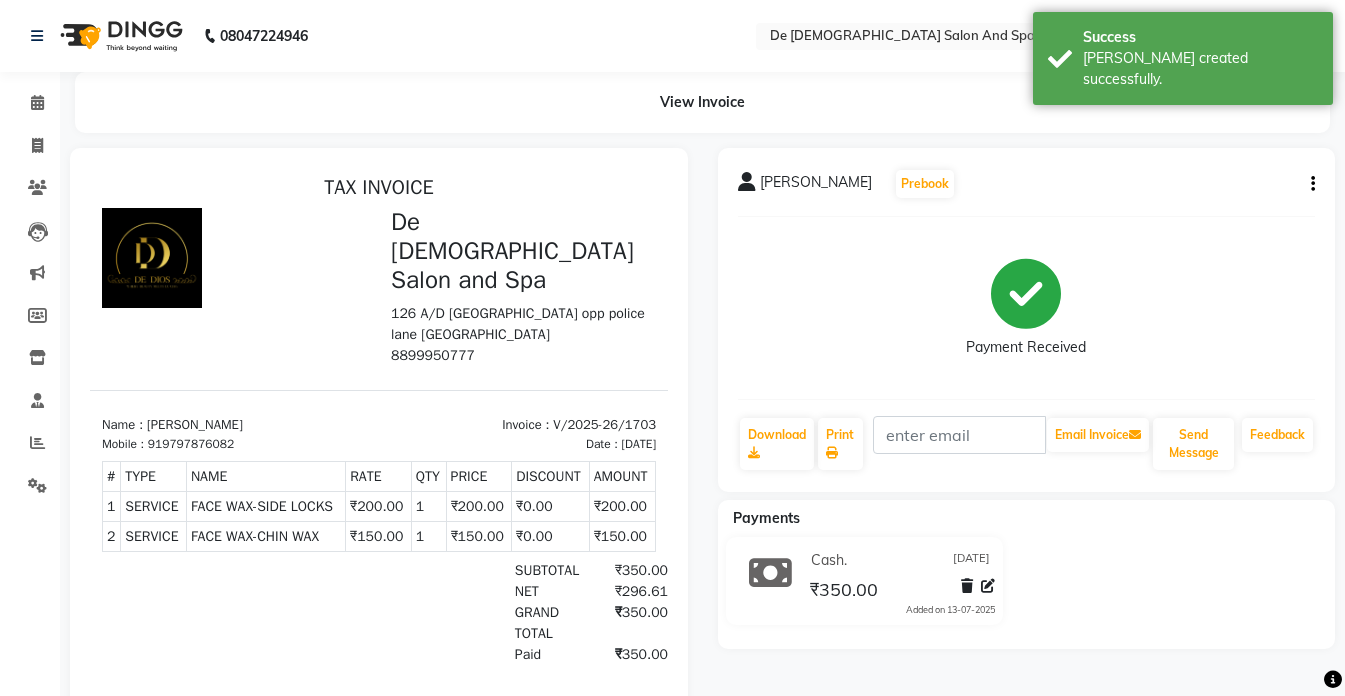 scroll, scrollTop: 0, scrollLeft: 0, axis: both 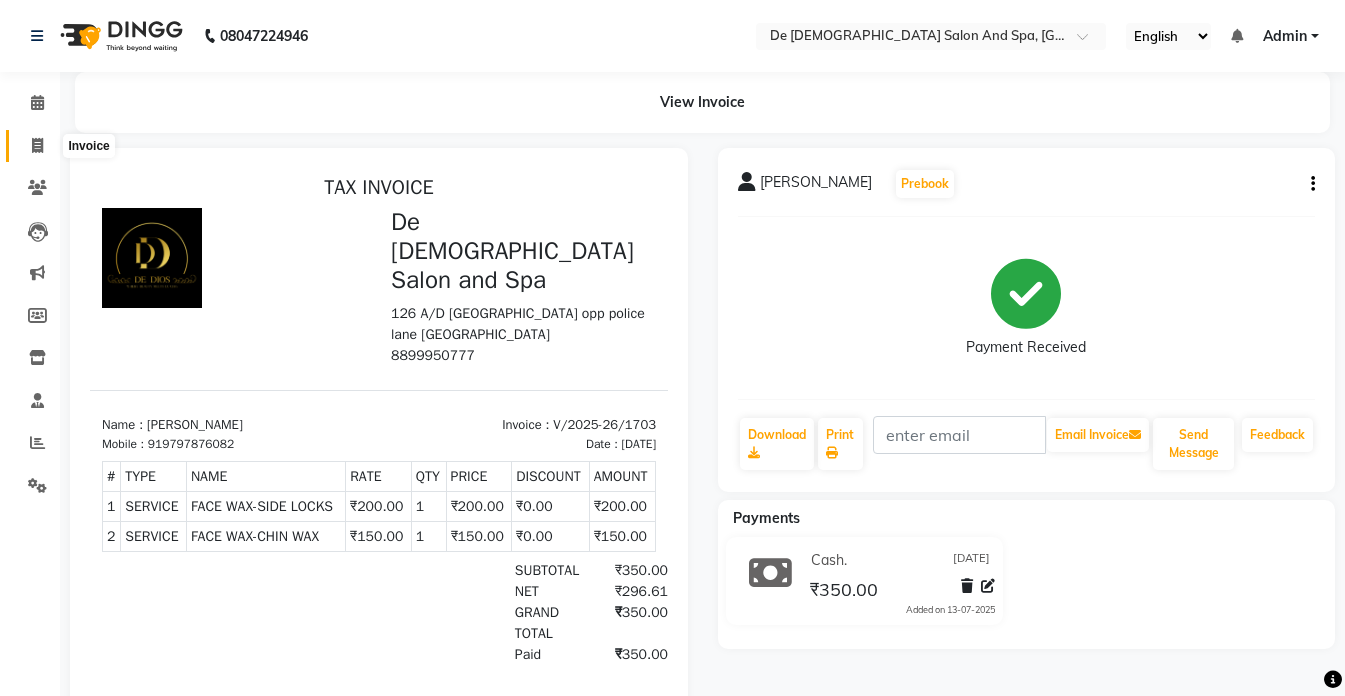 click 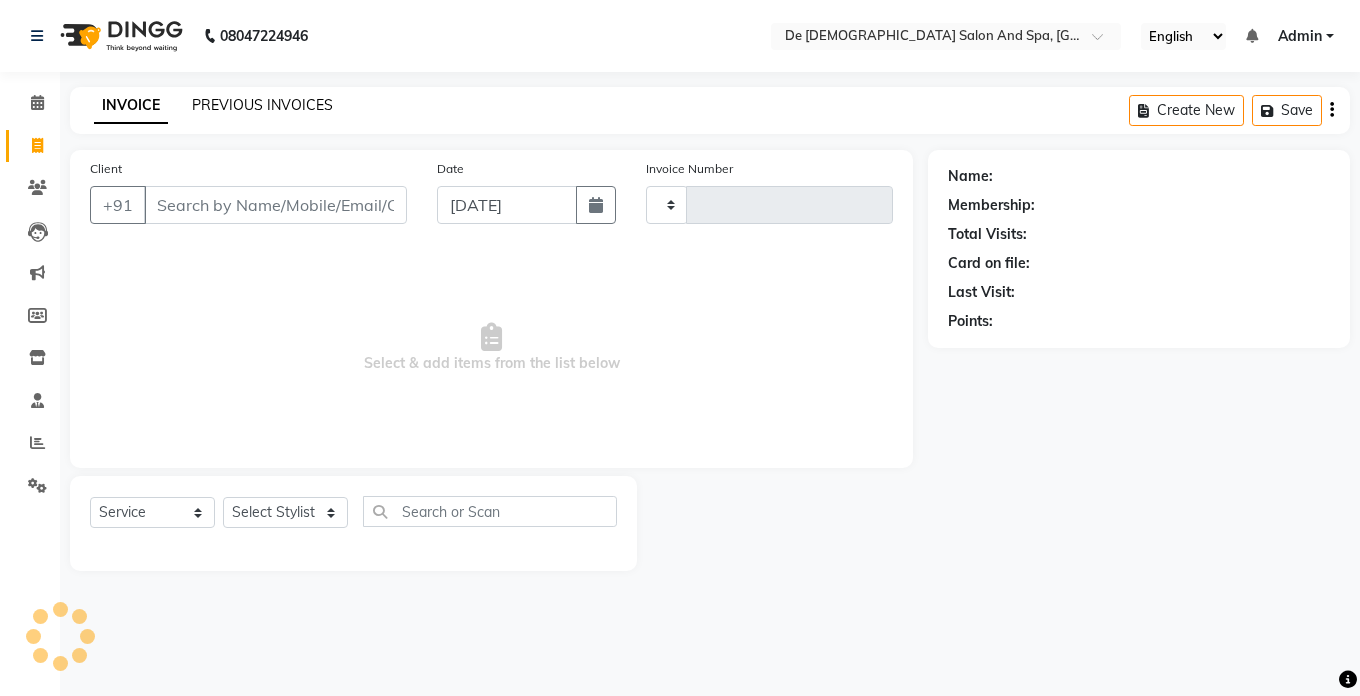 type on "1704" 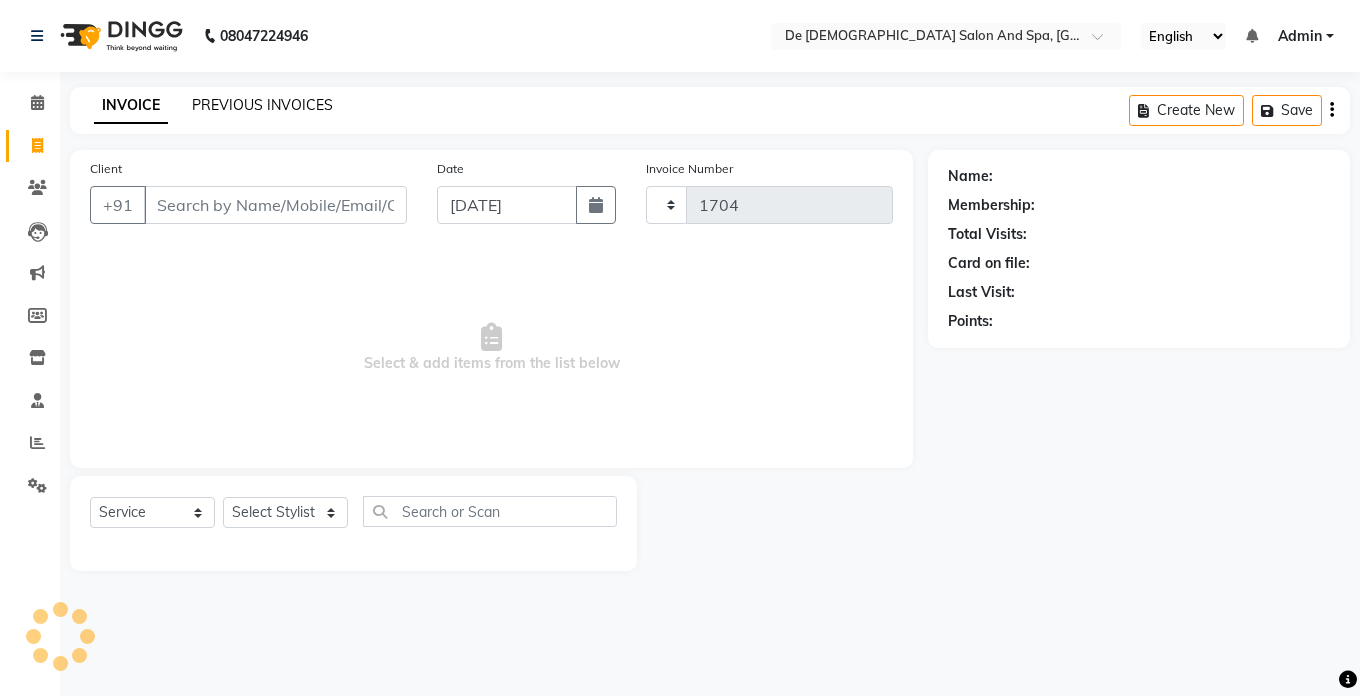 select on "6431" 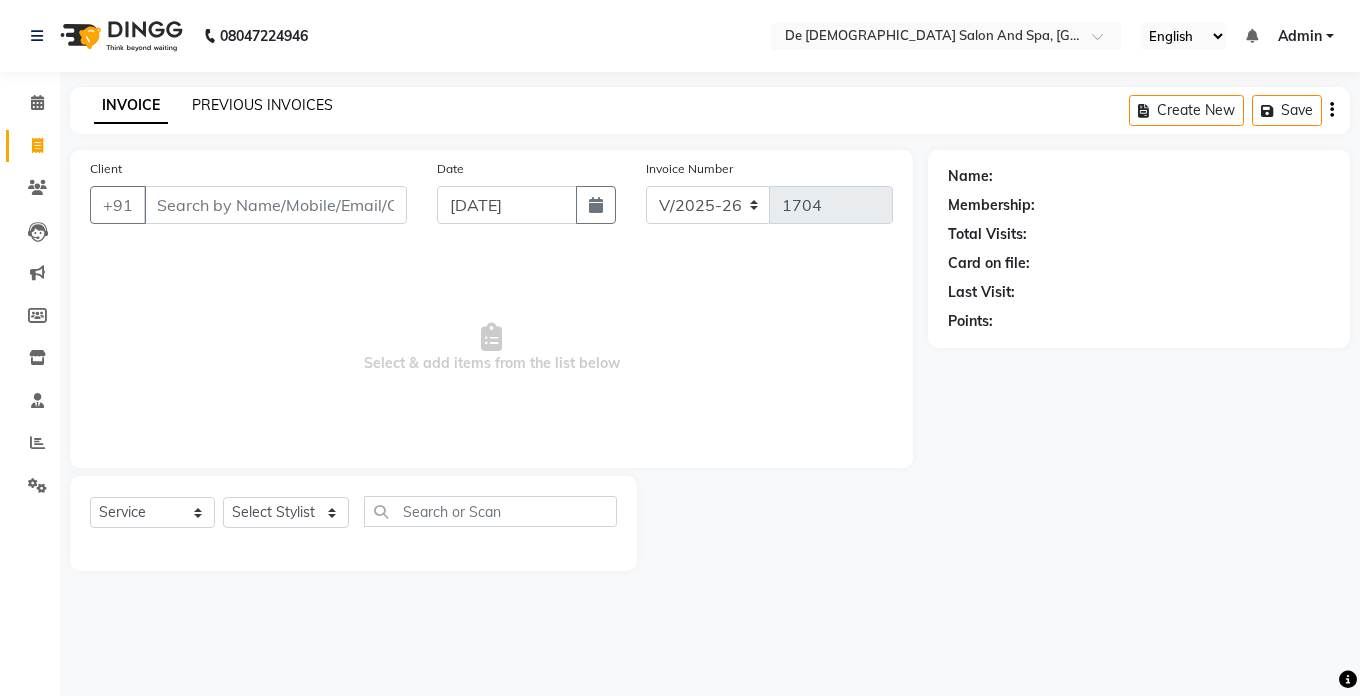 click on "PREVIOUS INVOICES" 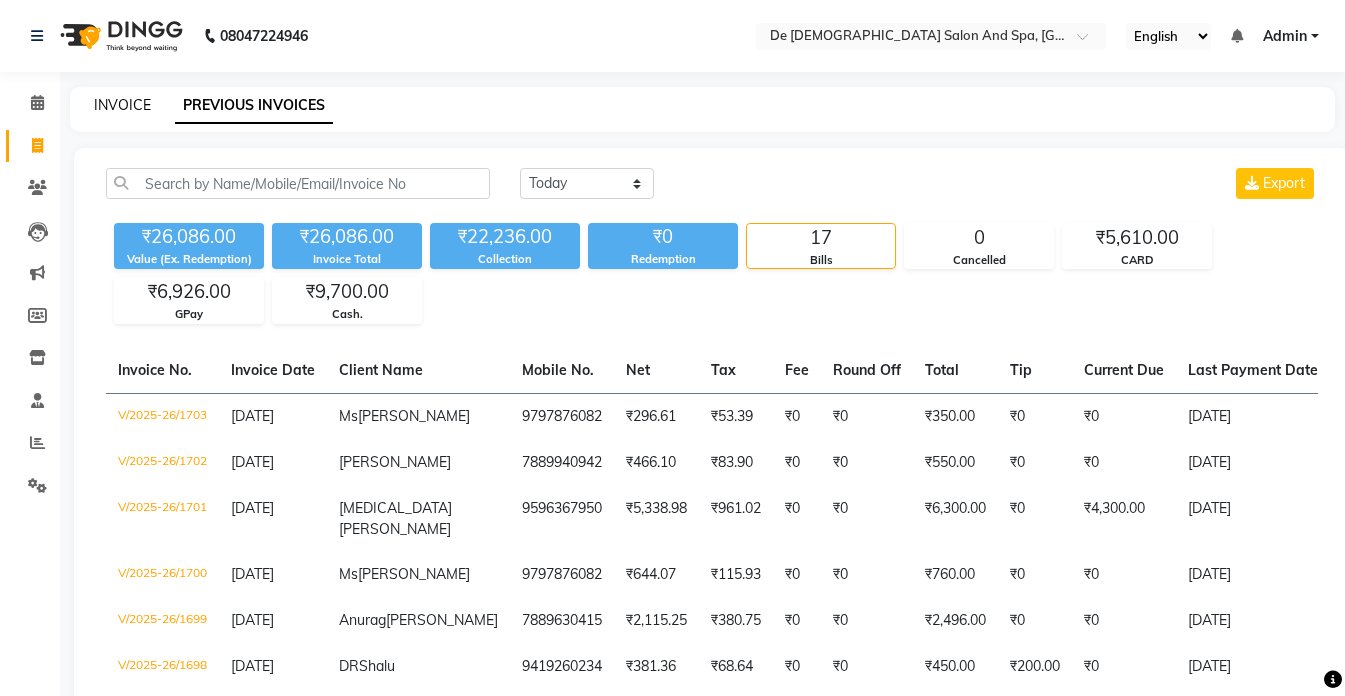 click on "INVOICE" 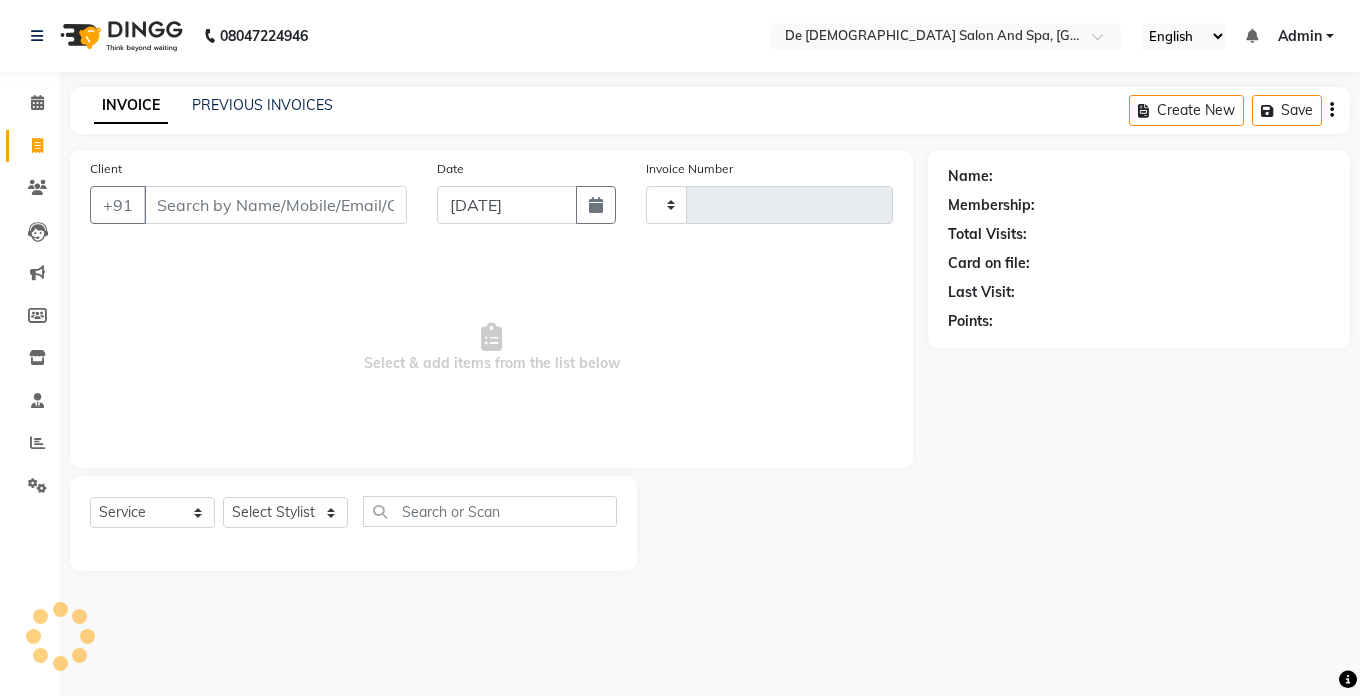 type on "1704" 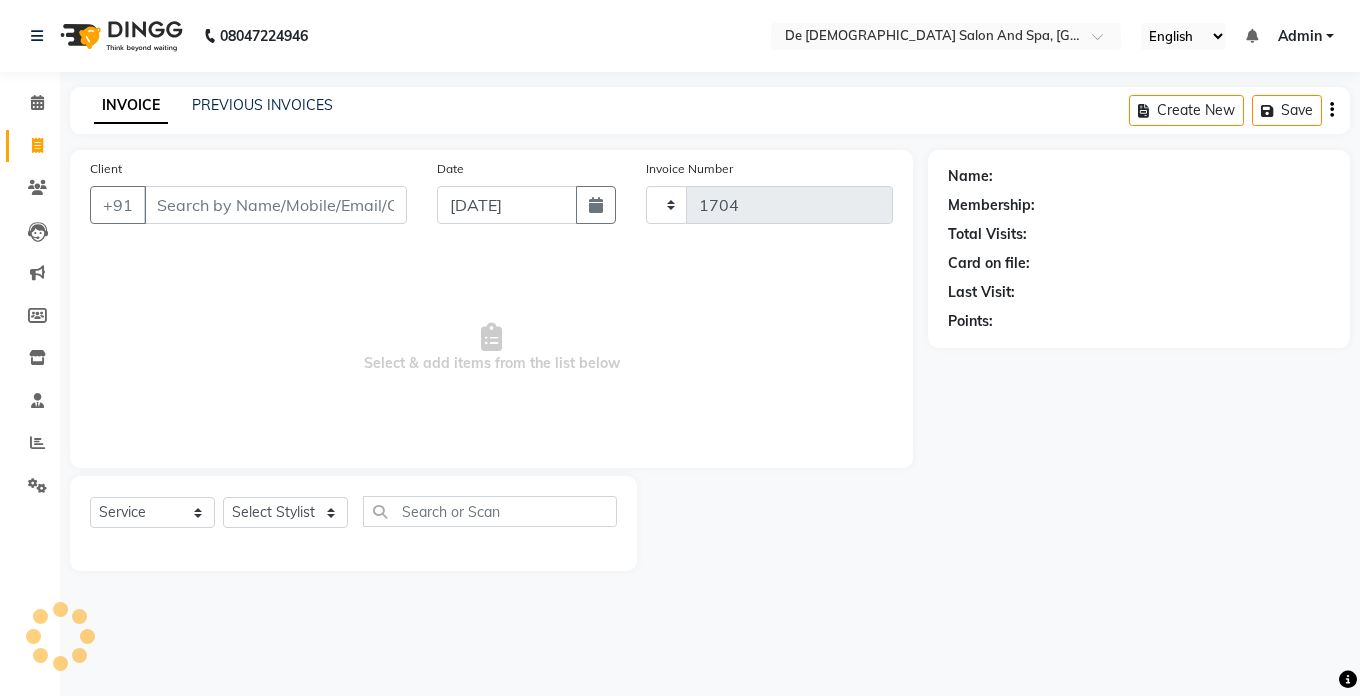 select on "6431" 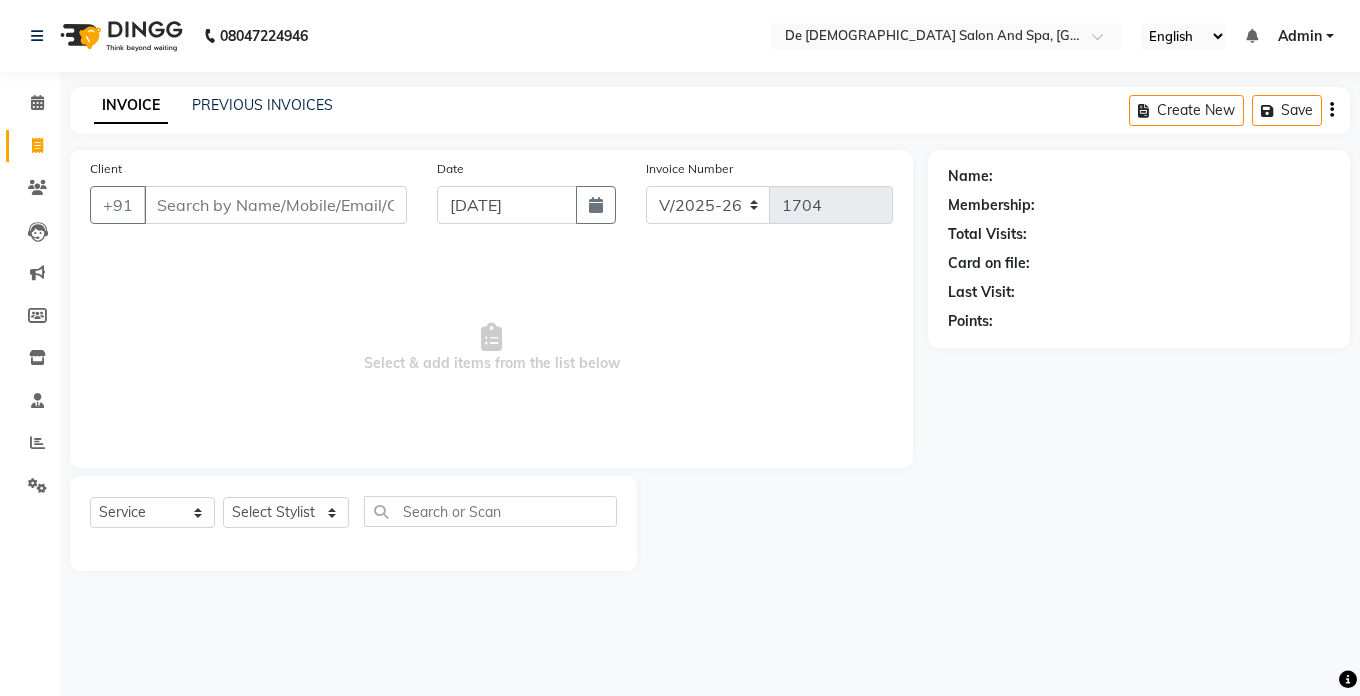 click on "Name: Membership: Total Visits: Card on file: Last Visit:  Points:" 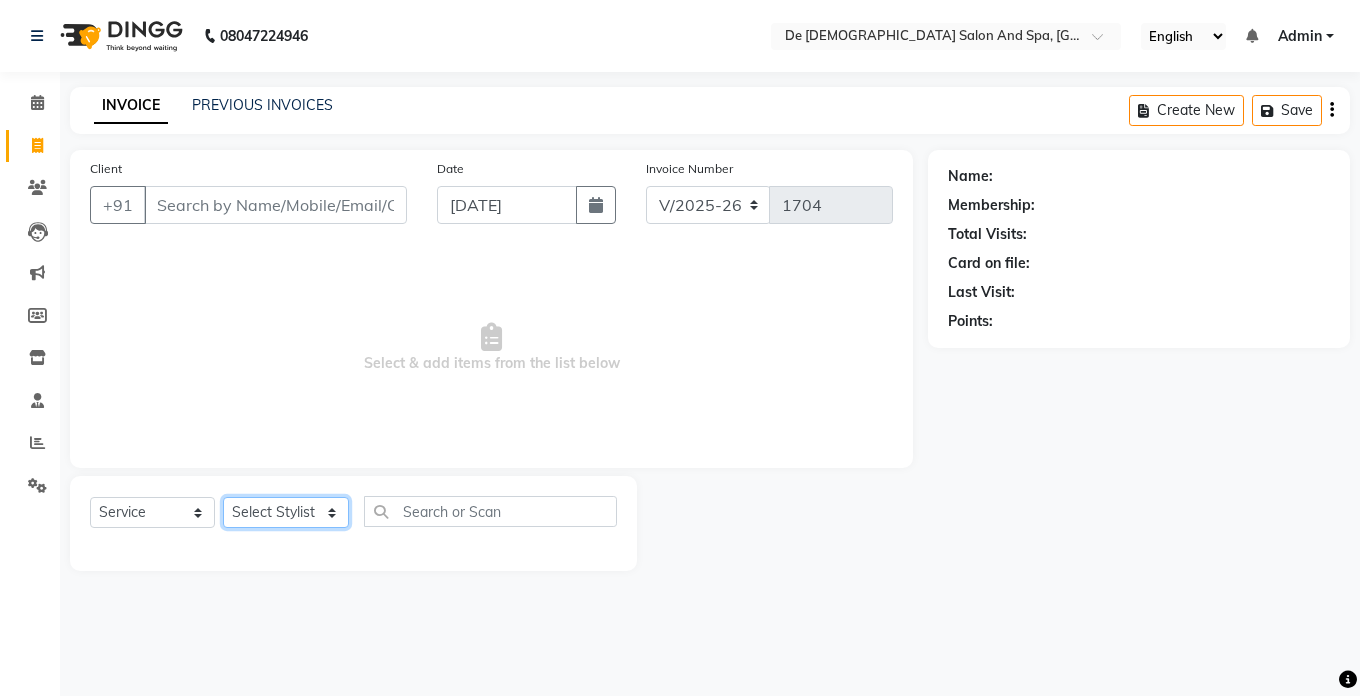click on "Select Stylist akshay aman [PERSON_NAME] [PERSON_NAME]  [MEDICAL_DATA][PERSON_NAME] [PERSON_NAME] [DATE][PERSON_NAME]" 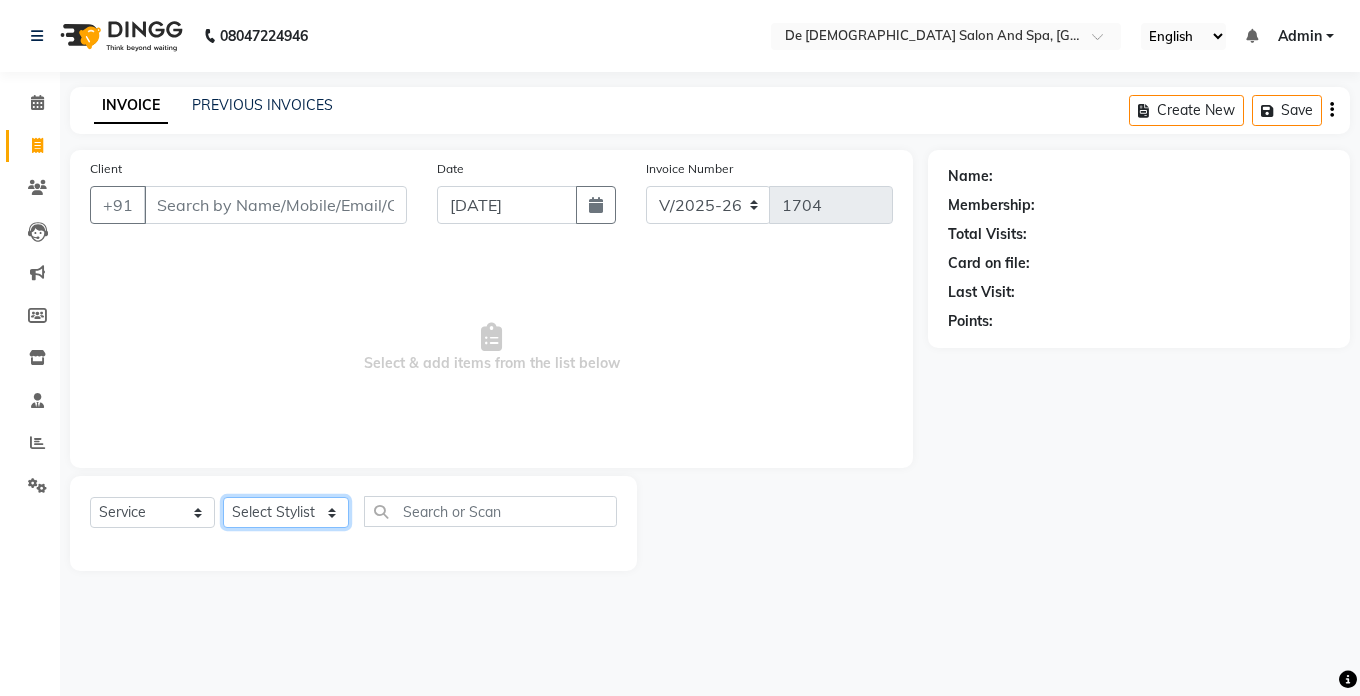 select on "49371" 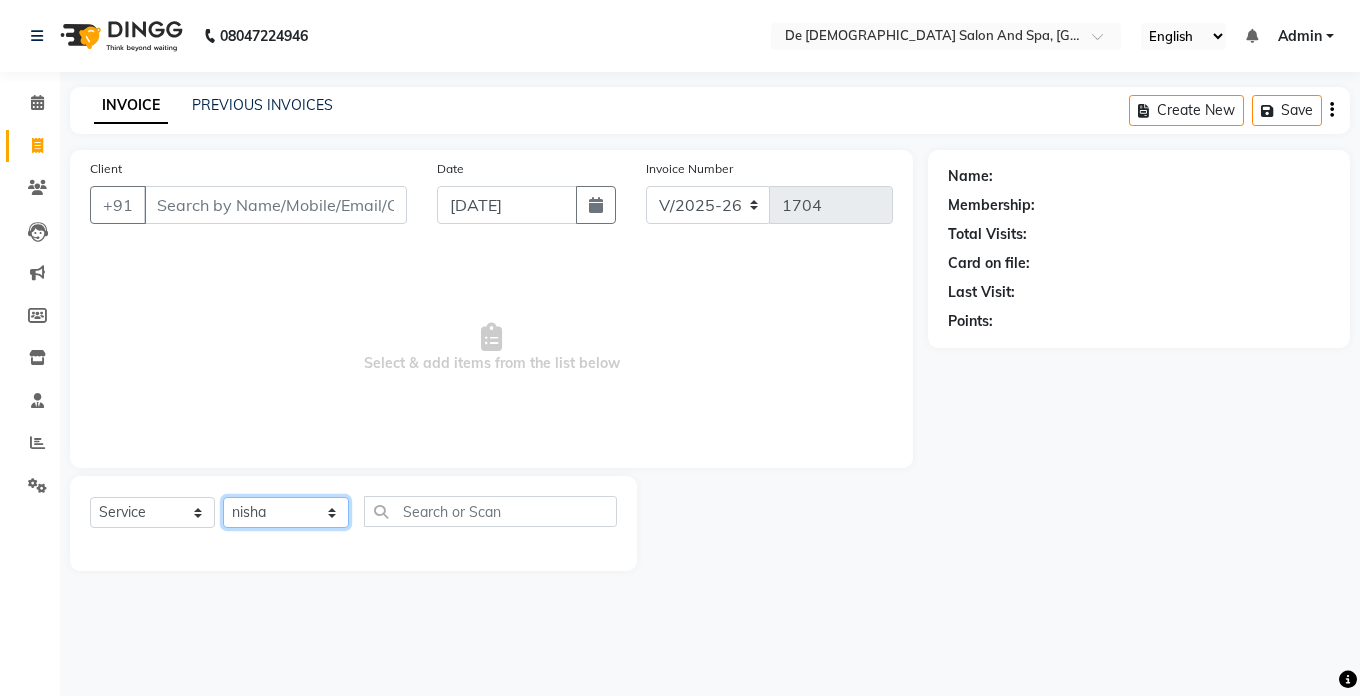 click on "Select Stylist akshay aman [PERSON_NAME] [PERSON_NAME]  [MEDICAL_DATA][PERSON_NAME] [PERSON_NAME] [DATE][PERSON_NAME]" 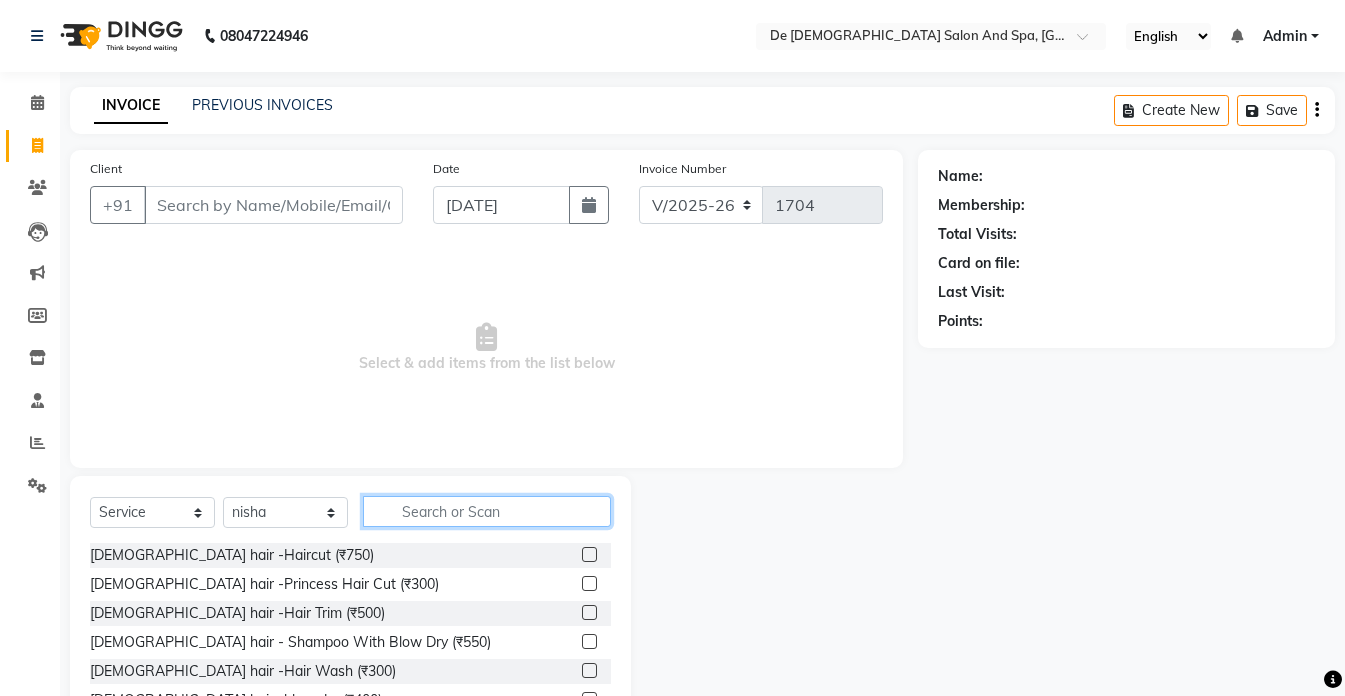 click 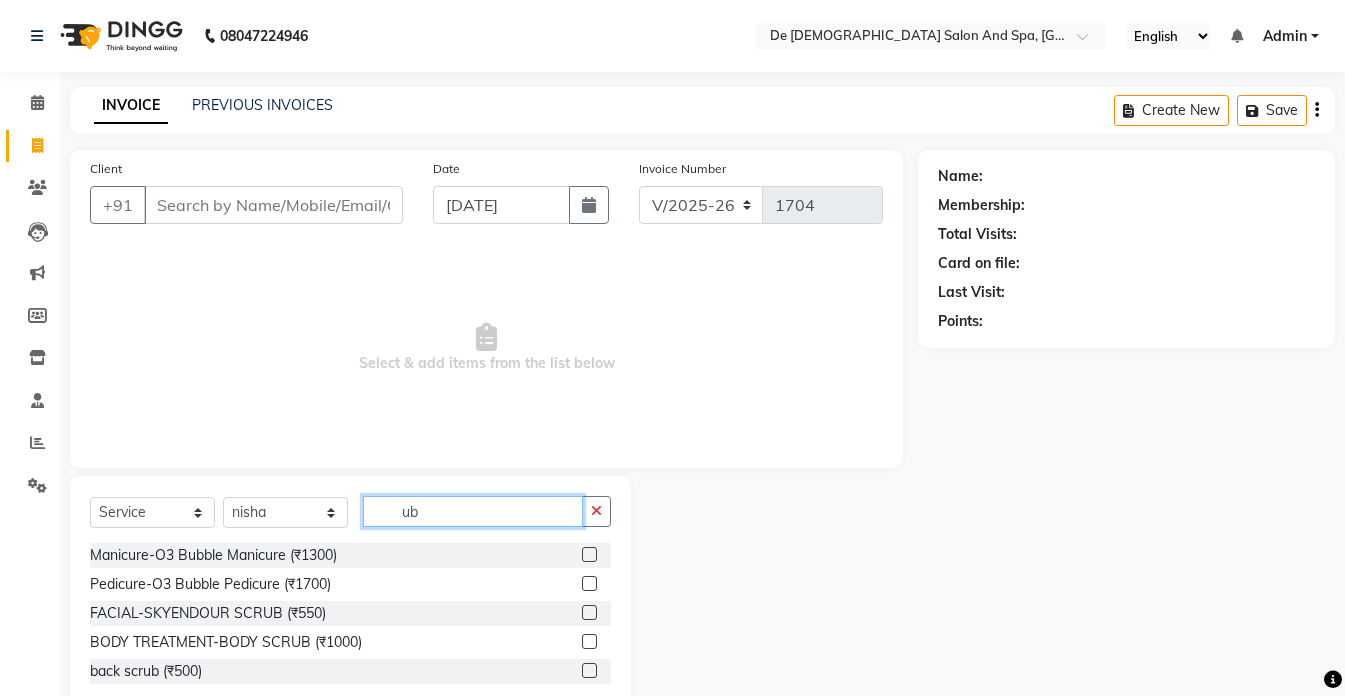 type on "u" 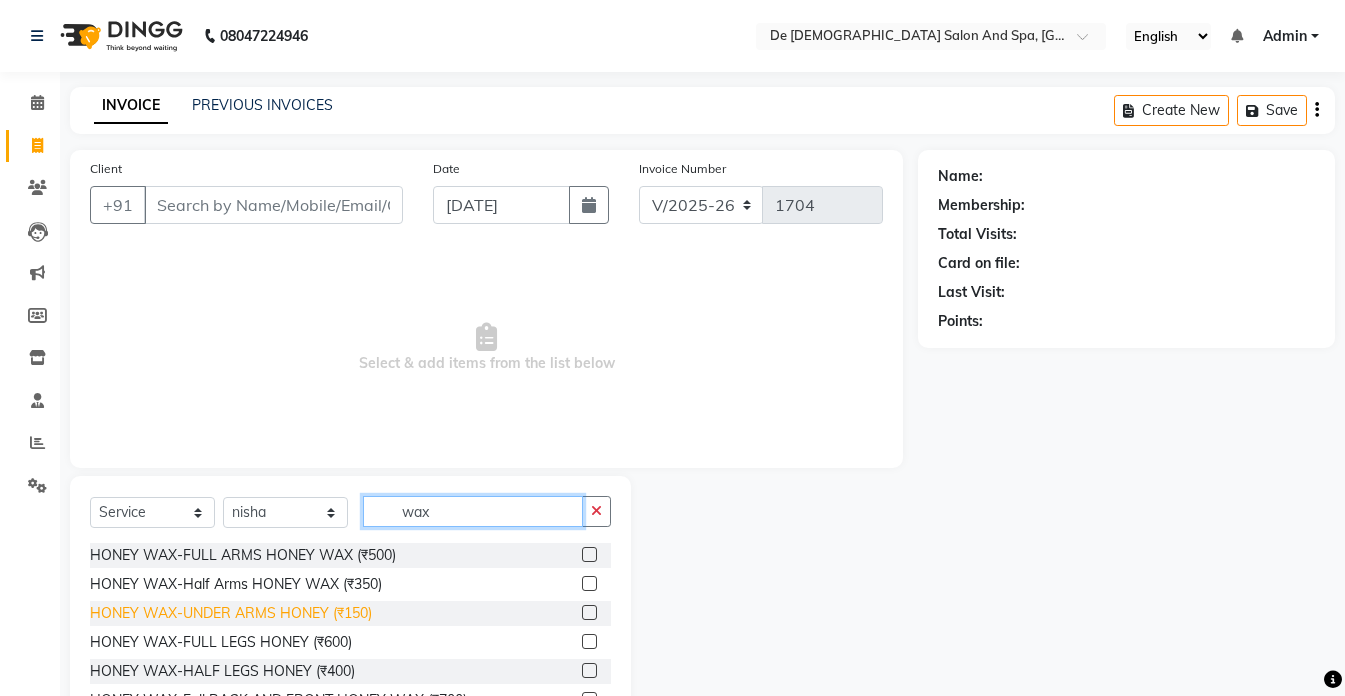 type on "wax" 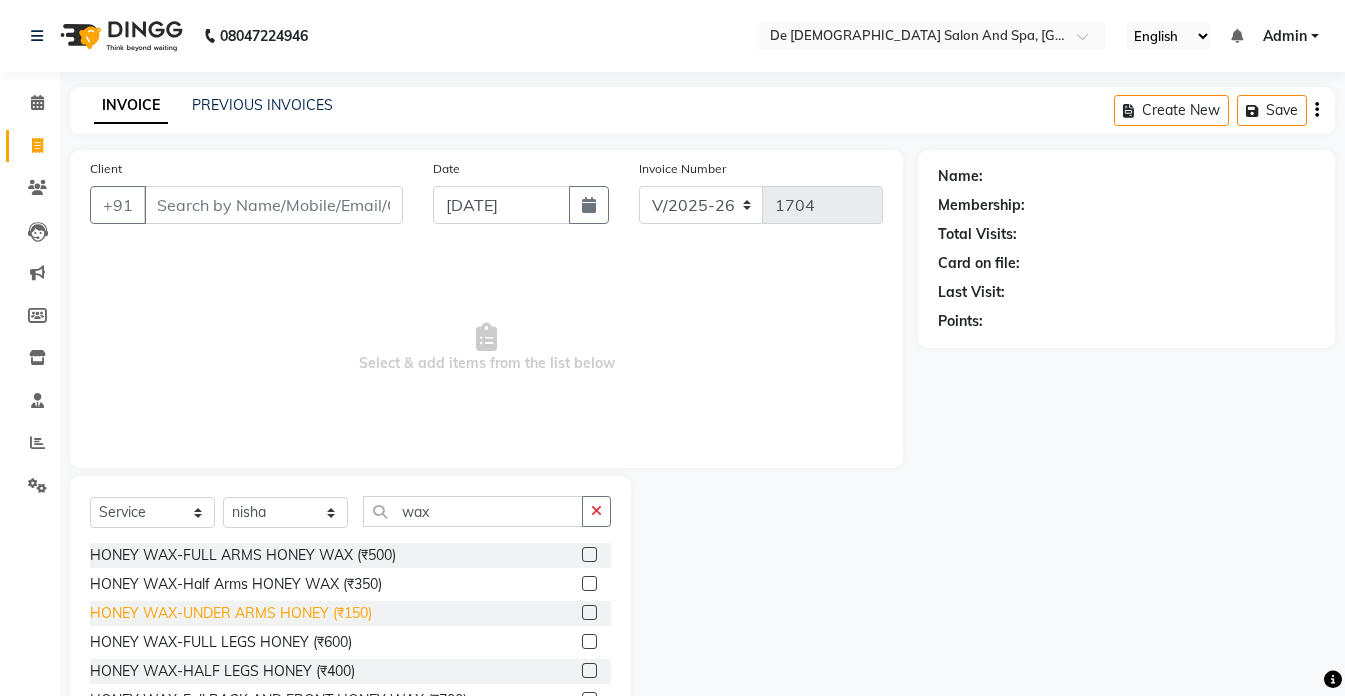 click on "HONEY WAX-UNDER ARMS HONEY (₹150)" 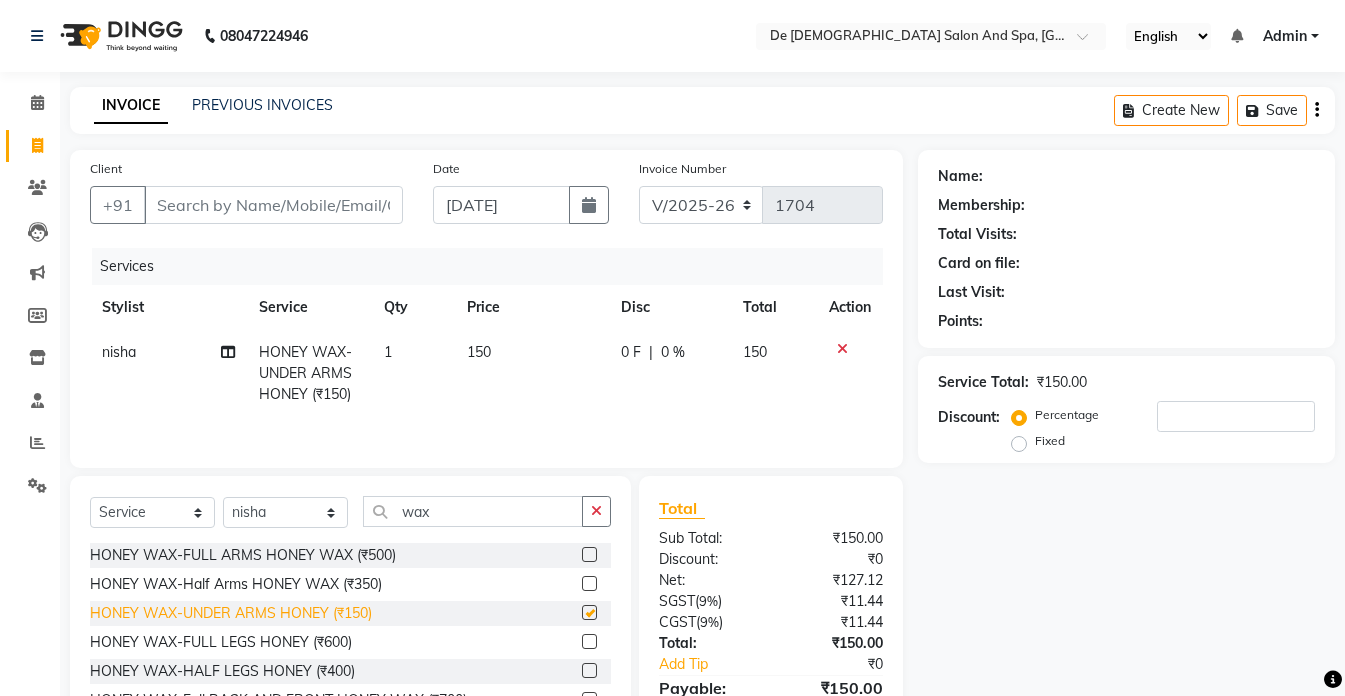 checkbox on "false" 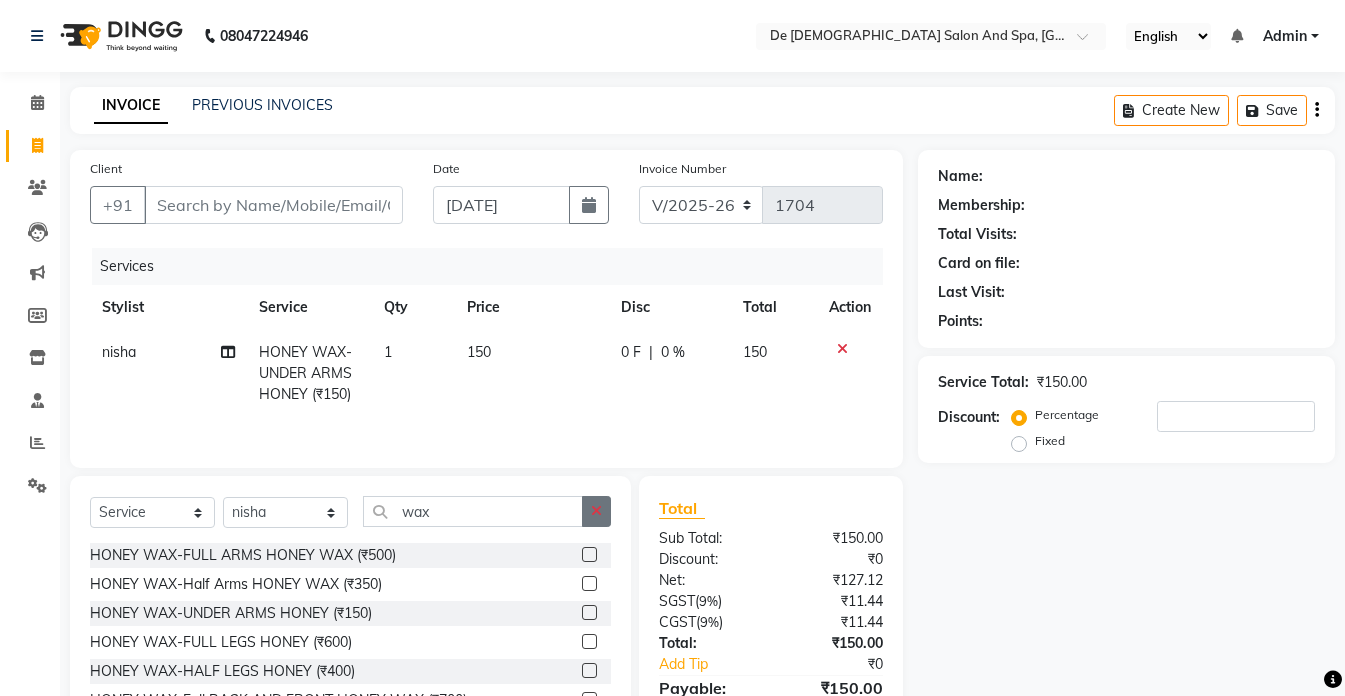 click 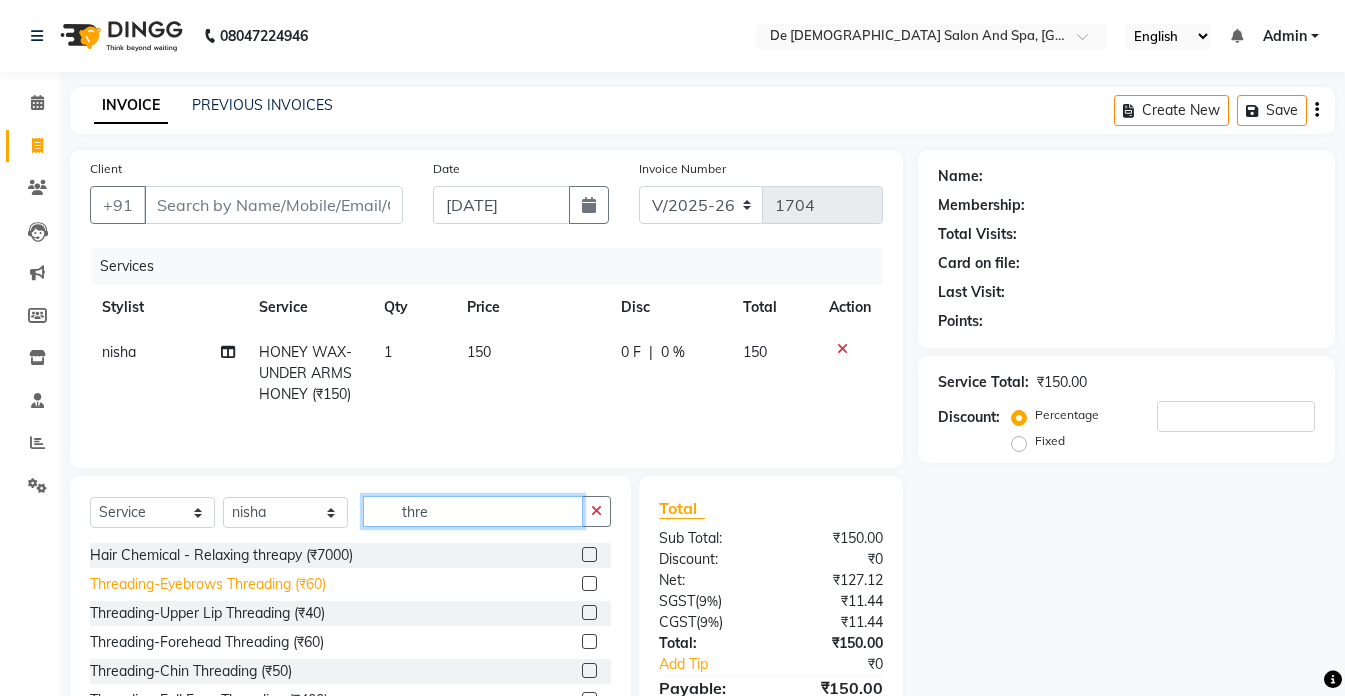 type on "thre" 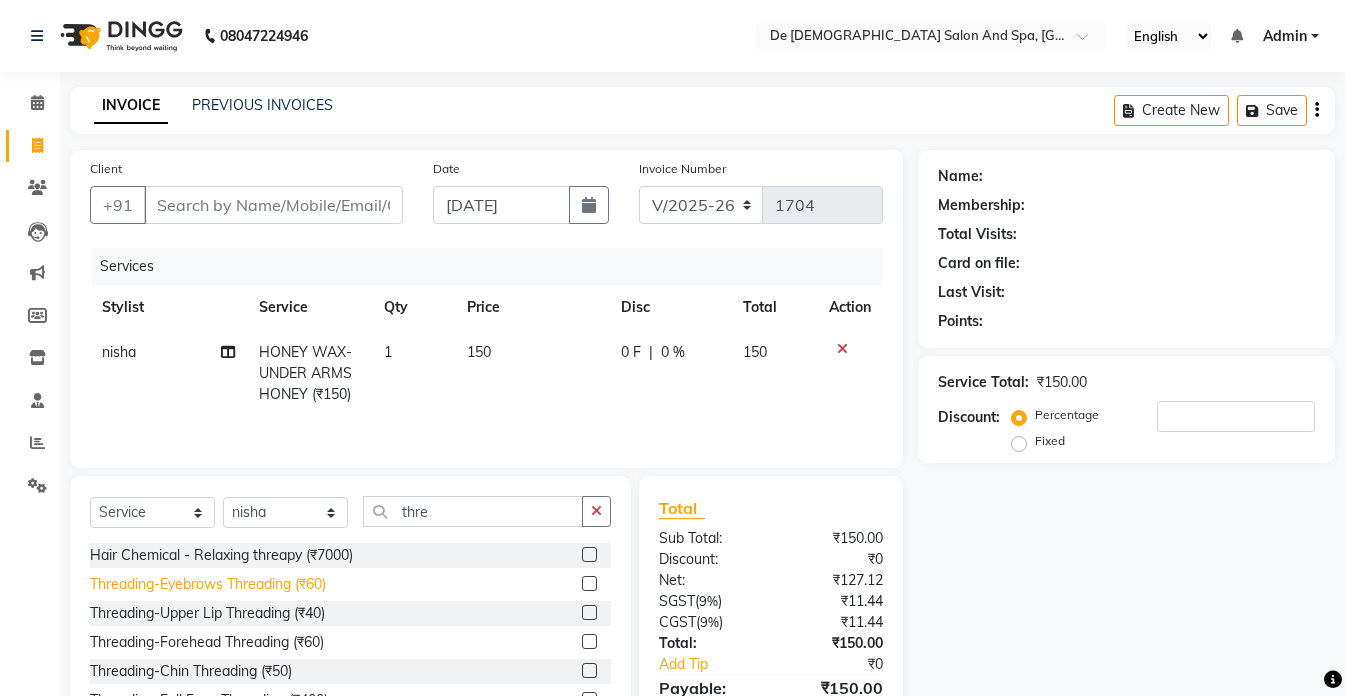 click on "Threading-Eyebrows Threading (₹60)" 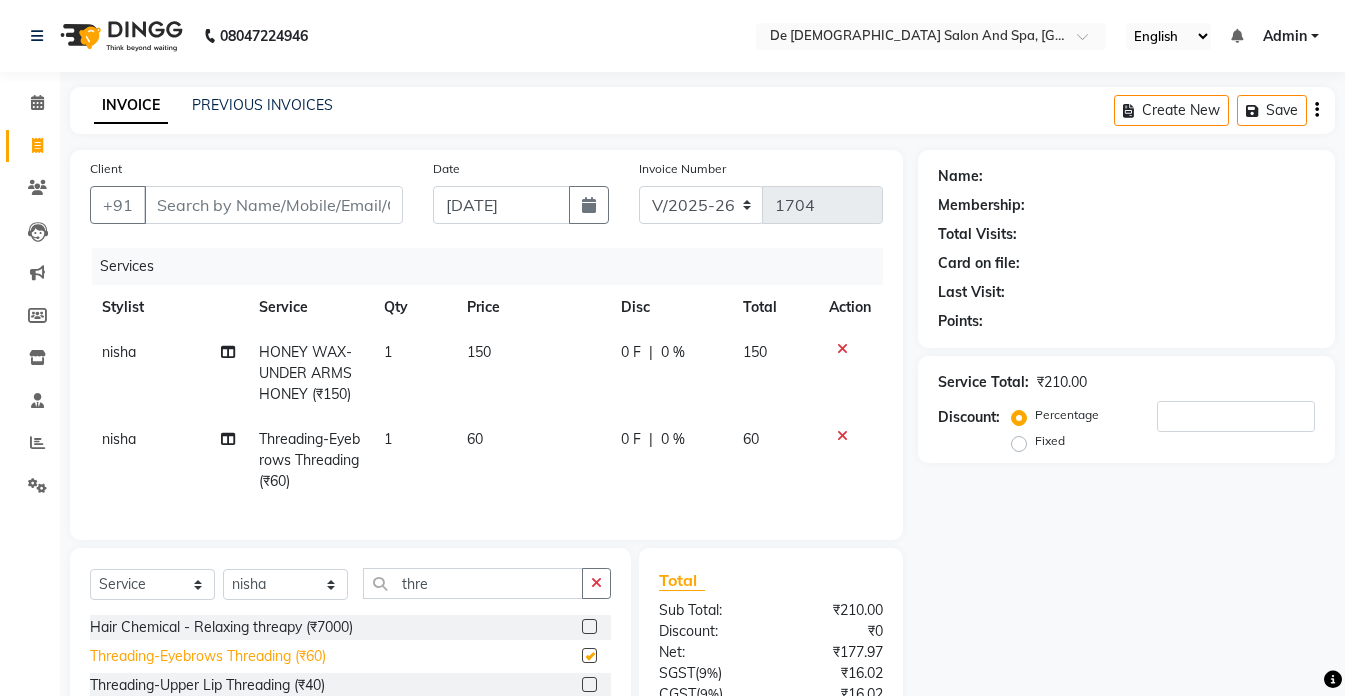 checkbox on "false" 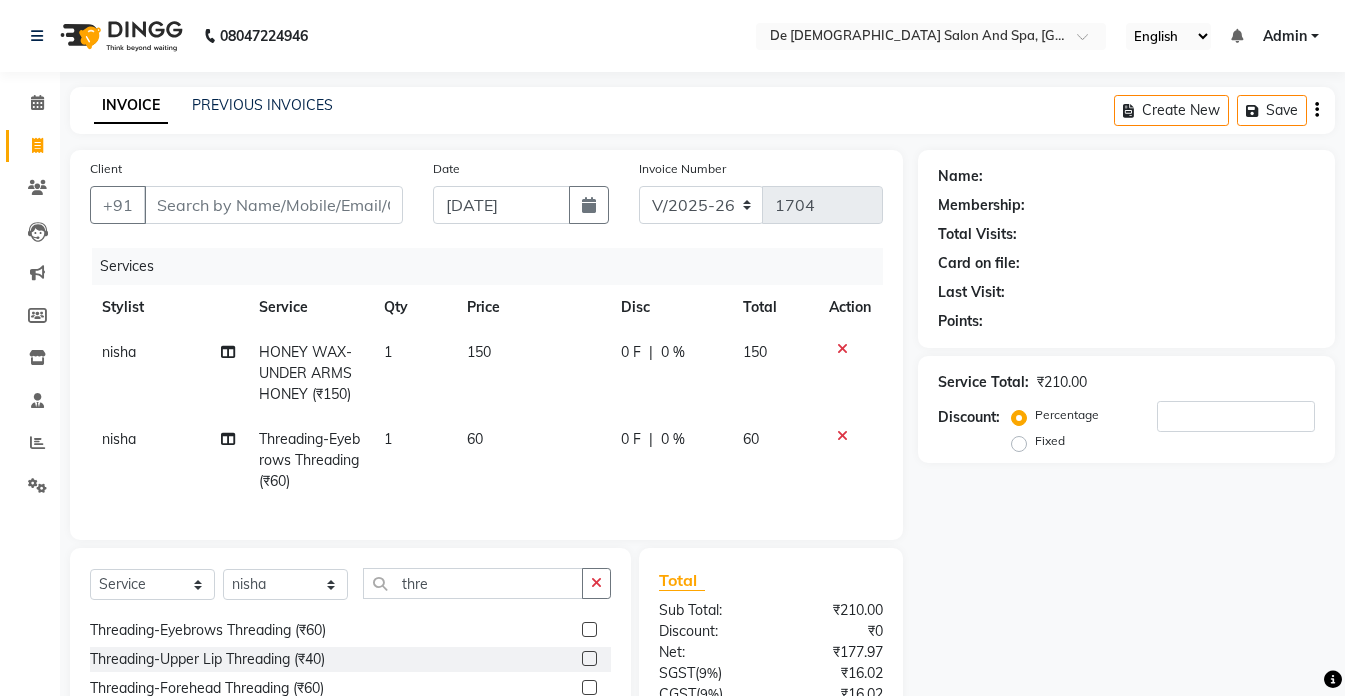 scroll, scrollTop: 32, scrollLeft: 0, axis: vertical 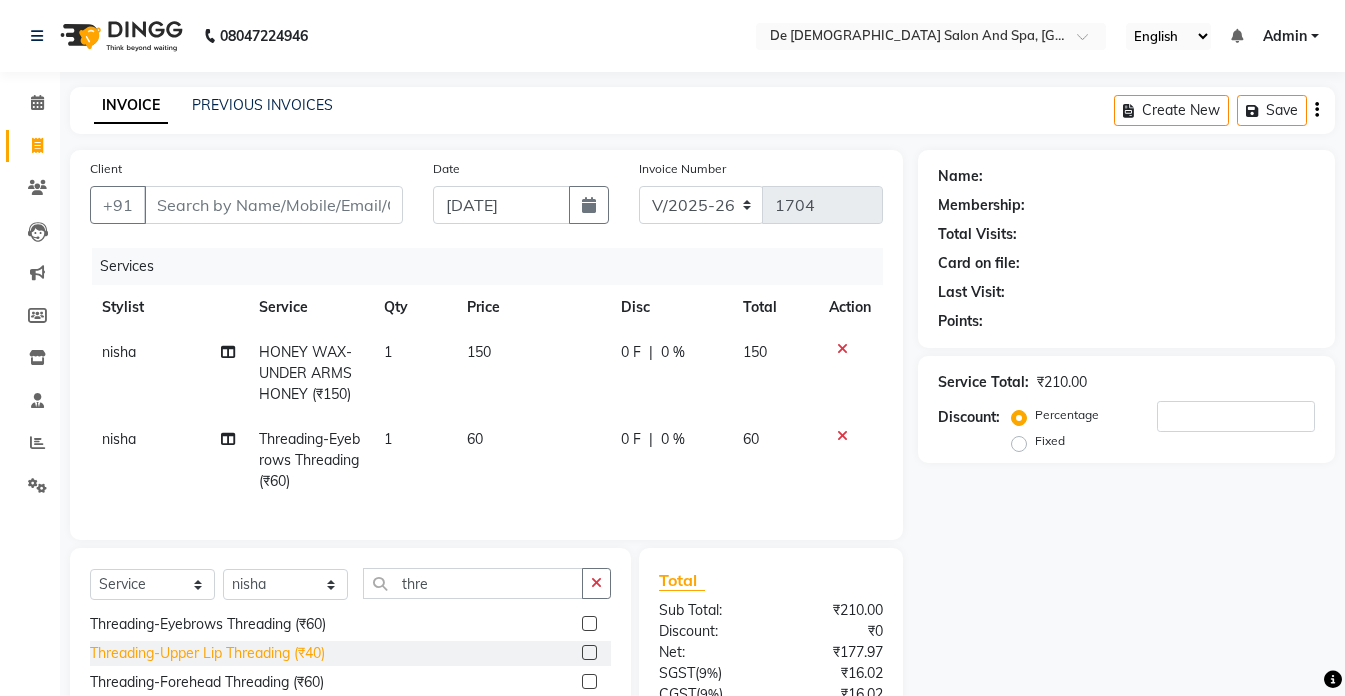 click on "Threading-Upper Lip Threading (₹40)" 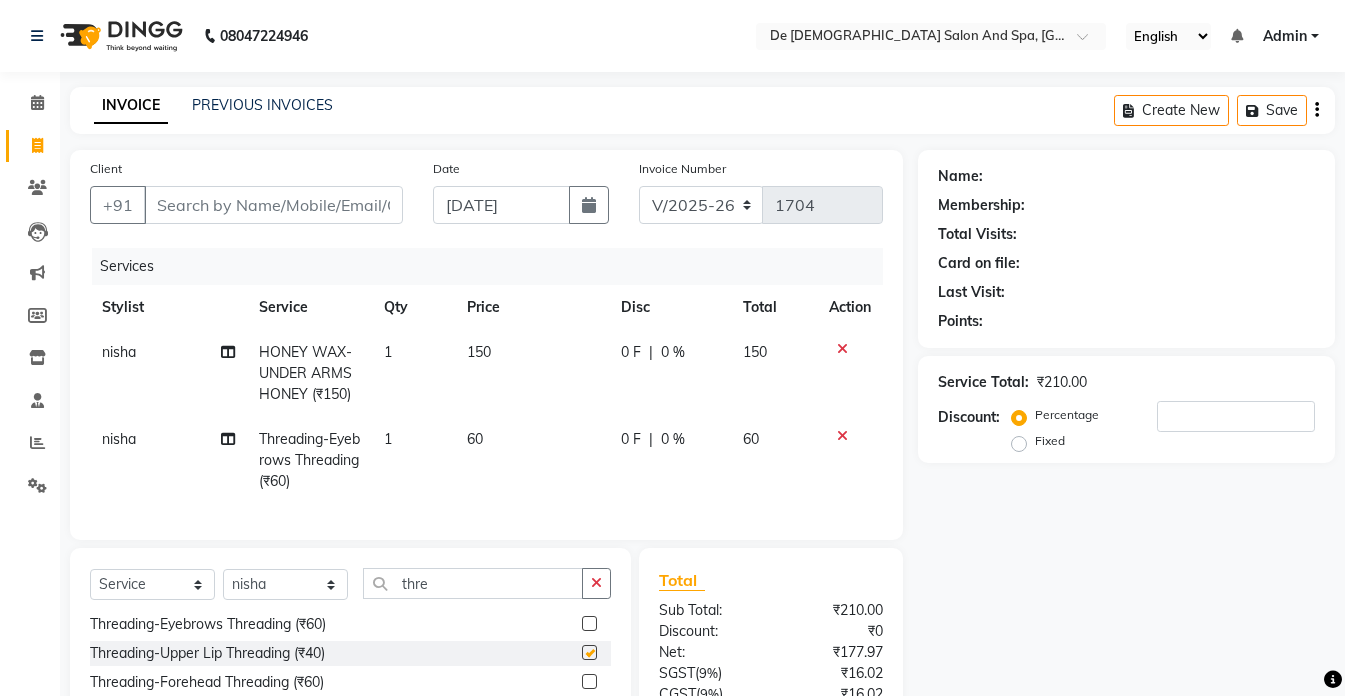 checkbox on "false" 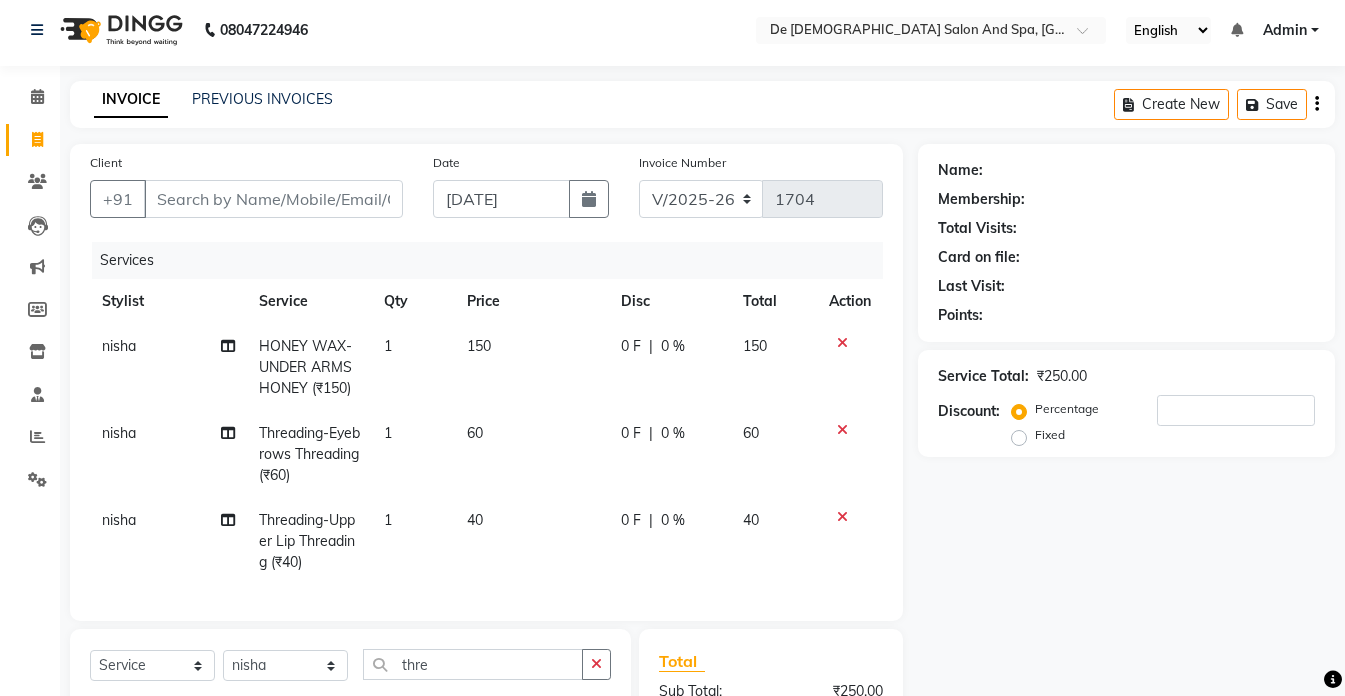 scroll, scrollTop: 100, scrollLeft: 0, axis: vertical 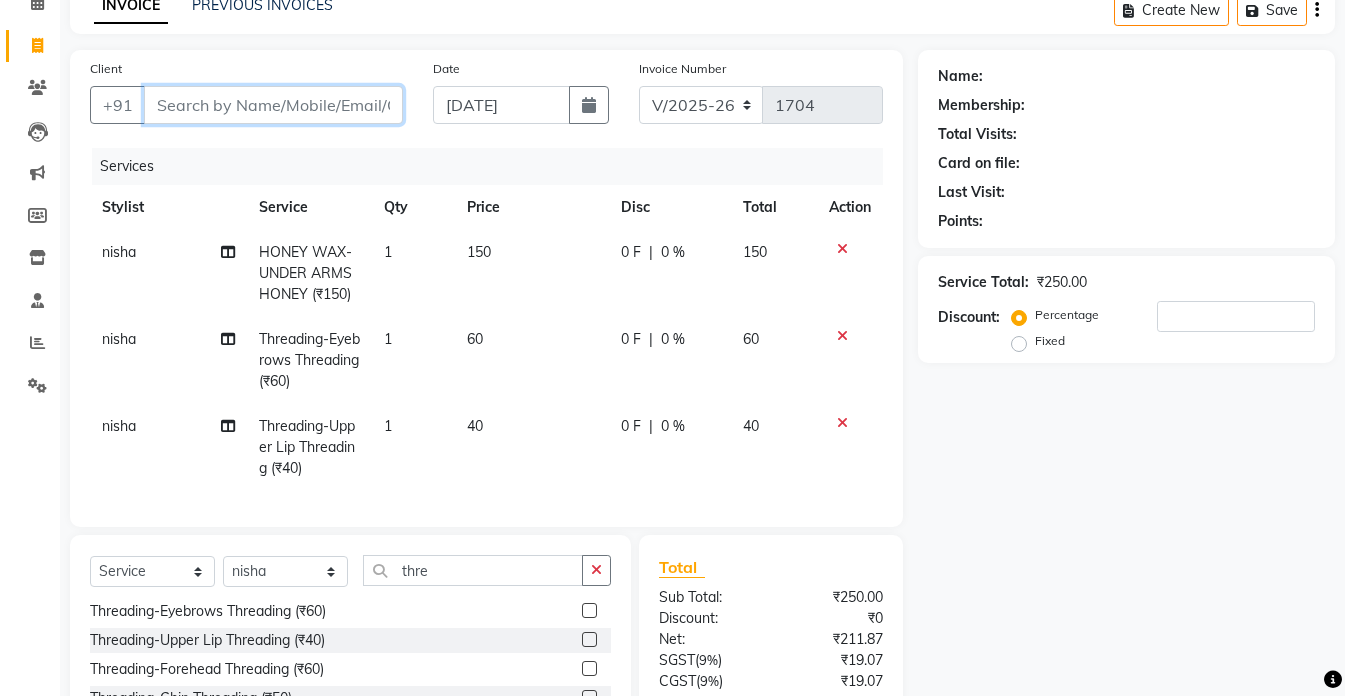 click on "Client" at bounding box center [273, 105] 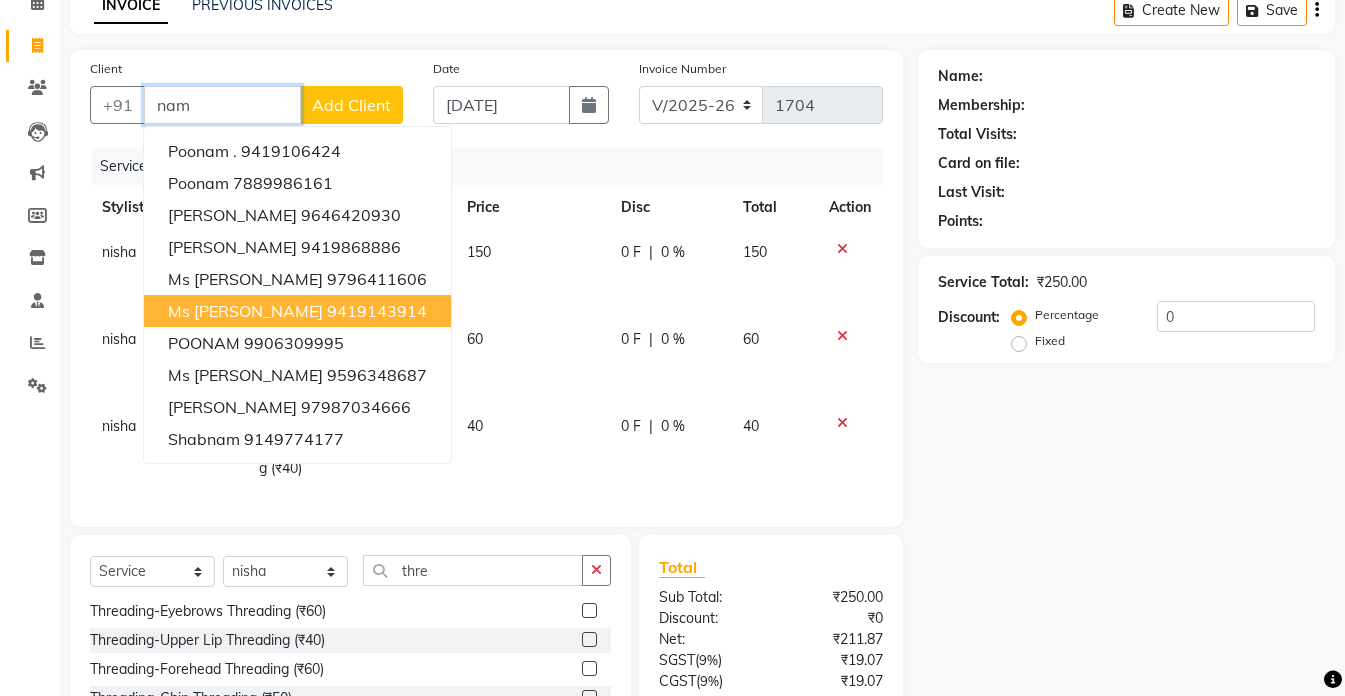 click on "Ms [PERSON_NAME]" at bounding box center (245, 311) 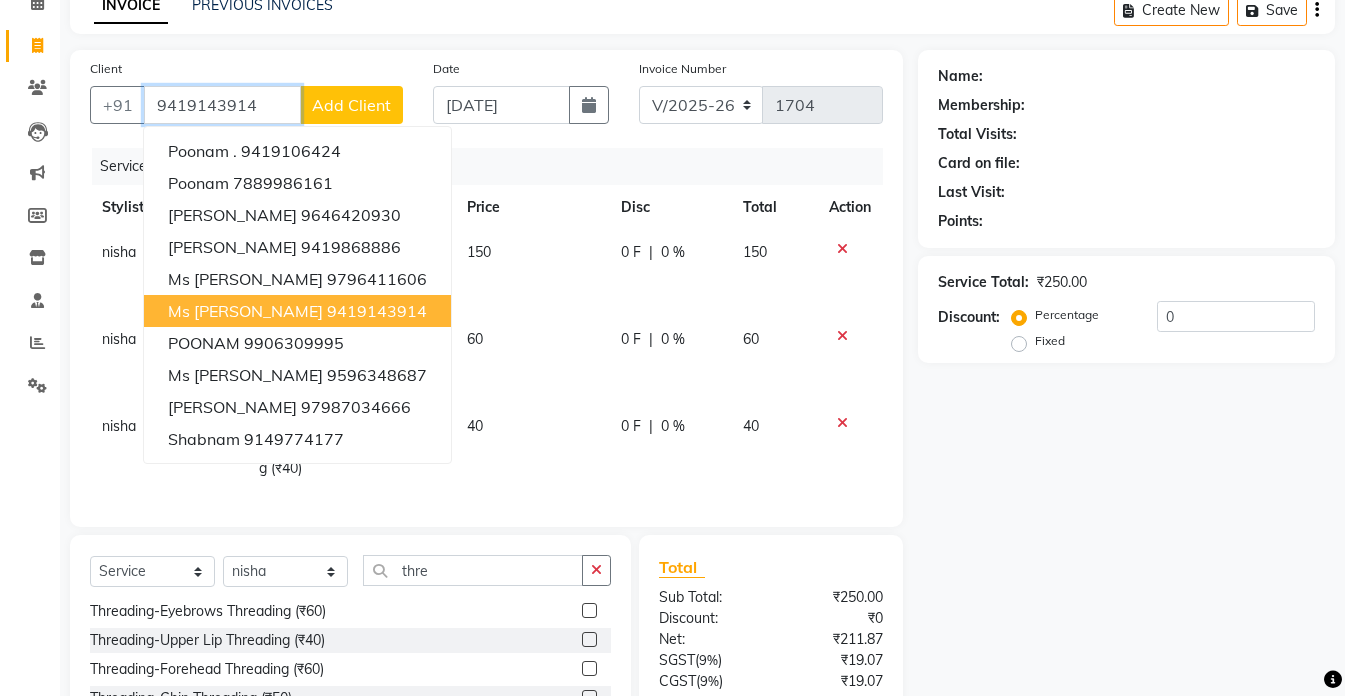 type on "9419143914" 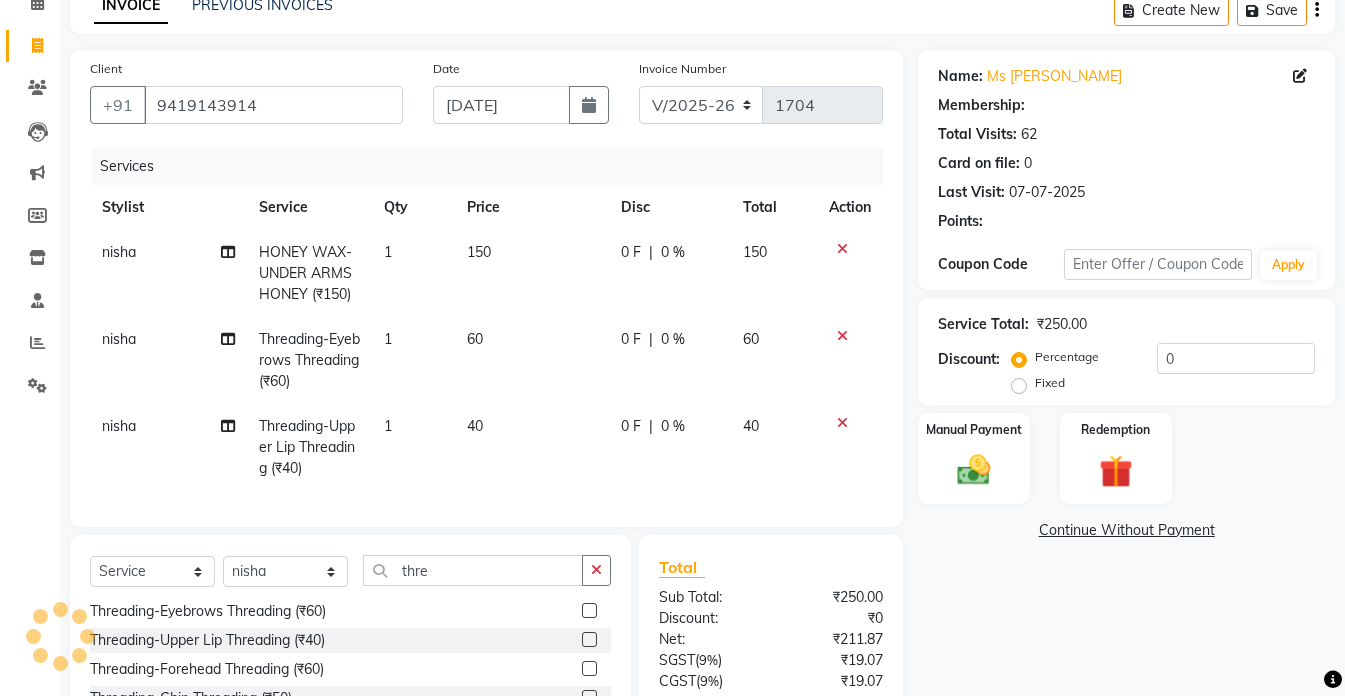select on "1: Object" 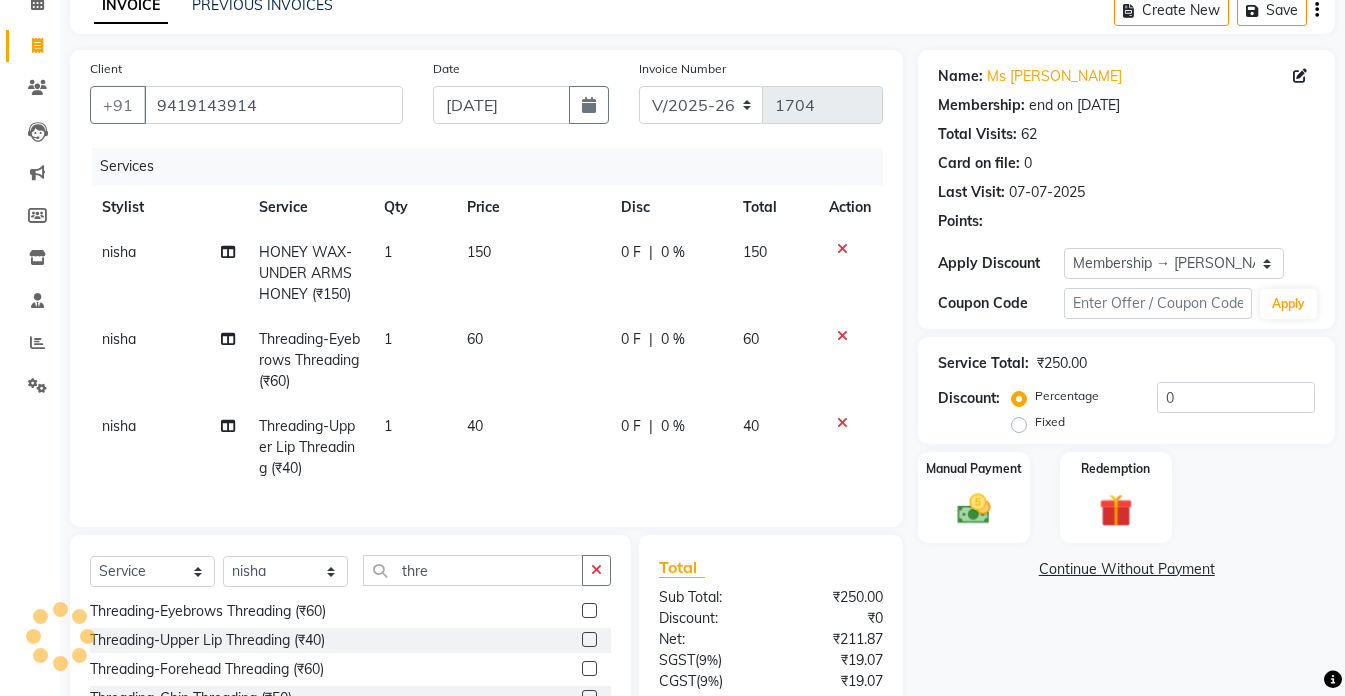 type 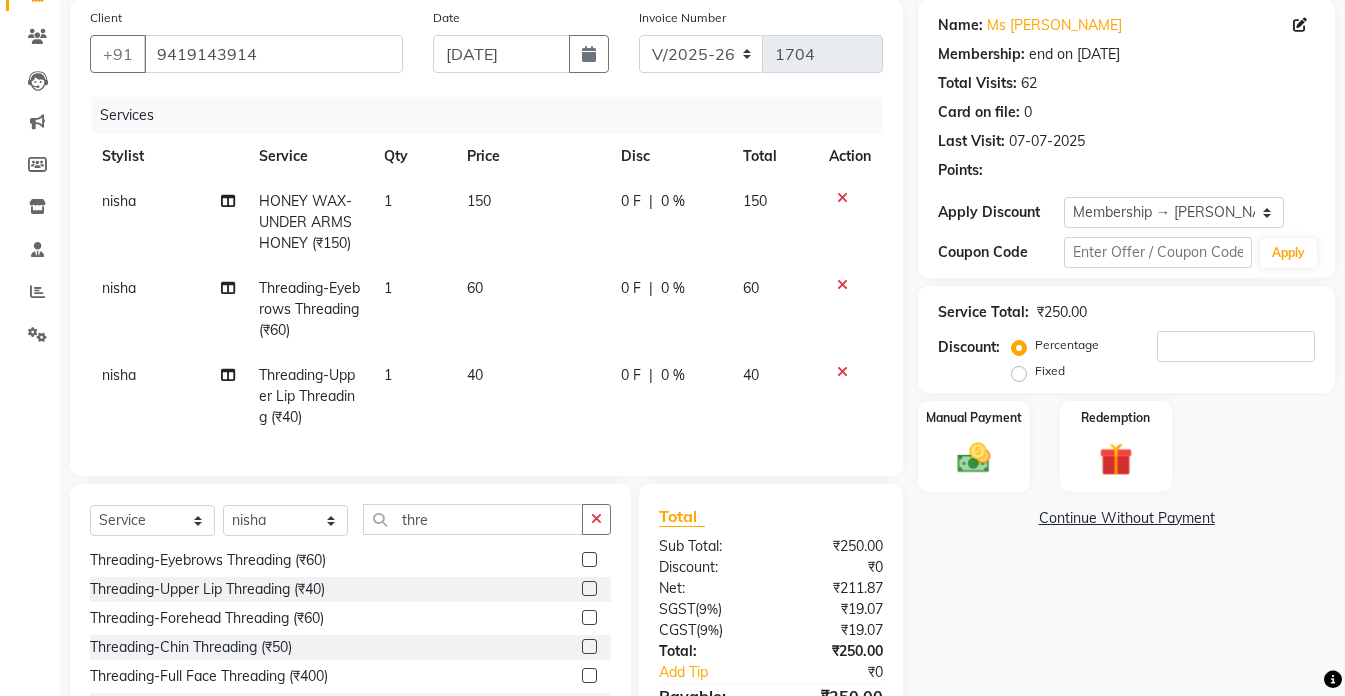 scroll, scrollTop: 200, scrollLeft: 0, axis: vertical 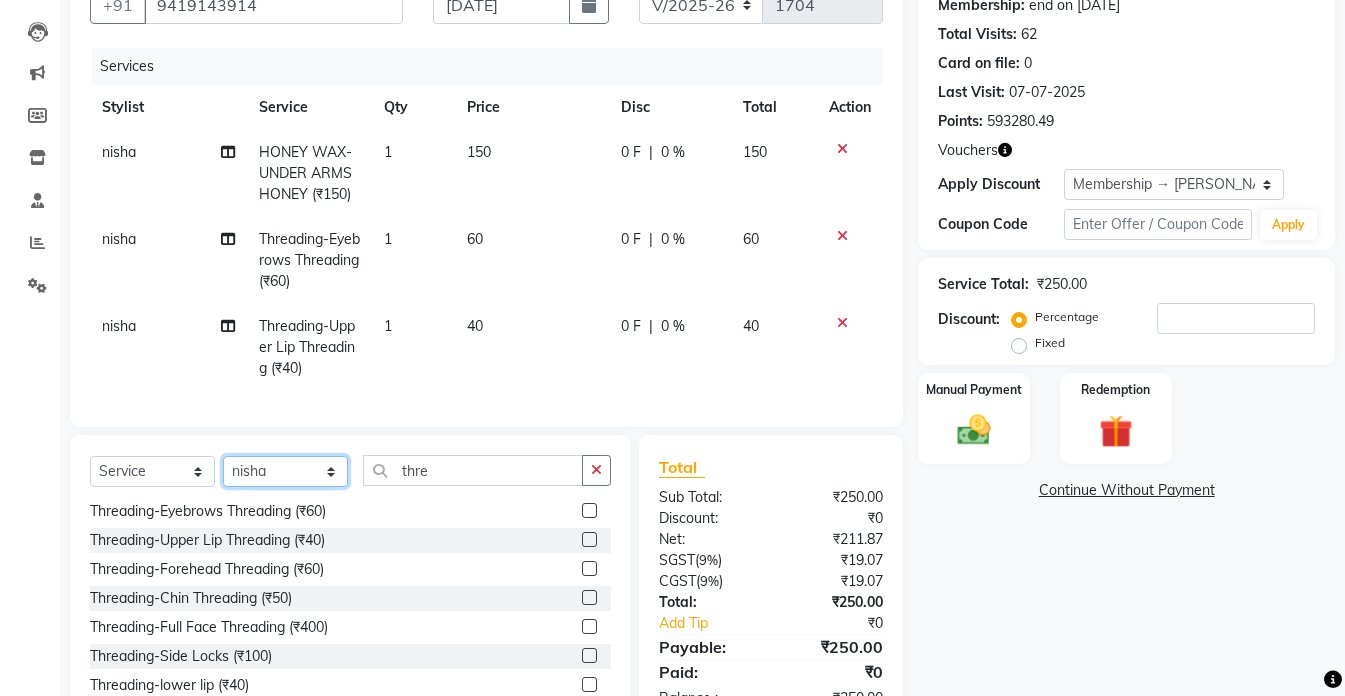 click on "Select Stylist akshay aman [PERSON_NAME] [PERSON_NAME]  [MEDICAL_DATA][PERSON_NAME] [PERSON_NAME] [DATE][PERSON_NAME]" 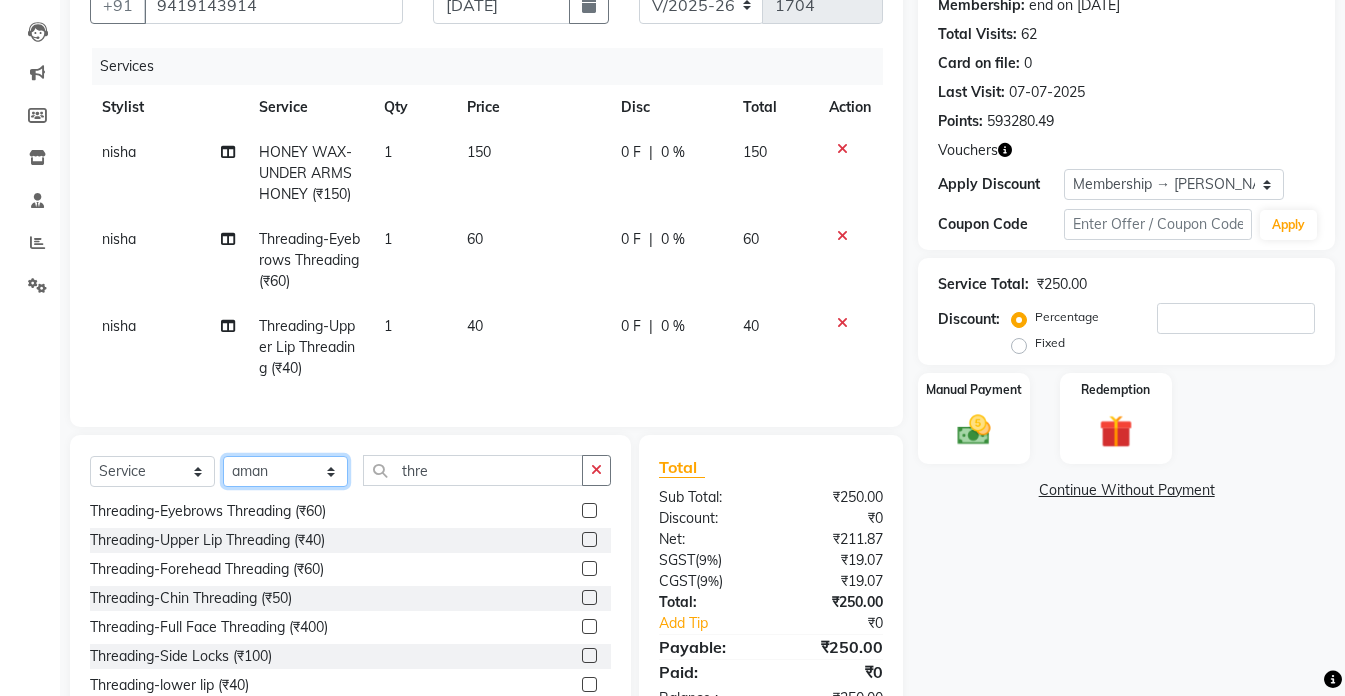 click on "Select Stylist akshay aman [PERSON_NAME] [PERSON_NAME]  [MEDICAL_DATA][PERSON_NAME] [PERSON_NAME] [DATE][PERSON_NAME]" 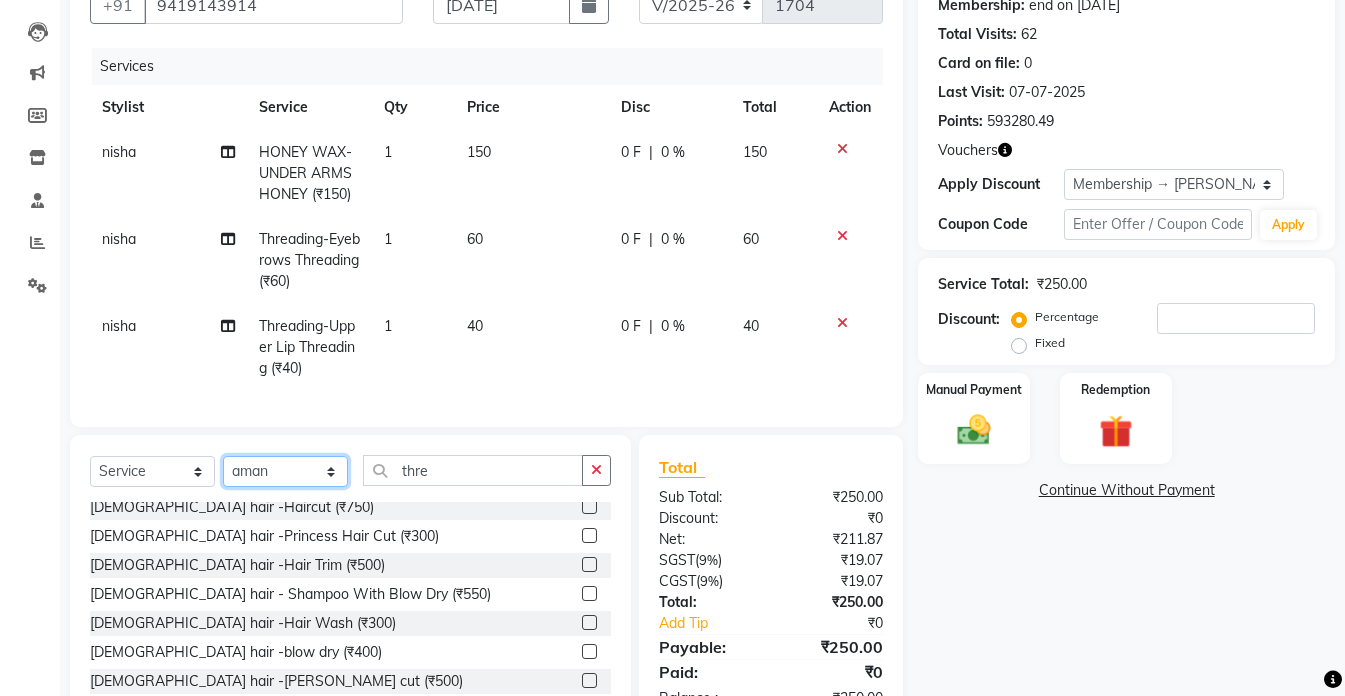 scroll, scrollTop: 0, scrollLeft: 0, axis: both 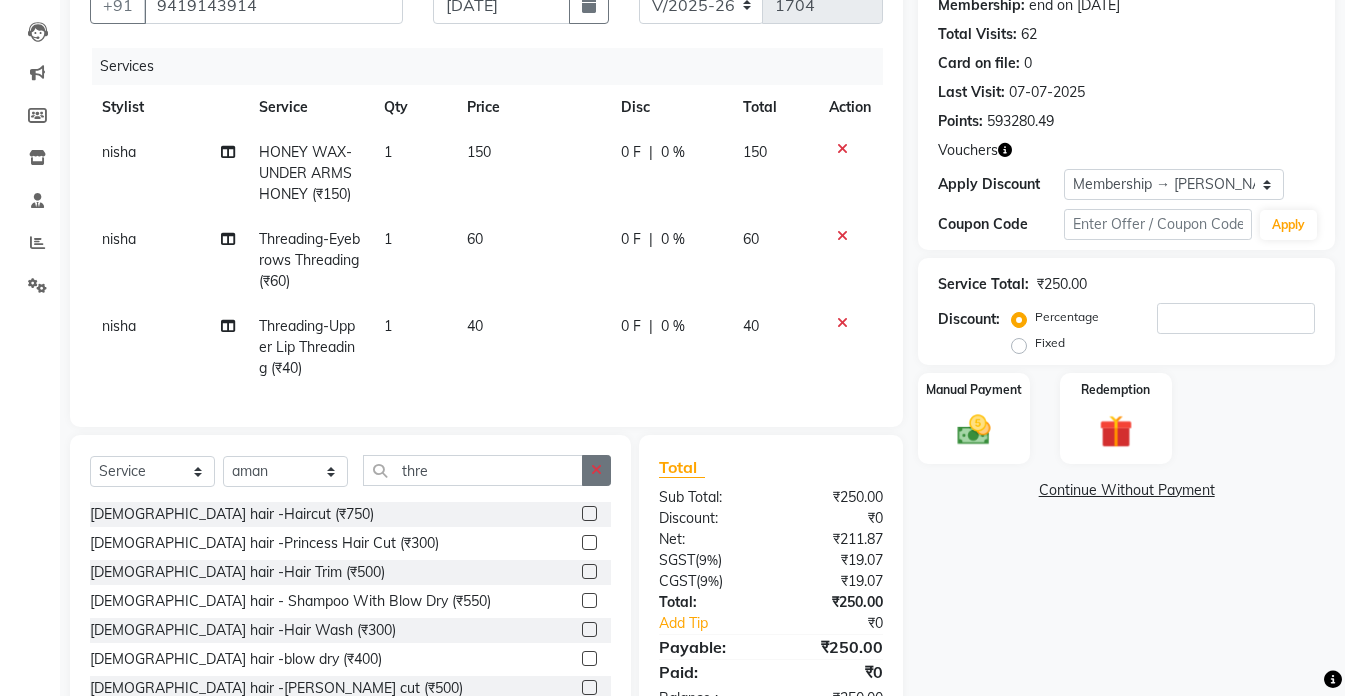 click 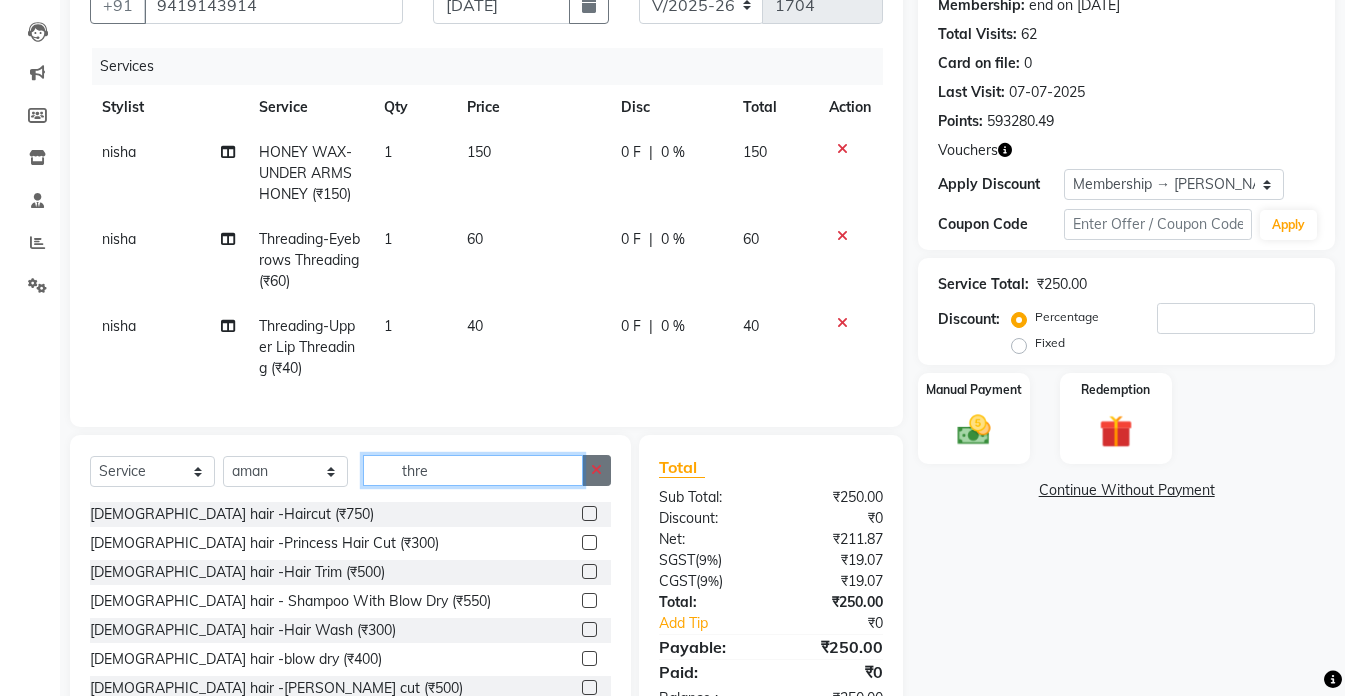 type 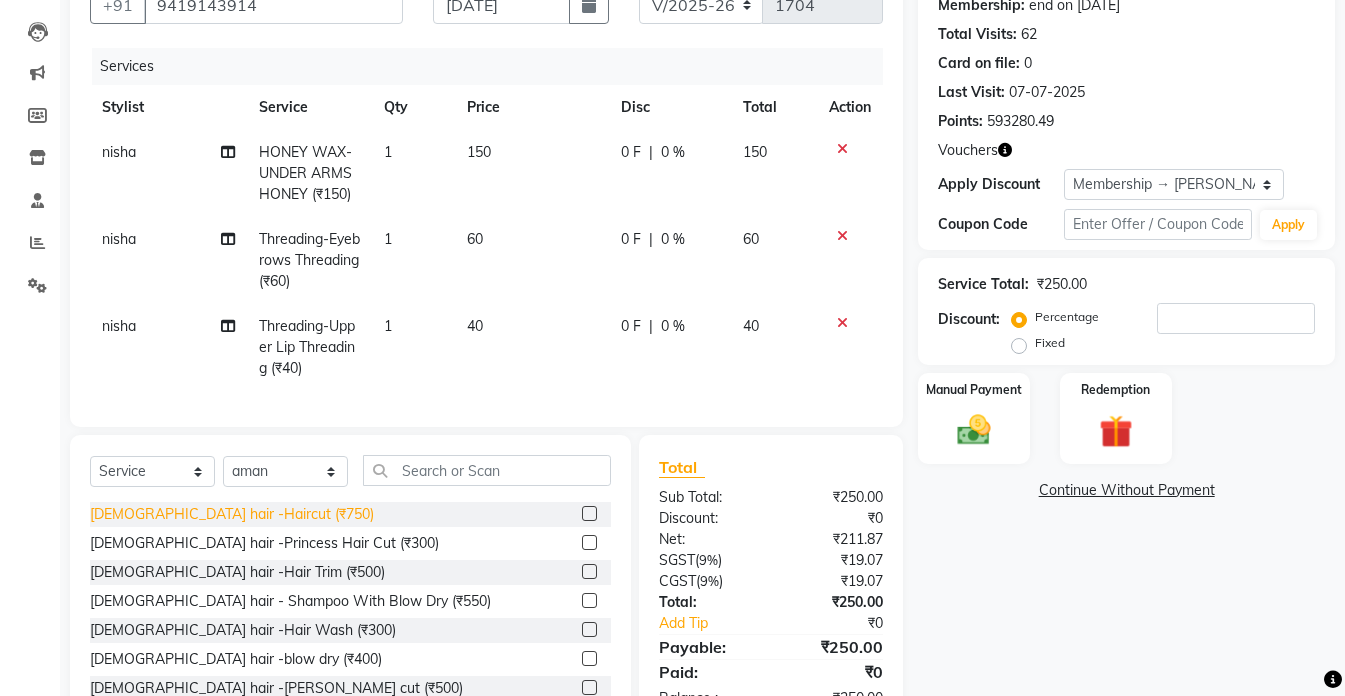 click on "[DEMOGRAPHIC_DATA] hair -Haircut (₹750)" 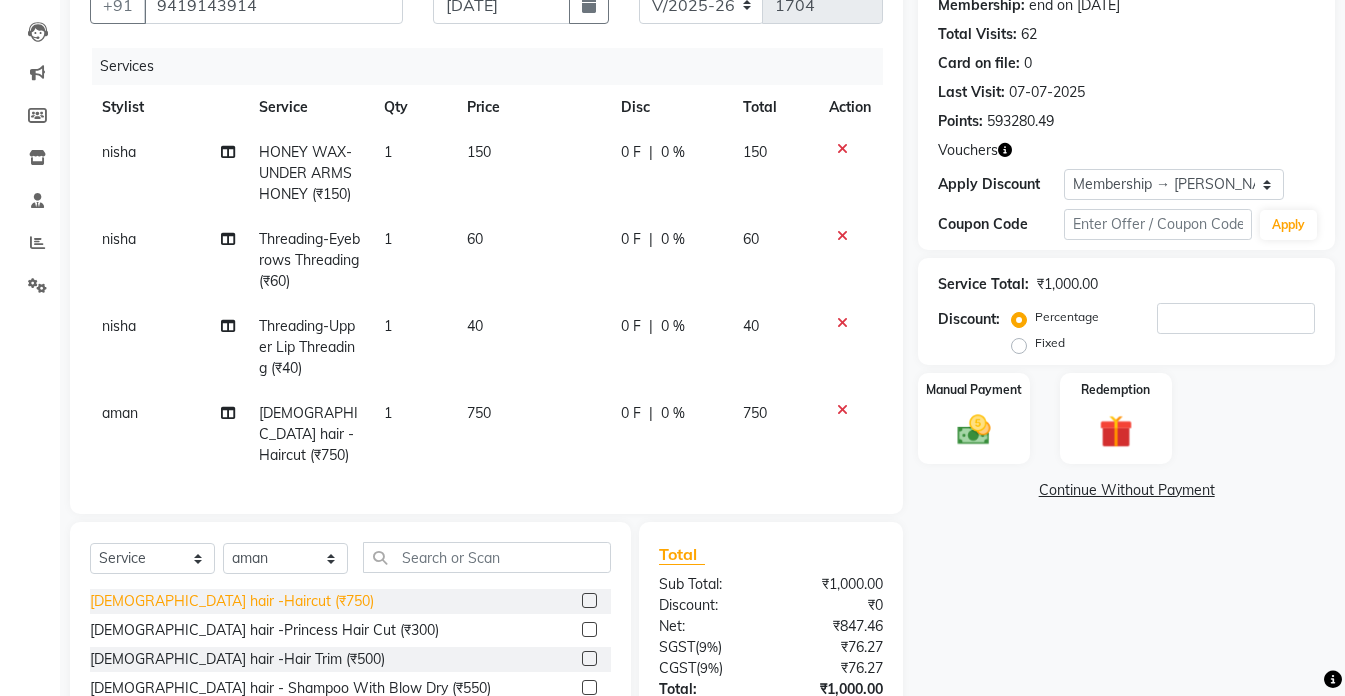 click on "[DEMOGRAPHIC_DATA] hair -Haircut (₹750)" 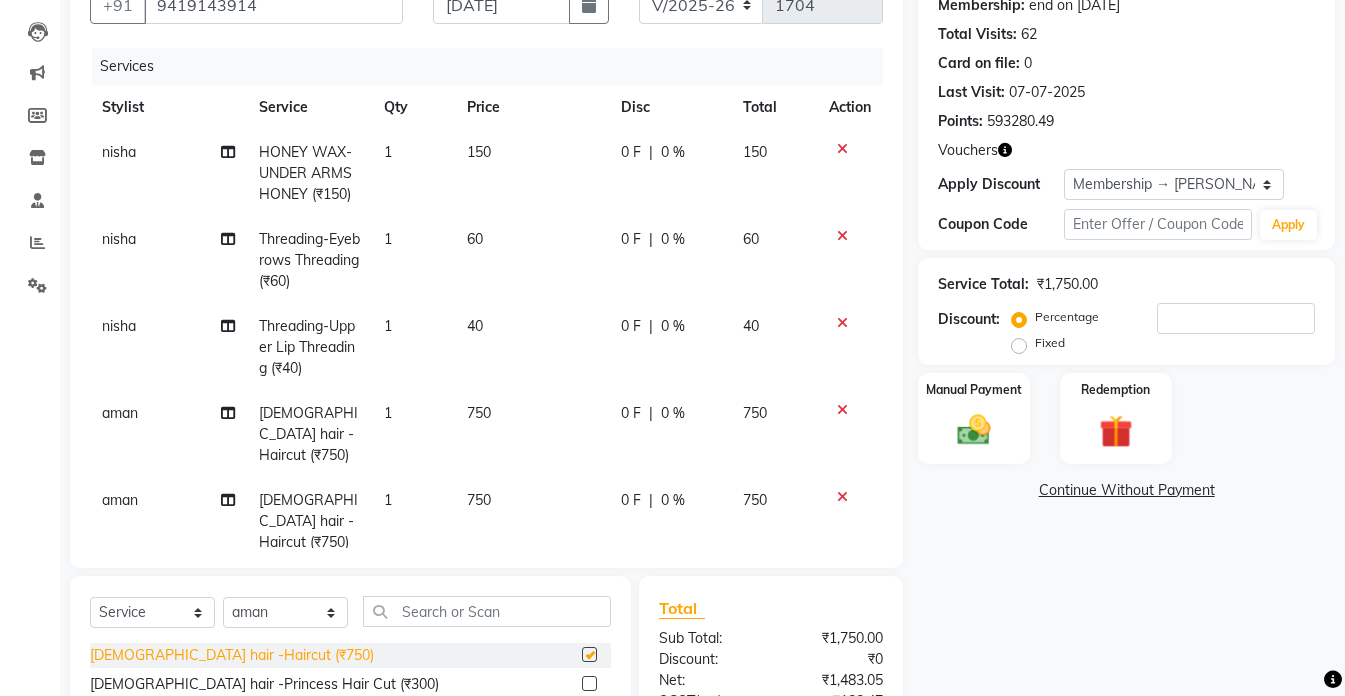 checkbox on "false" 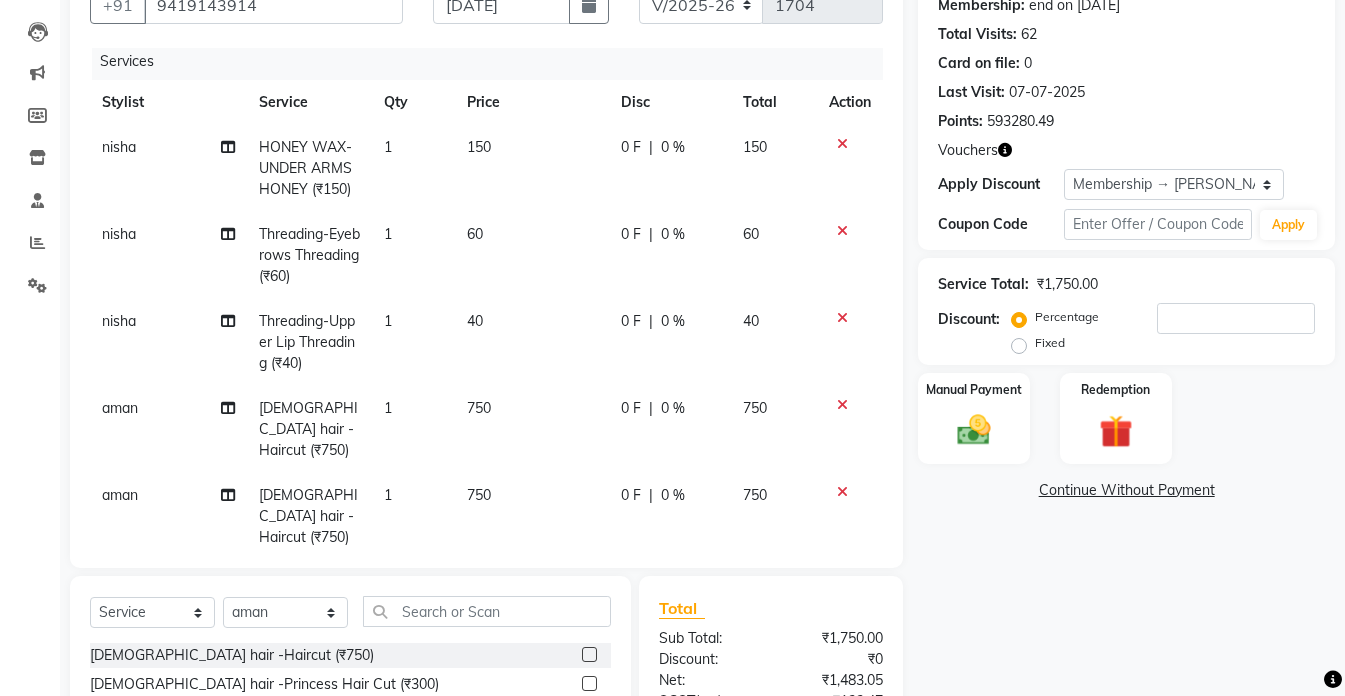 scroll, scrollTop: 6, scrollLeft: 0, axis: vertical 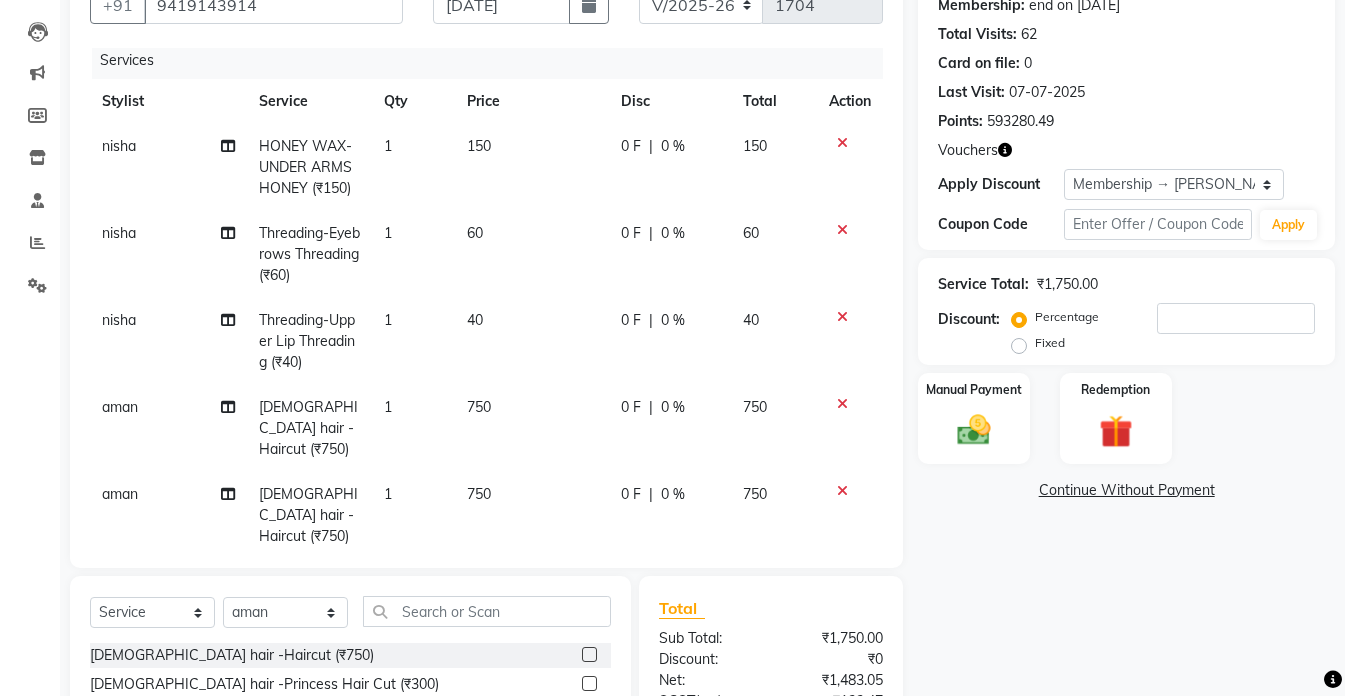 click on "|" 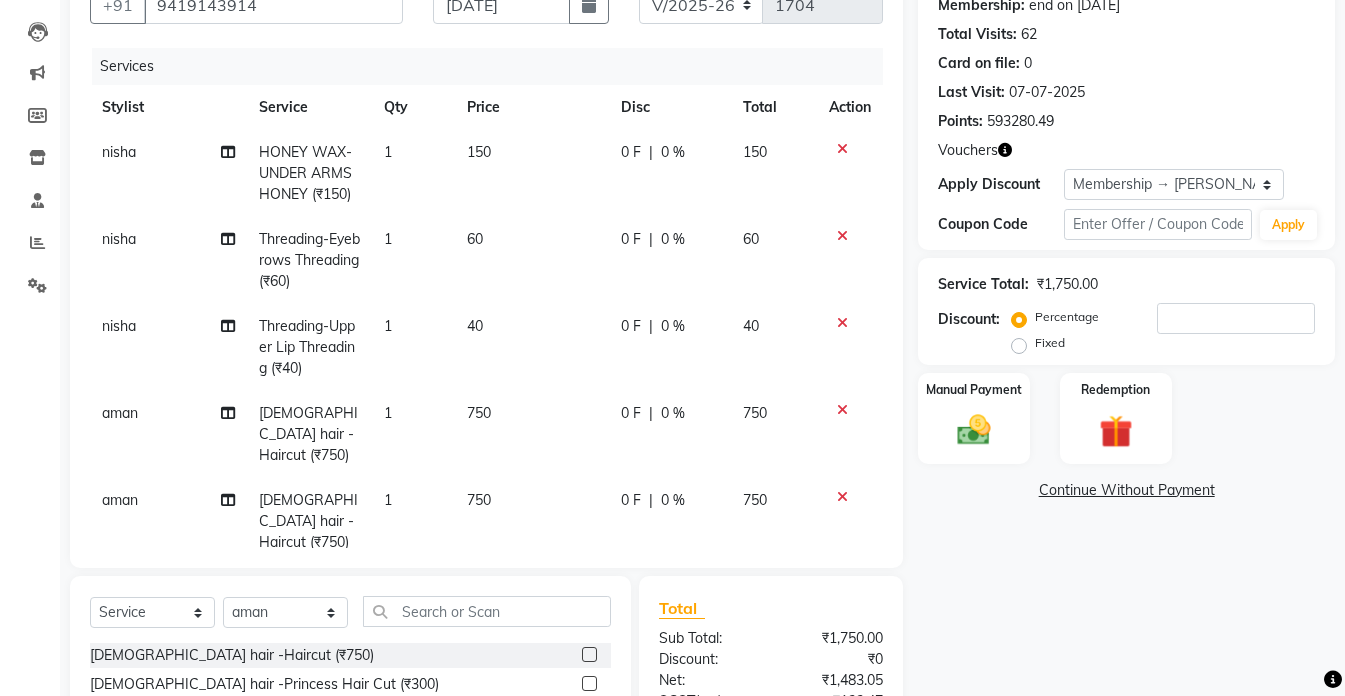 select on "49201" 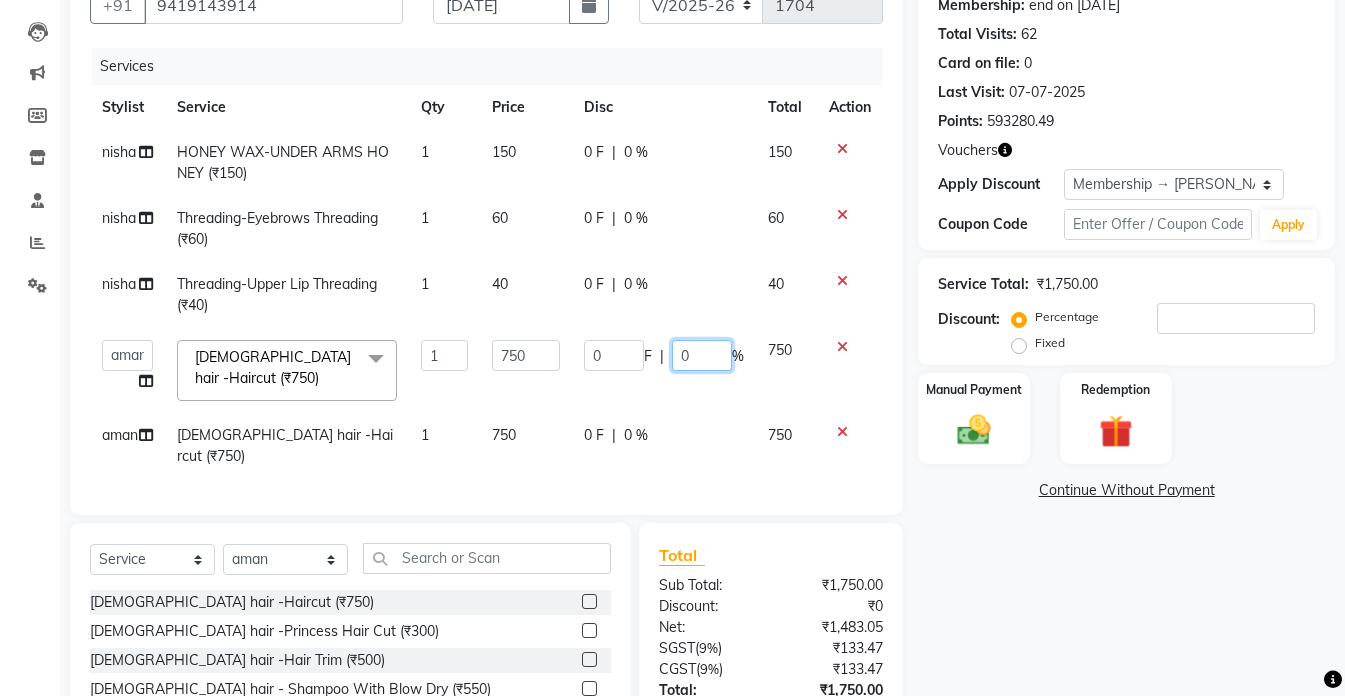 click on "0" 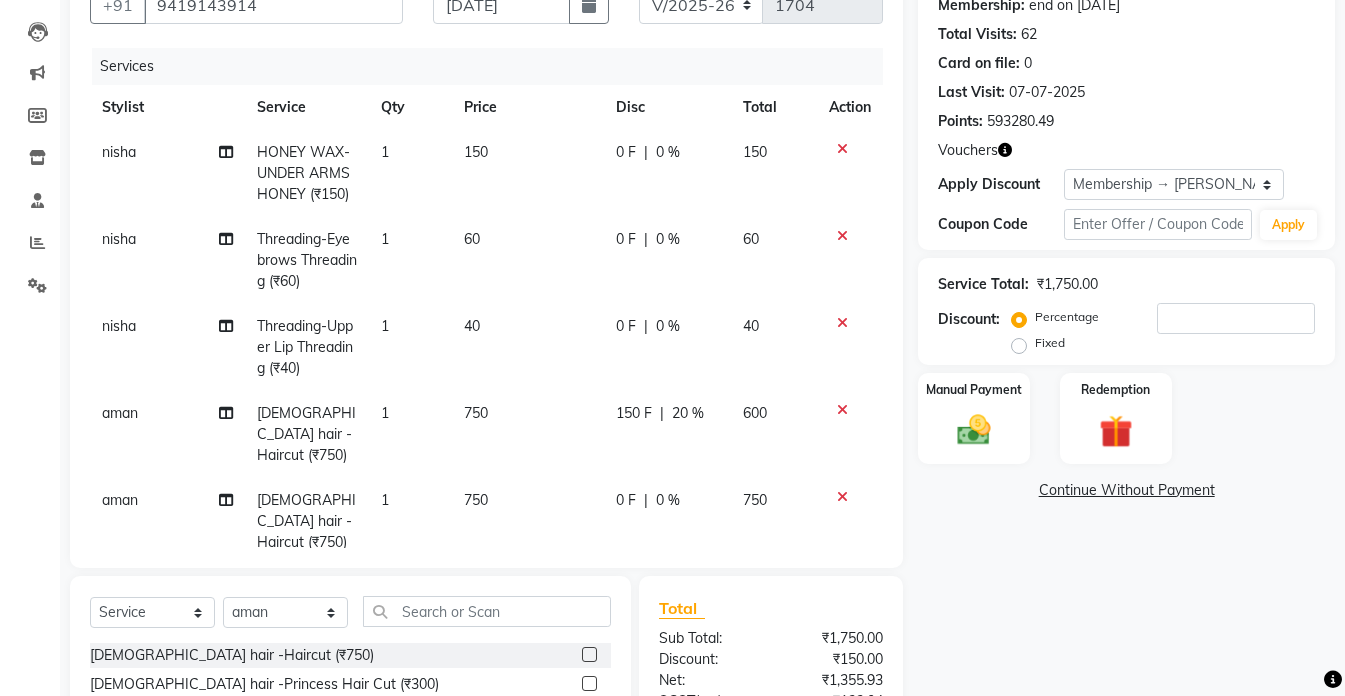 click on "nisha HONEY WAX-UNDER ARMS HONEY (₹150) 1 150 0 F | 0 % 150 nisha Threading-Eyebrows Threading (₹60) 1 60 0 F | 0 % 60 nisha Threading-Upper Lip Threading (₹40) 1 40 0 F | 0 % 40 aman [DEMOGRAPHIC_DATA] hair -Haircut (₹750) 1 750 150 F | 20 % 600 aman [DEMOGRAPHIC_DATA] hair -Haircut (₹750) 1 750 0 F | 0 % 750" 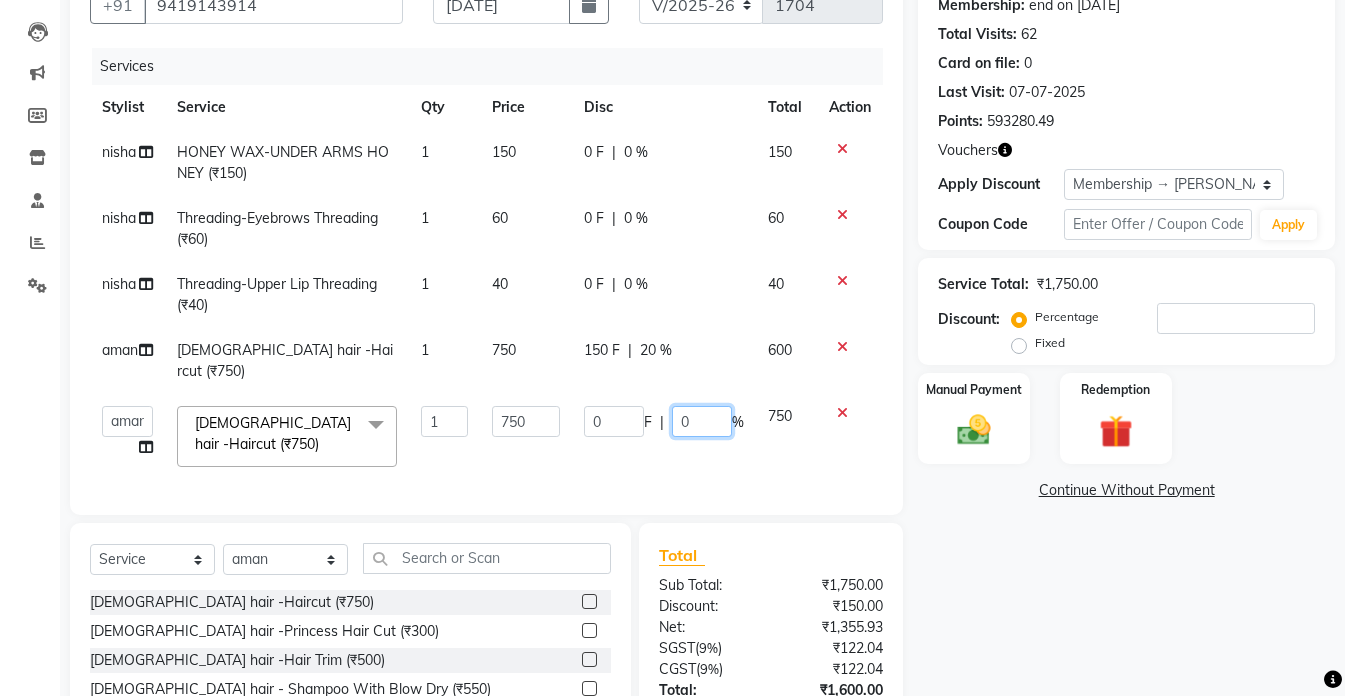 click on "0" 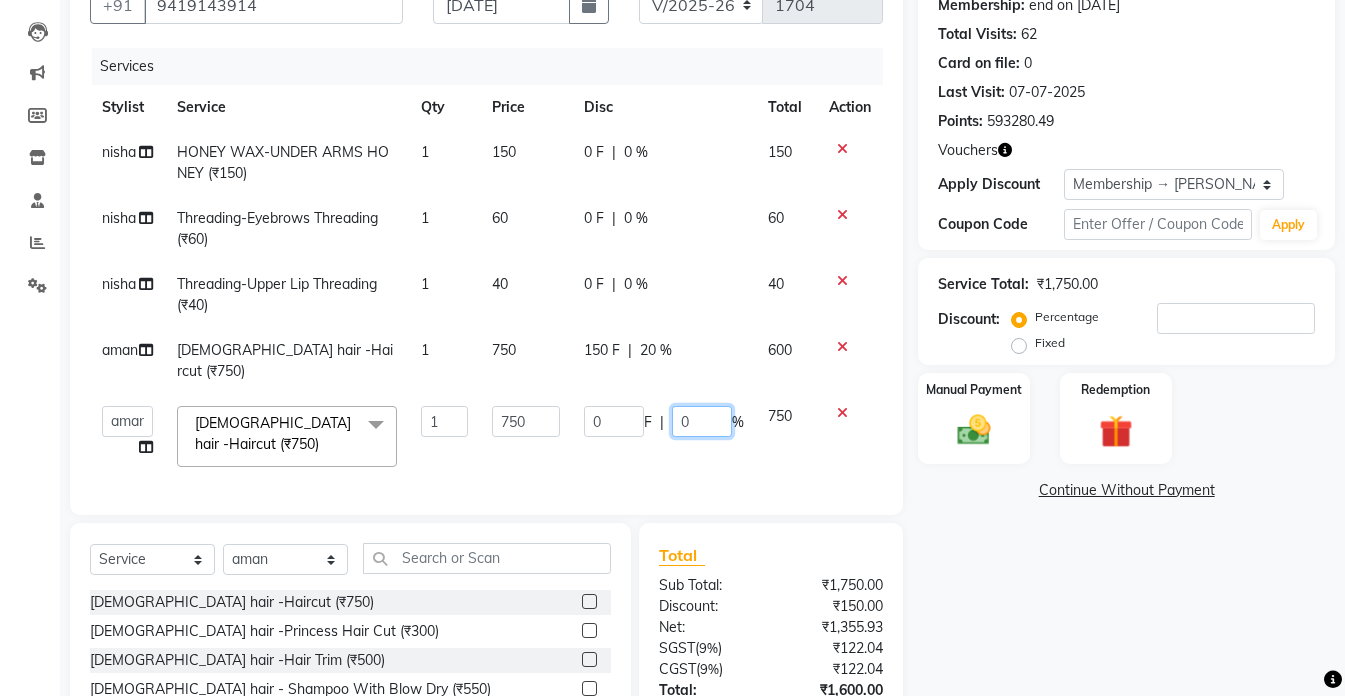 type on "20" 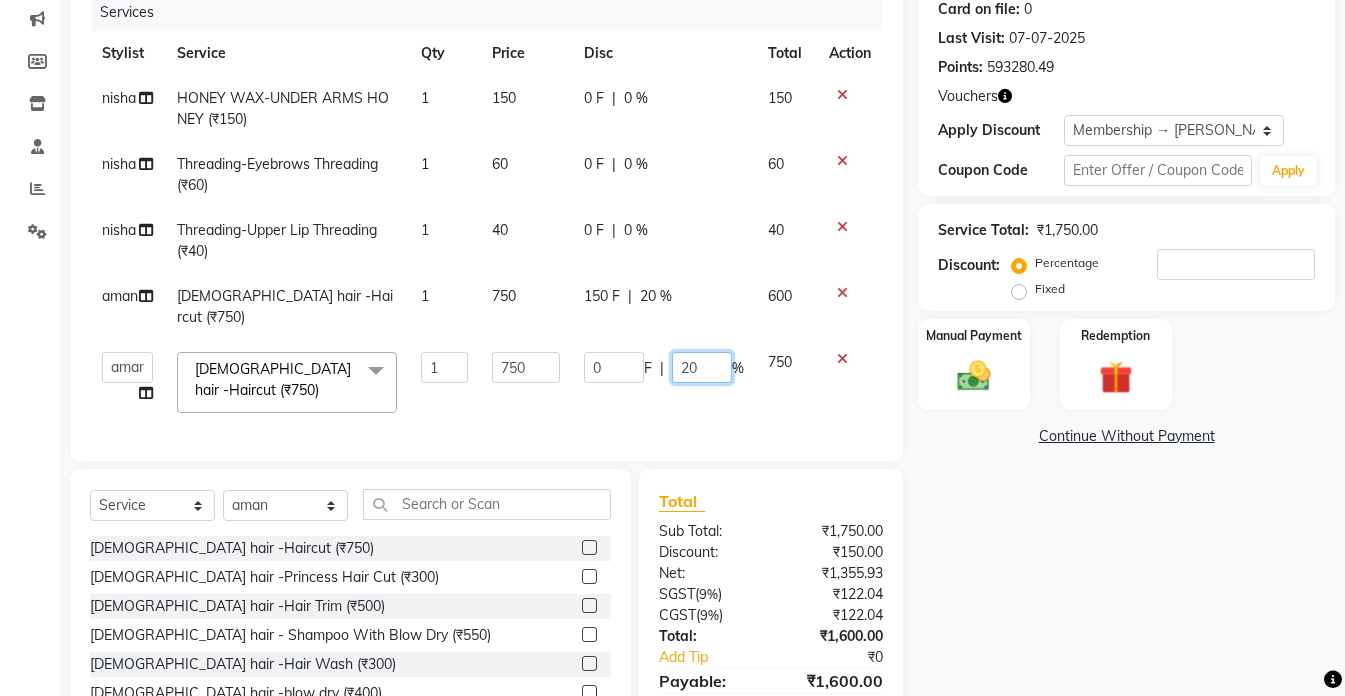 scroll, scrollTop: 300, scrollLeft: 0, axis: vertical 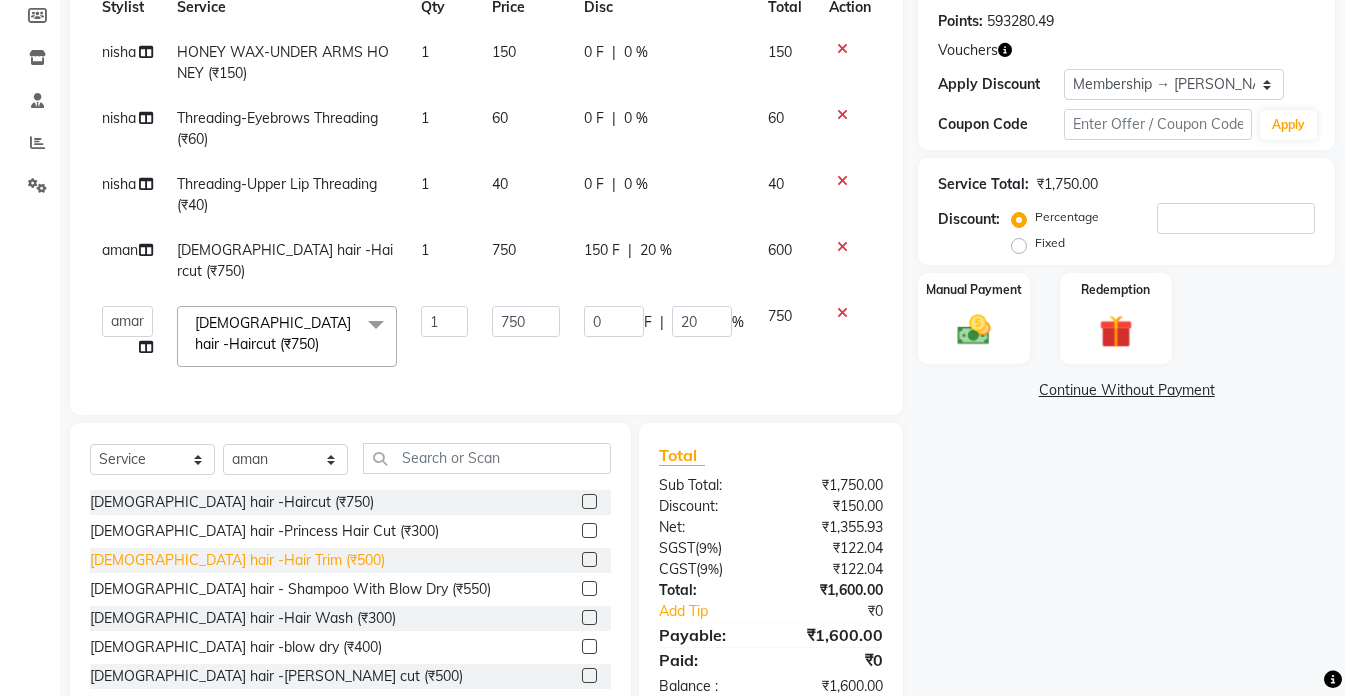 click on "[DEMOGRAPHIC_DATA] hair -Haircut (₹750)  [DEMOGRAPHIC_DATA] hair -Princess Hair Cut (₹300)  [DEMOGRAPHIC_DATA] hair -Hair Trim (₹500)  [DEMOGRAPHIC_DATA] hair - Shampoo With Blow Dry (₹550)  [DEMOGRAPHIC_DATA] hair -Hair Wash (₹300)  [DEMOGRAPHIC_DATA] hair -blow dry (₹400)  [DEMOGRAPHIC_DATA] hair -[PERSON_NAME] cut (₹500)  [DEMOGRAPHIC_DATA] hair -Curtain bangs (₹500)  [DEMOGRAPHIC_DATA] hair -splitends (₹499)  [DEMOGRAPHIC_DATA] Hair - Straighting (₹800)  [DEMOGRAPHIC_DATA] Hair -Straighting With Wash (₹1000)  [DEMOGRAPHIC_DATA] Hair -Curls  (₹800)  [DEMOGRAPHIC_DATA] Hair - Curls With Wash (₹1200)  [DEMOGRAPHIC_DATA] Hair - Crimping (₹600)  Hair Chemical-Rebounding. (₹7000)  Hair Chemical-Keratin. (₹6000)  Hair Chemical-Smoothning (₹6500)  Hair Chemical-Kerasmooth (₹11000)  Hair Chemical-nano plastica (₹8000)  Hair Chemical-[MEDICAL_DATA] (₹5000)  Hair Chemical - Relaxing threapy (₹7000)  Hair Spa-loreal Spa (₹1600)  Hair Spa-RAPID RESTORE (₹2500)  Hair Spa-Antidandruff (₹1800)  Hair Spa-Anti Hair Fall (₹1600)  Hair Spa-[PERSON_NAME] (₹3000)  Hair Spa-Head Message With Wash (₹700)  Hair Spa-Metal dx (₹2000)  Hairspa-Keratin spa (₹2500)" 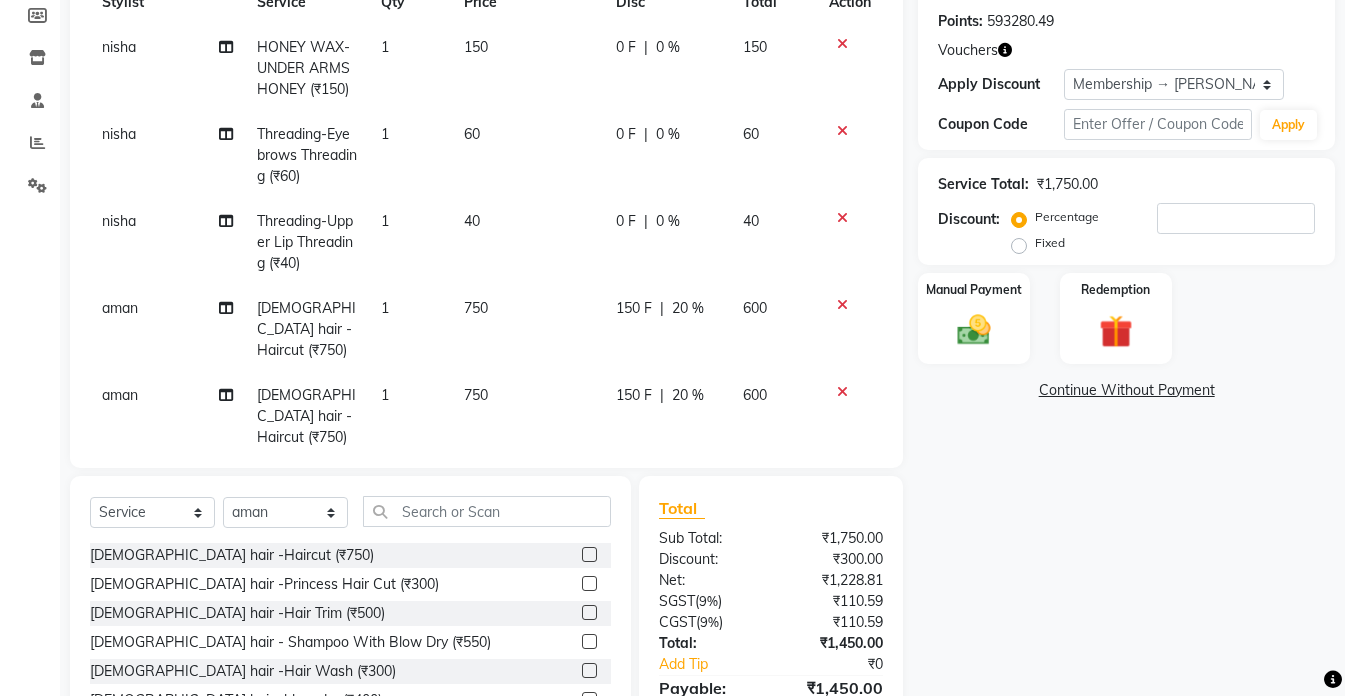 scroll, scrollTop: 6, scrollLeft: 0, axis: vertical 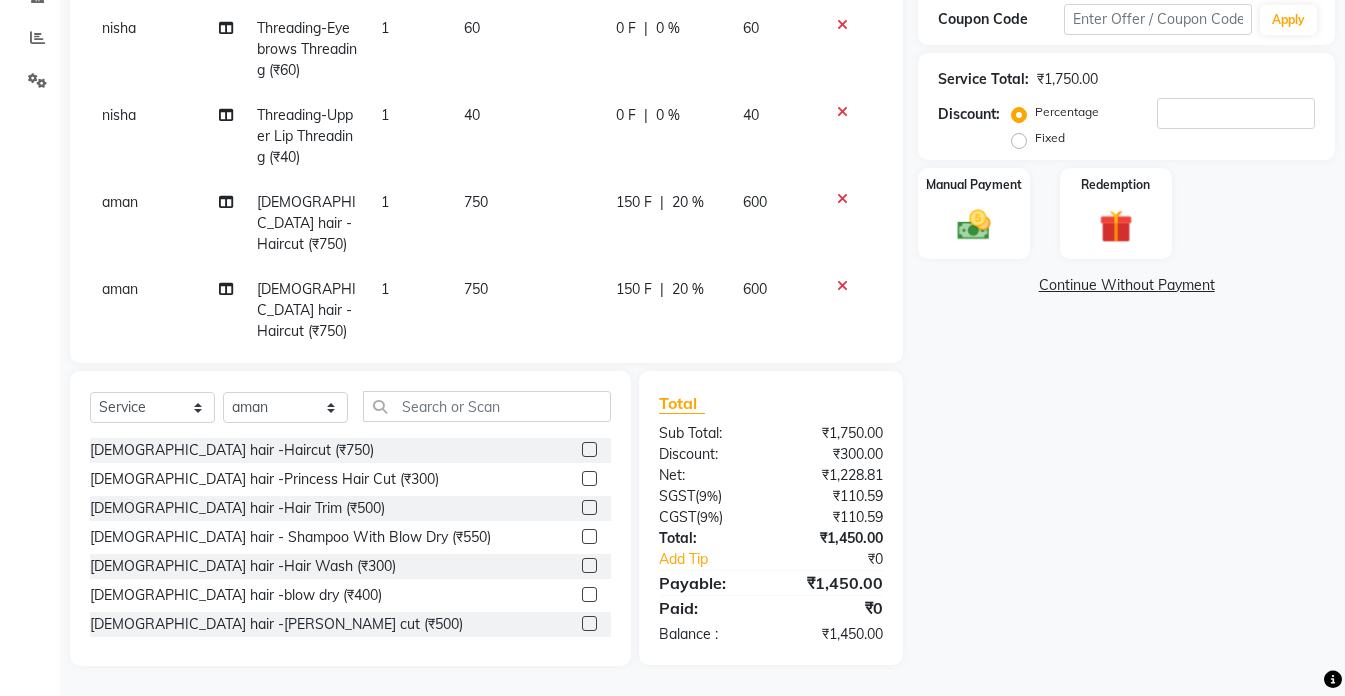 click 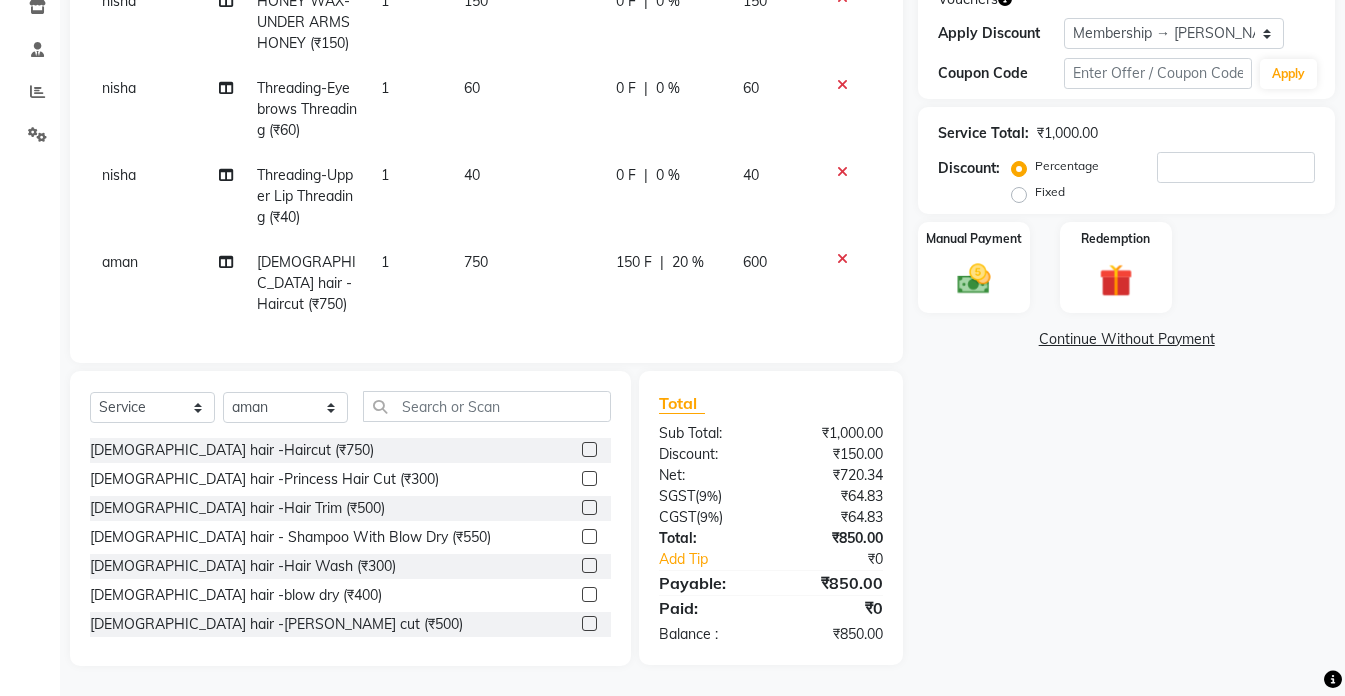 scroll, scrollTop: 330, scrollLeft: 0, axis: vertical 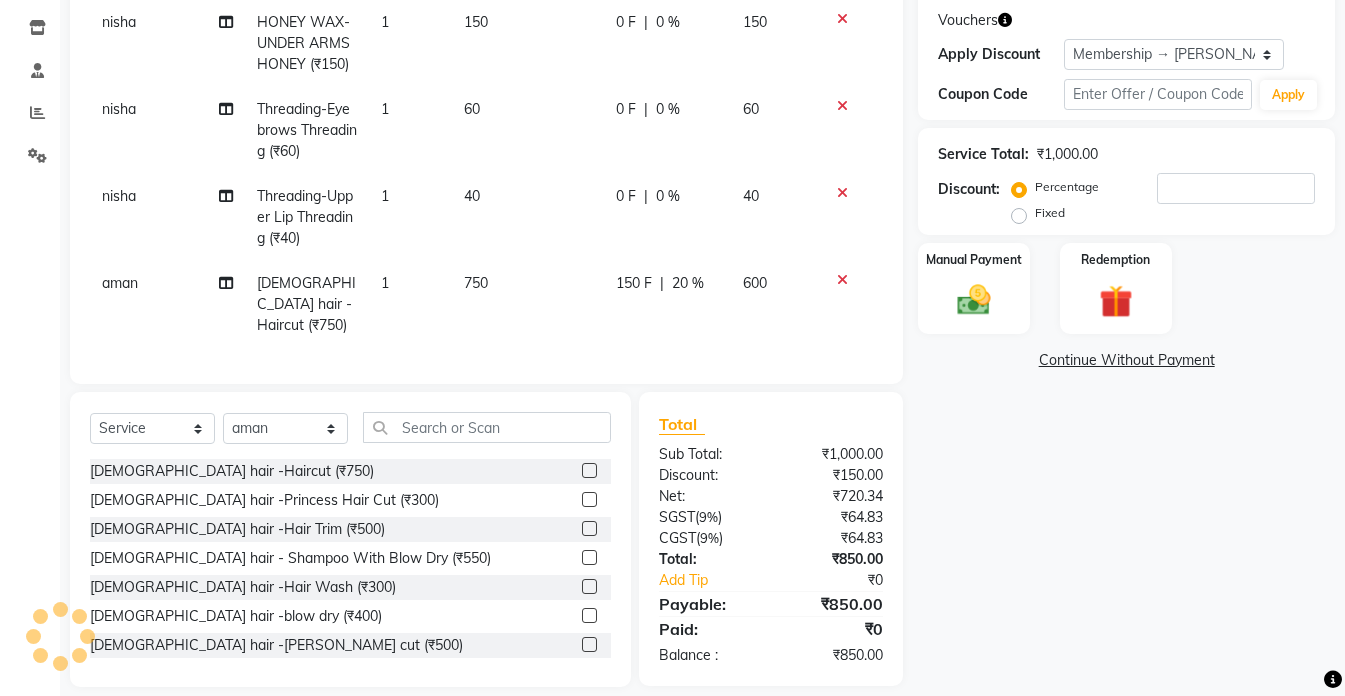click 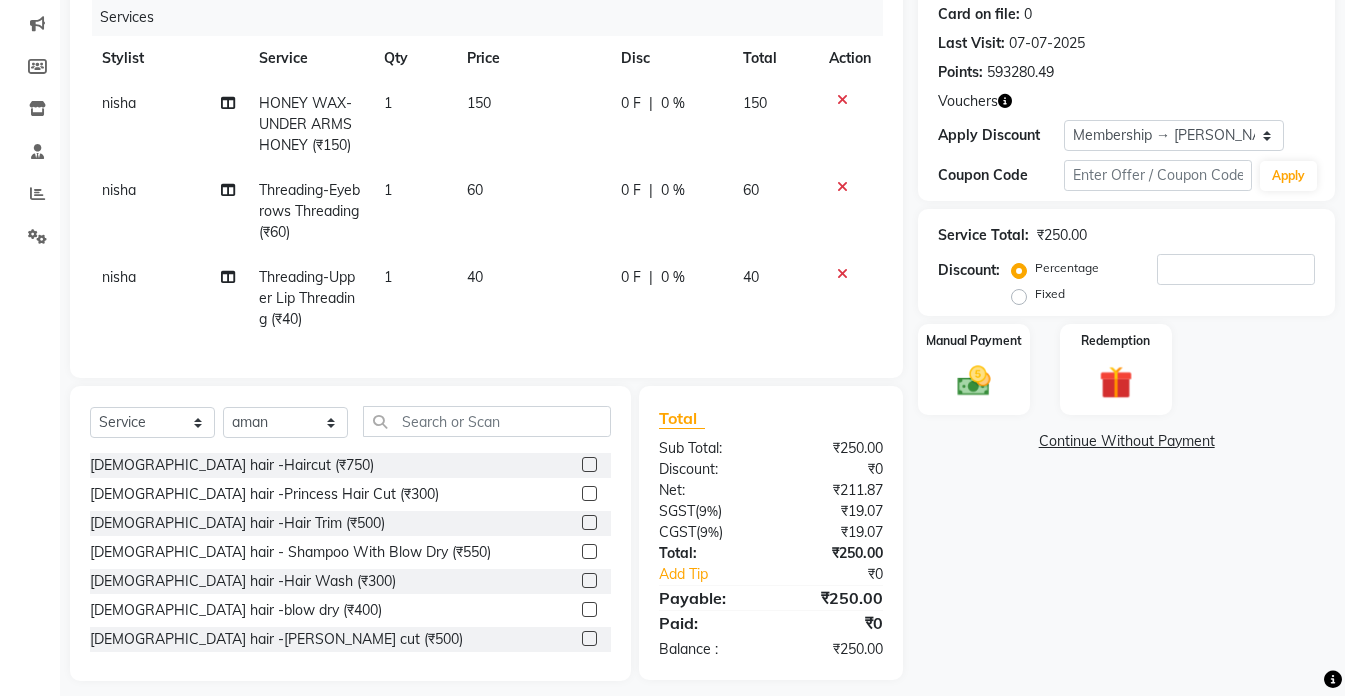 scroll, scrollTop: 279, scrollLeft: 0, axis: vertical 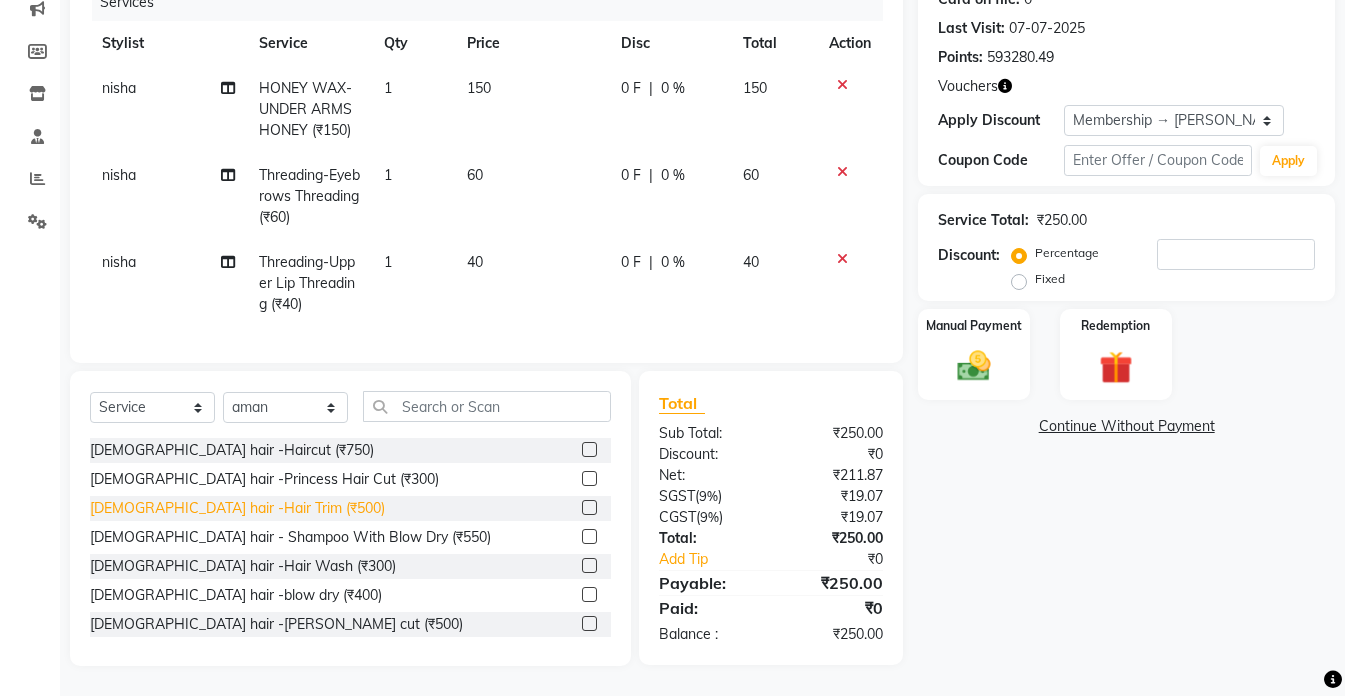 click on "[DEMOGRAPHIC_DATA] hair -Hair Trim (₹500)" 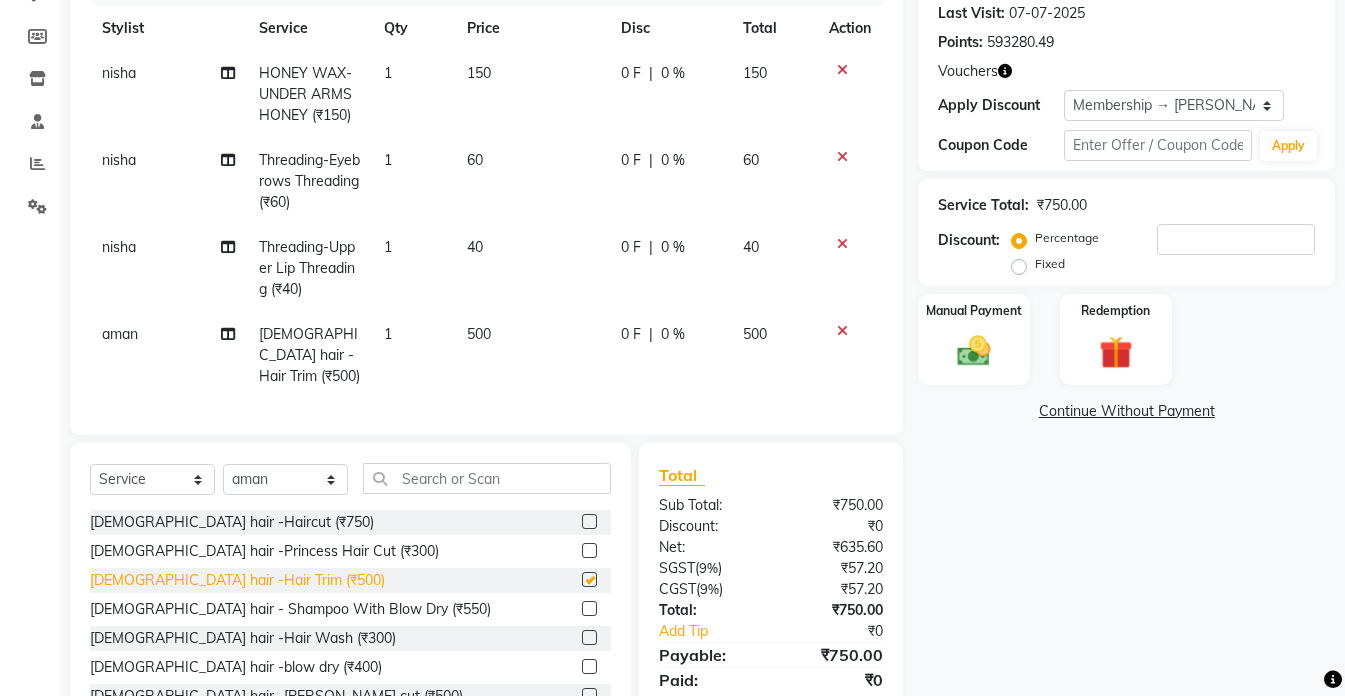 checkbox on "false" 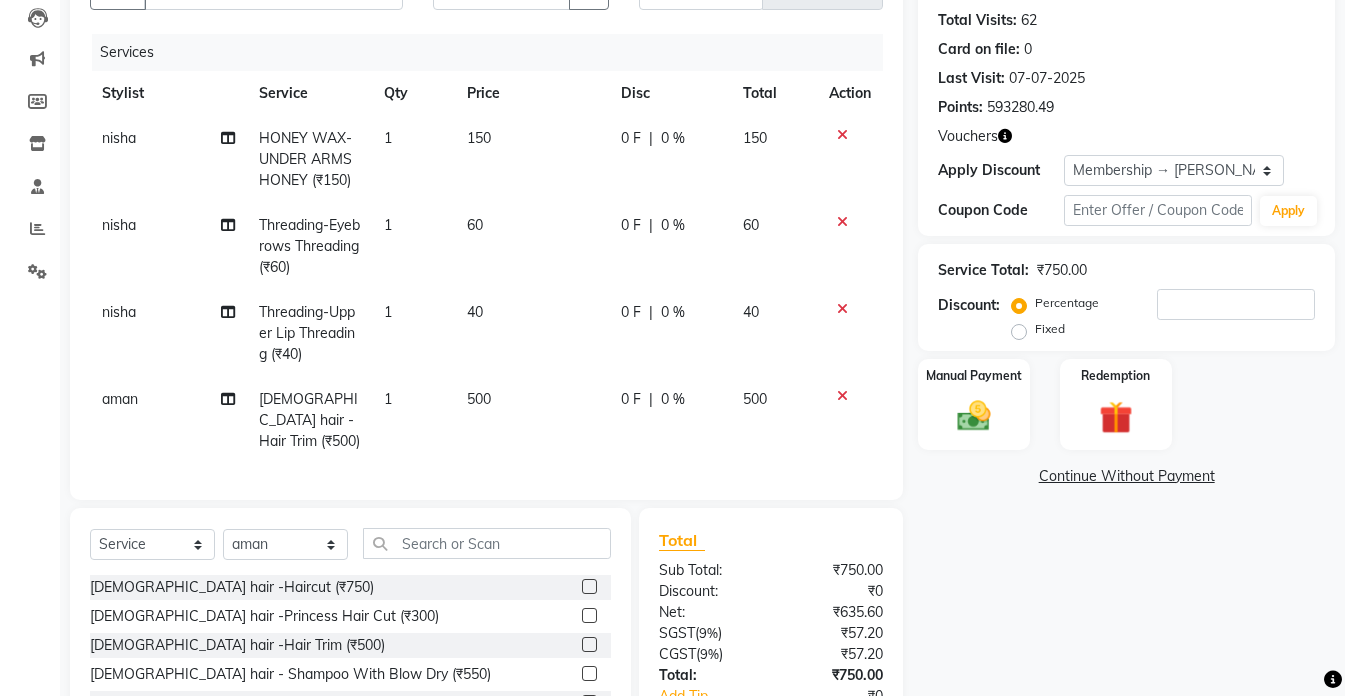 scroll, scrollTop: 179, scrollLeft: 0, axis: vertical 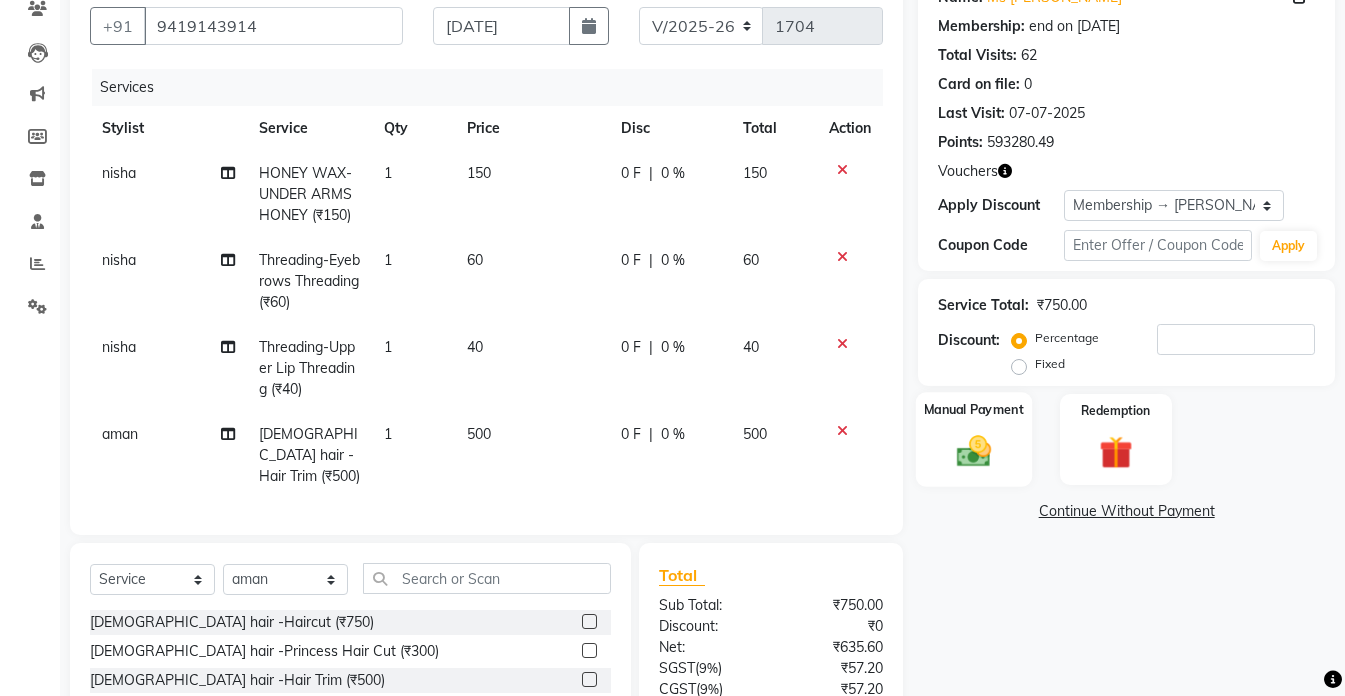 click 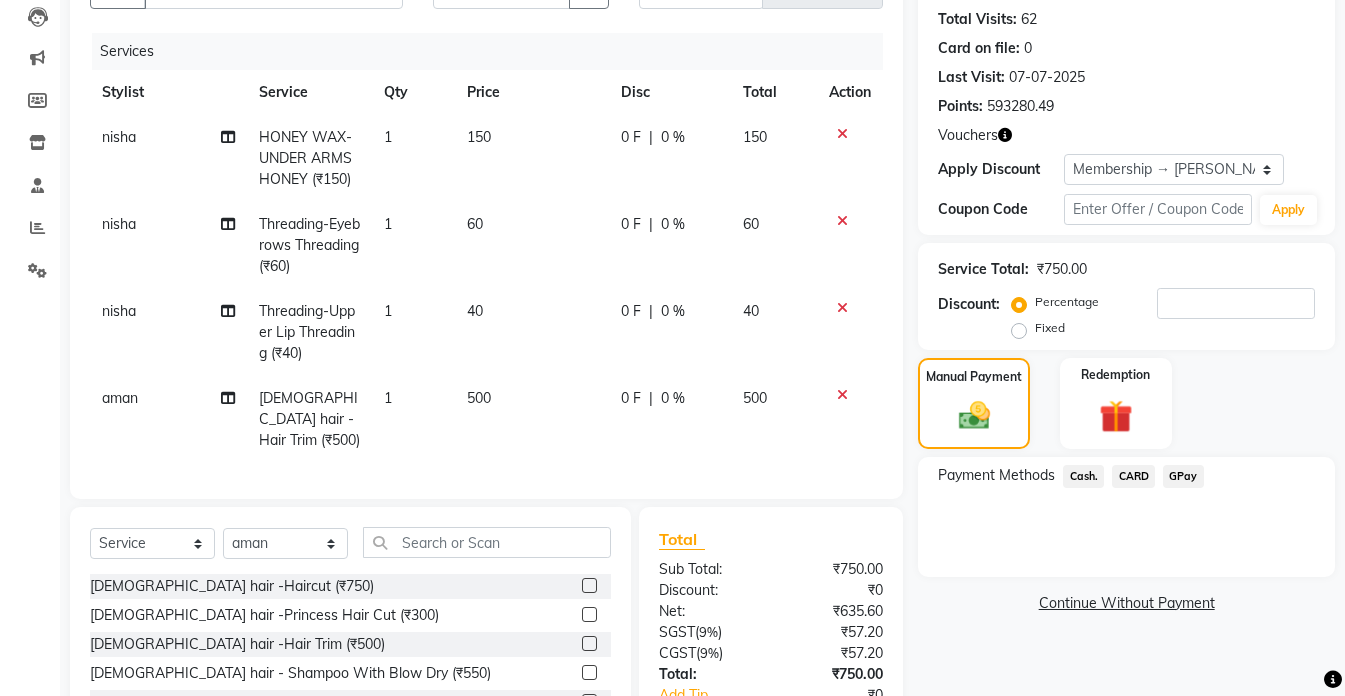 scroll, scrollTop: 279, scrollLeft: 0, axis: vertical 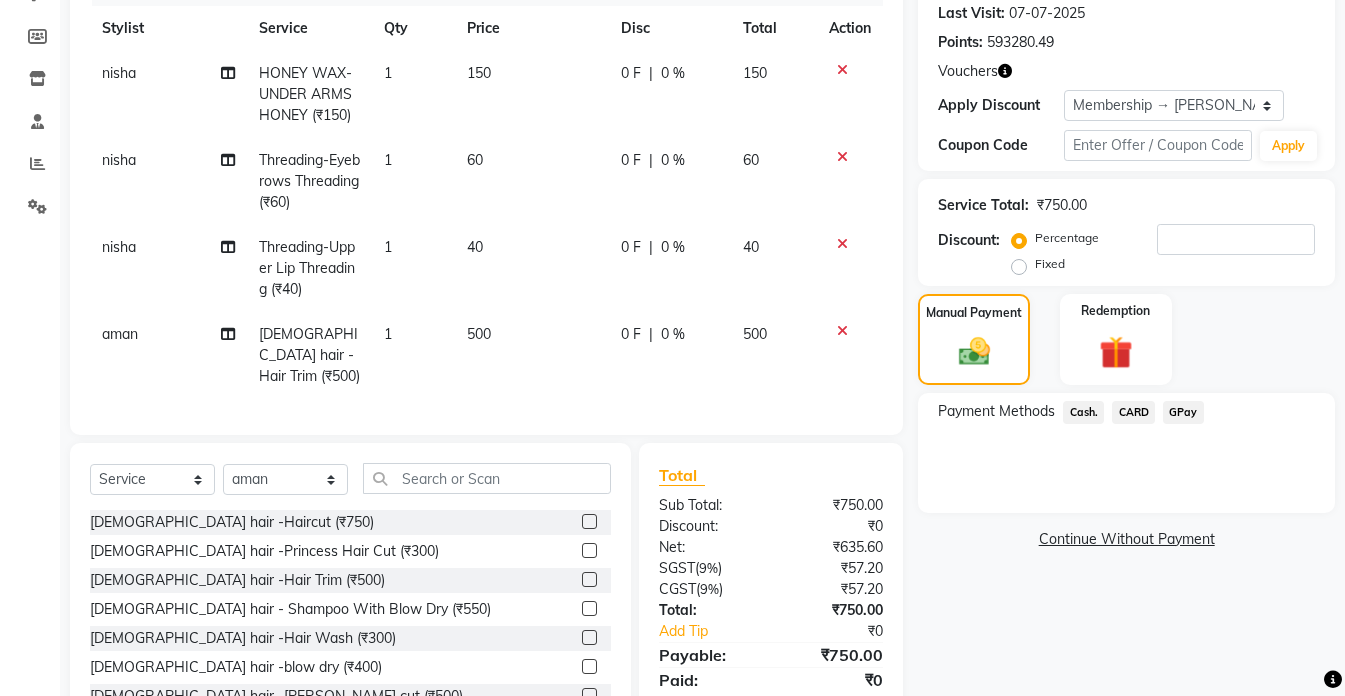 click on "GPay" 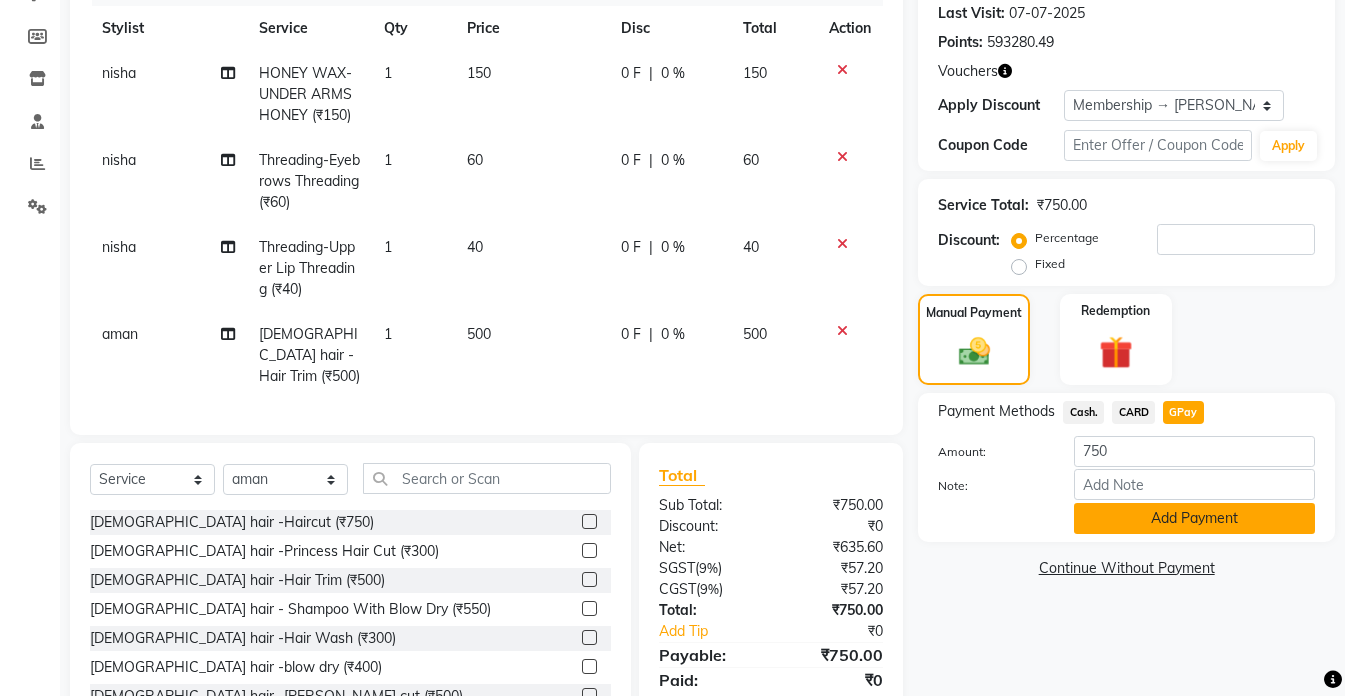click on "Add Payment" 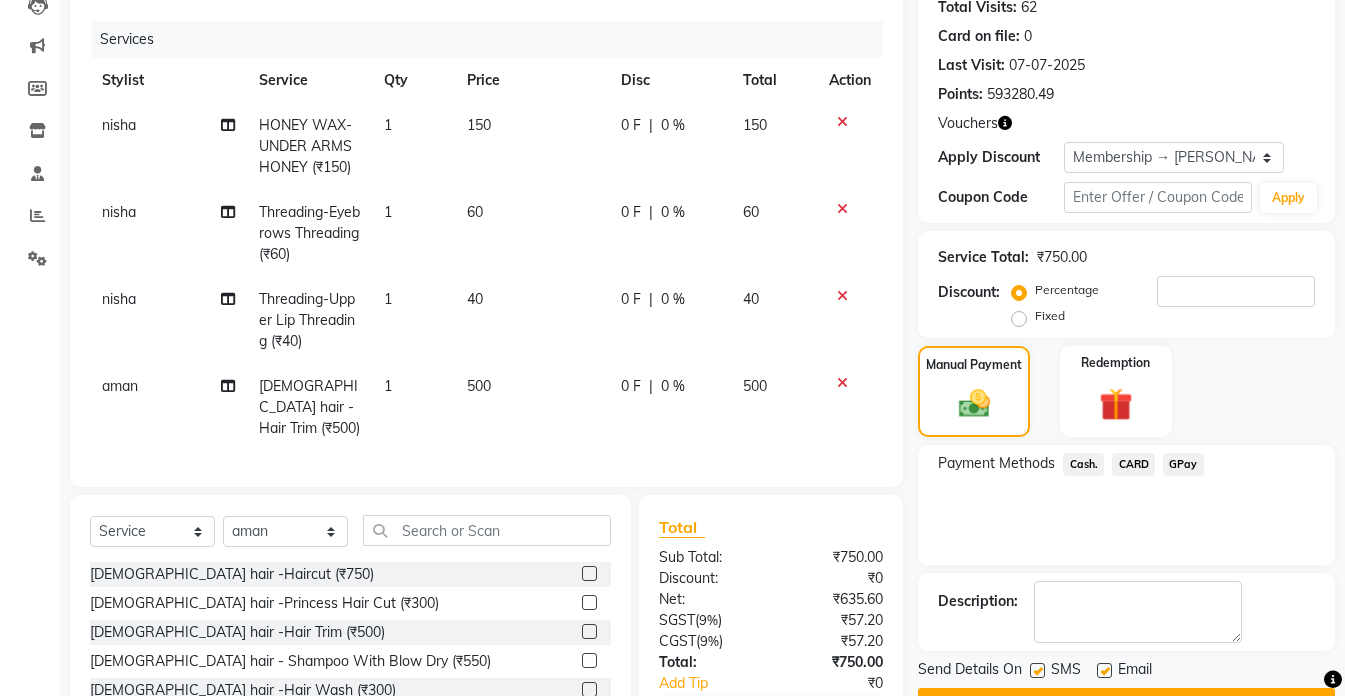 scroll, scrollTop: 179, scrollLeft: 0, axis: vertical 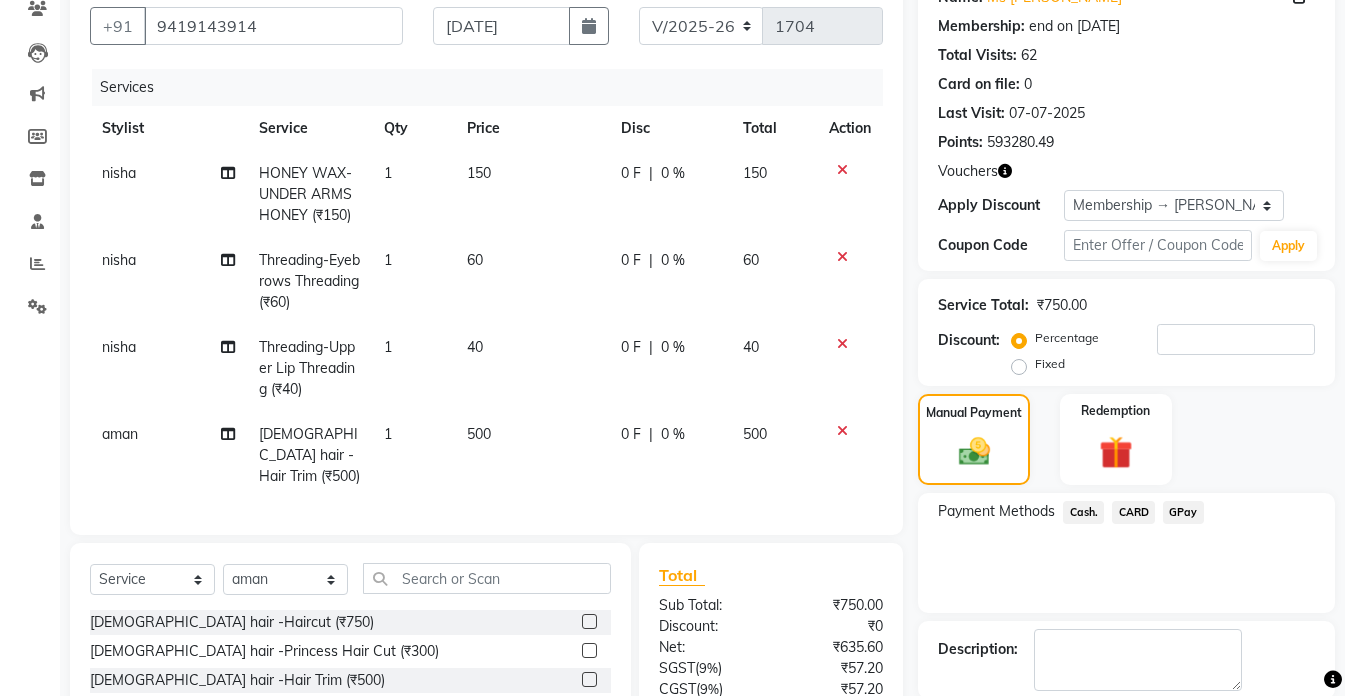 click on "0 F | 0 %" 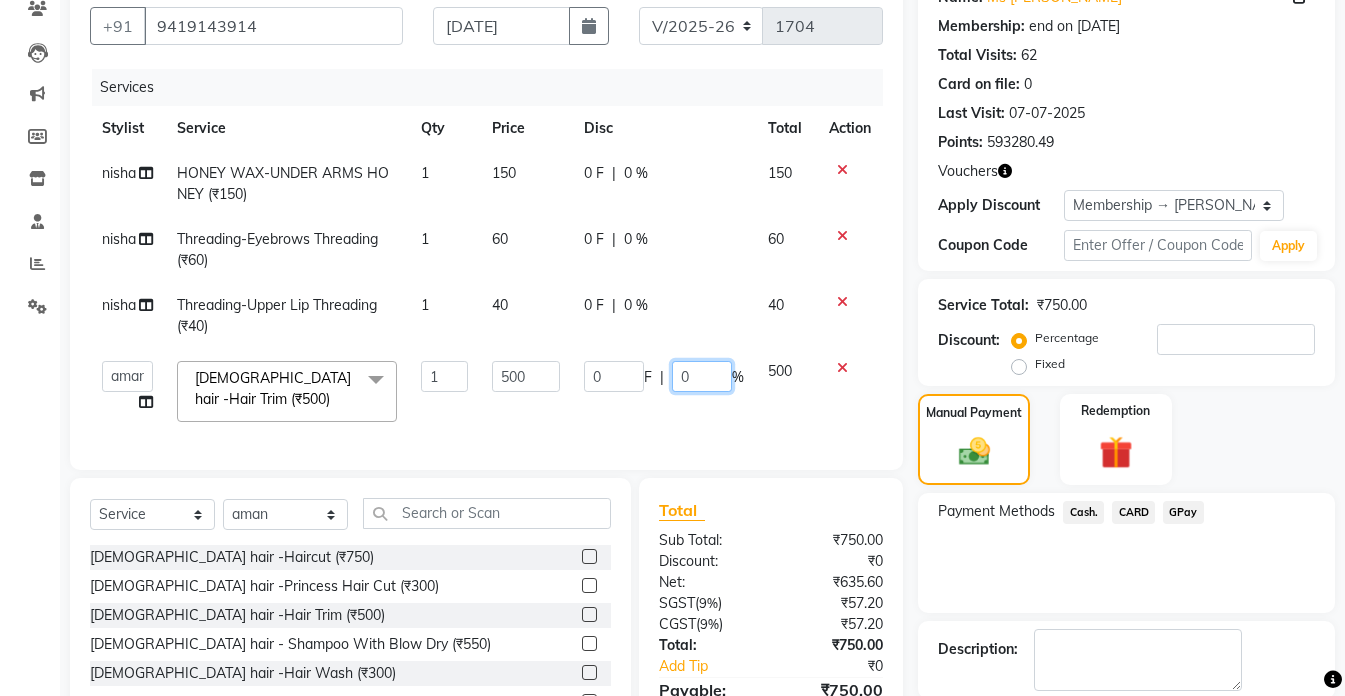 click on "0" 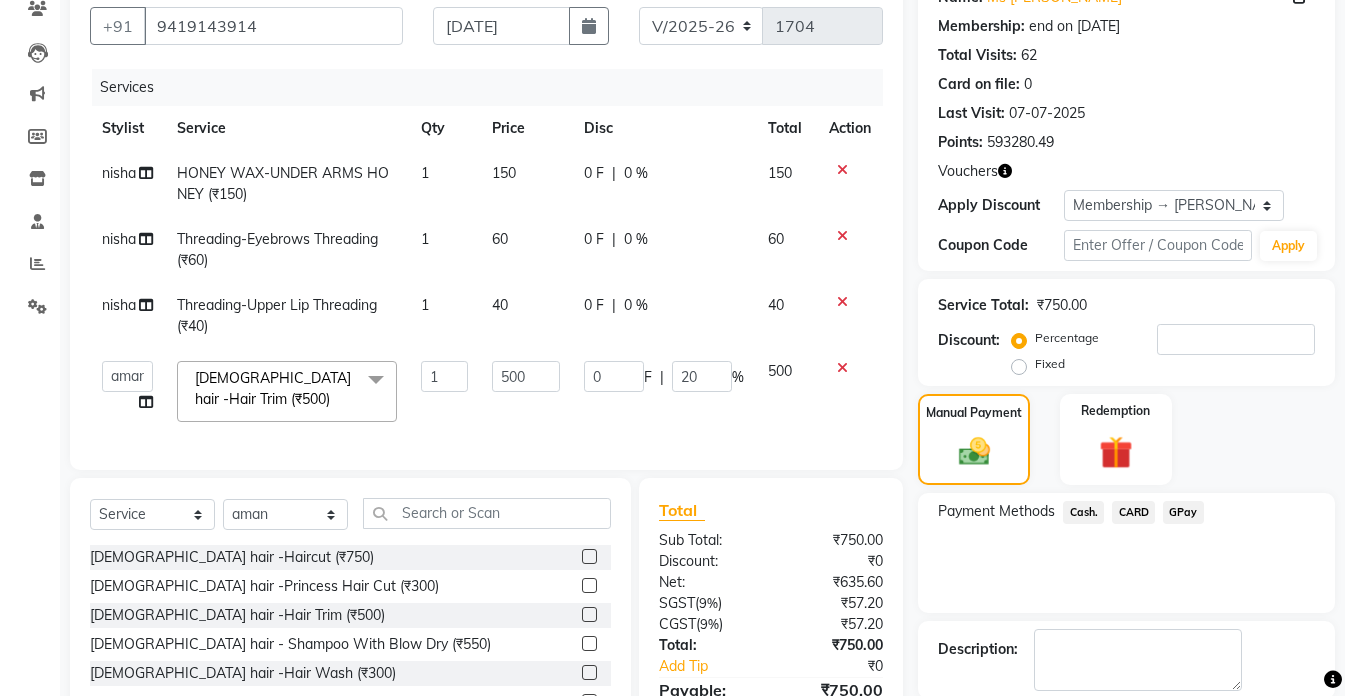 click on "0 F | 20 %" 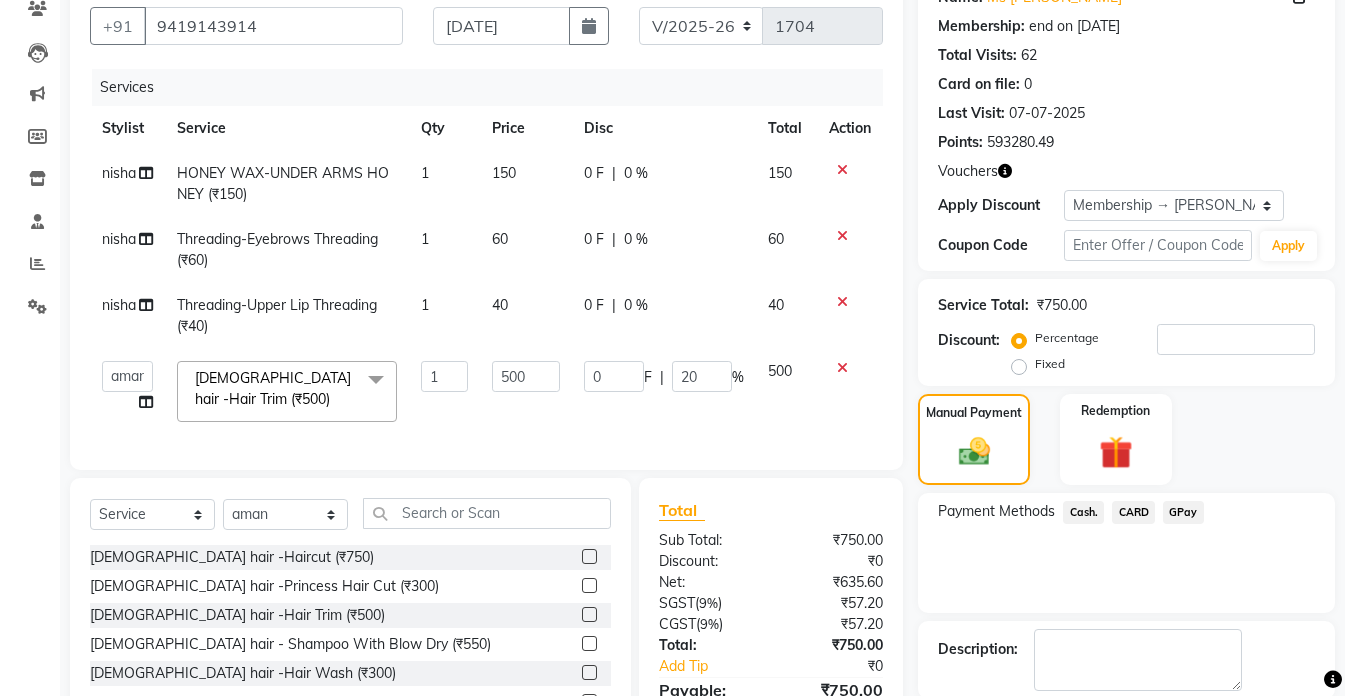 select on "49201" 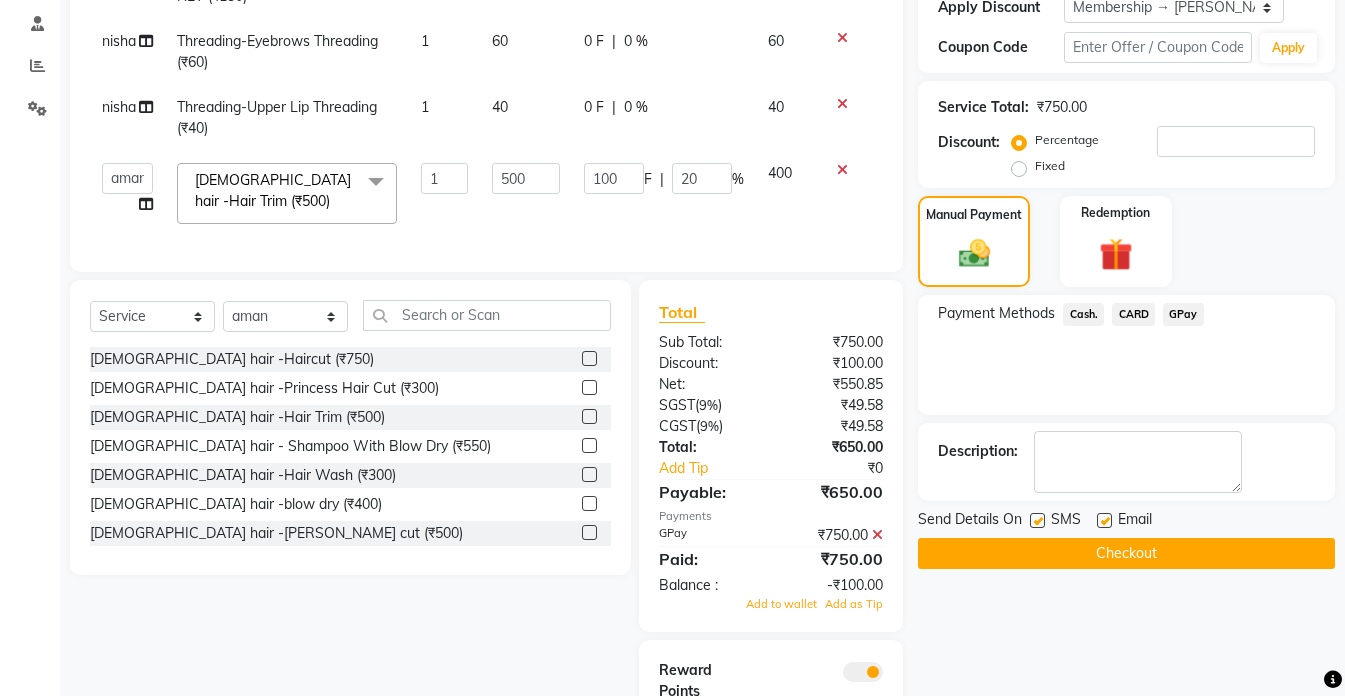 scroll, scrollTop: 379, scrollLeft: 0, axis: vertical 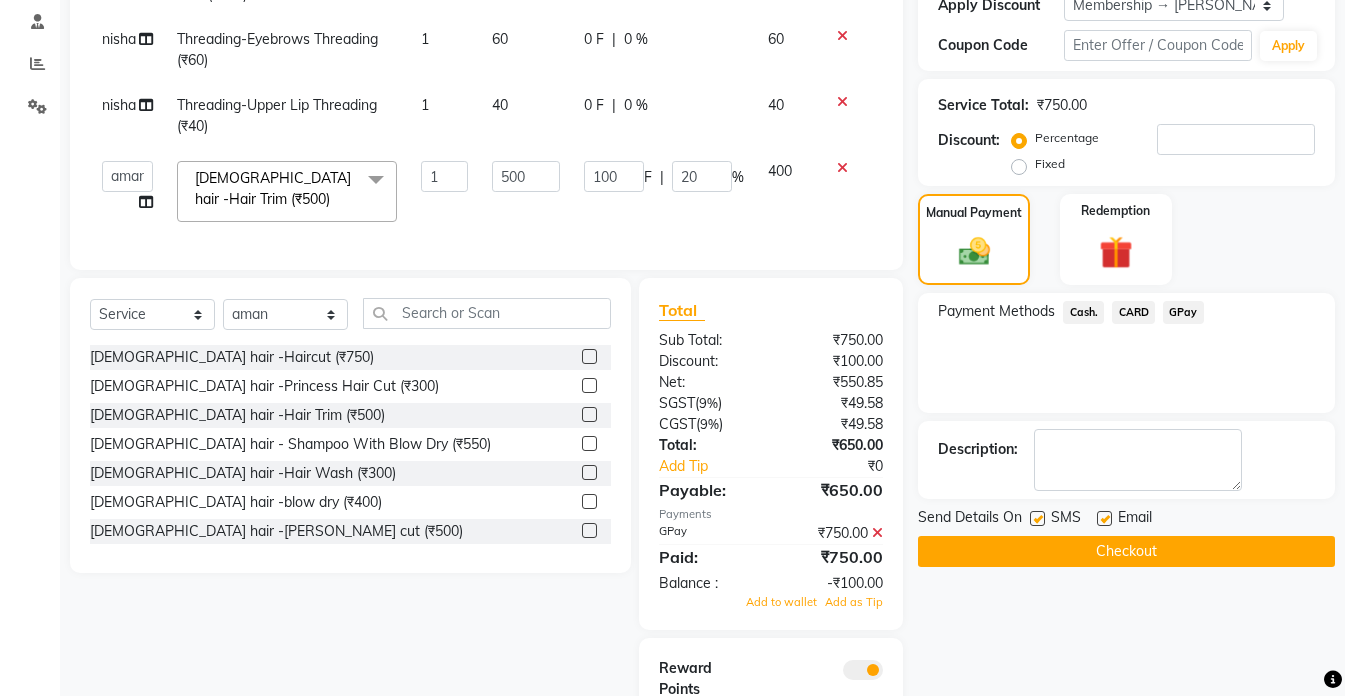 click 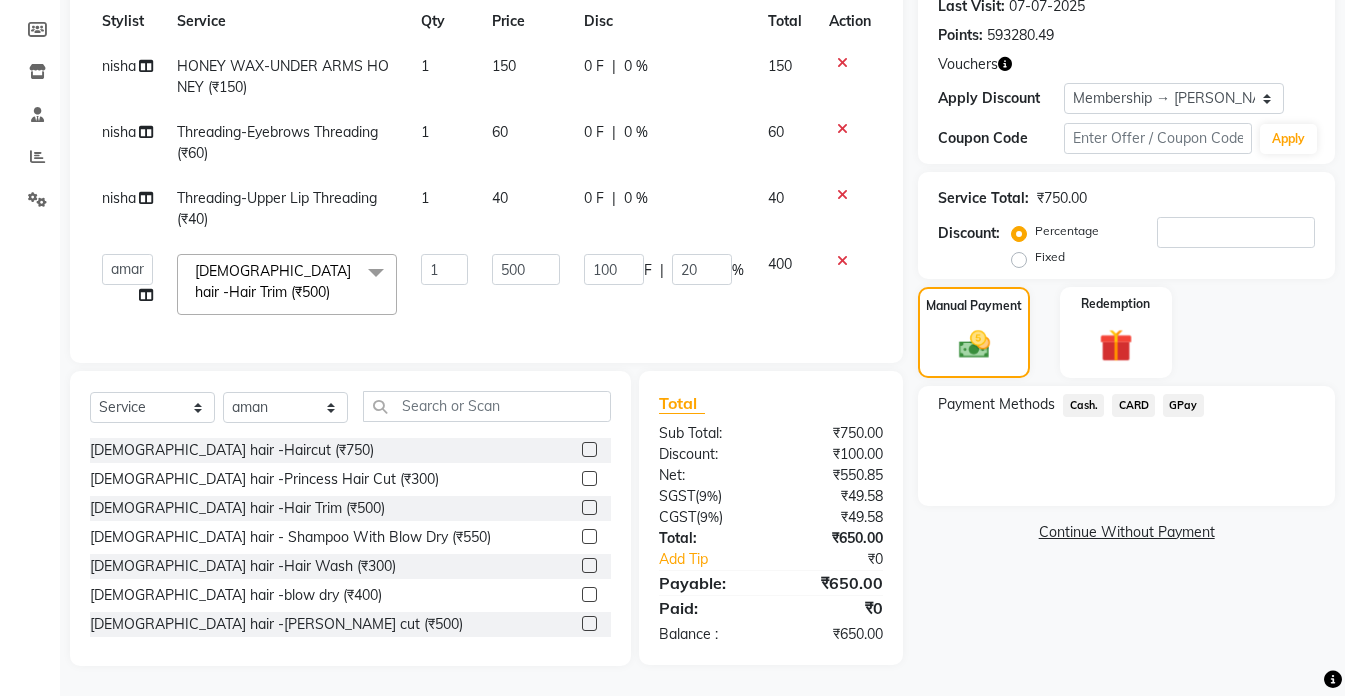 click on "Cash." 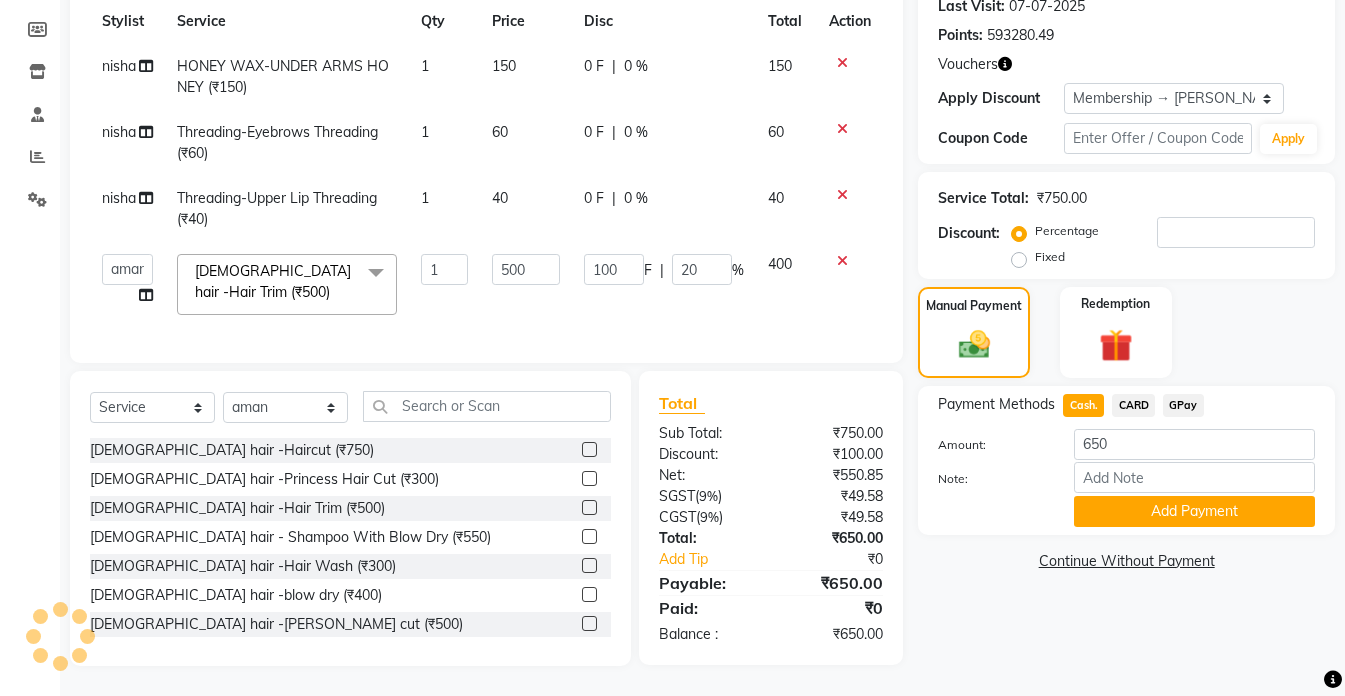 click on "GPay" 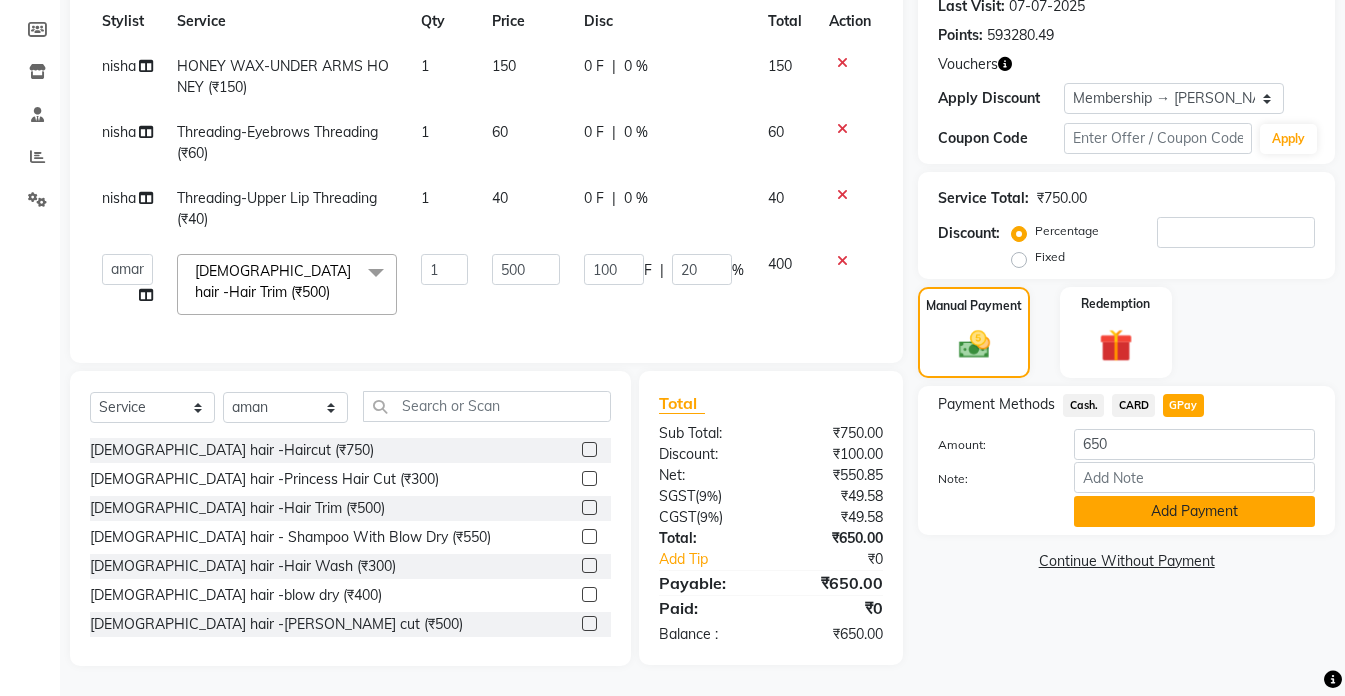 click on "Add Payment" 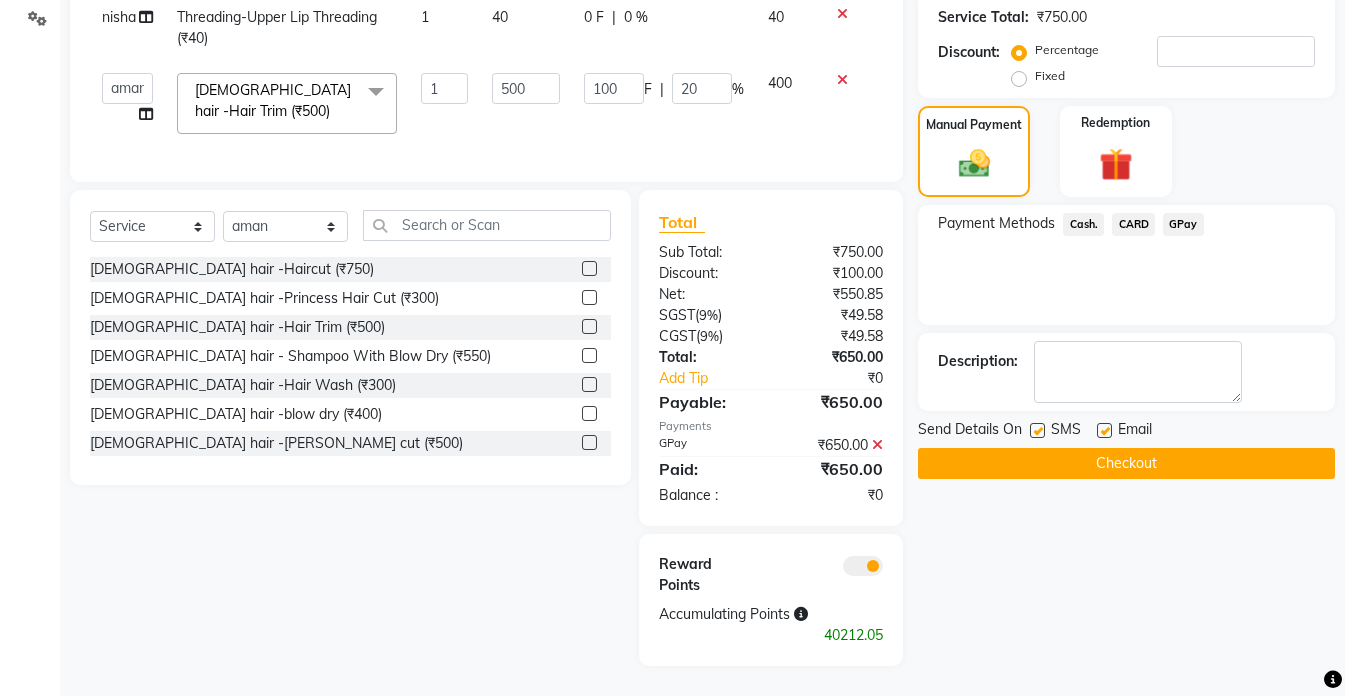 scroll, scrollTop: 482, scrollLeft: 0, axis: vertical 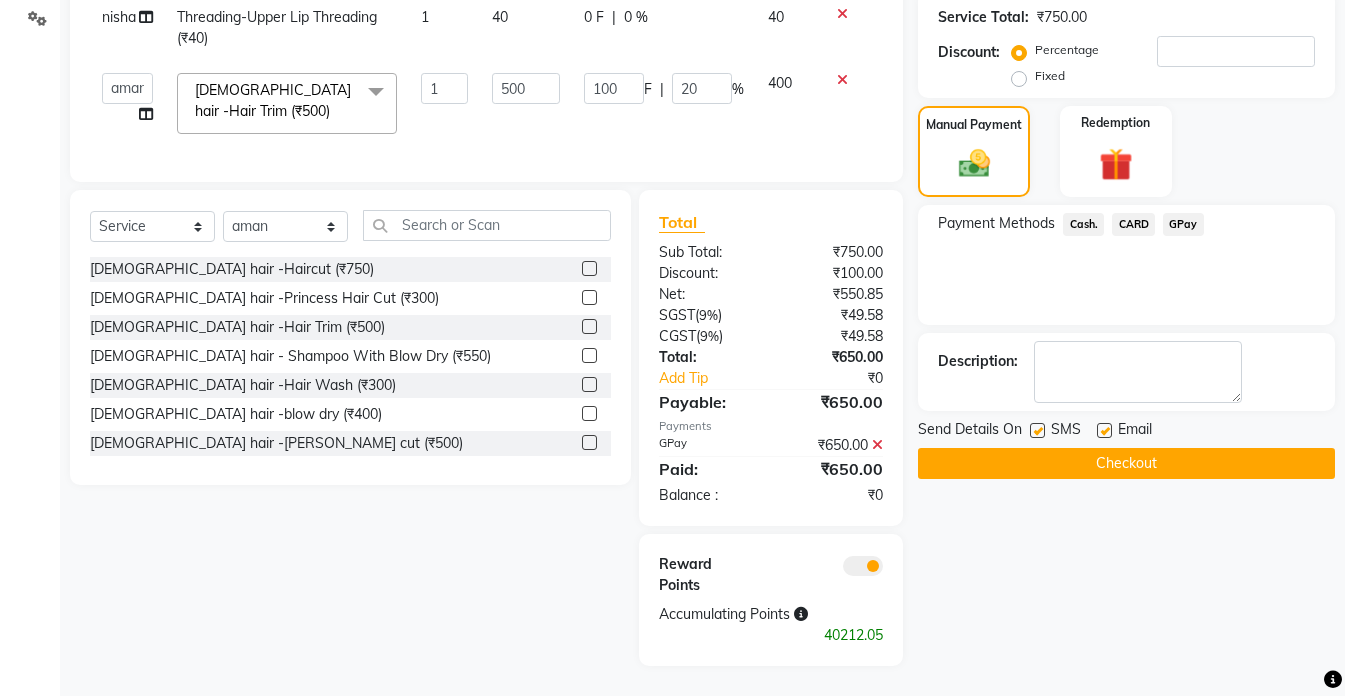 click on "Checkout" 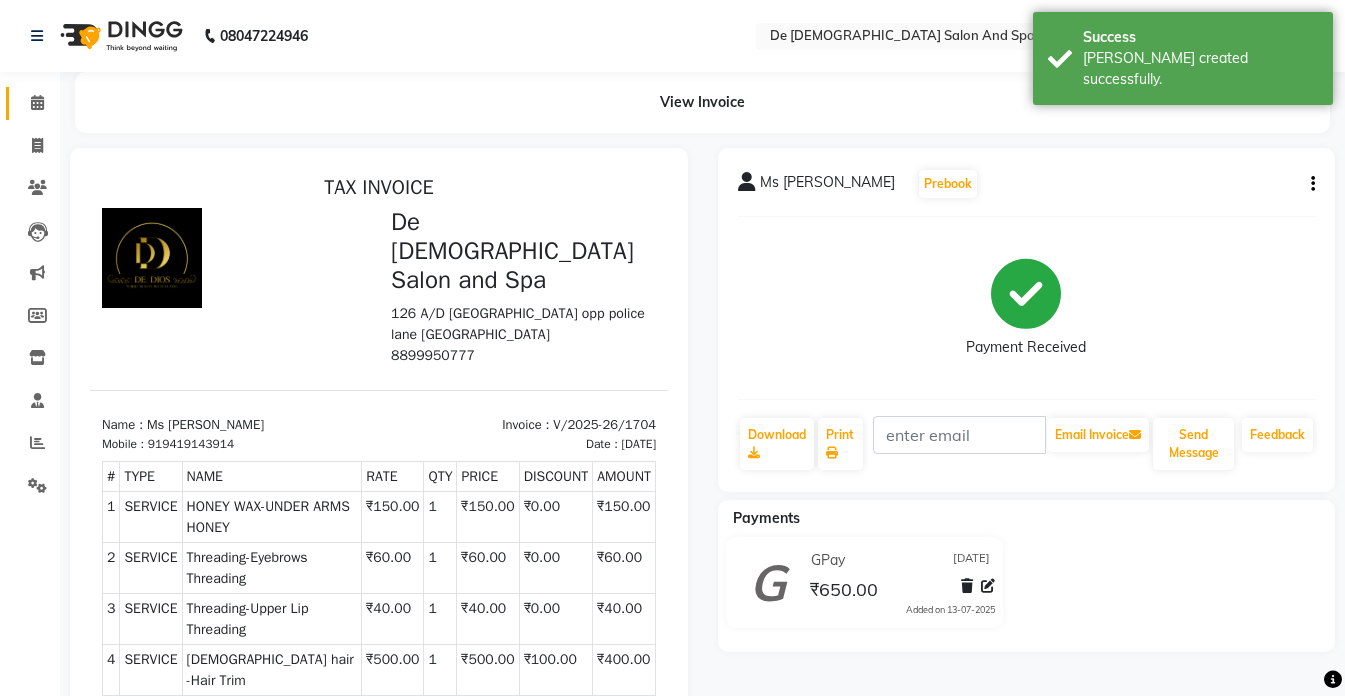 scroll, scrollTop: 0, scrollLeft: 0, axis: both 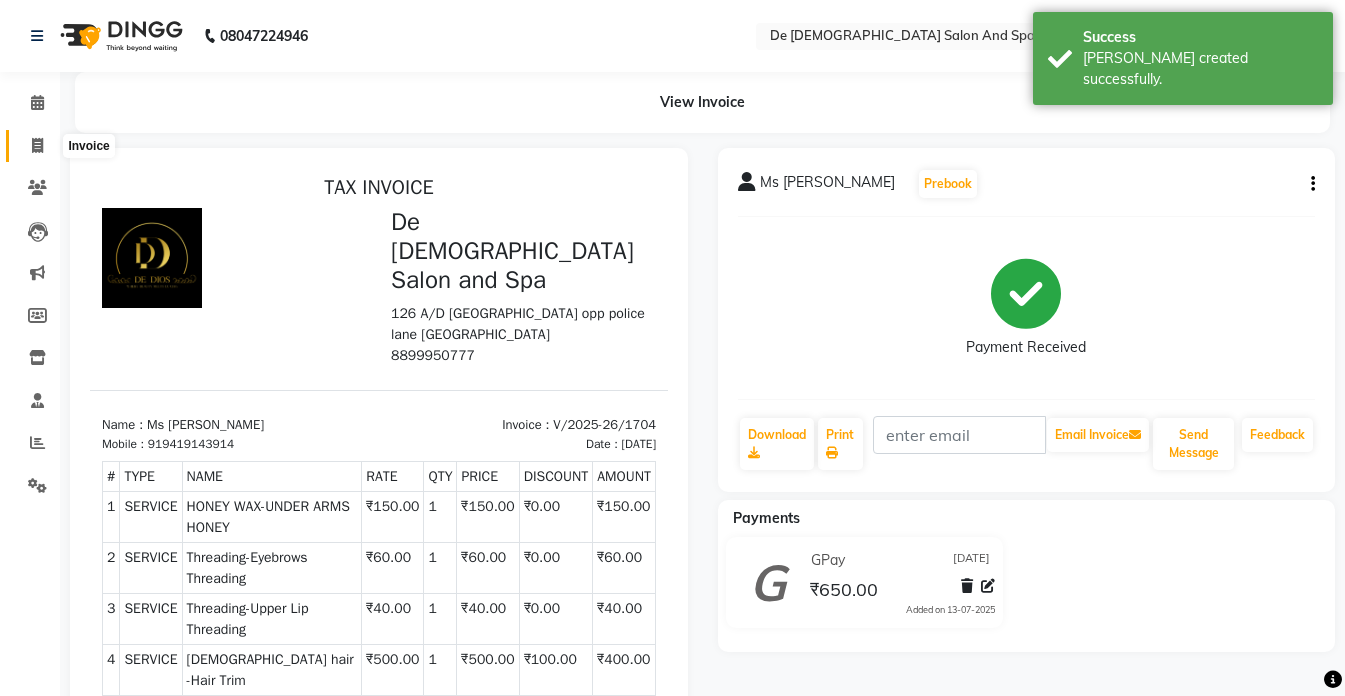 click 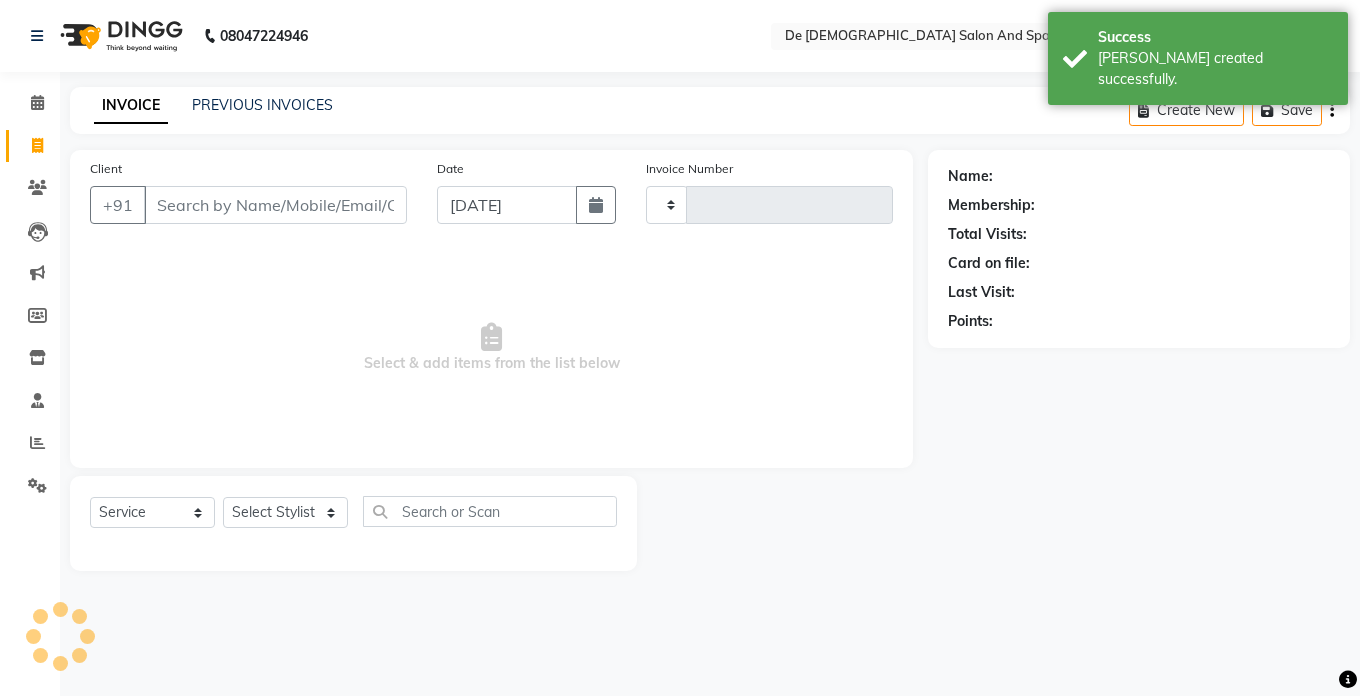 type on "1705" 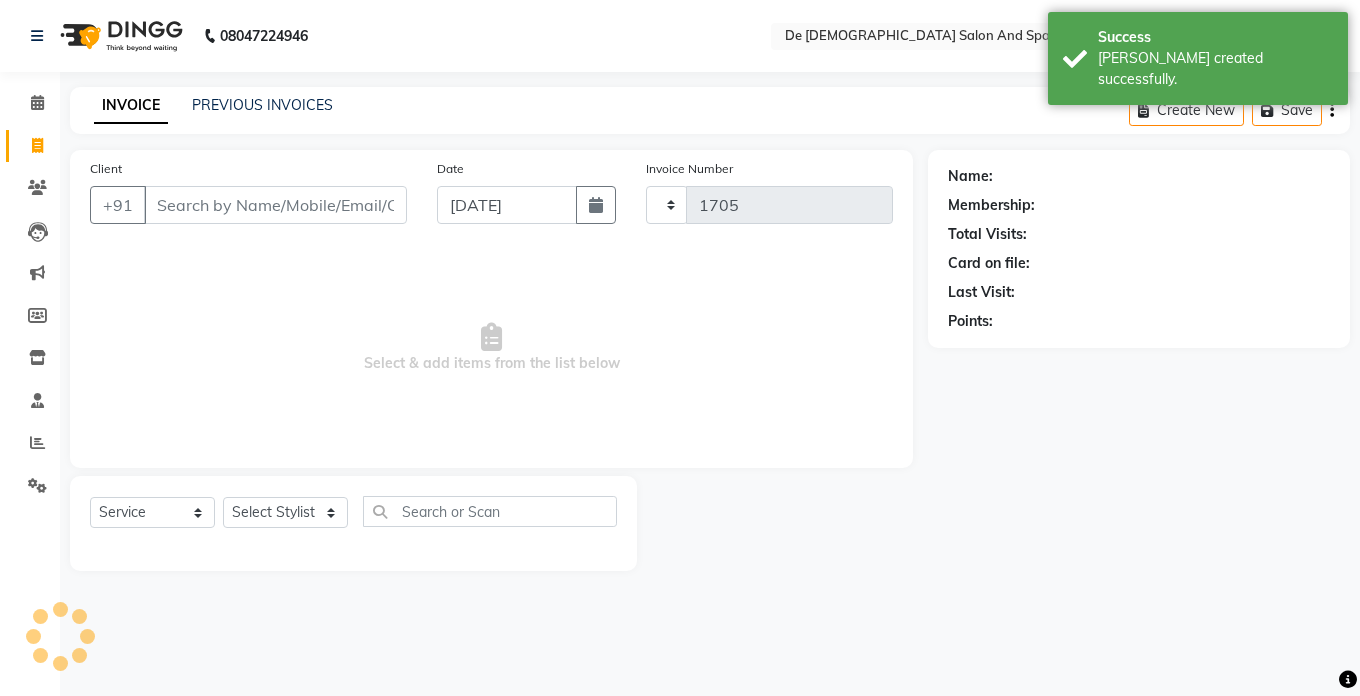 select on "6431" 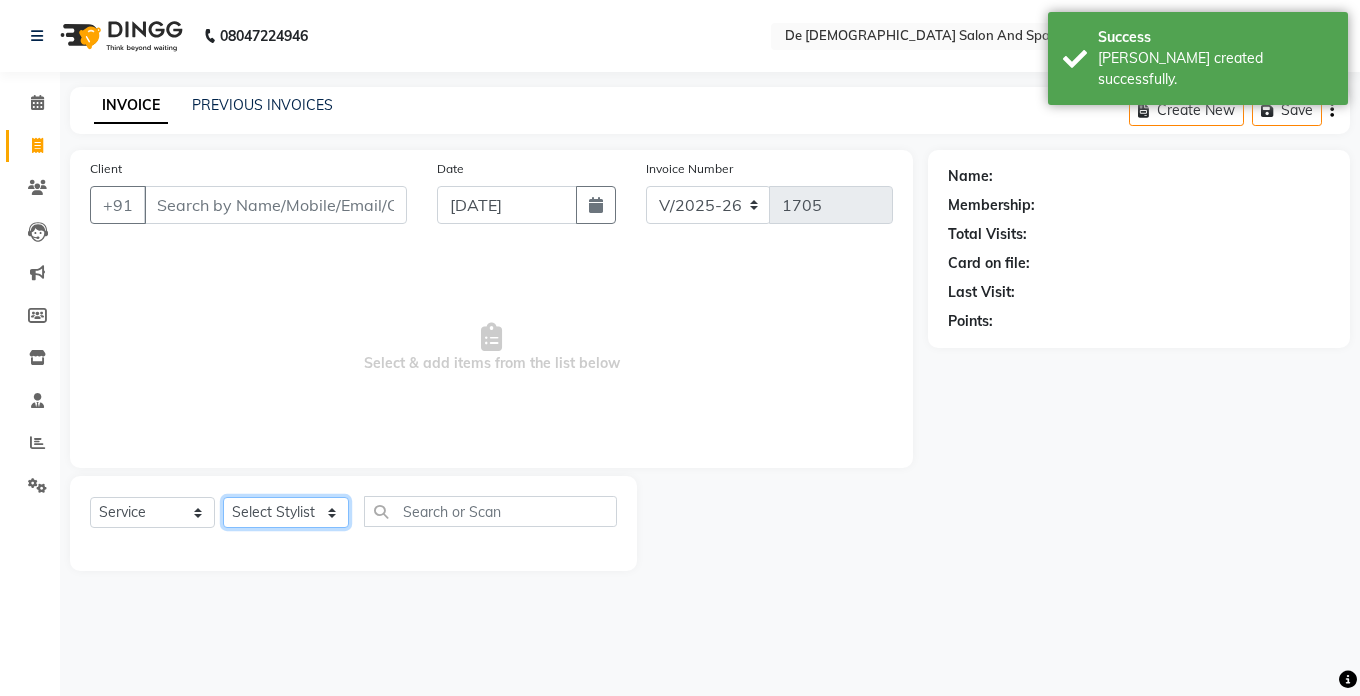 click on "Select Stylist akshay aman [PERSON_NAME] [PERSON_NAME]  [MEDICAL_DATA][PERSON_NAME] [PERSON_NAME] [DATE][PERSON_NAME]" 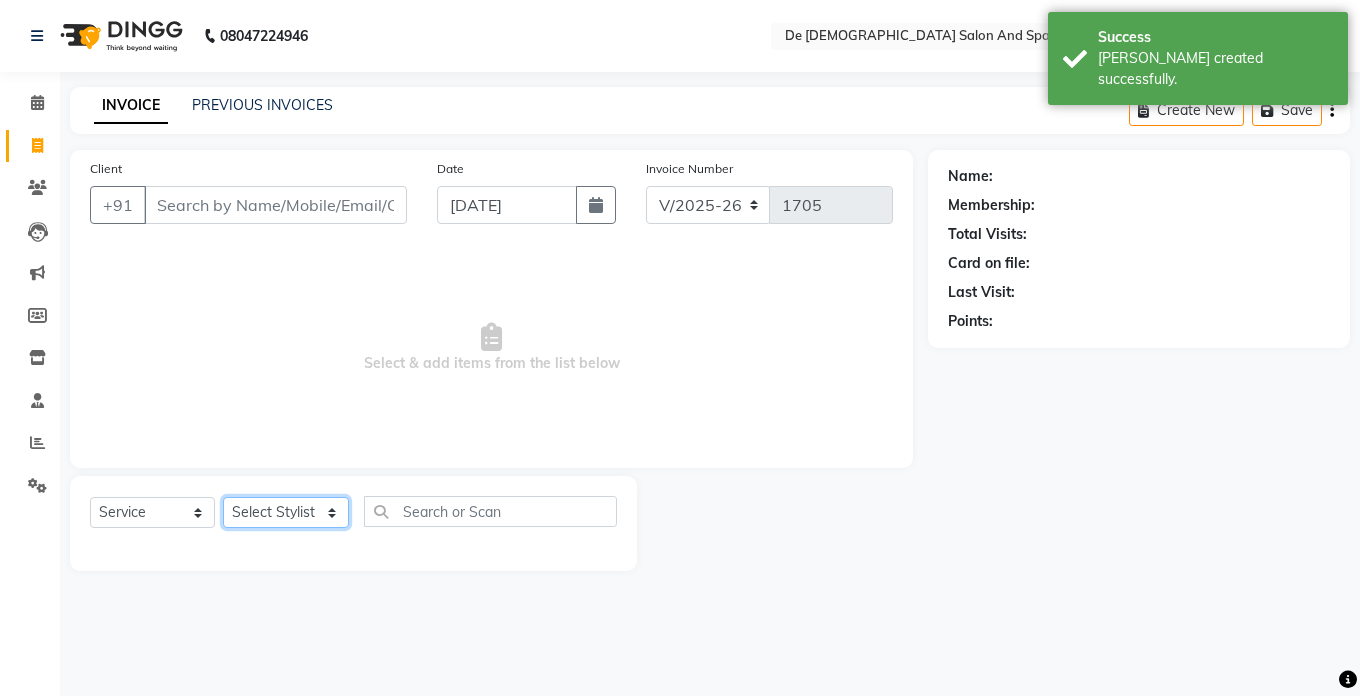 select on "61511" 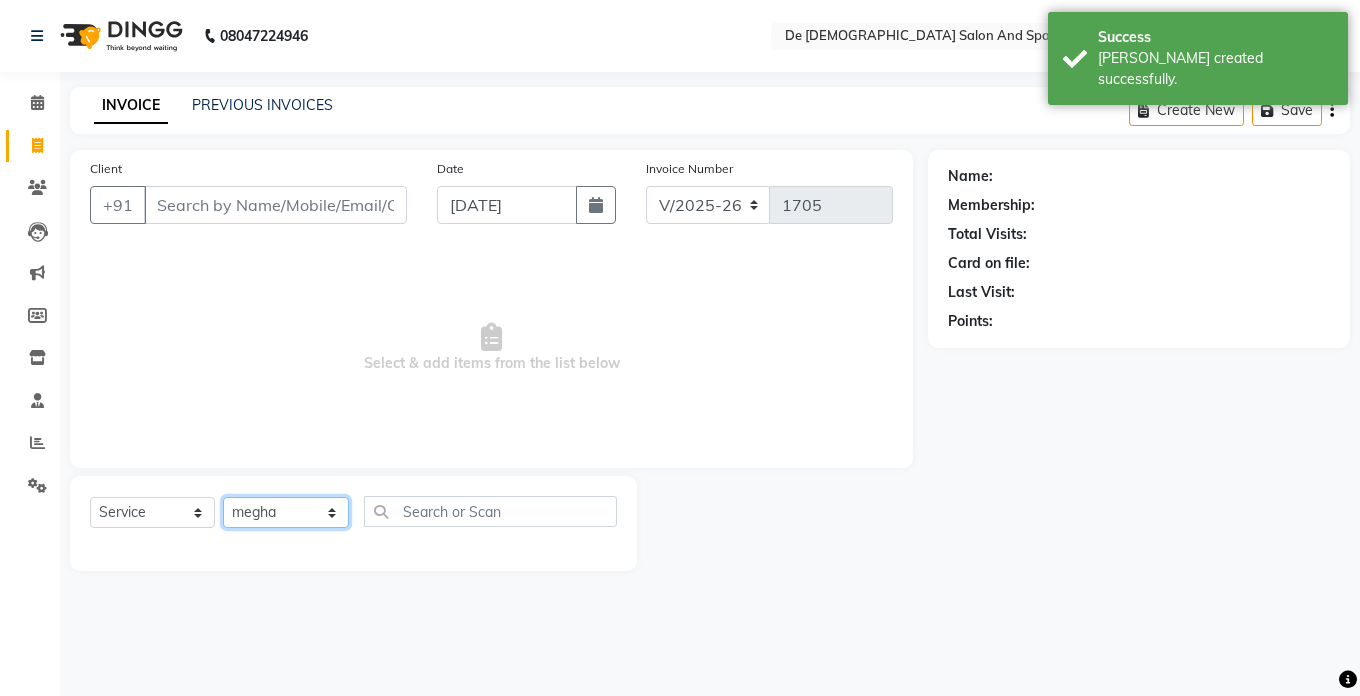 click on "Select Stylist akshay aman [PERSON_NAME] [PERSON_NAME]  [MEDICAL_DATA][PERSON_NAME] [PERSON_NAME] [DATE][PERSON_NAME]" 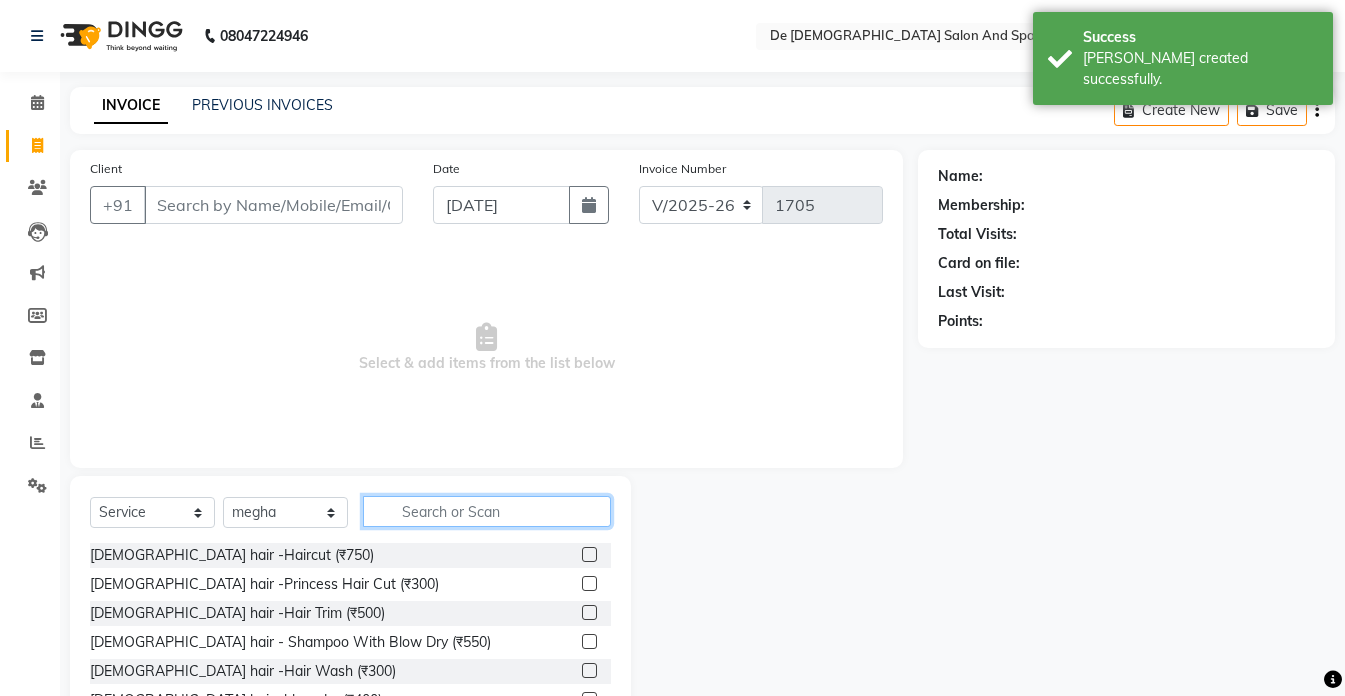 click 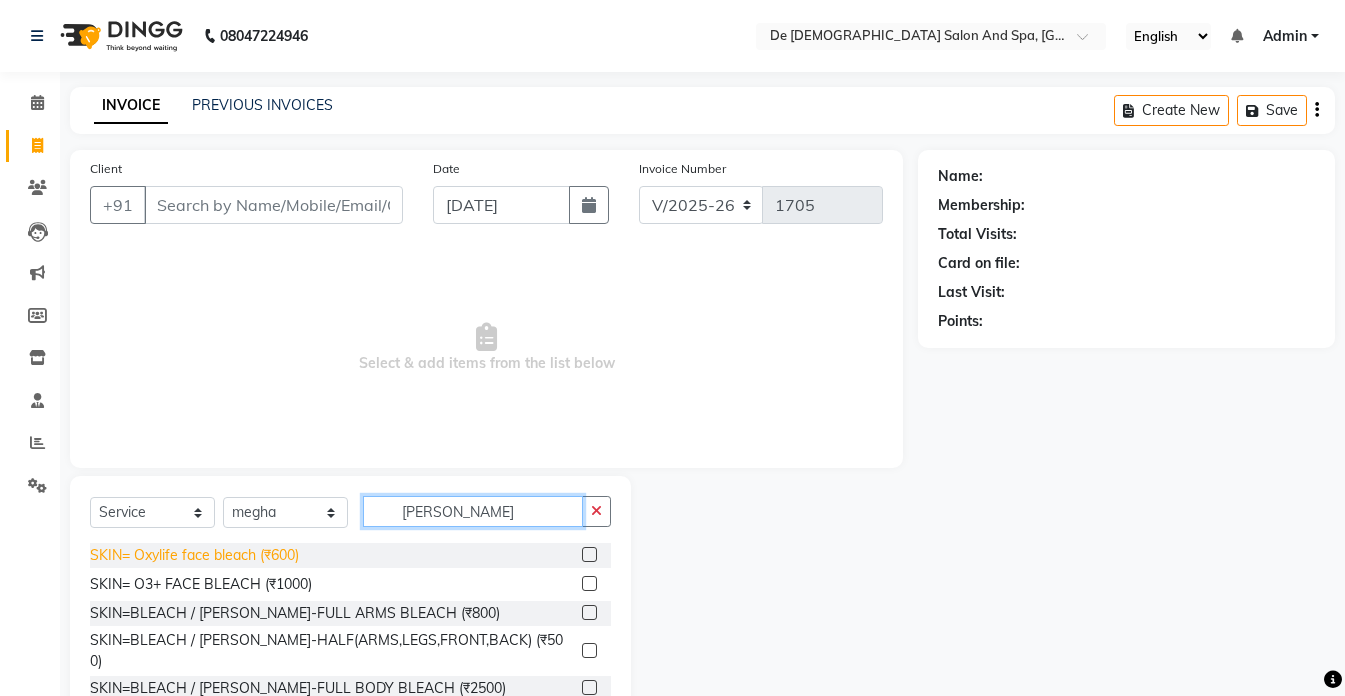 type on "[PERSON_NAME]" 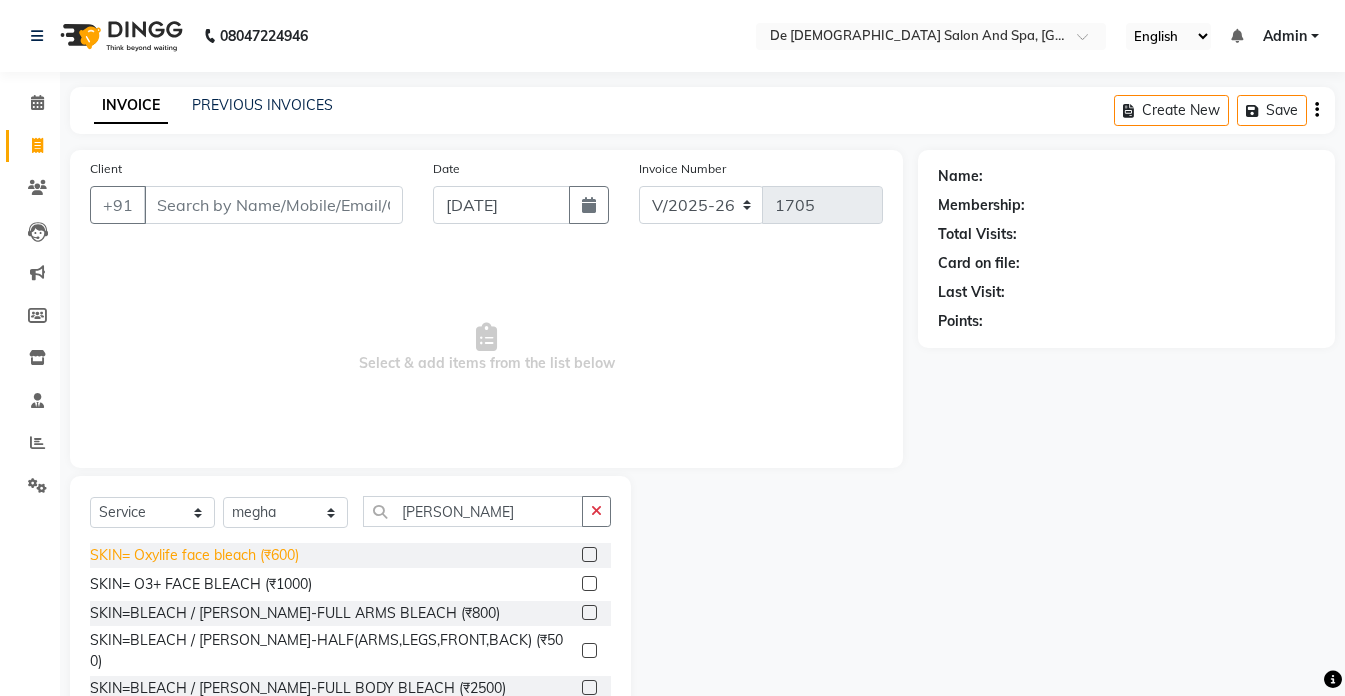 click on "SKIN= Oxylife face bleach (₹600)" 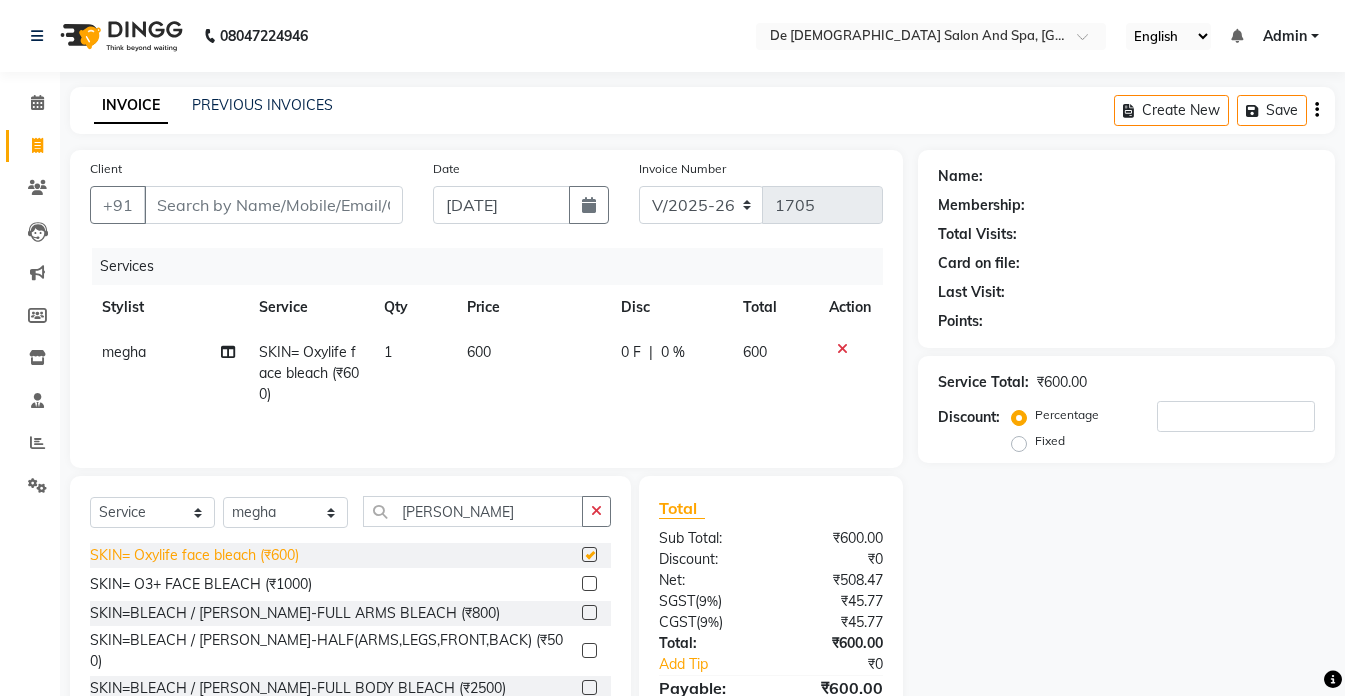 checkbox on "false" 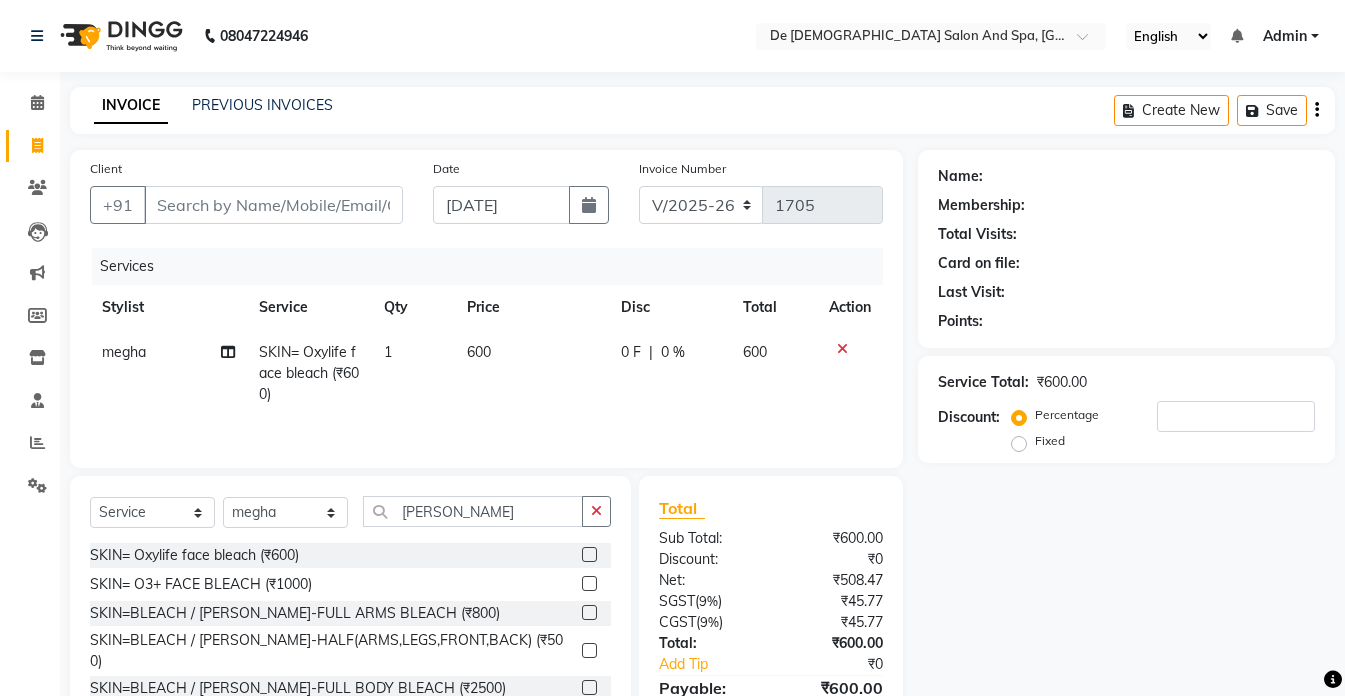 click 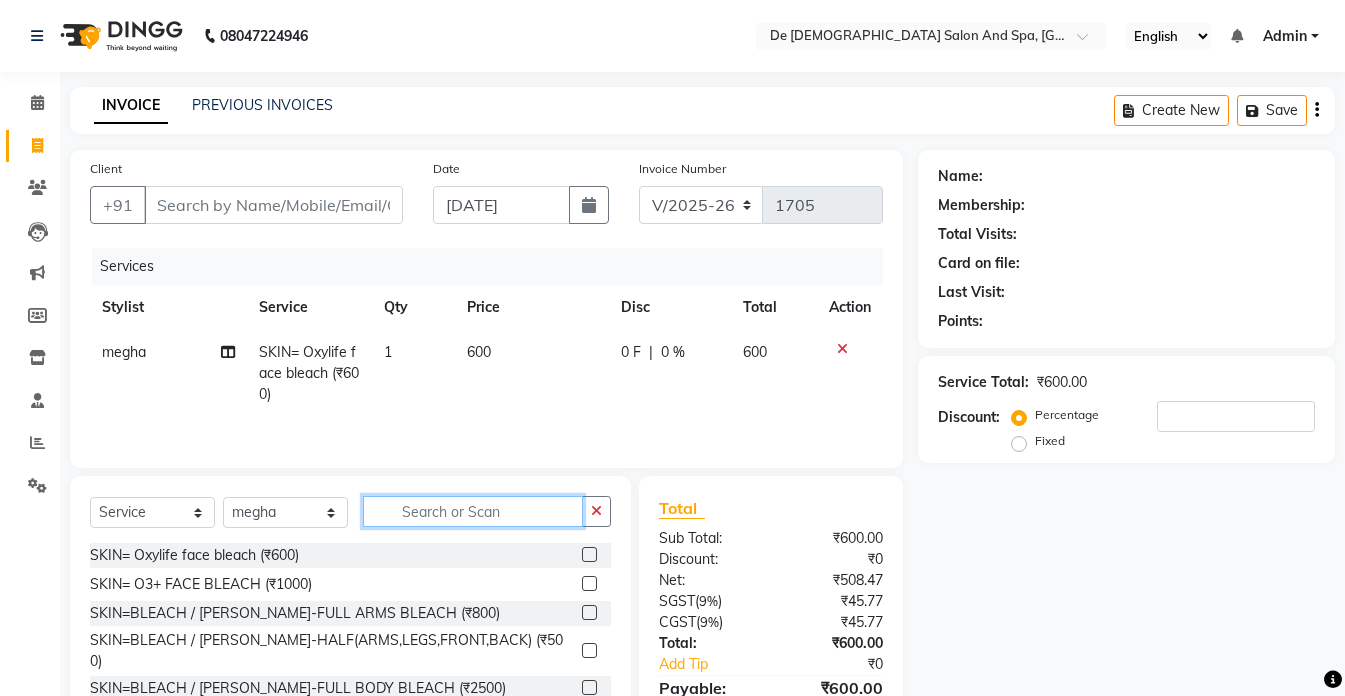click 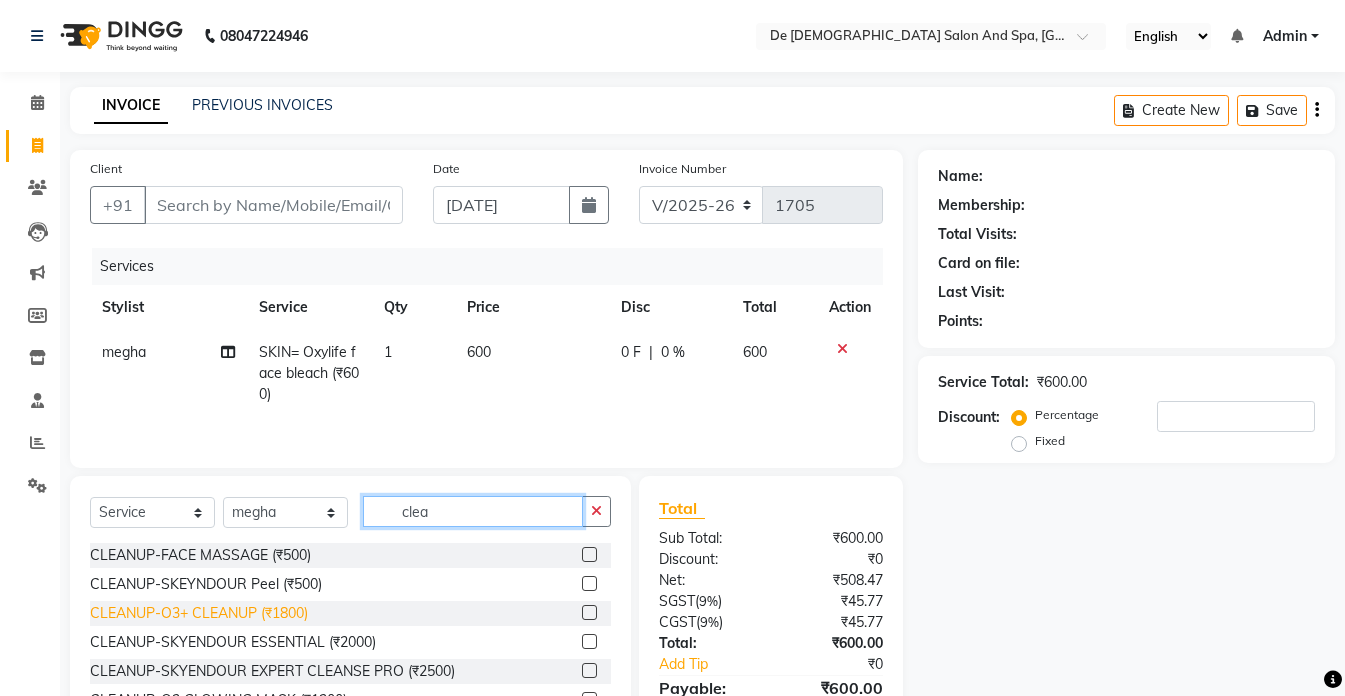 type on "clea" 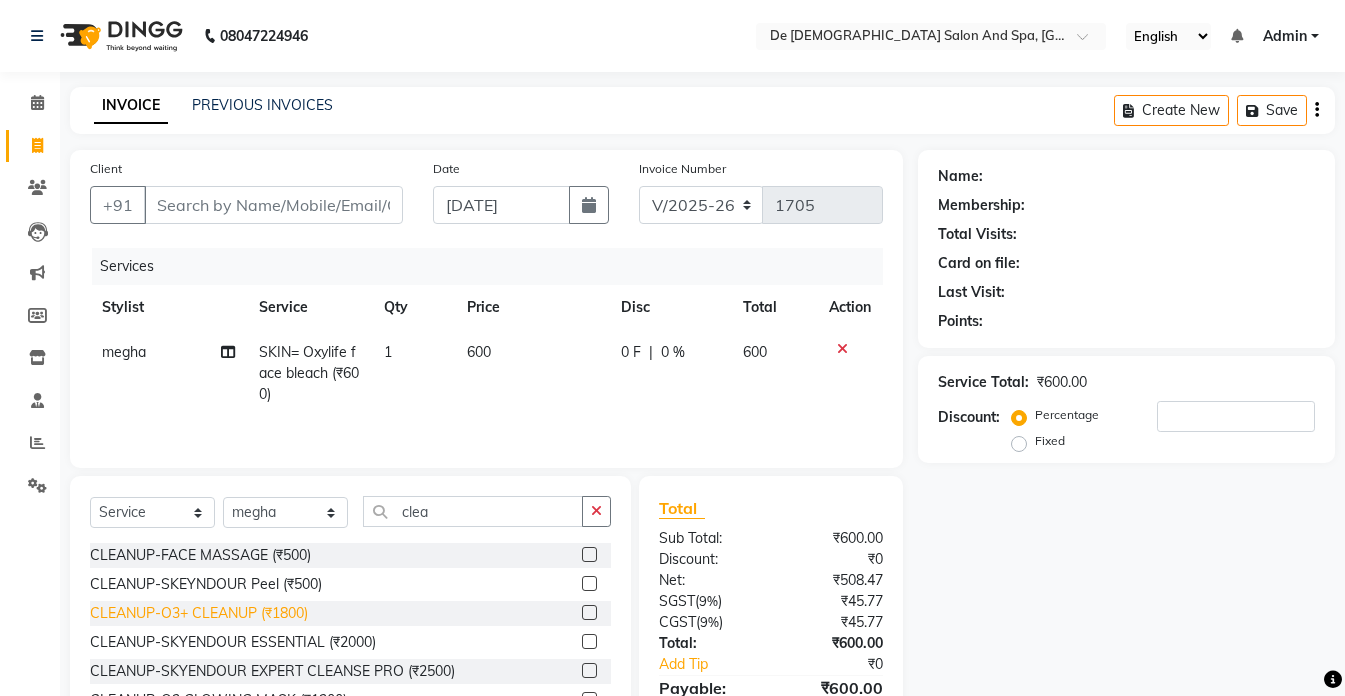 click on "CLEANUP-O3+ CLEANUP (₹1800)" 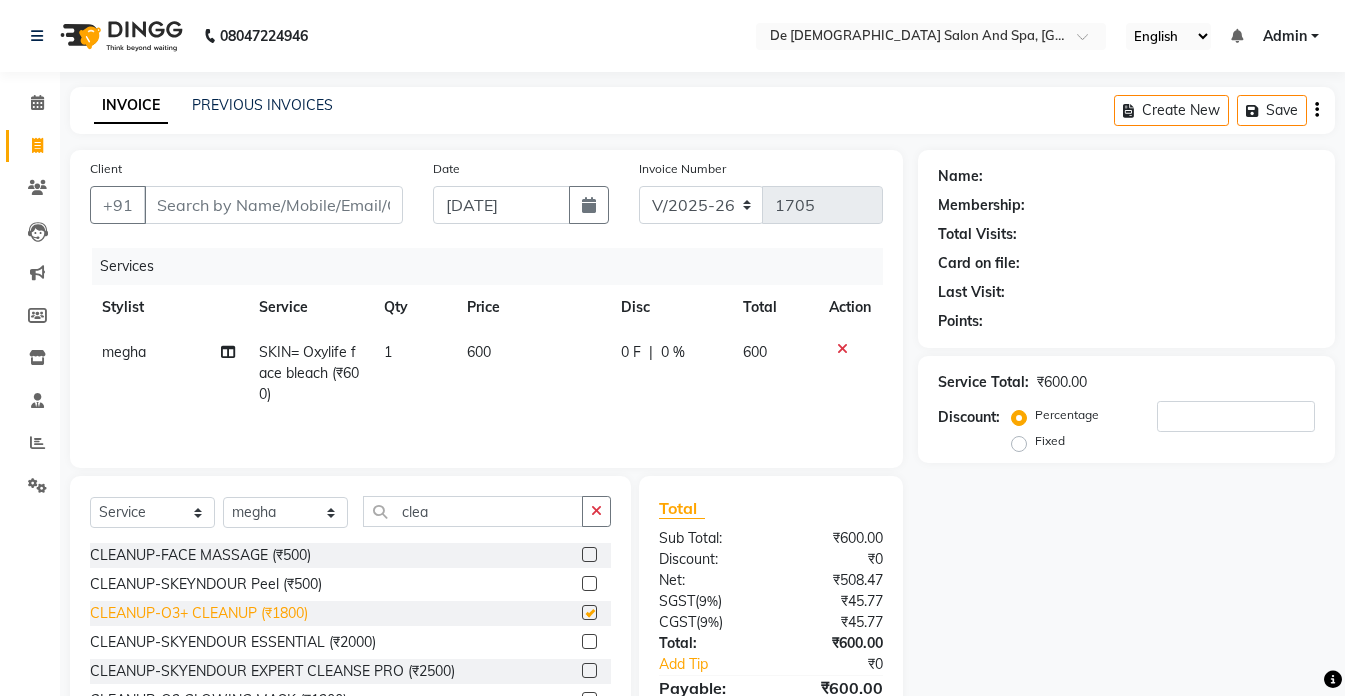 checkbox on "false" 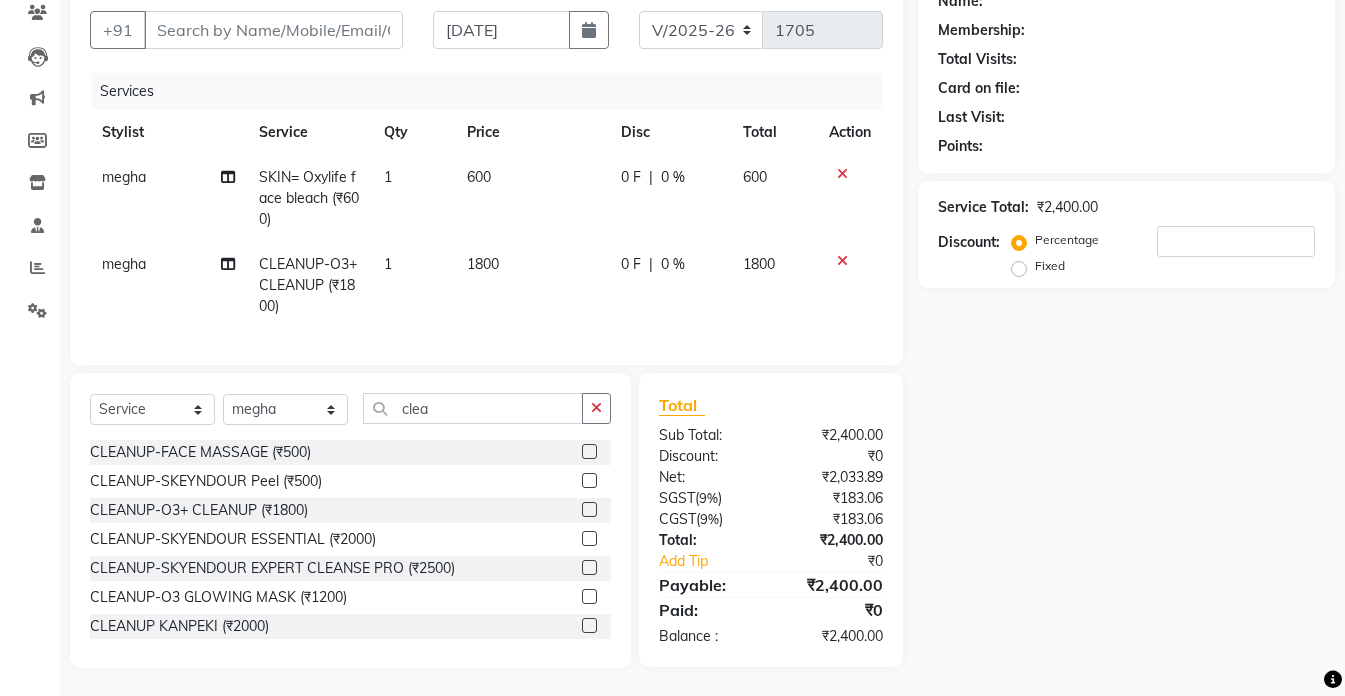 scroll, scrollTop: 192, scrollLeft: 0, axis: vertical 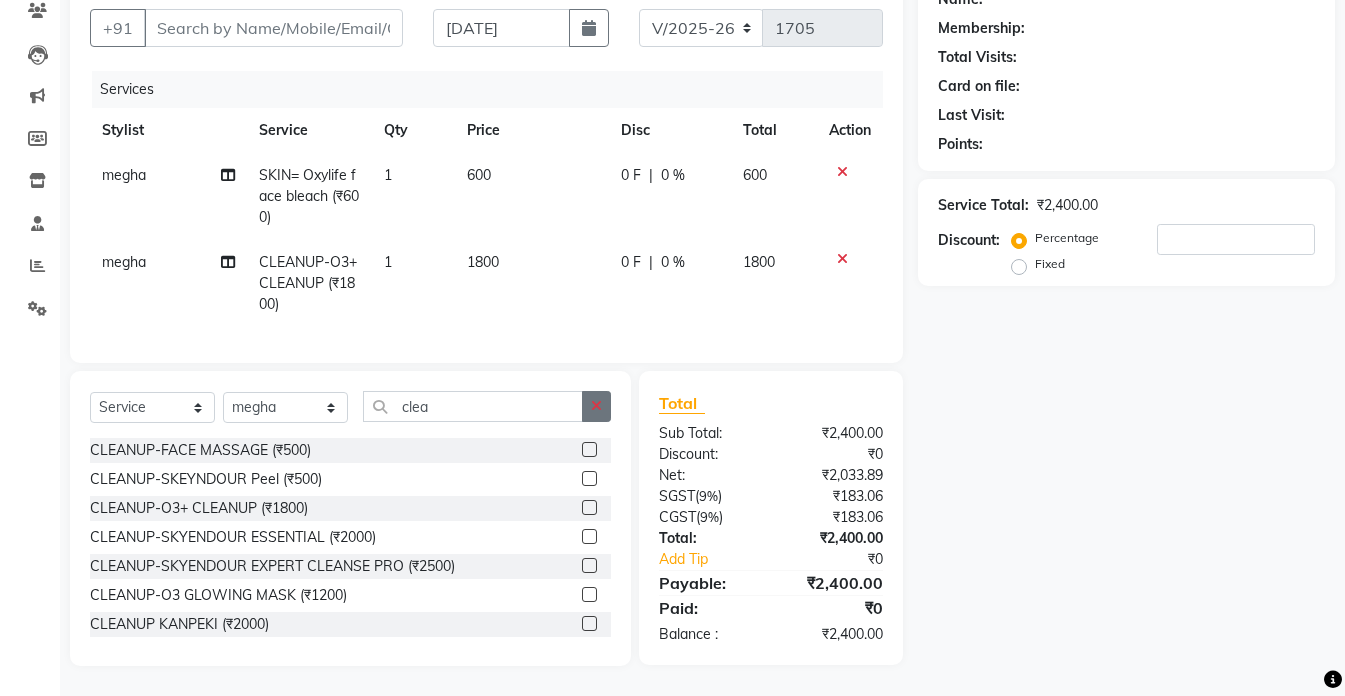 click 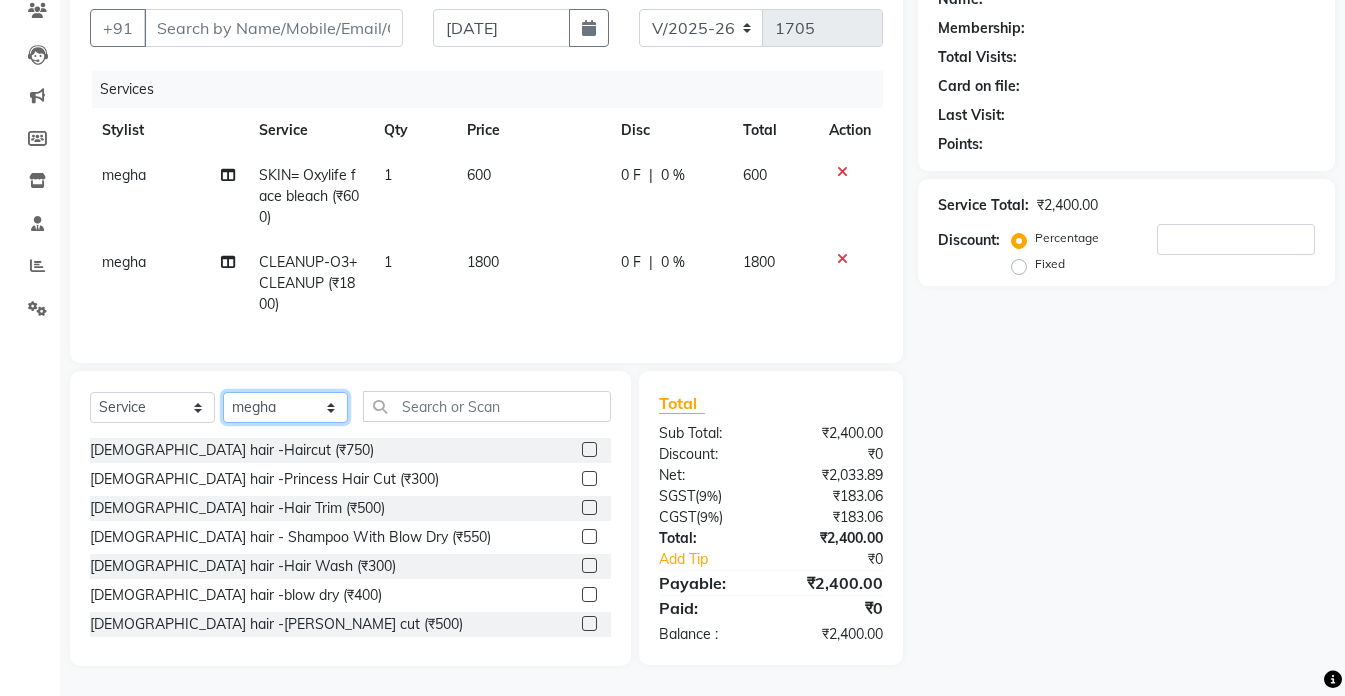 click on "Select Stylist akshay aman [PERSON_NAME] [PERSON_NAME]  [MEDICAL_DATA][PERSON_NAME] [PERSON_NAME] [DATE][PERSON_NAME]" 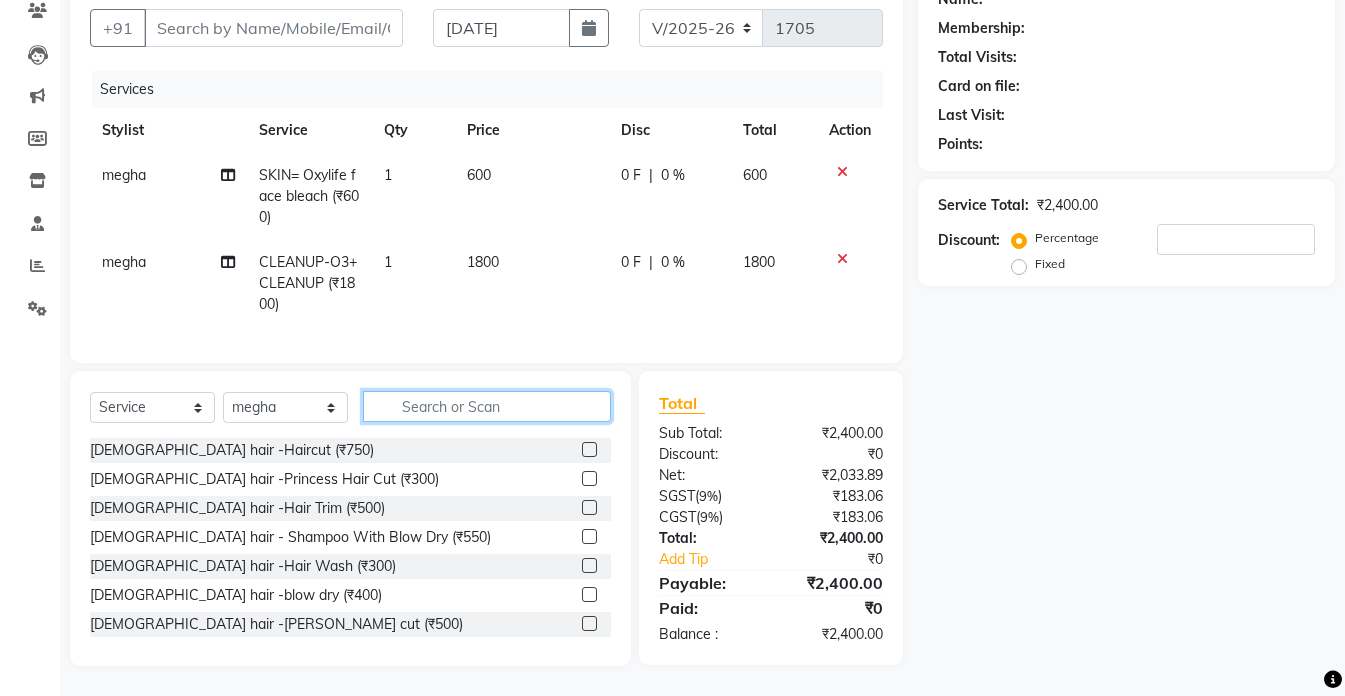 click 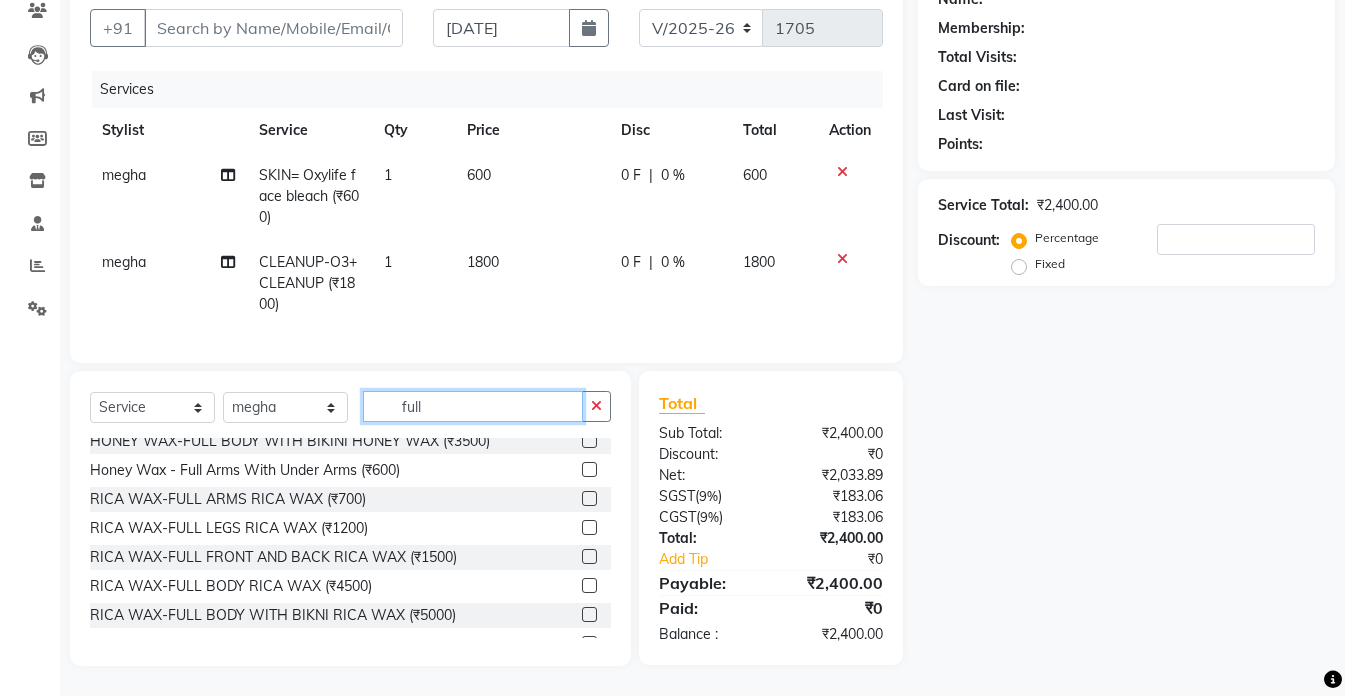 scroll, scrollTop: 200, scrollLeft: 0, axis: vertical 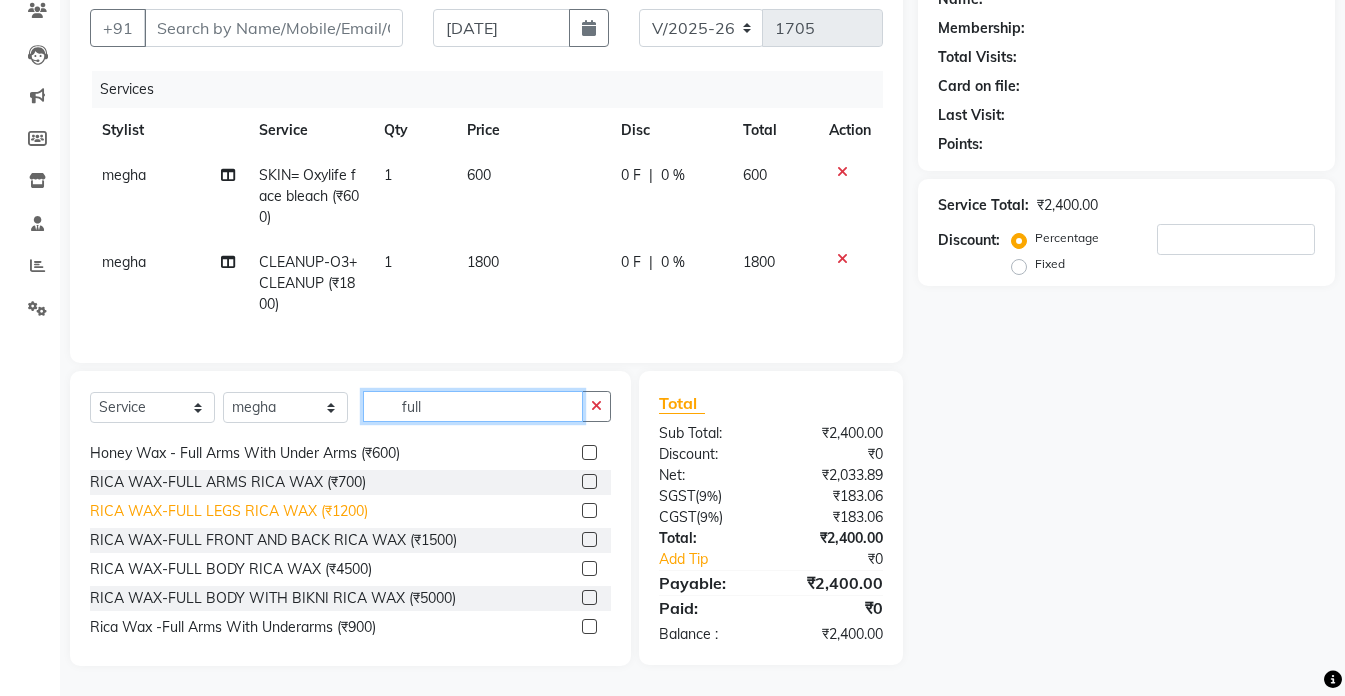 type on "full" 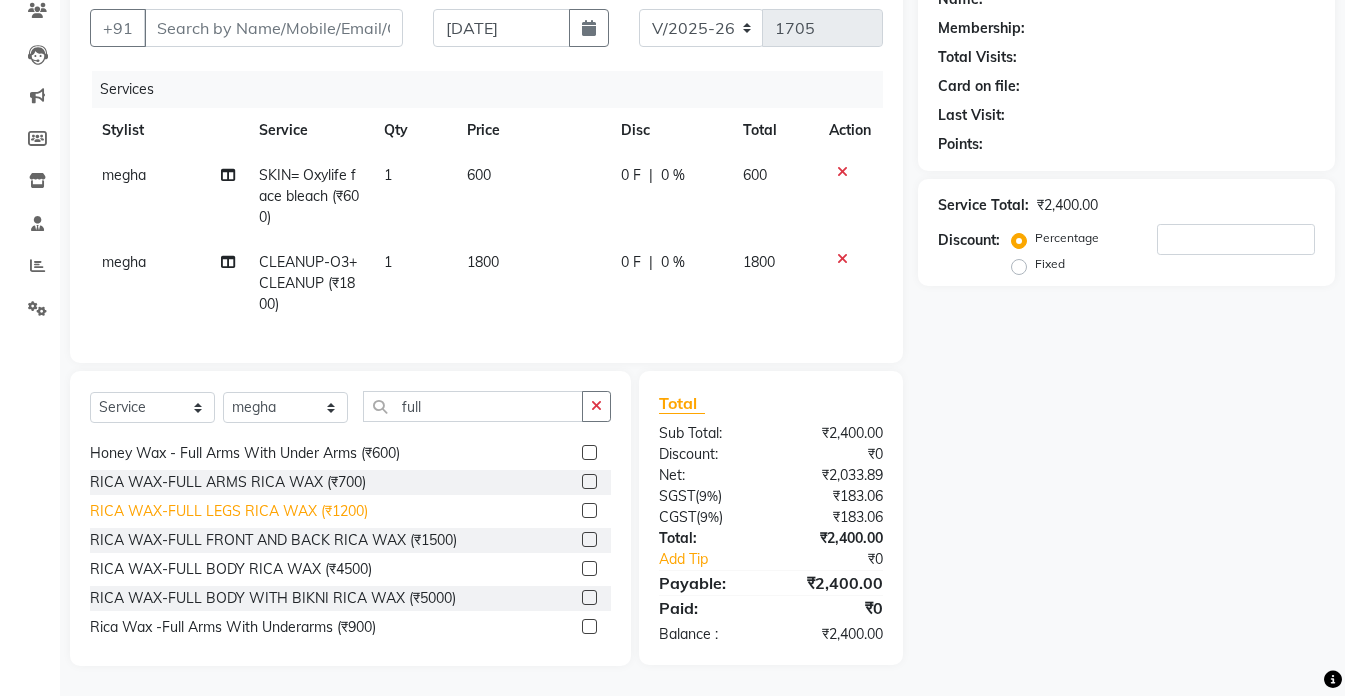 click on "RICA WAX-FULL LEGS RICA WAX (₹1200)" 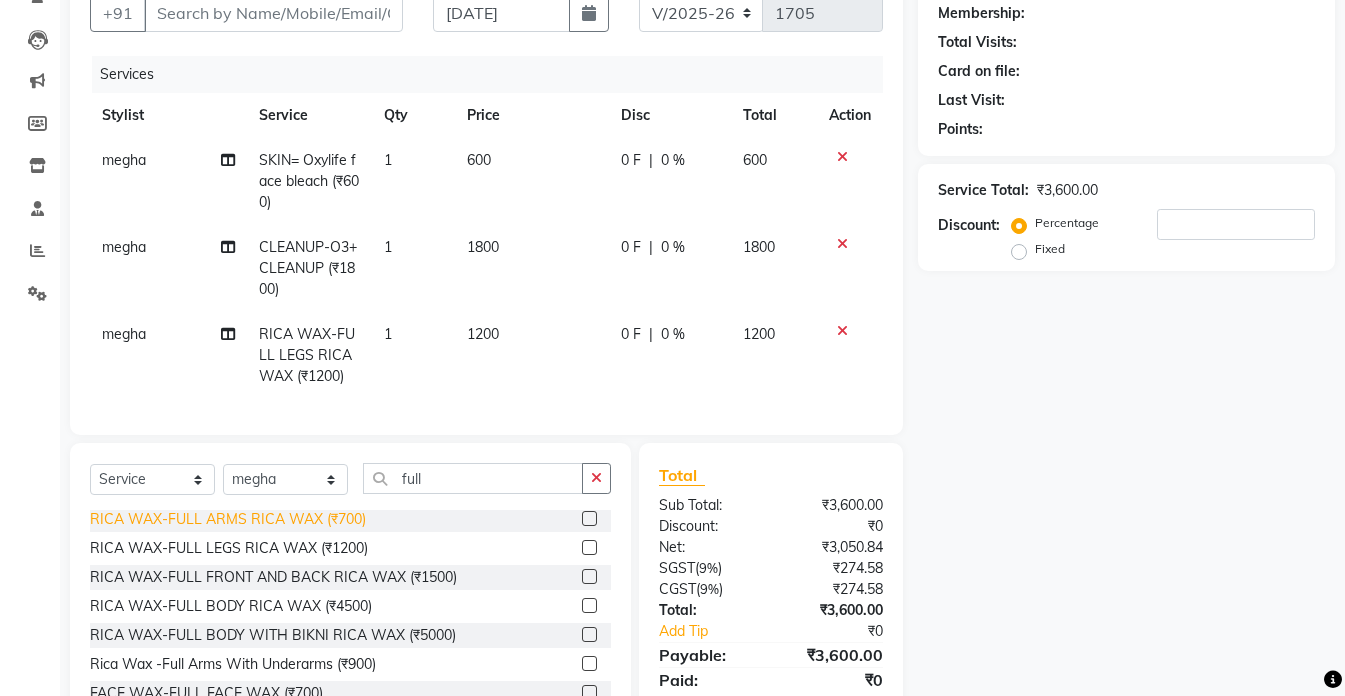 scroll, scrollTop: 200, scrollLeft: 0, axis: vertical 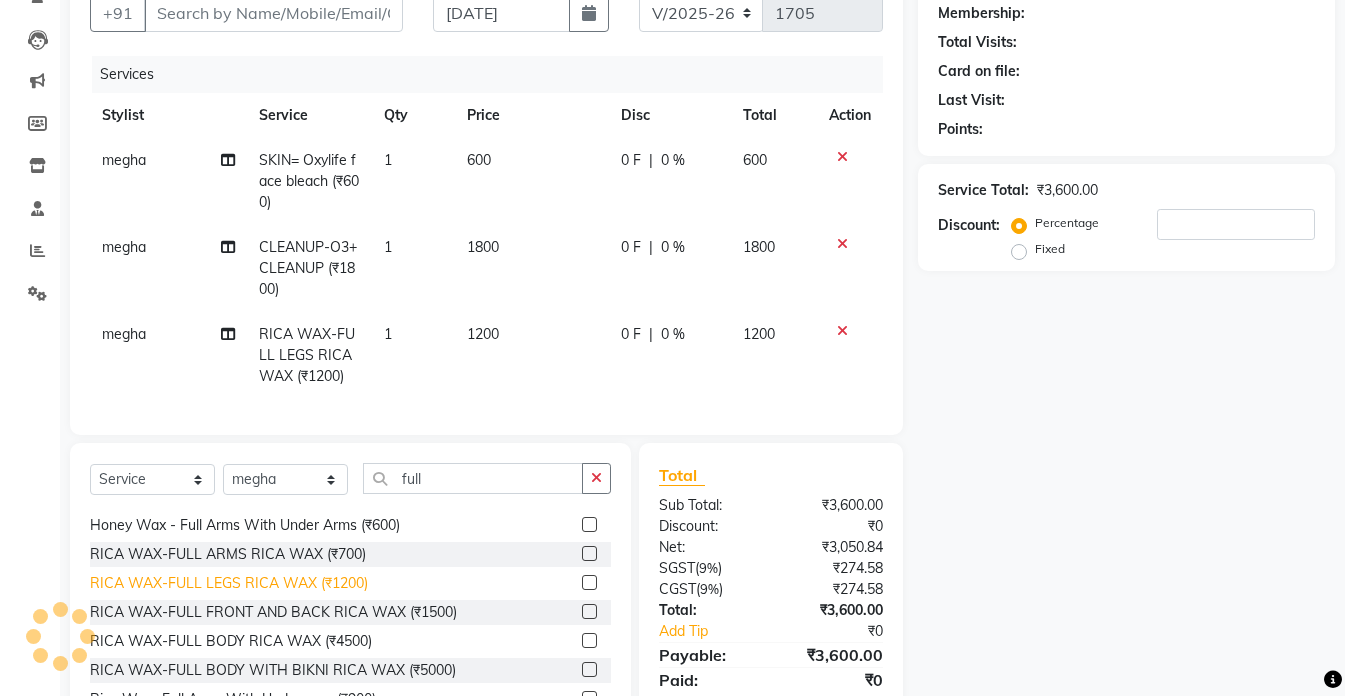 click on "RICA WAX-FULL LEGS RICA WAX (₹1200)" 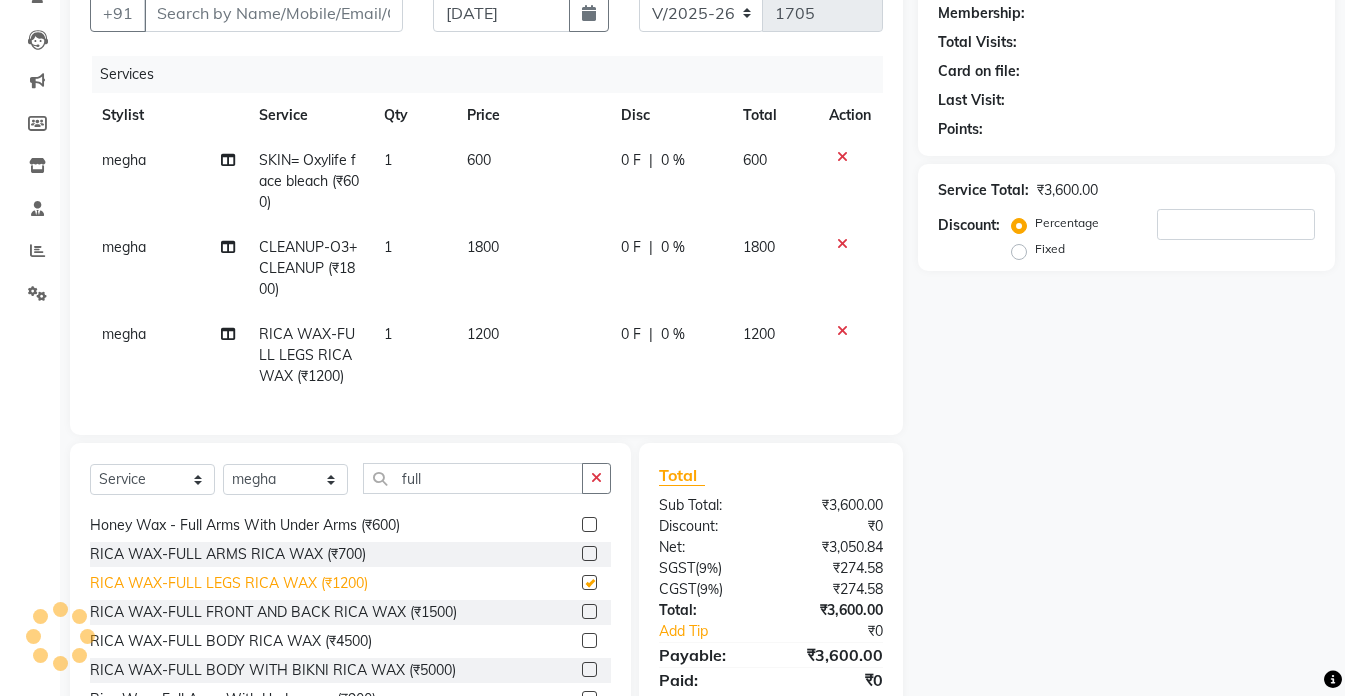 checkbox on "false" 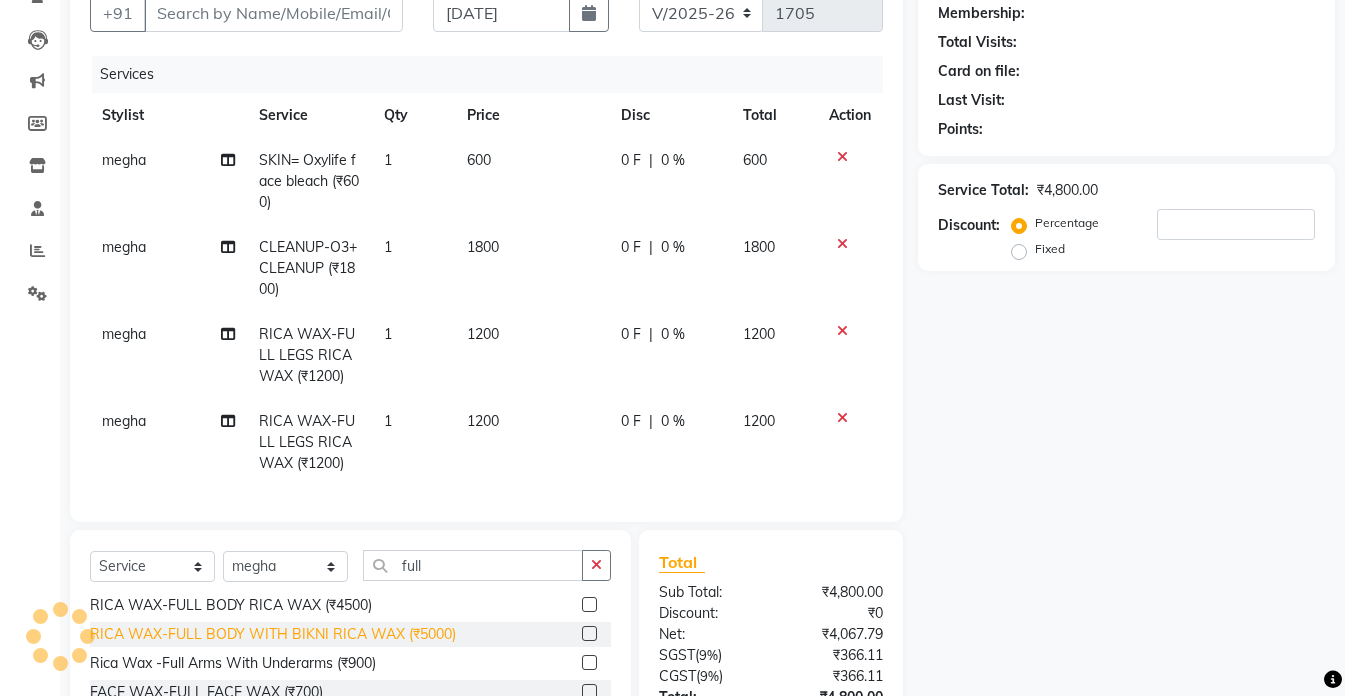 scroll, scrollTop: 351, scrollLeft: 0, axis: vertical 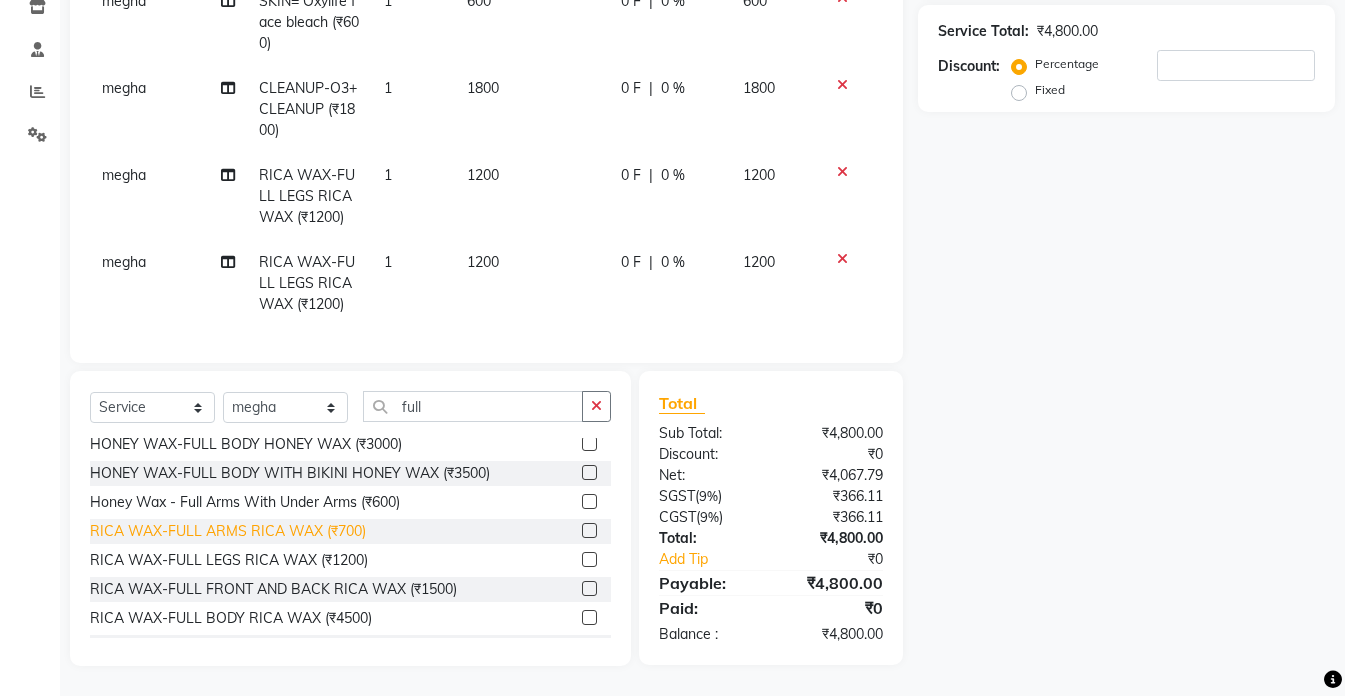 click on "RICA WAX-FULL ARMS RICA WAX (₹700)" 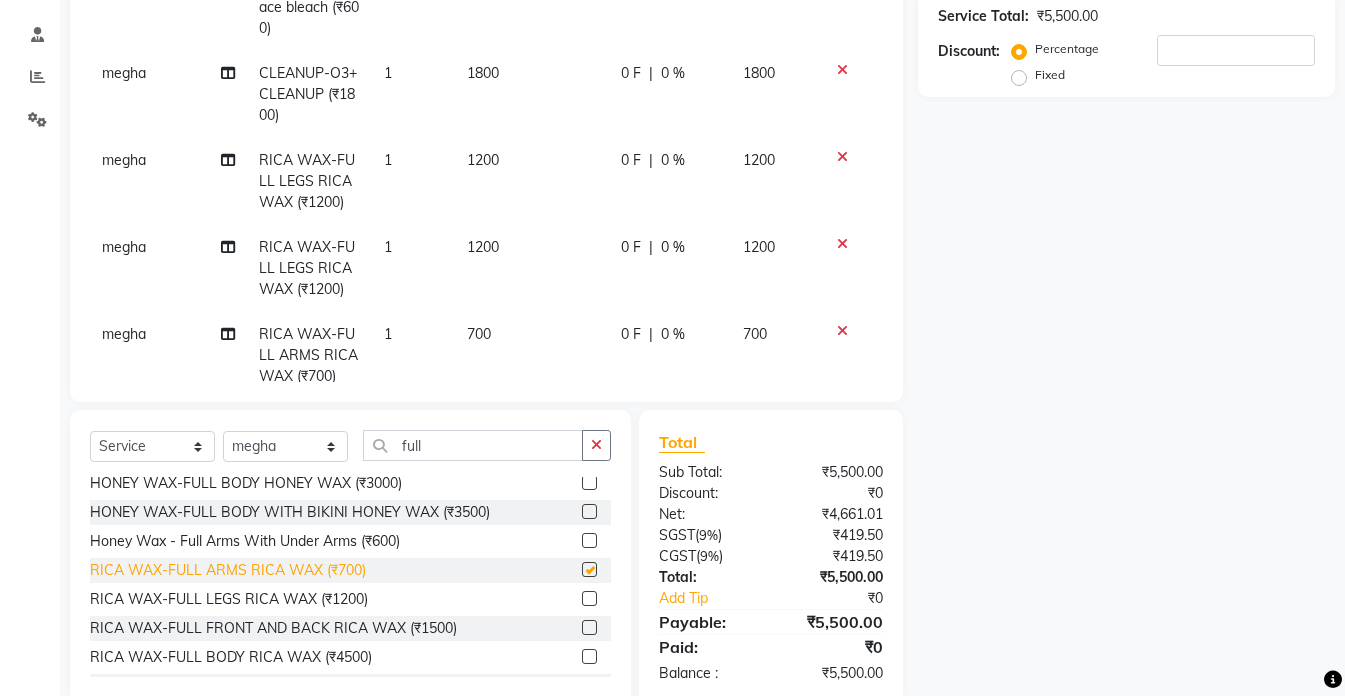 click on "HONEY WAX-FULL BODY WITH BIKINI HONEY WAX (₹3500)" 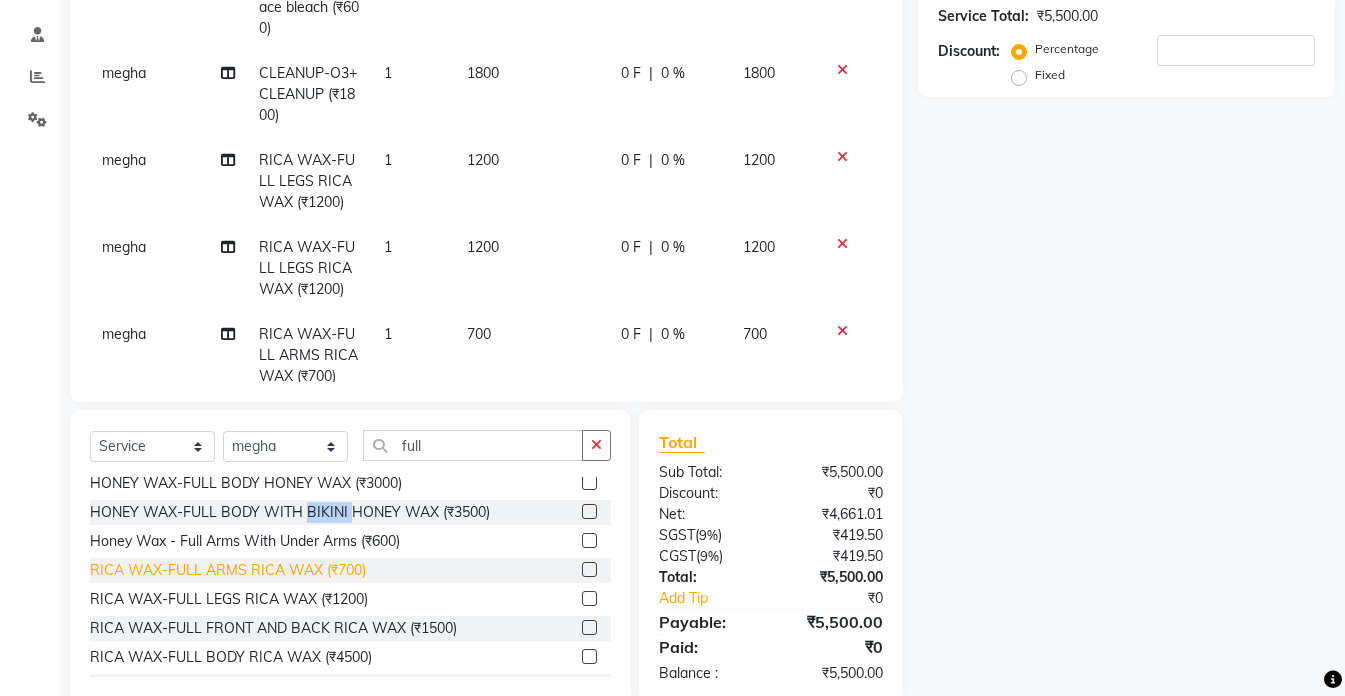 checkbox on "false" 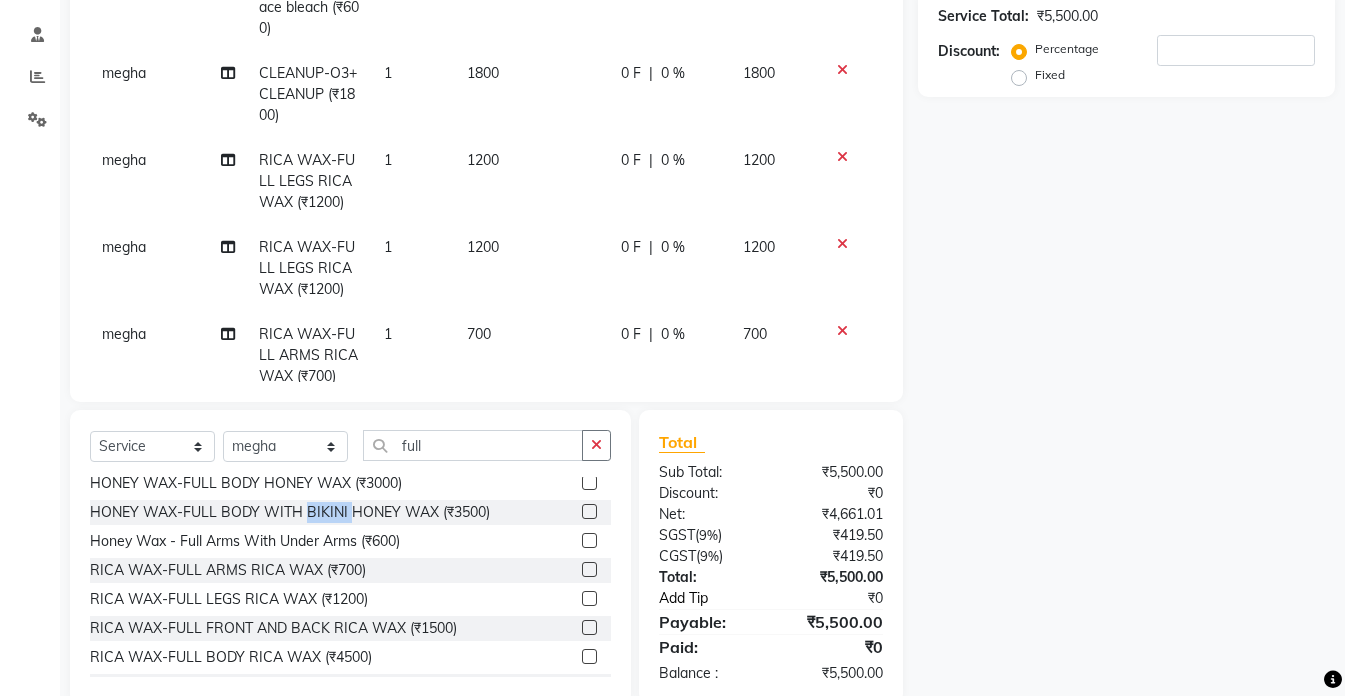 click on "Add Tip" 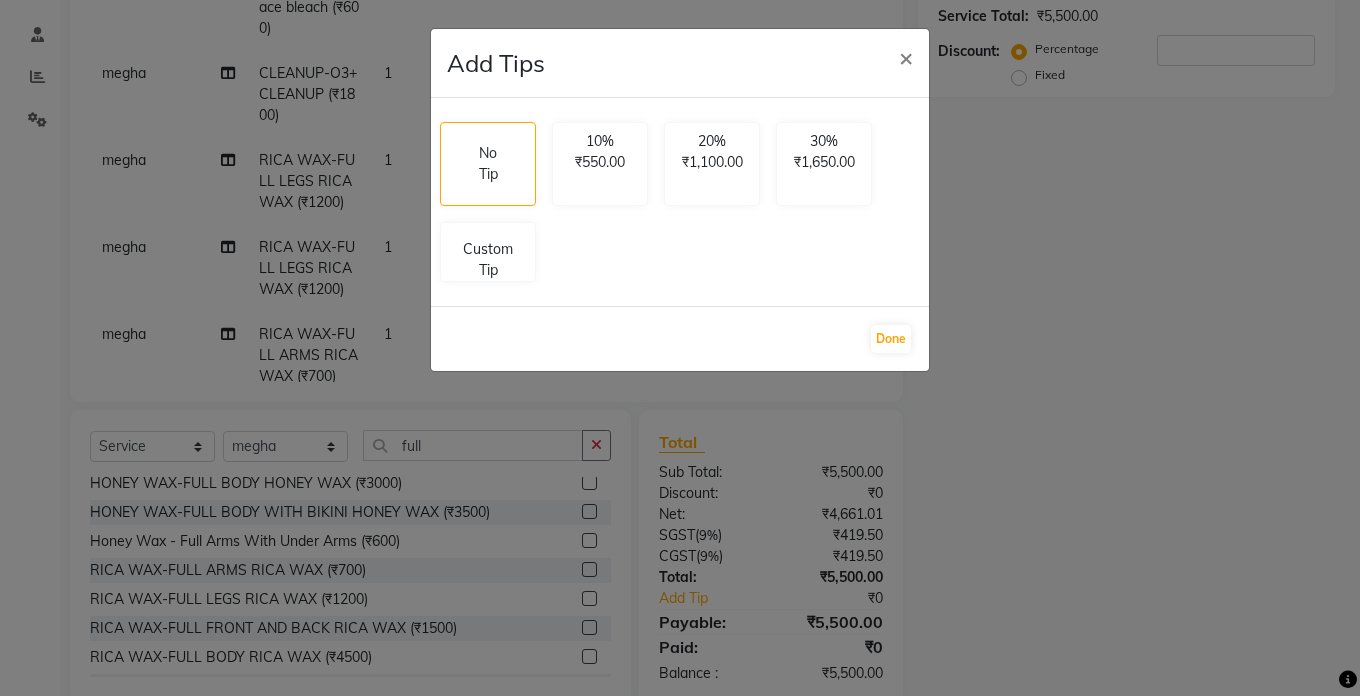 click on "Add Tips × No Tip 10% ₹550.00 20% ₹1,100.00 30% ₹1,650.00 Custom Tip  Done" 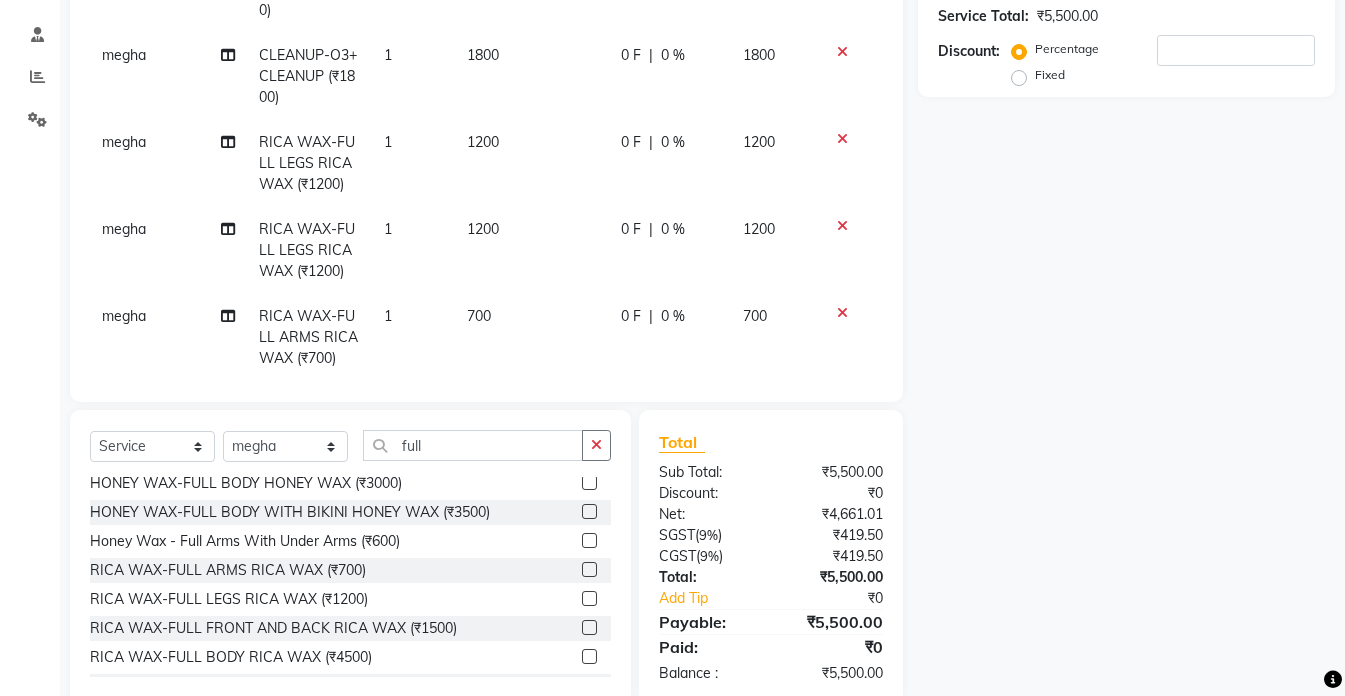 scroll, scrollTop: 48, scrollLeft: 0, axis: vertical 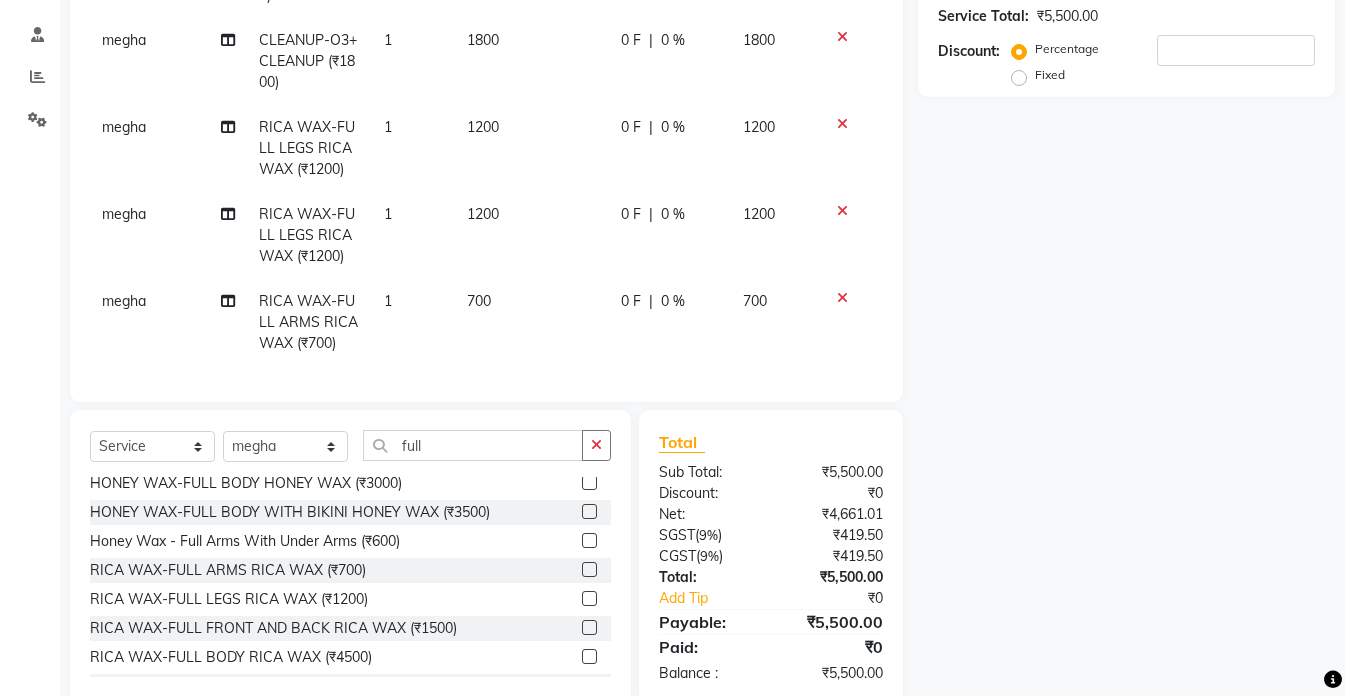 click 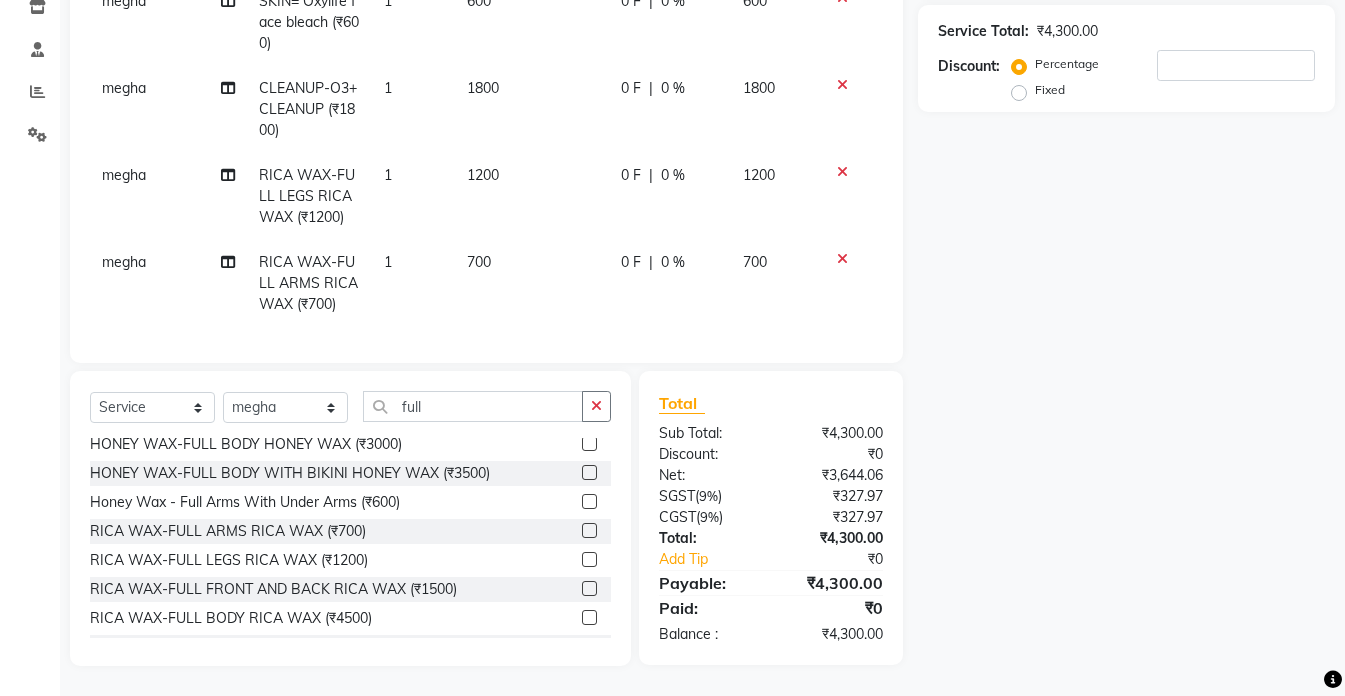 scroll, scrollTop: 351, scrollLeft: 0, axis: vertical 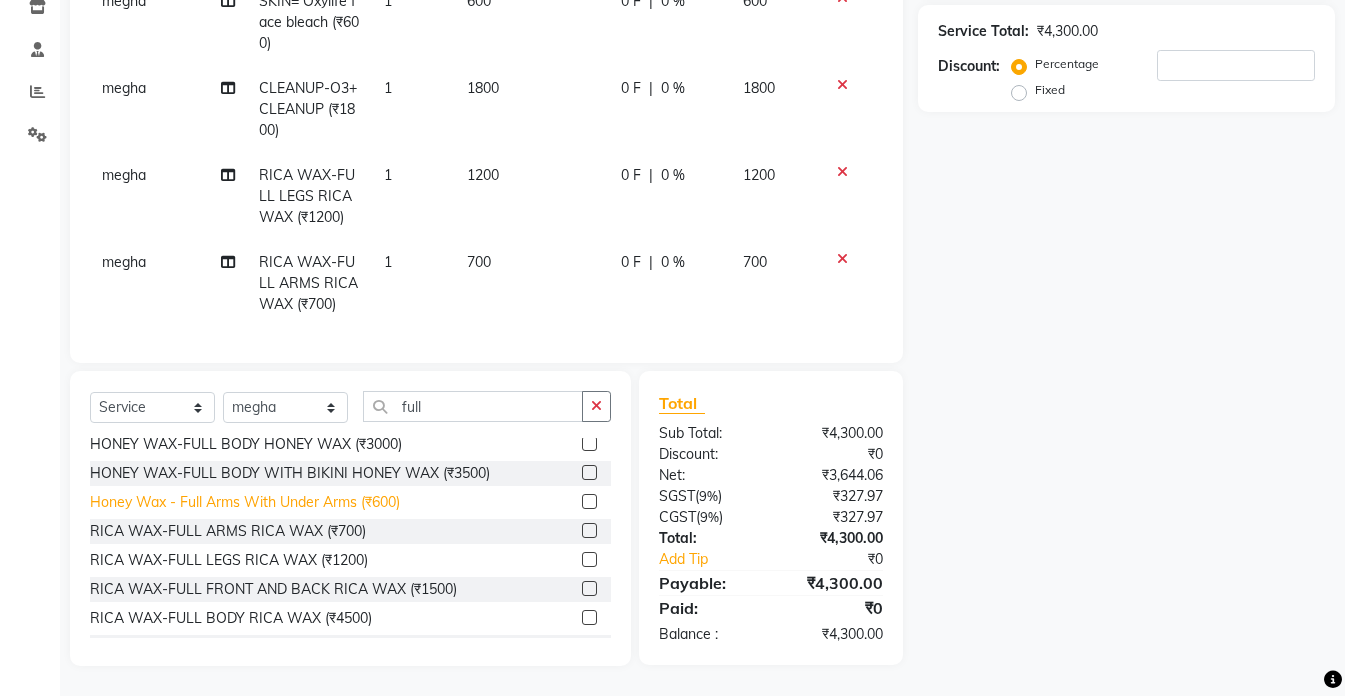click on "Honey Wax - Full Arms With Under Arms (₹600)" 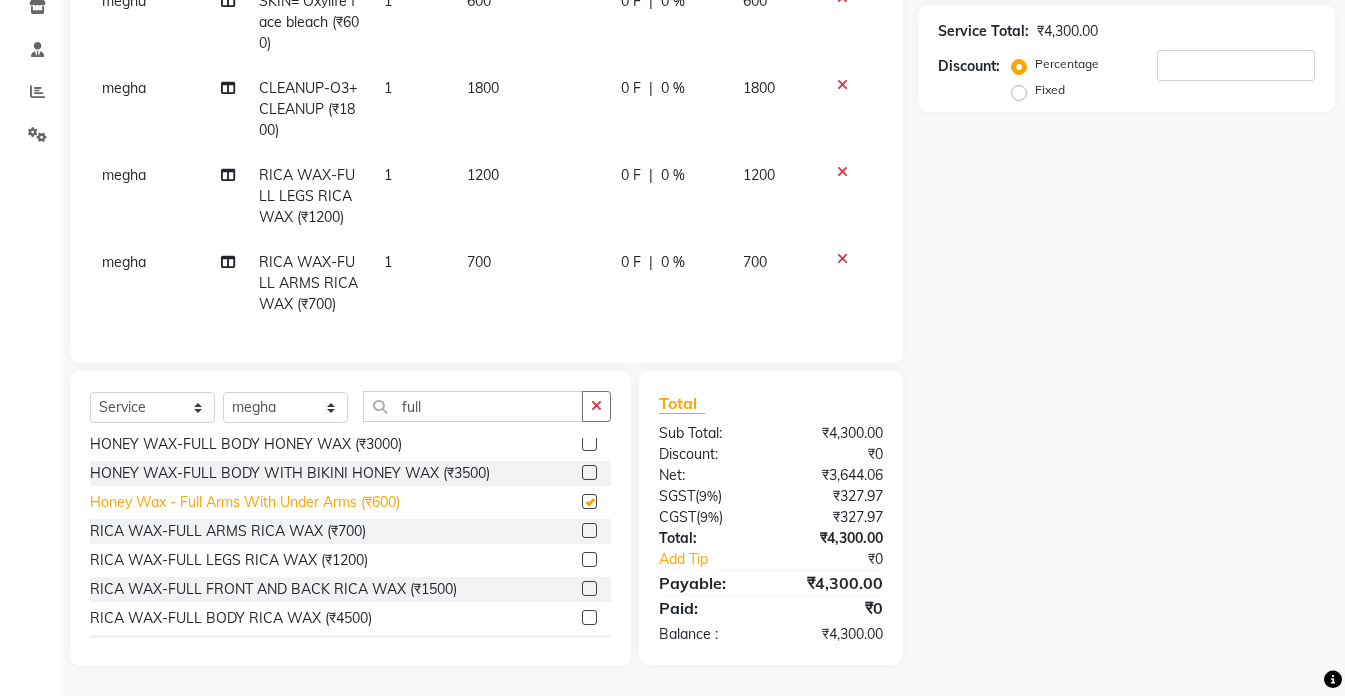 scroll, scrollTop: 366, scrollLeft: 0, axis: vertical 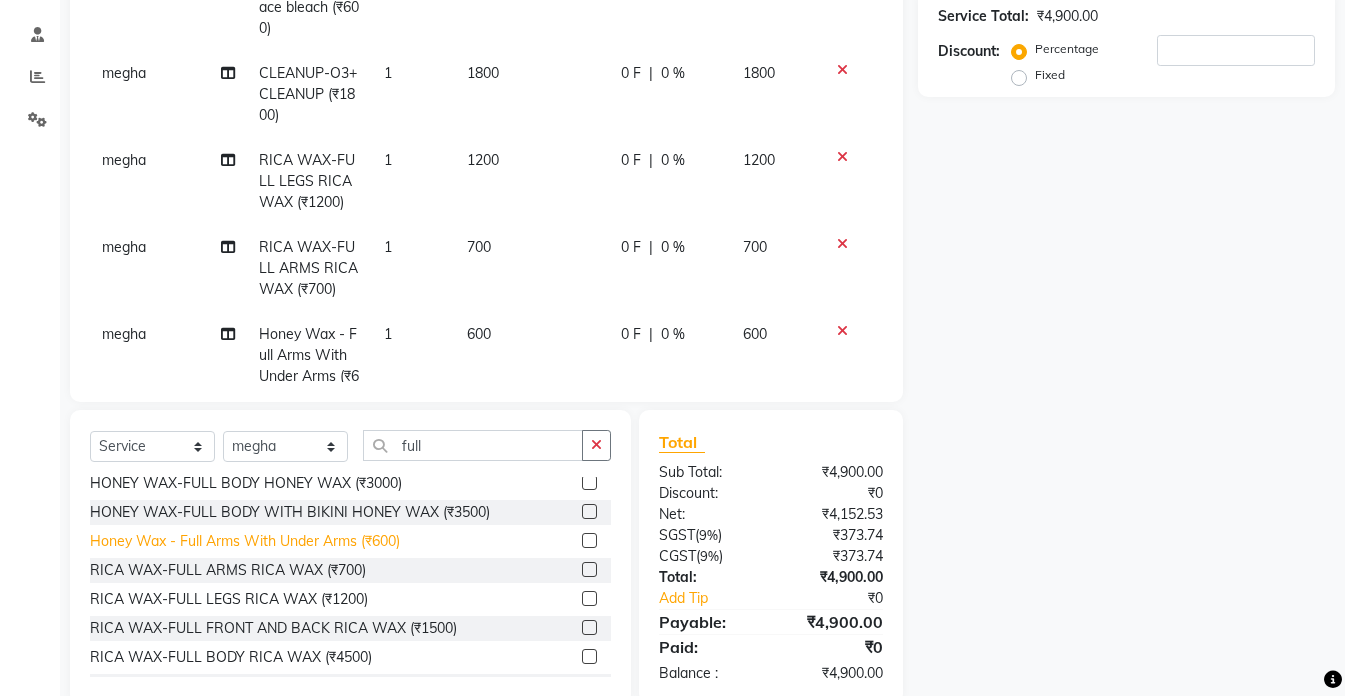 checkbox on "false" 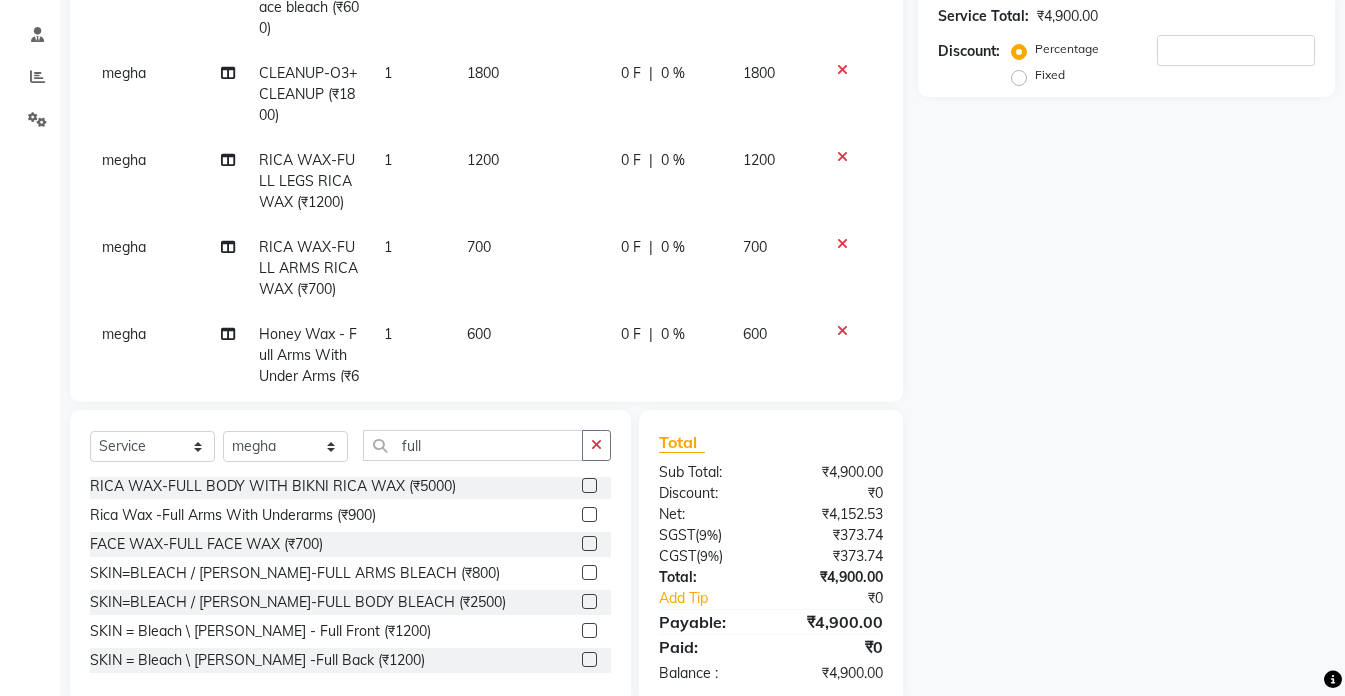 scroll, scrollTop: 251, scrollLeft: 0, axis: vertical 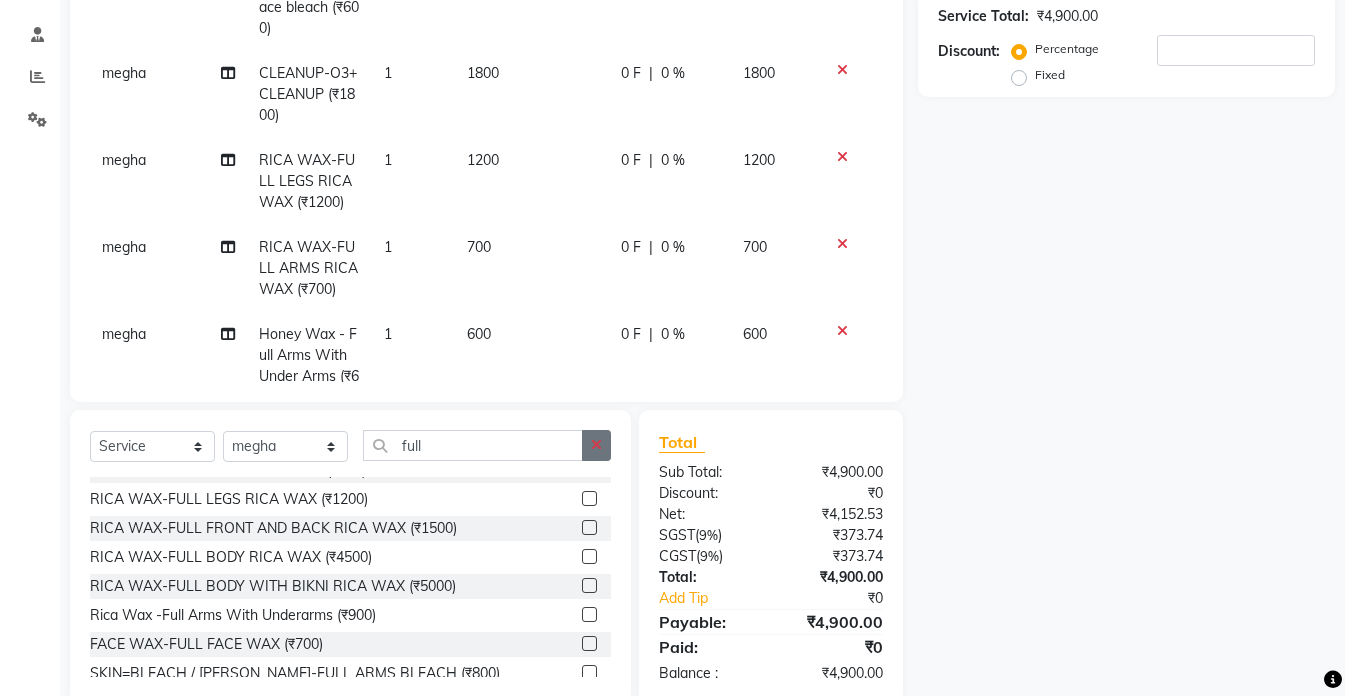 click 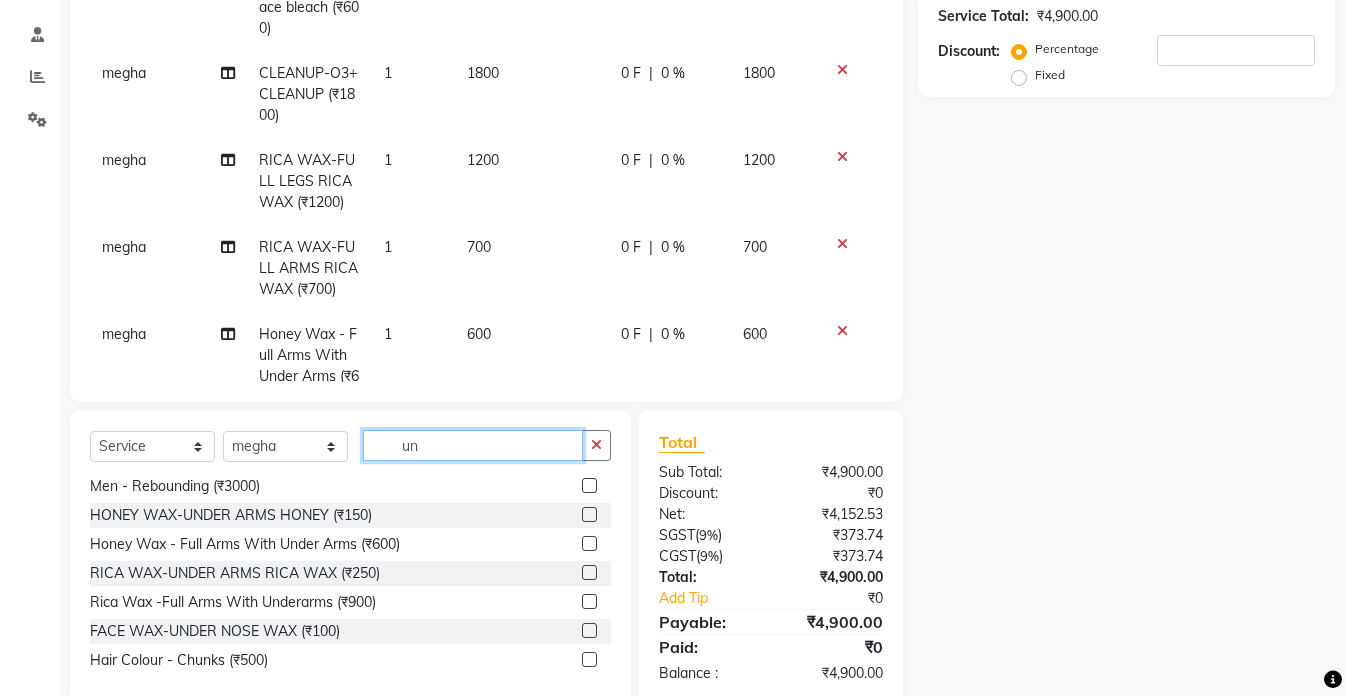 scroll, scrollTop: 0, scrollLeft: 0, axis: both 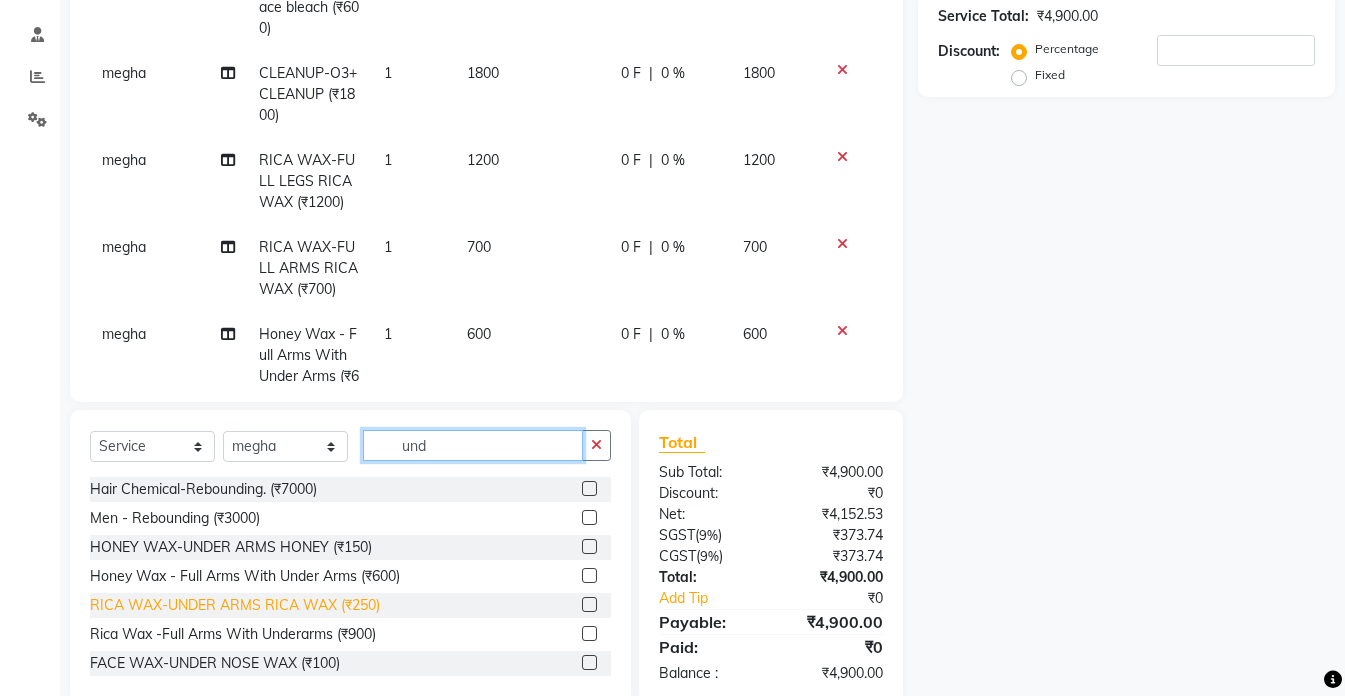 type on "und" 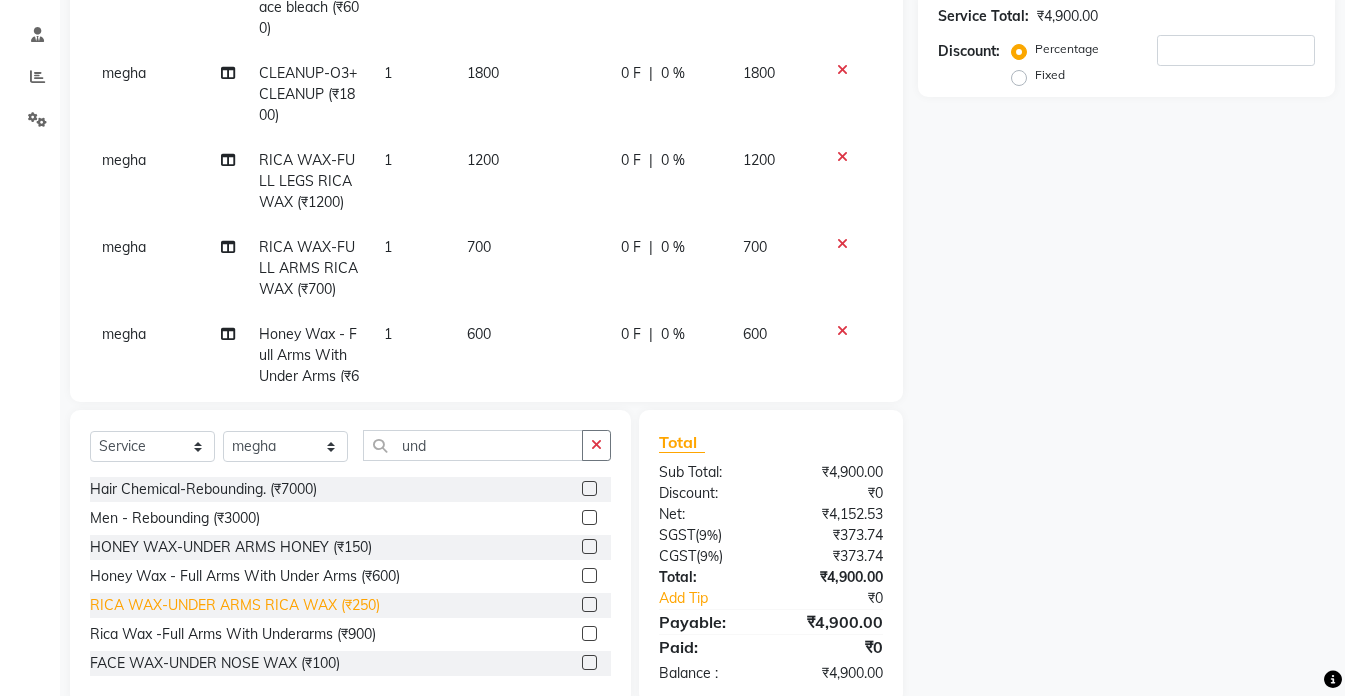 click on "RICA WAX-UNDER ARMS RICA WAX (₹250)" 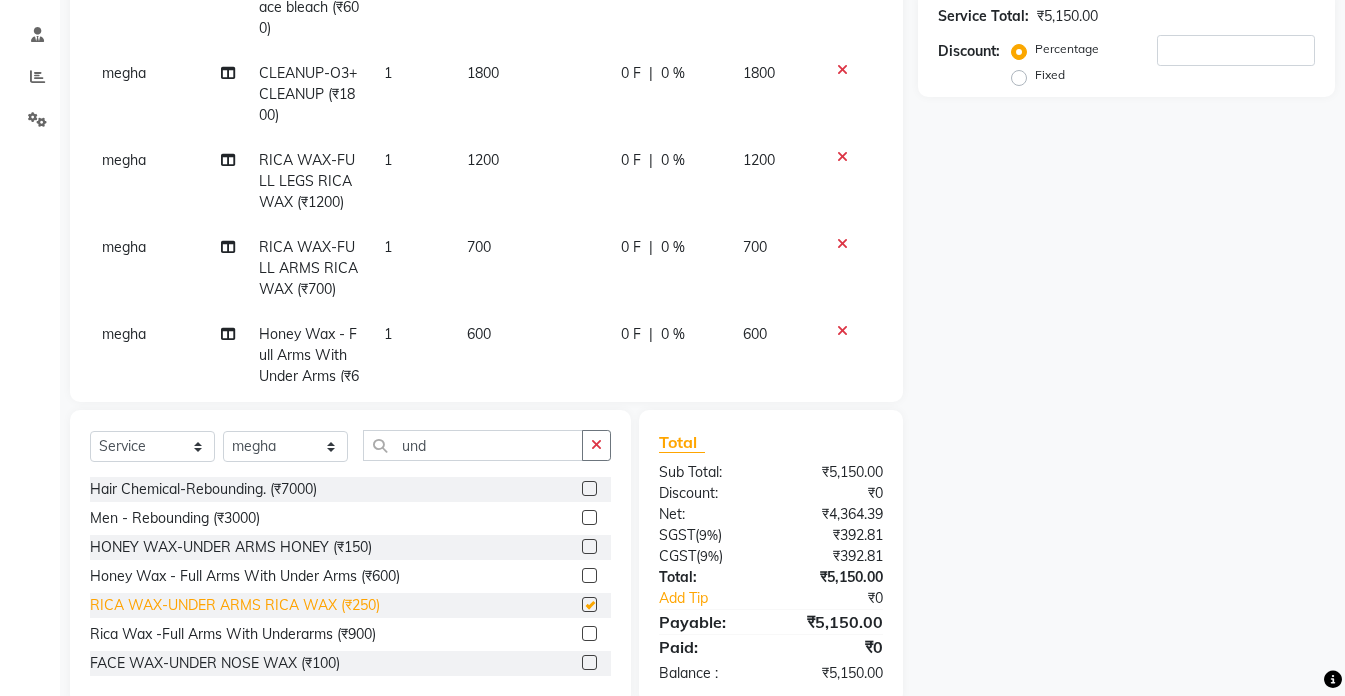checkbox on "false" 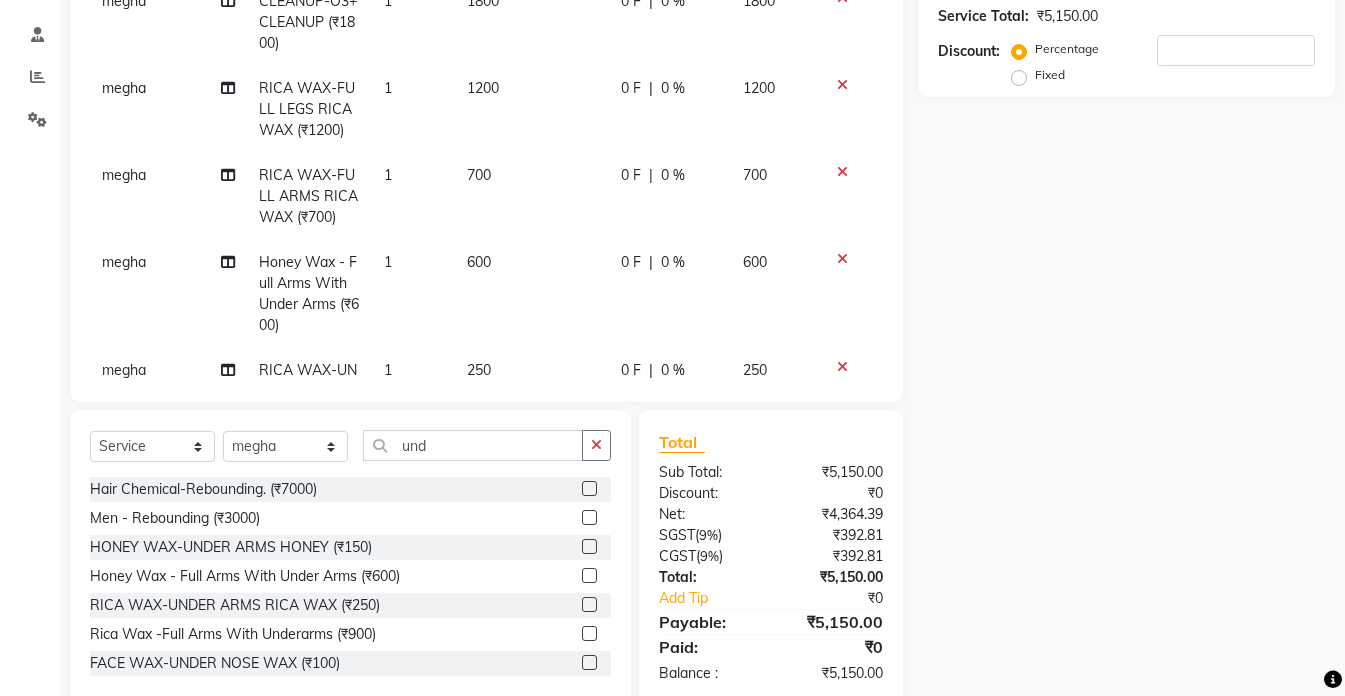 scroll, scrollTop: 177, scrollLeft: 0, axis: vertical 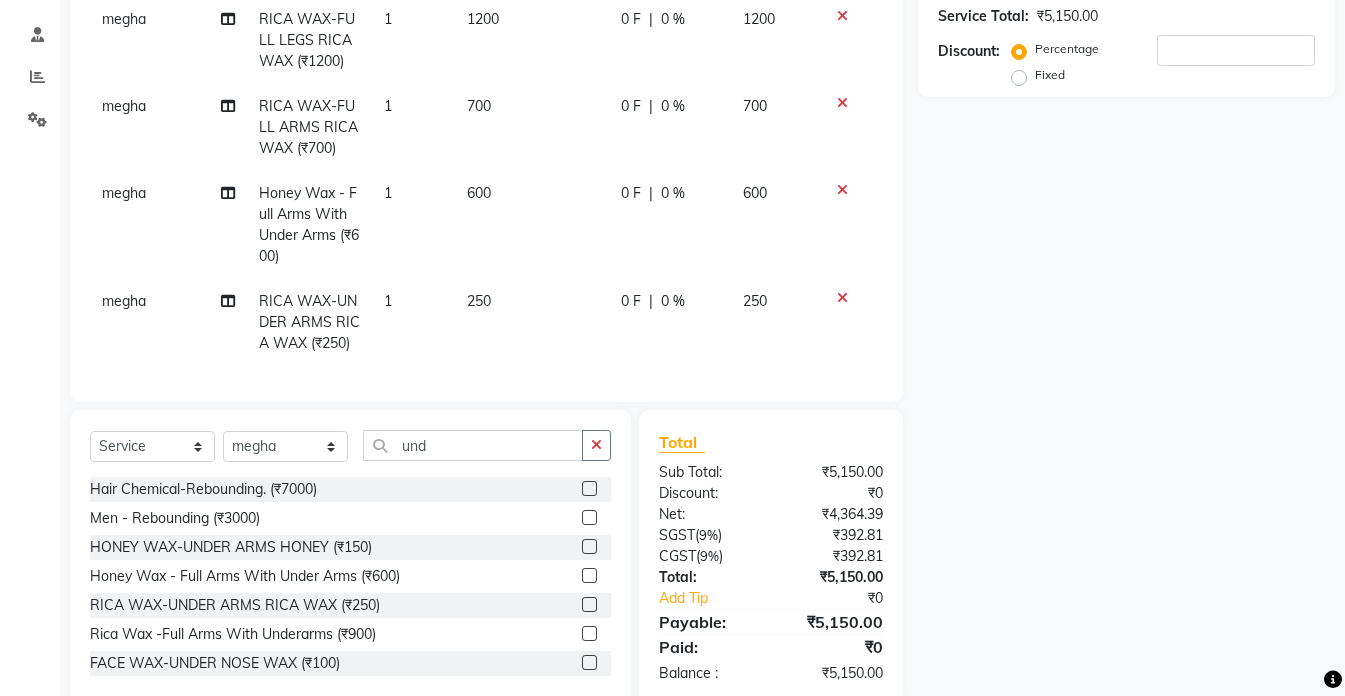 click 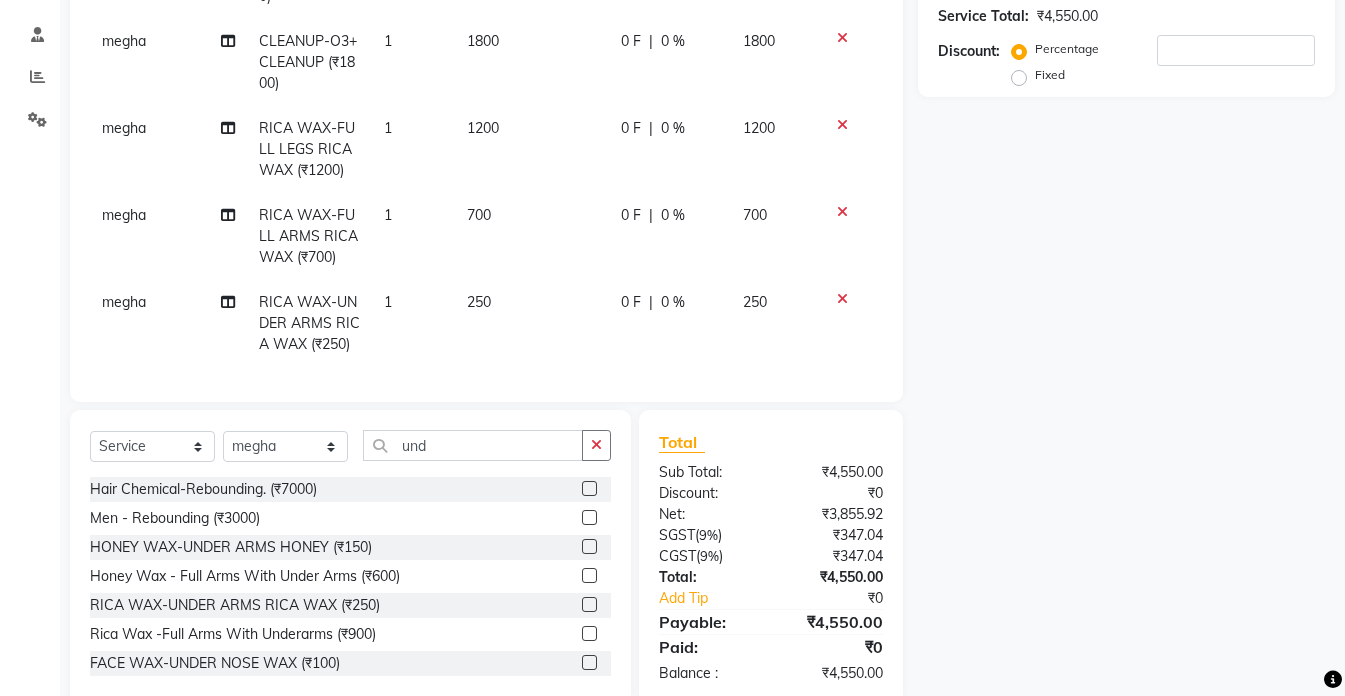 scroll, scrollTop: 0, scrollLeft: 0, axis: both 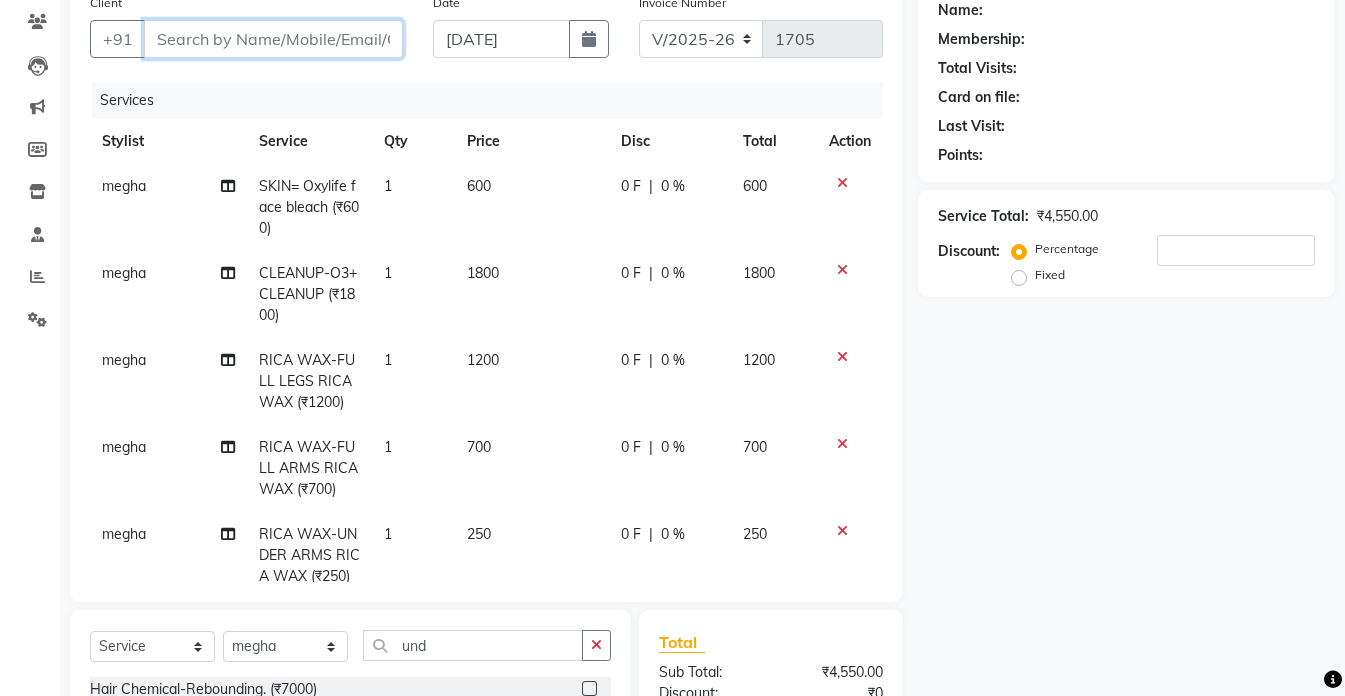 click on "Client" at bounding box center [273, 39] 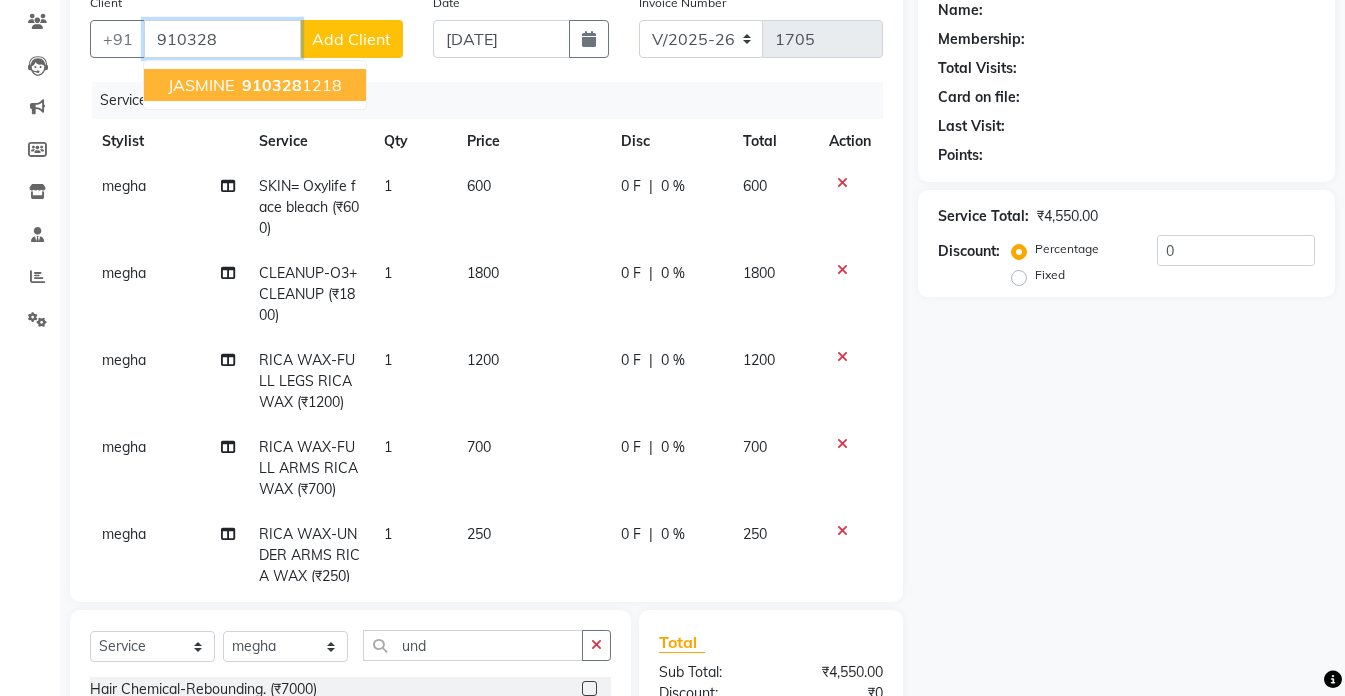 click on "910328" at bounding box center [272, 85] 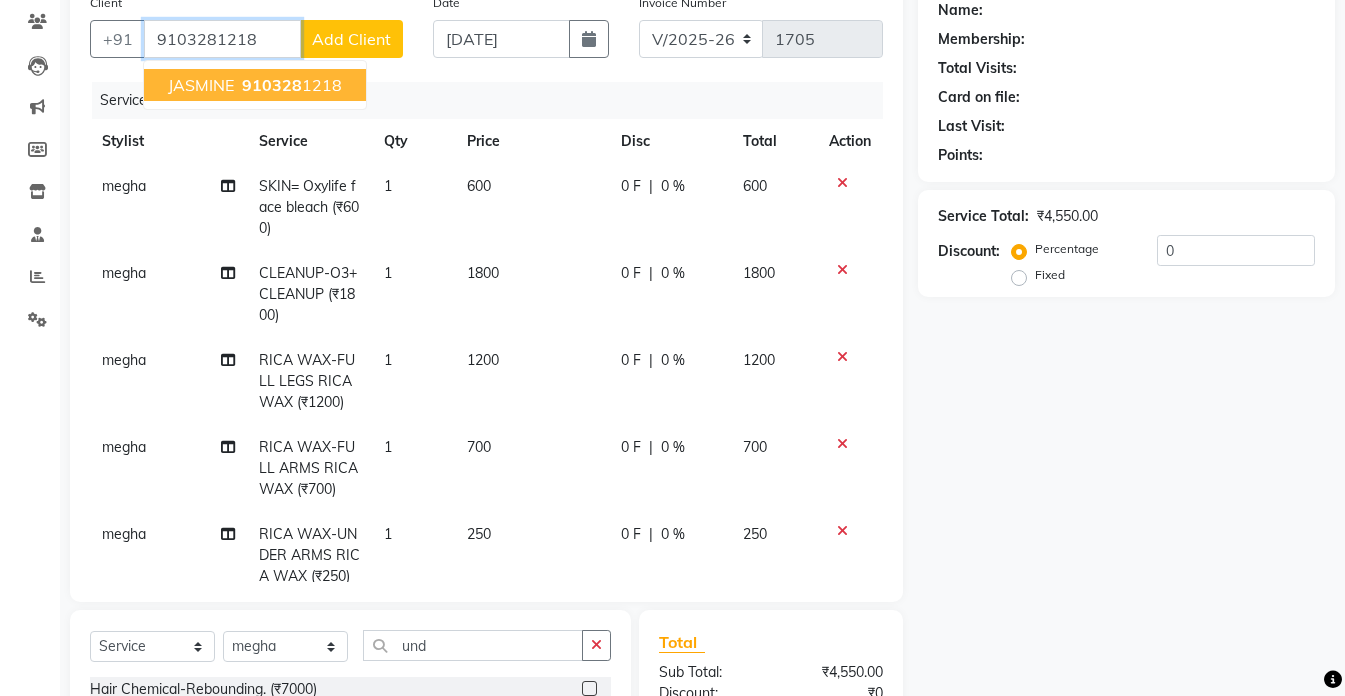 type on "9103281218" 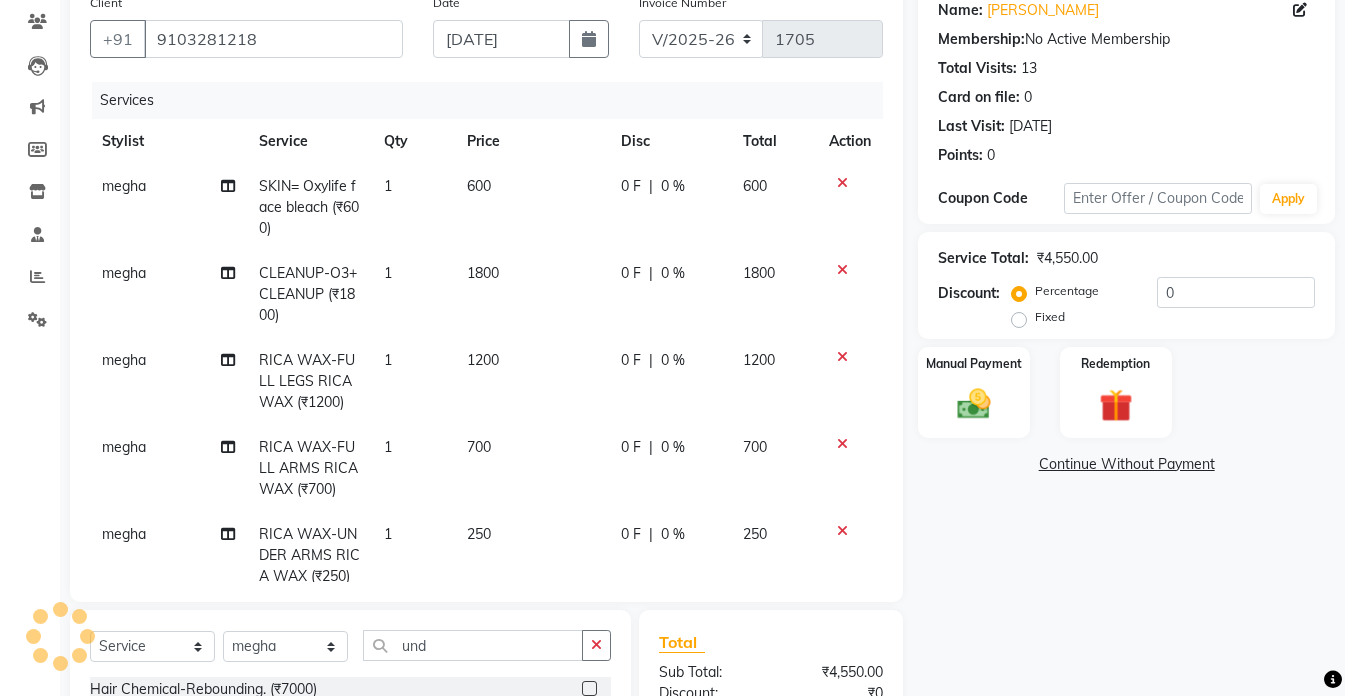 scroll, scrollTop: 69, scrollLeft: 0, axis: vertical 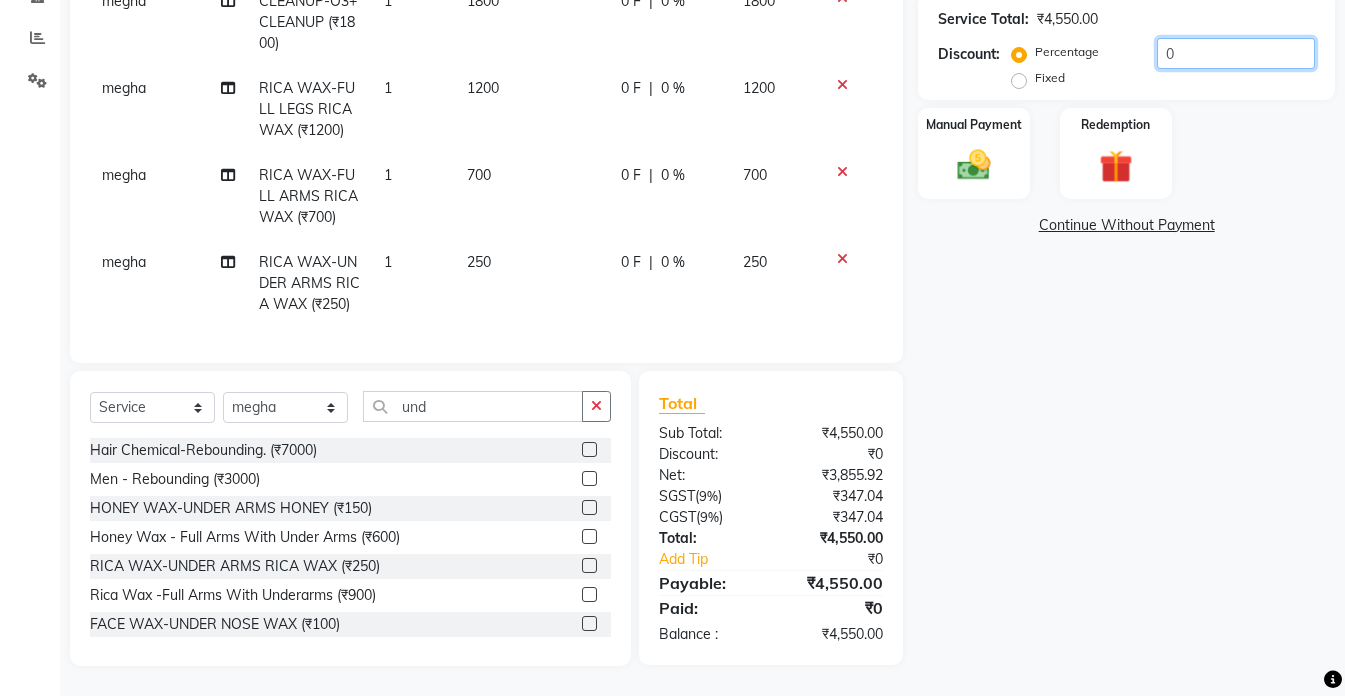 click on "0" 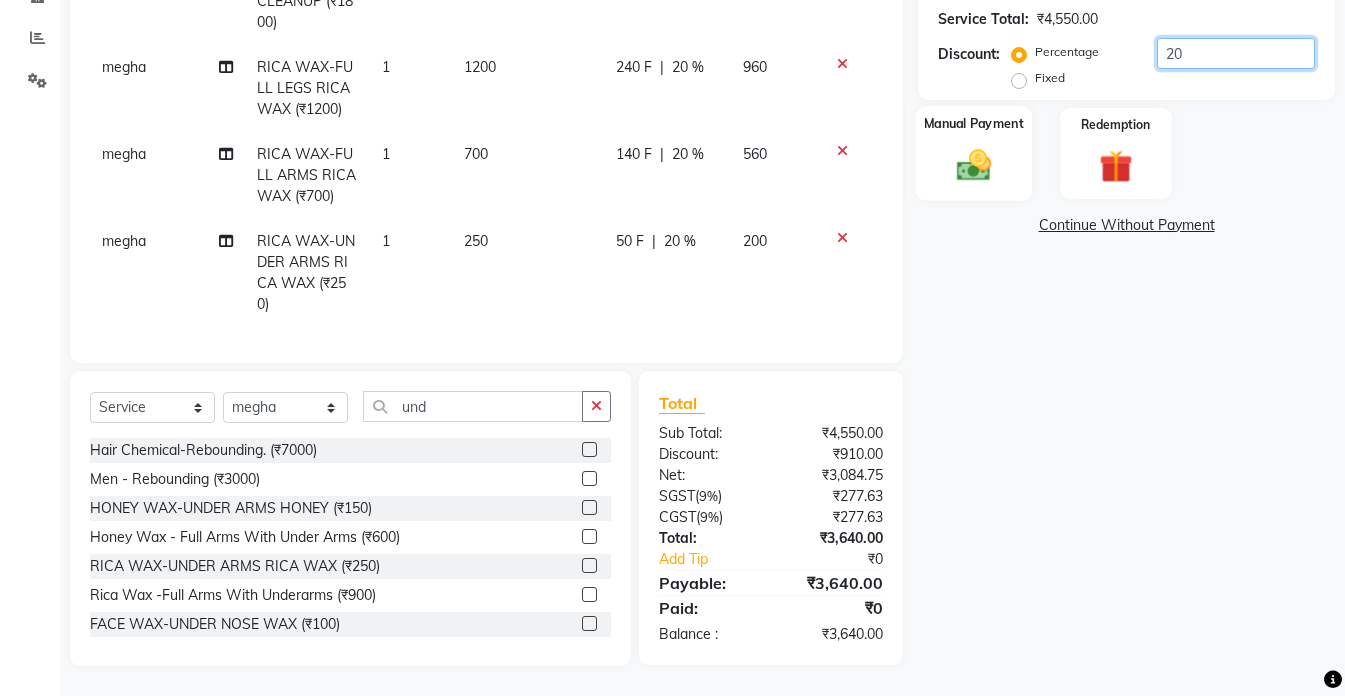 type on "20" 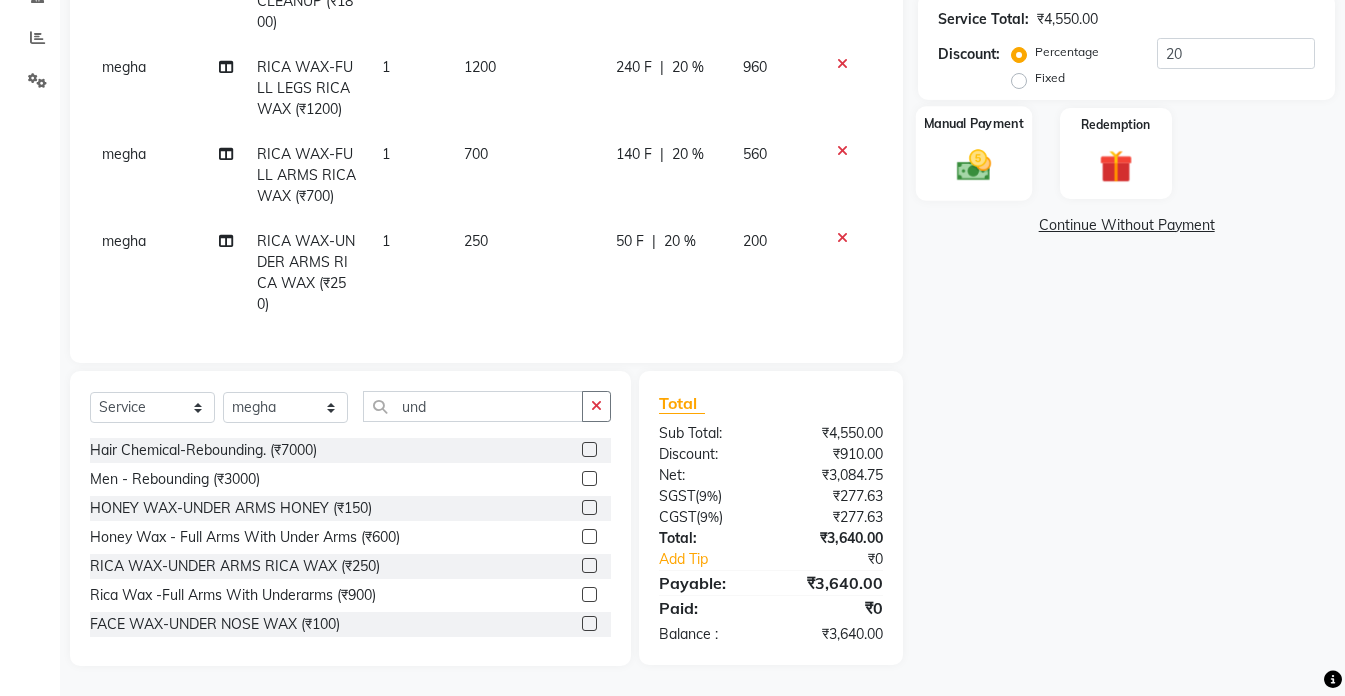 click 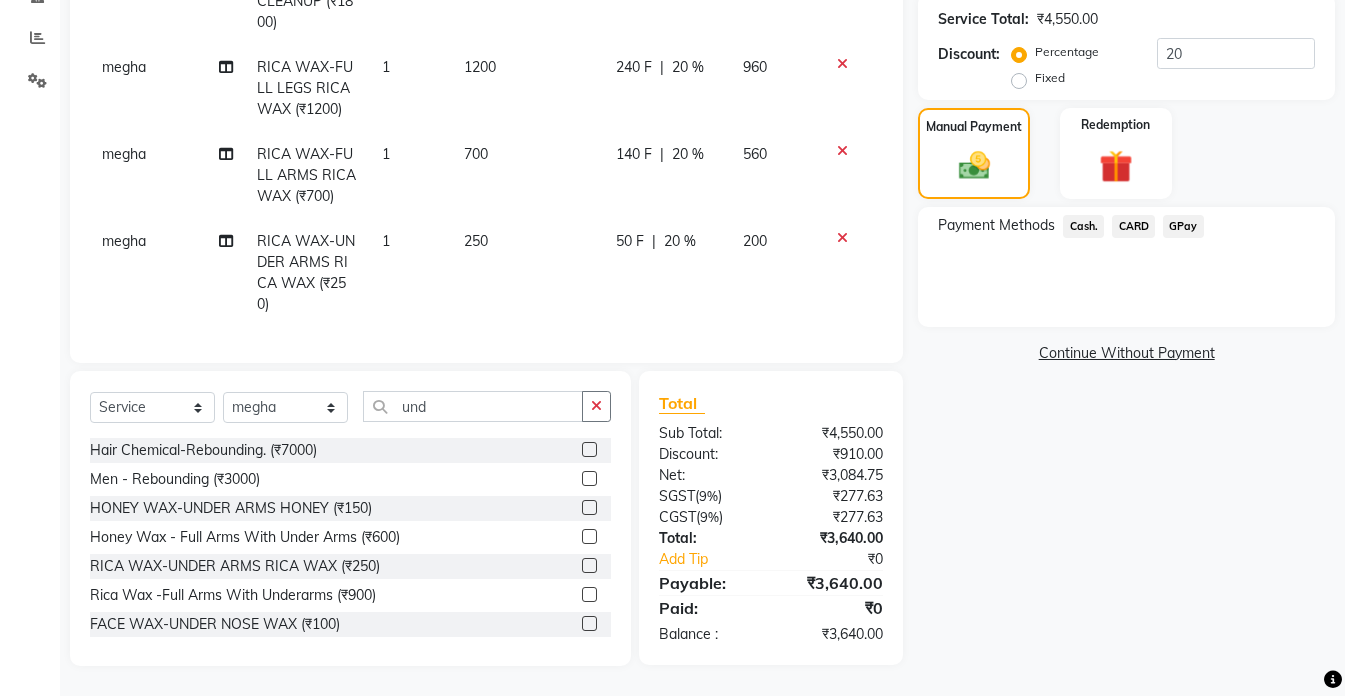 click on "GPay" 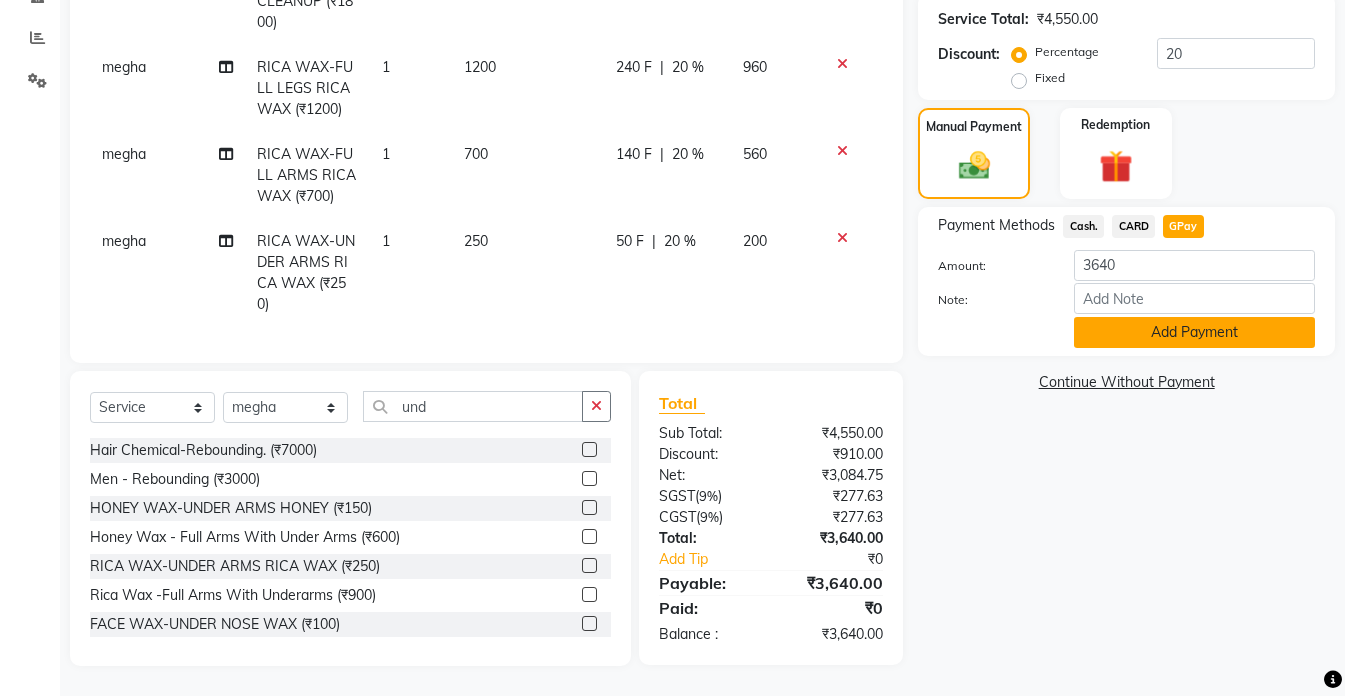 click on "Add Payment" 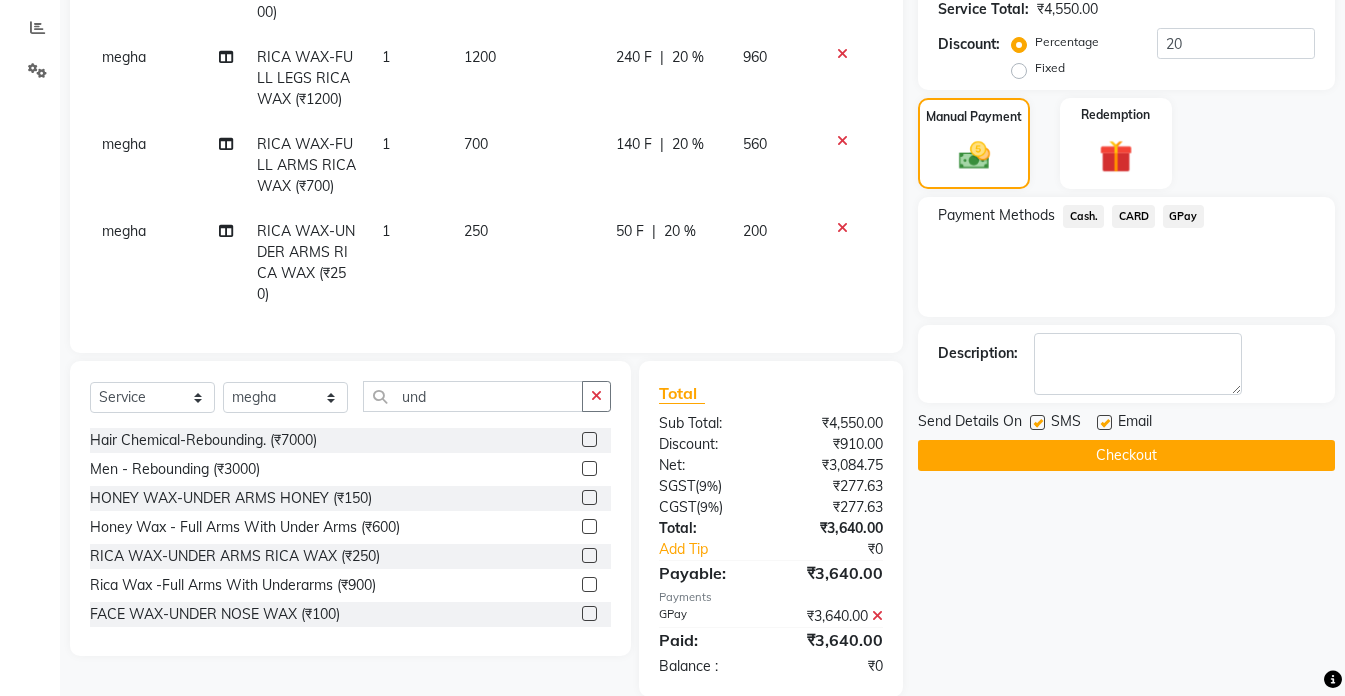scroll, scrollTop: 446, scrollLeft: 0, axis: vertical 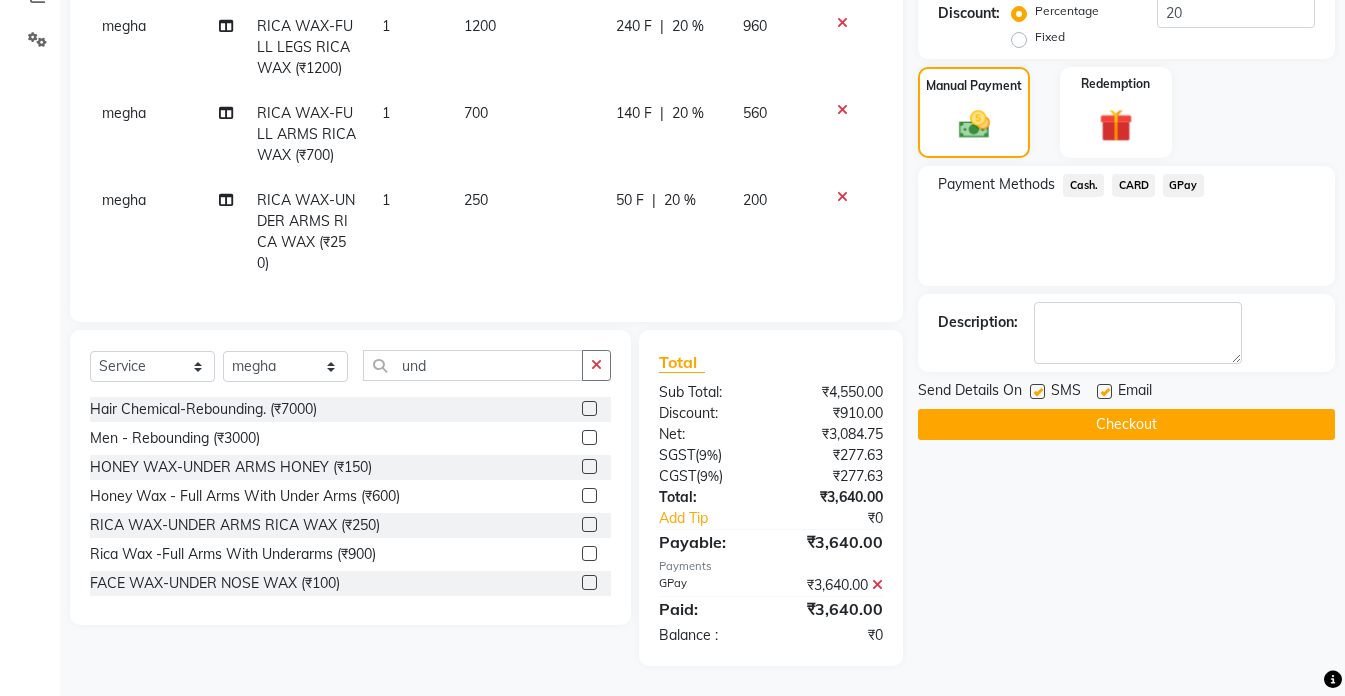 click on "Checkout" 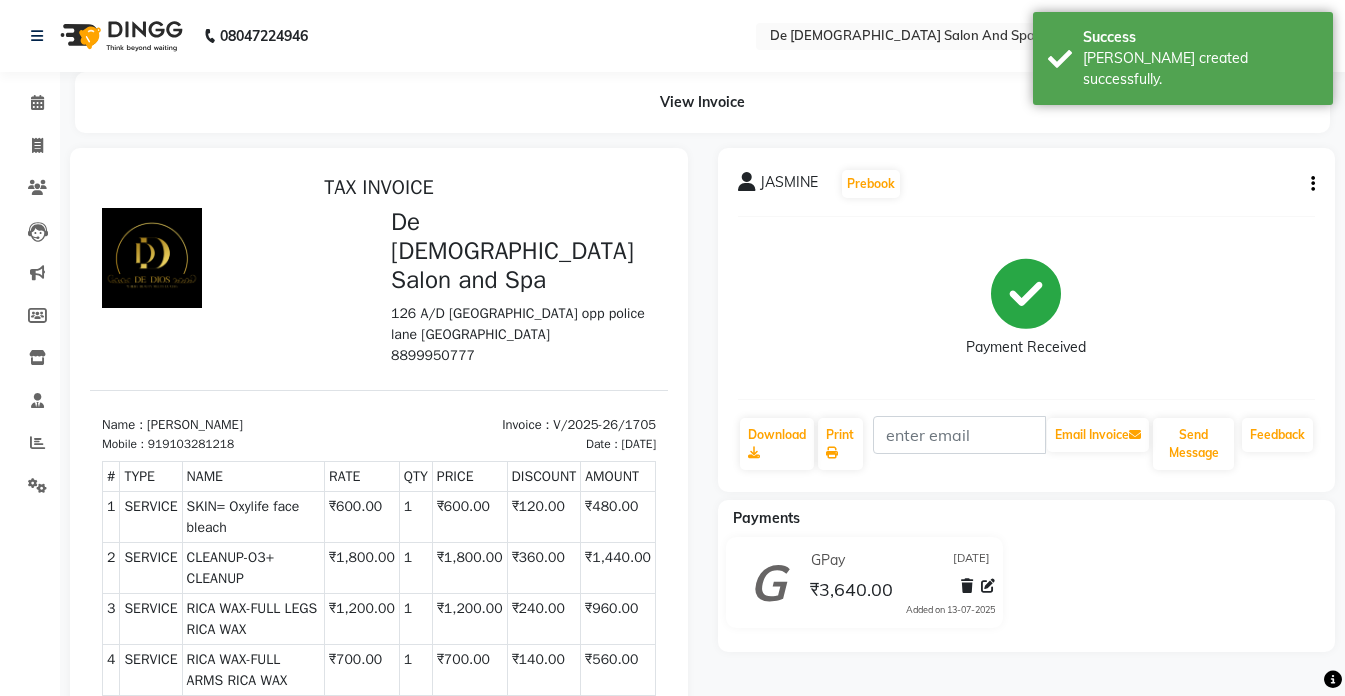 scroll, scrollTop: 0, scrollLeft: 0, axis: both 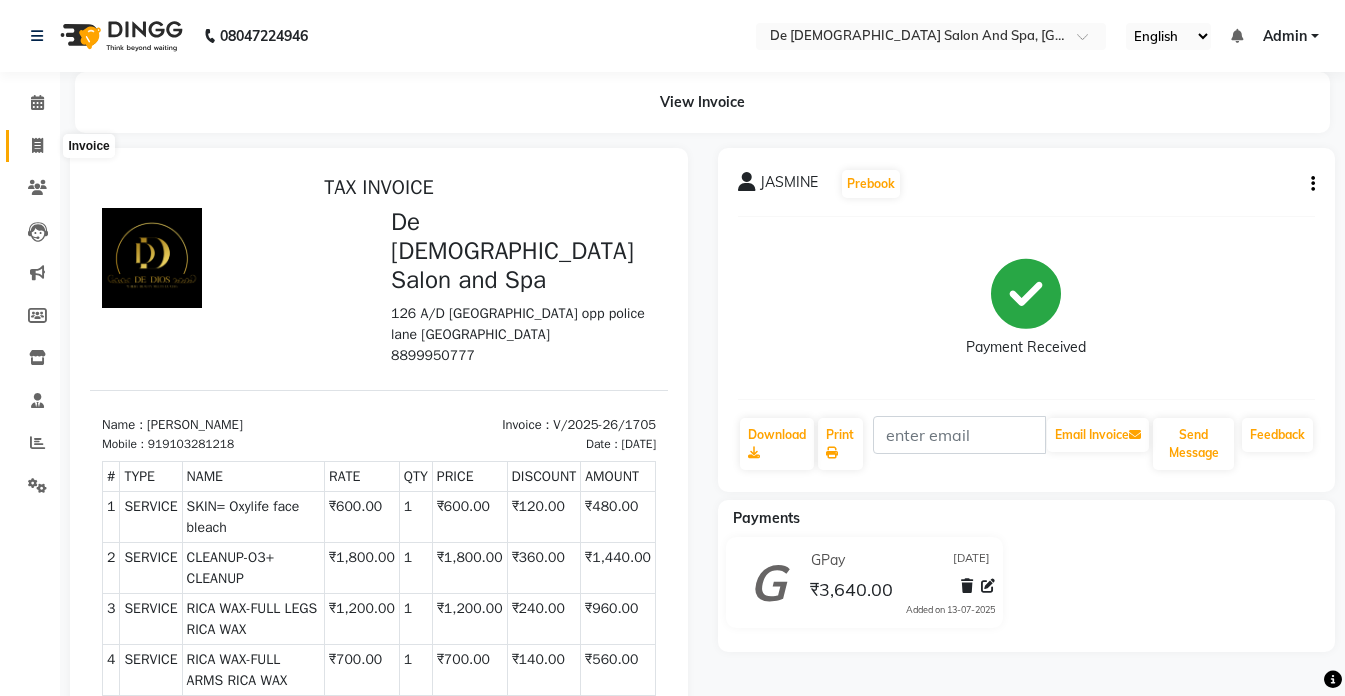 click 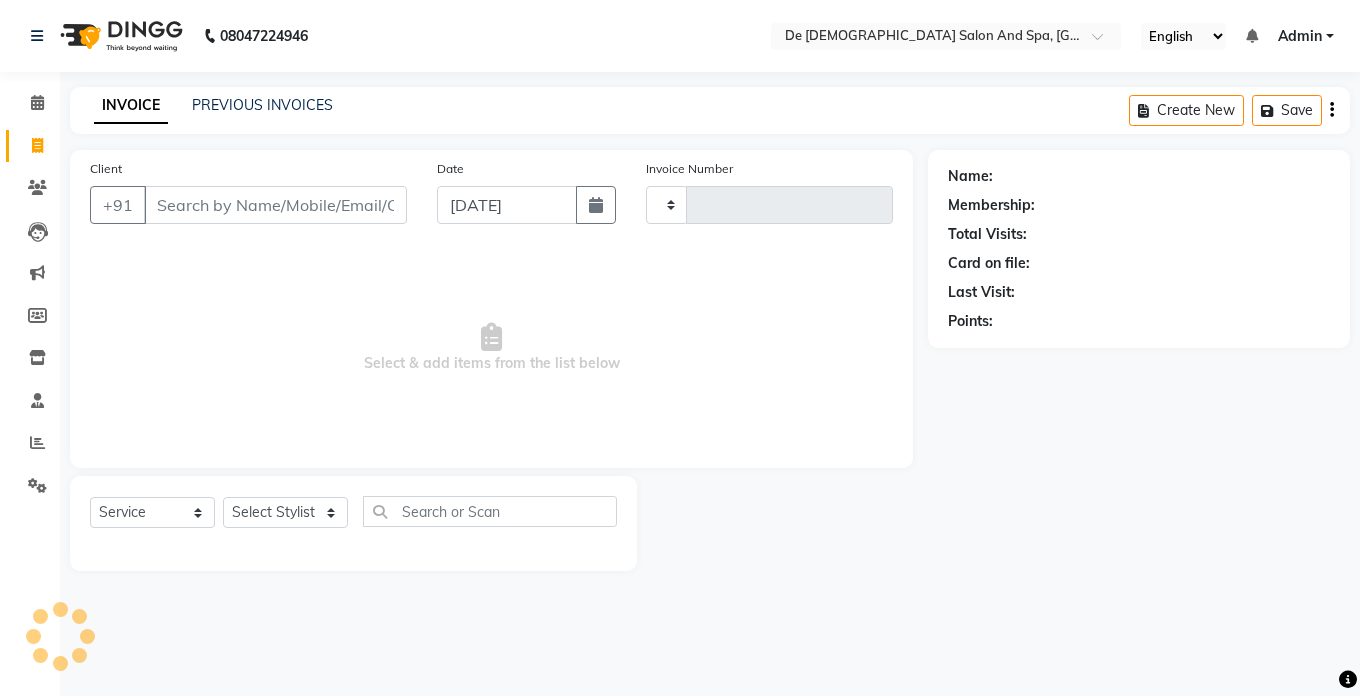 type on "1706" 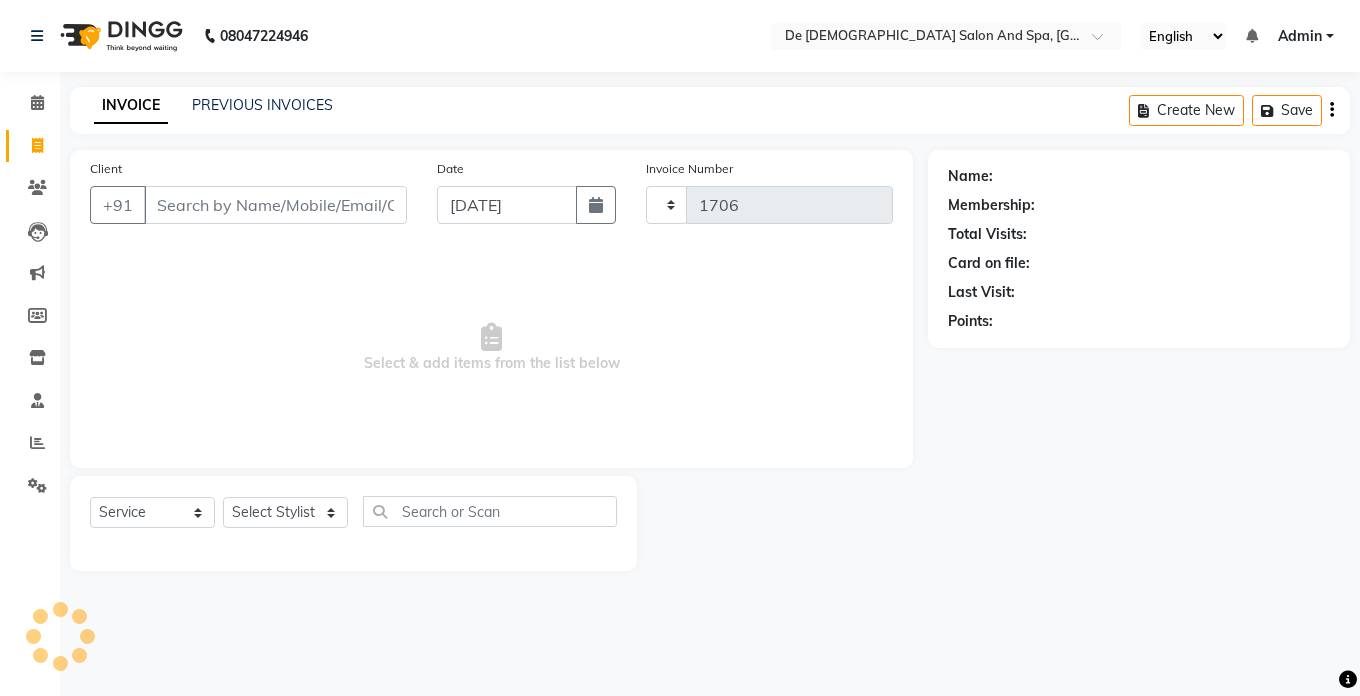 select on "6431" 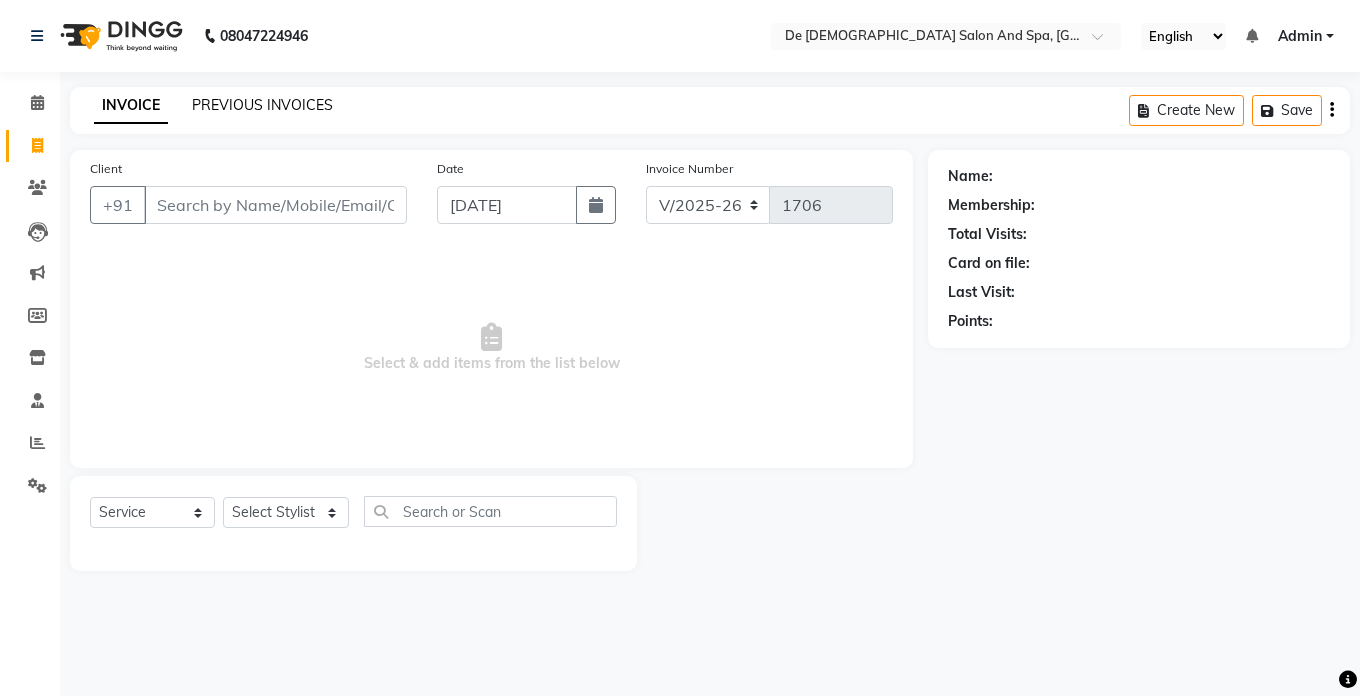 click on "PREVIOUS INVOICES" 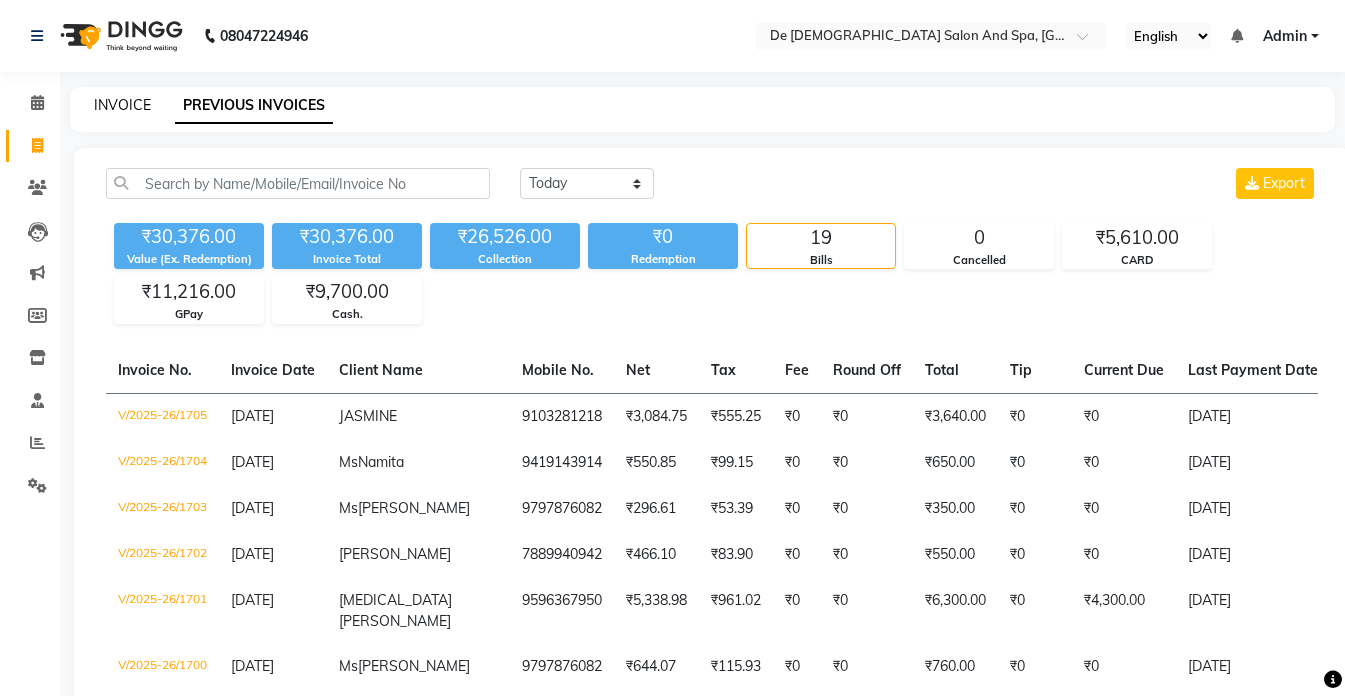 click on "INVOICE" 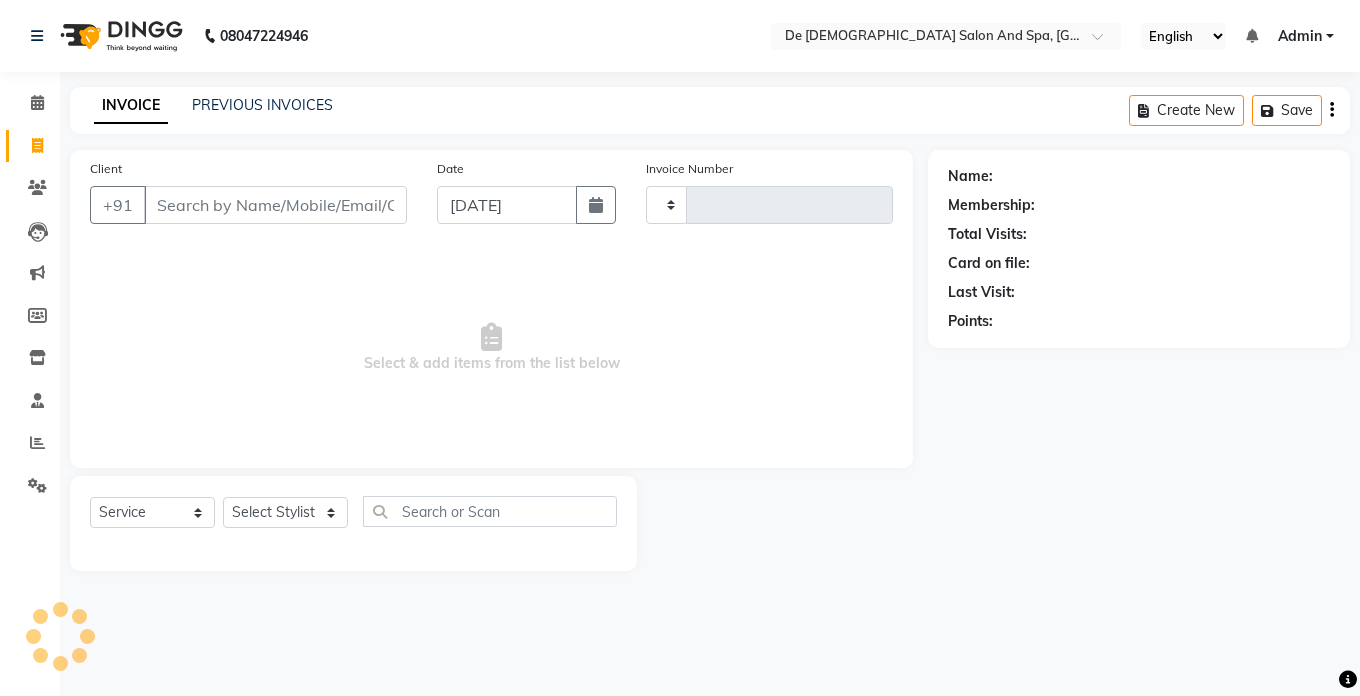 type on "1706" 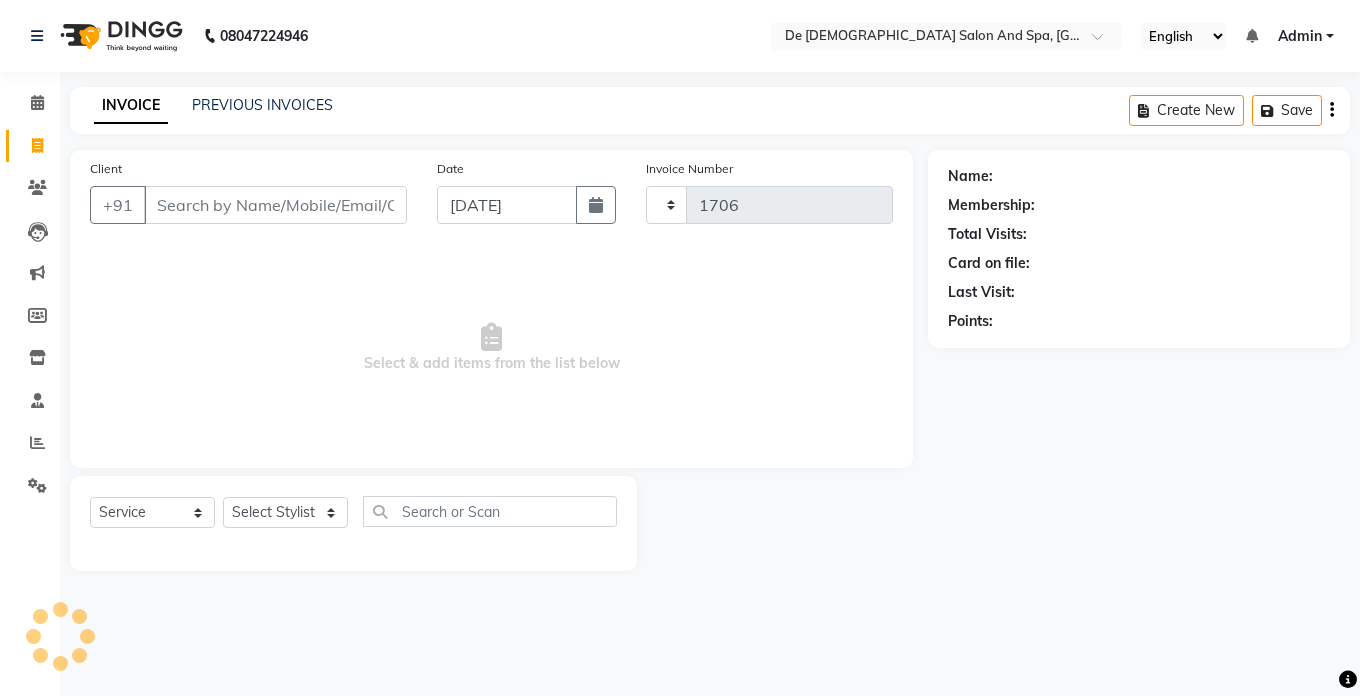 select on "6431" 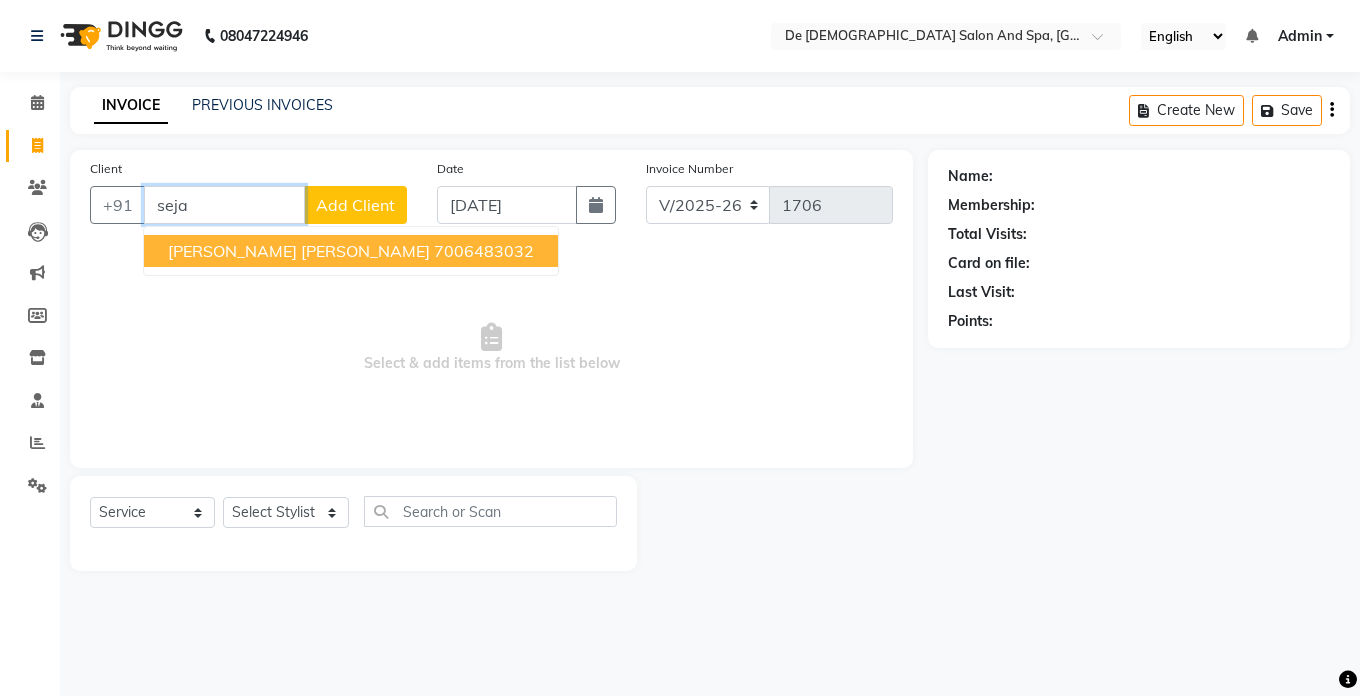 click on "[PERSON_NAME] [PERSON_NAME]" at bounding box center [299, 251] 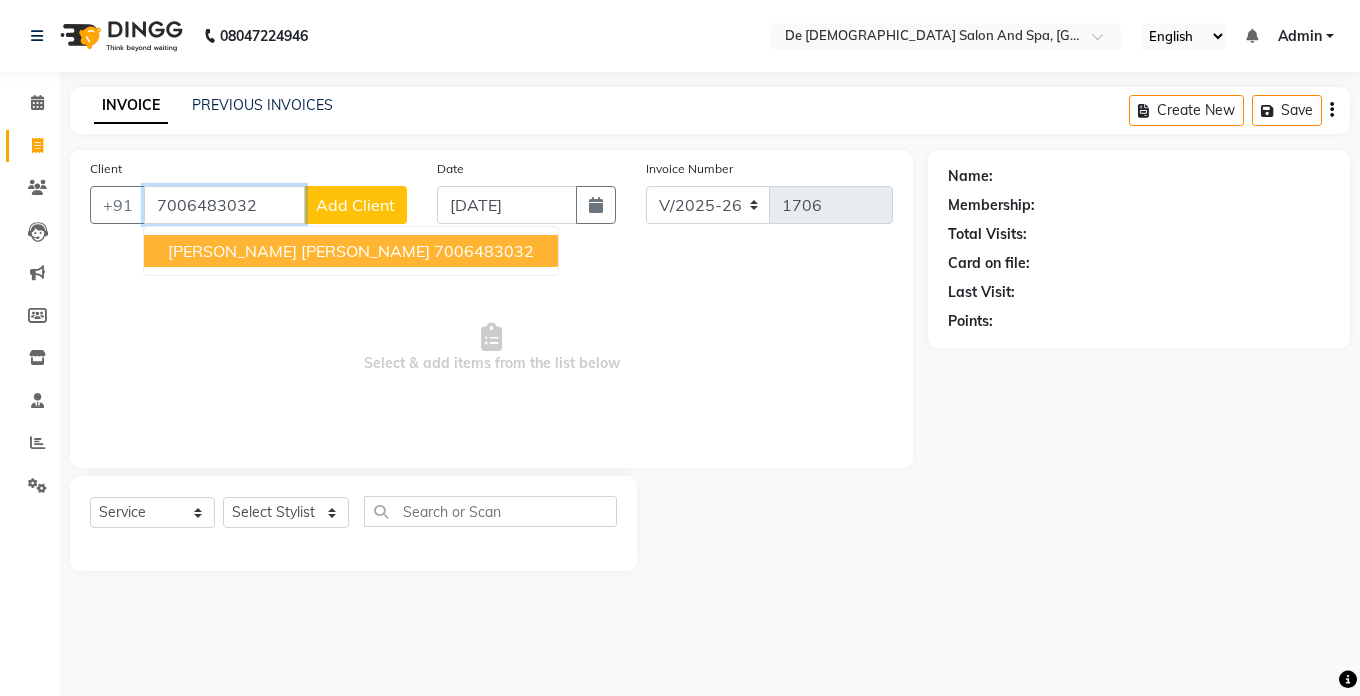 type on "7006483032" 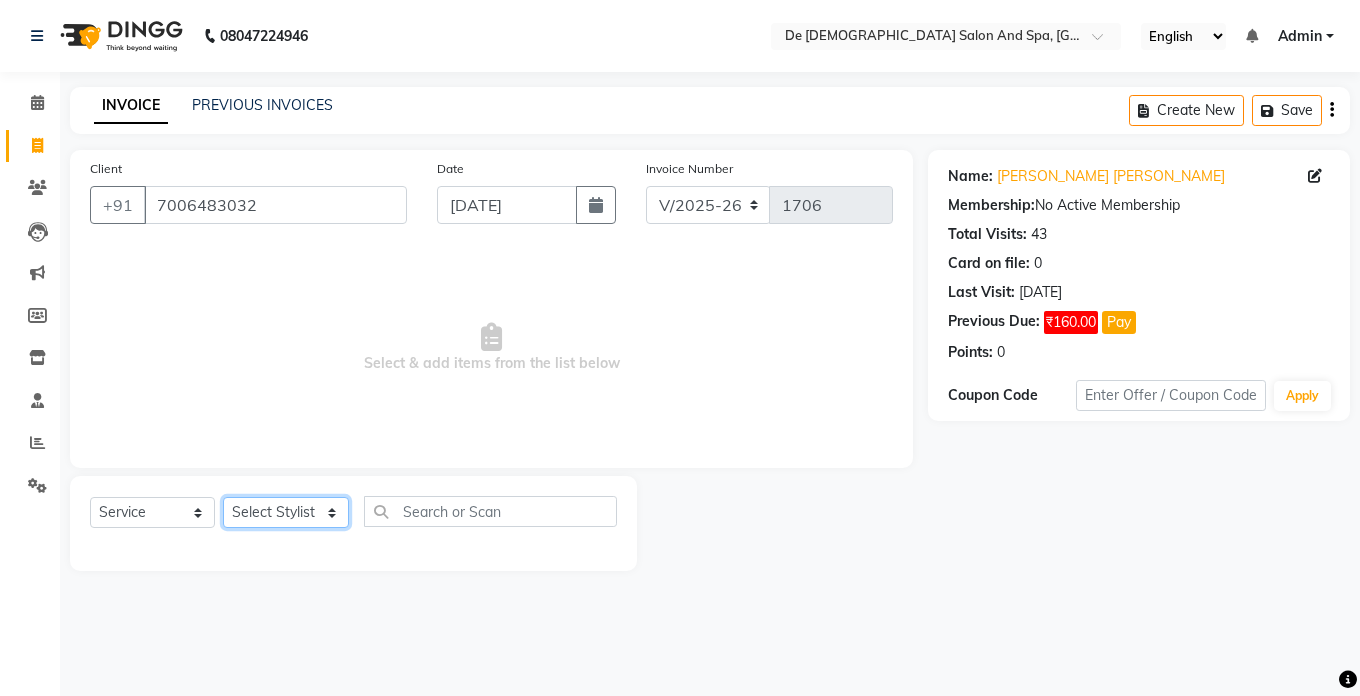 click on "Select Stylist akshay aman [PERSON_NAME] [PERSON_NAME]  [MEDICAL_DATA][PERSON_NAME] [PERSON_NAME] [DATE][PERSON_NAME]" 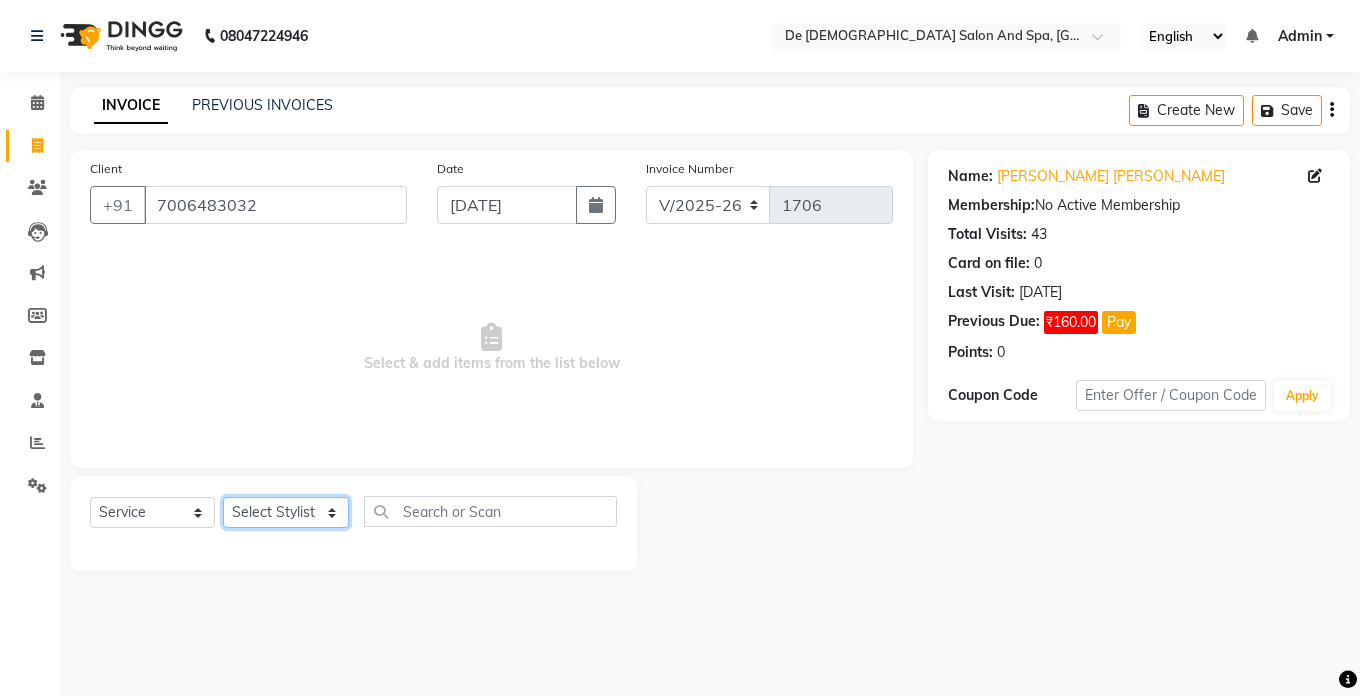 select on "49201" 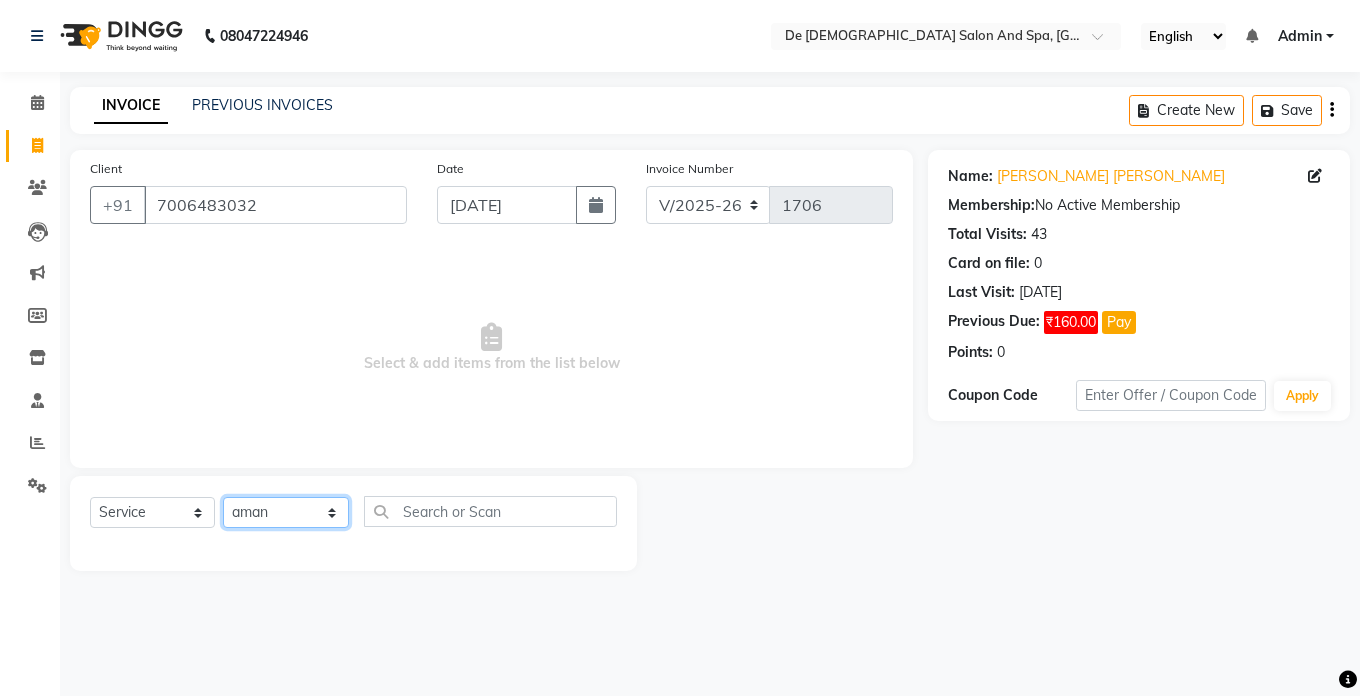 click on "Select Stylist akshay aman [PERSON_NAME] [PERSON_NAME]  [MEDICAL_DATA][PERSON_NAME] [PERSON_NAME] [DATE][PERSON_NAME]" 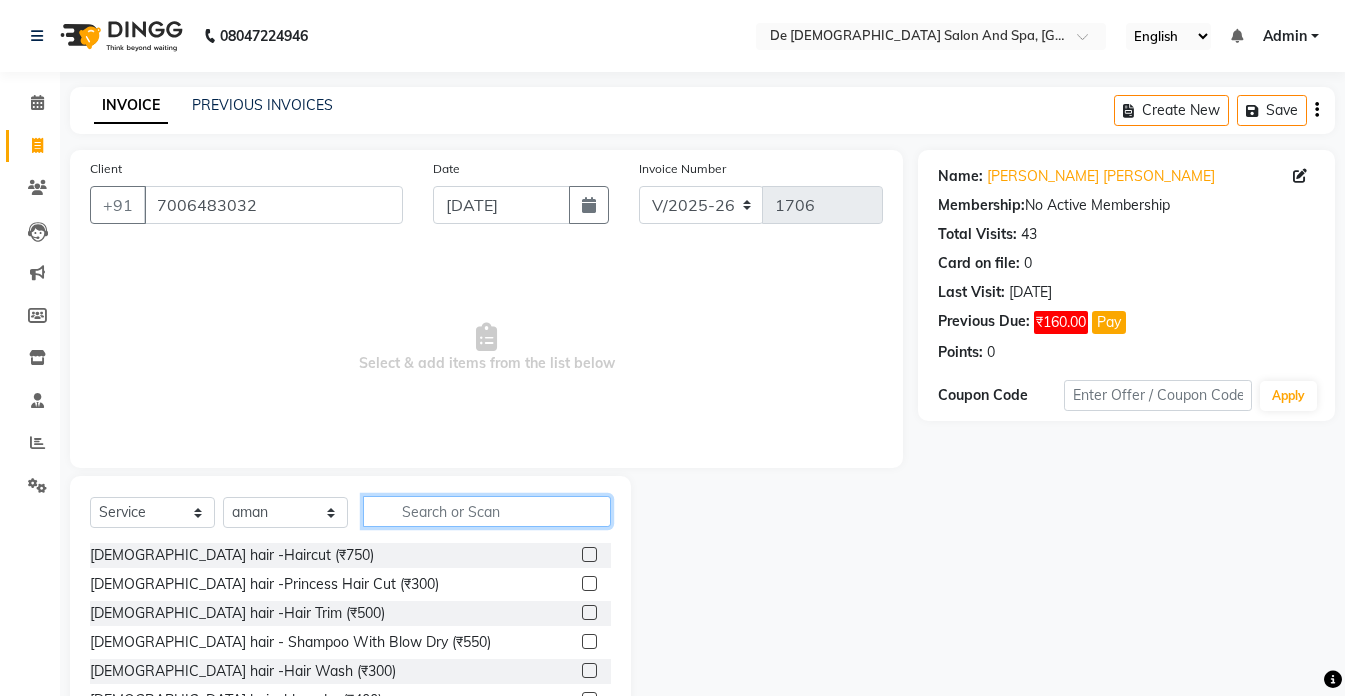 click 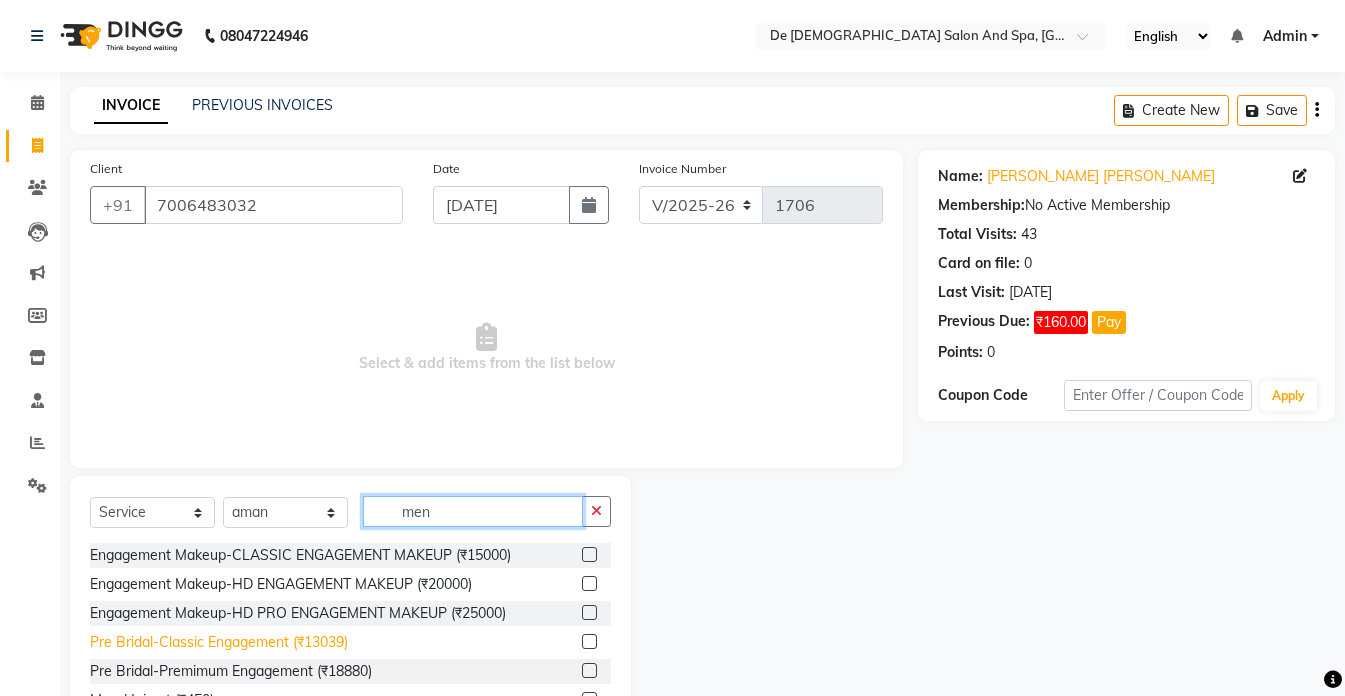scroll, scrollTop: 100, scrollLeft: 0, axis: vertical 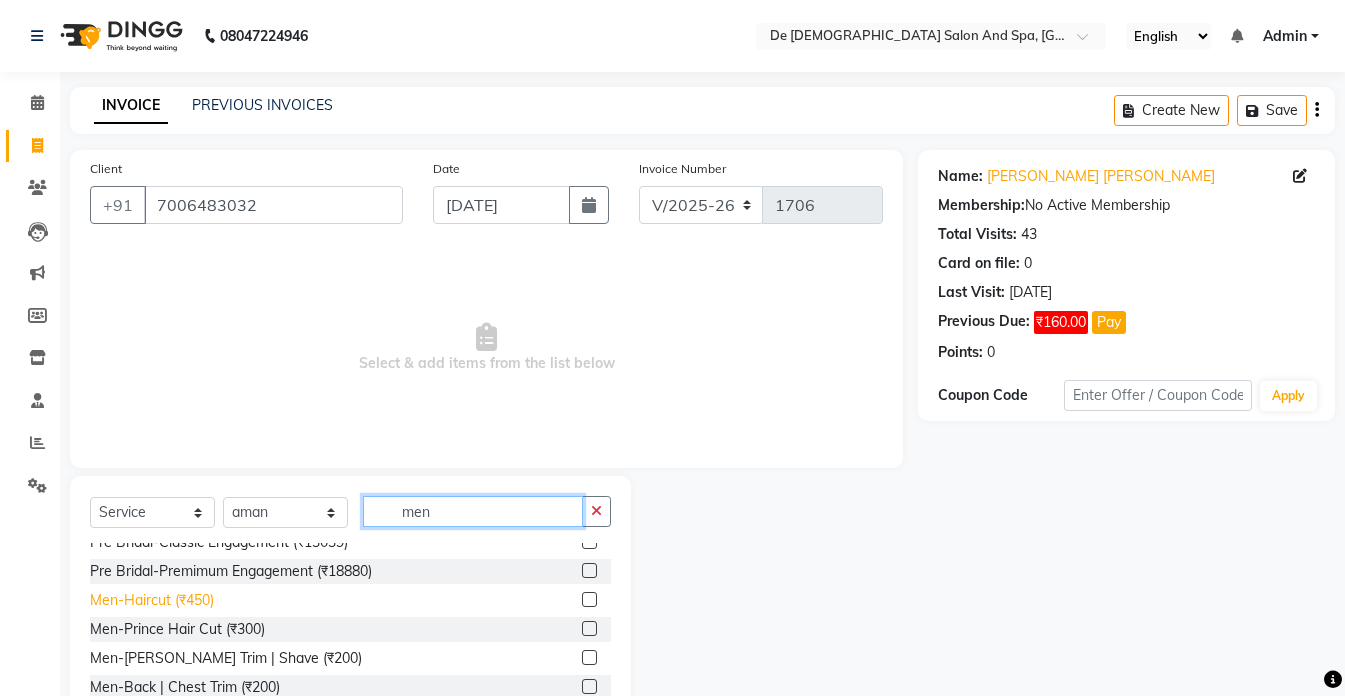 type on "men" 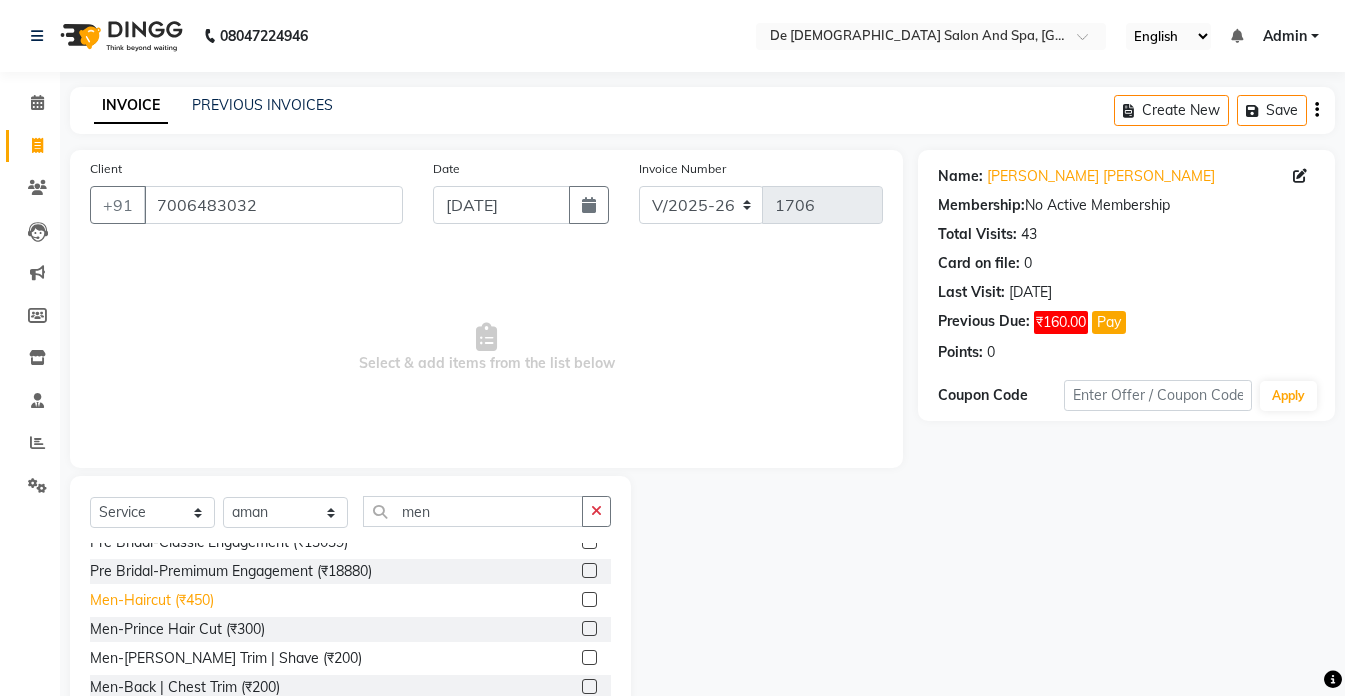 click on "Men-Haircut (₹450)" 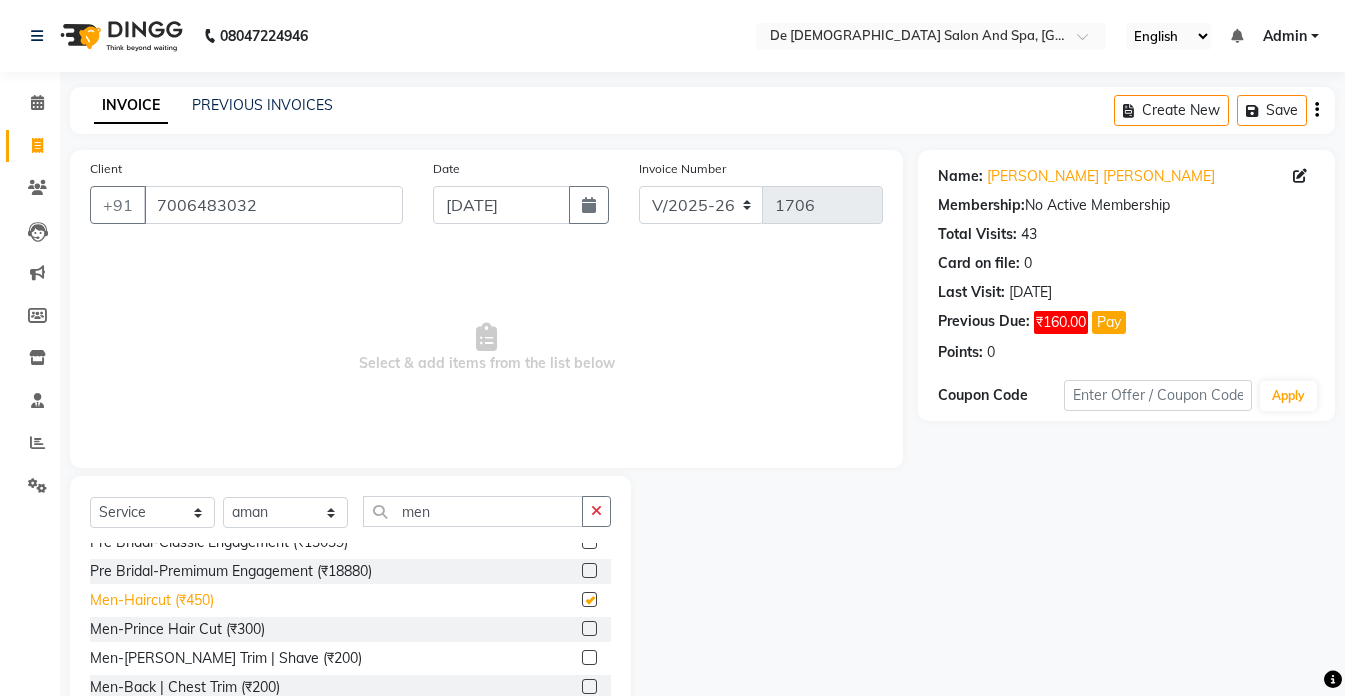 checkbox on "false" 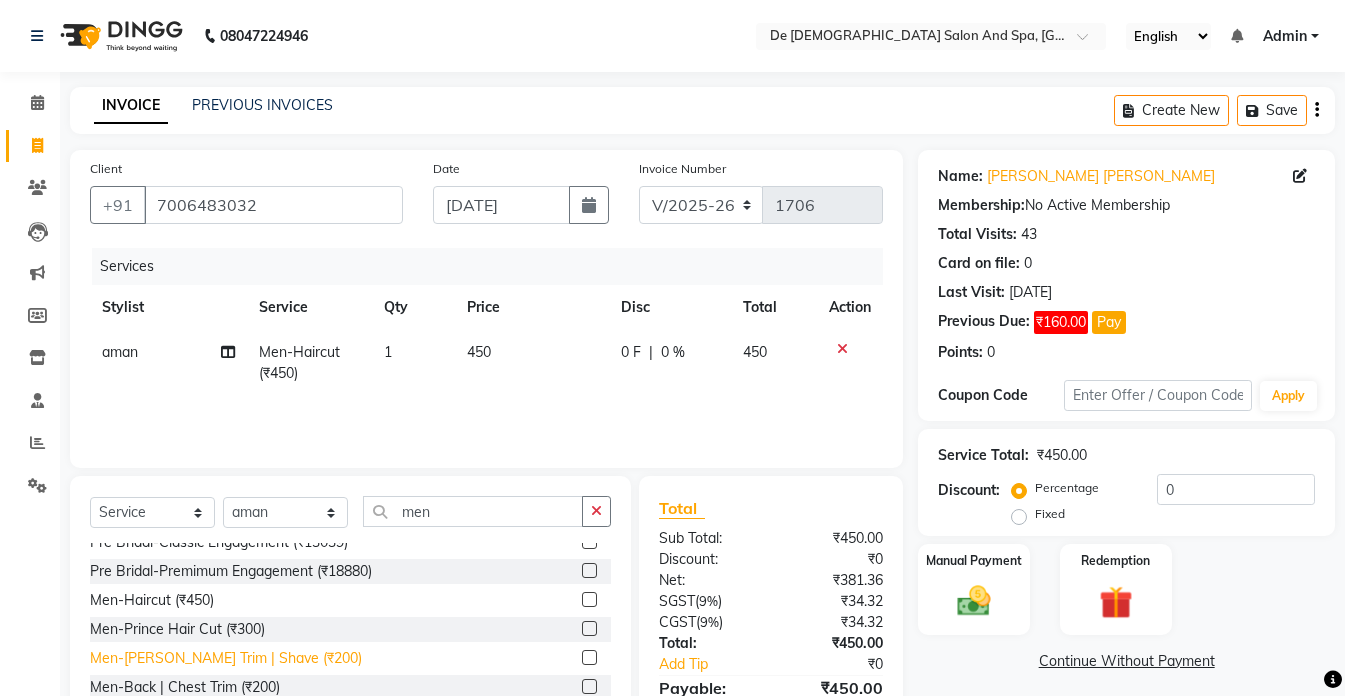 click on "Men-[PERSON_NAME] Trim | Shave (₹200)" 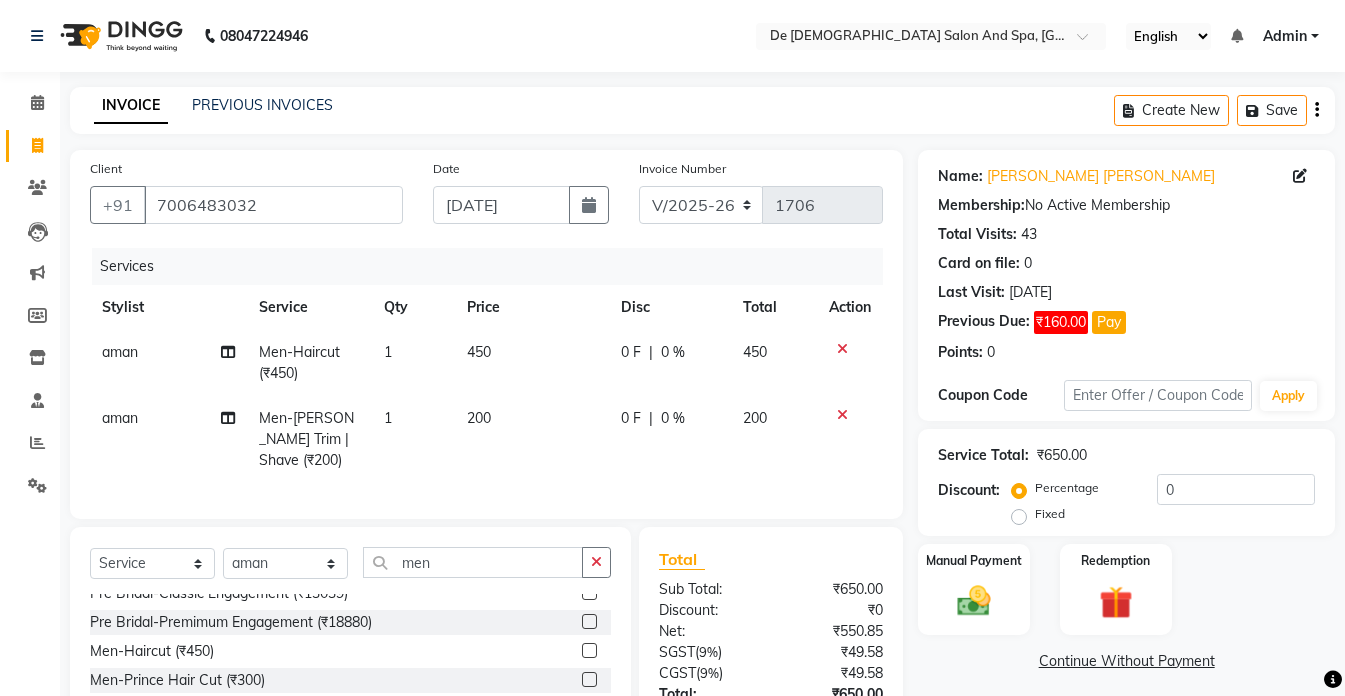 checkbox on "false" 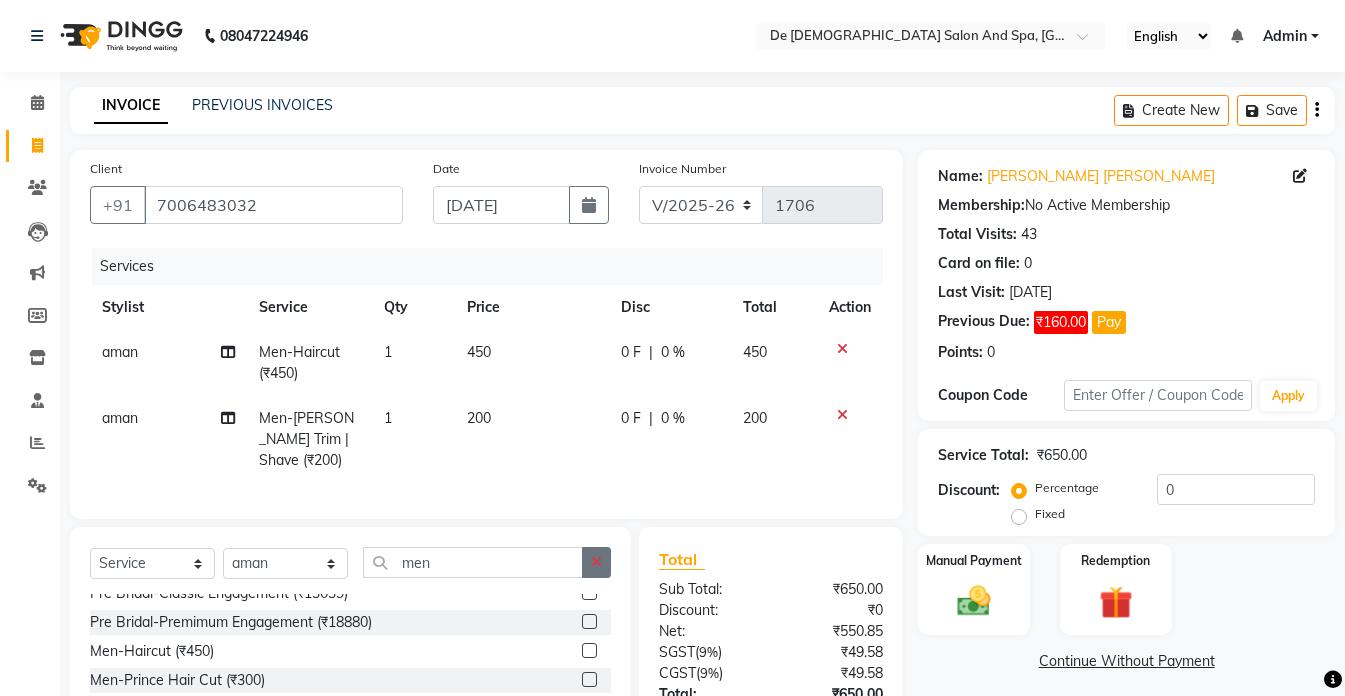 click 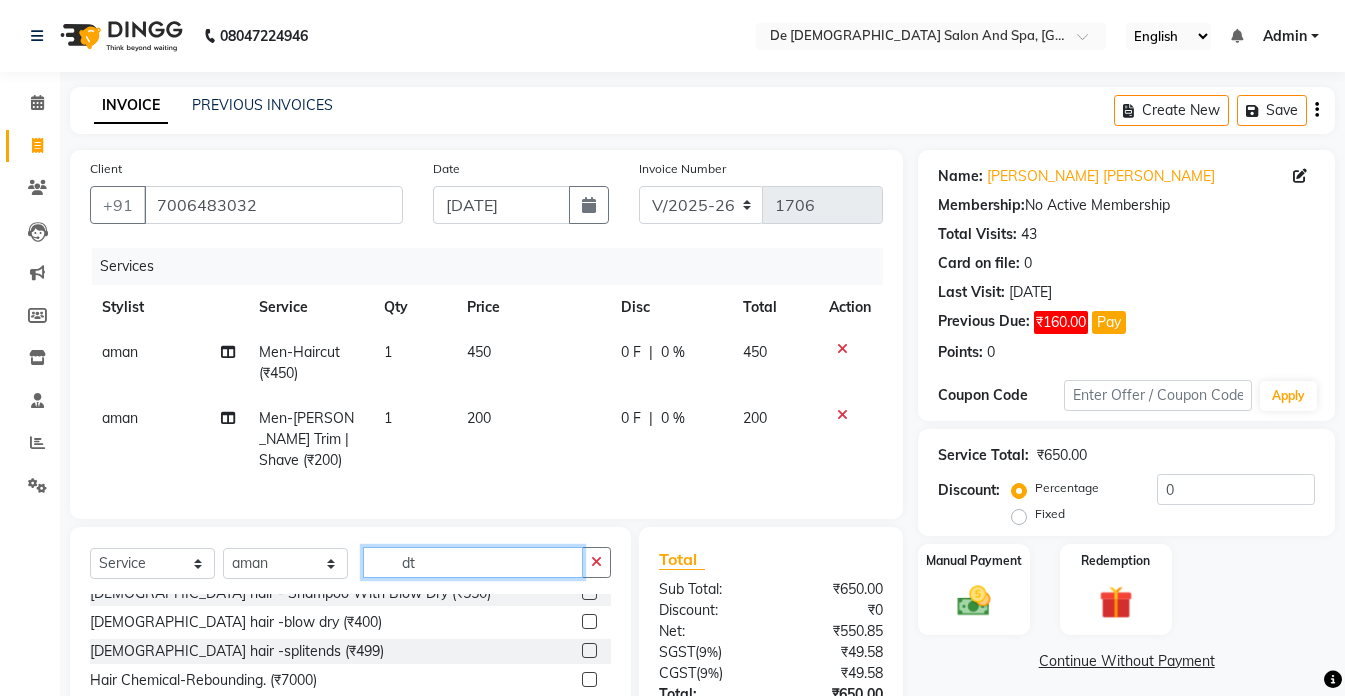 scroll, scrollTop: 0, scrollLeft: 0, axis: both 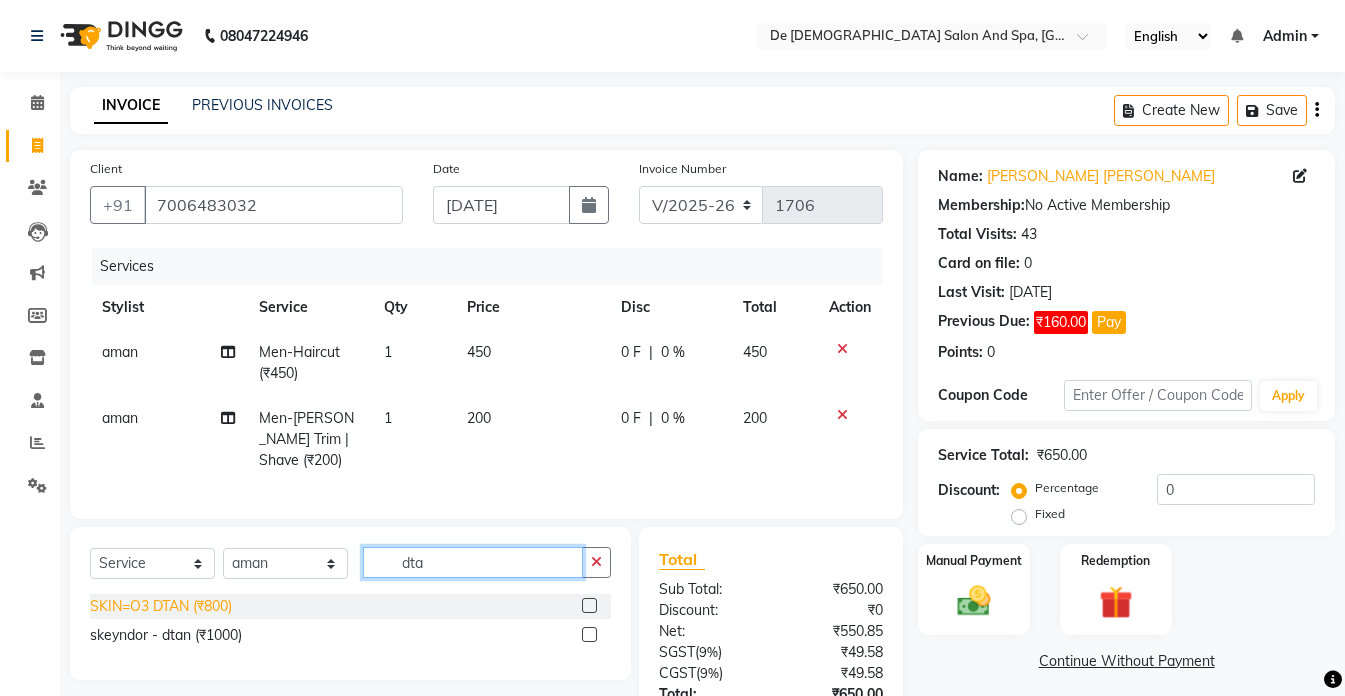 type on "dta" 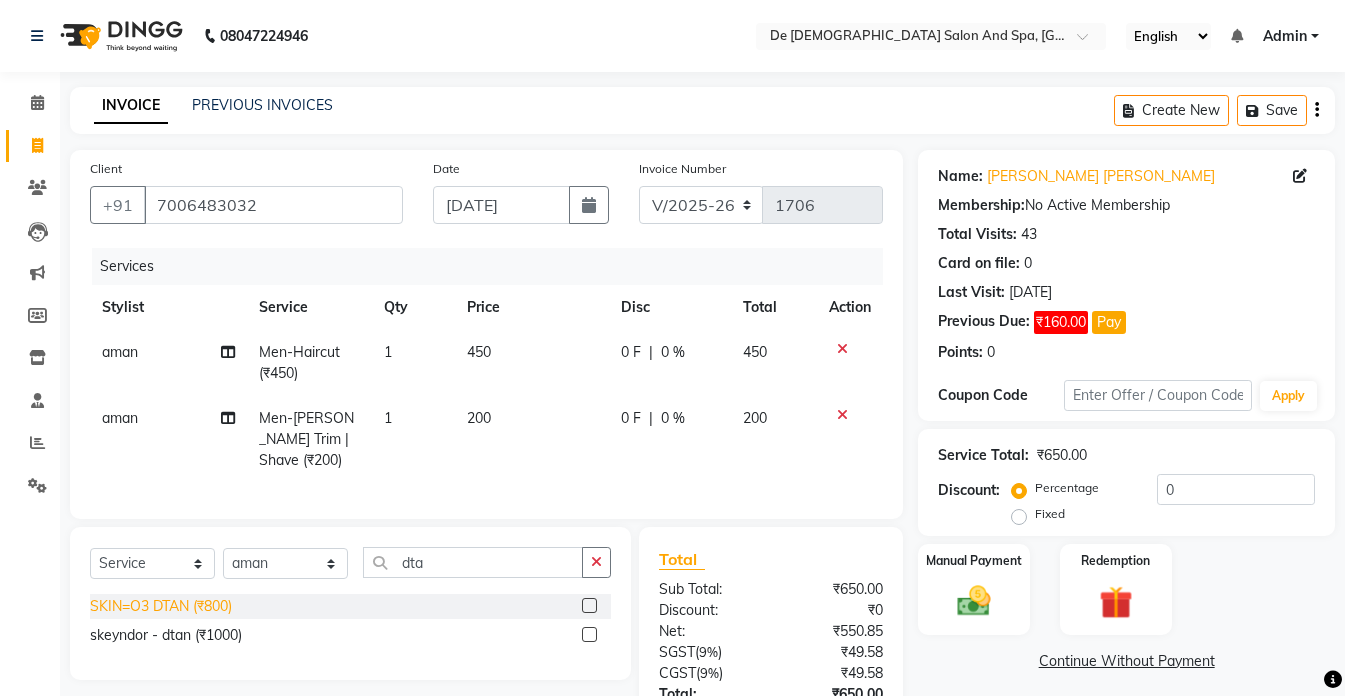 click on "SKIN=O3 DTAN (₹800)" 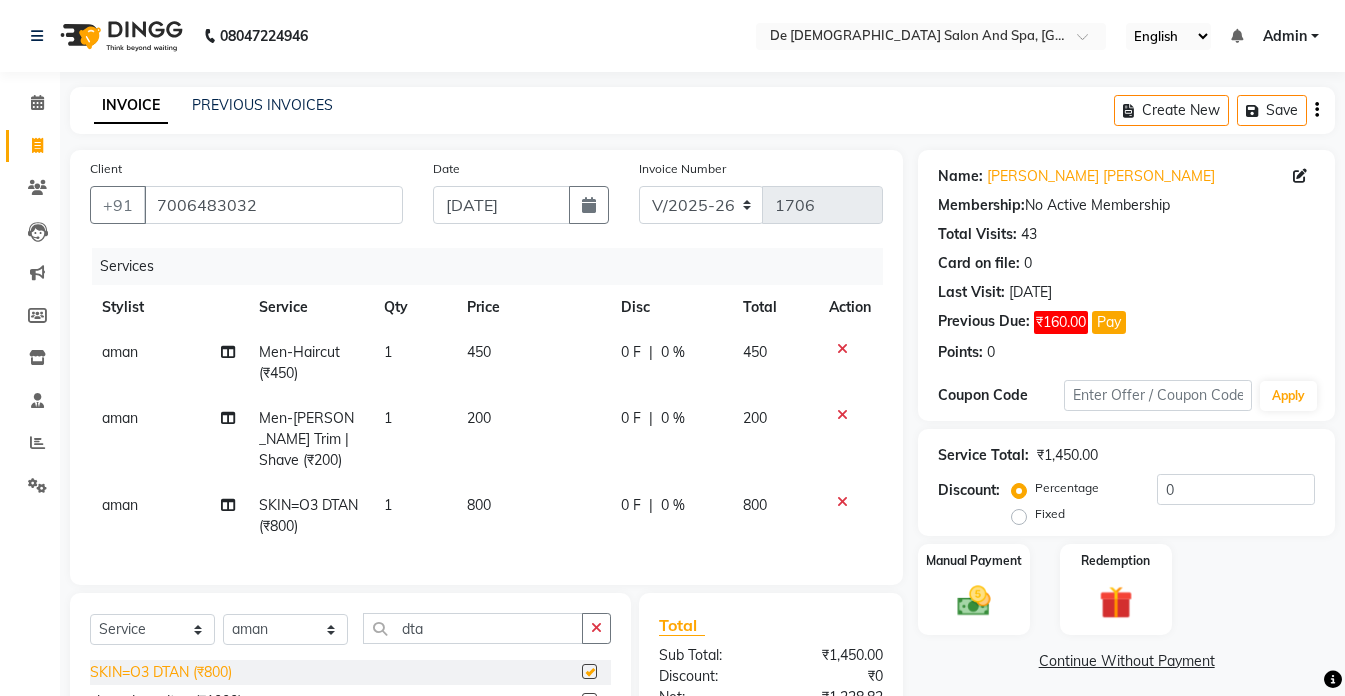 checkbox on "false" 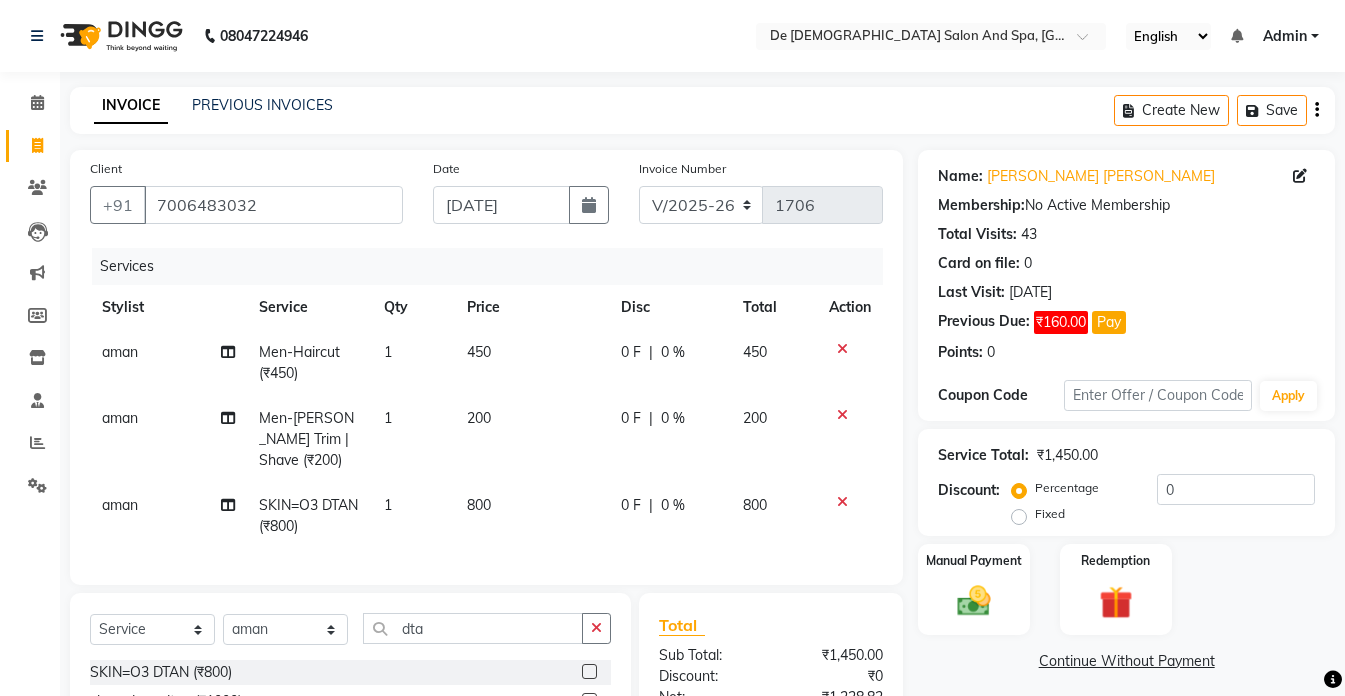 click on "800" 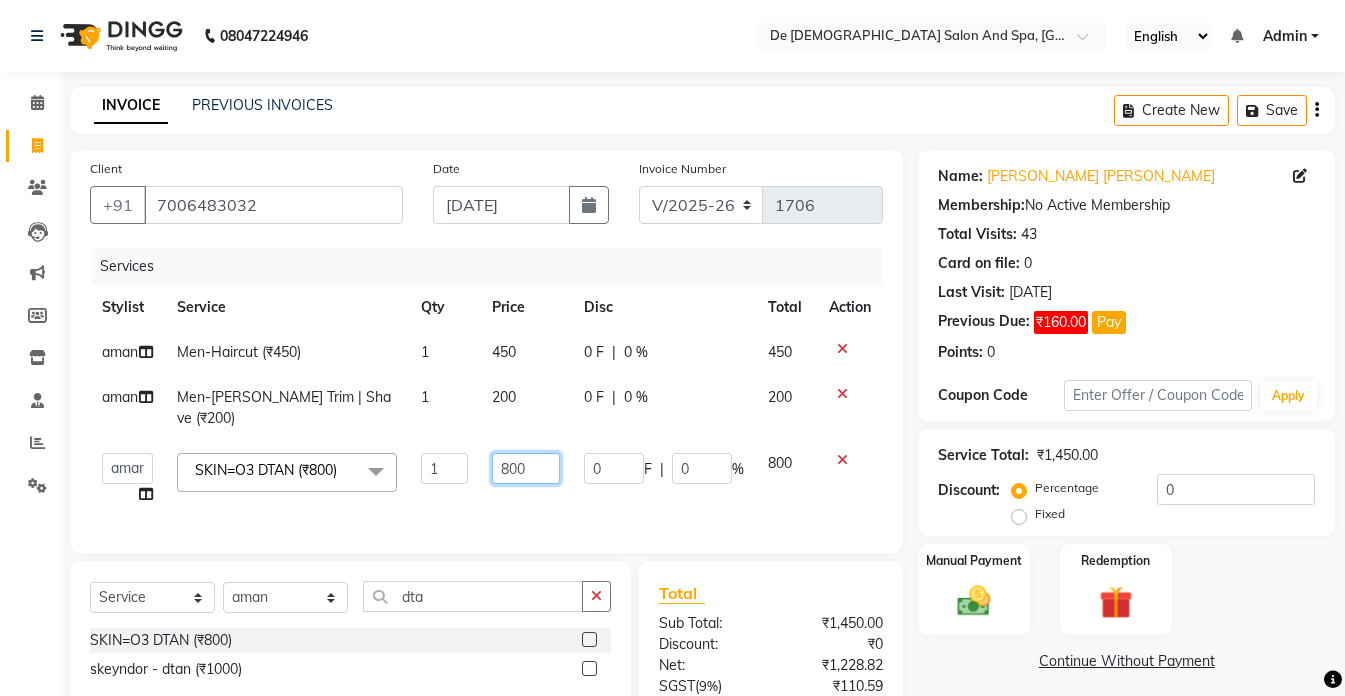 click on "800" 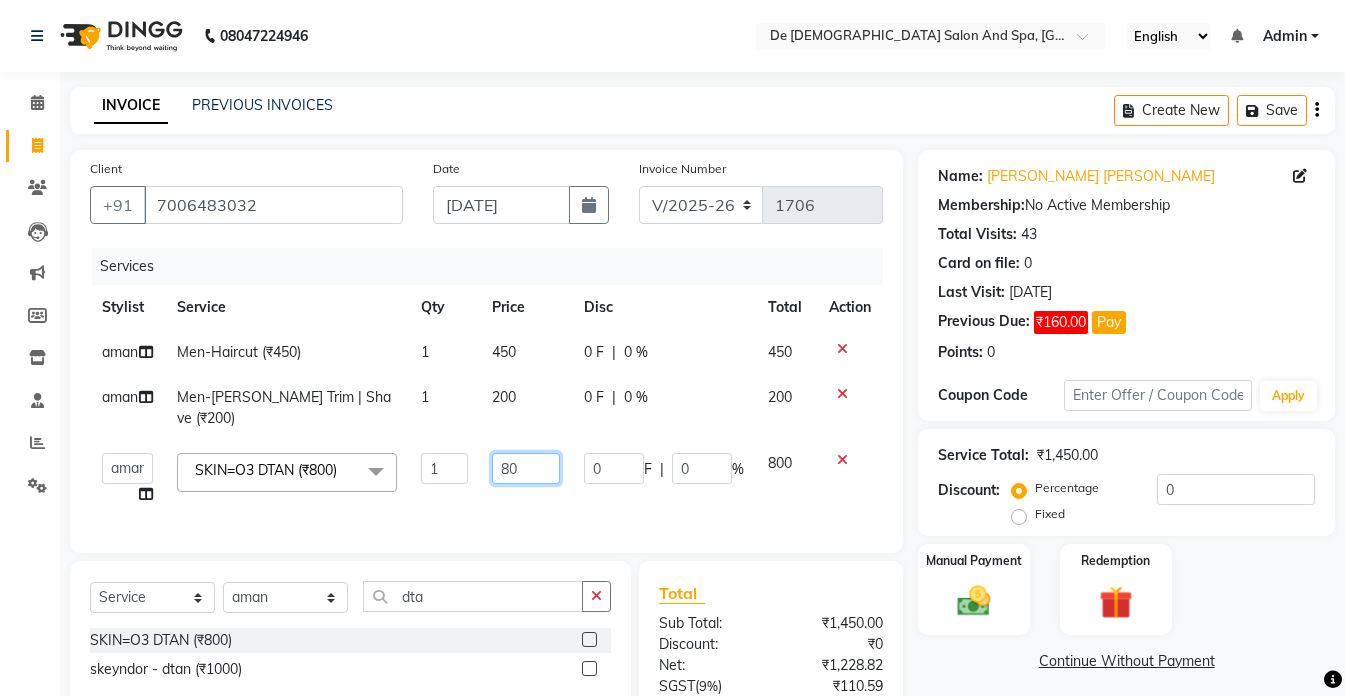 type on "8" 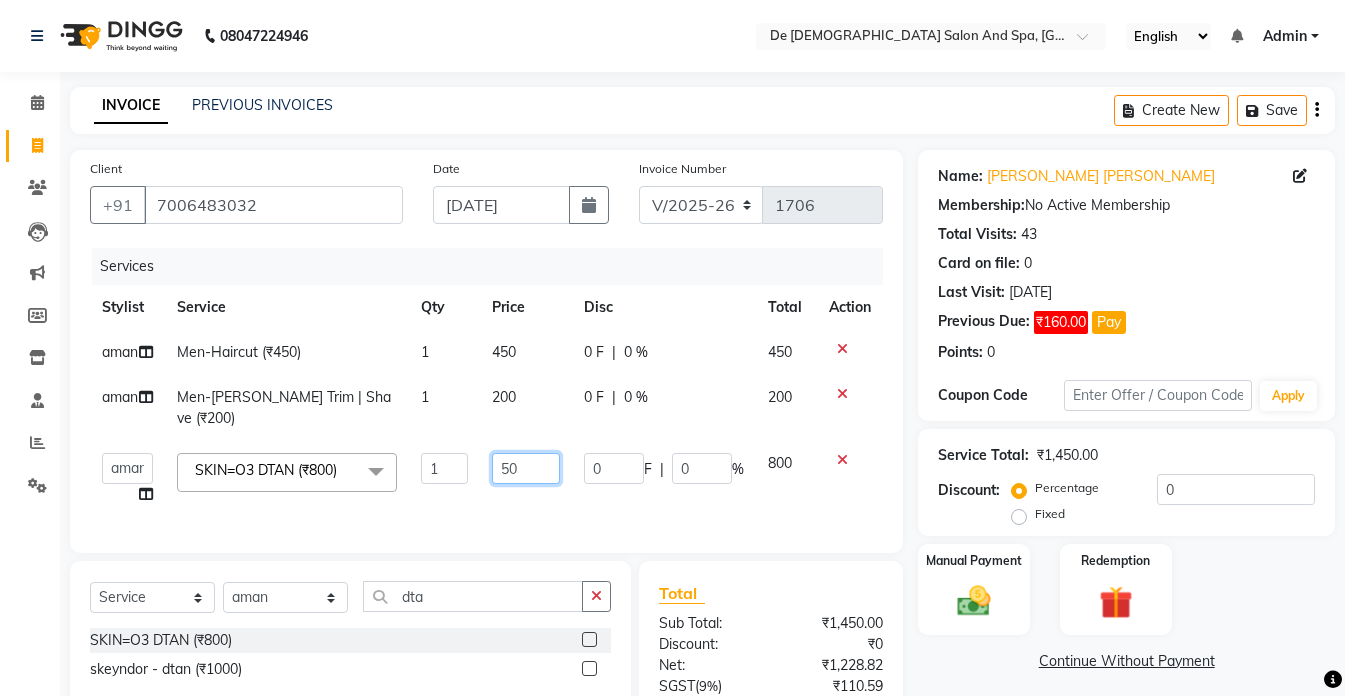 type on "500" 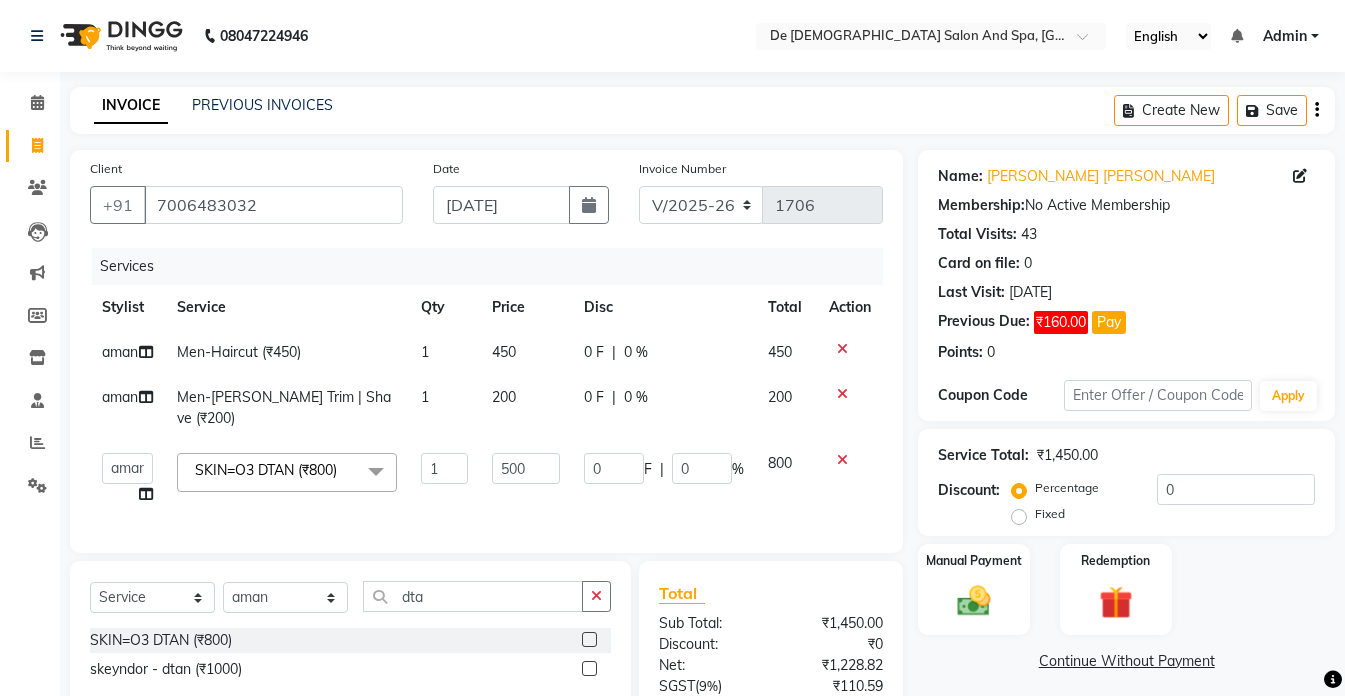 click on "500" 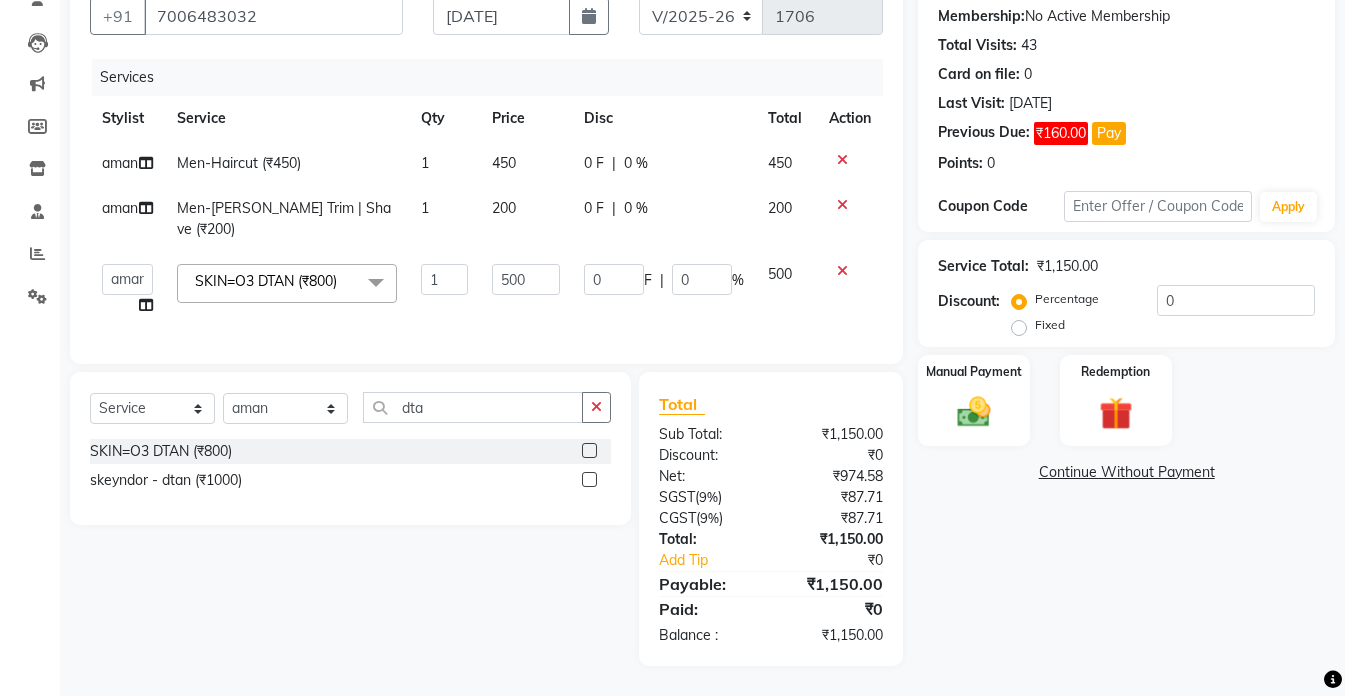 scroll, scrollTop: 200, scrollLeft: 0, axis: vertical 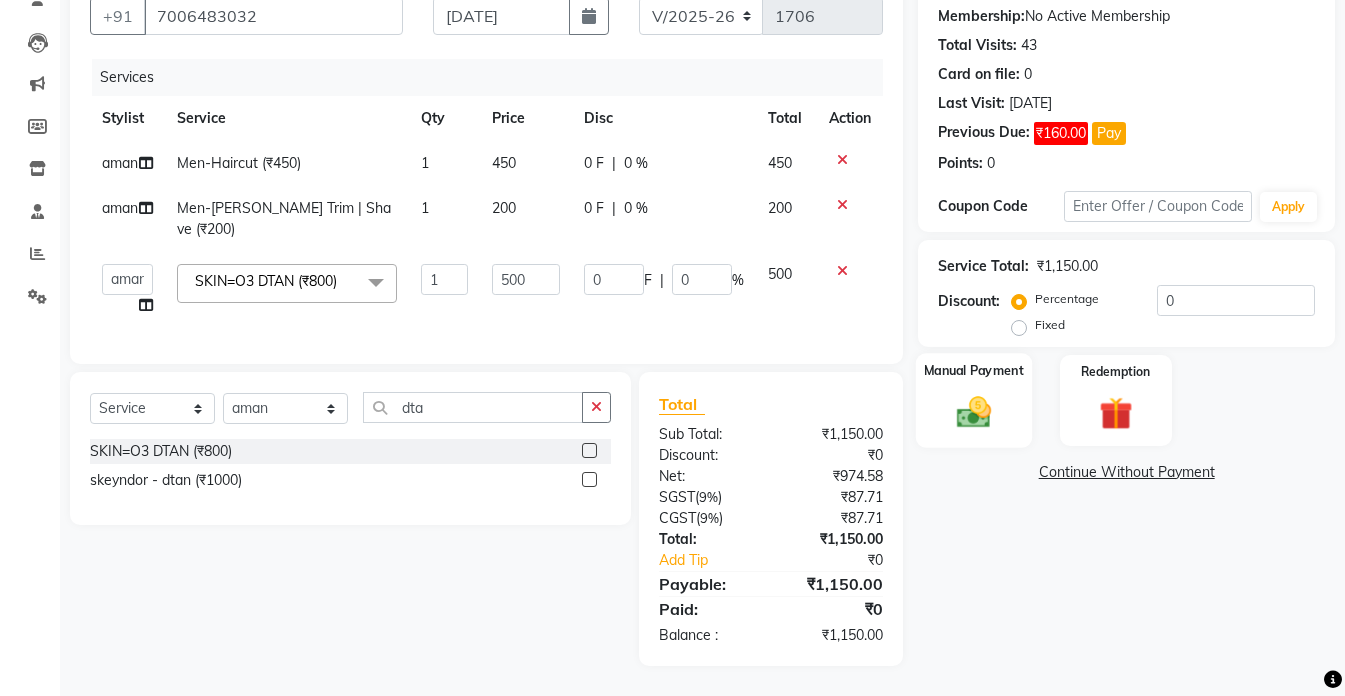 click 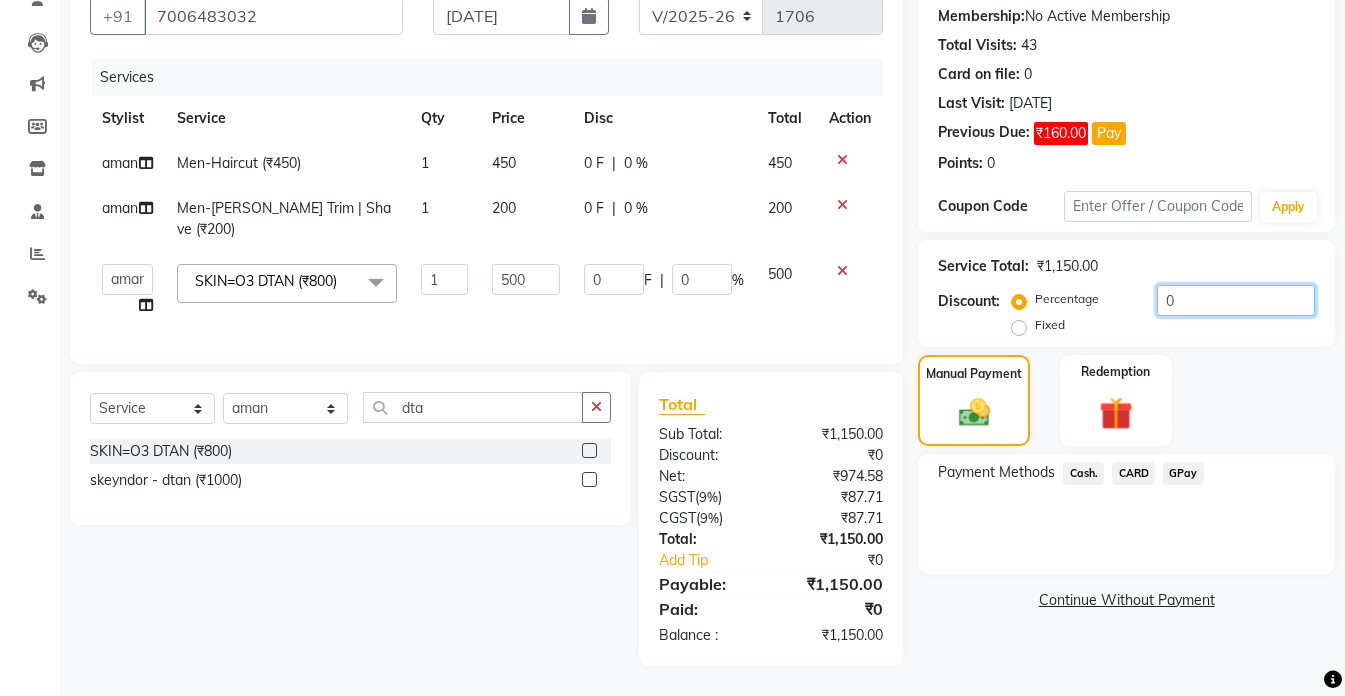 click on "0" 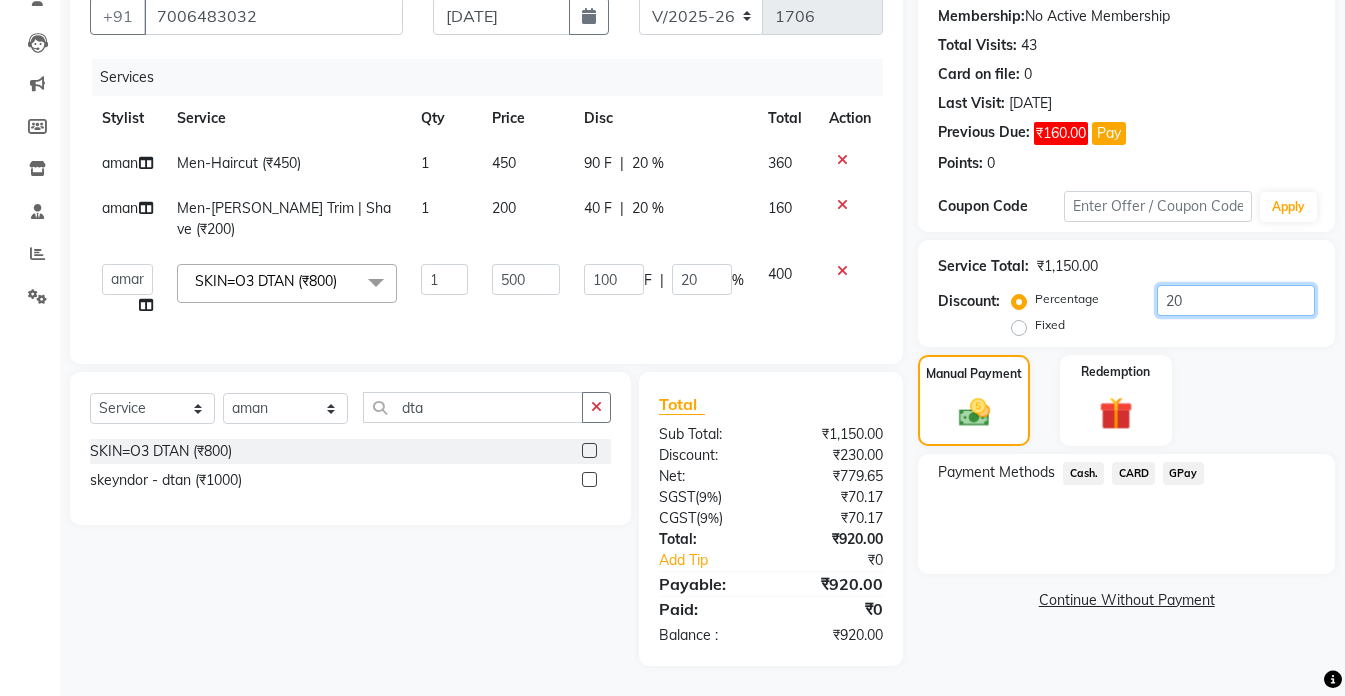type on "20" 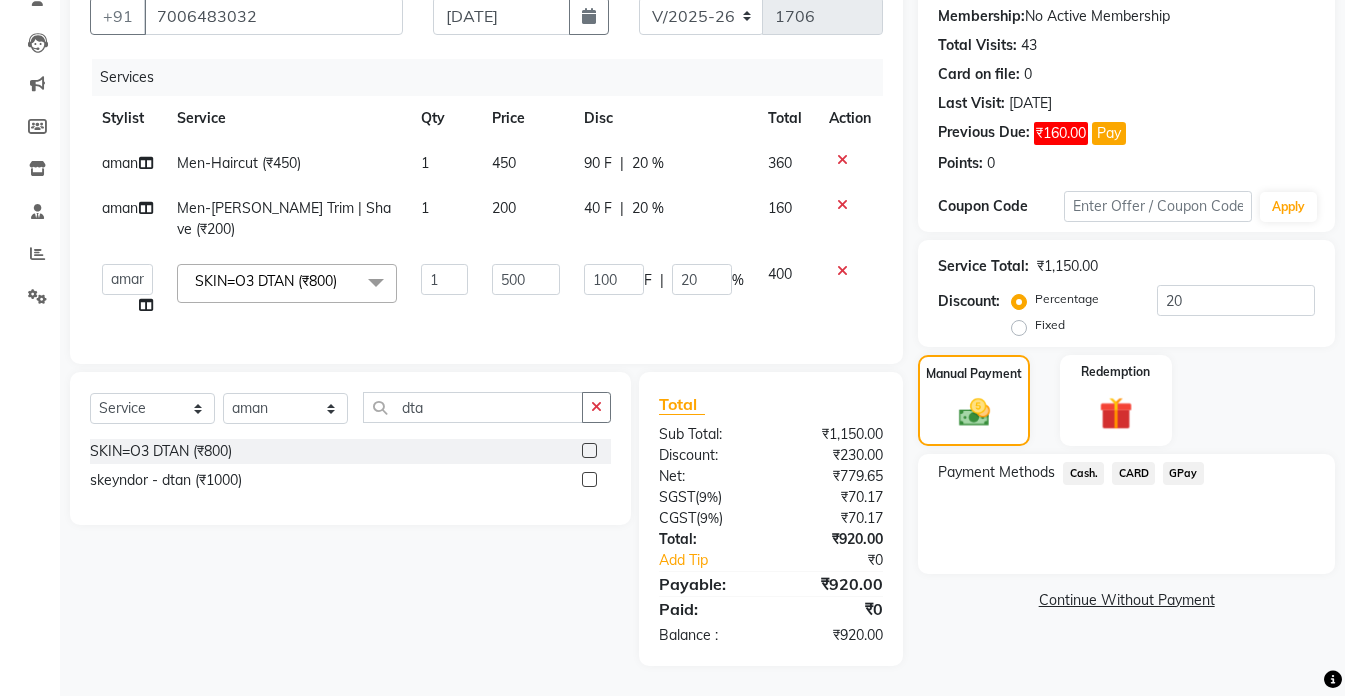 click on "Cash." 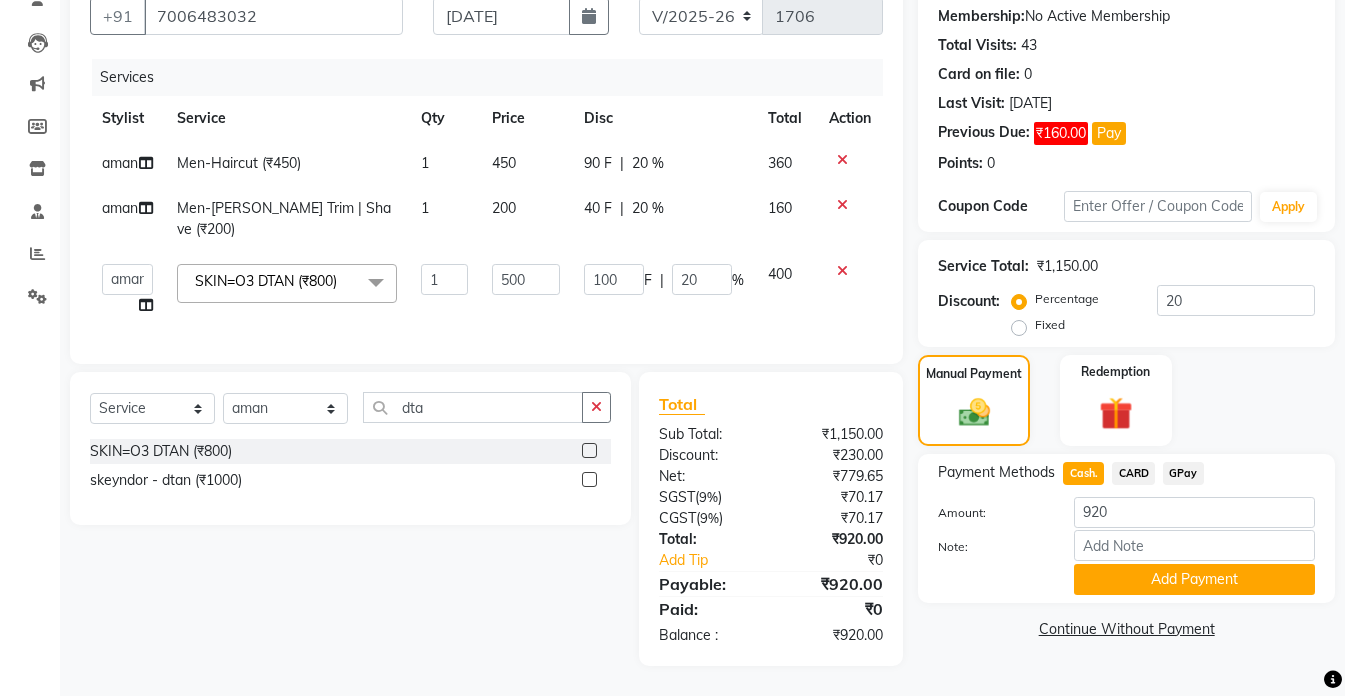click on "GPay" 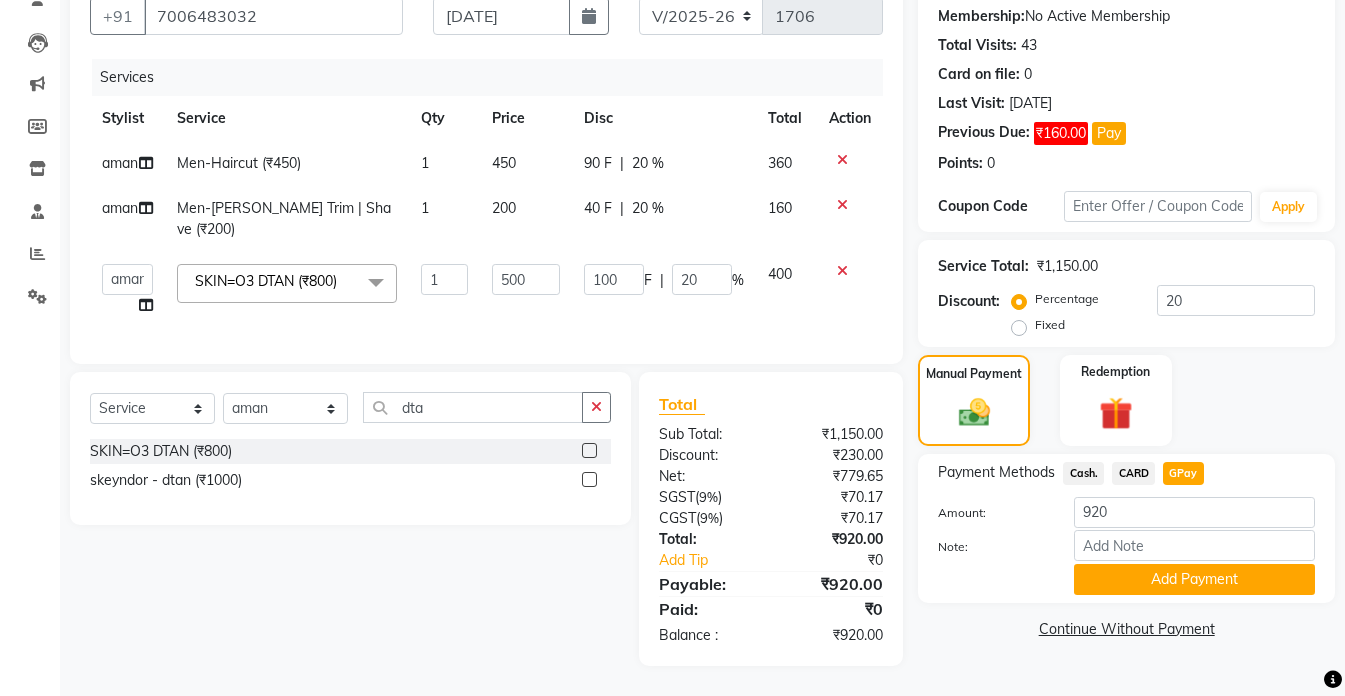 drag, startPoint x: 1186, startPoint y: 457, endPoint x: 1129, endPoint y: 457, distance: 57 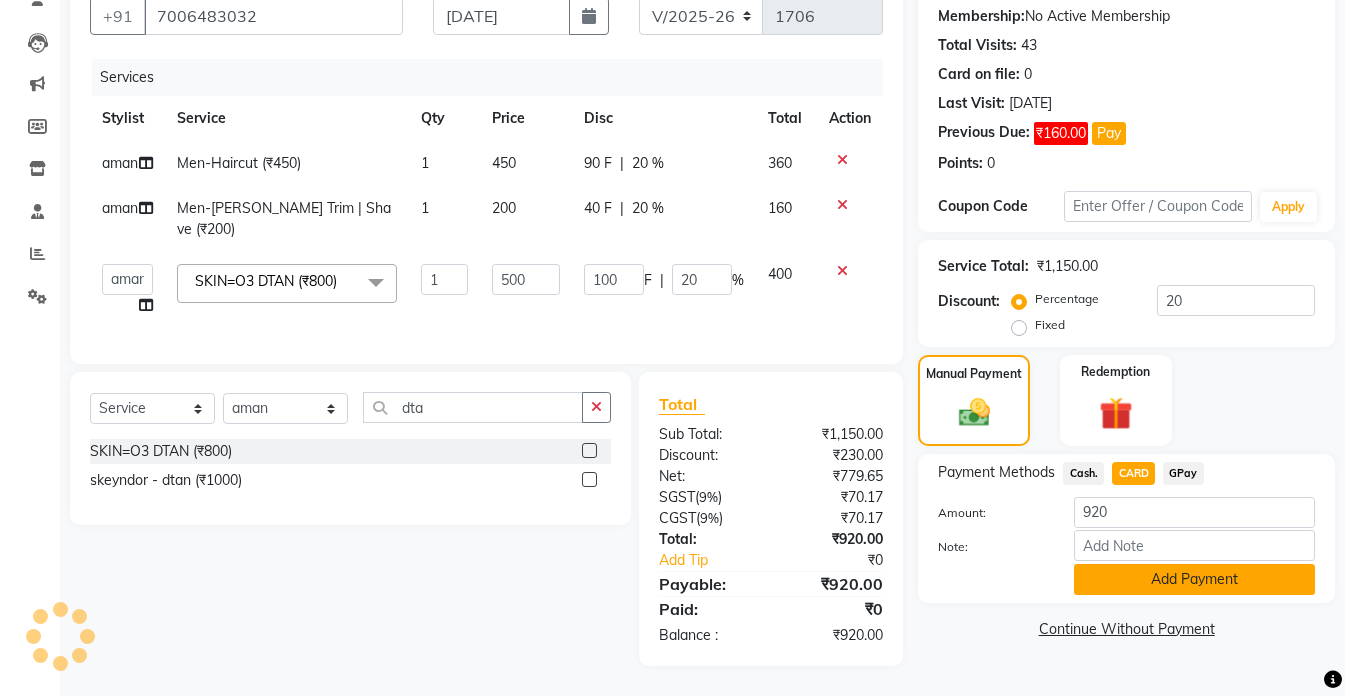 click on "Add Payment" 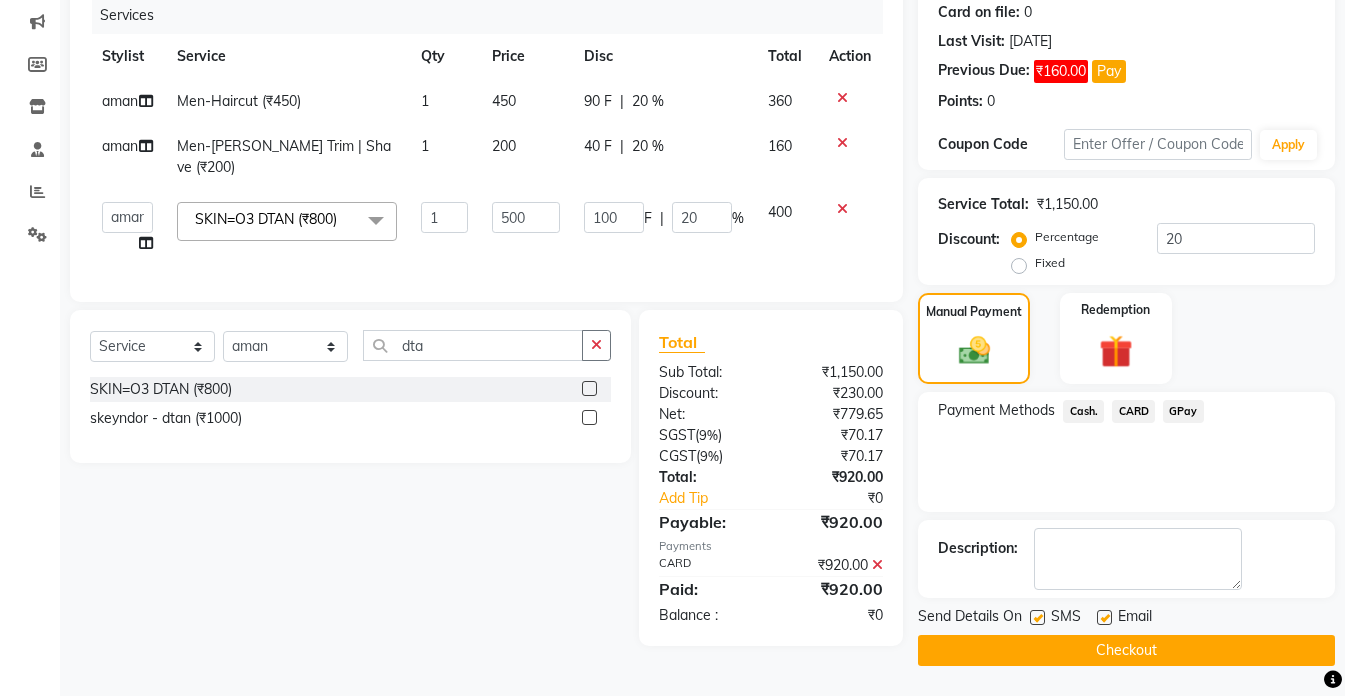 scroll, scrollTop: 267, scrollLeft: 0, axis: vertical 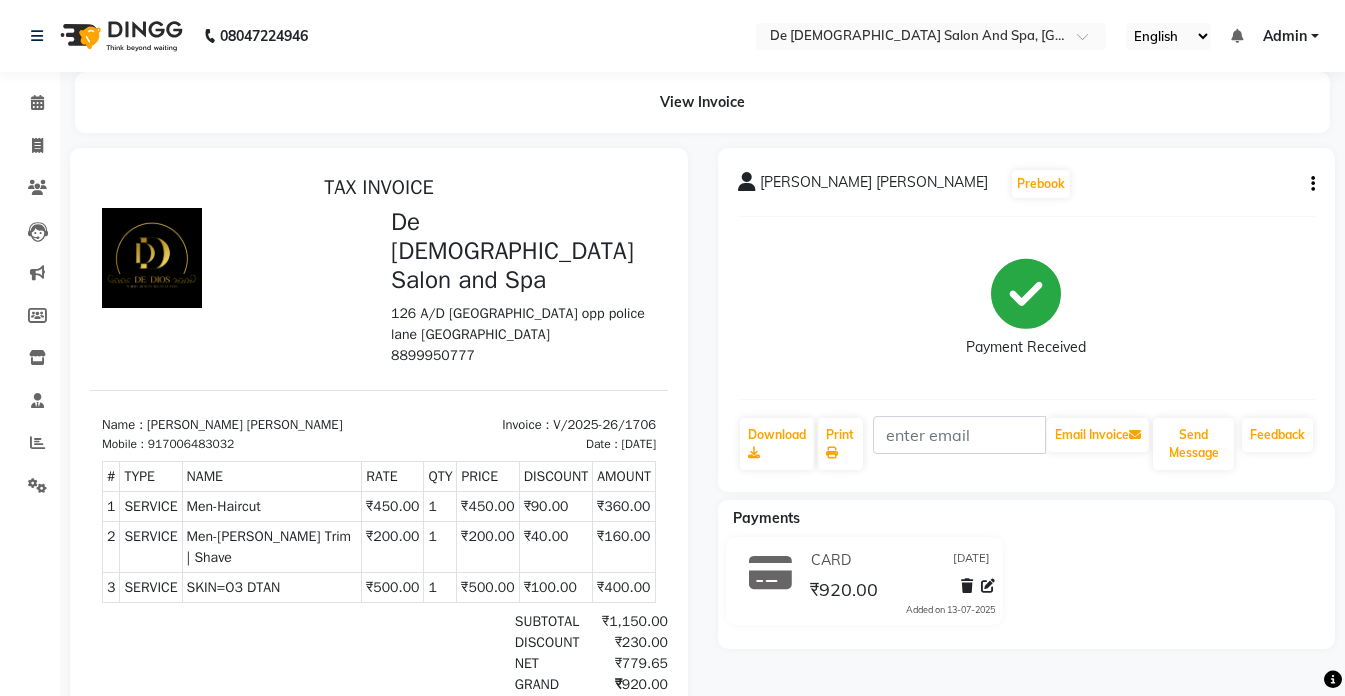 click 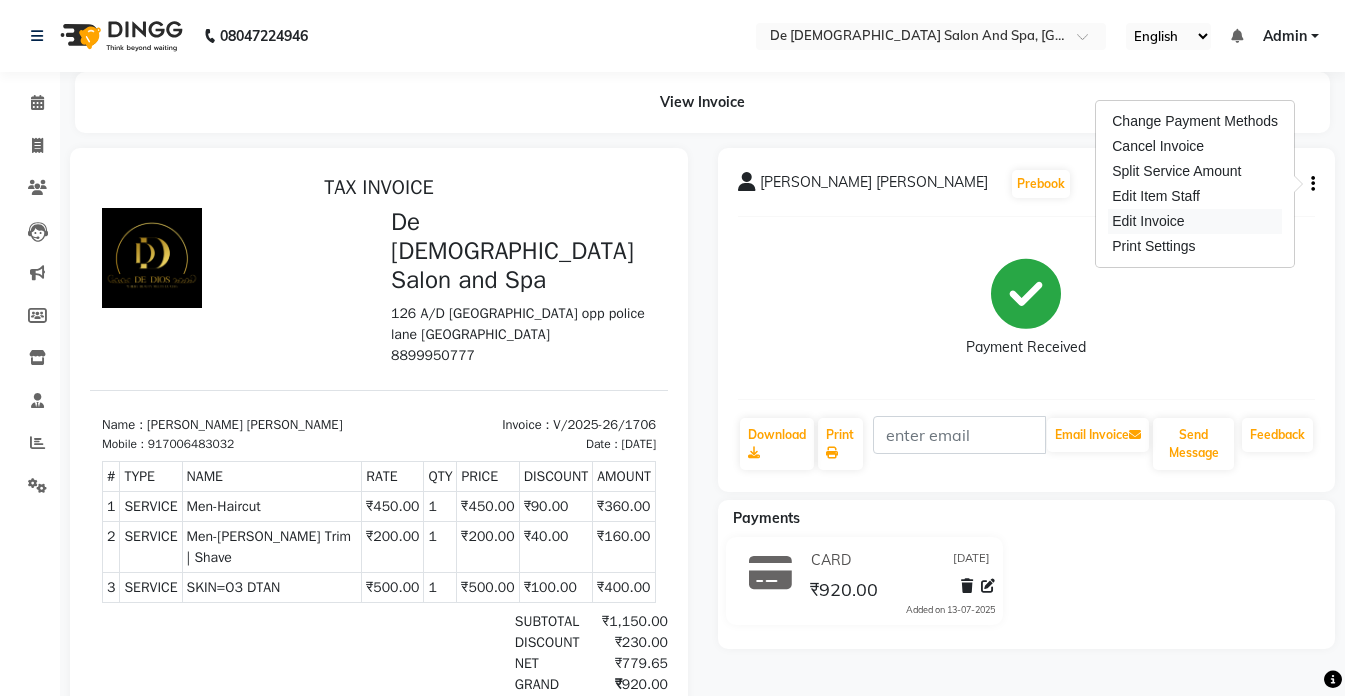 click on "Edit Invoice" at bounding box center (1195, 221) 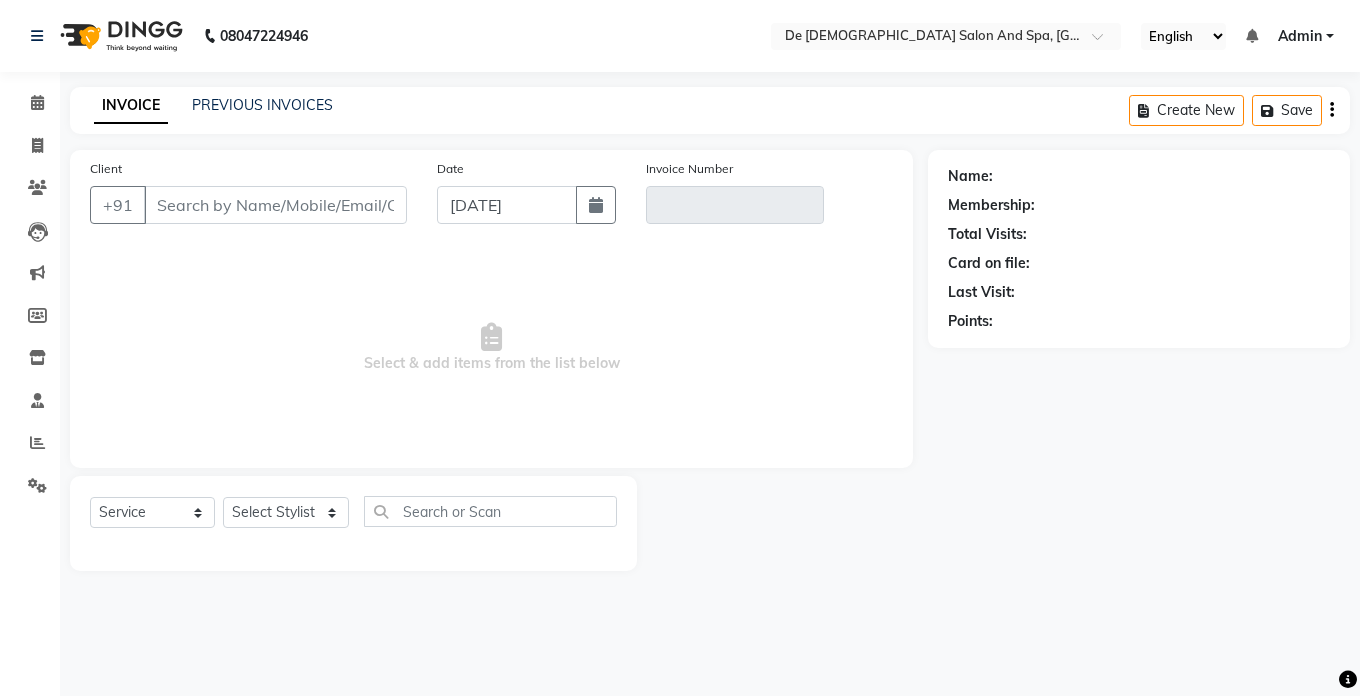 type on "7006483032" 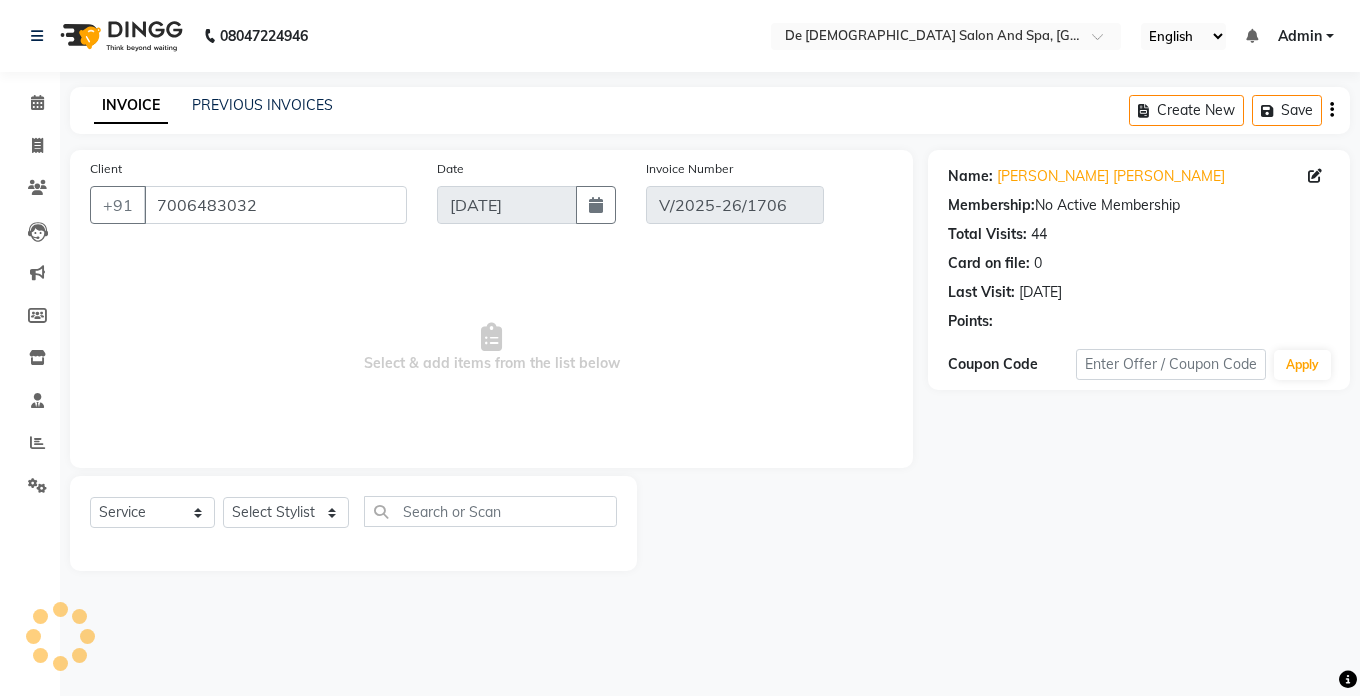 select on "select" 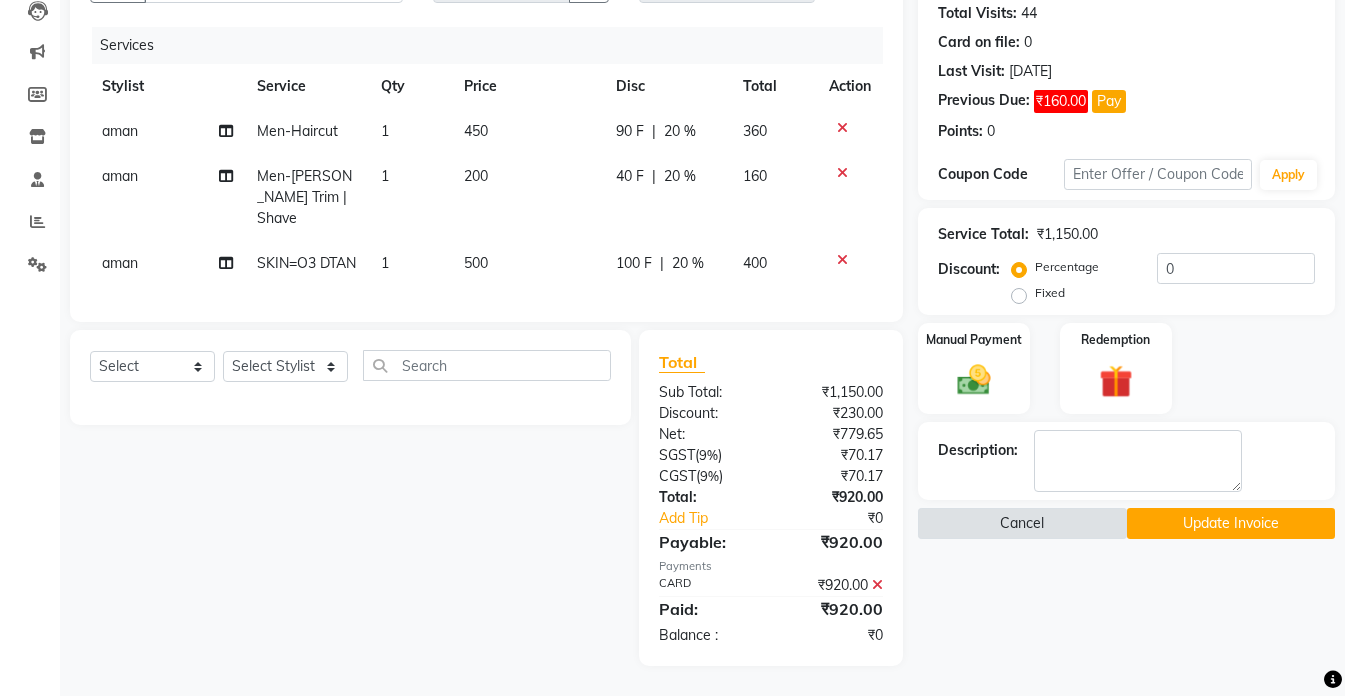 scroll, scrollTop: 236, scrollLeft: 0, axis: vertical 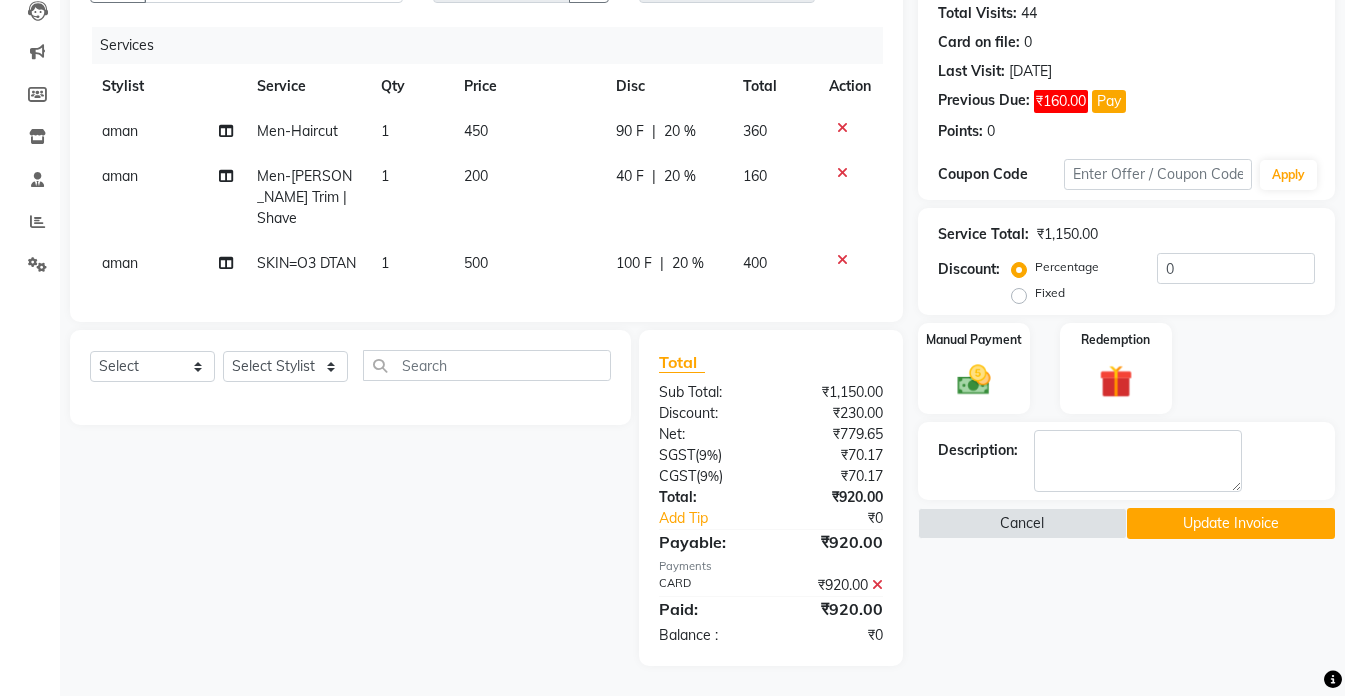 click 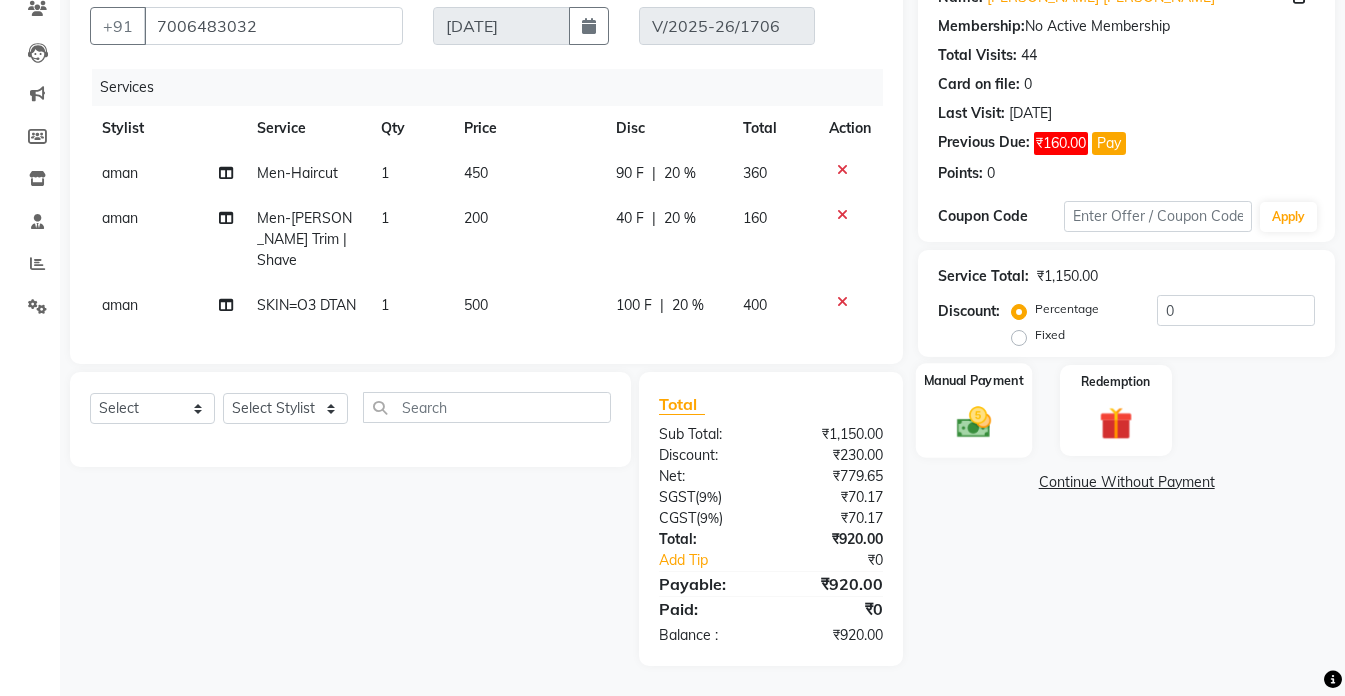 click 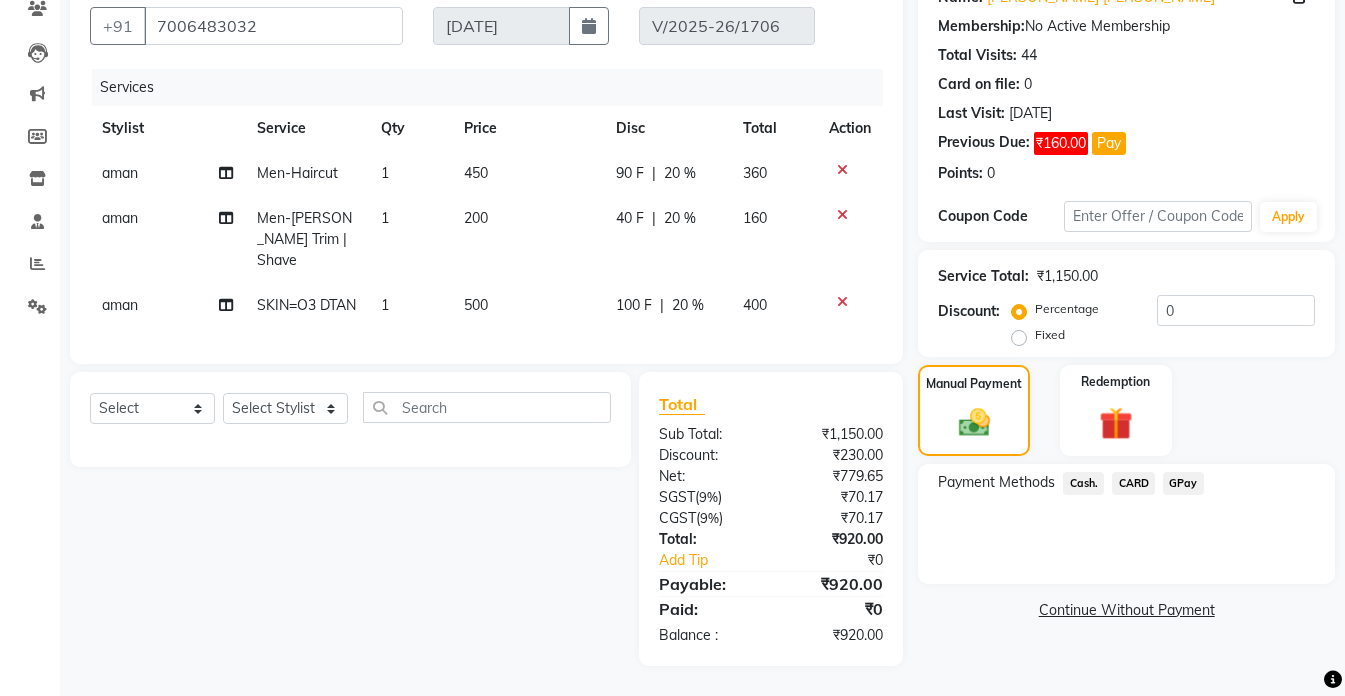 click on "Cash." 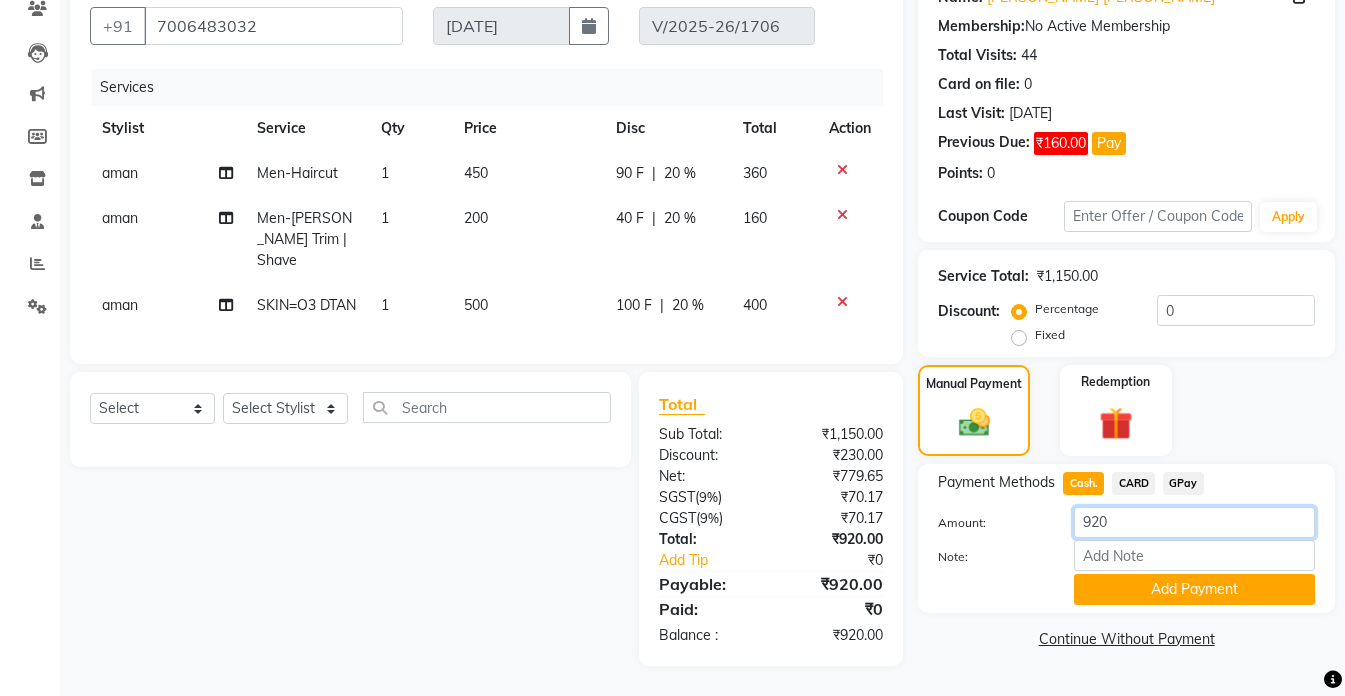 click on "920" 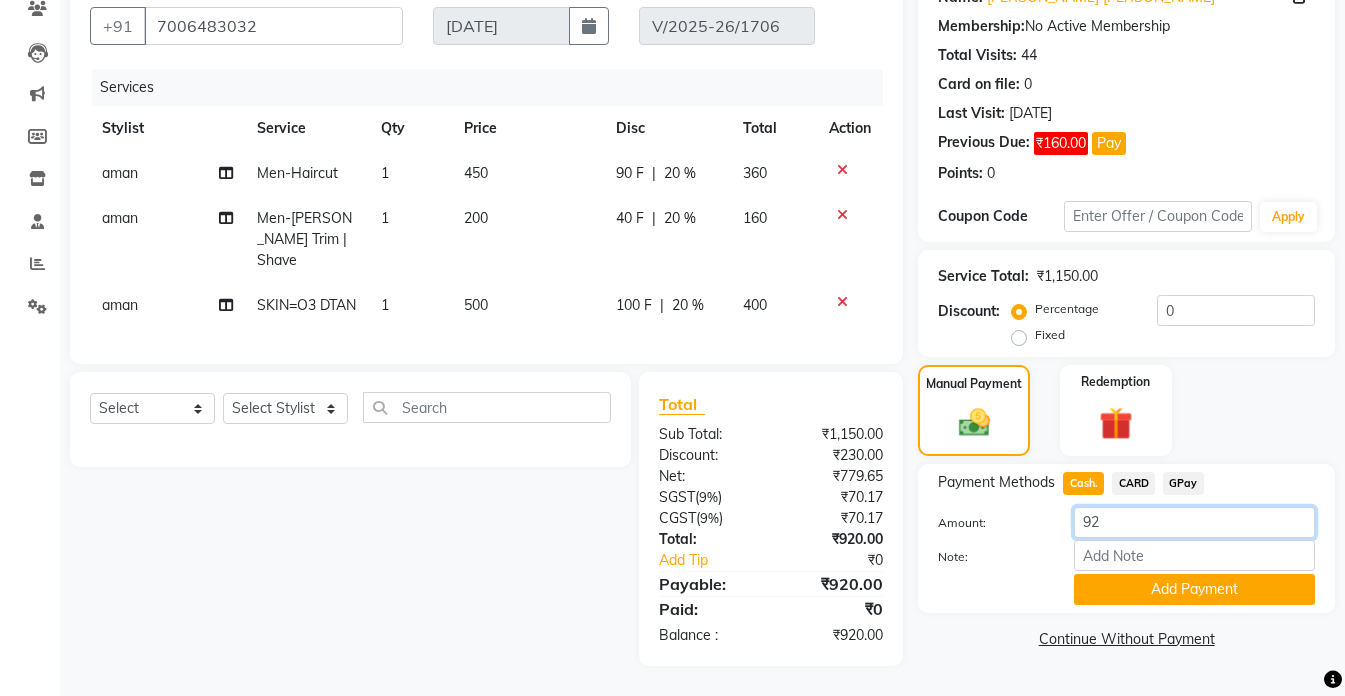 type on "9" 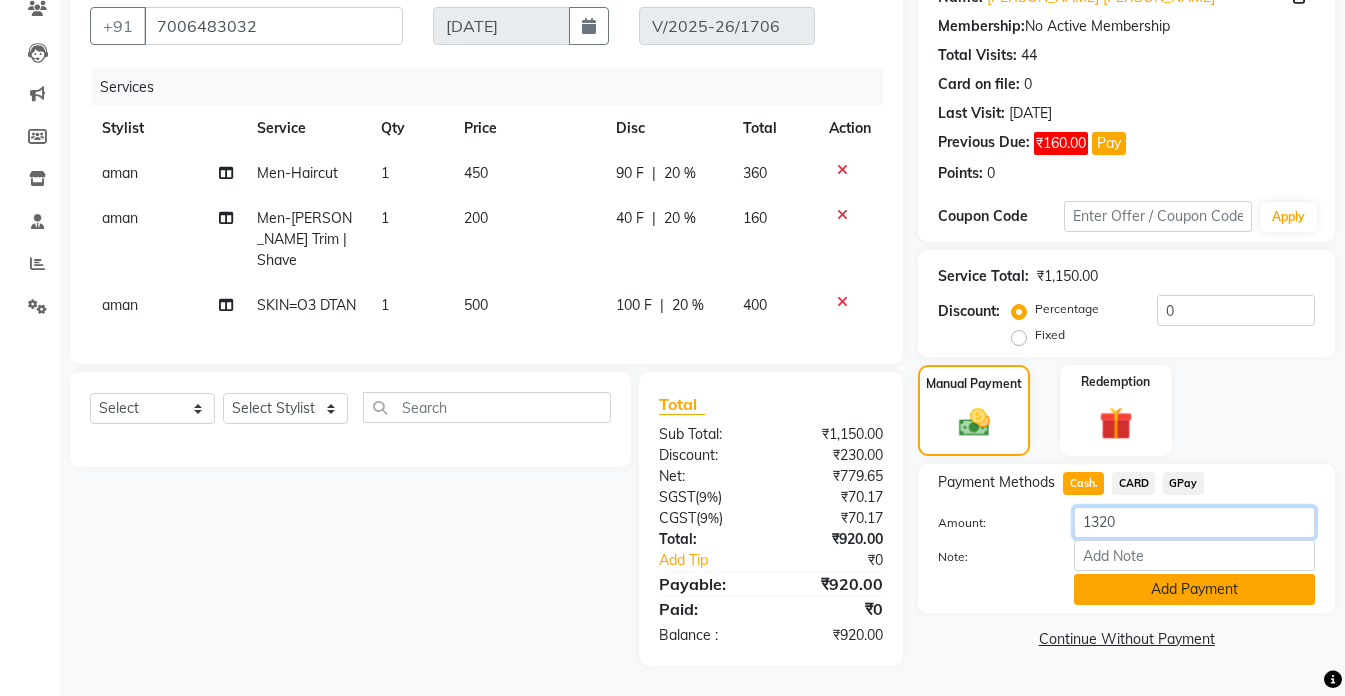 type on "1320" 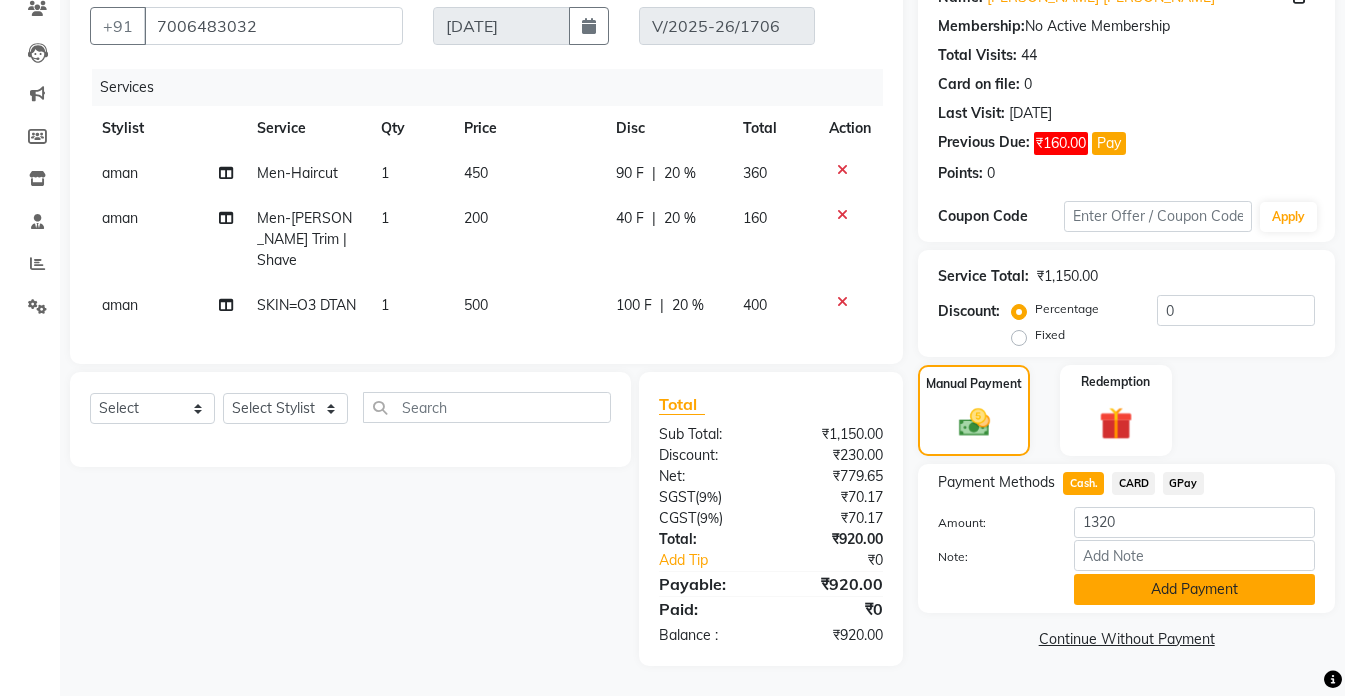 click on "Add Payment" 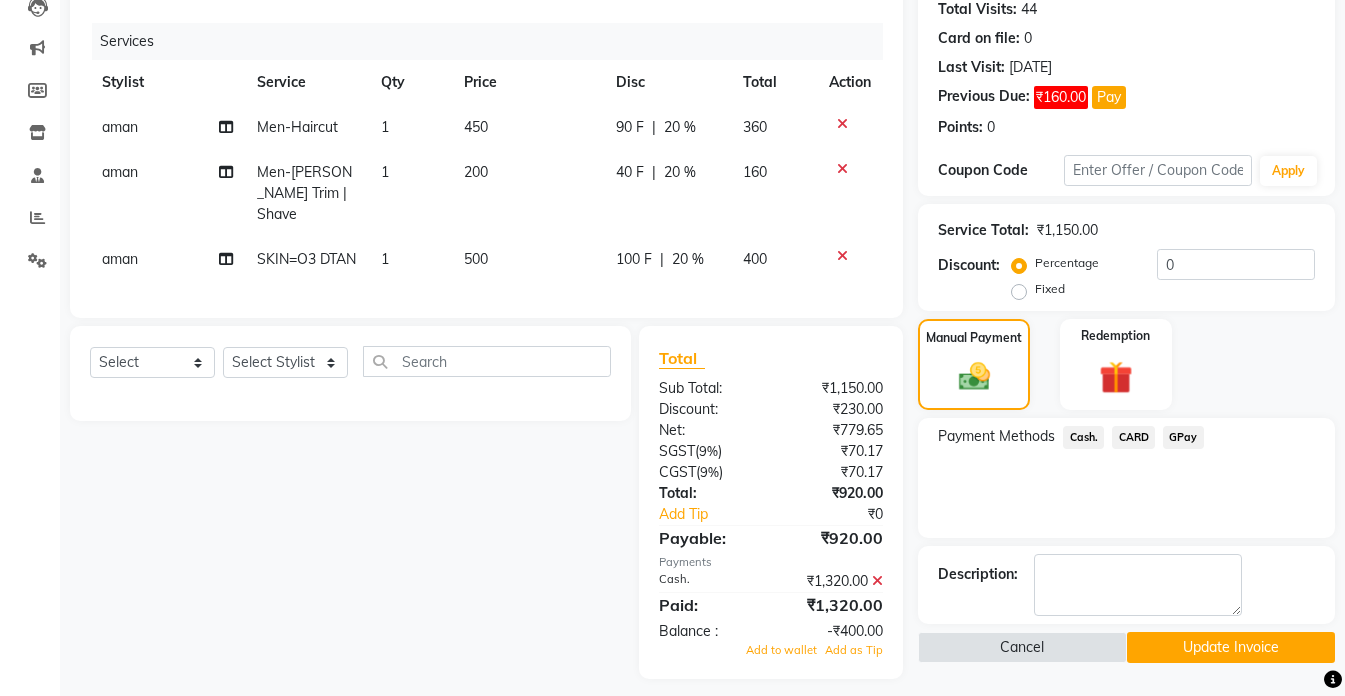 scroll, scrollTop: 253, scrollLeft: 0, axis: vertical 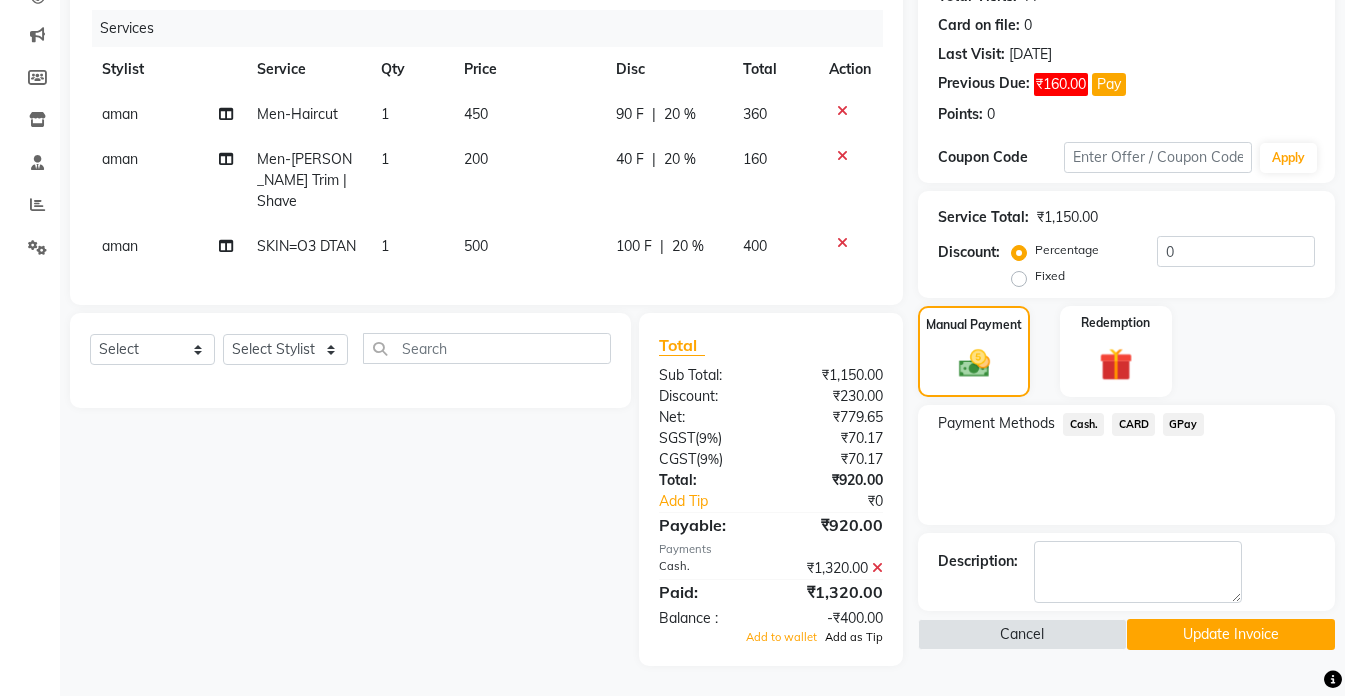click on "Add as Tip" 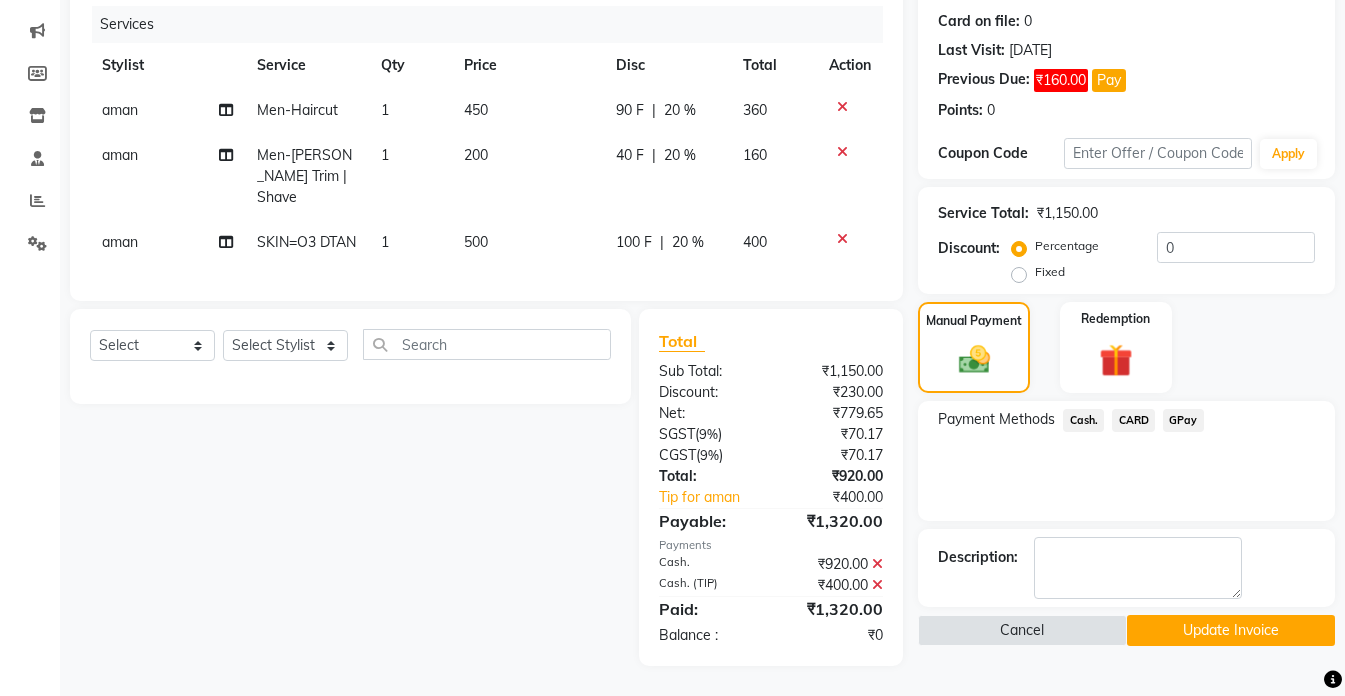 click on "Update Invoice" 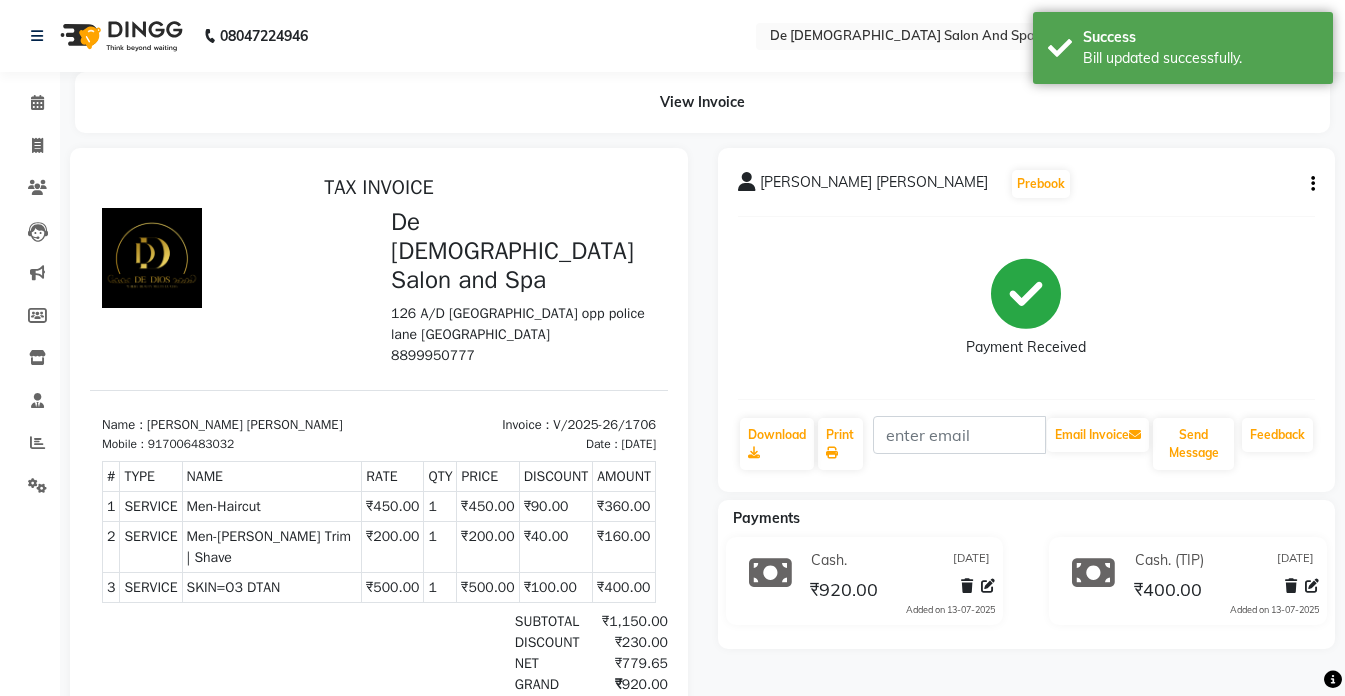scroll, scrollTop: 0, scrollLeft: 0, axis: both 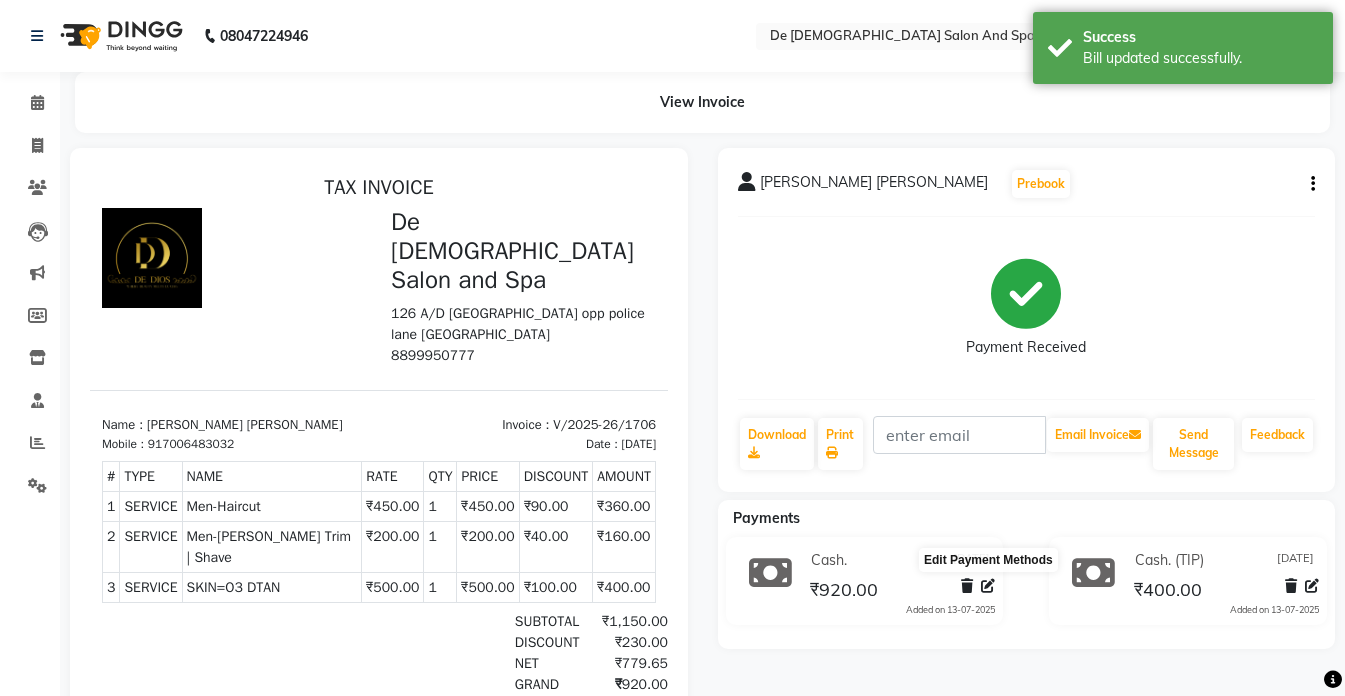 click 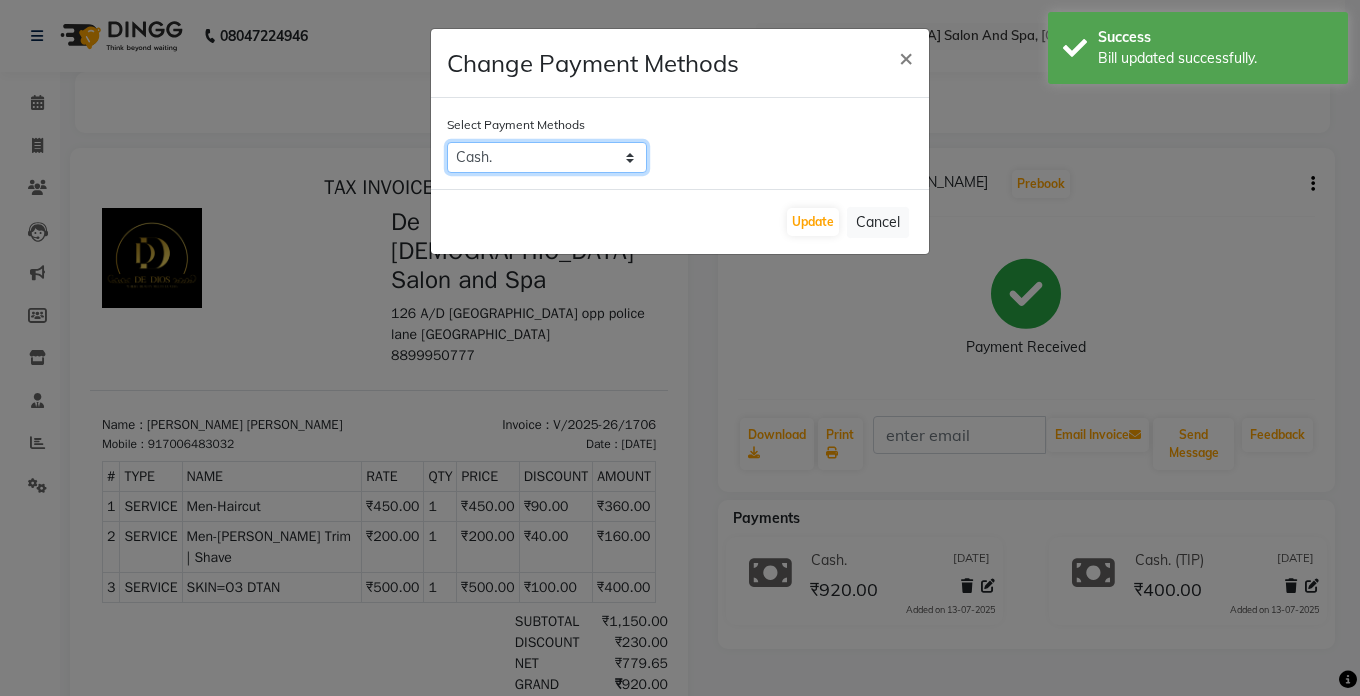 click on "Cash.   CARD   GPay" 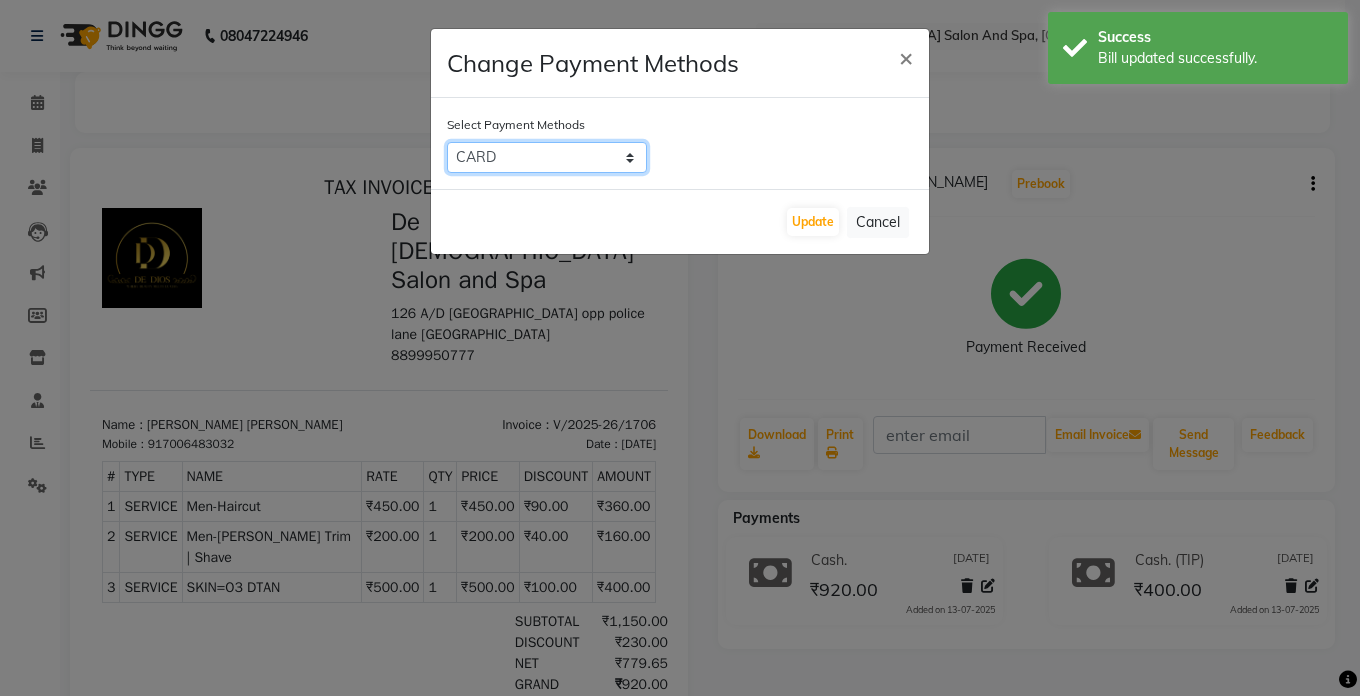 click on "Cash.   CARD   GPay" 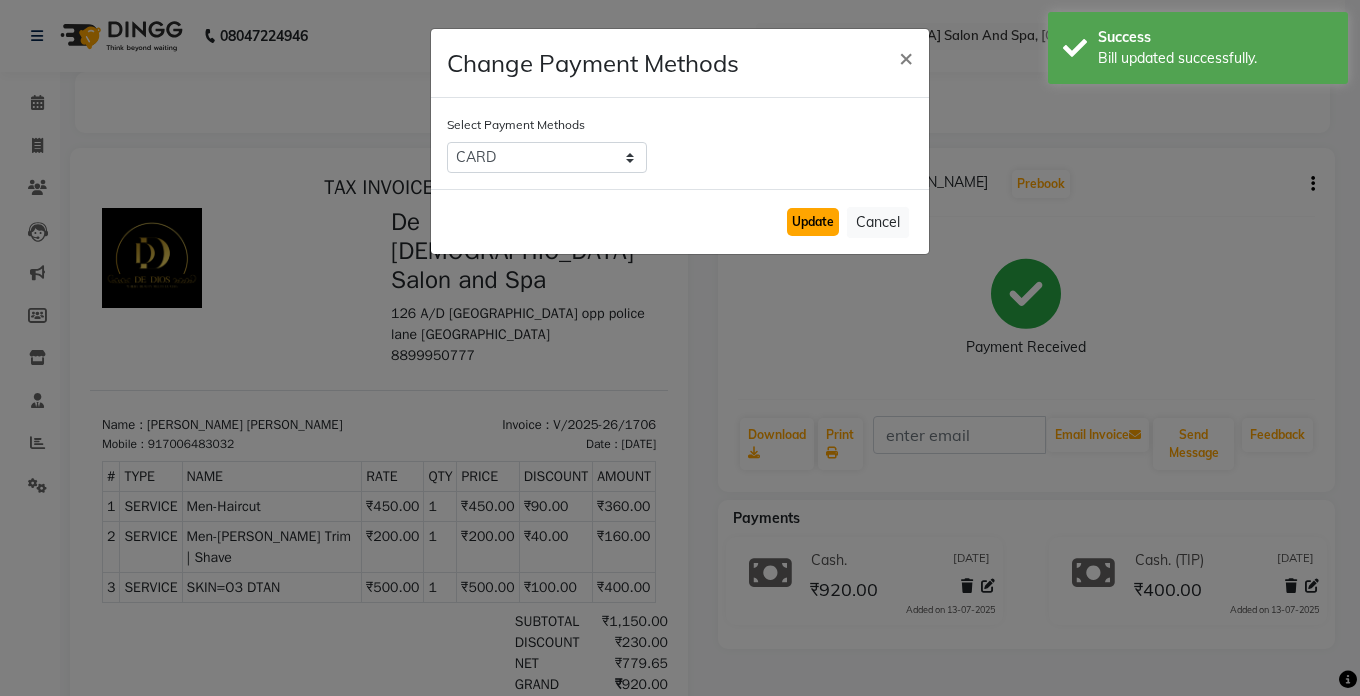 click on "Update" 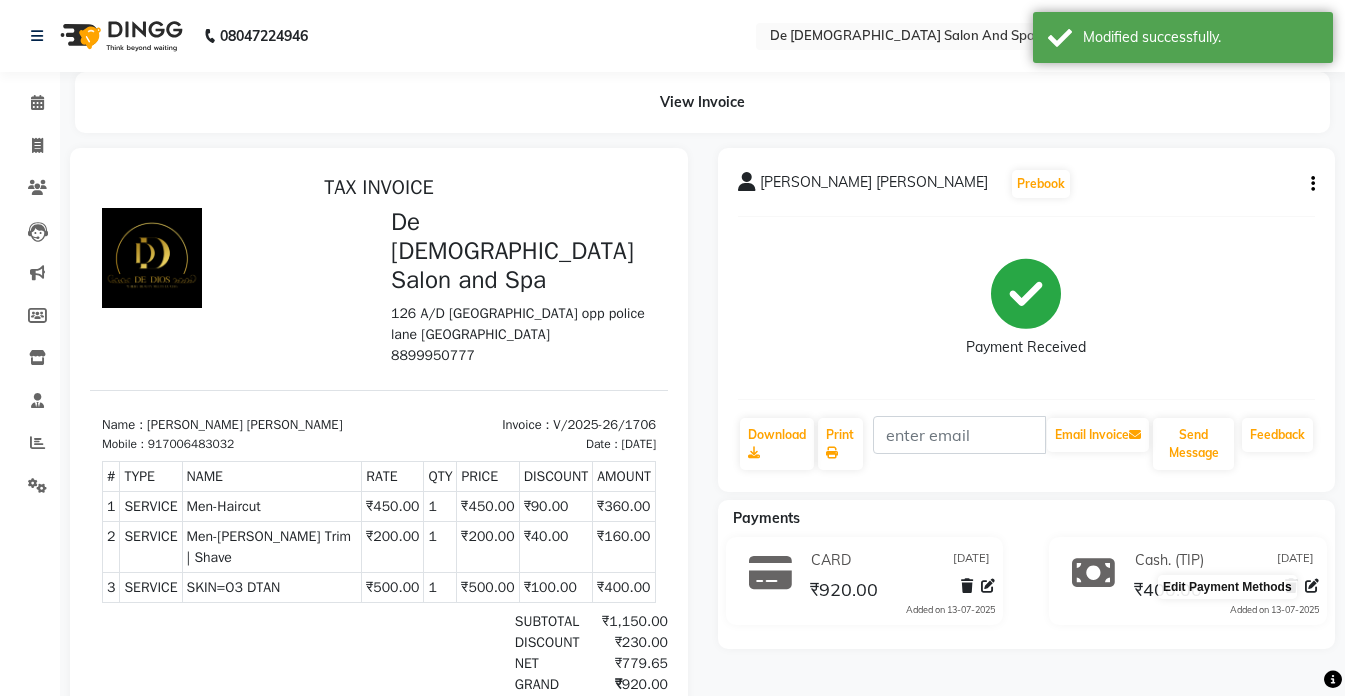 click 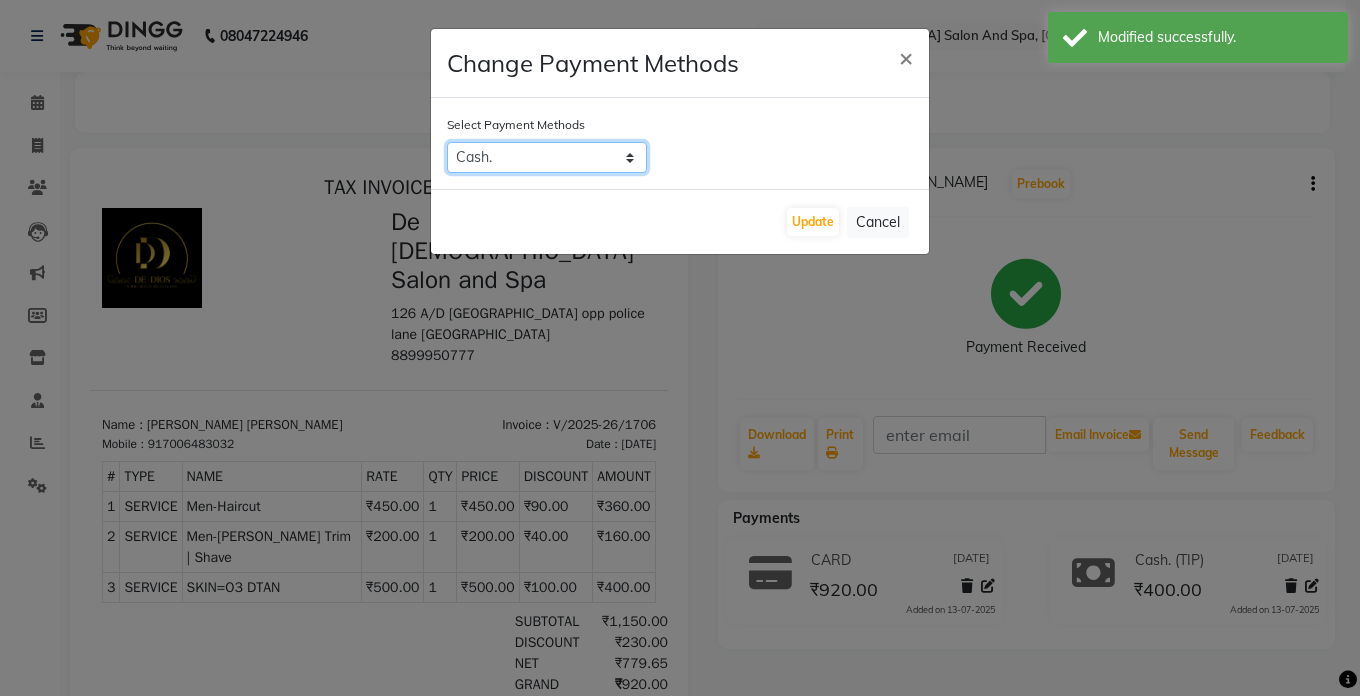 click on "Cash.   CARD   GPay" 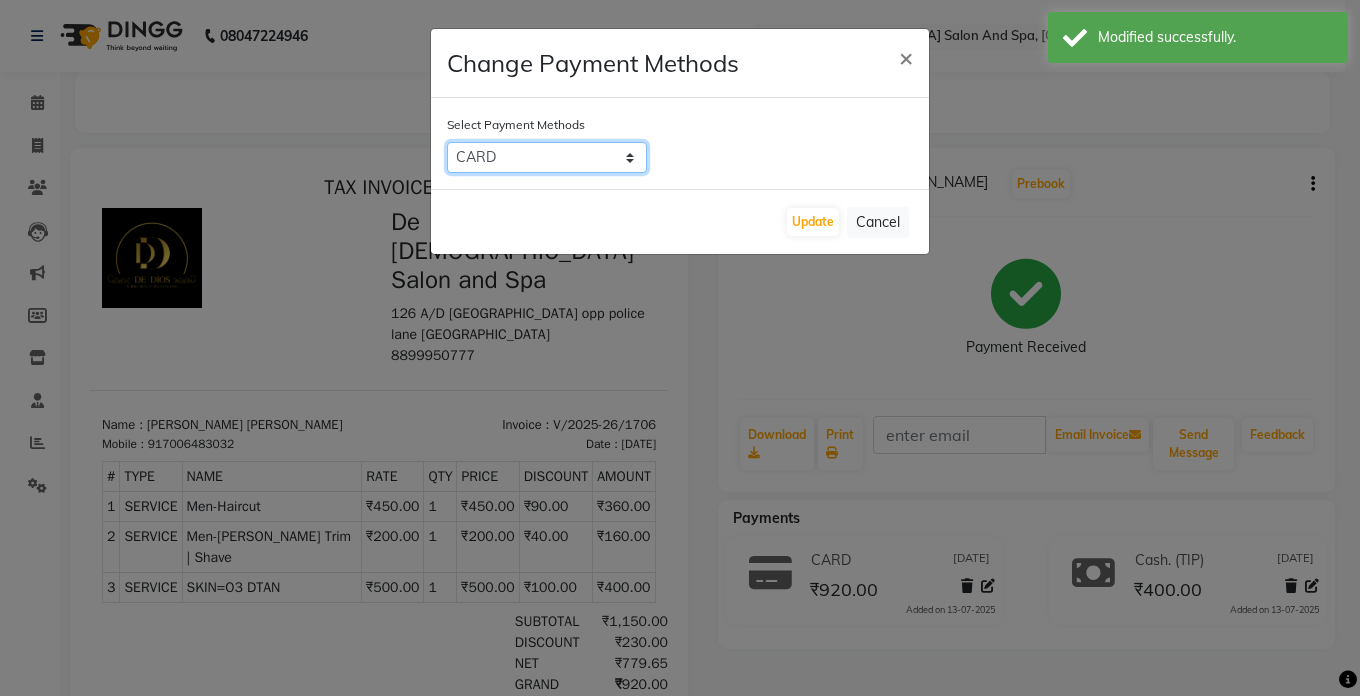 click on "Cash.   CARD   GPay" 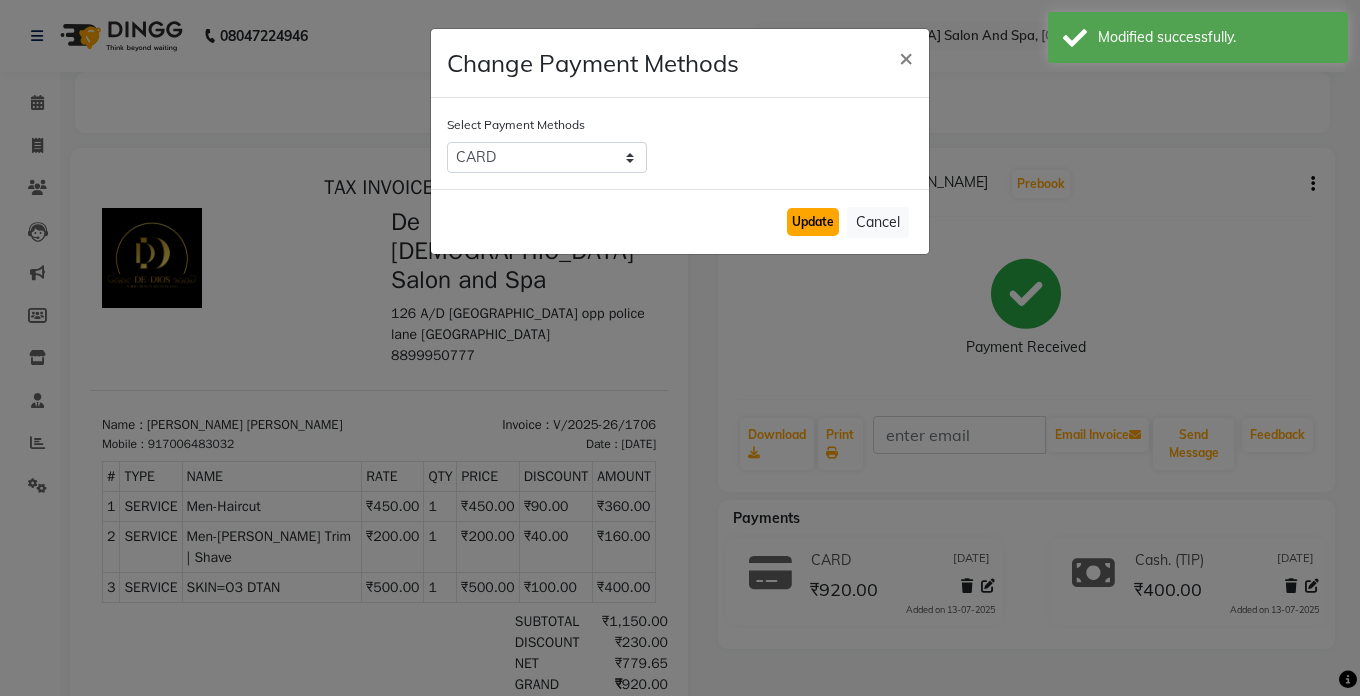 click on "Update" 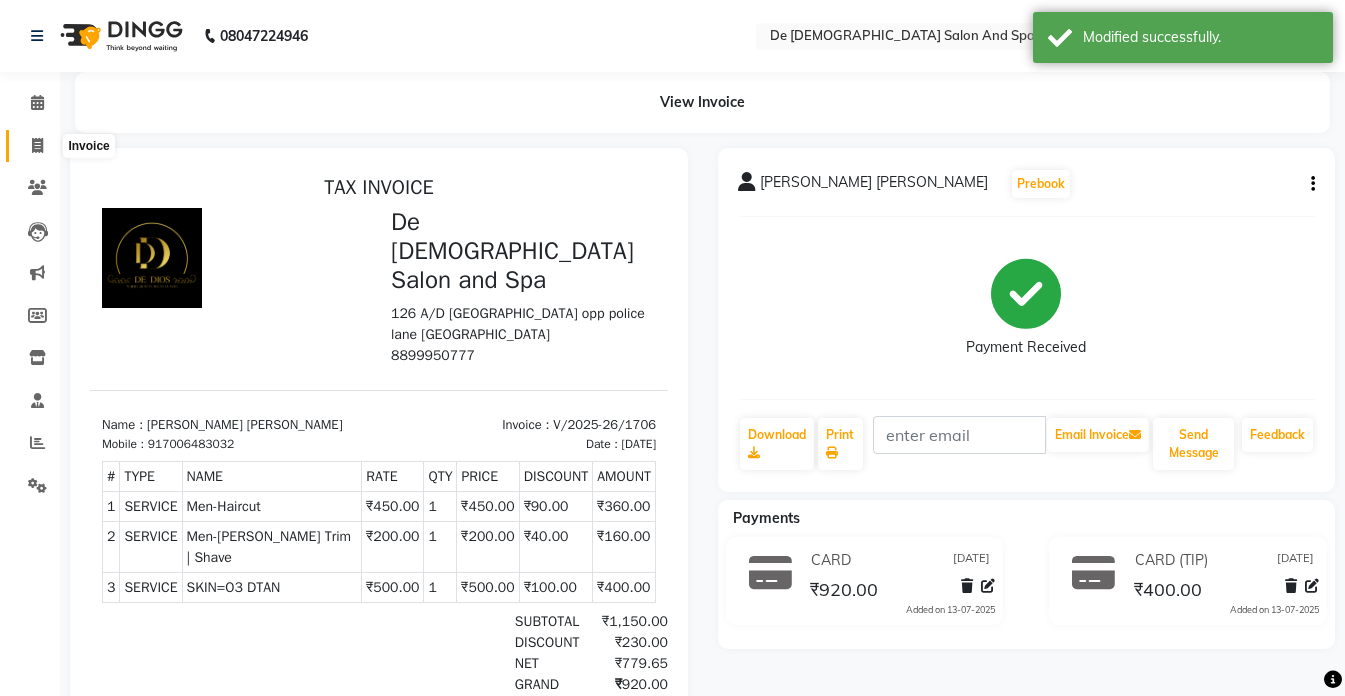click 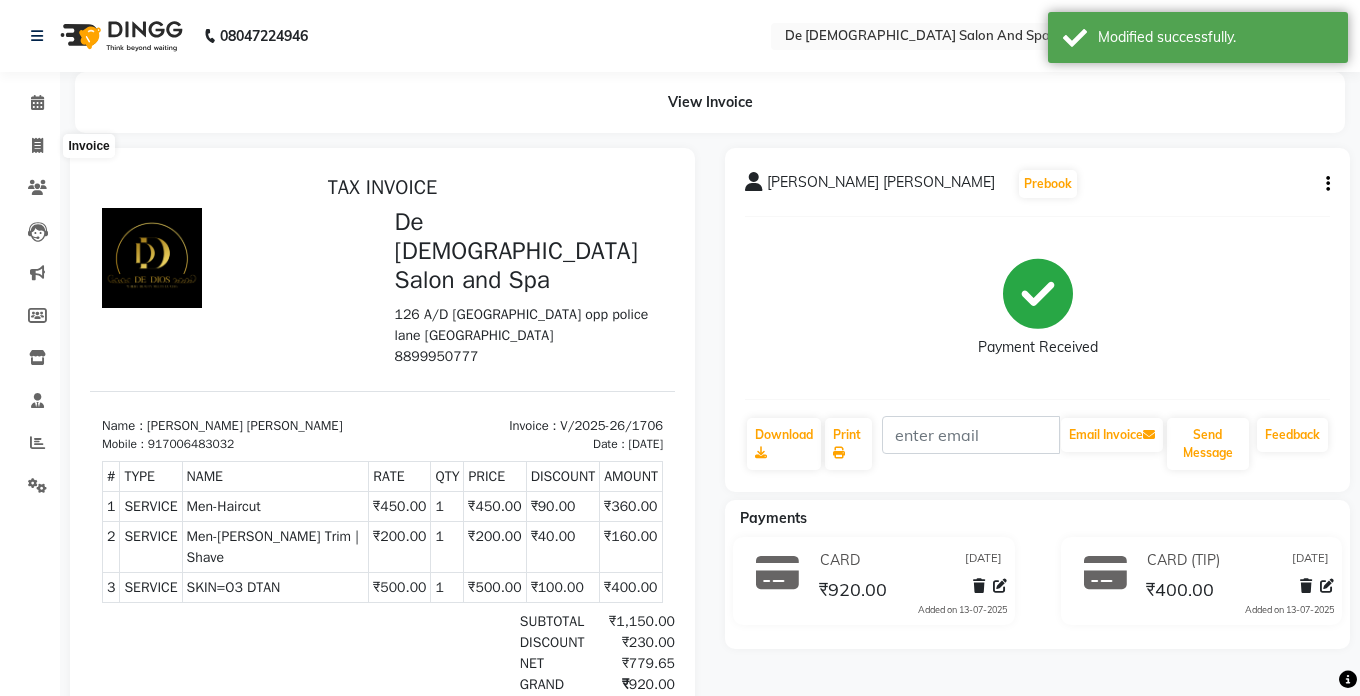 select on "service" 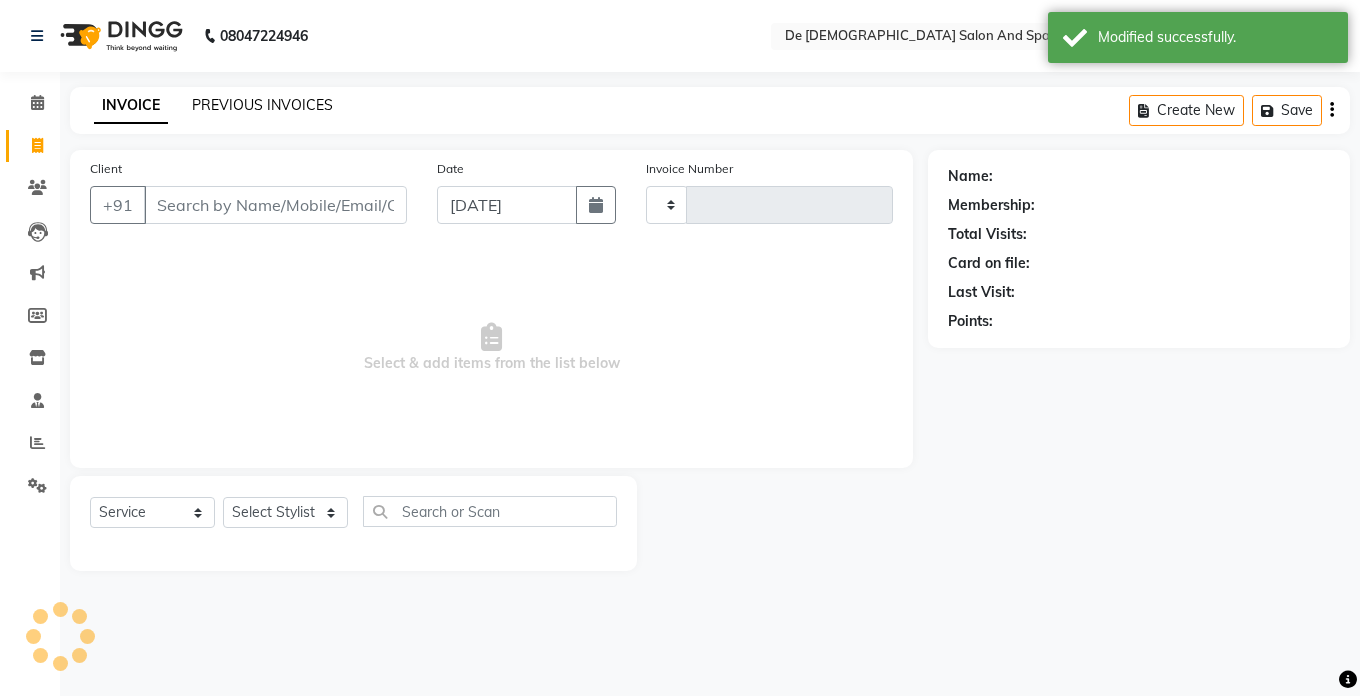 type on "1707" 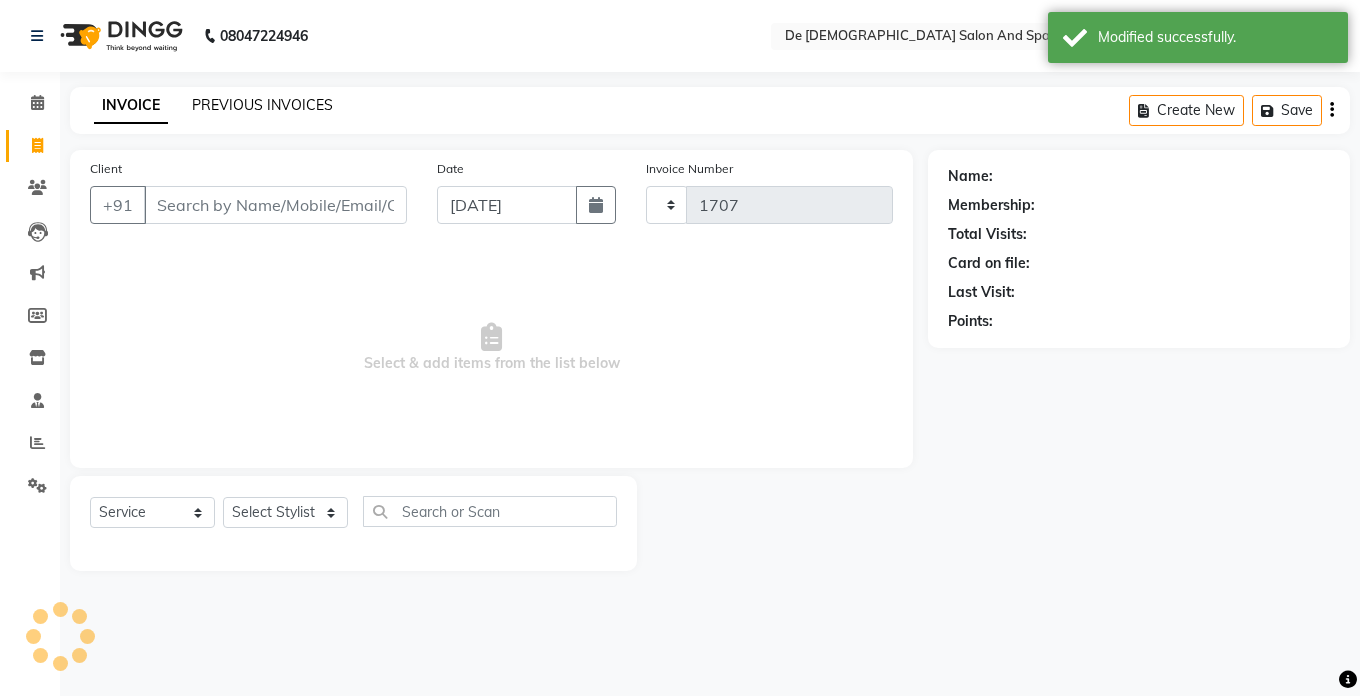 select on "6431" 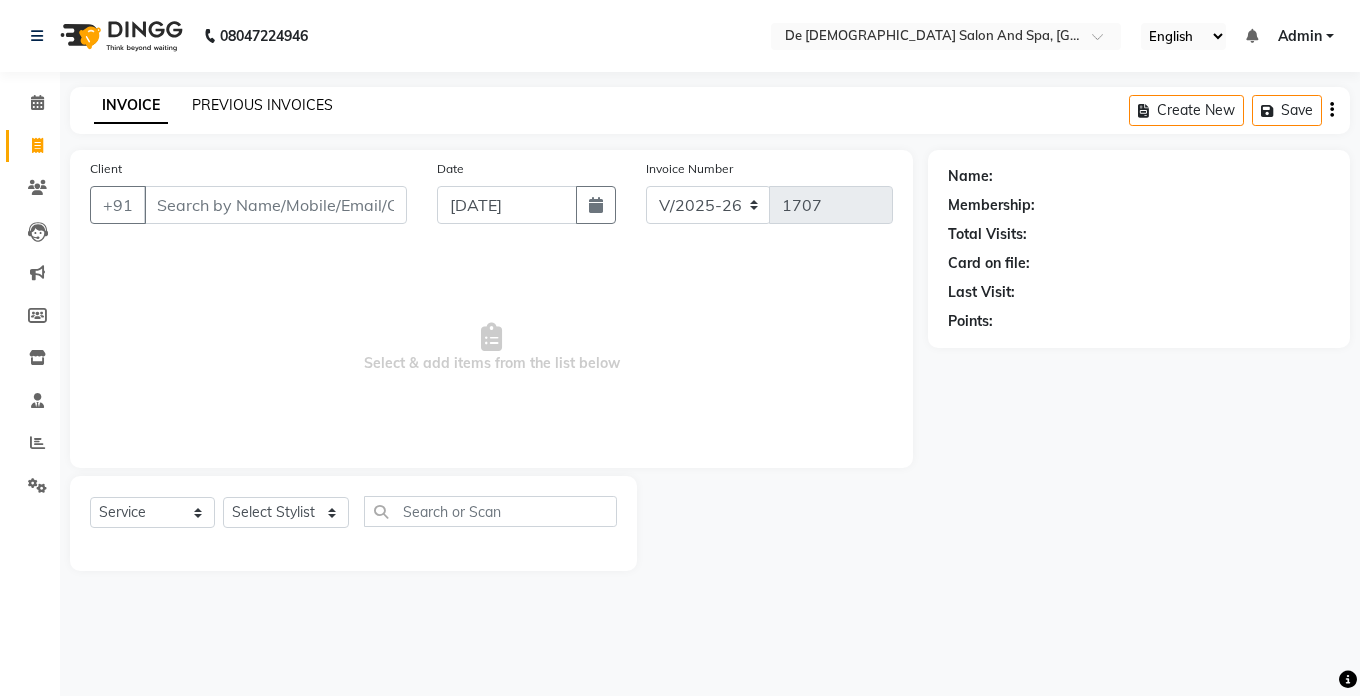 click on "PREVIOUS INVOICES" 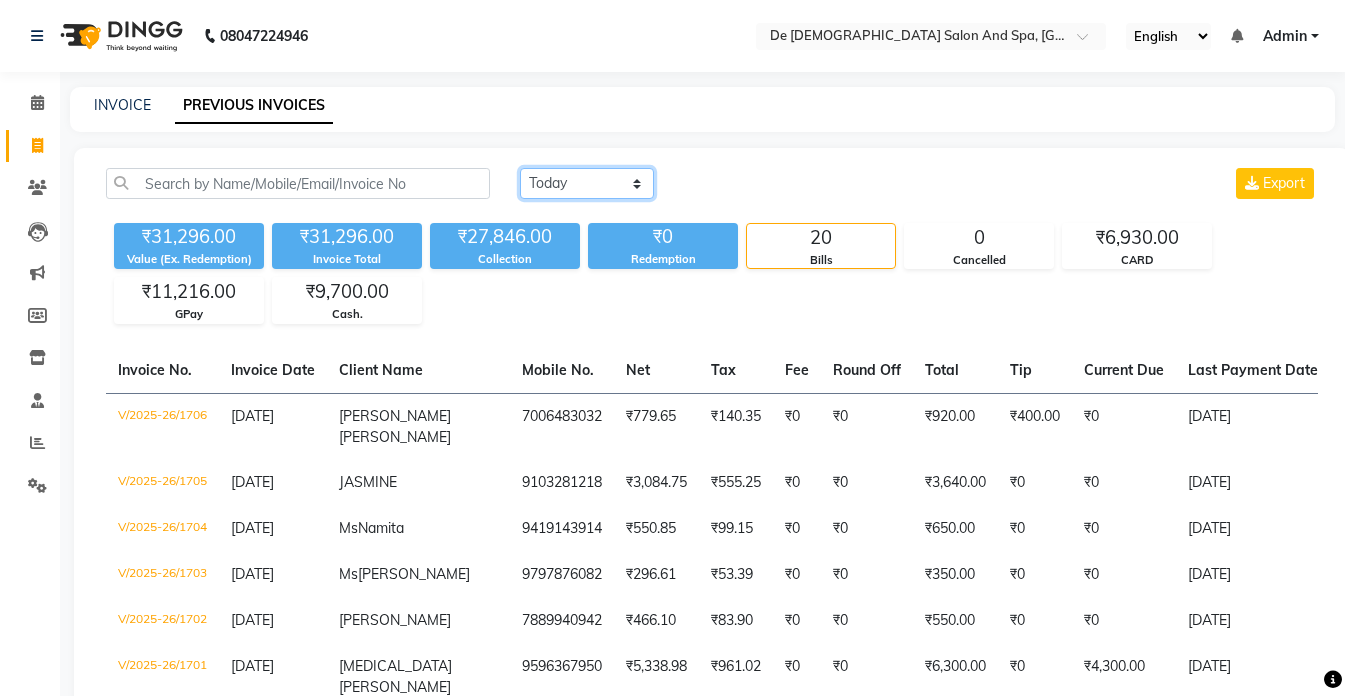 click on "[DATE] [DATE] Custom Range" 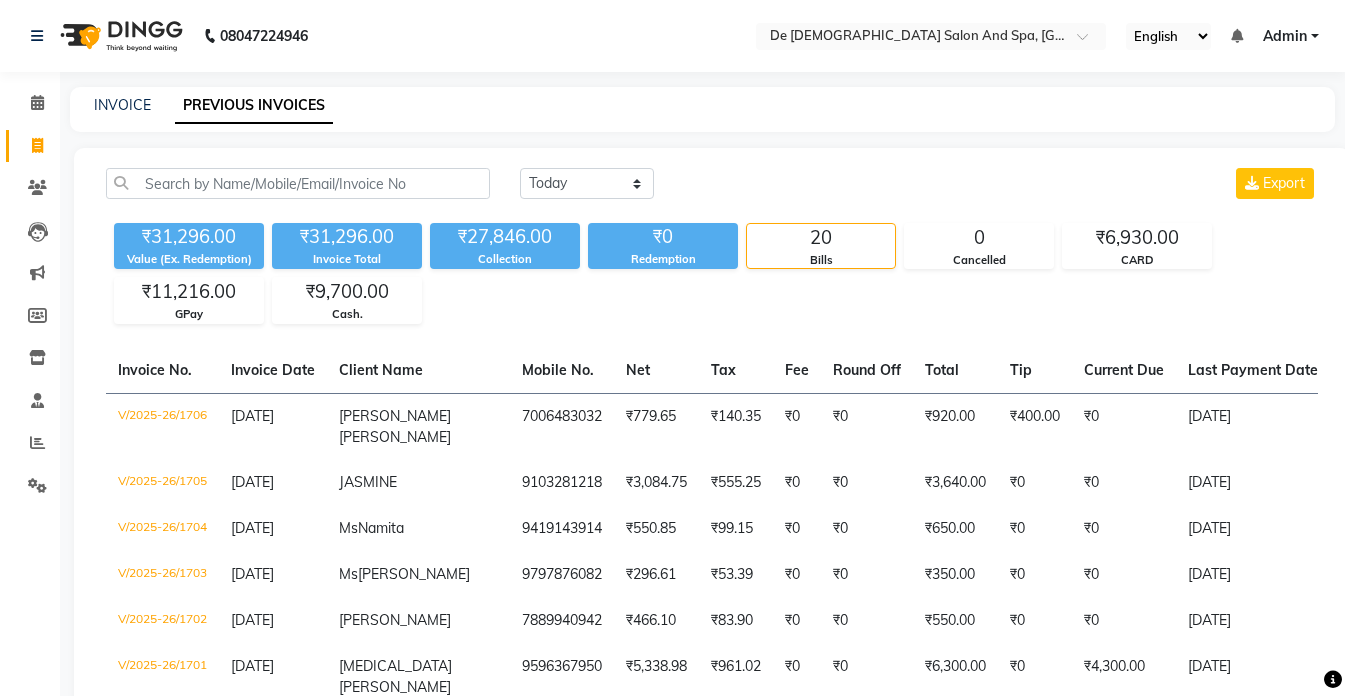 click on "₹0" 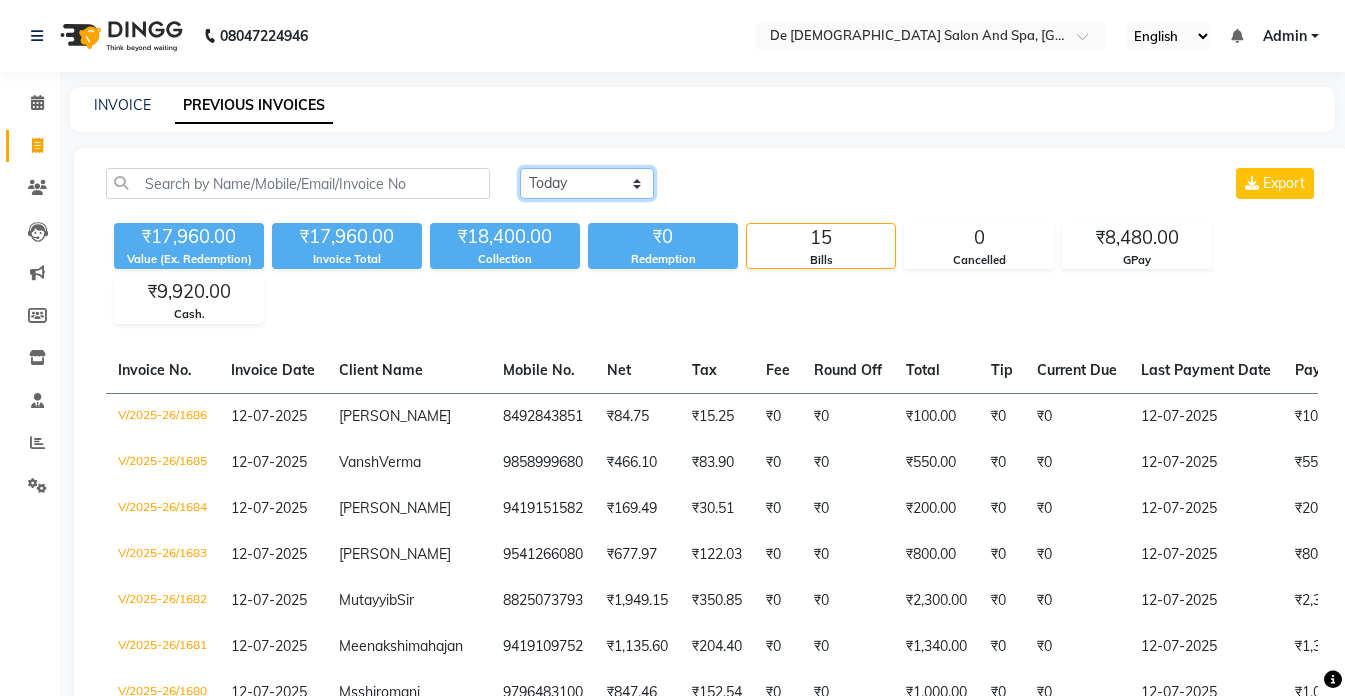 click on "[DATE] [DATE] Custom Range" 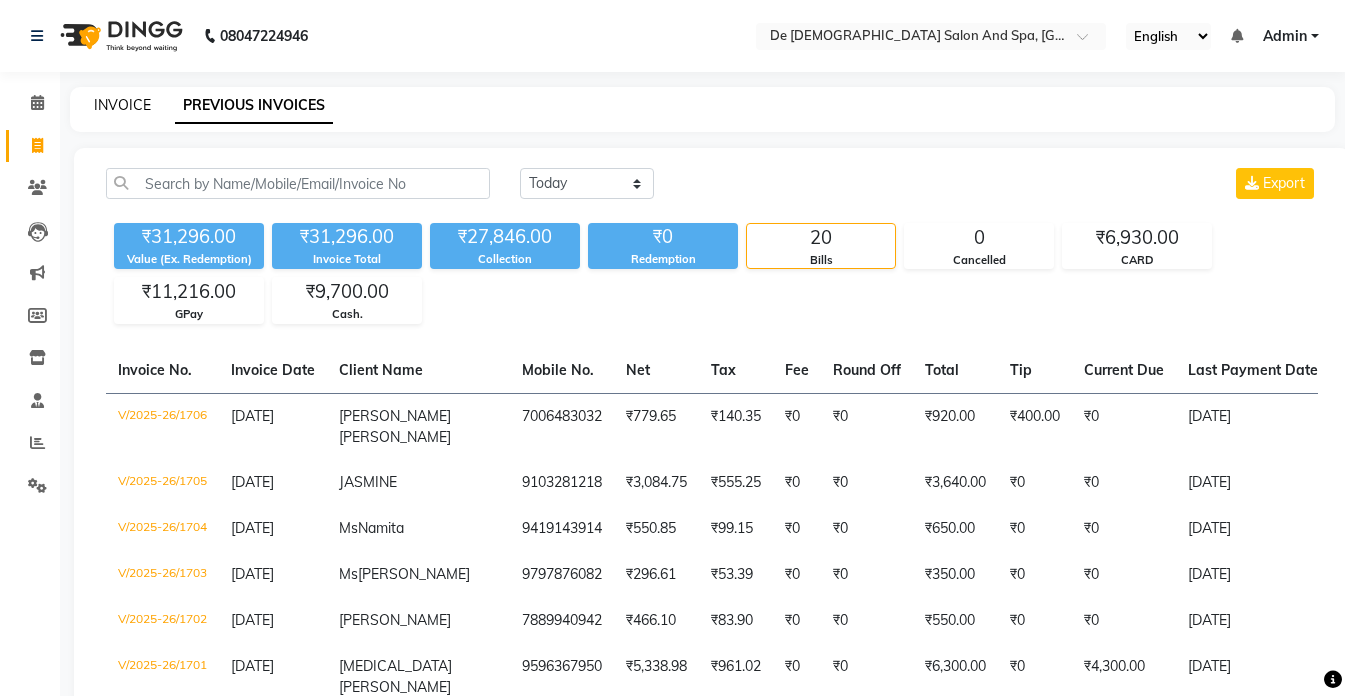 click on "INVOICE" 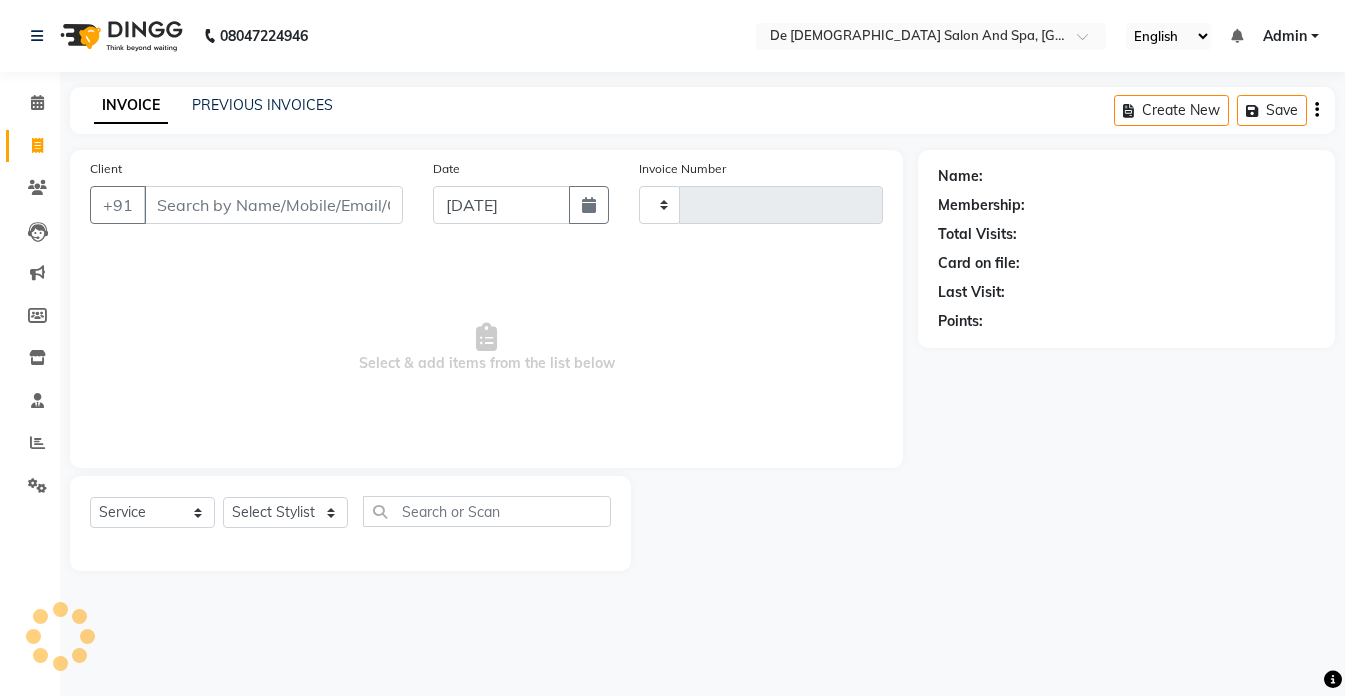 click on "INVOICE" 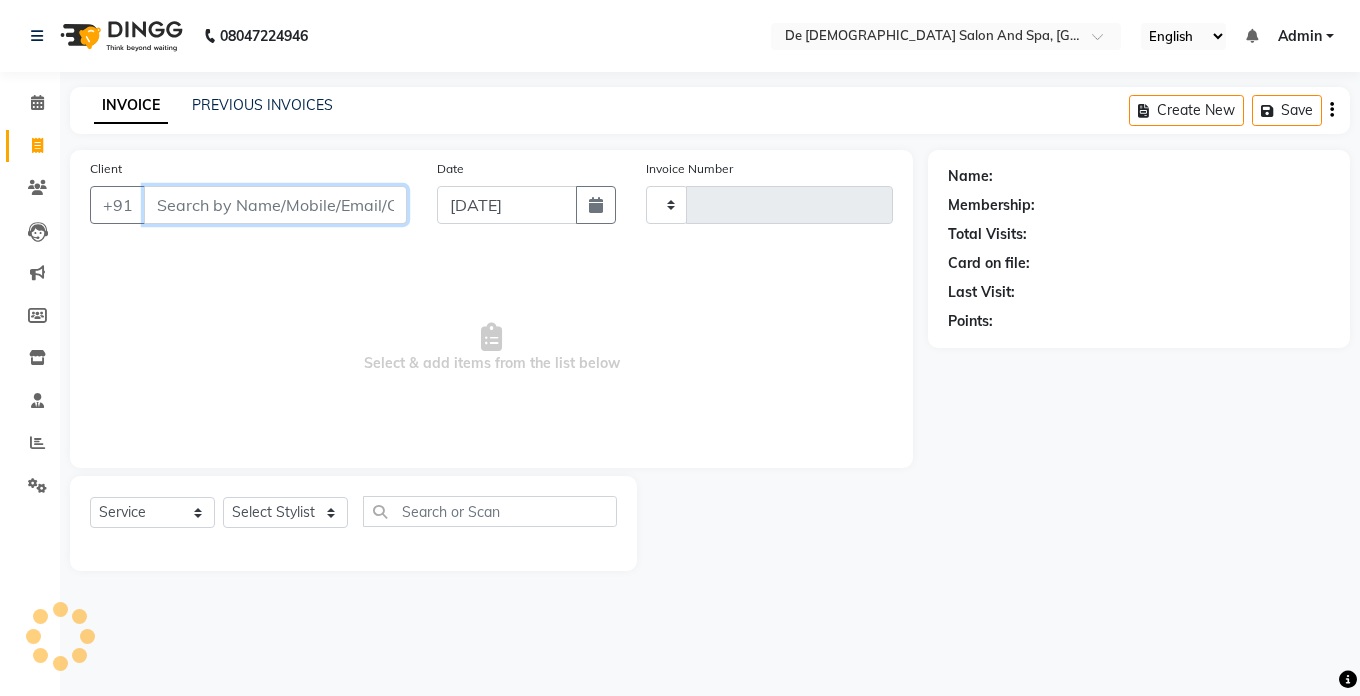drag, startPoint x: 121, startPoint y: 100, endPoint x: 230, endPoint y: 206, distance: 152.04276 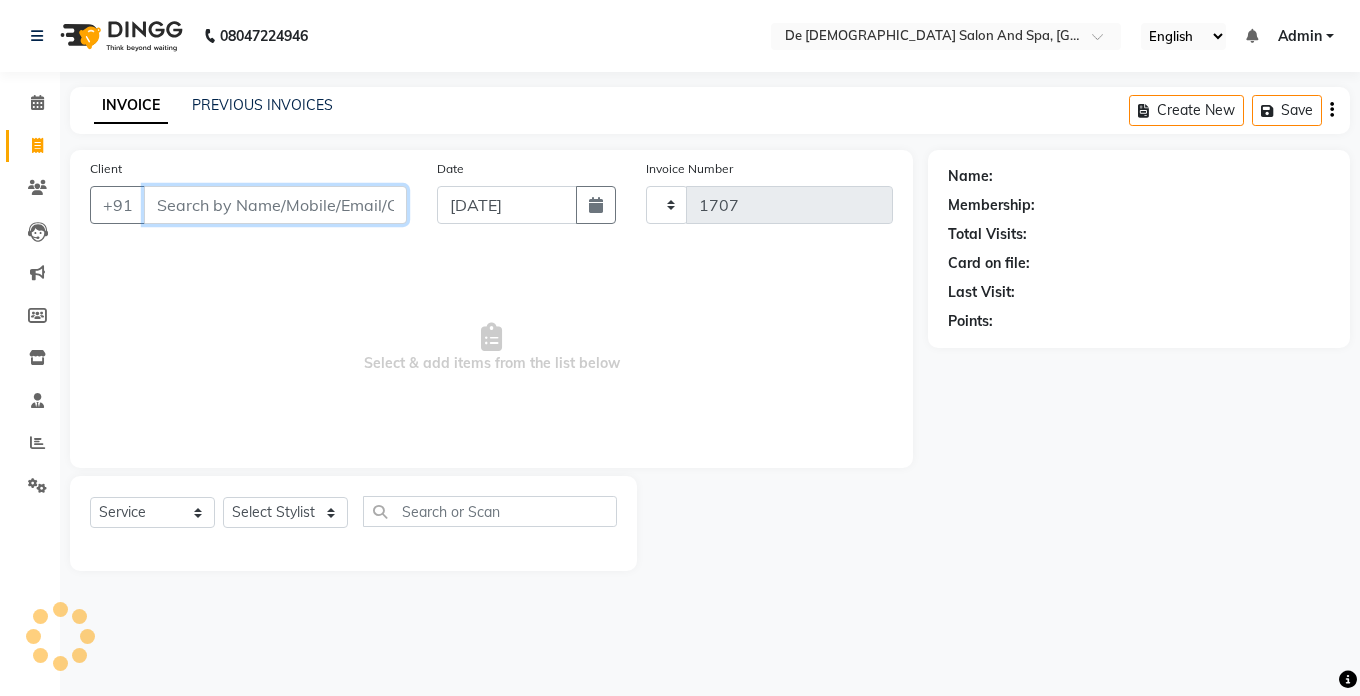 select on "6431" 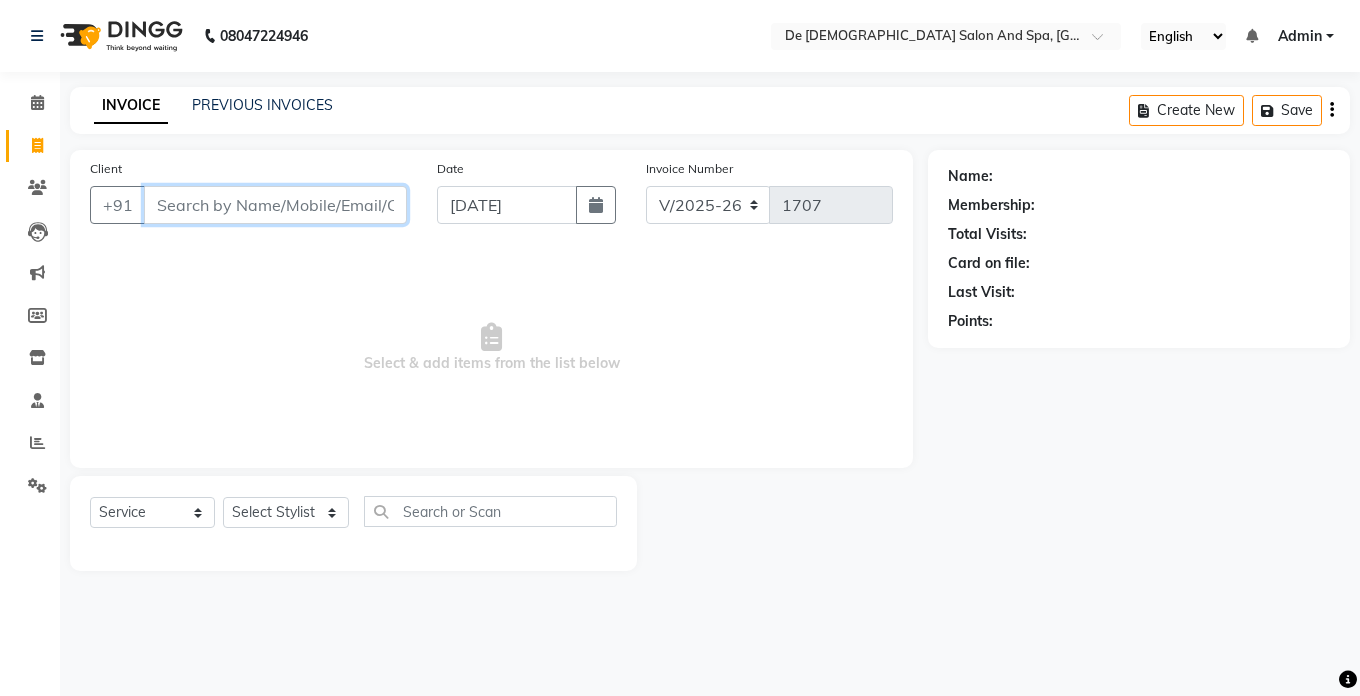 click on "Client" at bounding box center (275, 205) 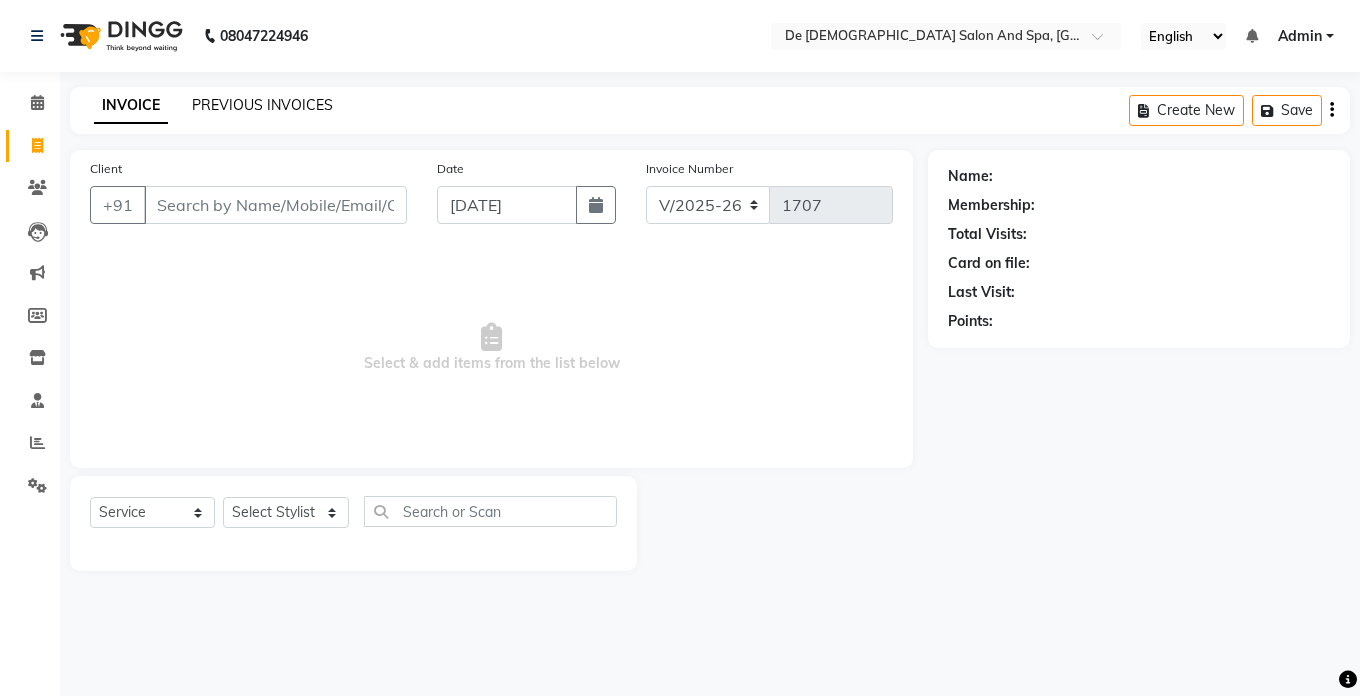 click on "PREVIOUS INVOICES" 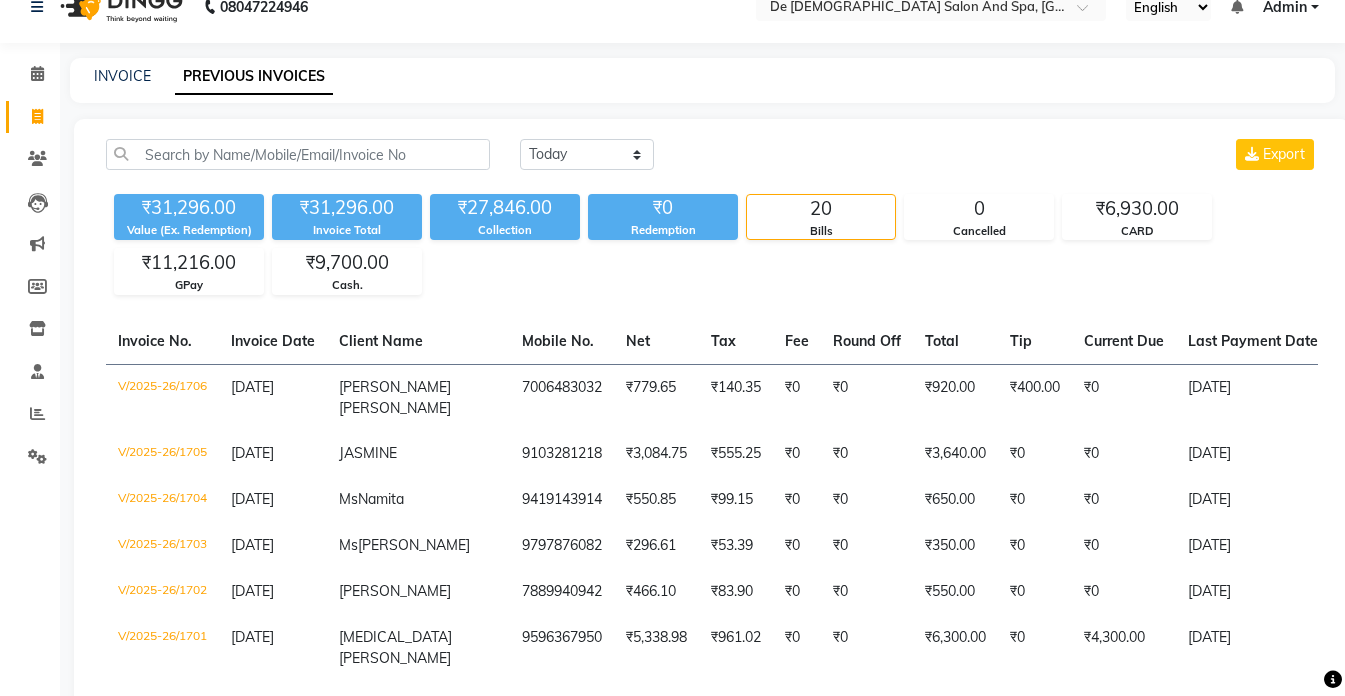 scroll, scrollTop: 0, scrollLeft: 0, axis: both 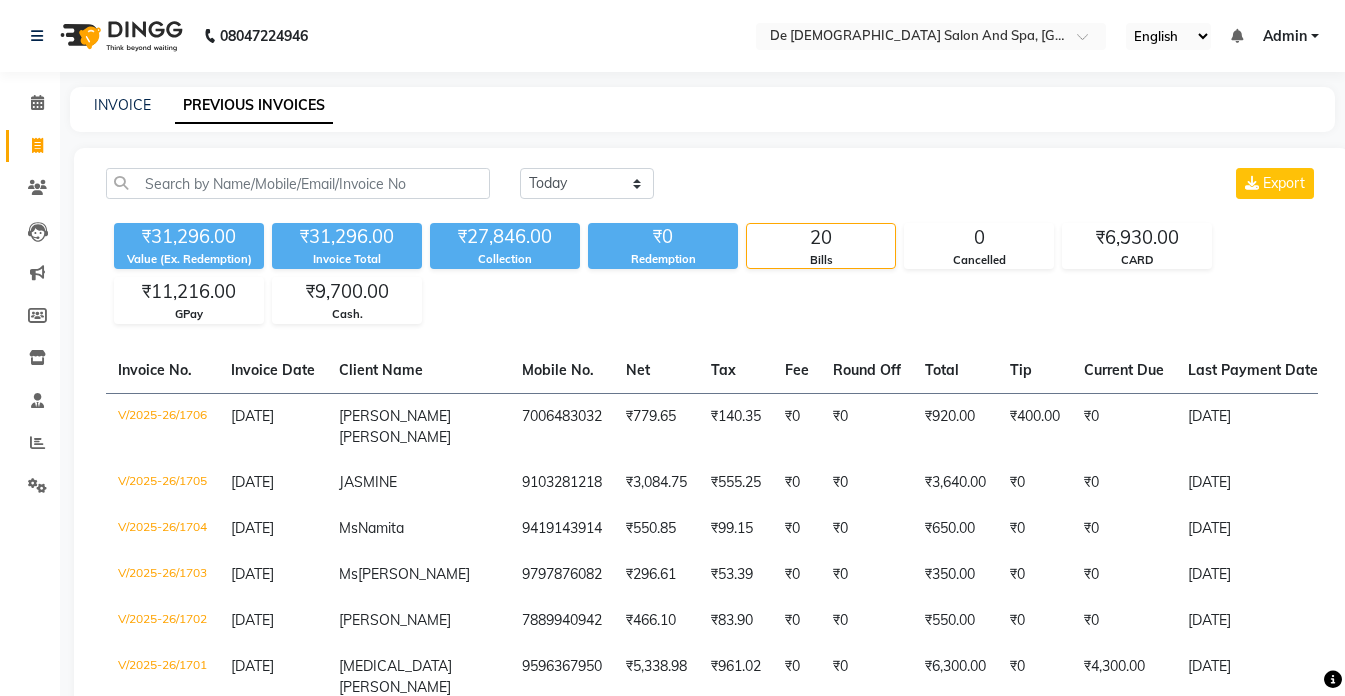 click on "INVOICE PREVIOUS INVOICES" 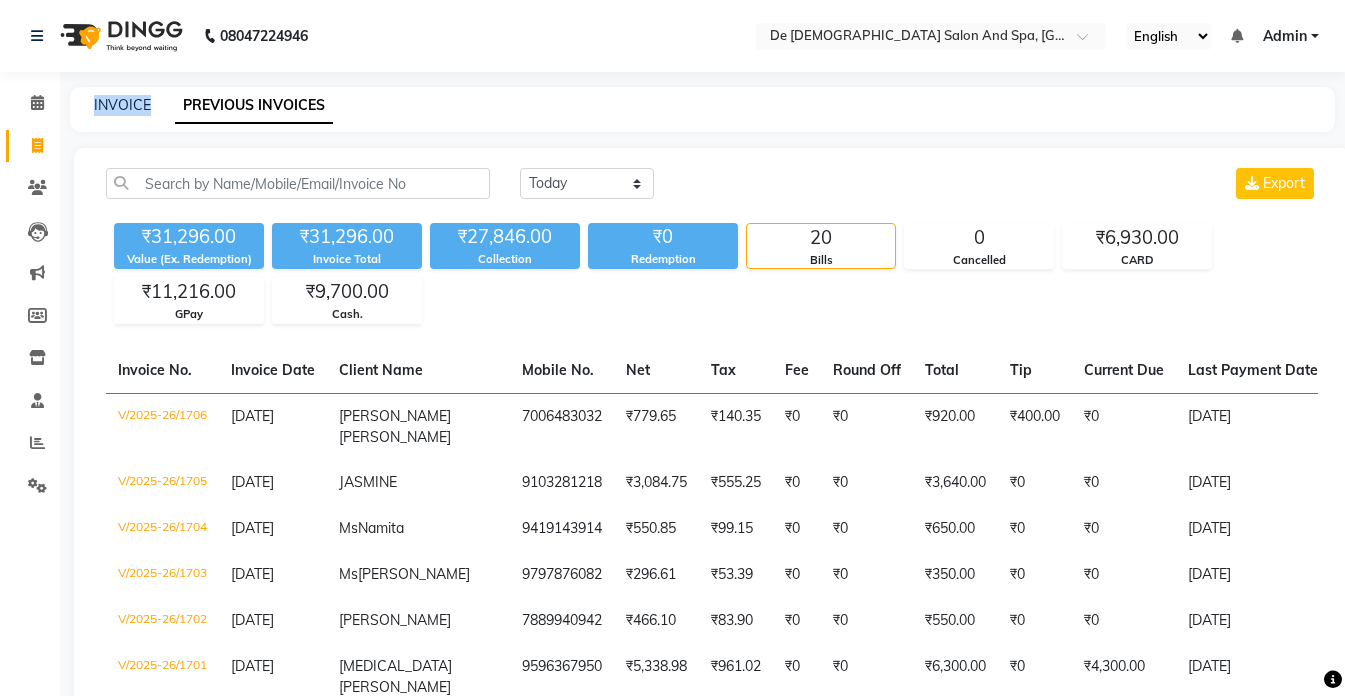 click on "INVOICE PREVIOUS INVOICES" 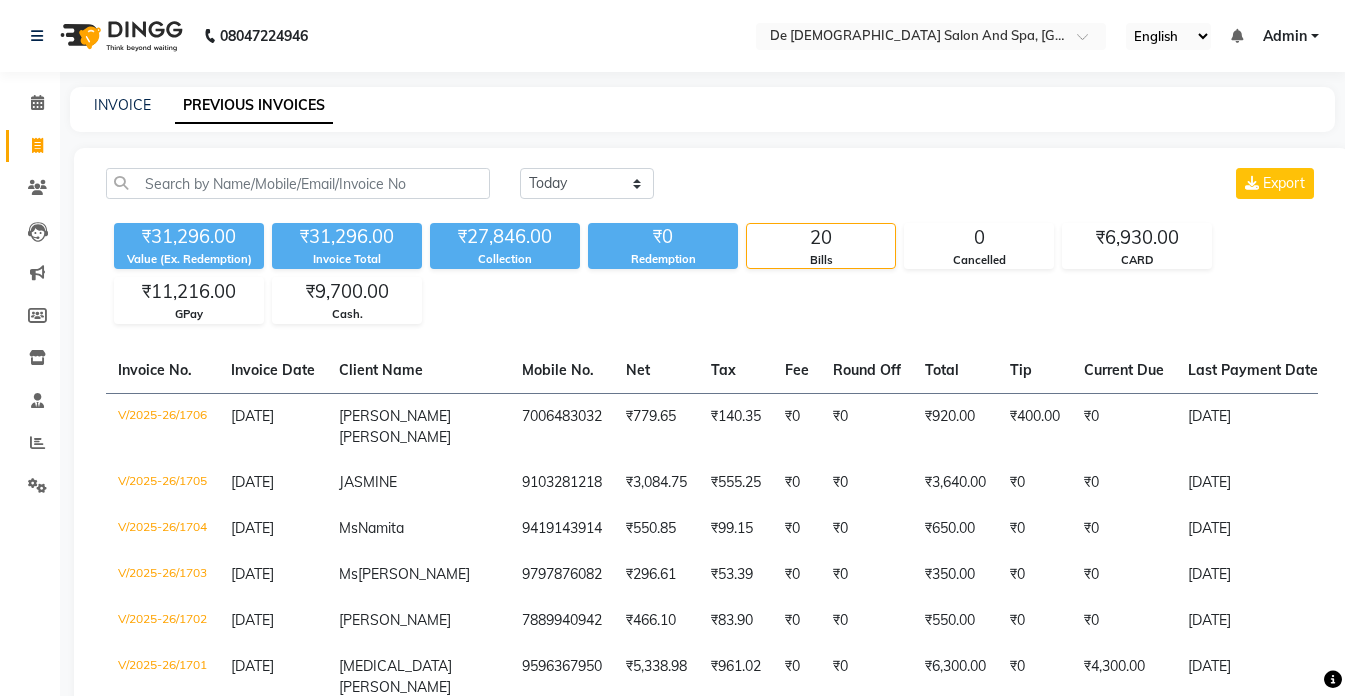 drag, startPoint x: 109, startPoint y: 92, endPoint x: 443, endPoint y: 83, distance: 334.12125 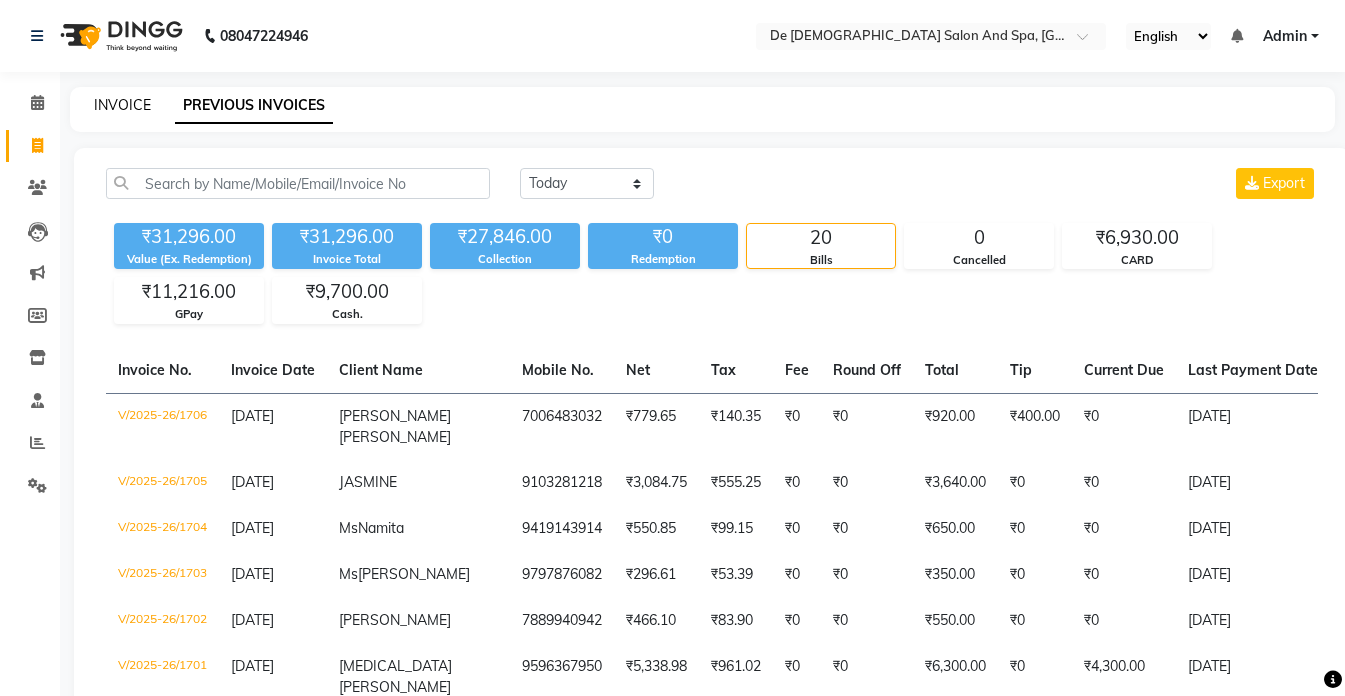 click on "INVOICE" 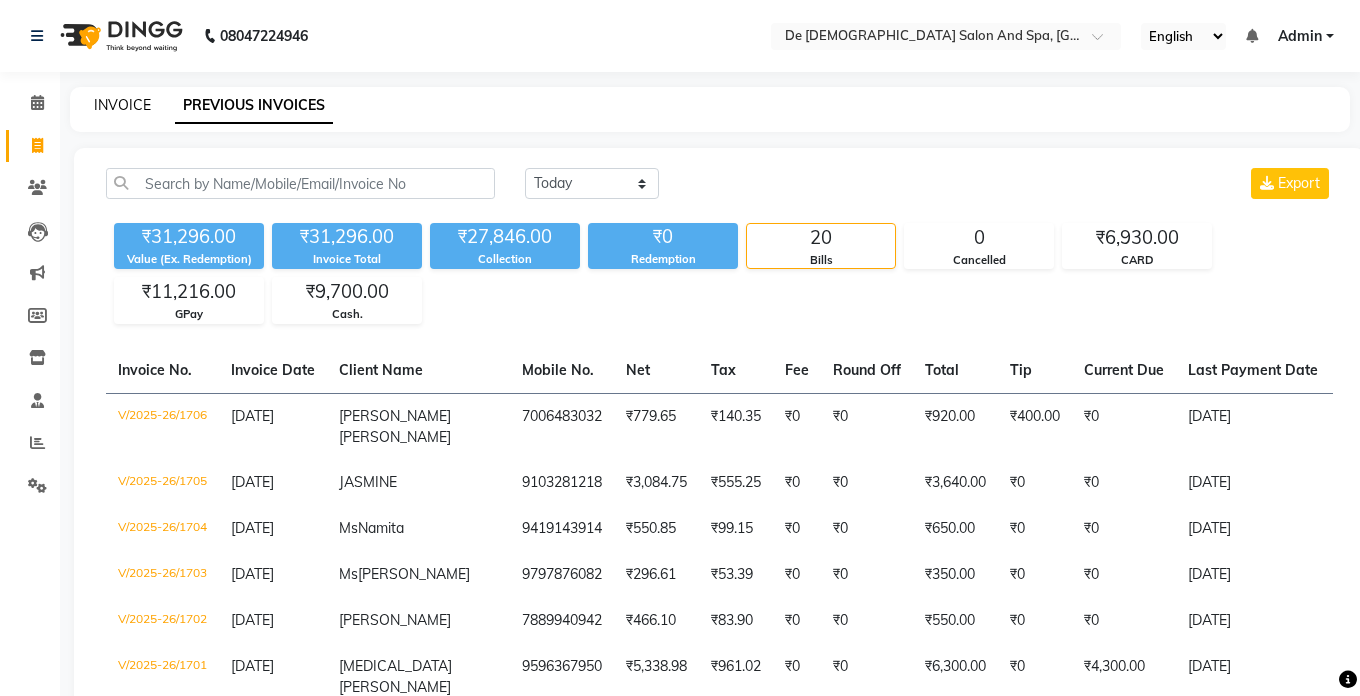 select on "6431" 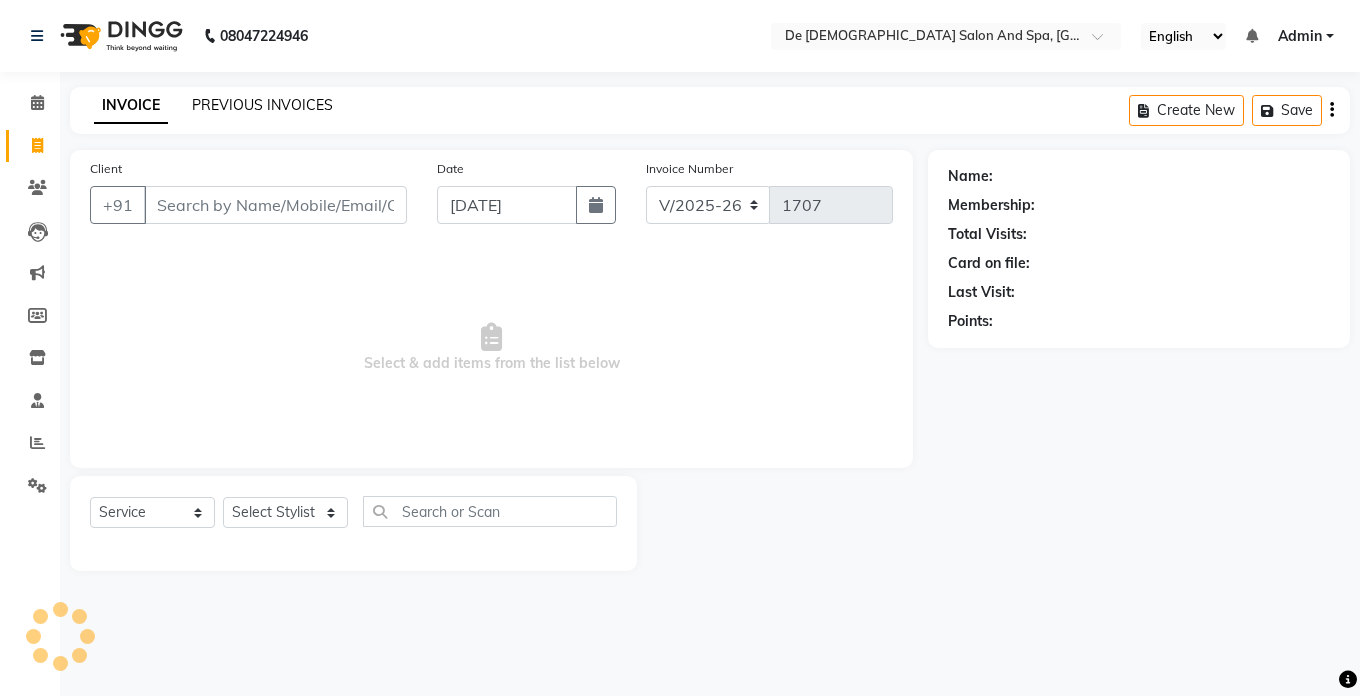 click on "PREVIOUS INVOICES" 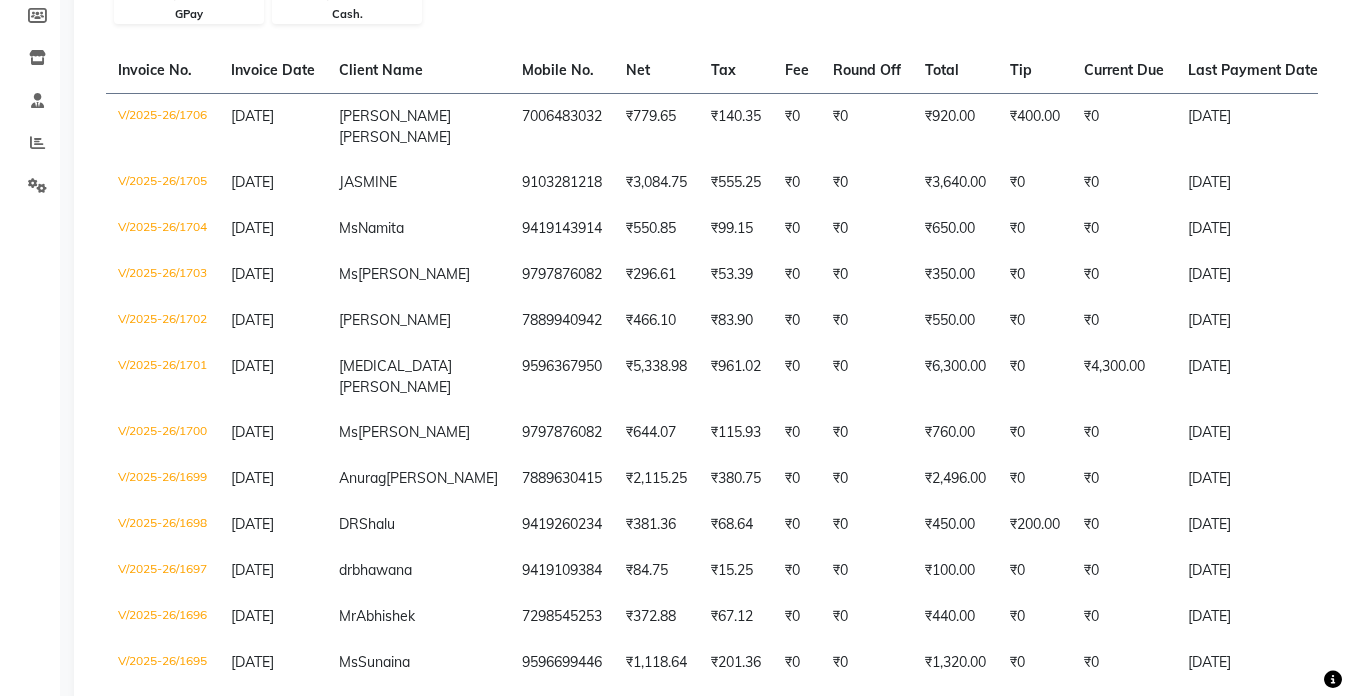 scroll, scrollTop: 0, scrollLeft: 0, axis: both 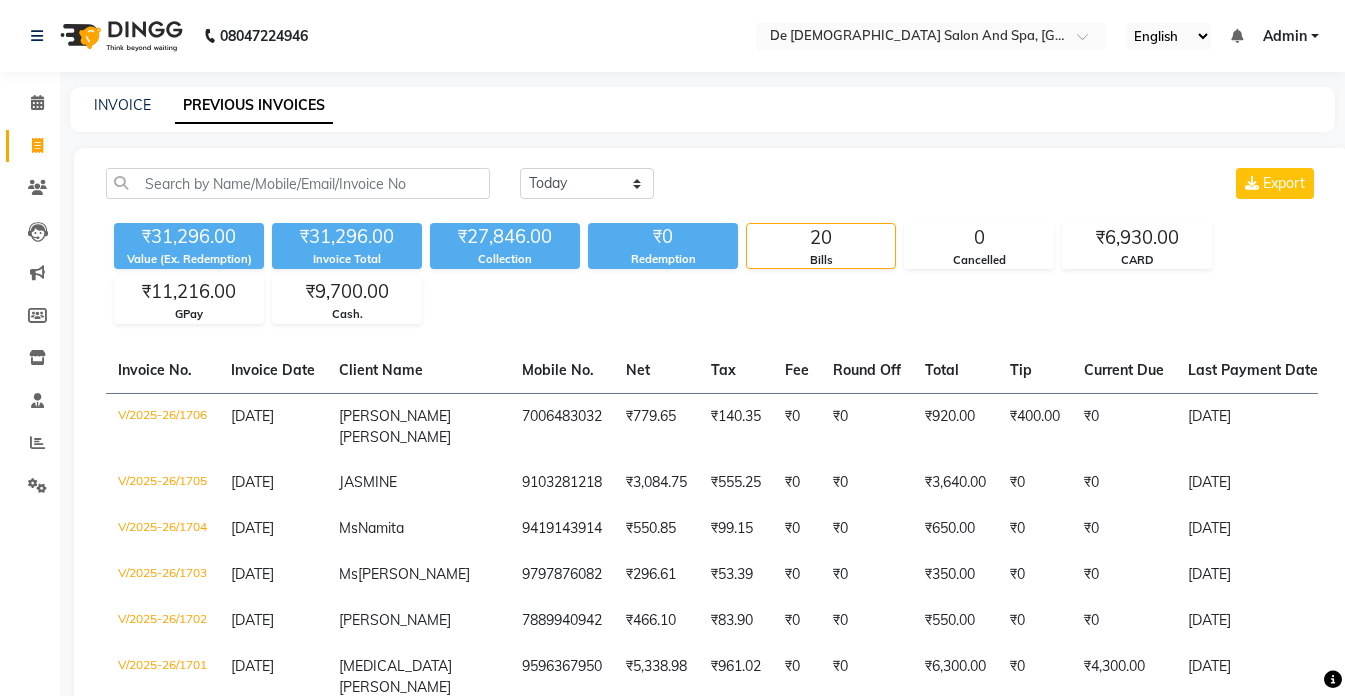 click on "08047224946 Select Location × De Dios Salon And Spa, Gandhi Nagar English ENGLISH Español العربية मराठी हिंदी ગુજરાતી தமிழ் 中文 Notifications nothing to show Admin Manage Profile Change Password Sign out  Version:3.15.4" 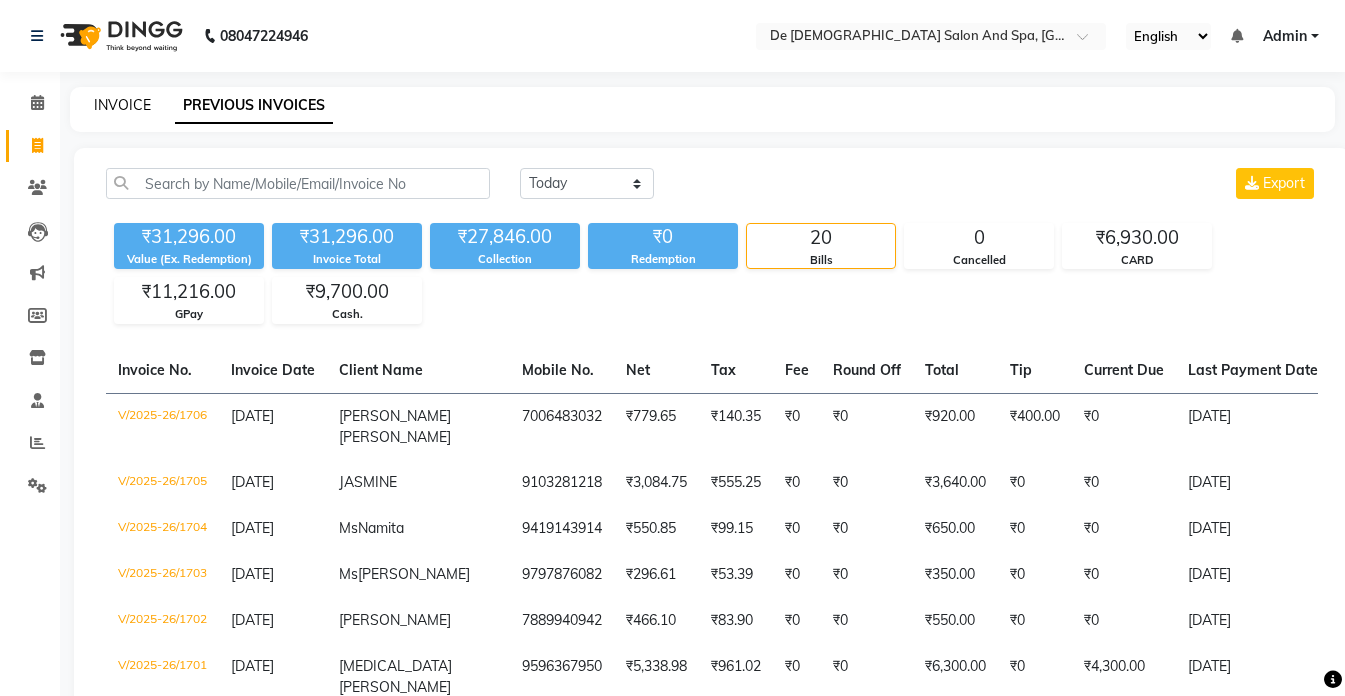 click on "INVOICE" 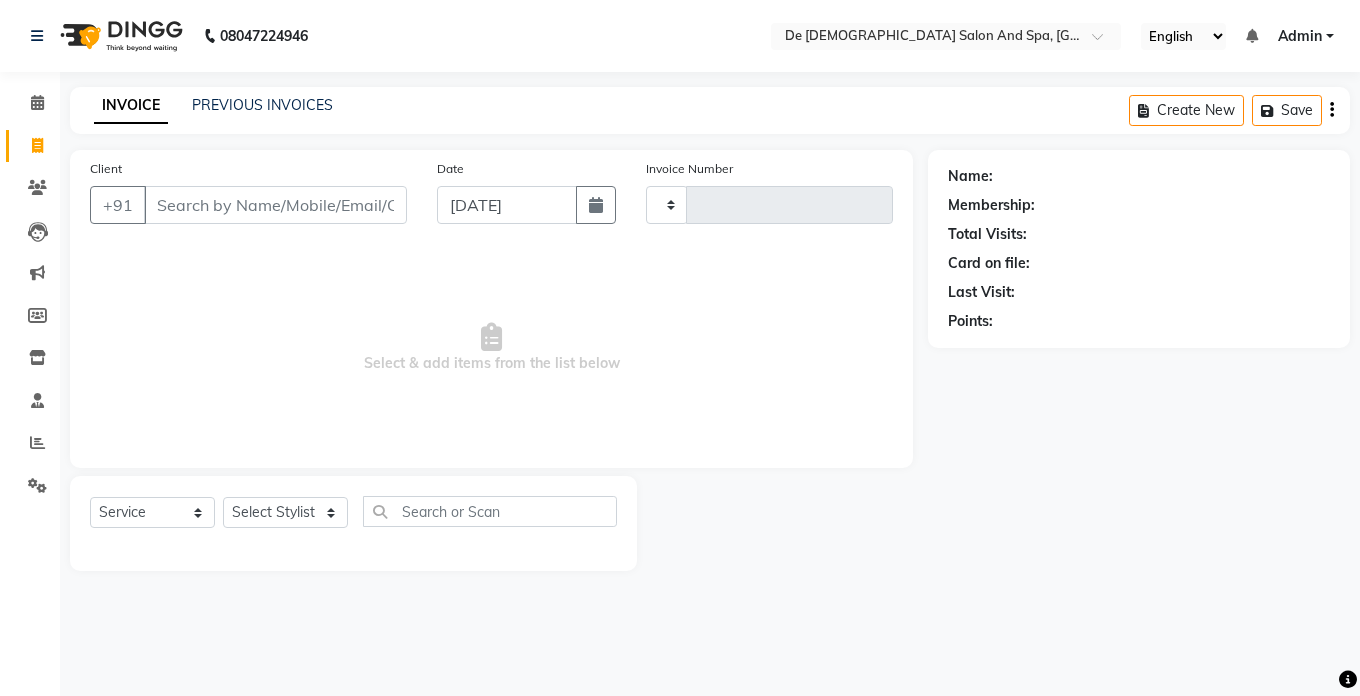 type on "1707" 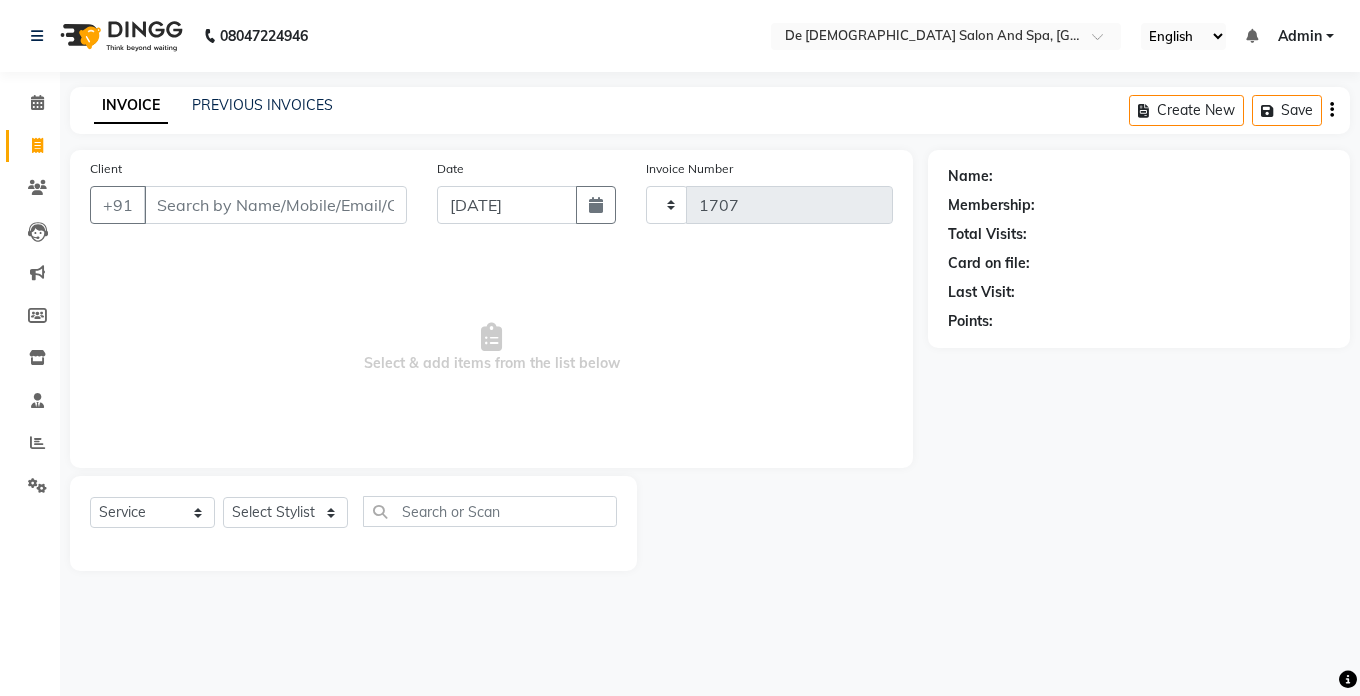 select on "6431" 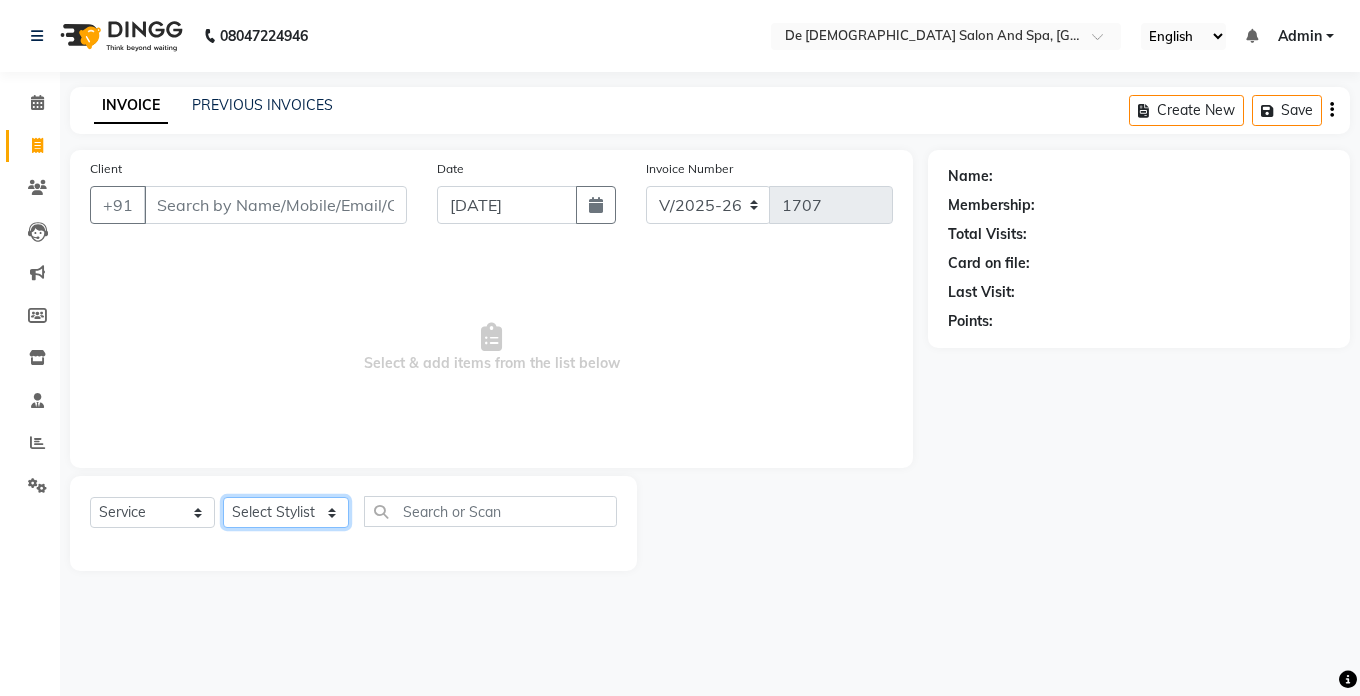 click on "Select Stylist akshay aman [PERSON_NAME] [PERSON_NAME]  [MEDICAL_DATA][PERSON_NAME] [PERSON_NAME] [DATE][PERSON_NAME]" 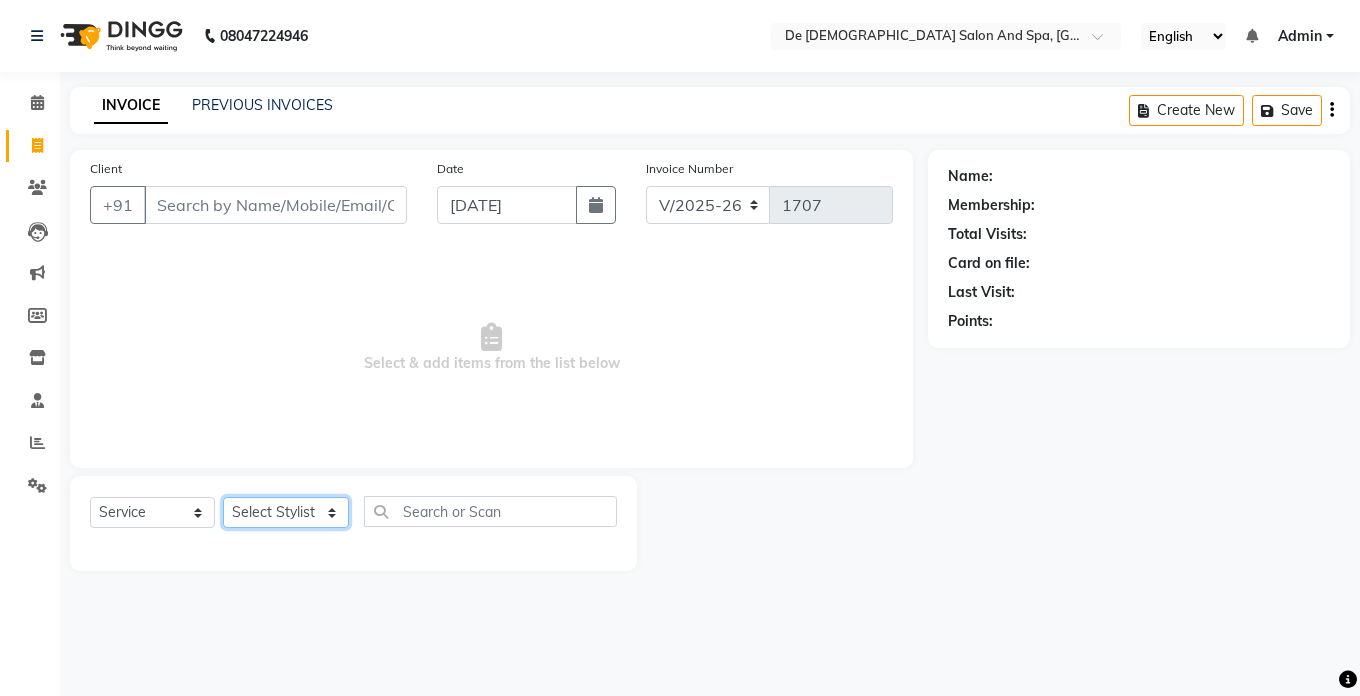 select on "51742" 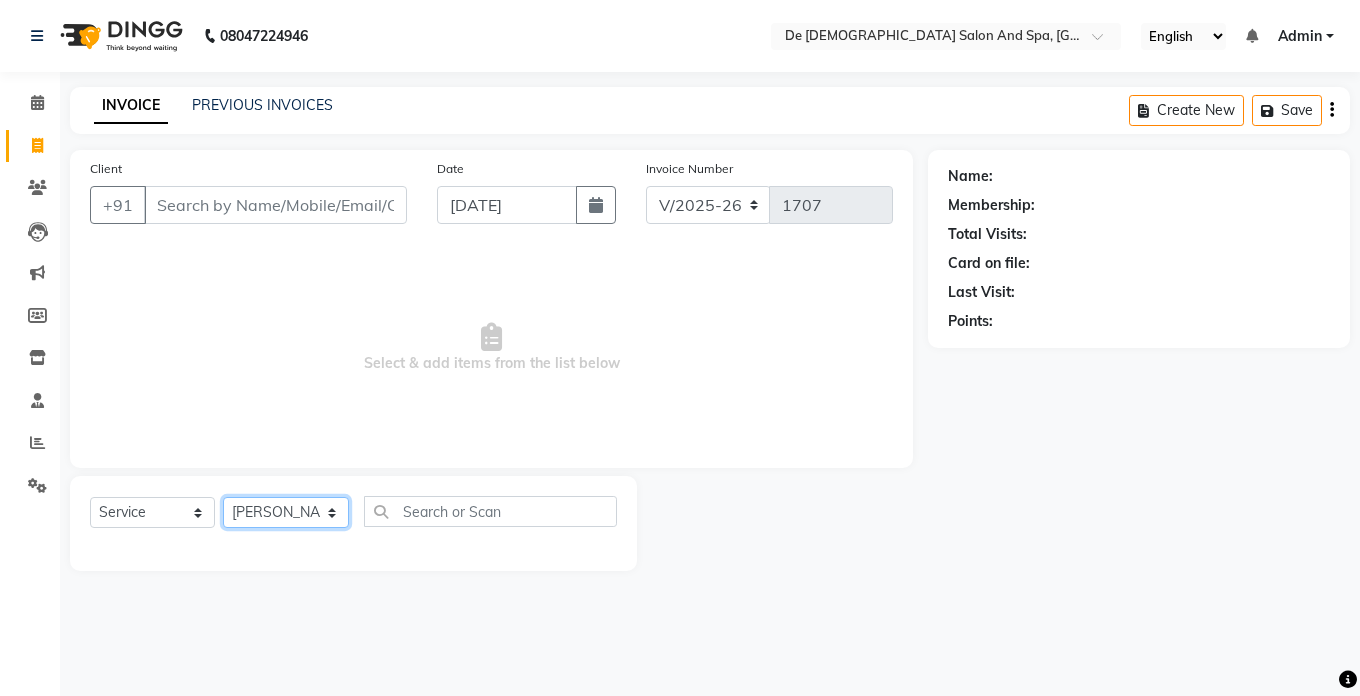 click on "Select Stylist akshay aman [PERSON_NAME] [PERSON_NAME]  [MEDICAL_DATA][PERSON_NAME] [PERSON_NAME] [DATE][PERSON_NAME]" 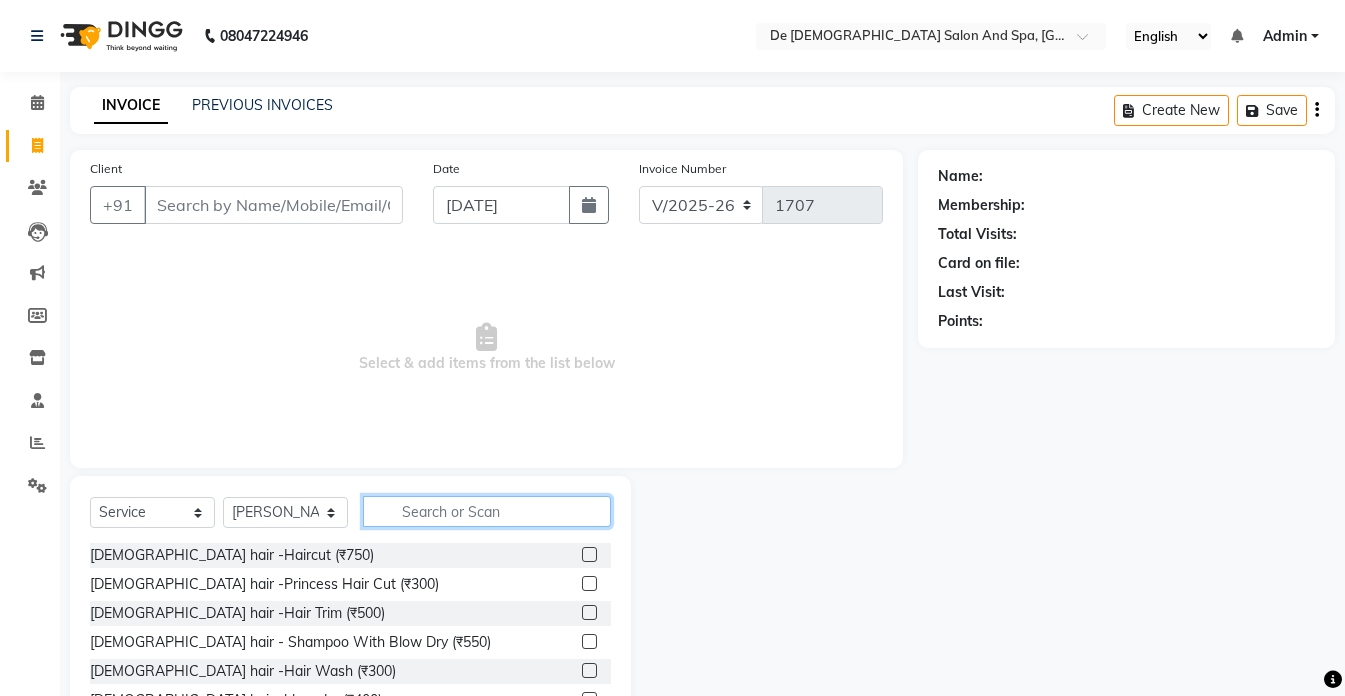 click 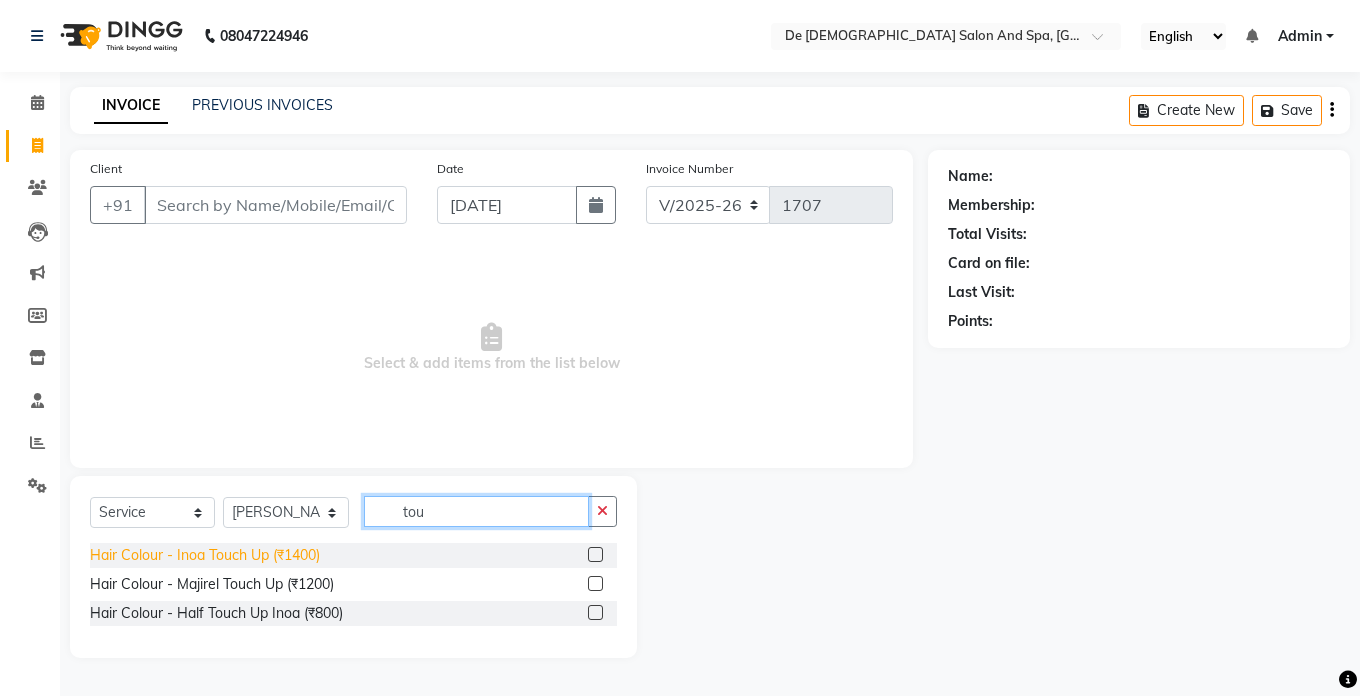 type on "tou" 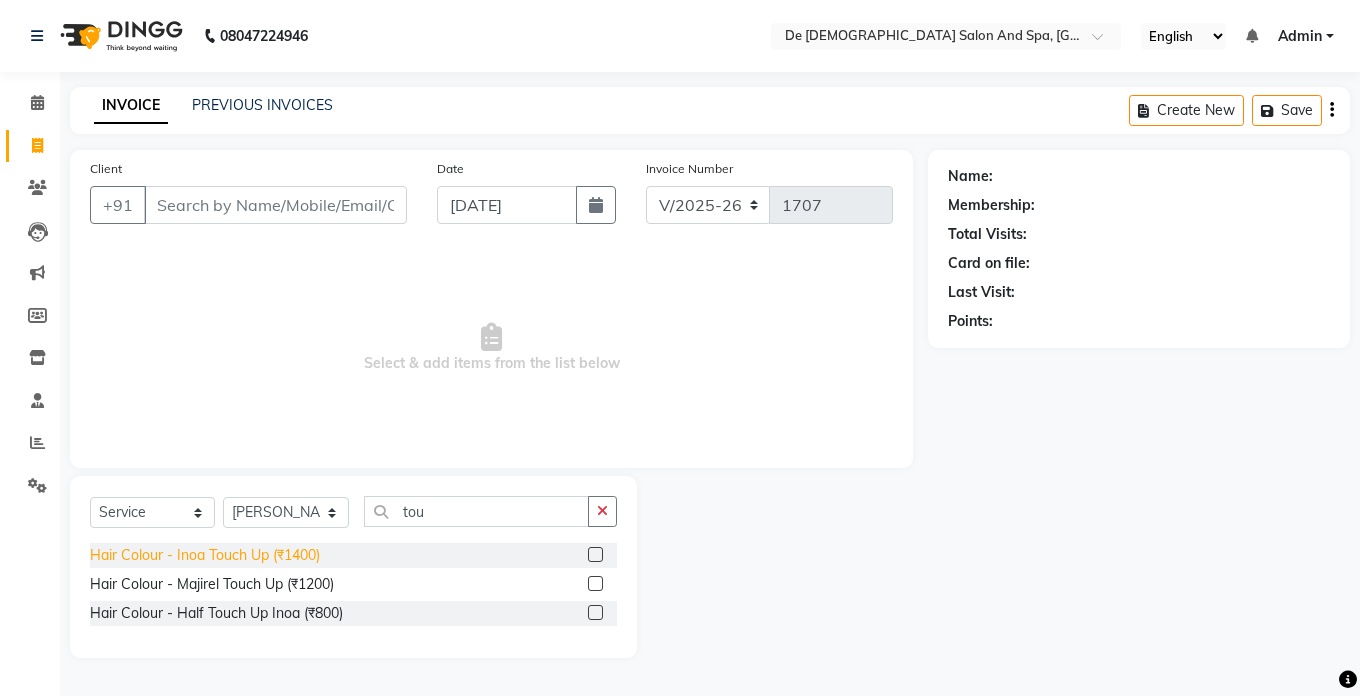 click on "Hair Colour - Inoa Touch Up (₹1400)" 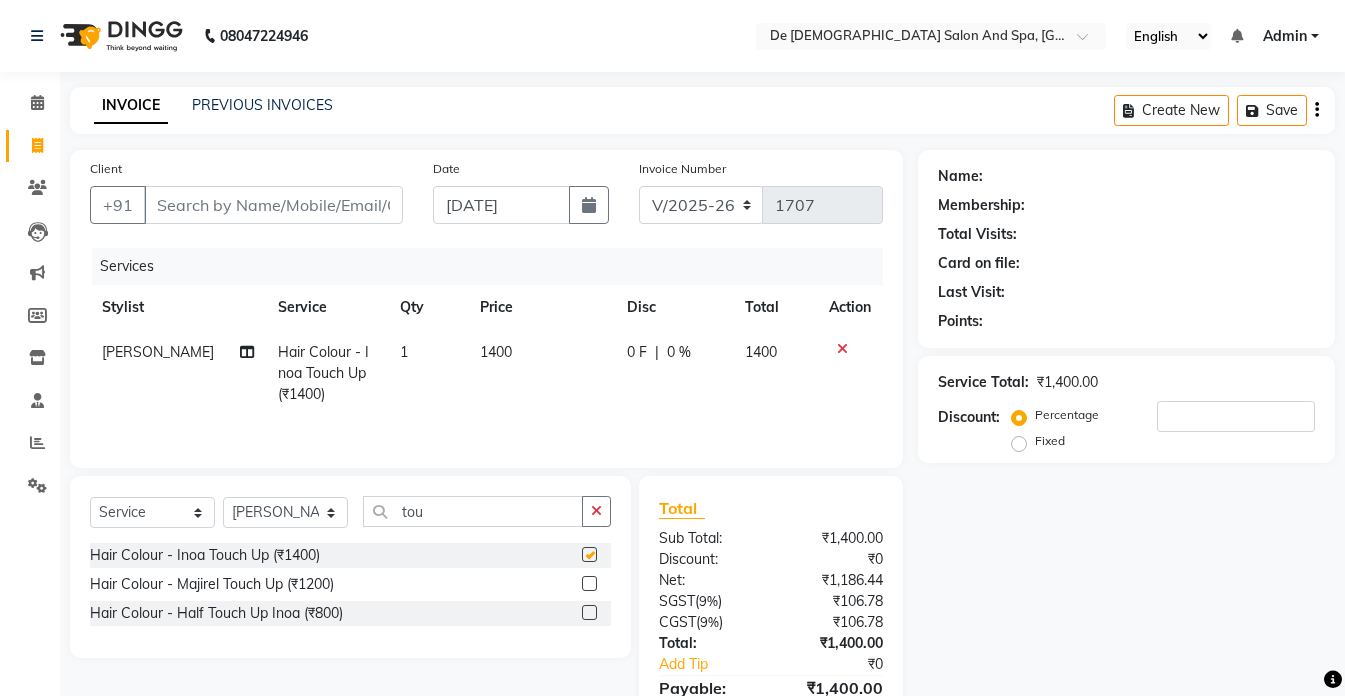 checkbox on "false" 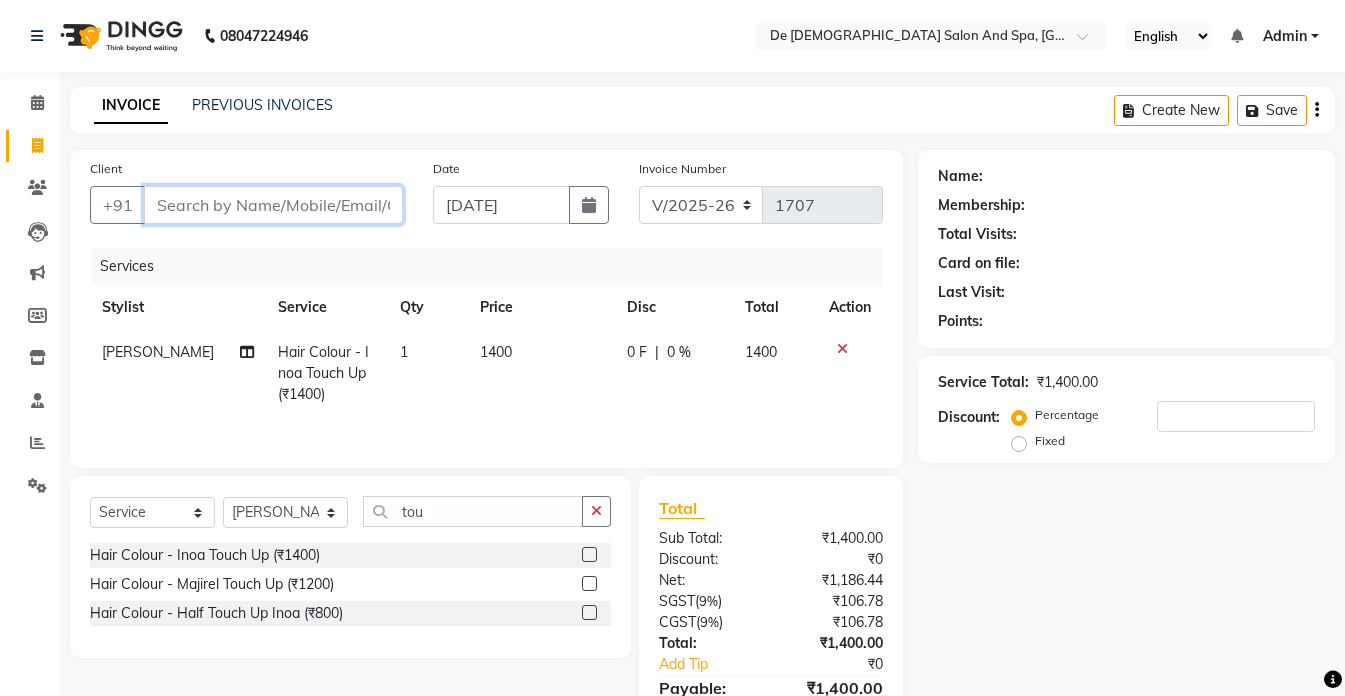click on "Client" at bounding box center (273, 205) 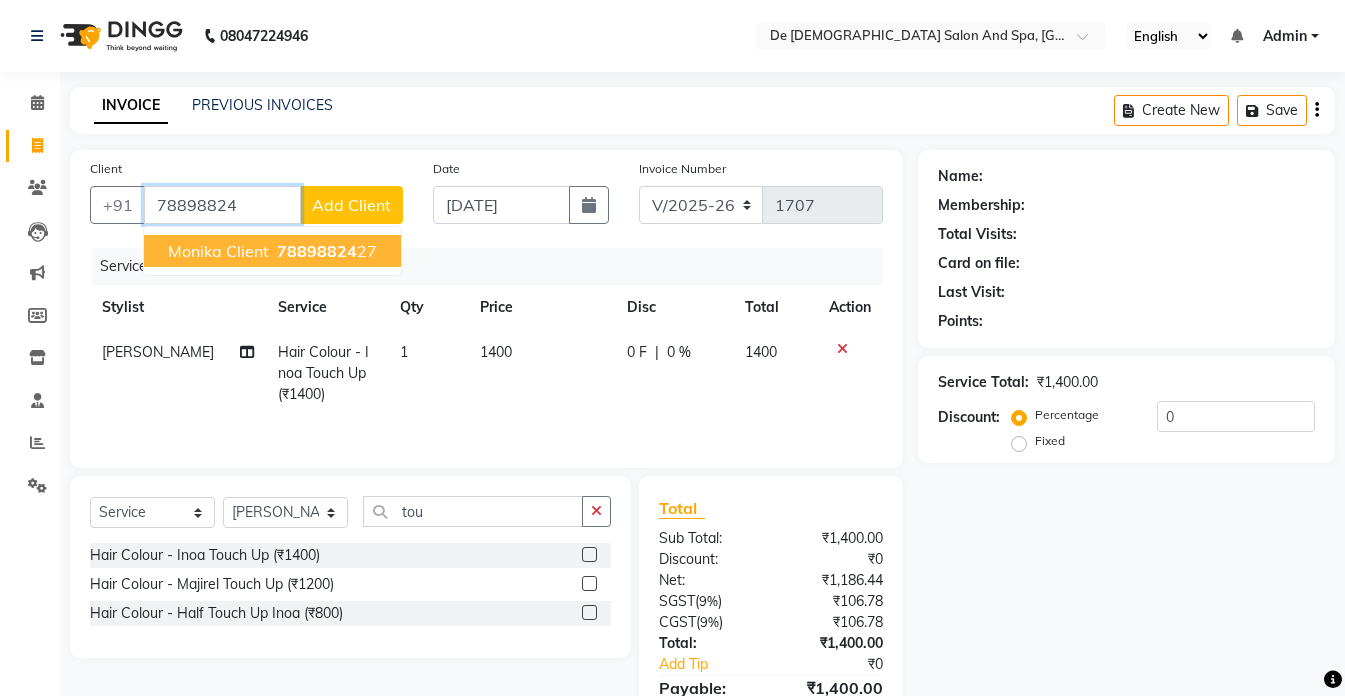 click on "78898824" at bounding box center (317, 251) 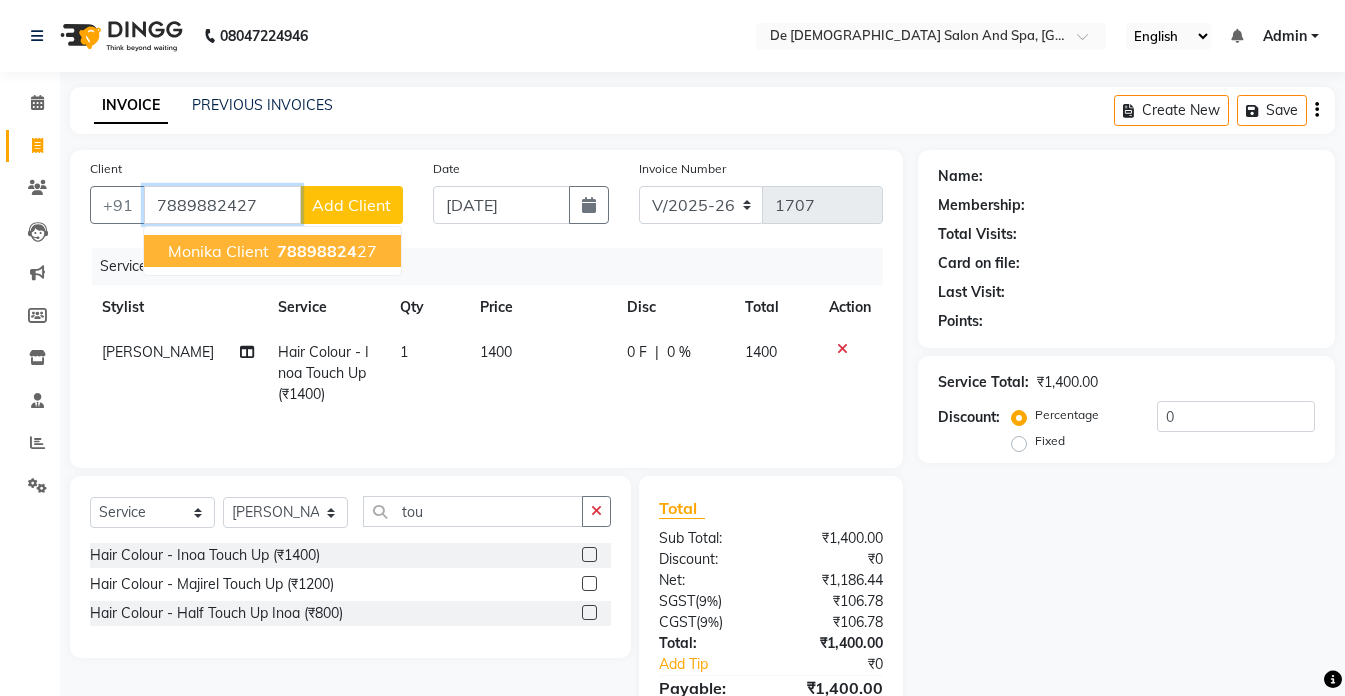 type on "7889882427" 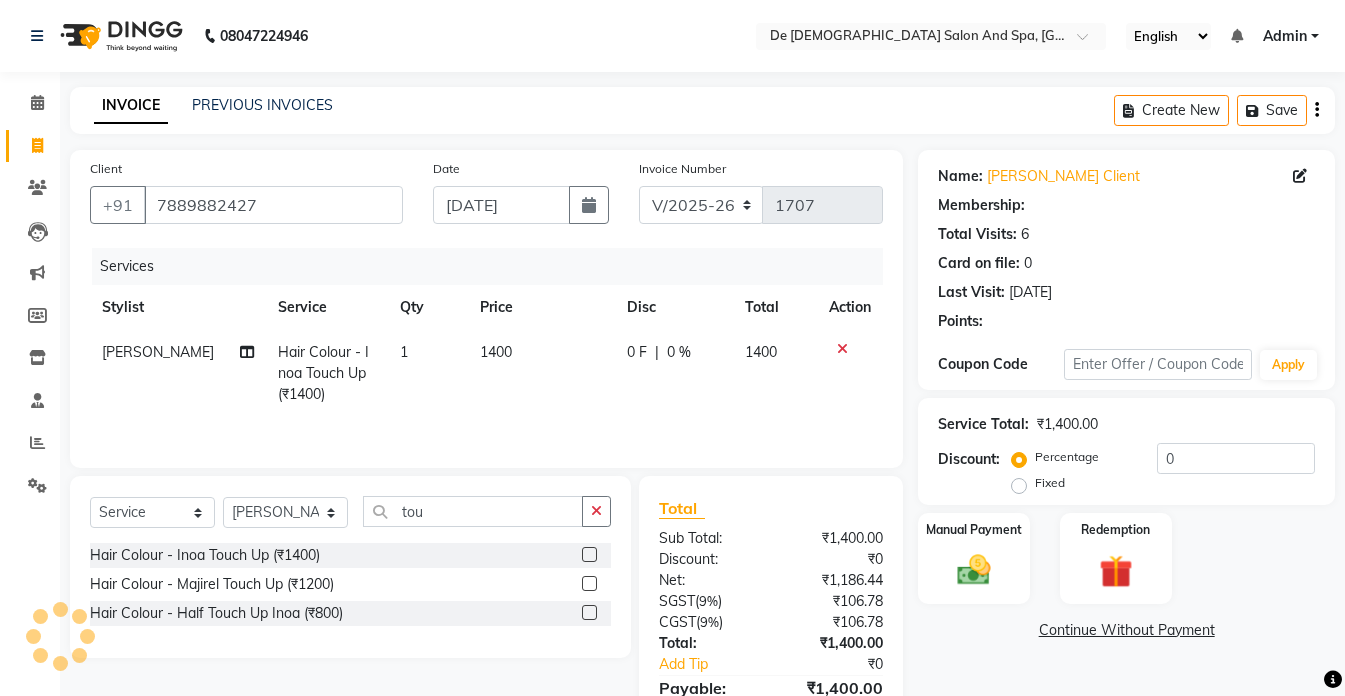 select on "1: Object" 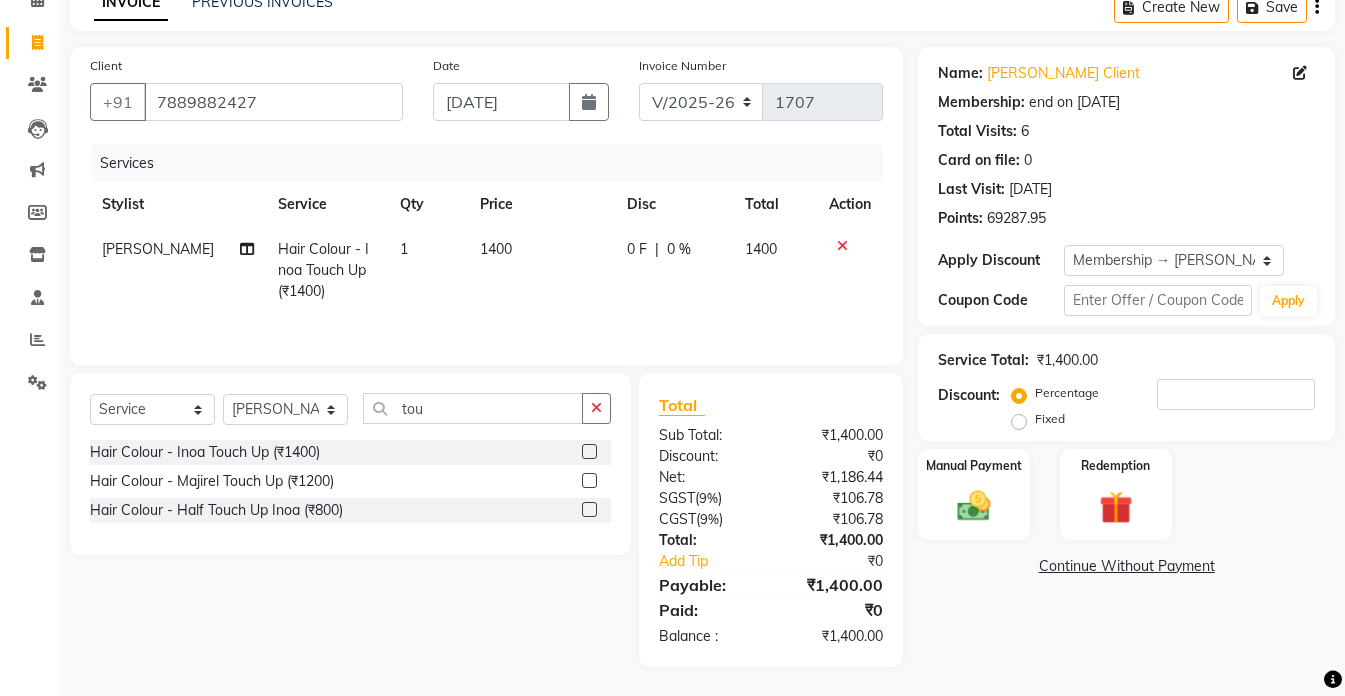 scroll, scrollTop: 104, scrollLeft: 0, axis: vertical 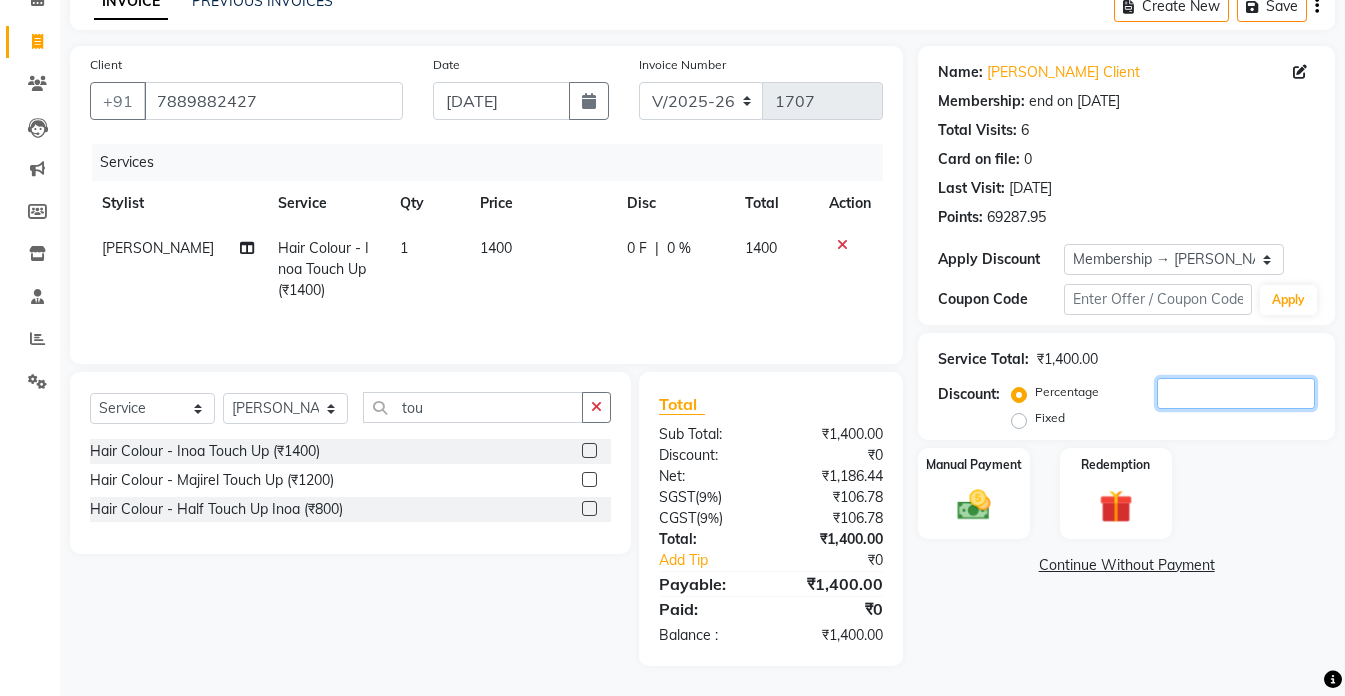 click 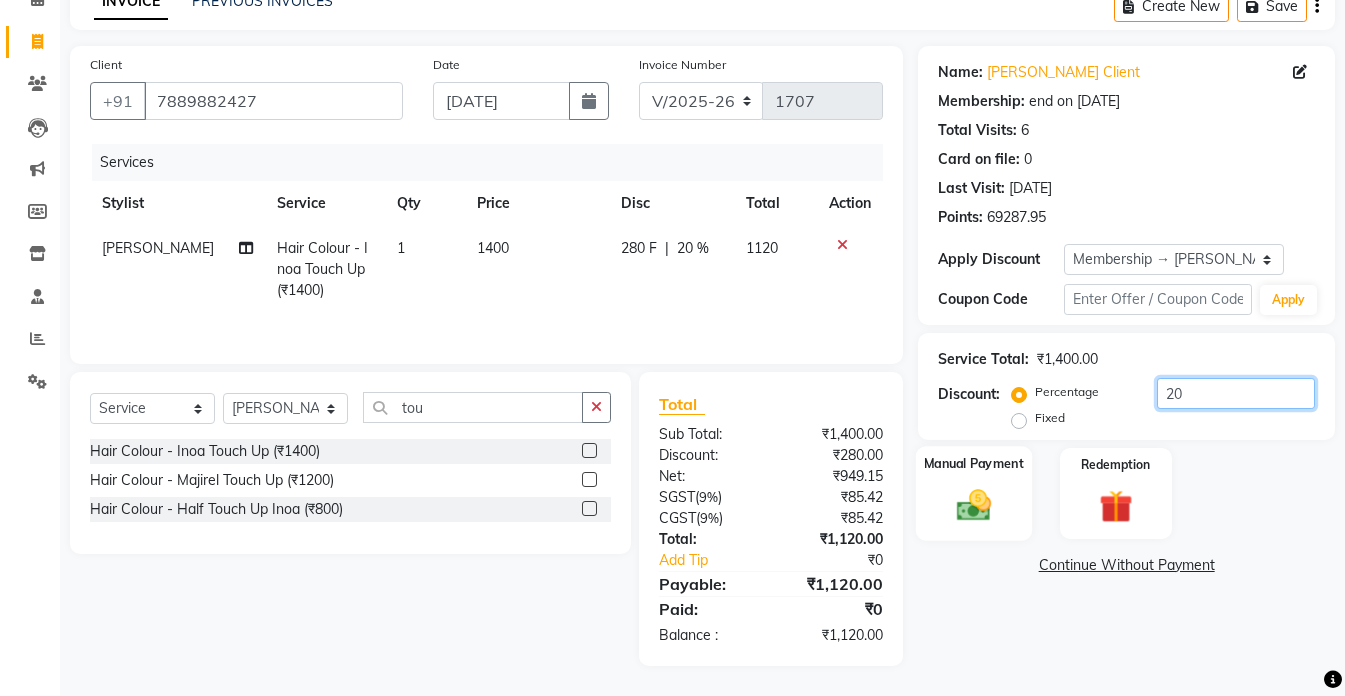 type on "20" 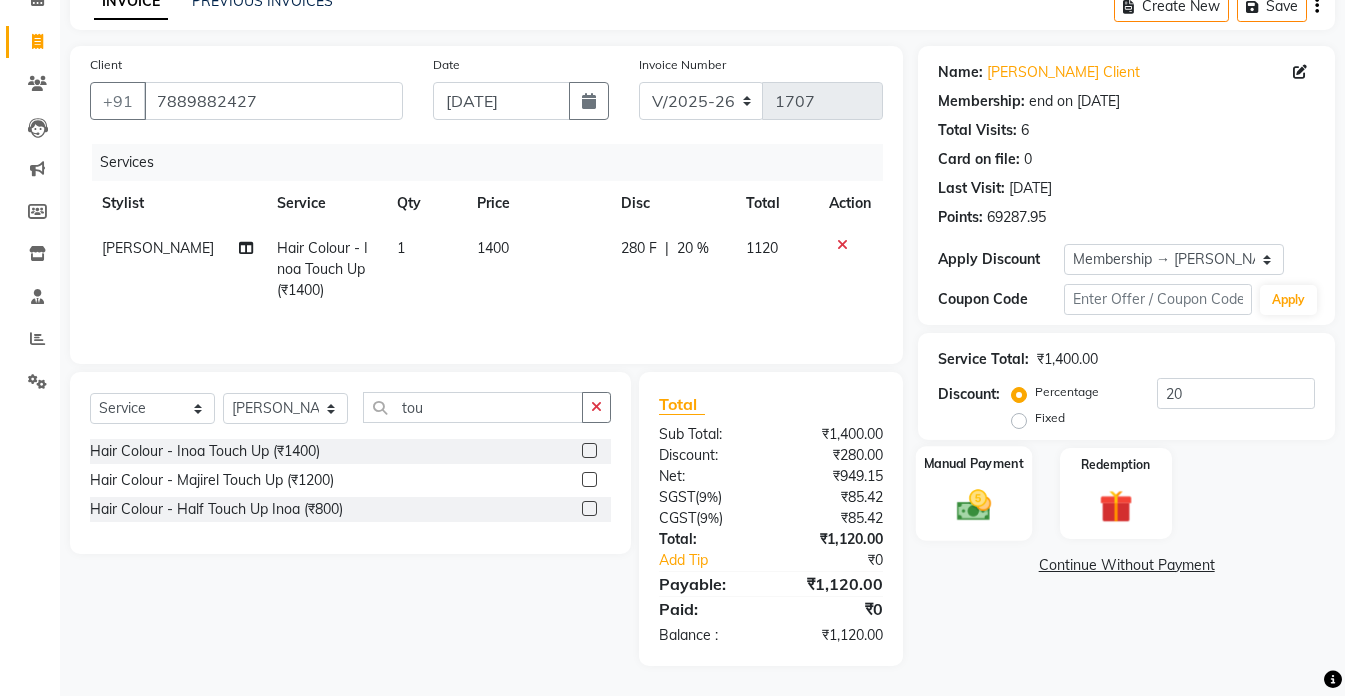click 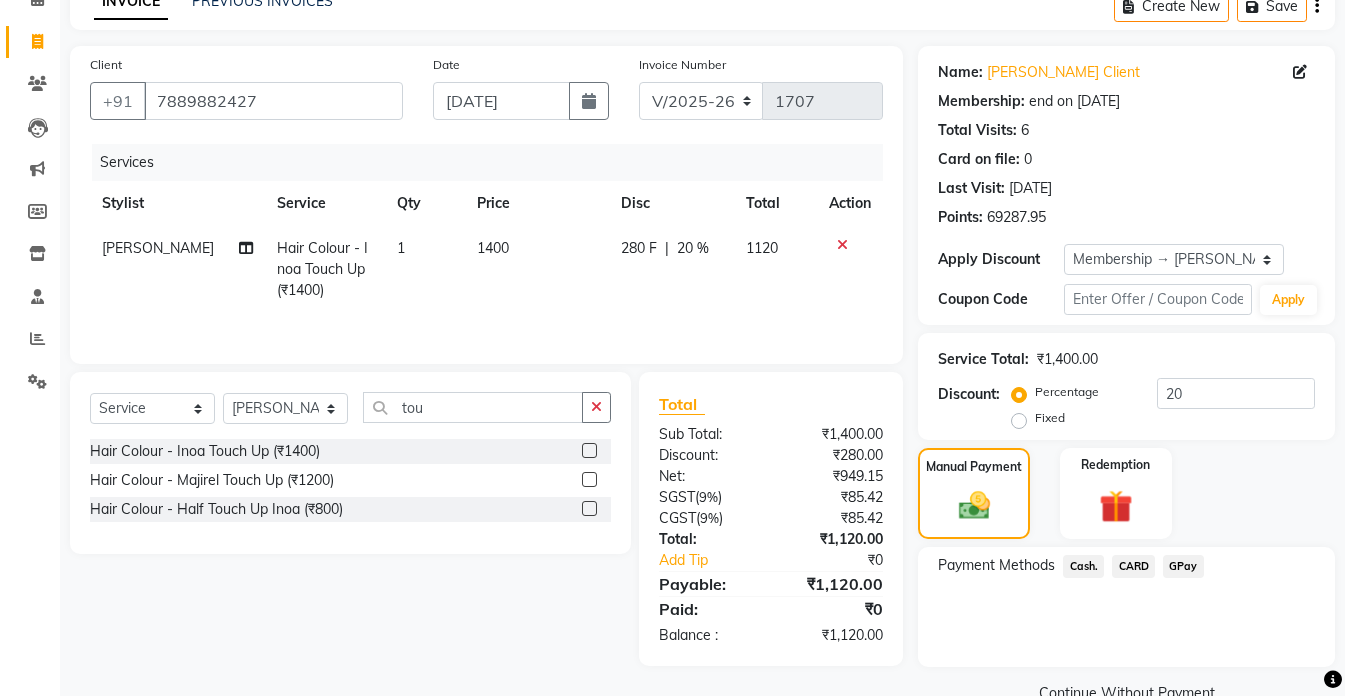 click on "Cash." 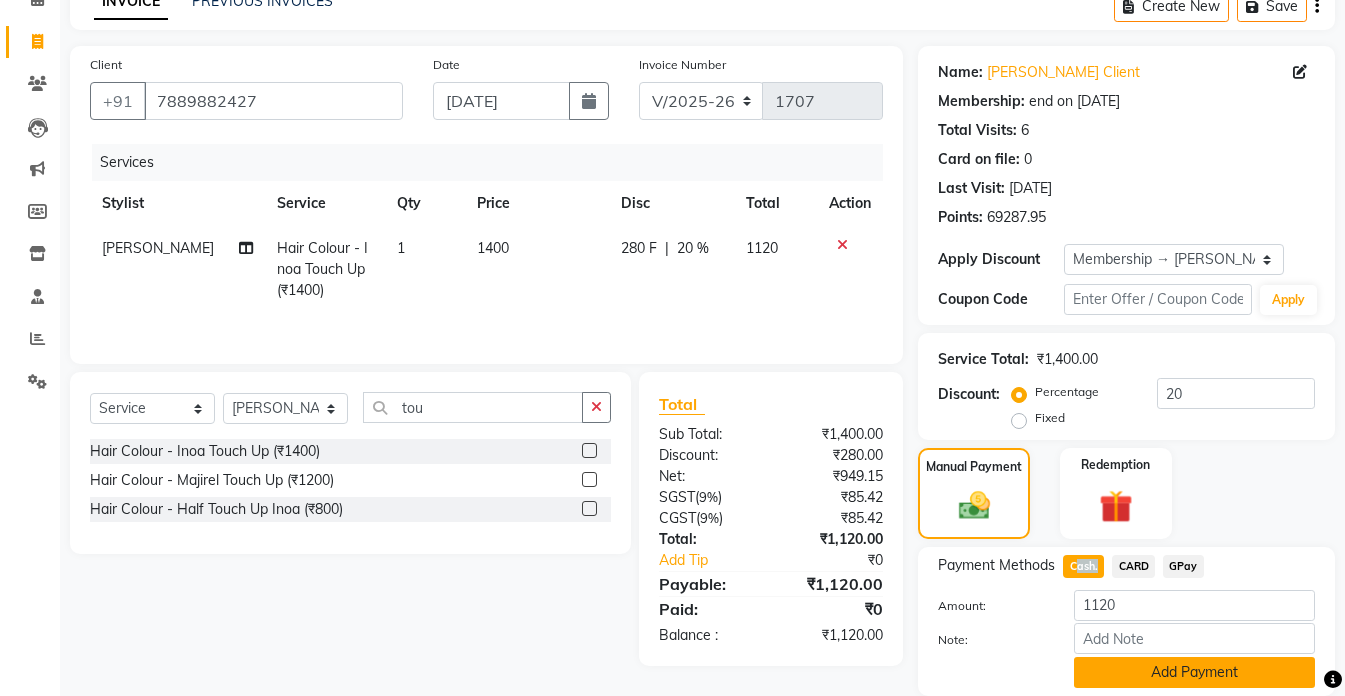 drag, startPoint x: 1088, startPoint y: 563, endPoint x: 1118, endPoint y: 664, distance: 105.36128 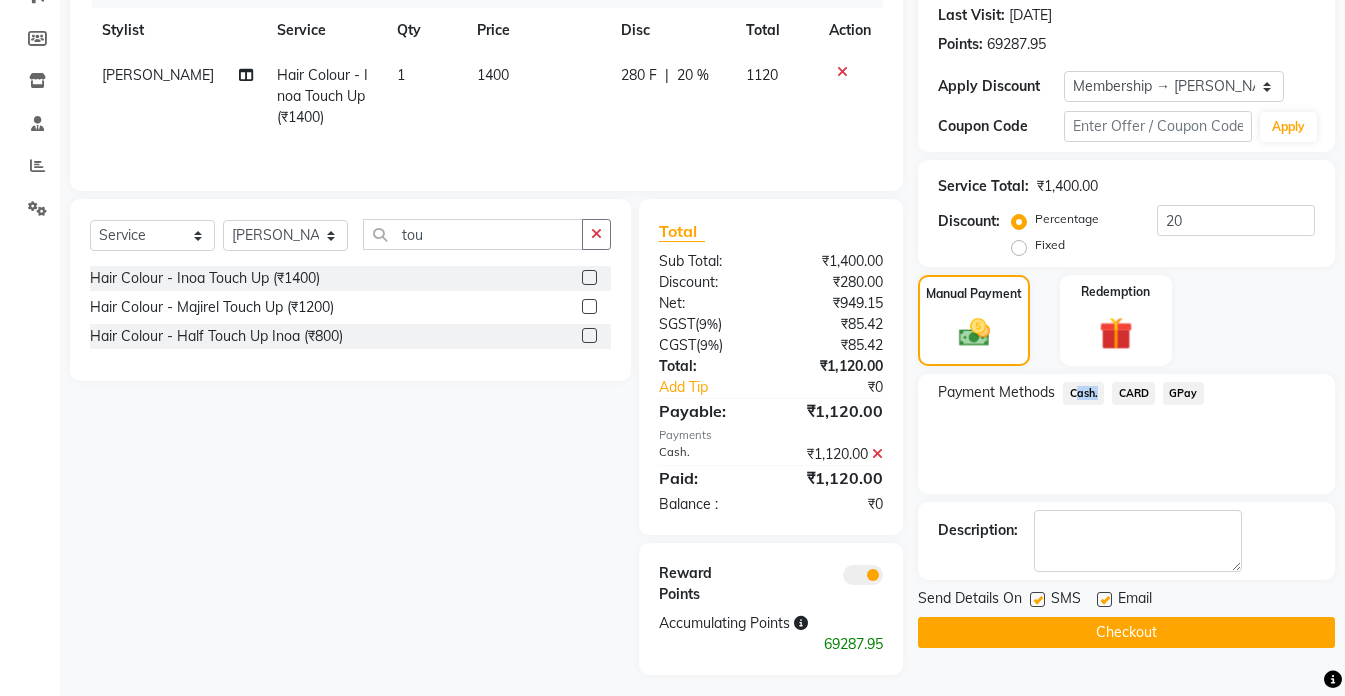 scroll, scrollTop: 286, scrollLeft: 0, axis: vertical 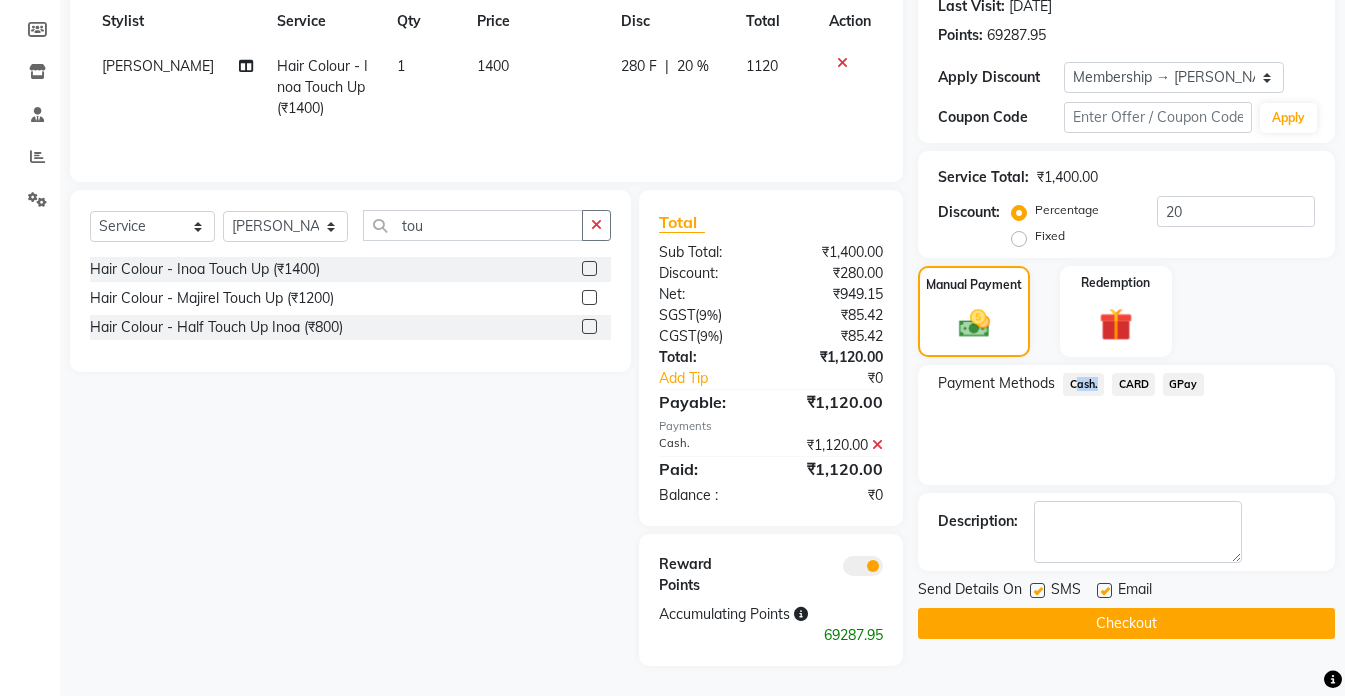 click on "Checkout" 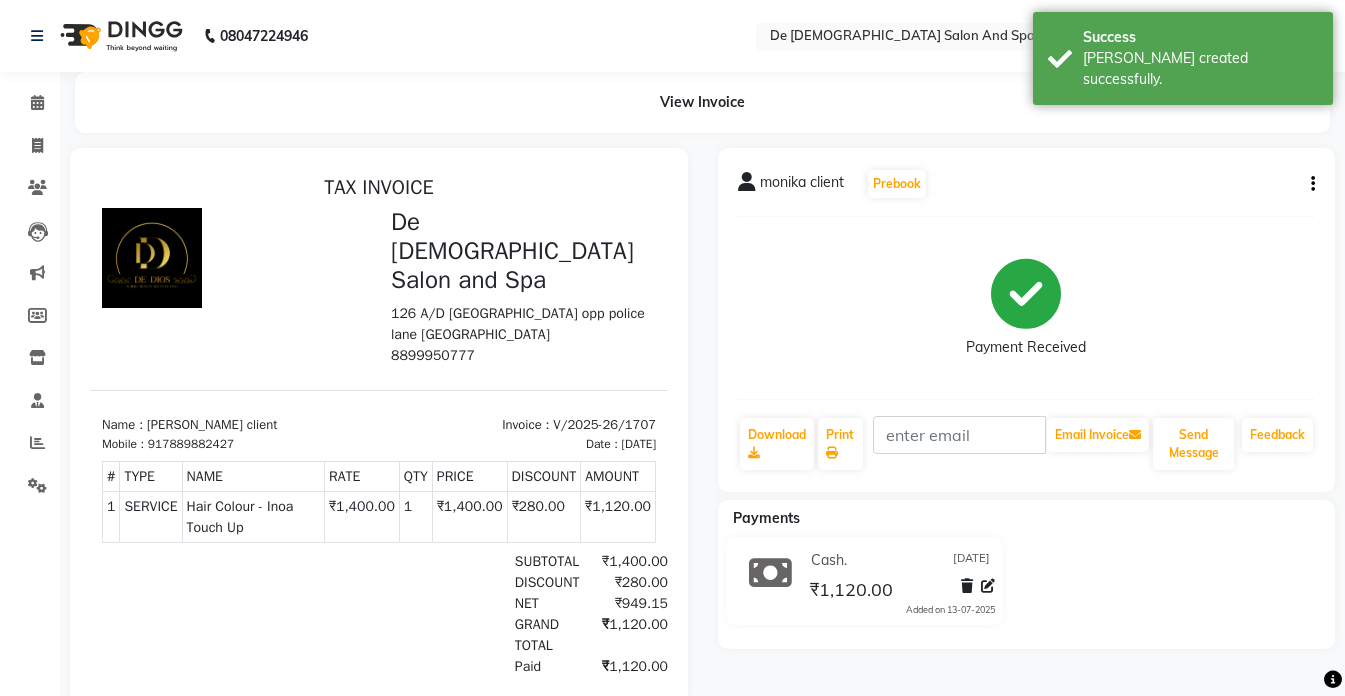 scroll, scrollTop: 0, scrollLeft: 0, axis: both 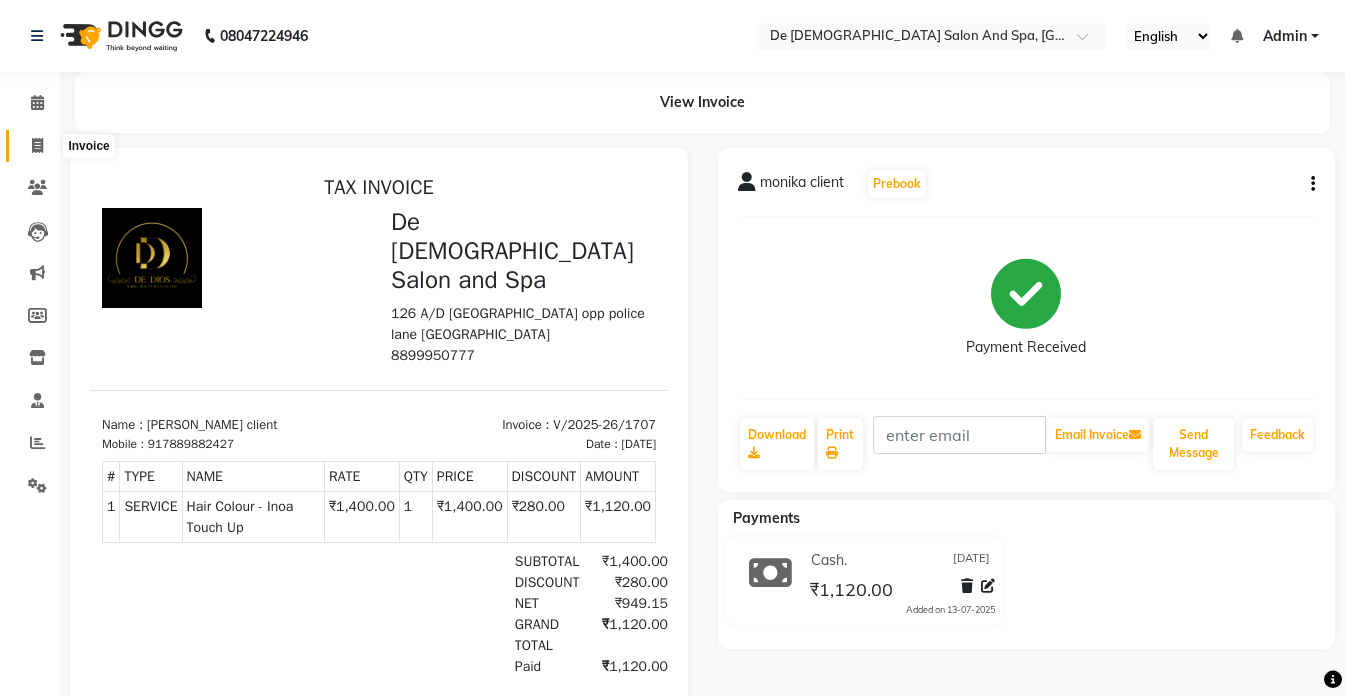 click 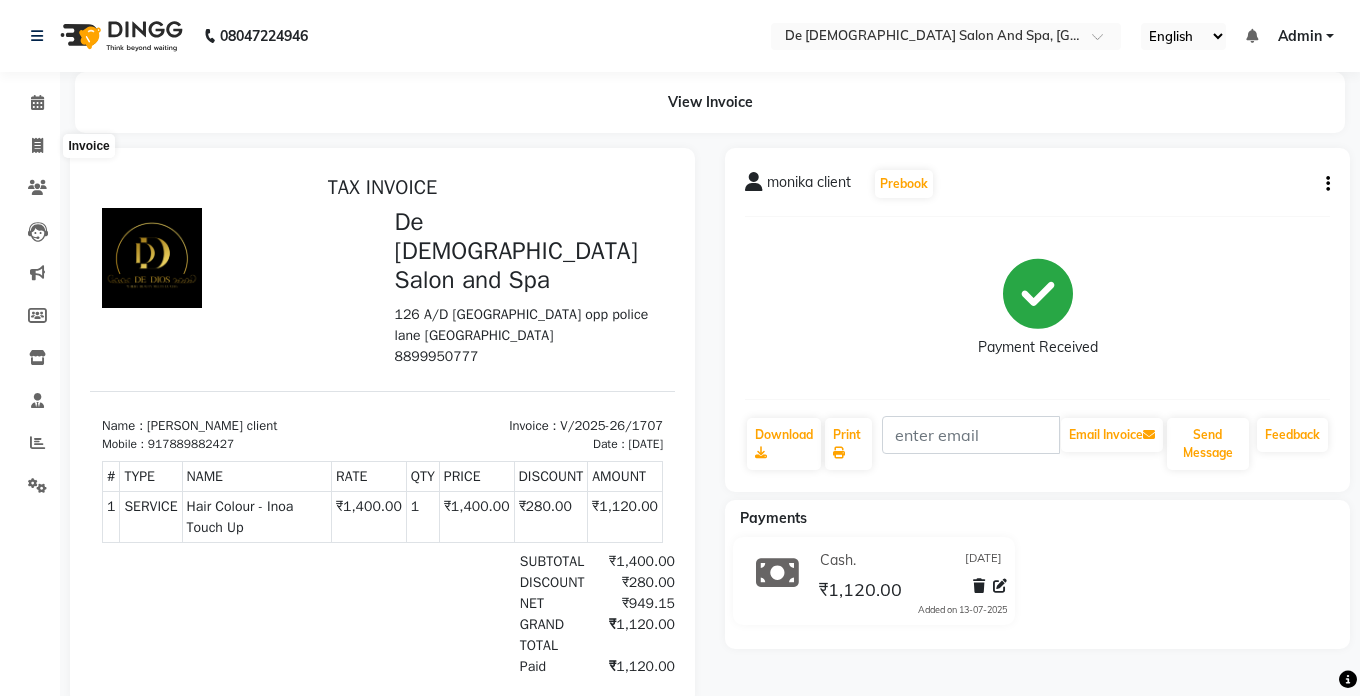 select on "service" 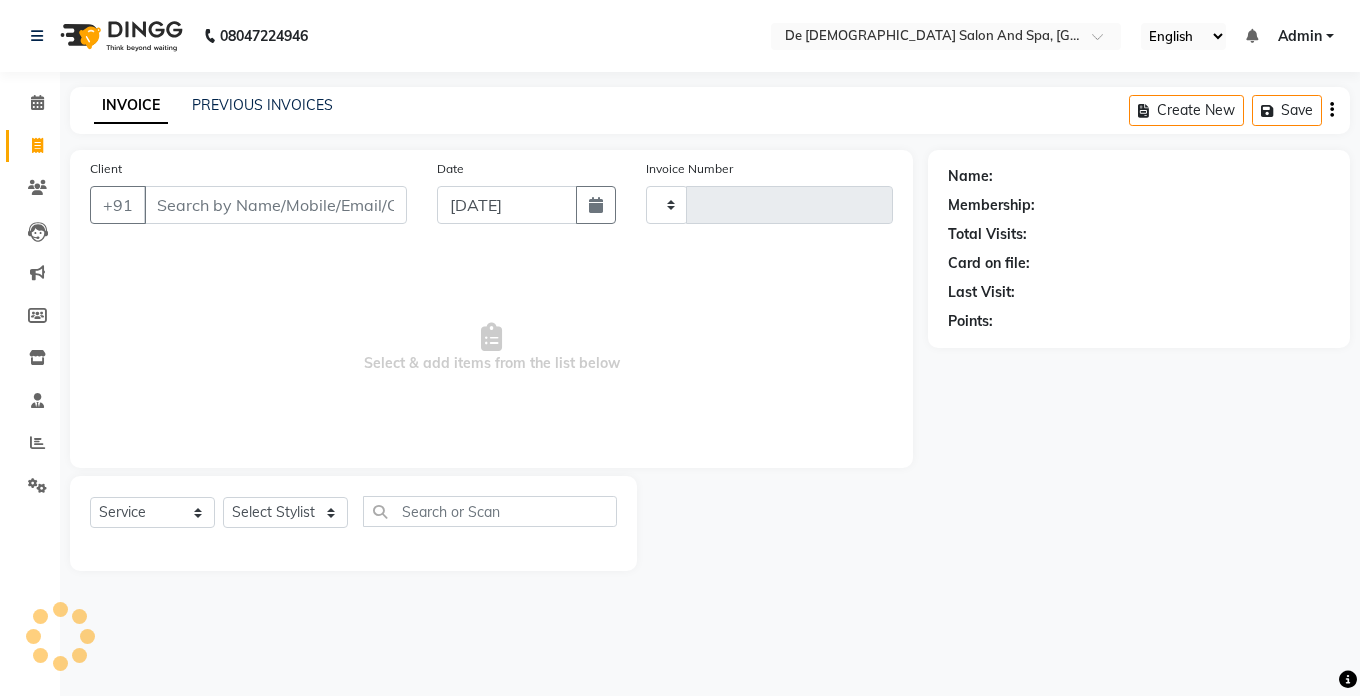 type on "1708" 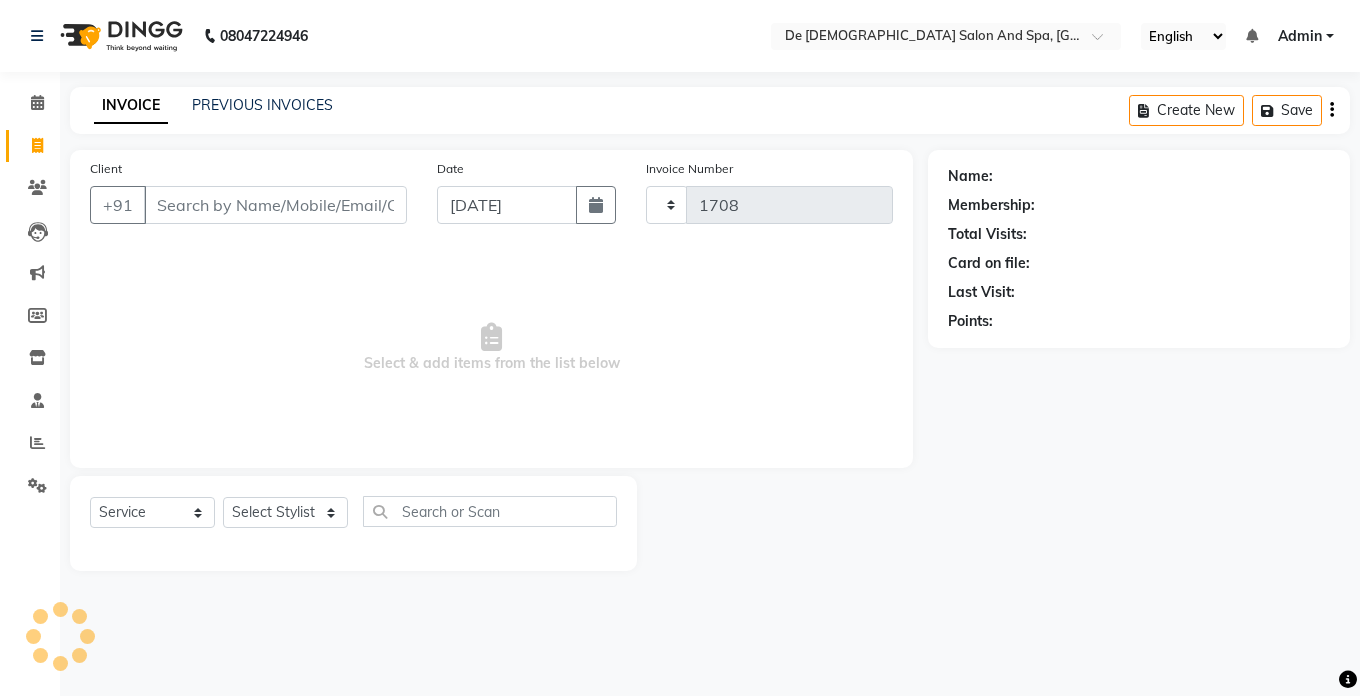 select on "6431" 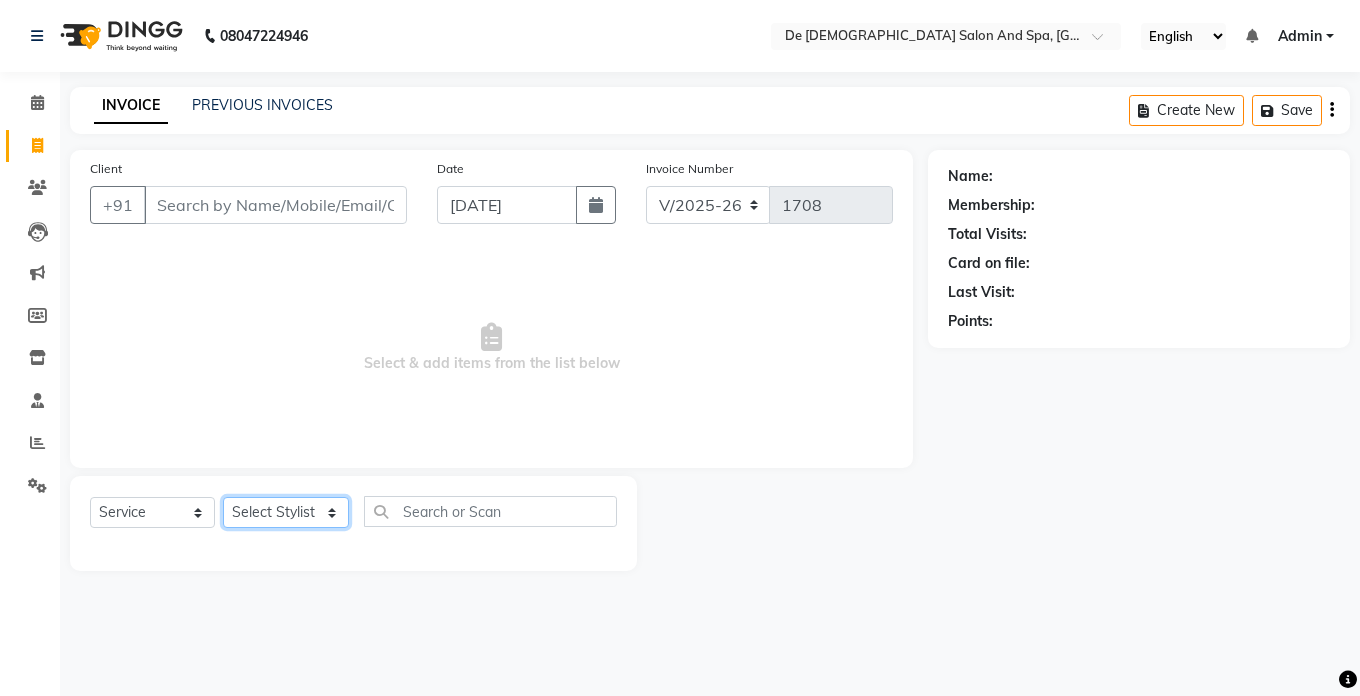 click on "Select Stylist akshay aman [PERSON_NAME] [PERSON_NAME]  [MEDICAL_DATA][PERSON_NAME] [PERSON_NAME] [DATE][PERSON_NAME]" 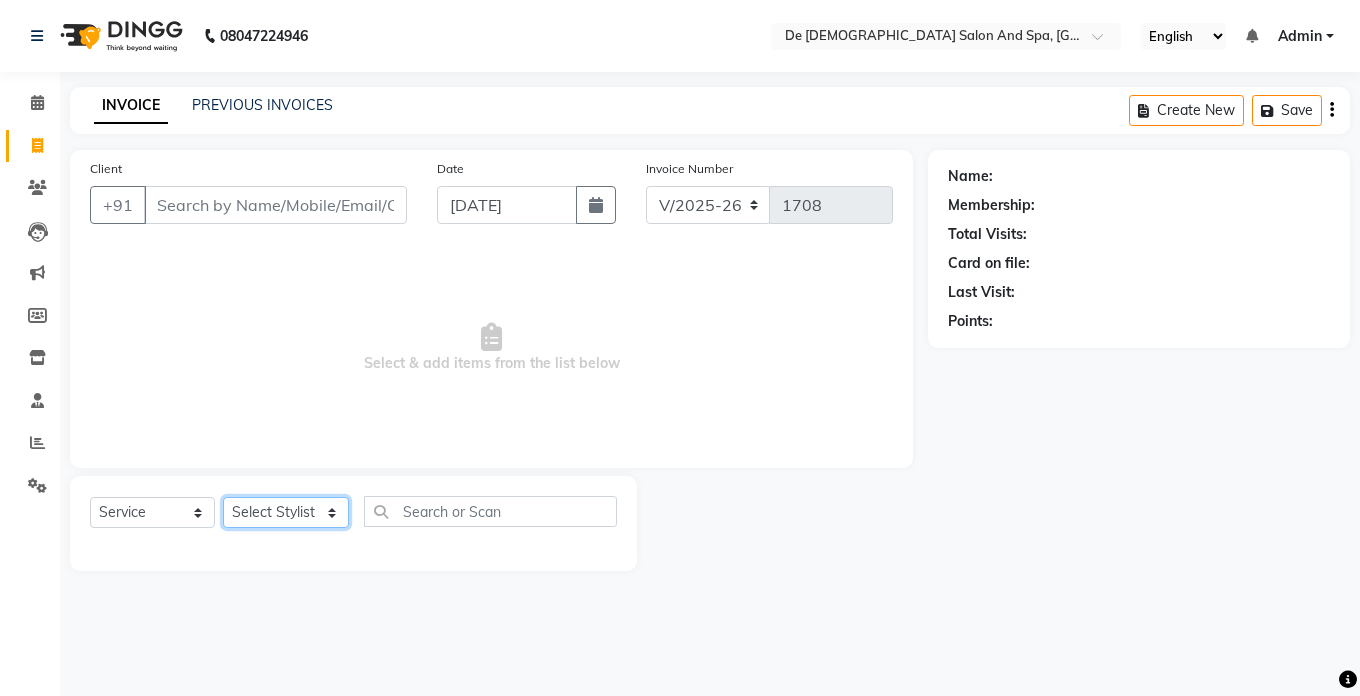 select on "49201" 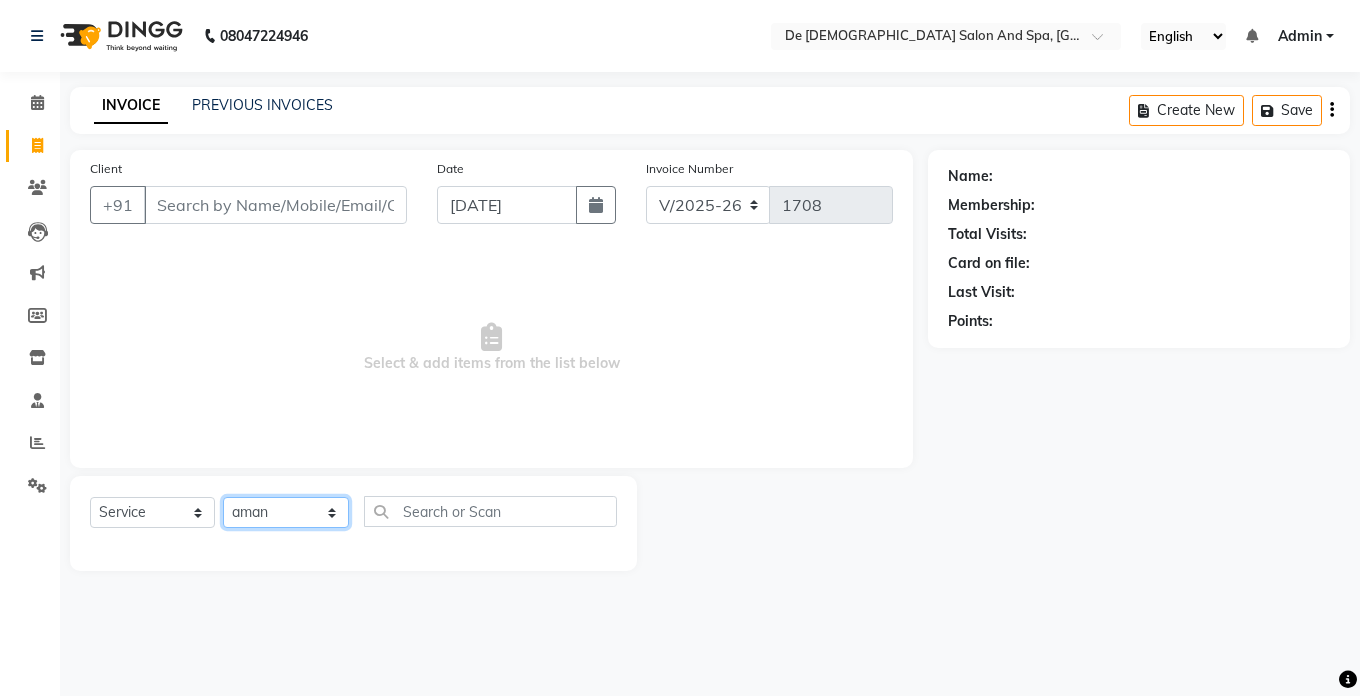 click on "Select Stylist akshay aman [PERSON_NAME] [PERSON_NAME]  [MEDICAL_DATA][PERSON_NAME] [PERSON_NAME] [DATE][PERSON_NAME]" 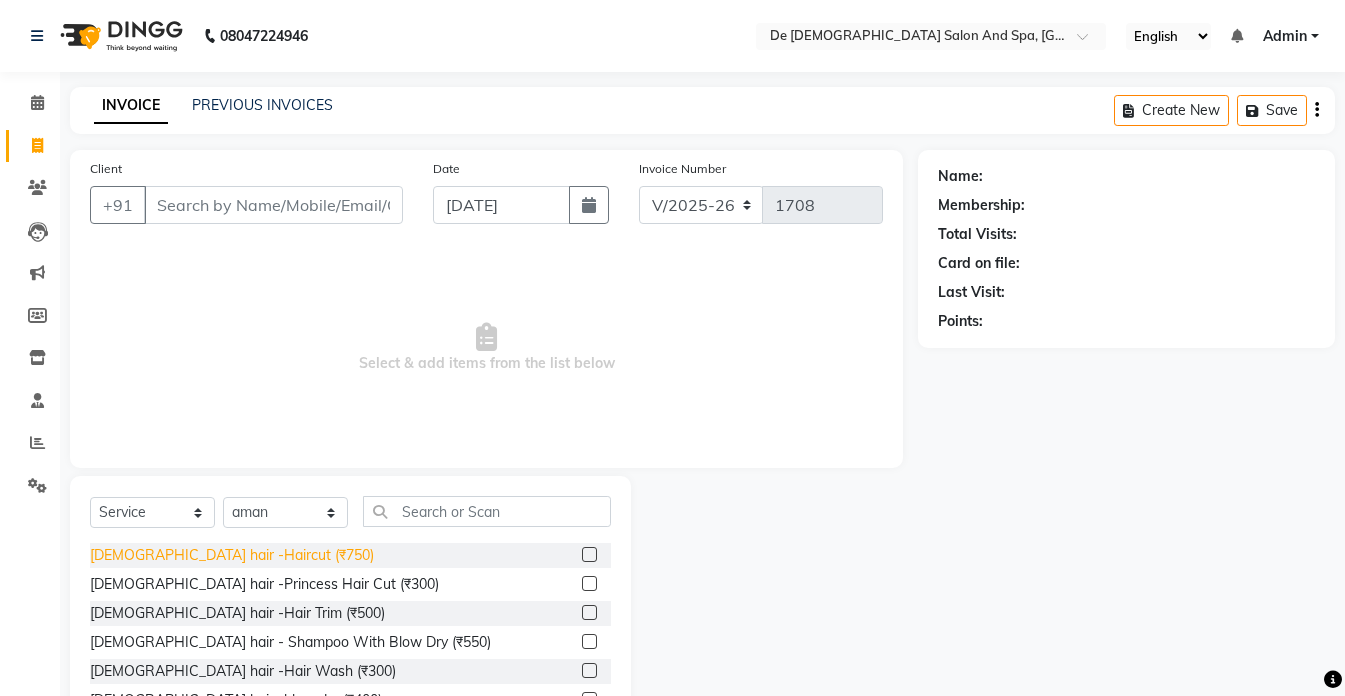 click on "[DEMOGRAPHIC_DATA] hair -Haircut (₹750)" 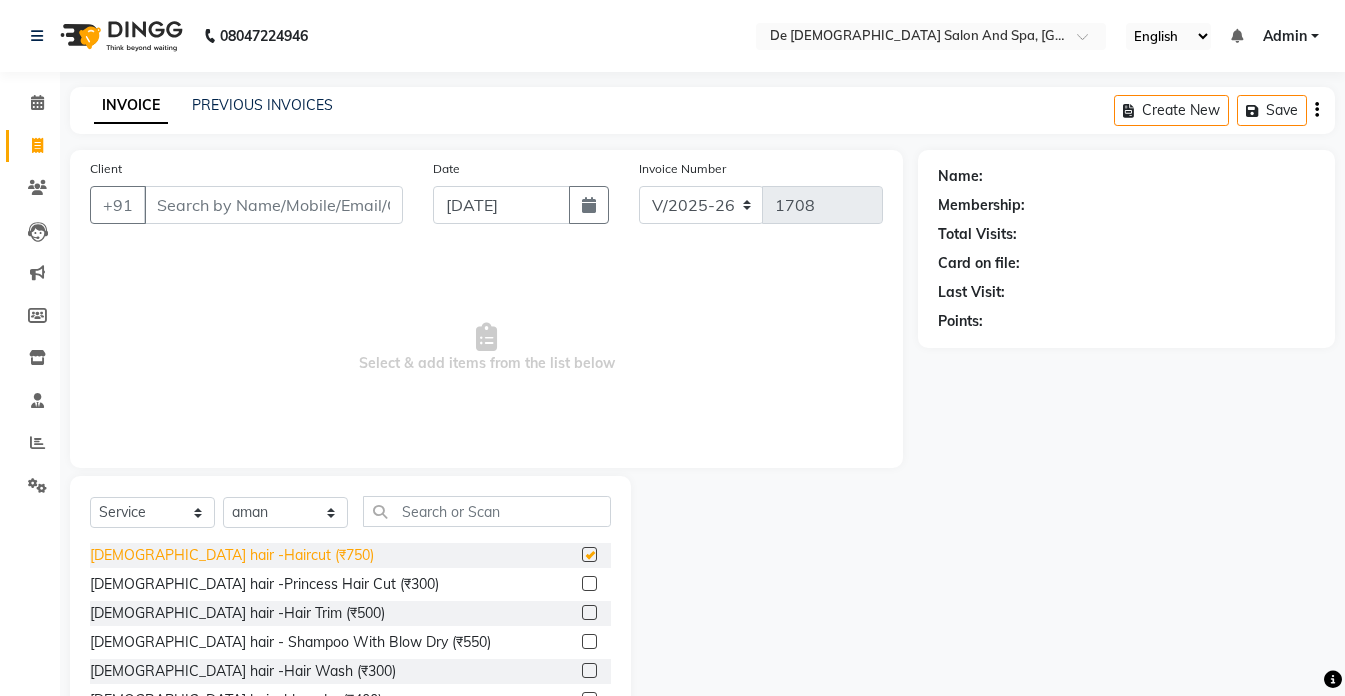 click on "[DEMOGRAPHIC_DATA] hair -Haircut (₹750)" 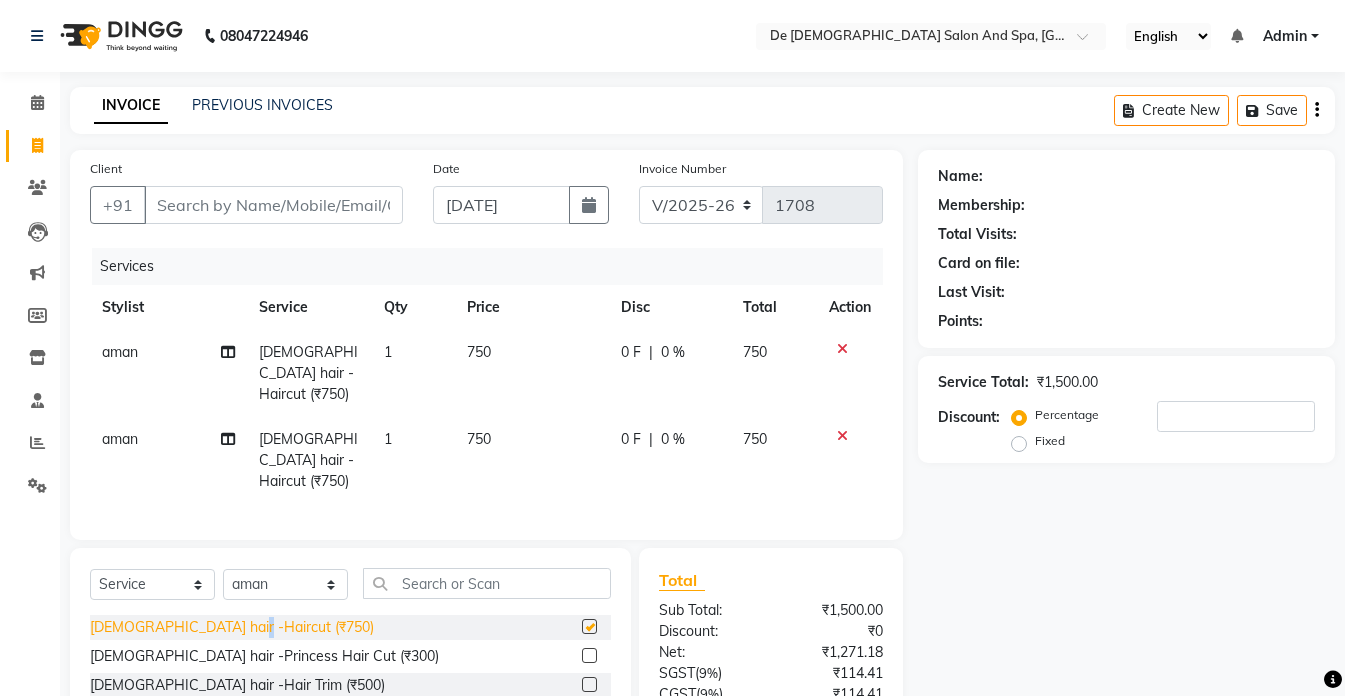 checkbox on "false" 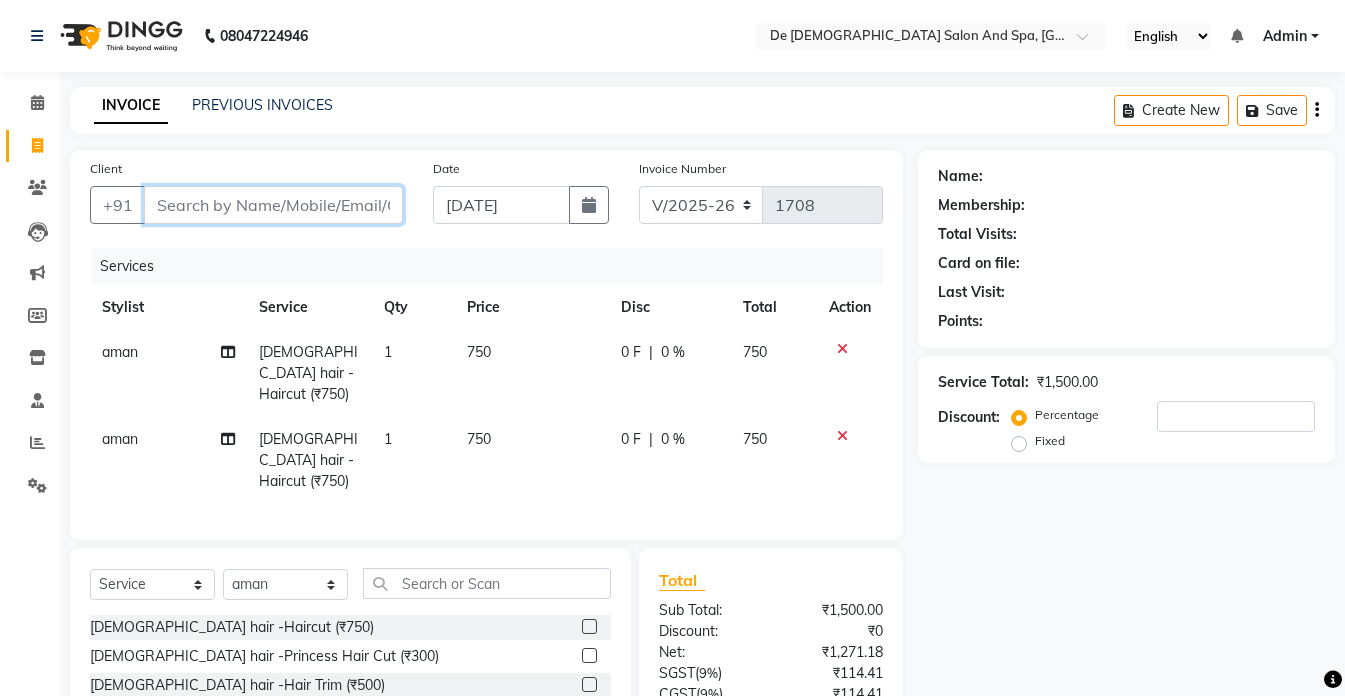 click on "Client" at bounding box center (273, 205) 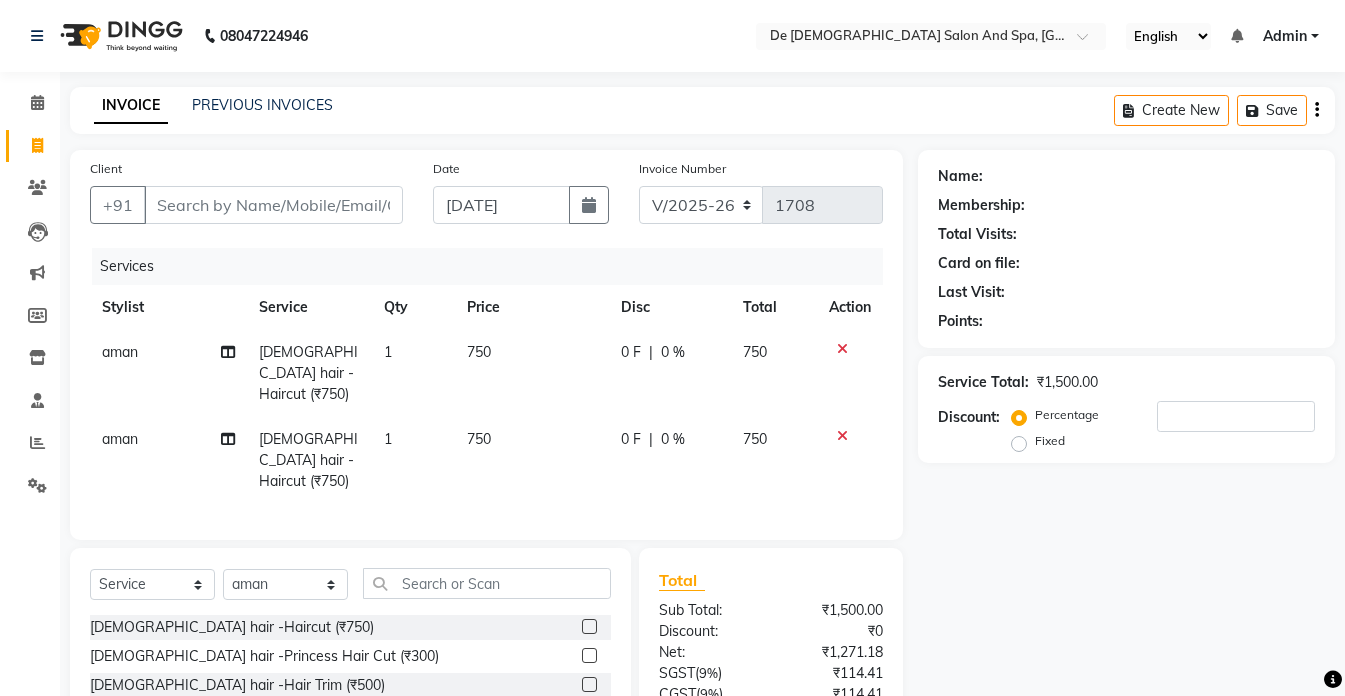 click 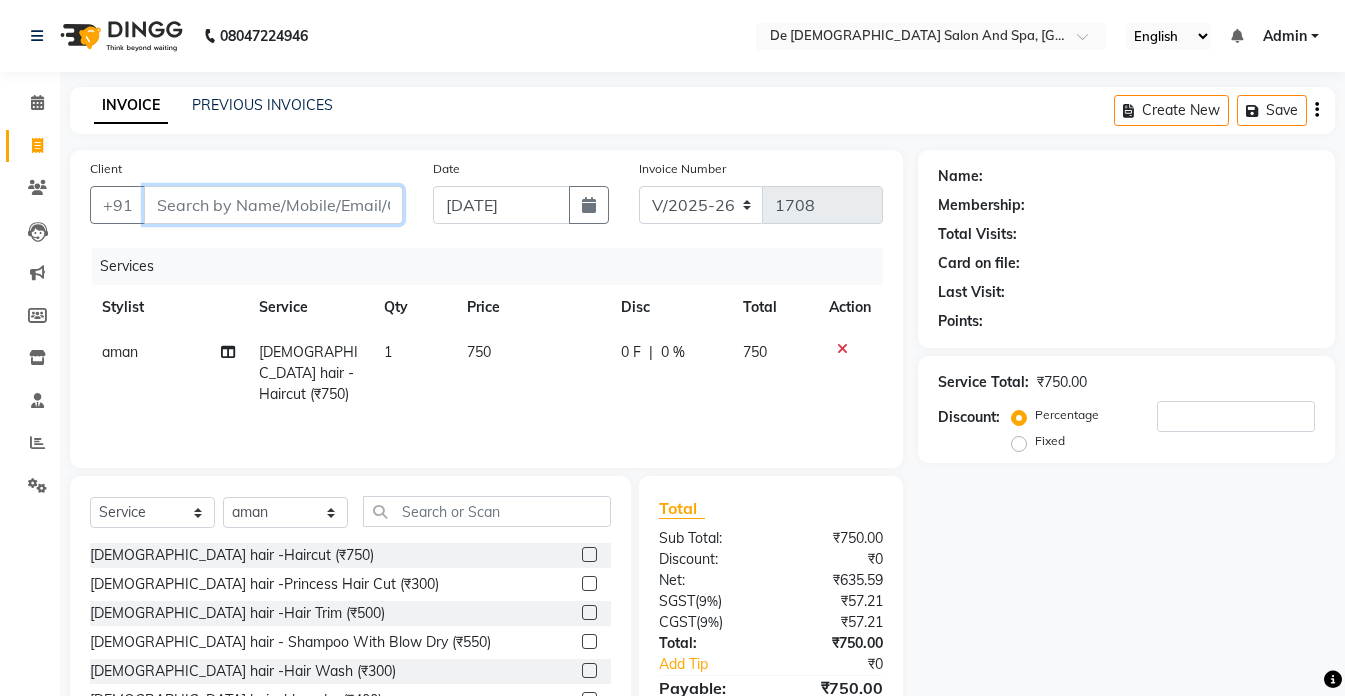click on "Client" at bounding box center (273, 205) 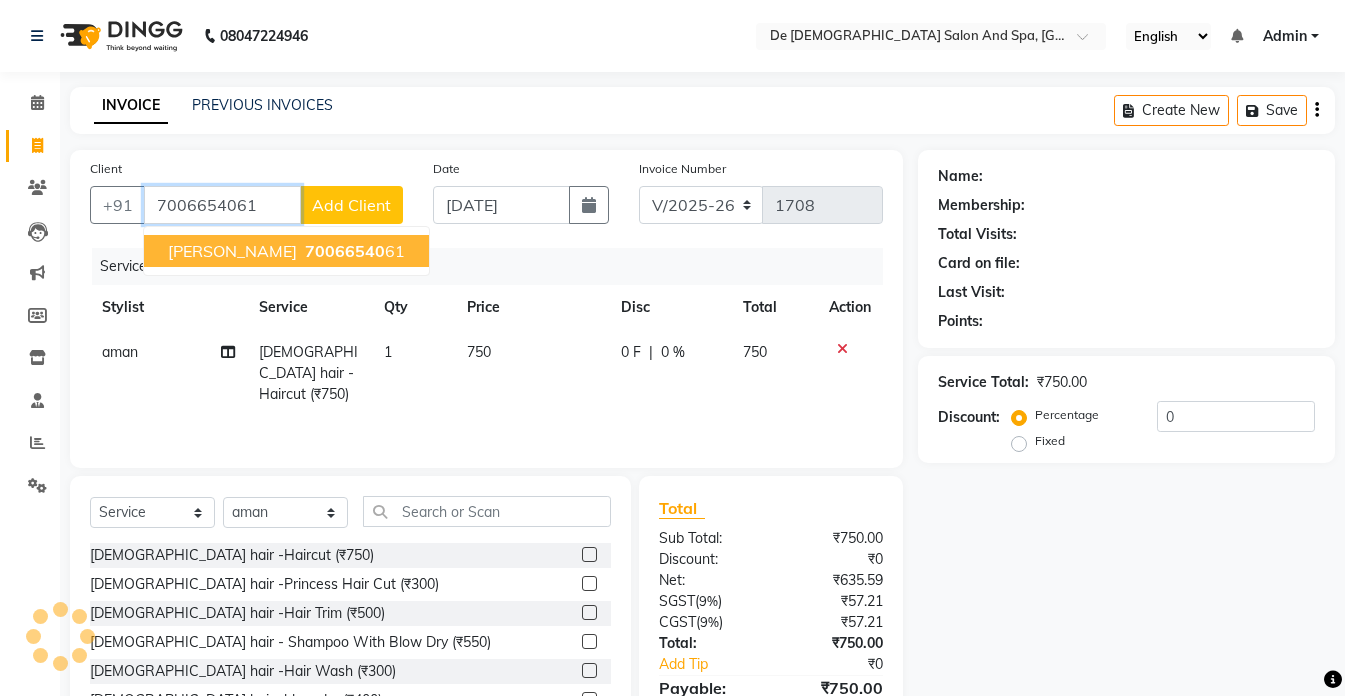type on "7006654061" 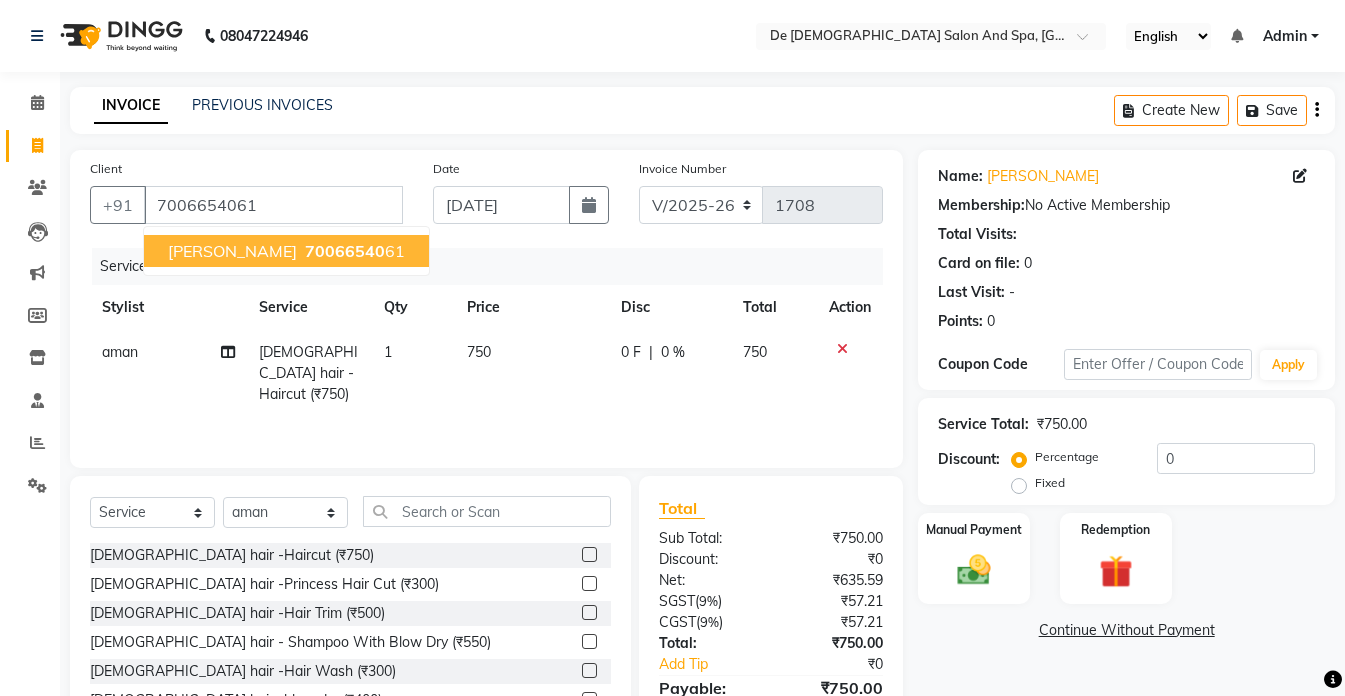 click on "70066540 61" at bounding box center [353, 251] 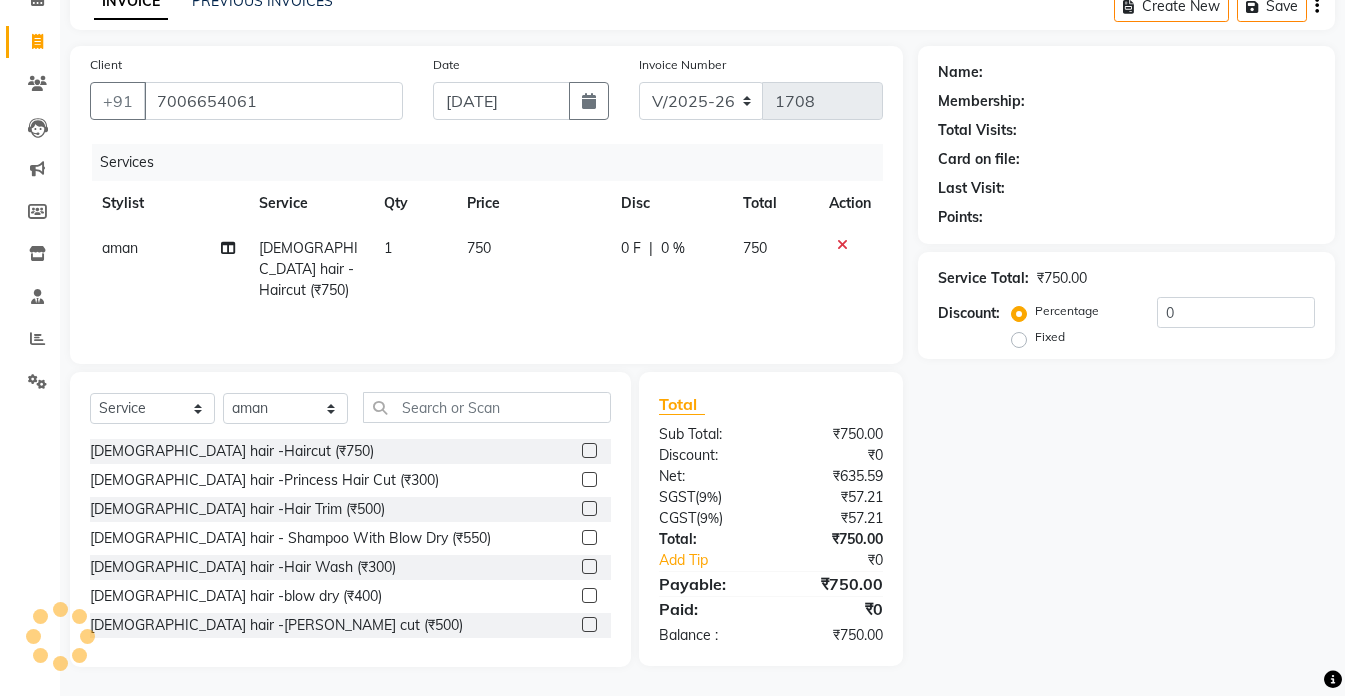 scroll, scrollTop: 105, scrollLeft: 0, axis: vertical 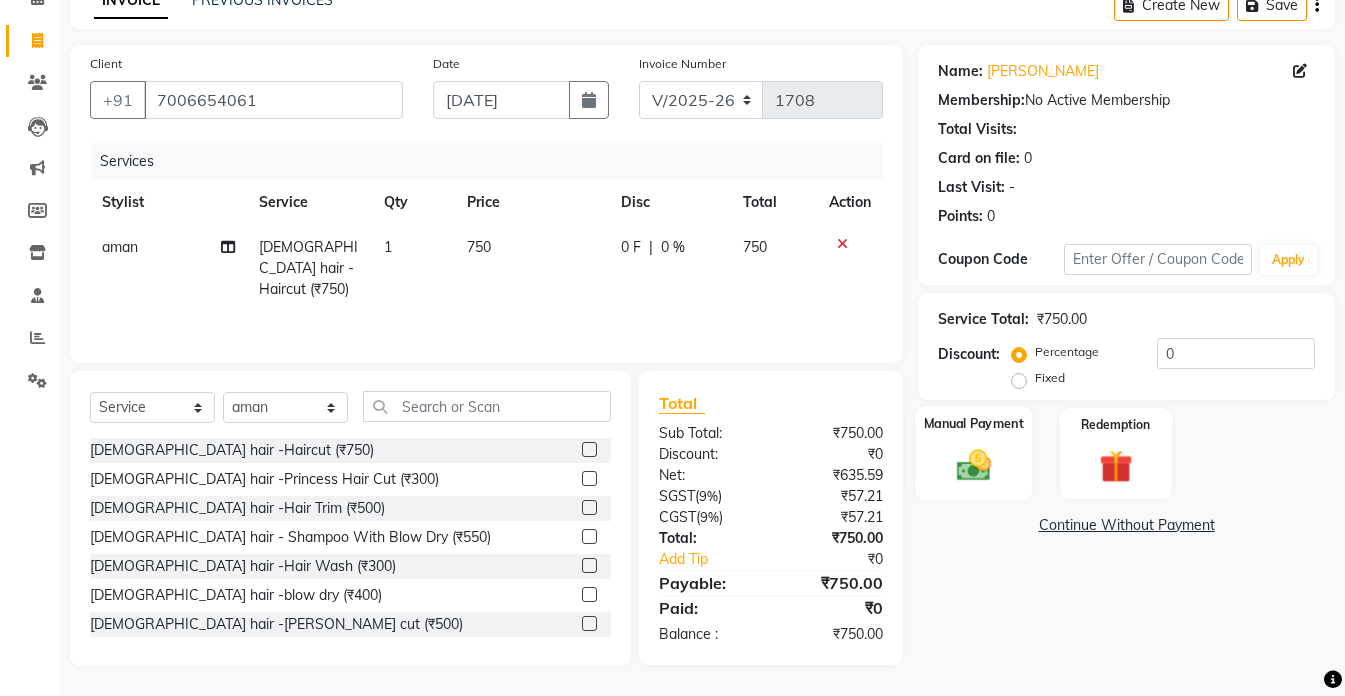 click 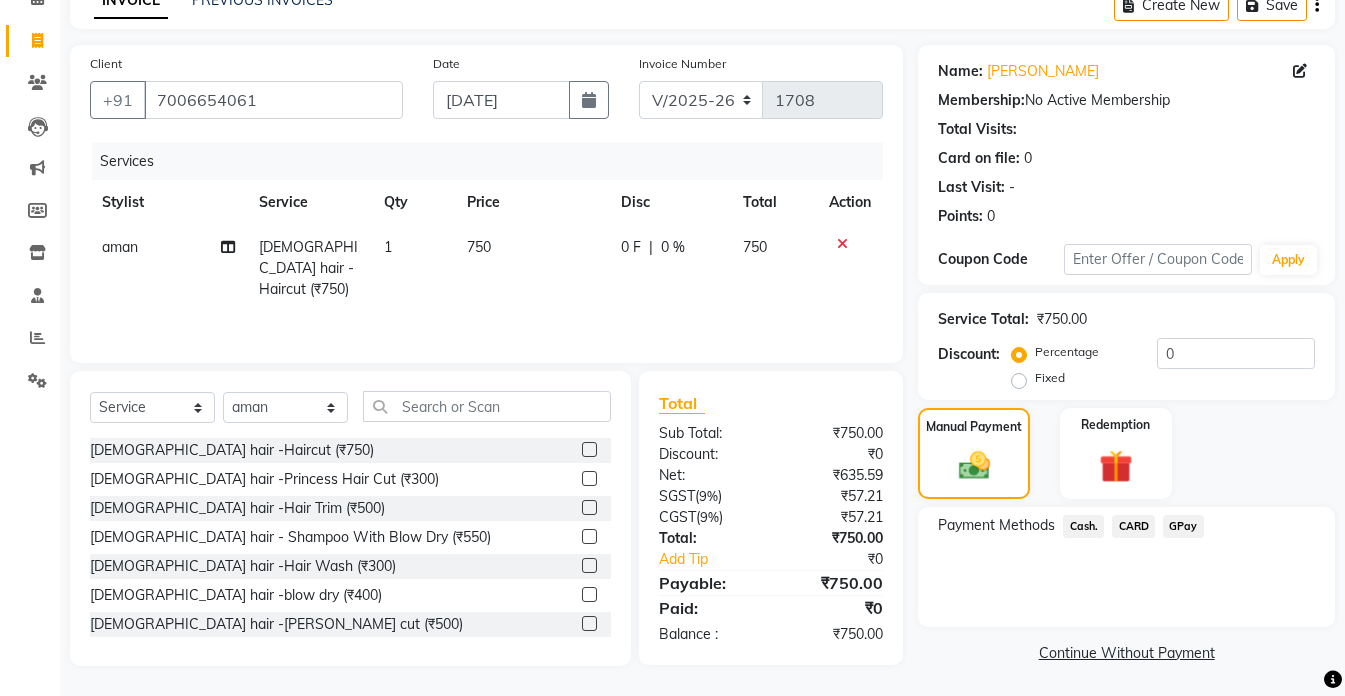 click on "GPay" 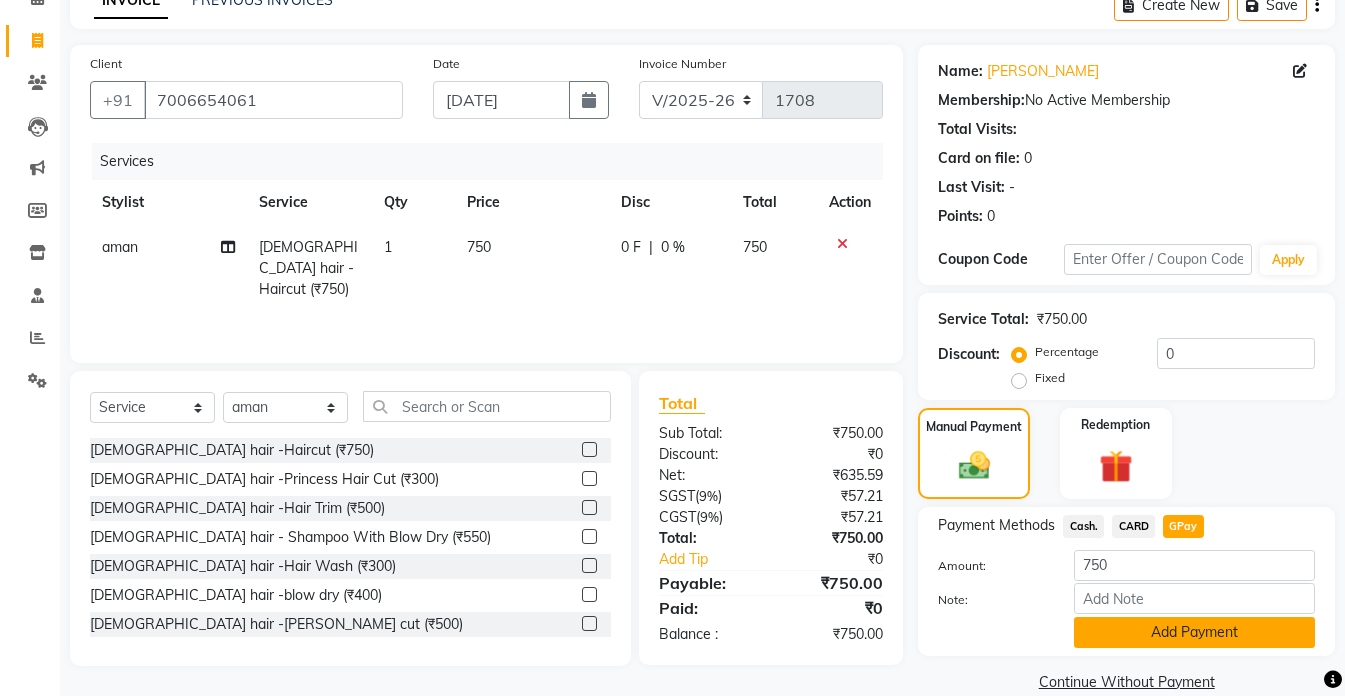 click on "Add Payment" 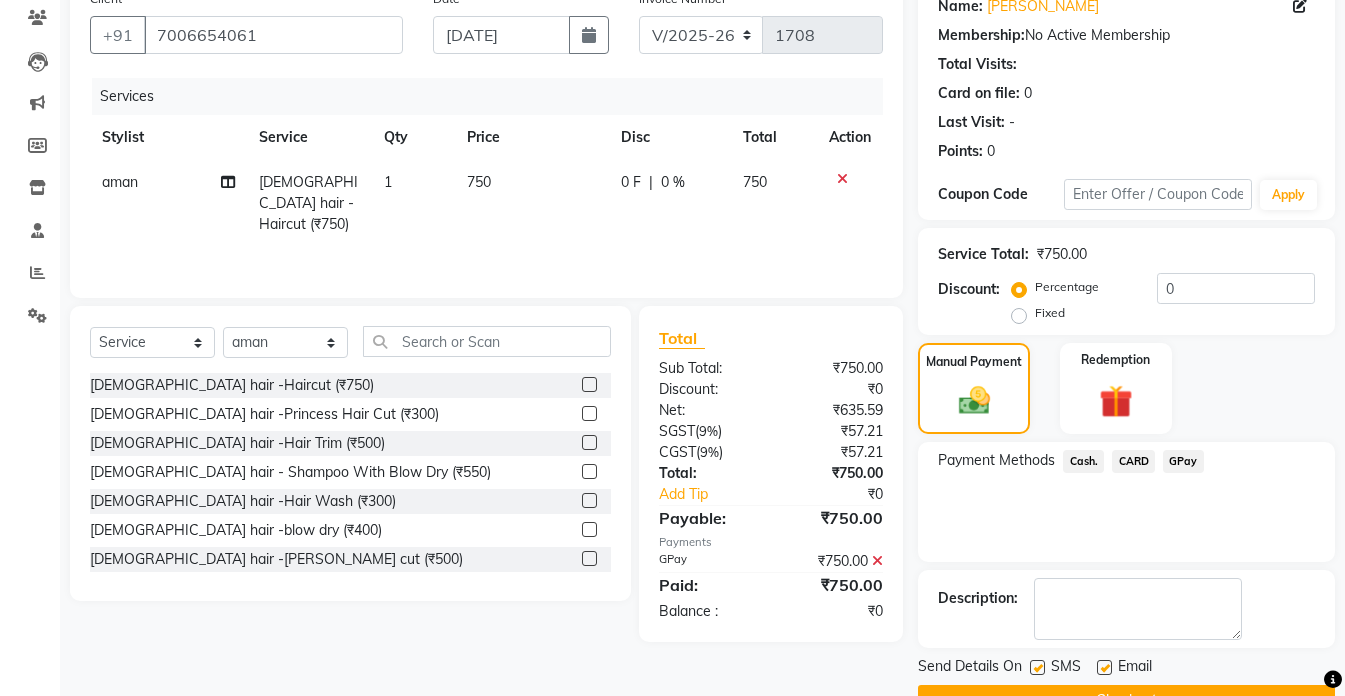 scroll, scrollTop: 205, scrollLeft: 0, axis: vertical 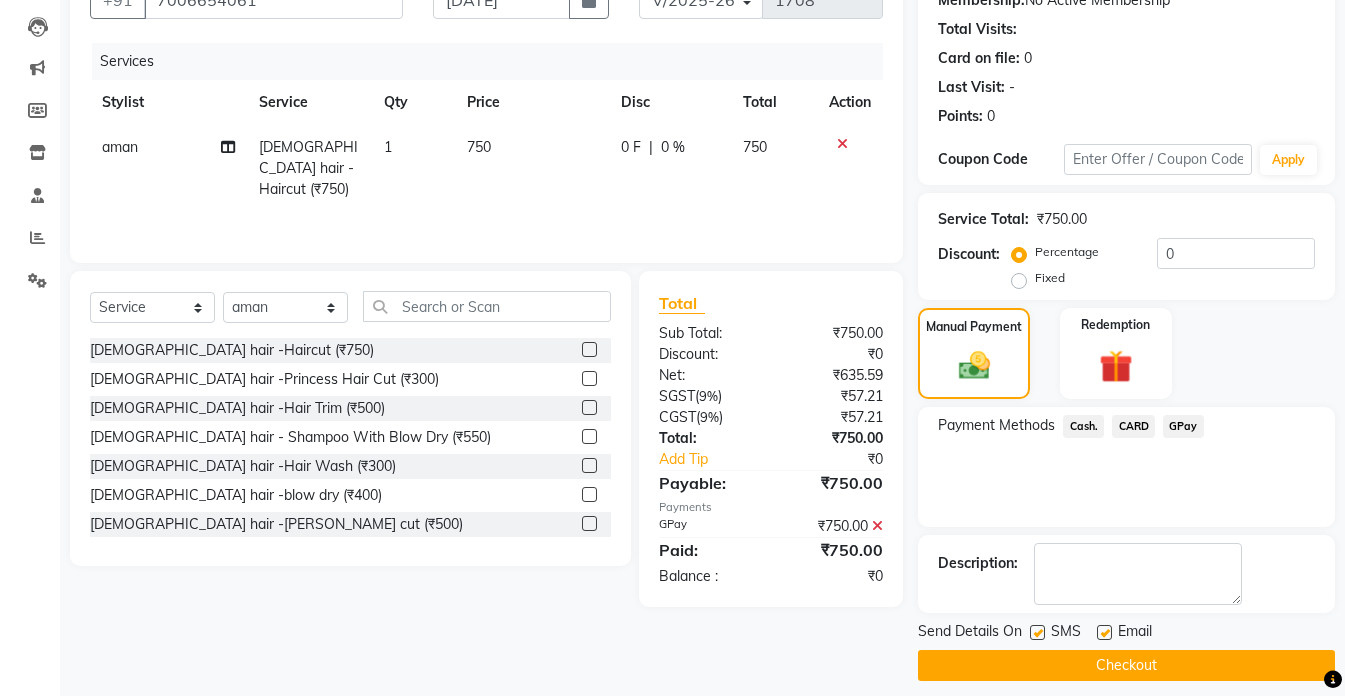 click on "Checkout" 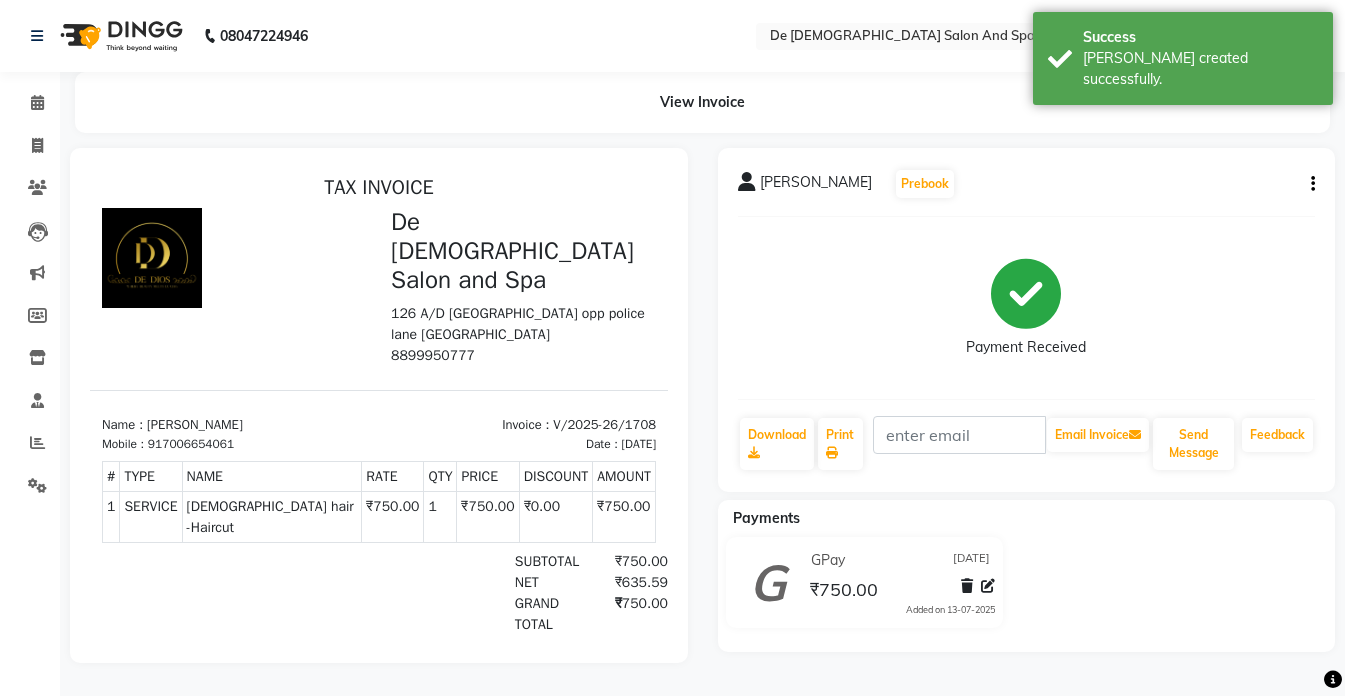 scroll, scrollTop: 0, scrollLeft: 0, axis: both 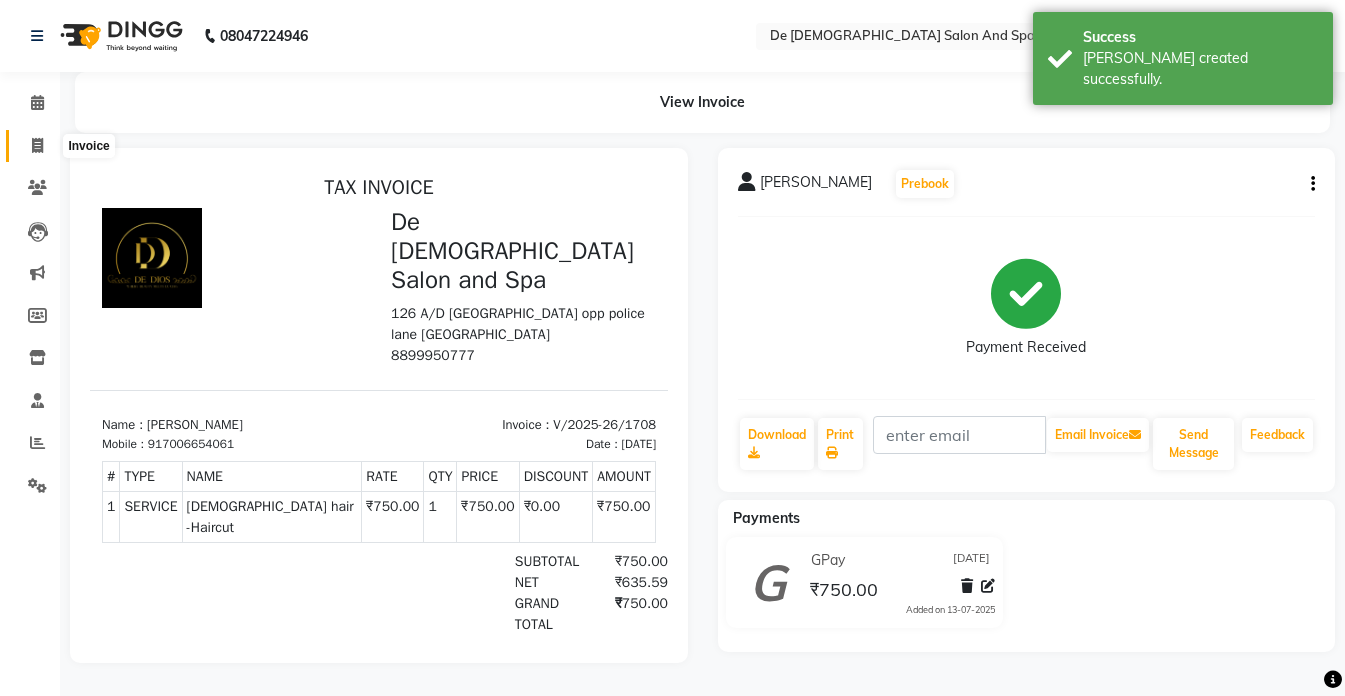 click 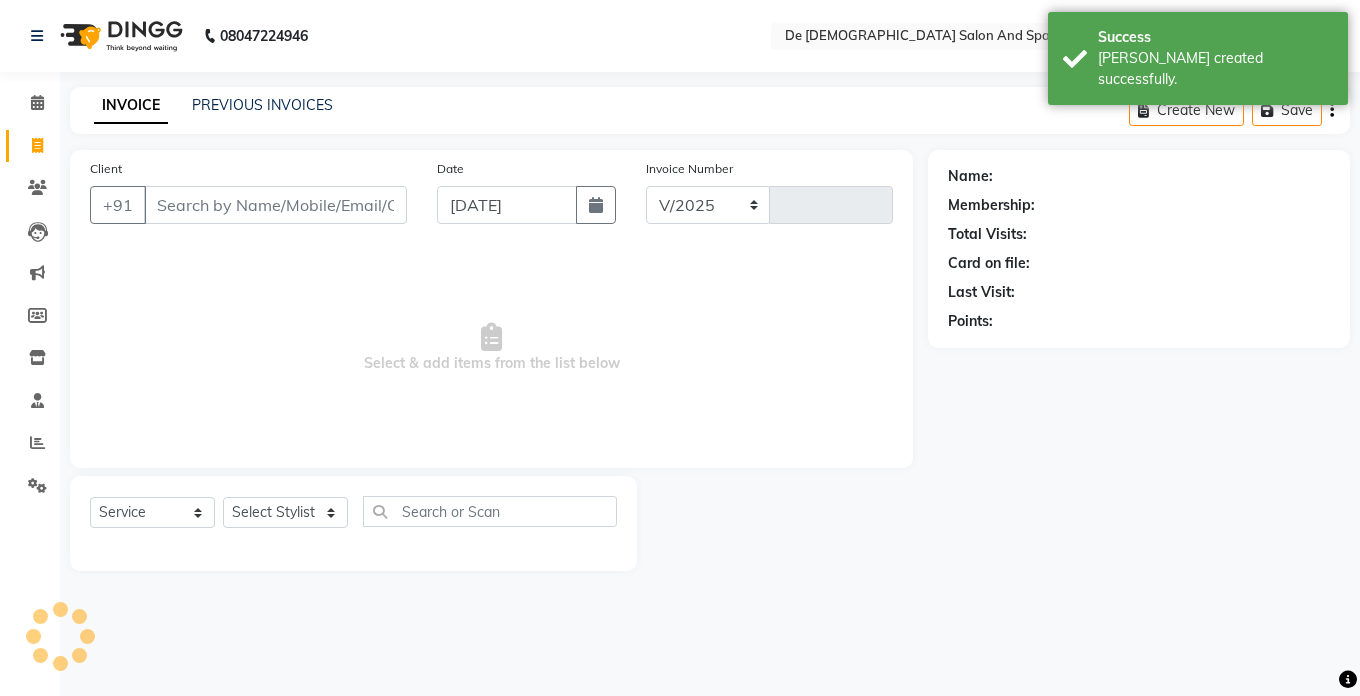 select on "6431" 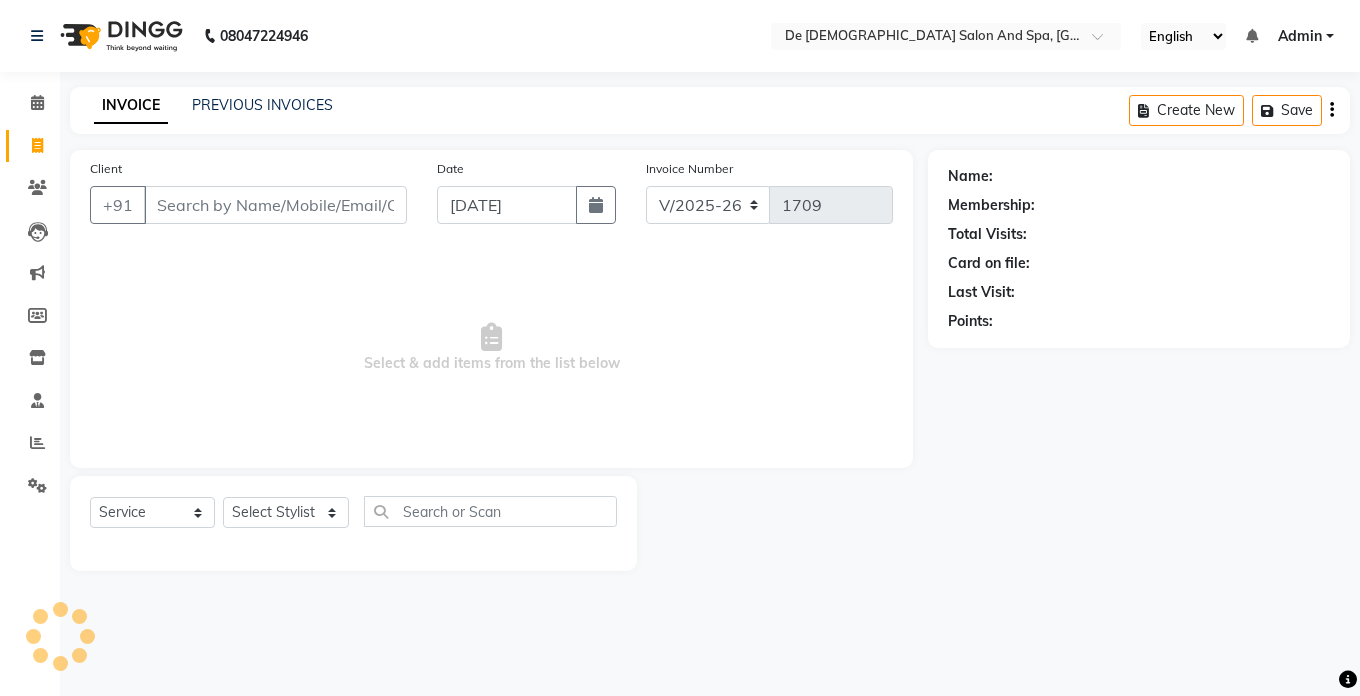 click on "PREVIOUS INVOICES" 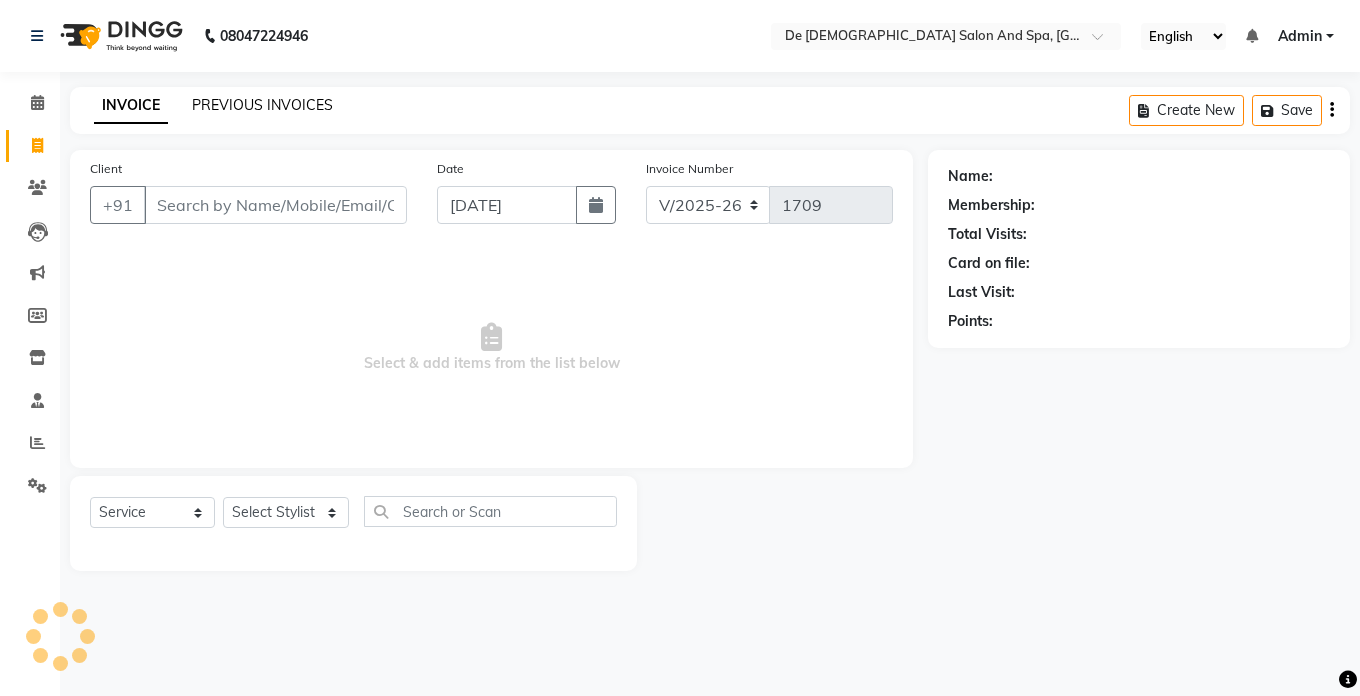 click on "PREVIOUS INVOICES" 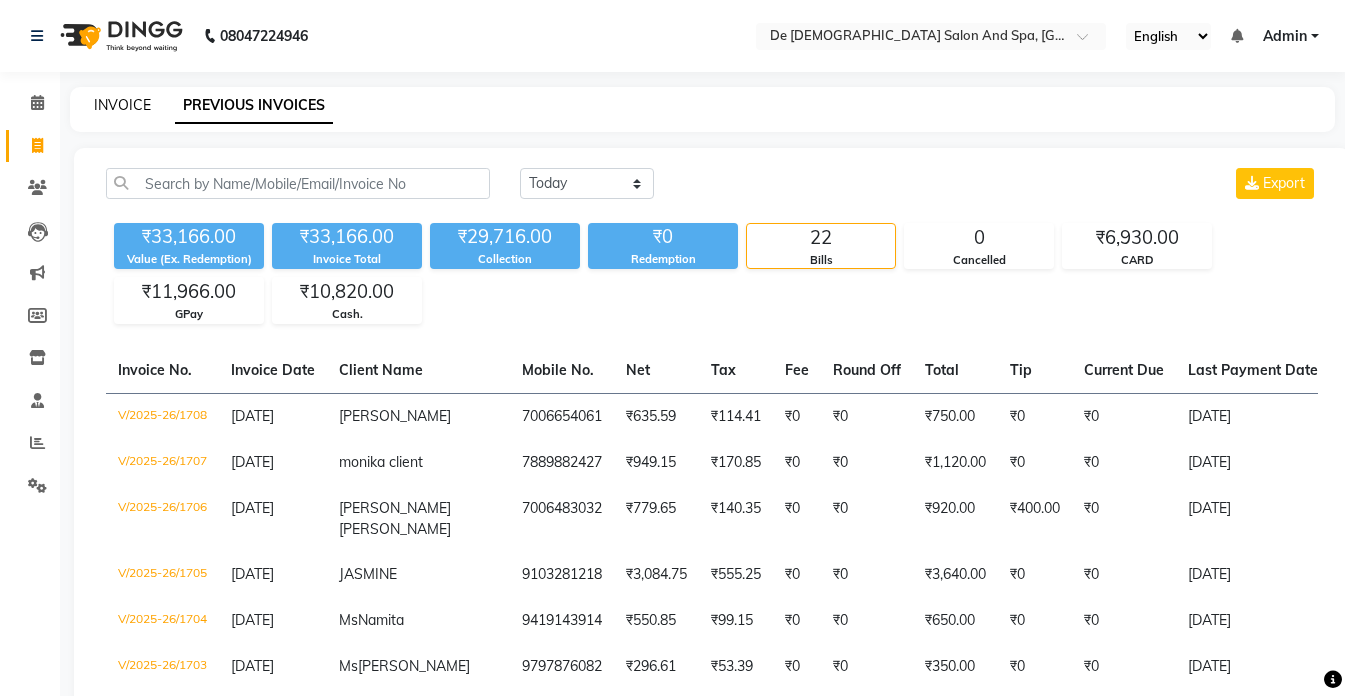click on "INVOICE" 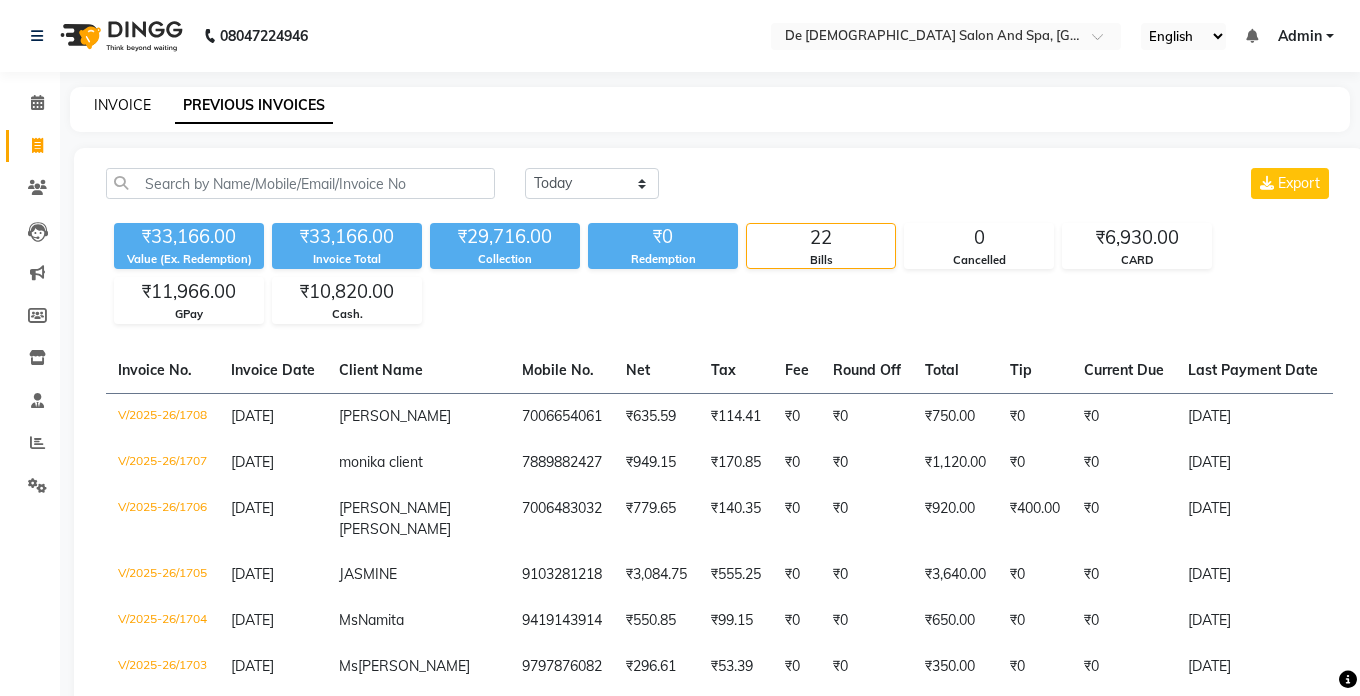 select on "6431" 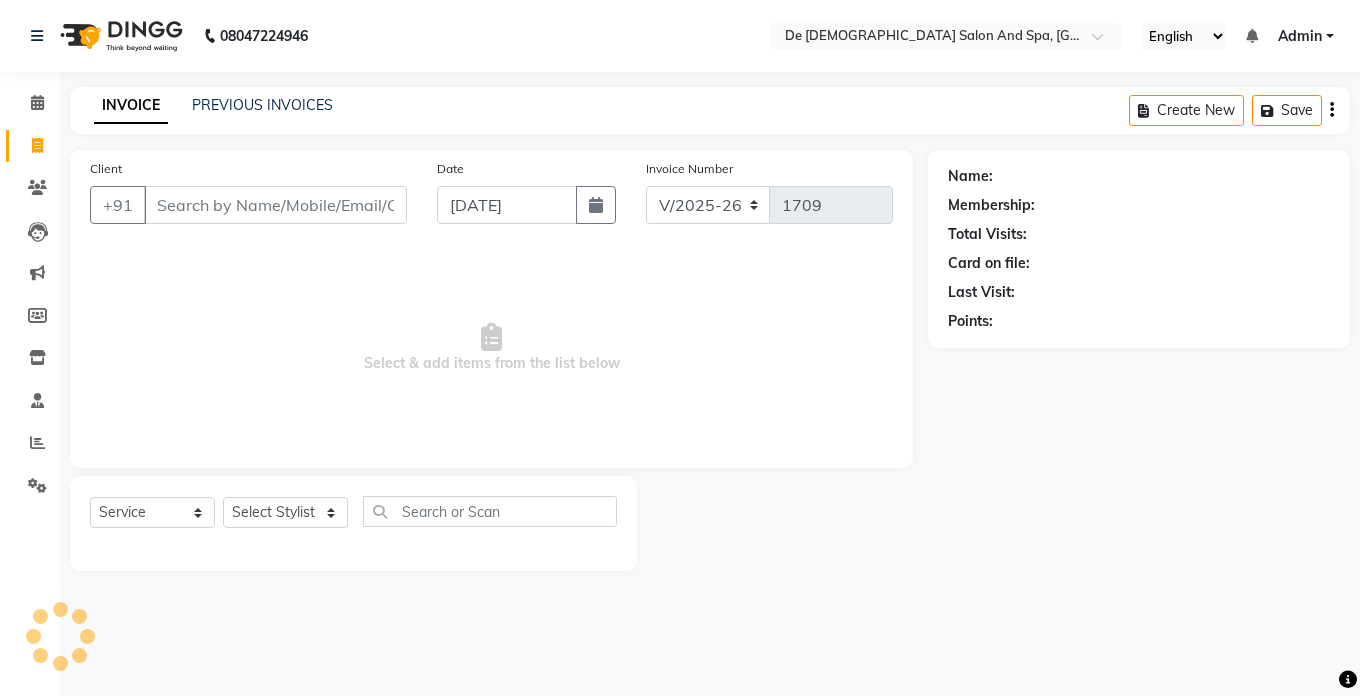 click on "Client" at bounding box center [275, 205] 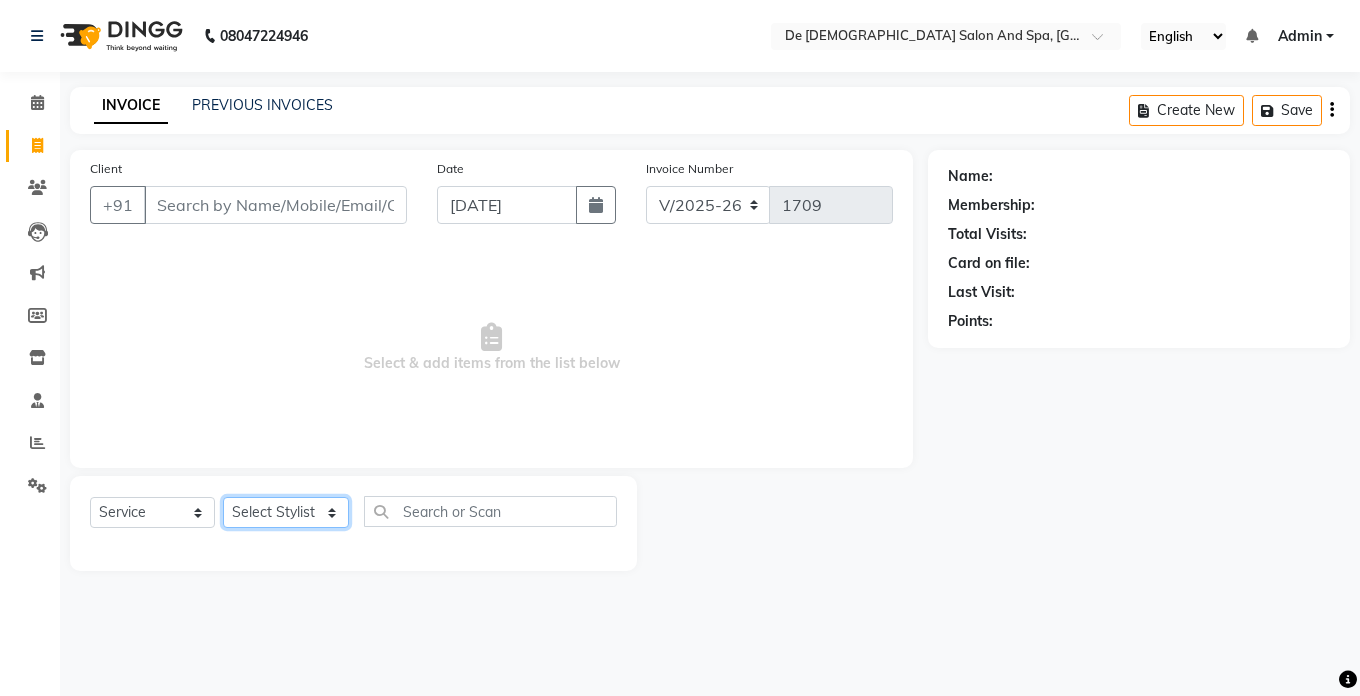 click on "Select Stylist akshay aman [PERSON_NAME] [PERSON_NAME]  [MEDICAL_DATA][PERSON_NAME] [PERSON_NAME] [DATE][PERSON_NAME]" 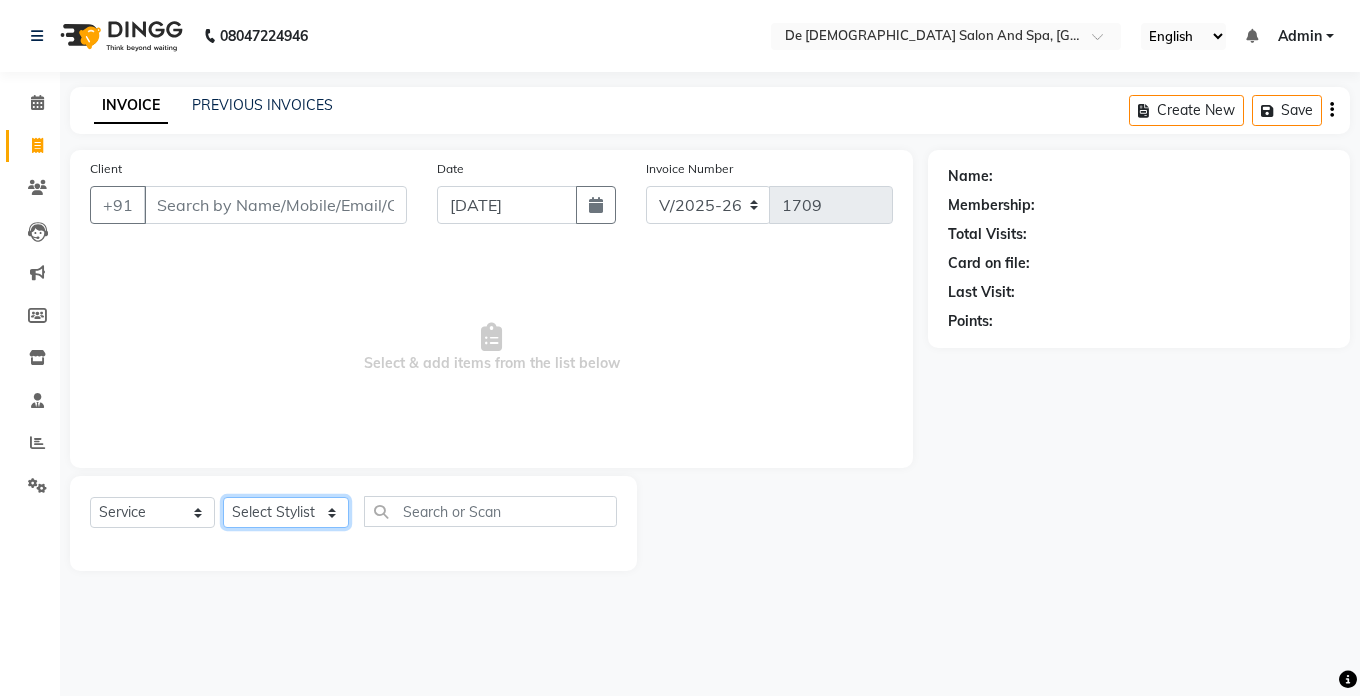 select on "49201" 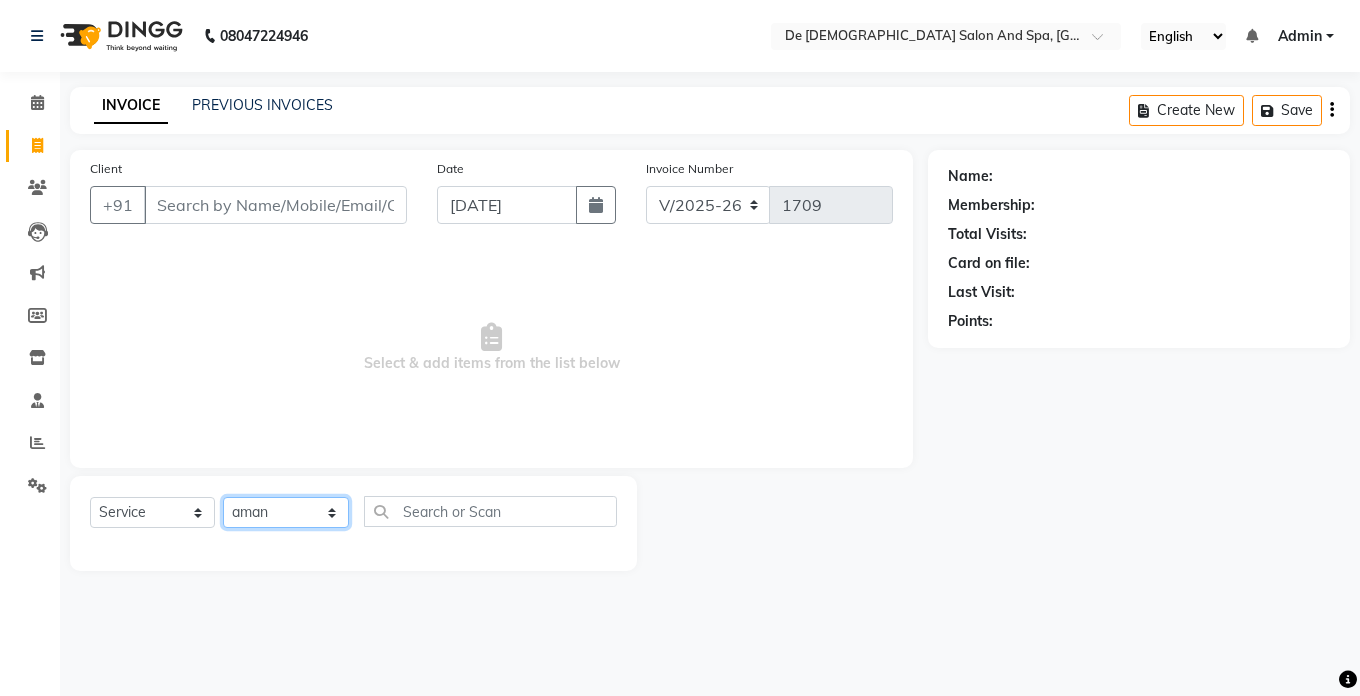 click on "Select Stylist akshay aman [PERSON_NAME] [PERSON_NAME]  [MEDICAL_DATA][PERSON_NAME] [PERSON_NAME] [DATE][PERSON_NAME]" 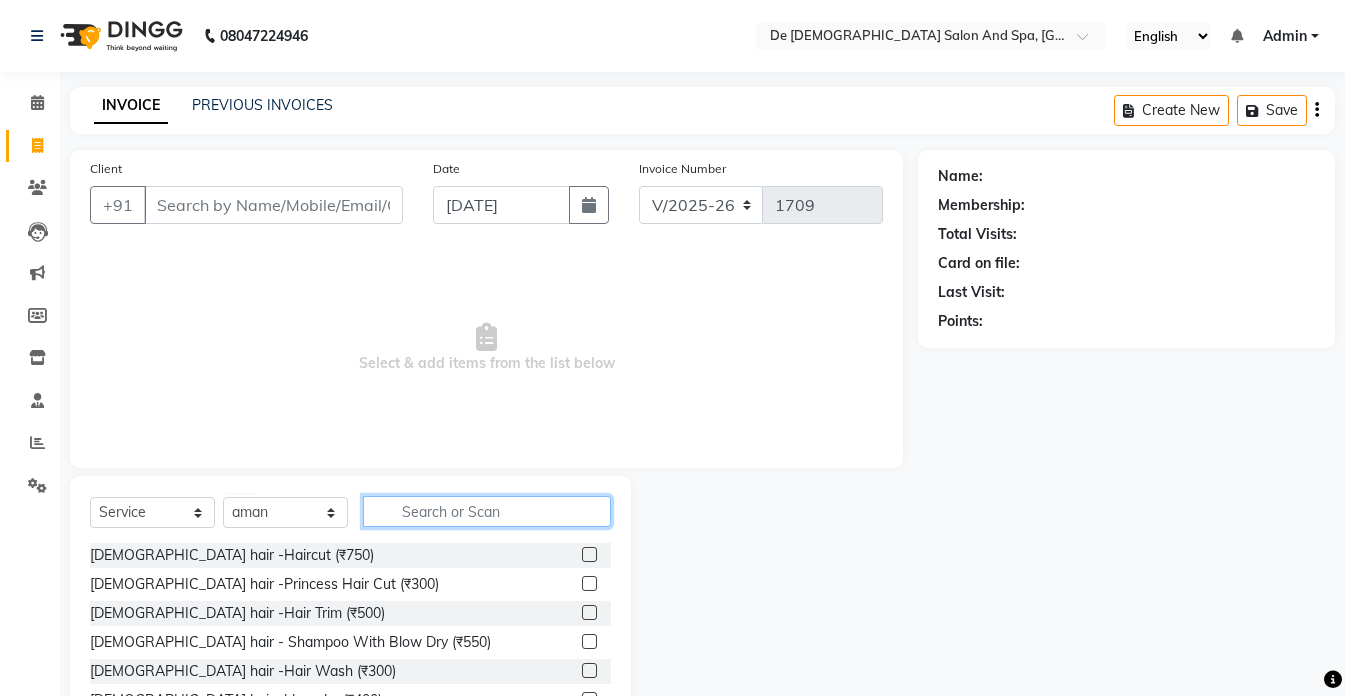 click 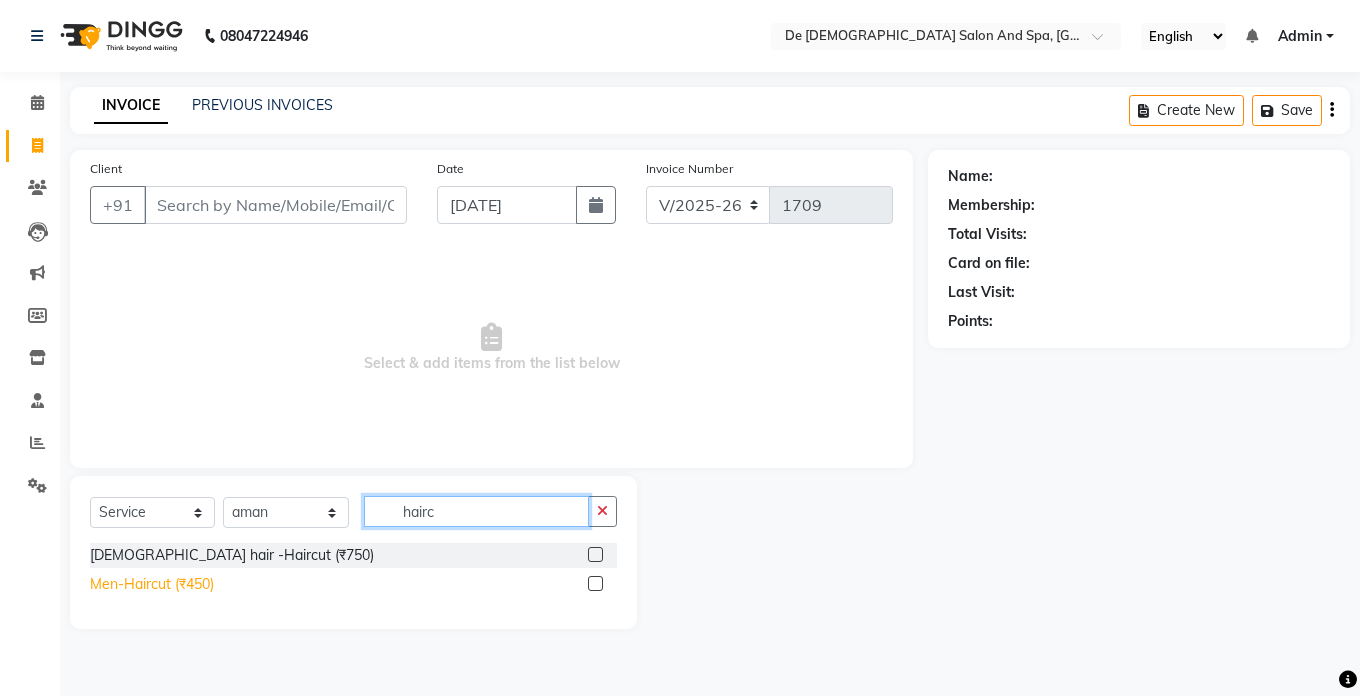 type on "hairc" 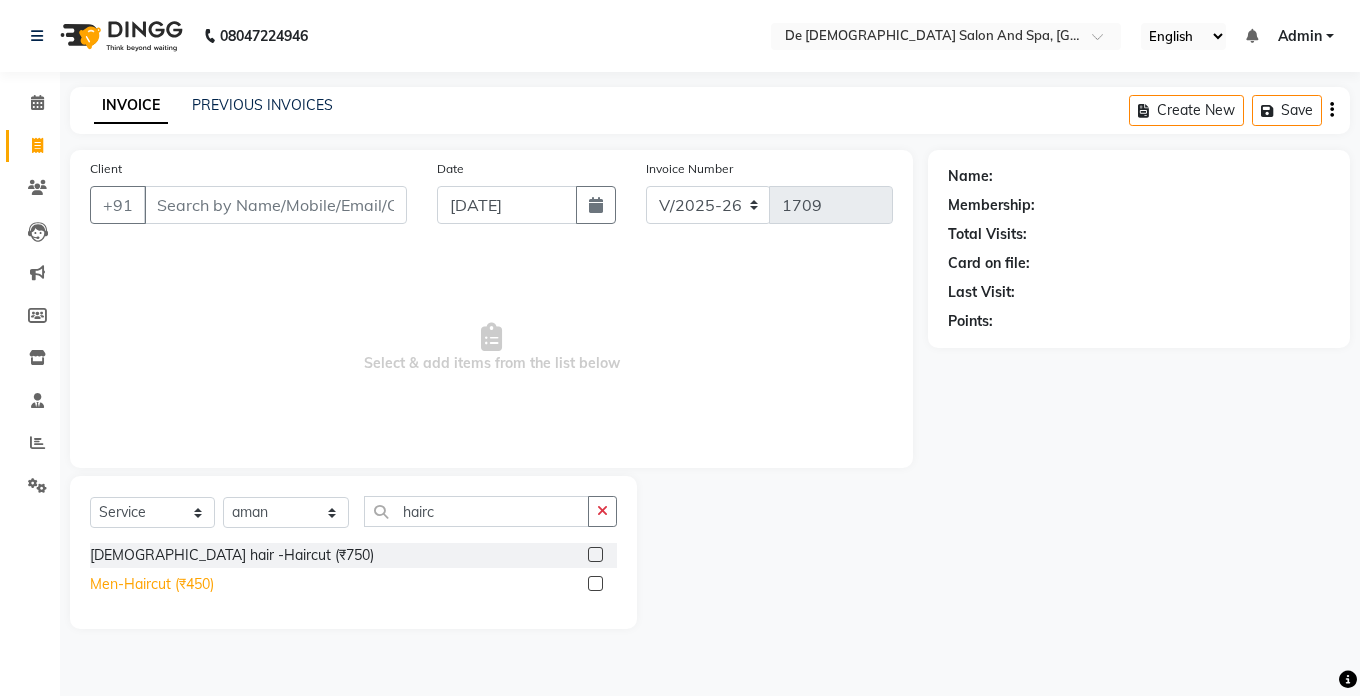 click on "Men-Haircut (₹450)" 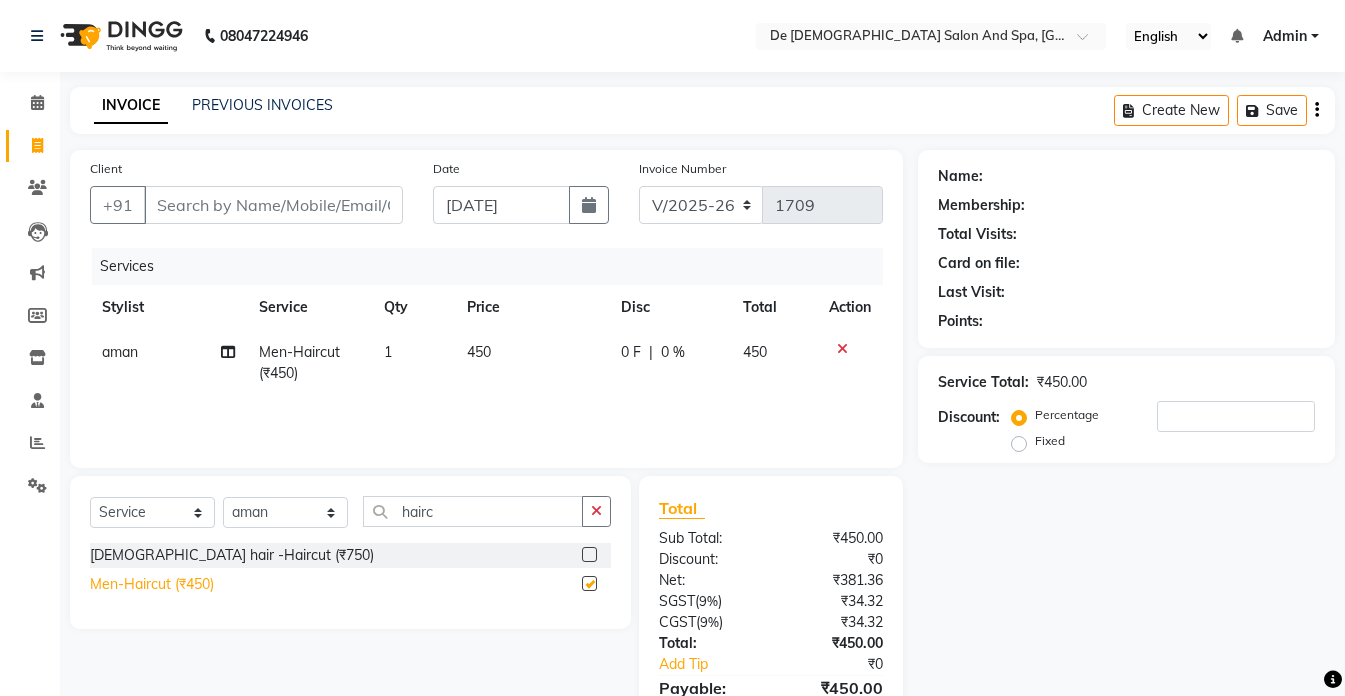 type 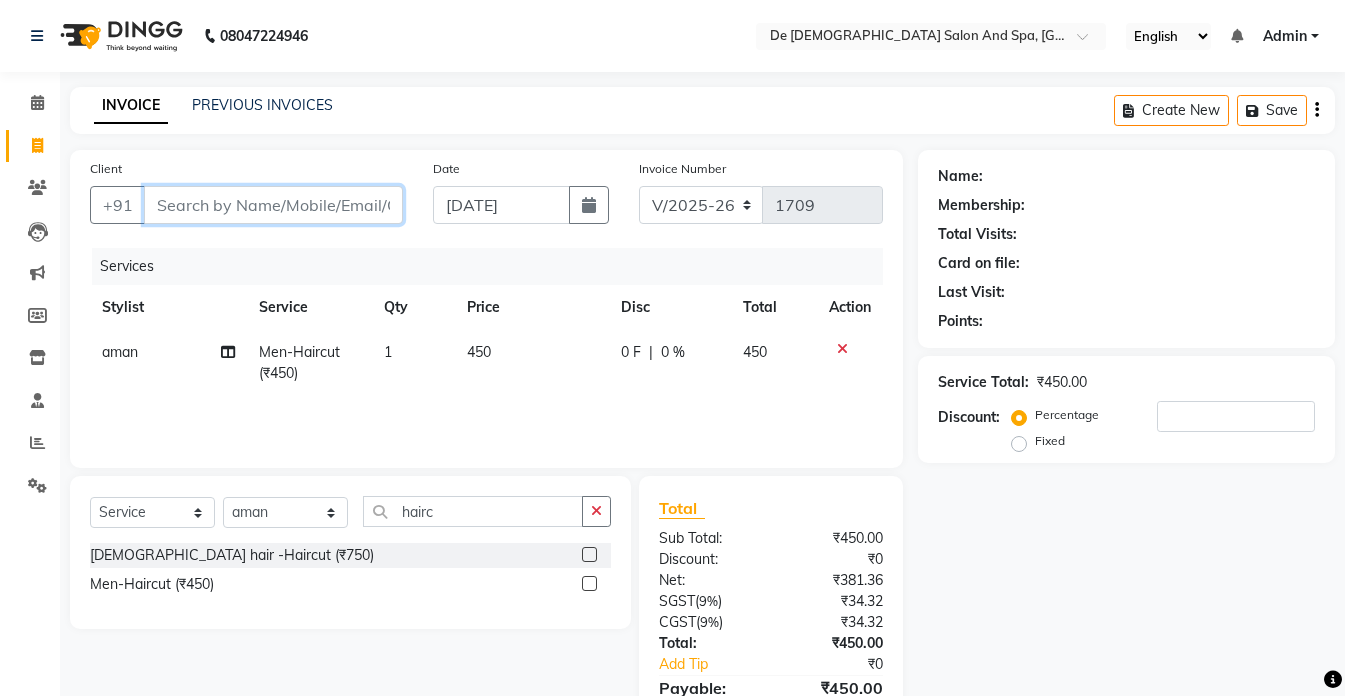 click on "Client" at bounding box center (273, 205) 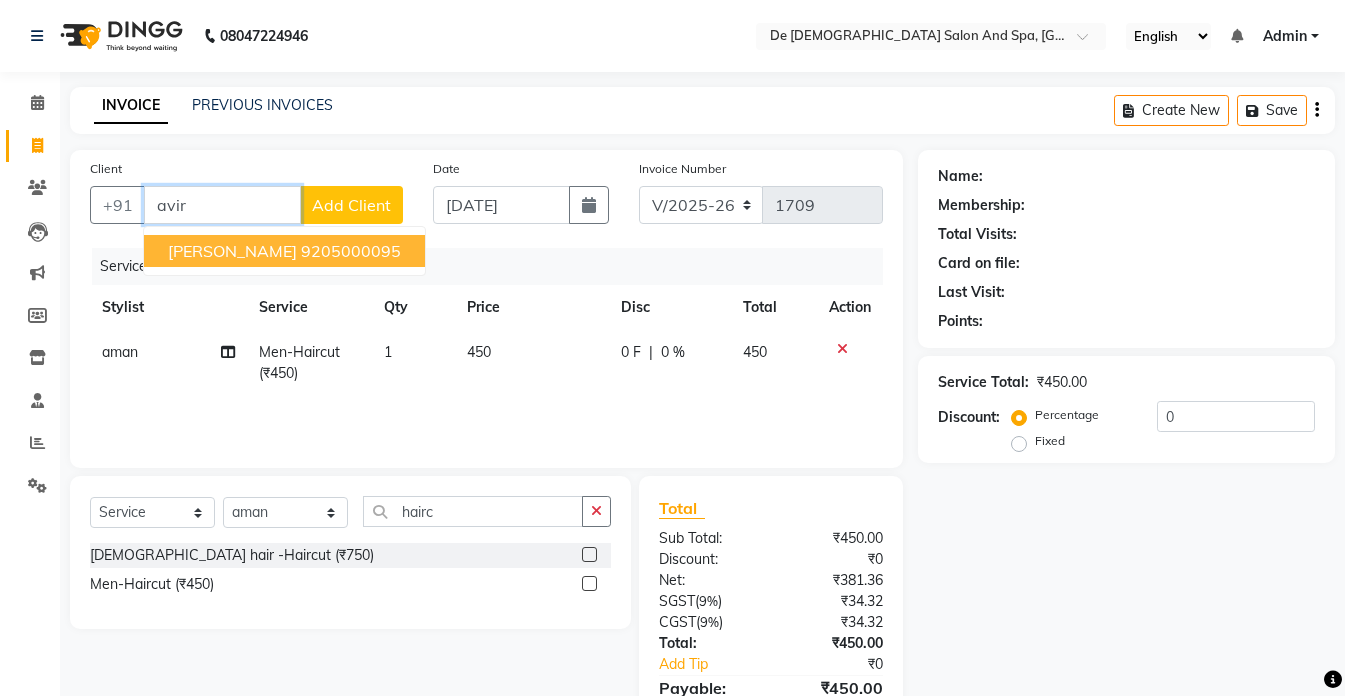 click on "9205000095" at bounding box center (351, 251) 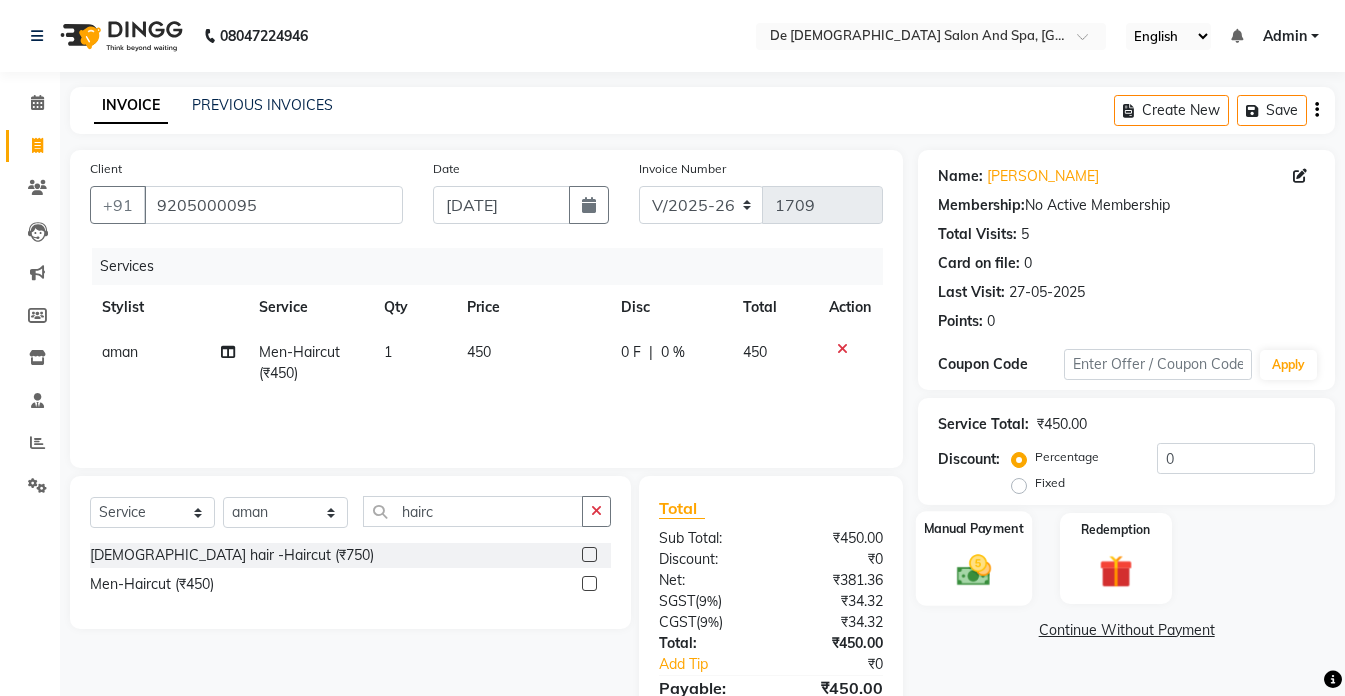 click 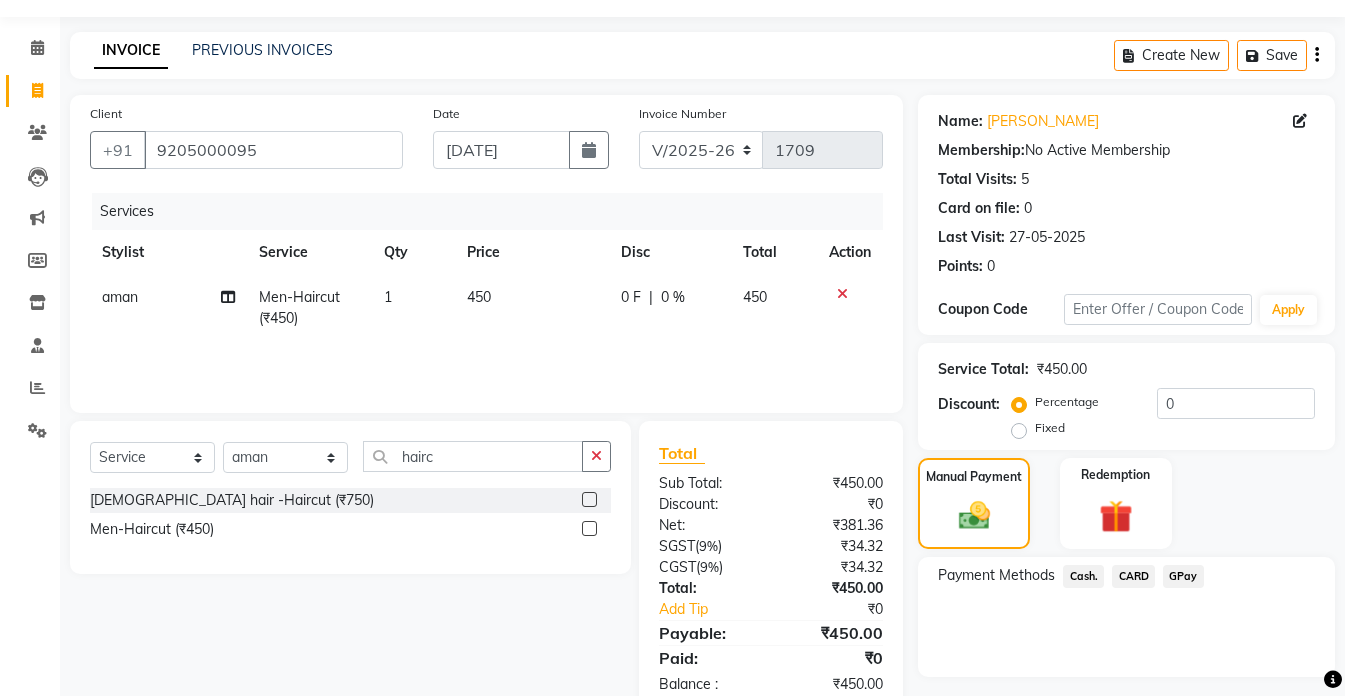 scroll, scrollTop: 107, scrollLeft: 0, axis: vertical 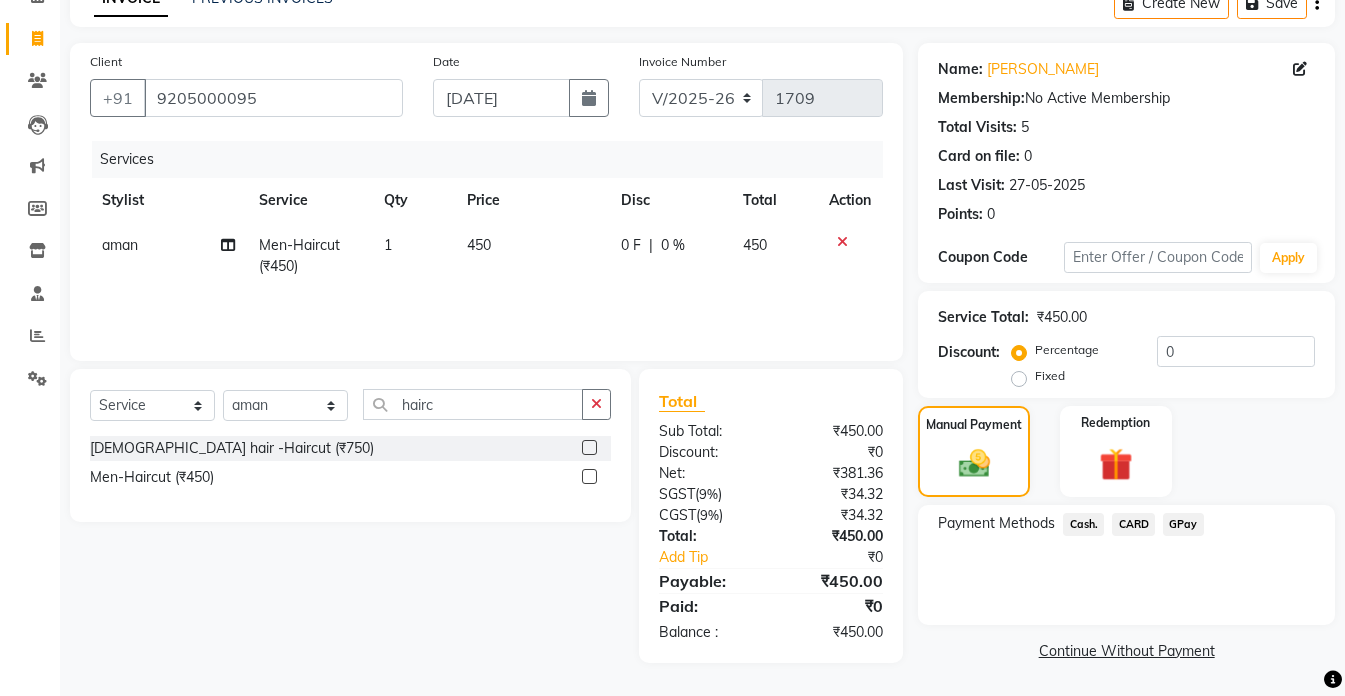 click on "Cash." 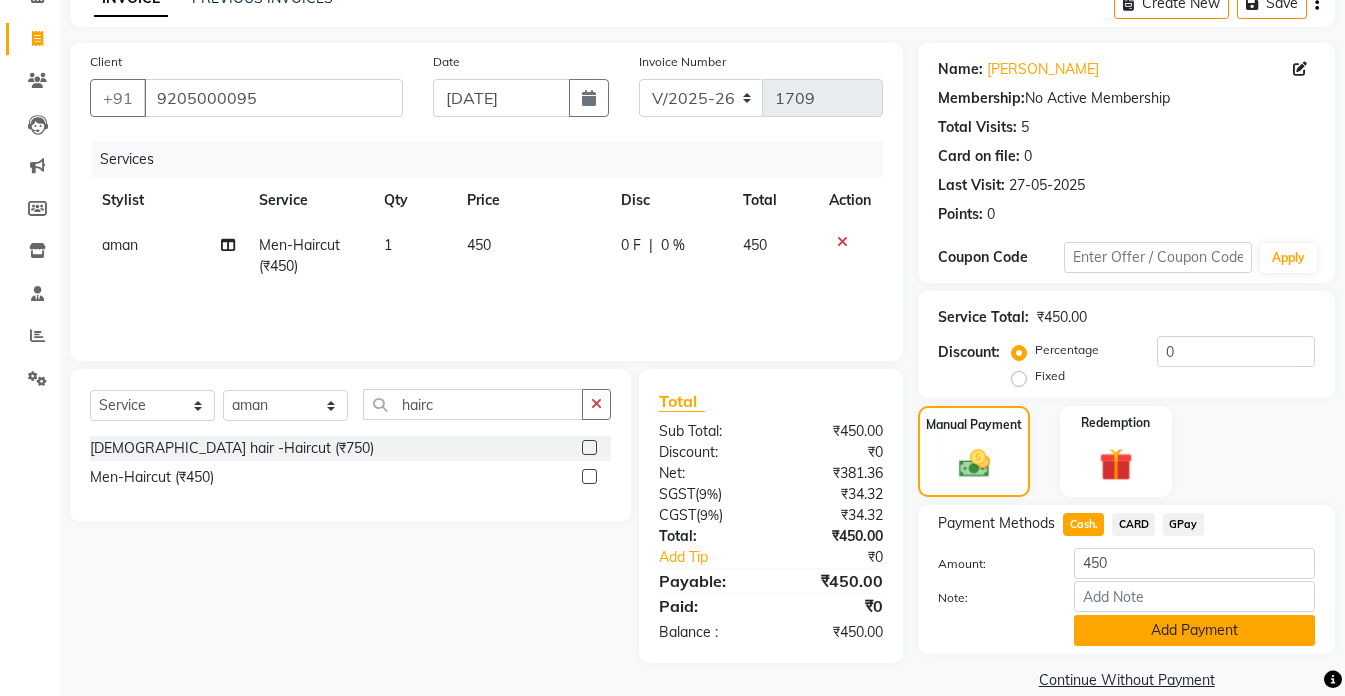 click on "Add Payment" 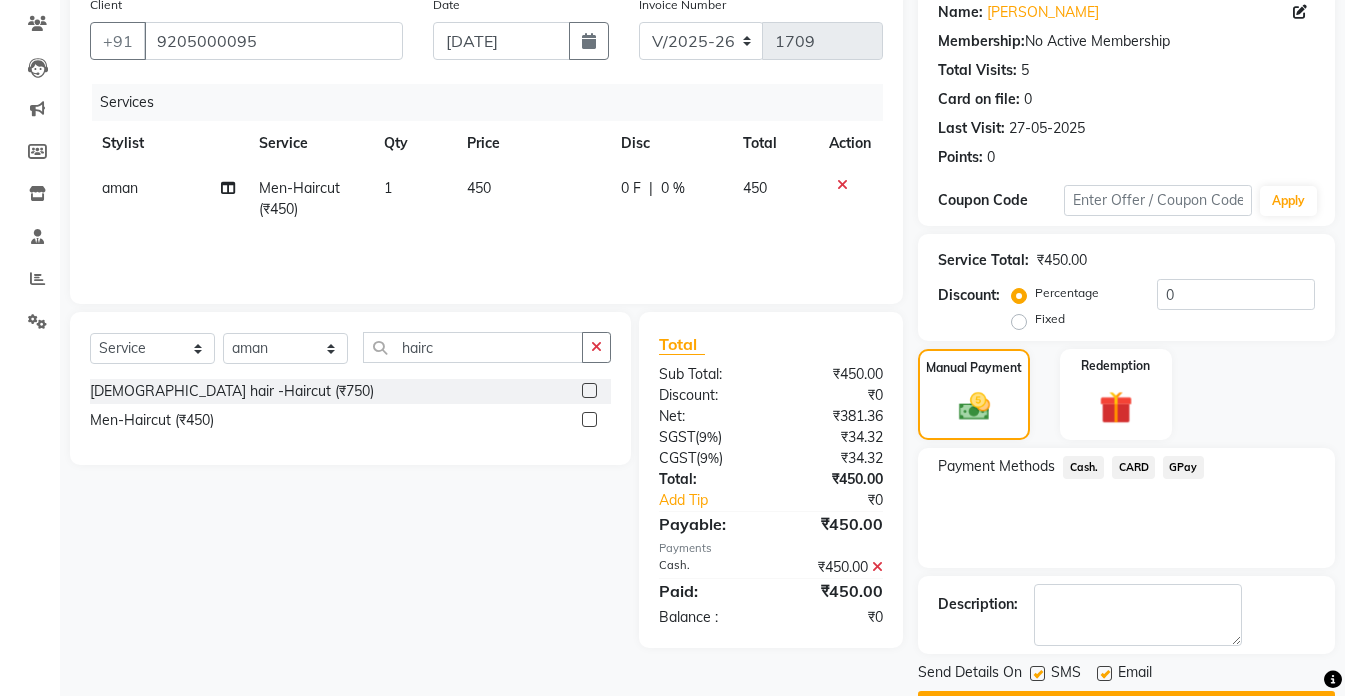 scroll, scrollTop: 220, scrollLeft: 0, axis: vertical 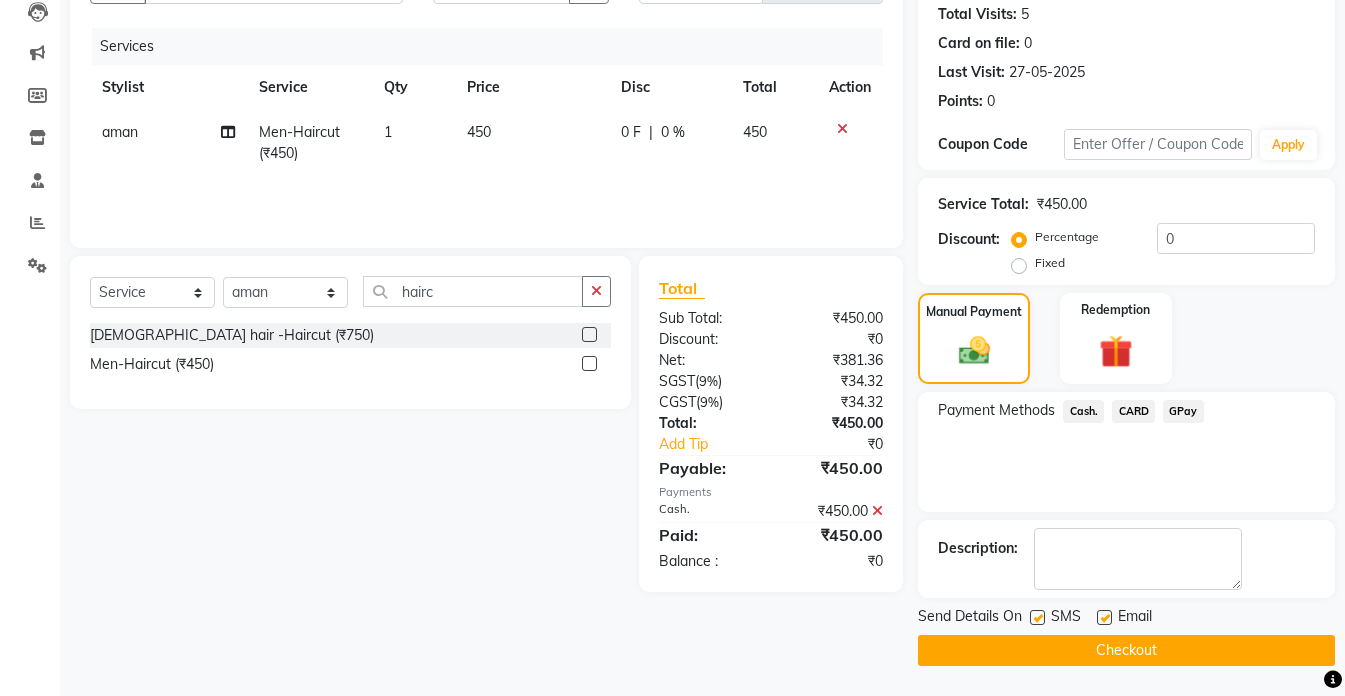 click on "Checkout" 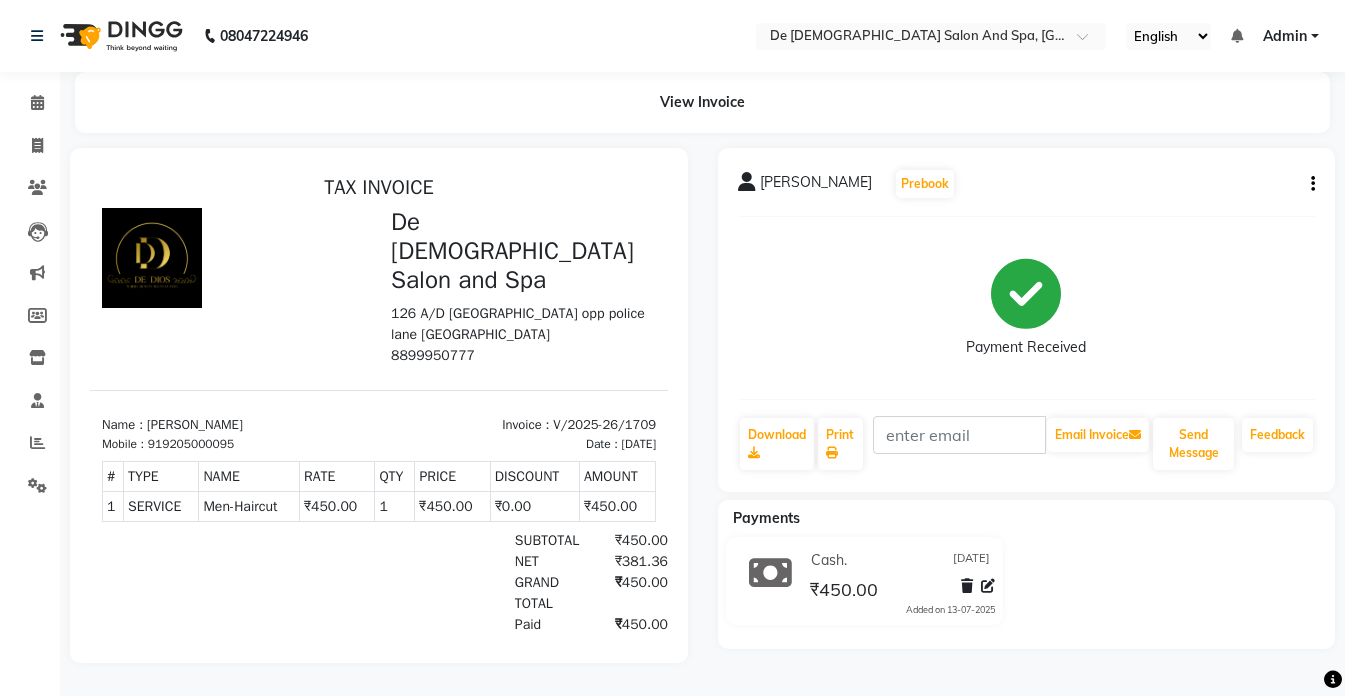 scroll, scrollTop: 12, scrollLeft: 0, axis: vertical 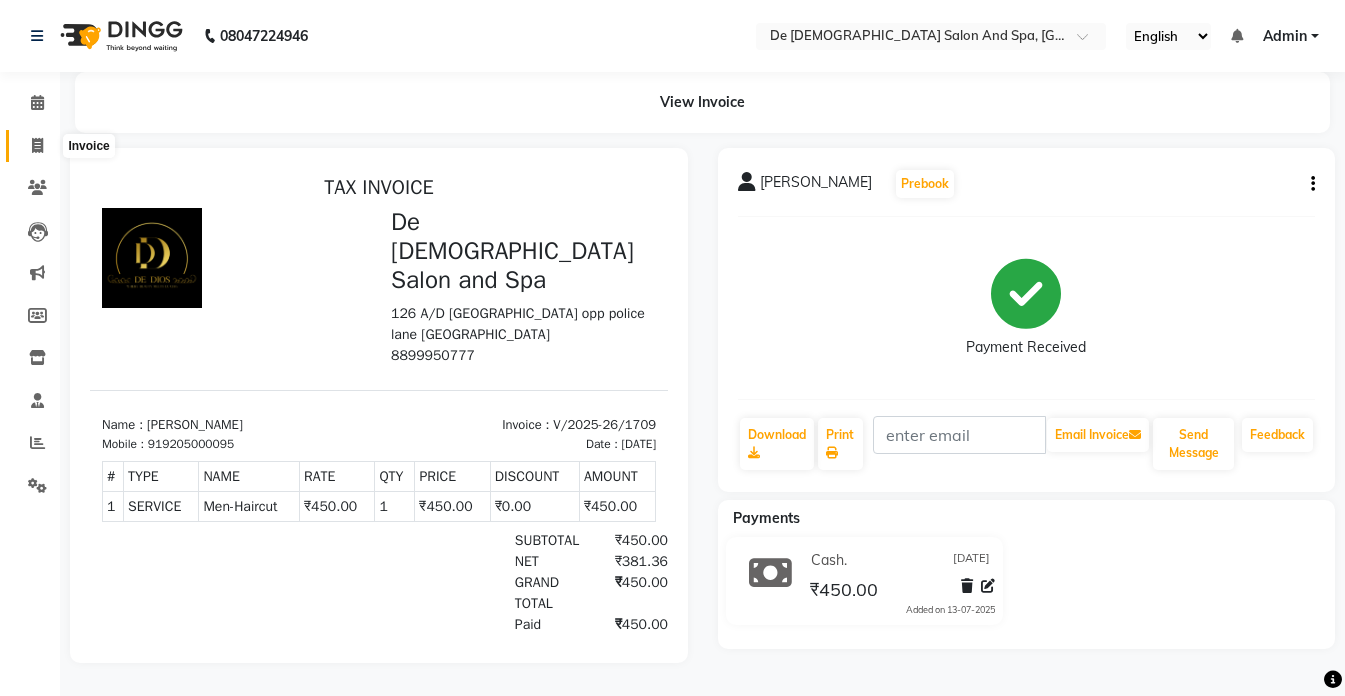 click 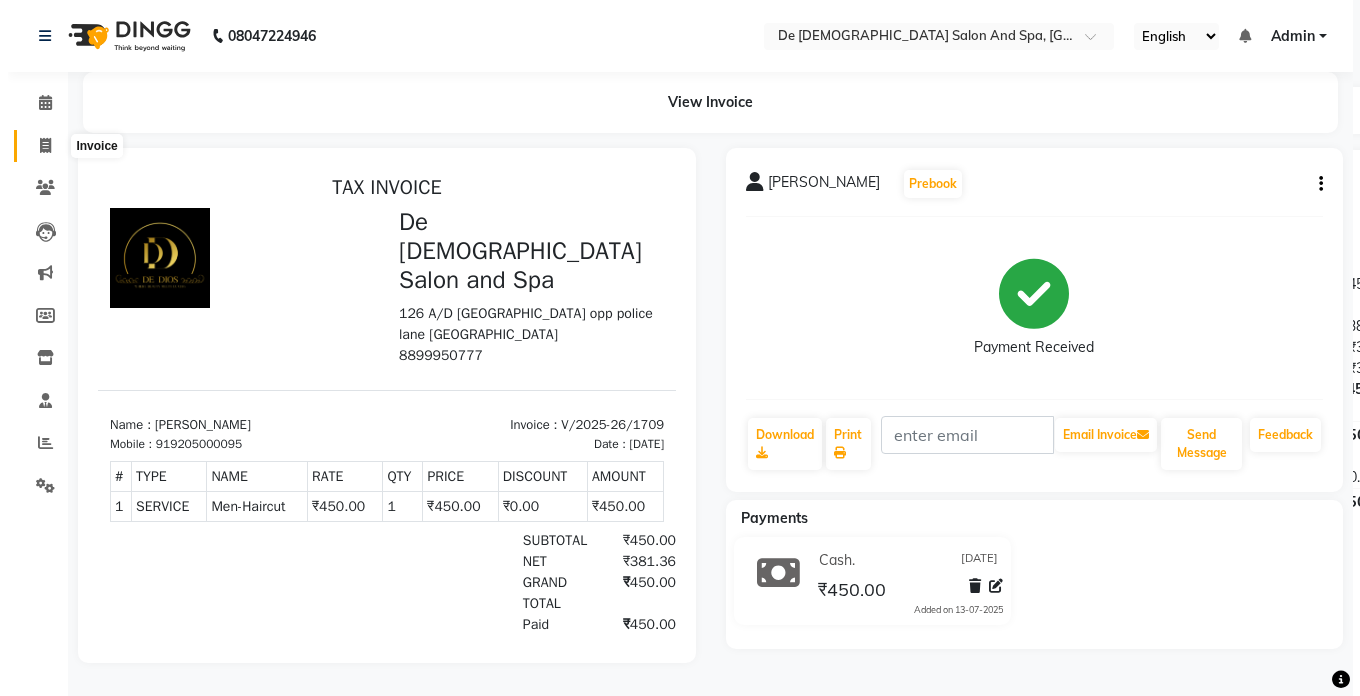 scroll, scrollTop: 0, scrollLeft: 0, axis: both 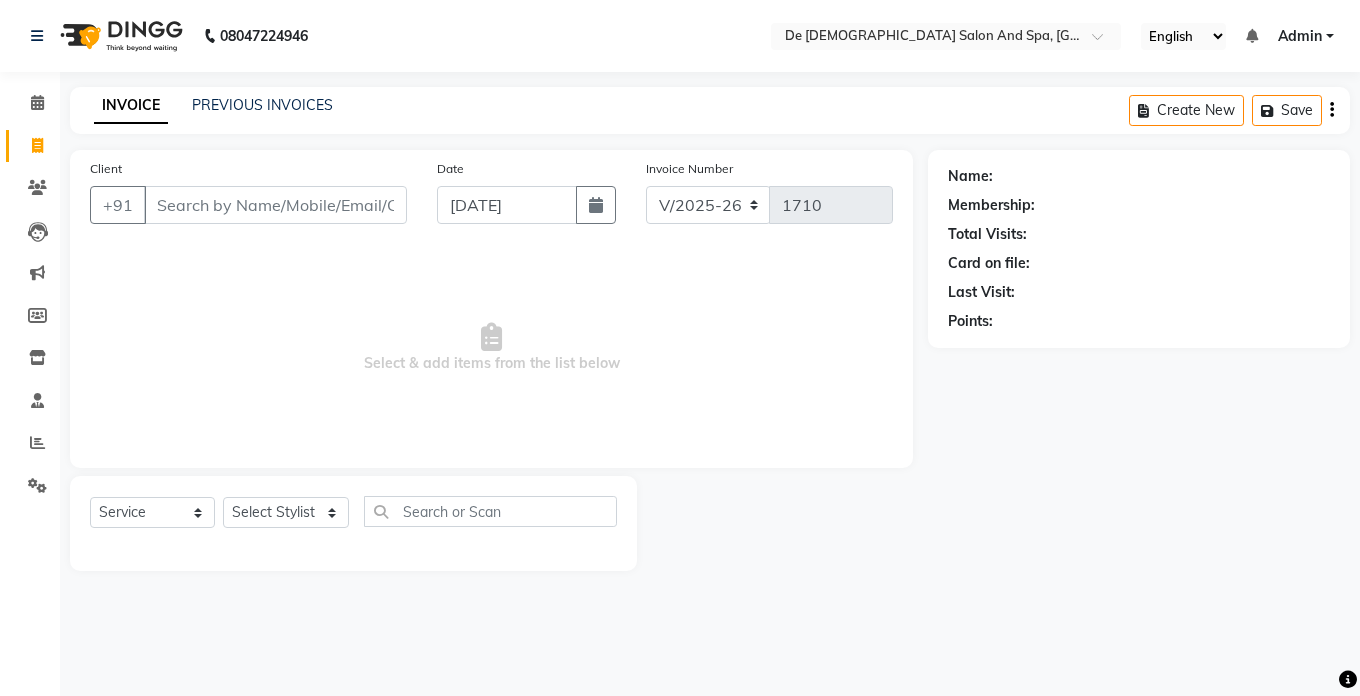 click on "Client" at bounding box center [275, 205] 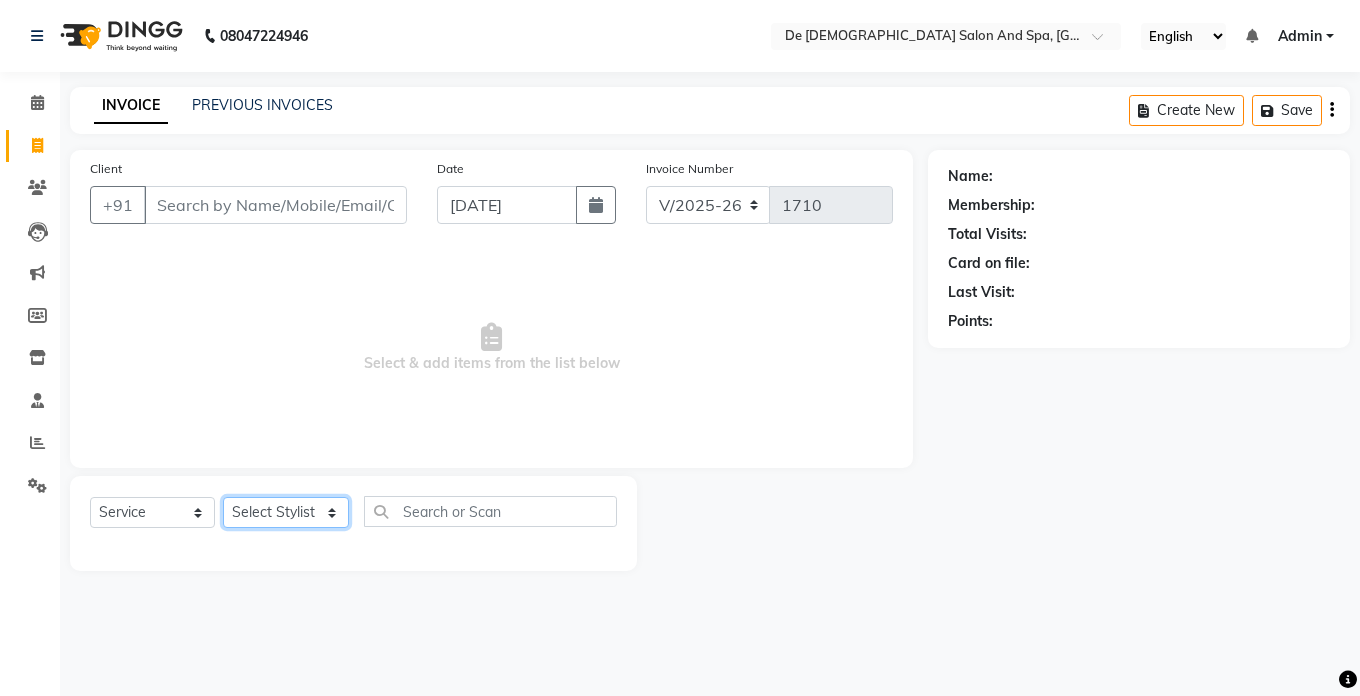 click on "Select Stylist akshay aman [PERSON_NAME] [PERSON_NAME]  [MEDICAL_DATA][PERSON_NAME] [PERSON_NAME] [DATE][PERSON_NAME]" 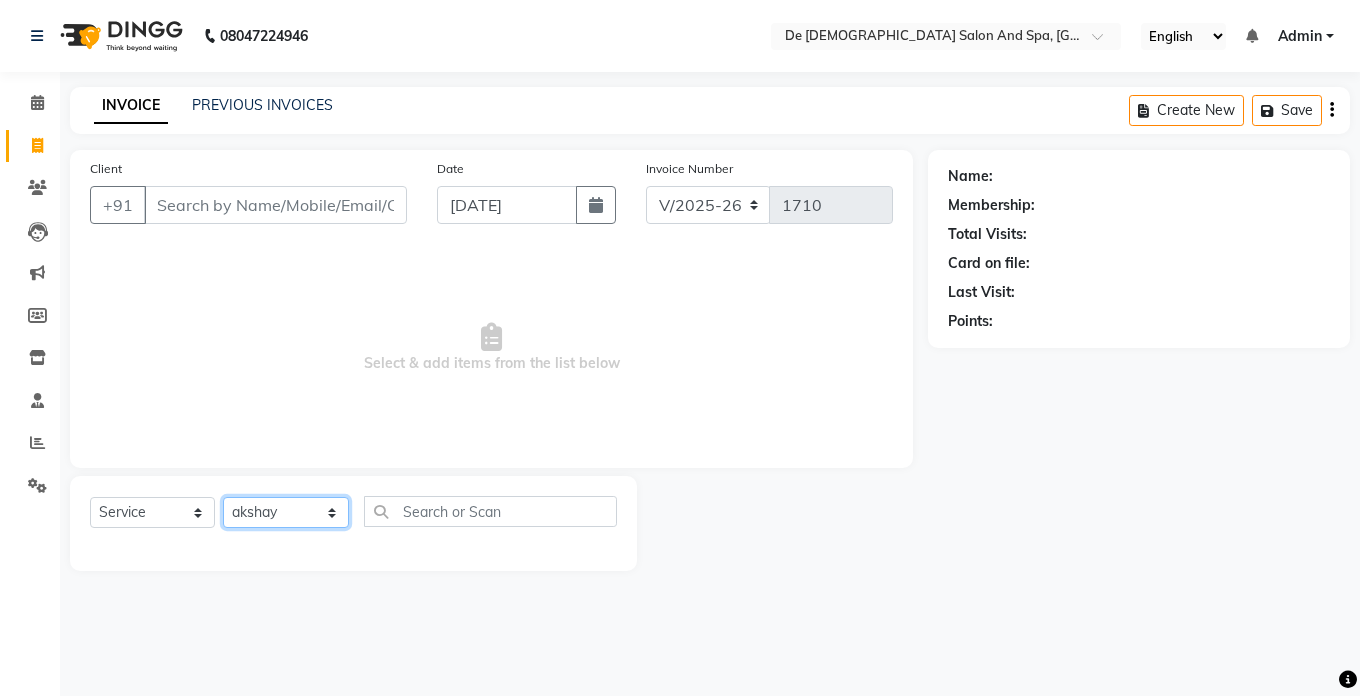 click on "Select Stylist akshay aman [PERSON_NAME] [PERSON_NAME]  [MEDICAL_DATA][PERSON_NAME] [PERSON_NAME] [DATE][PERSON_NAME]" 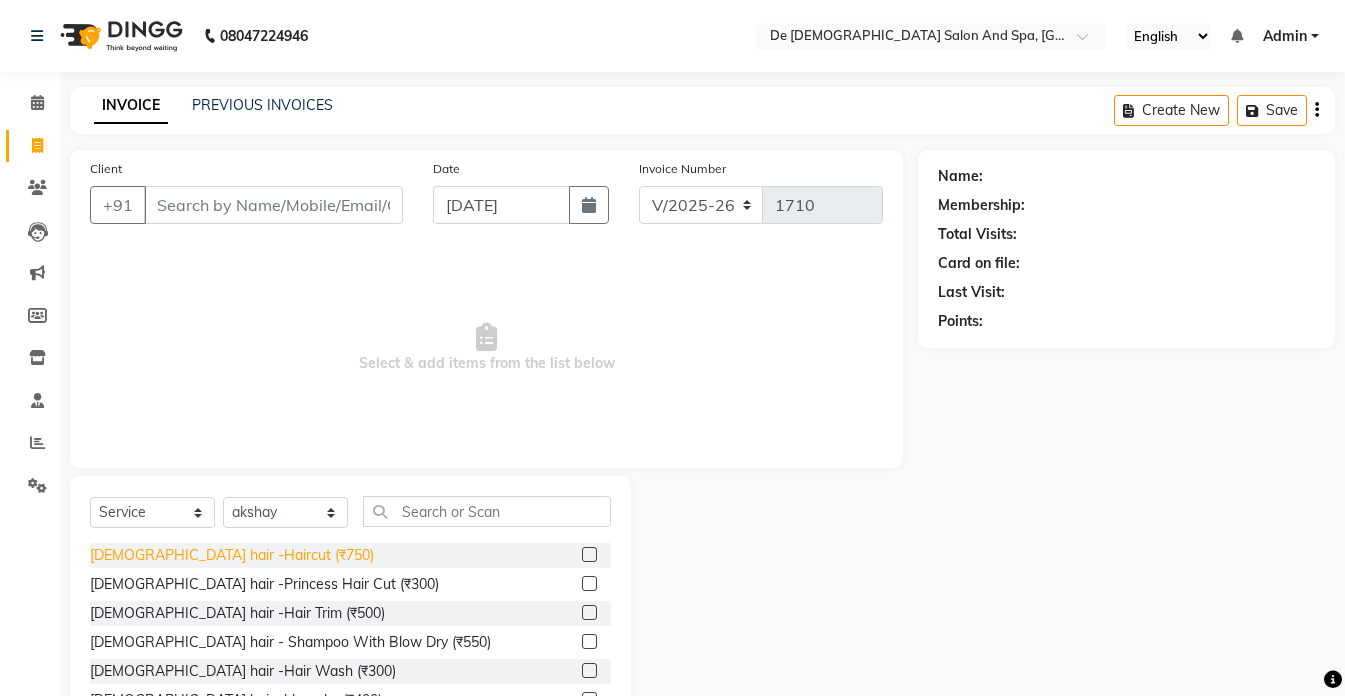 click on "[DEMOGRAPHIC_DATA] hair -Haircut (₹750)" 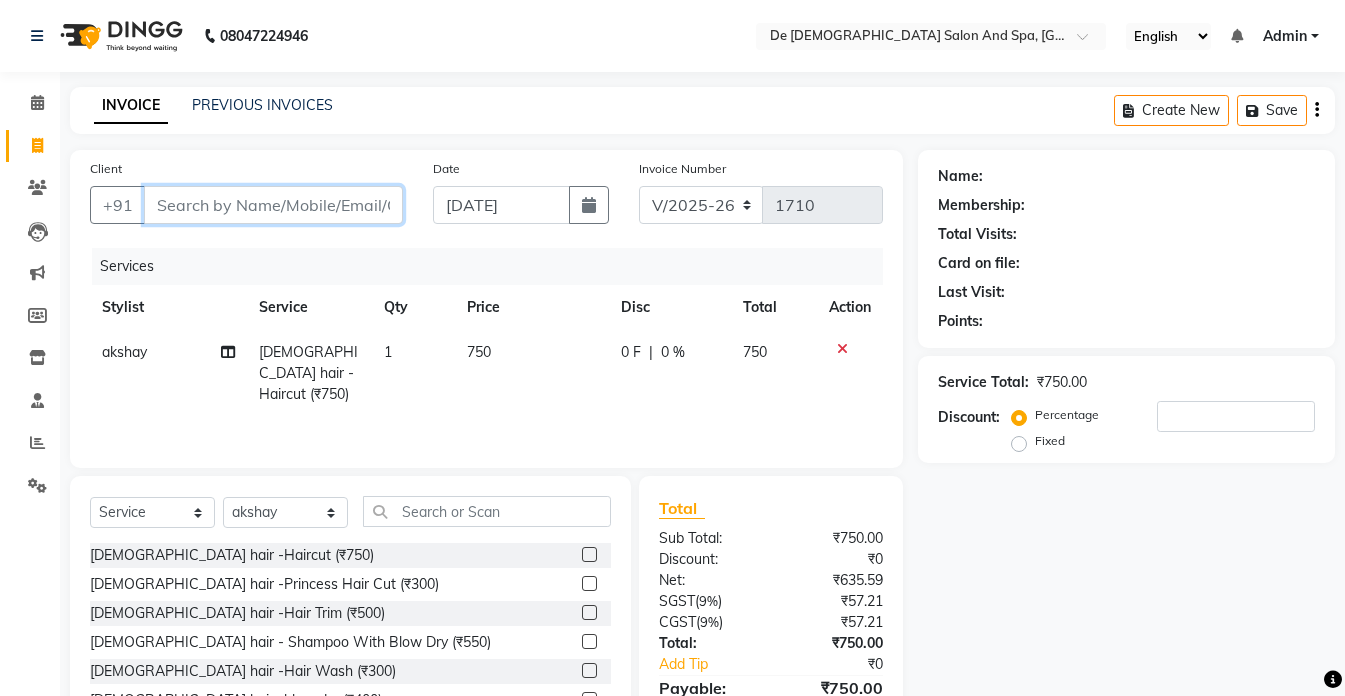 click on "Client" at bounding box center (273, 205) 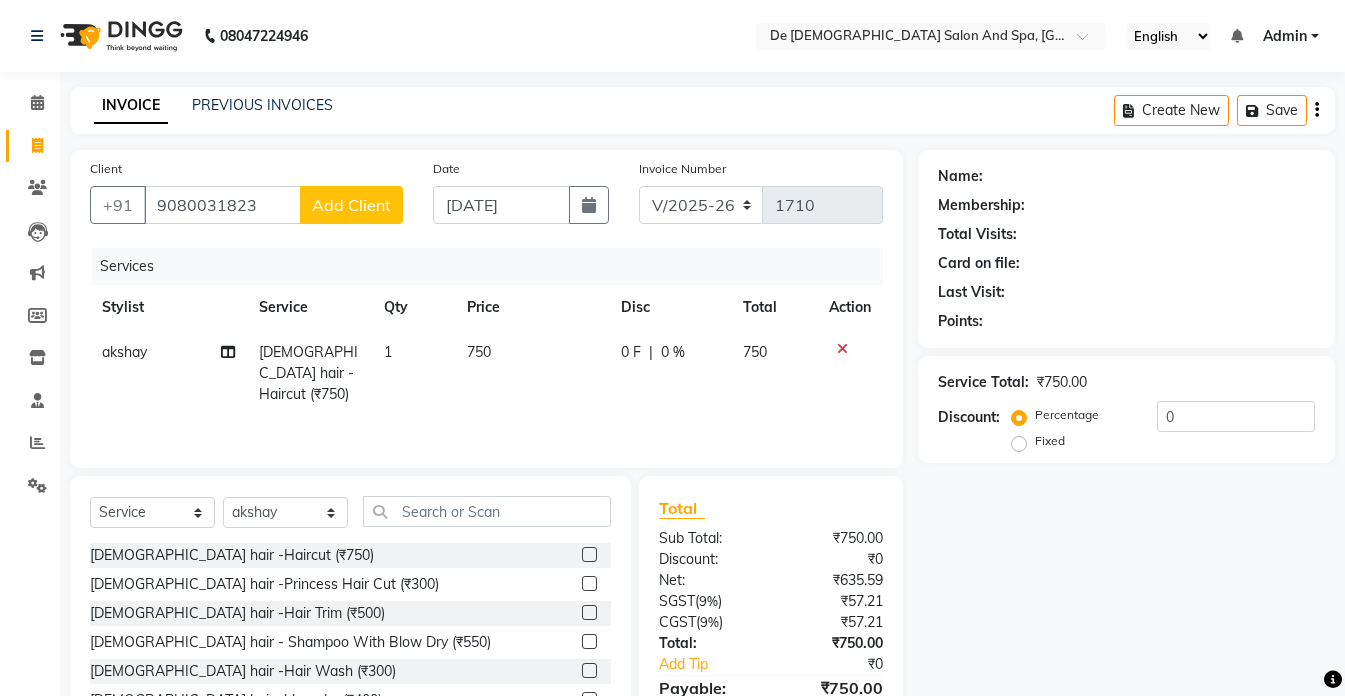 click on "Add Client" 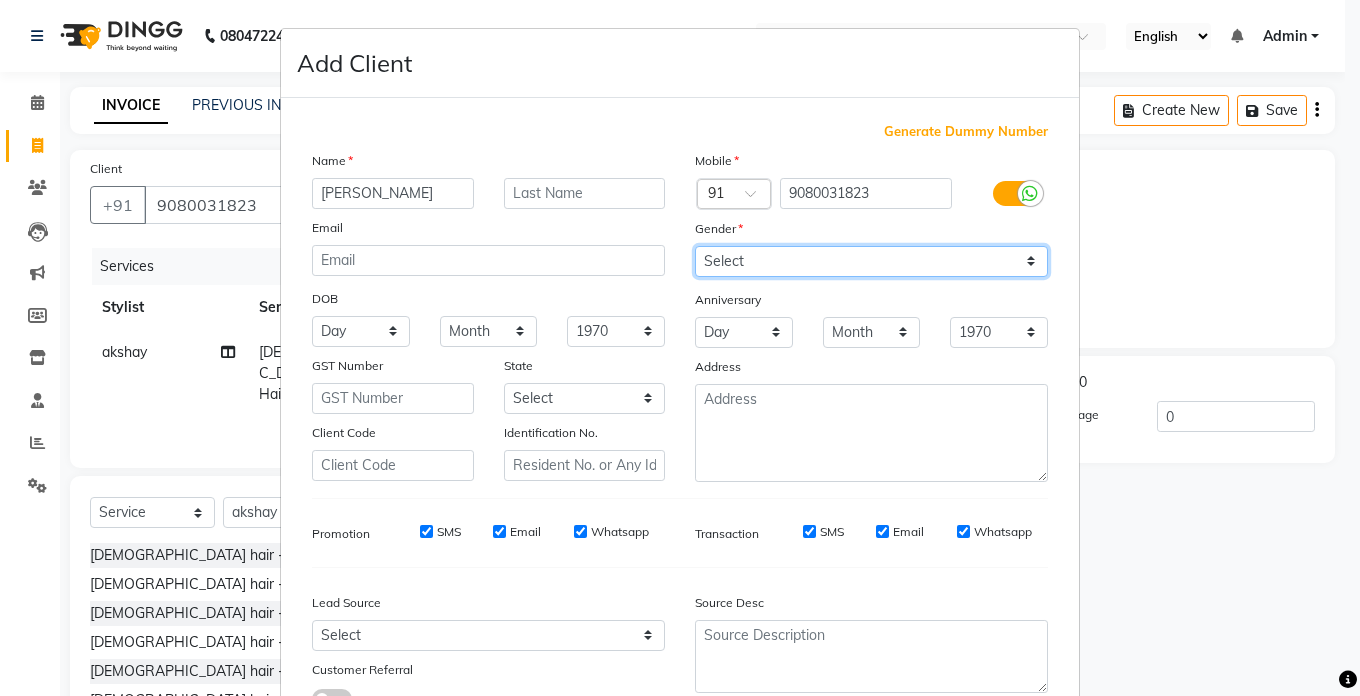 click on "Select [DEMOGRAPHIC_DATA] [DEMOGRAPHIC_DATA] Other Prefer Not To Say" at bounding box center (871, 261) 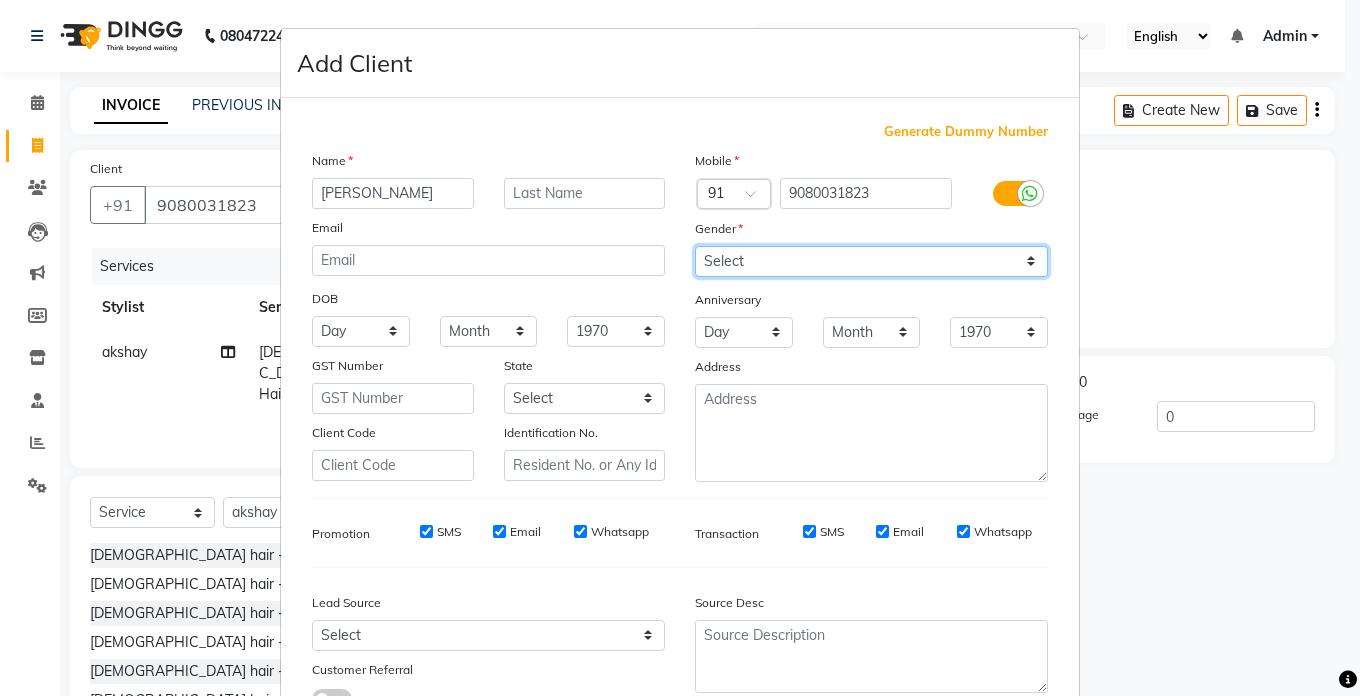 click on "Select [DEMOGRAPHIC_DATA] [DEMOGRAPHIC_DATA] Other Prefer Not To Say" at bounding box center (871, 261) 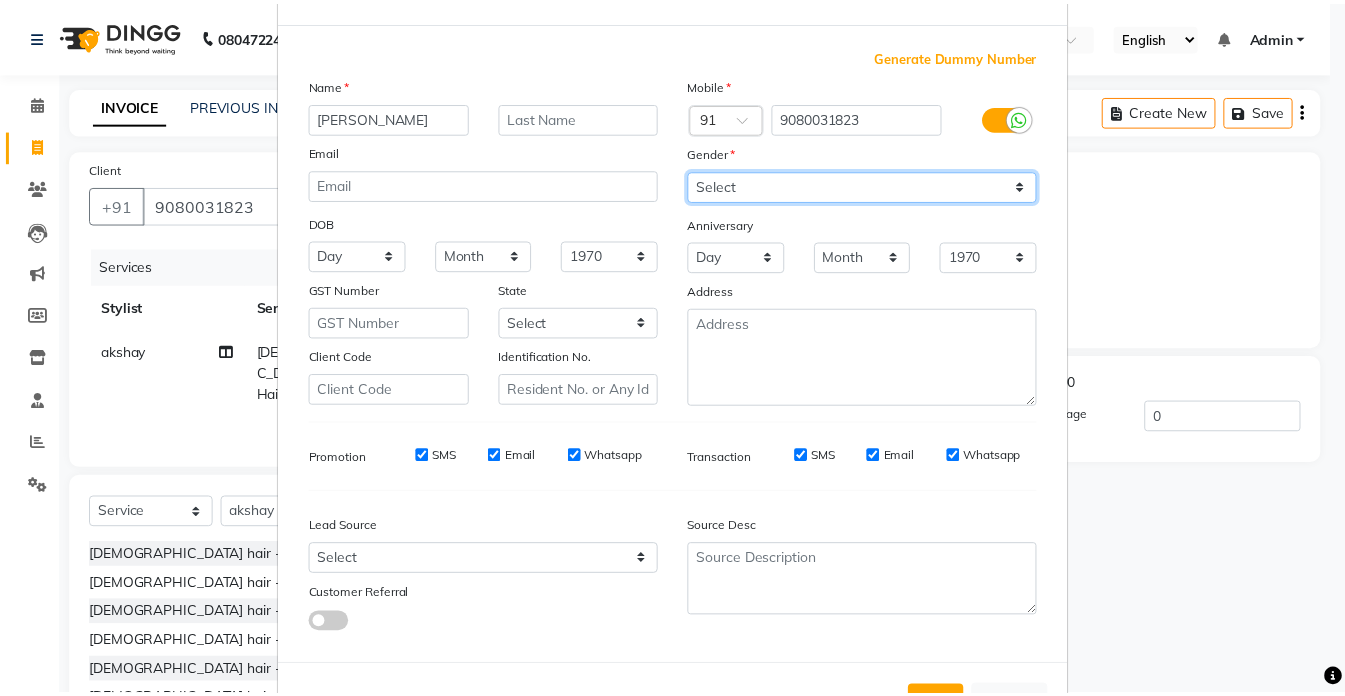 scroll, scrollTop: 153, scrollLeft: 0, axis: vertical 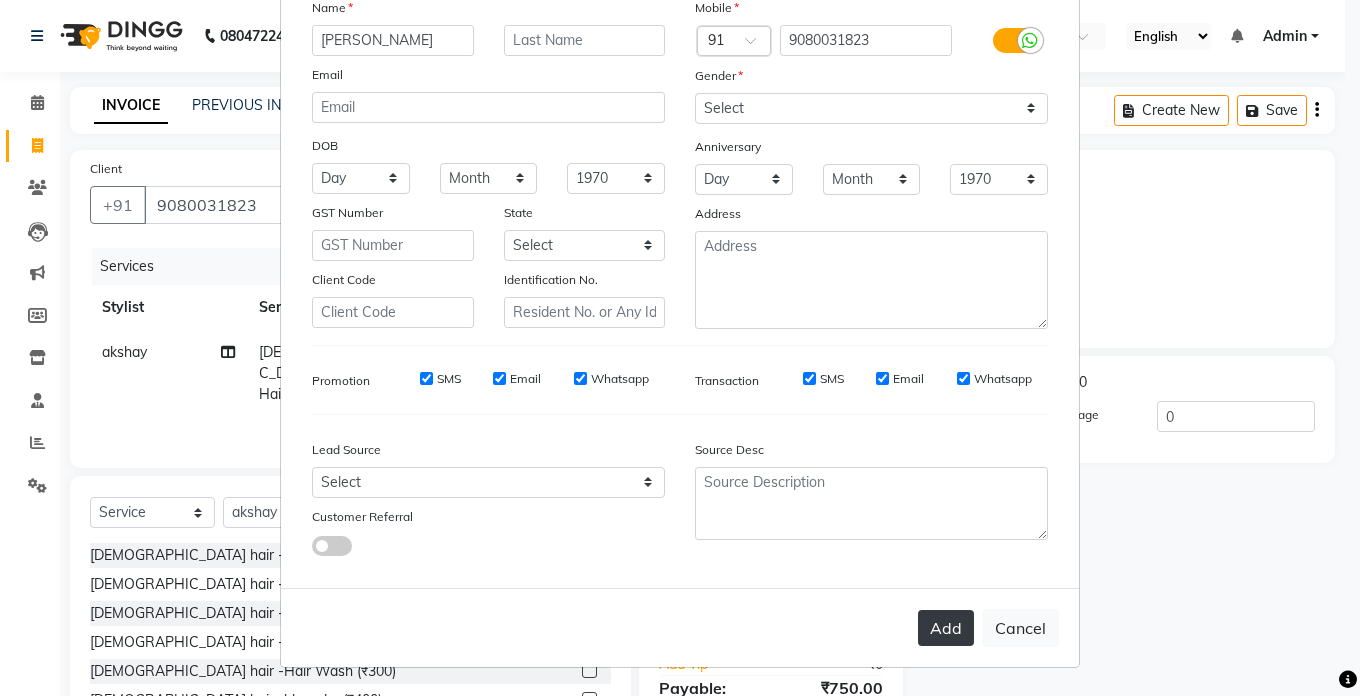 click on "Add" at bounding box center (946, 628) 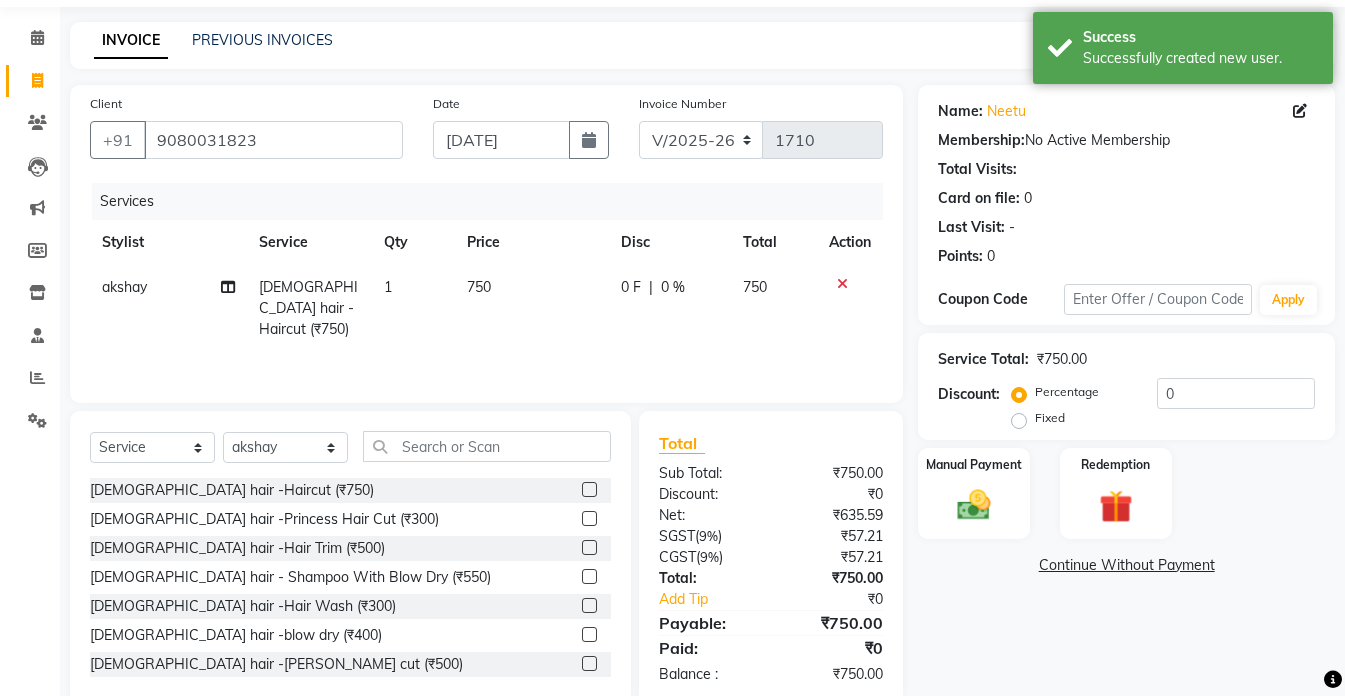 scroll, scrollTop: 105, scrollLeft: 0, axis: vertical 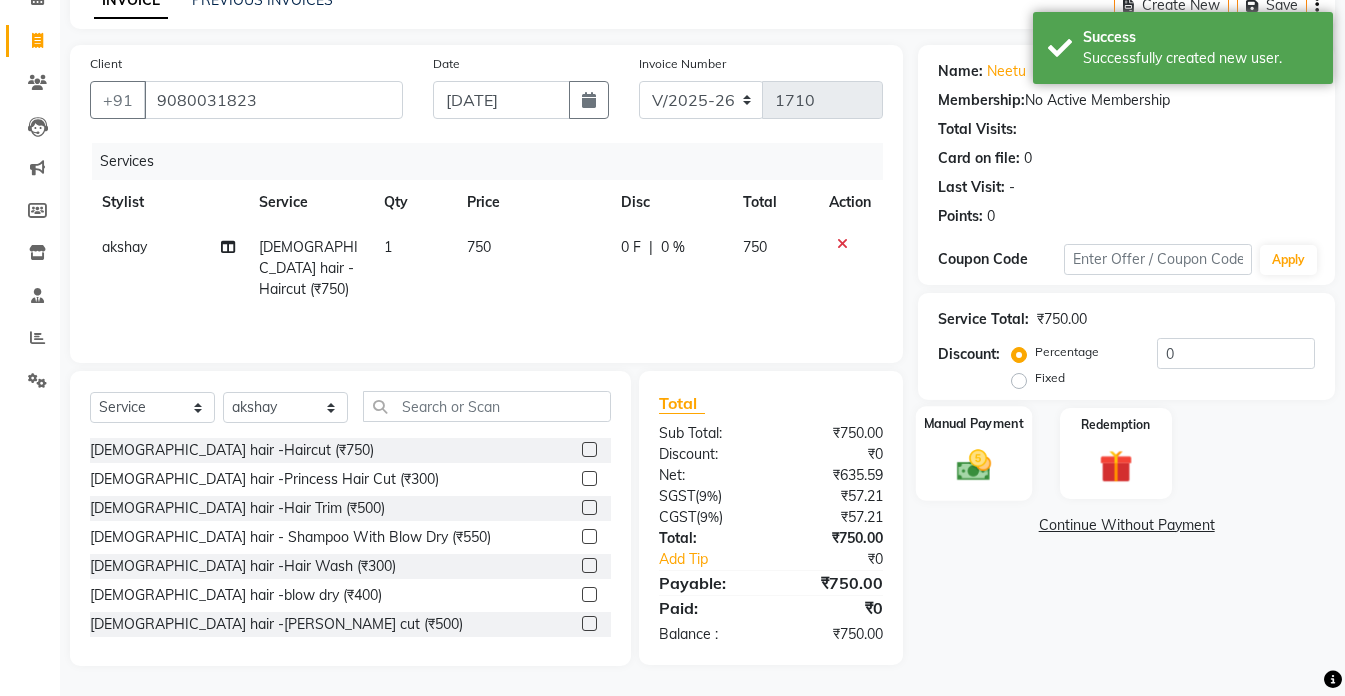click 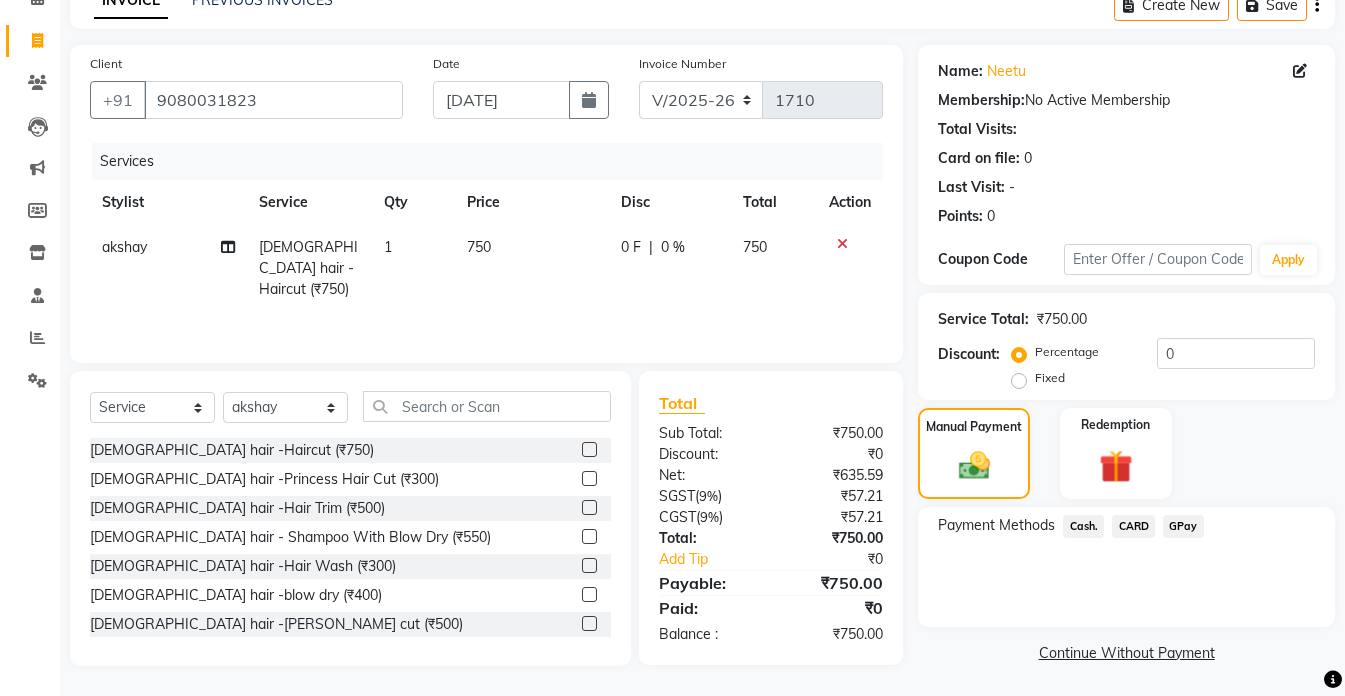 click on "GPay" 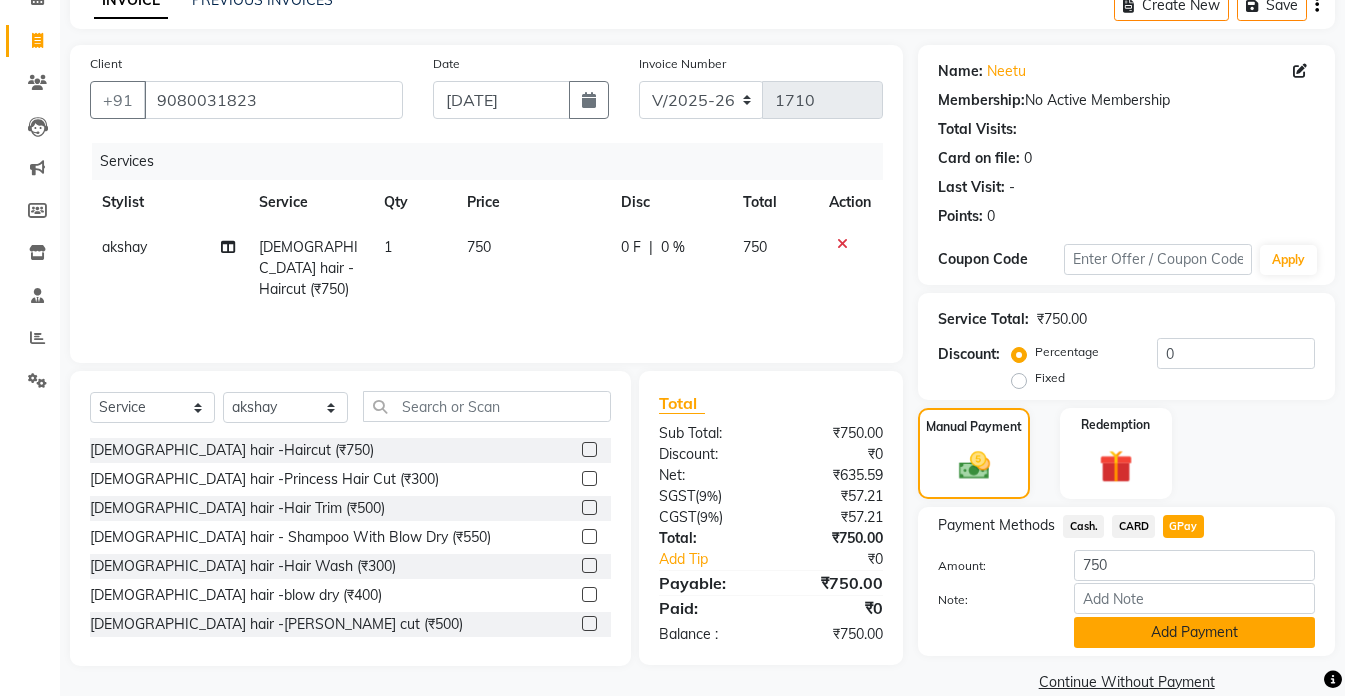 click on "Add Payment" 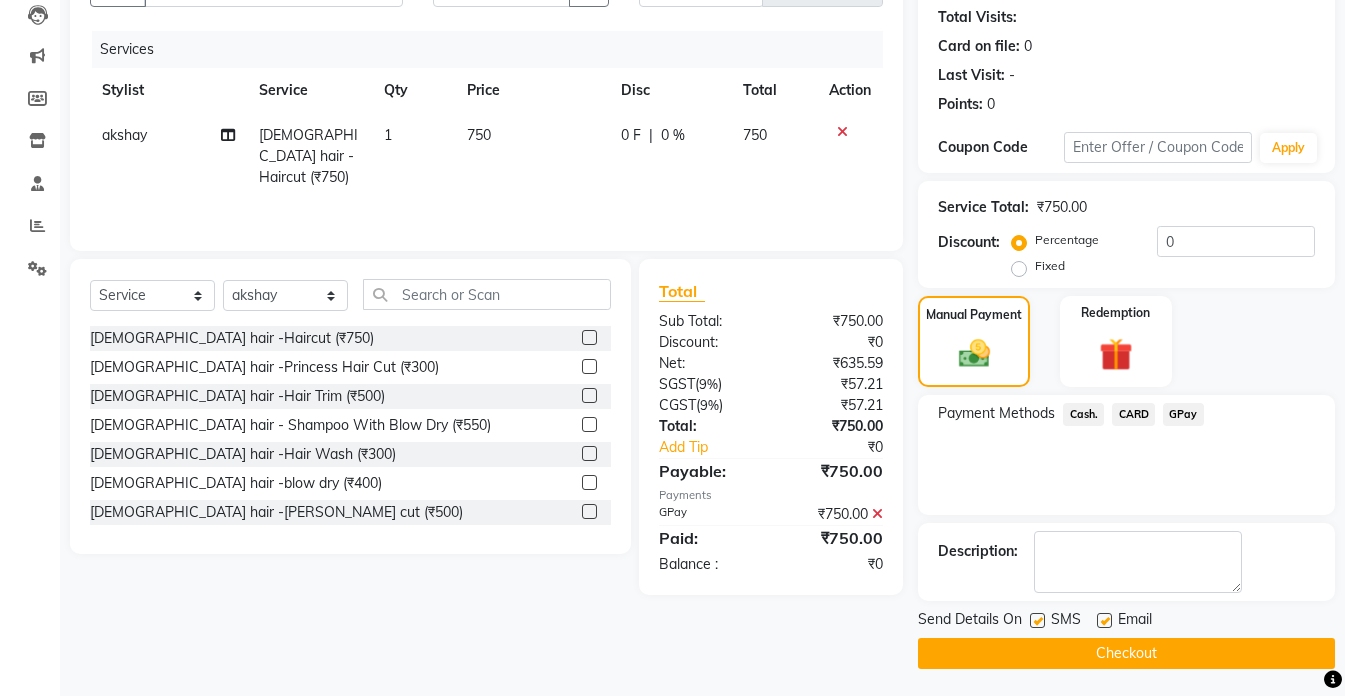 scroll, scrollTop: 220, scrollLeft: 0, axis: vertical 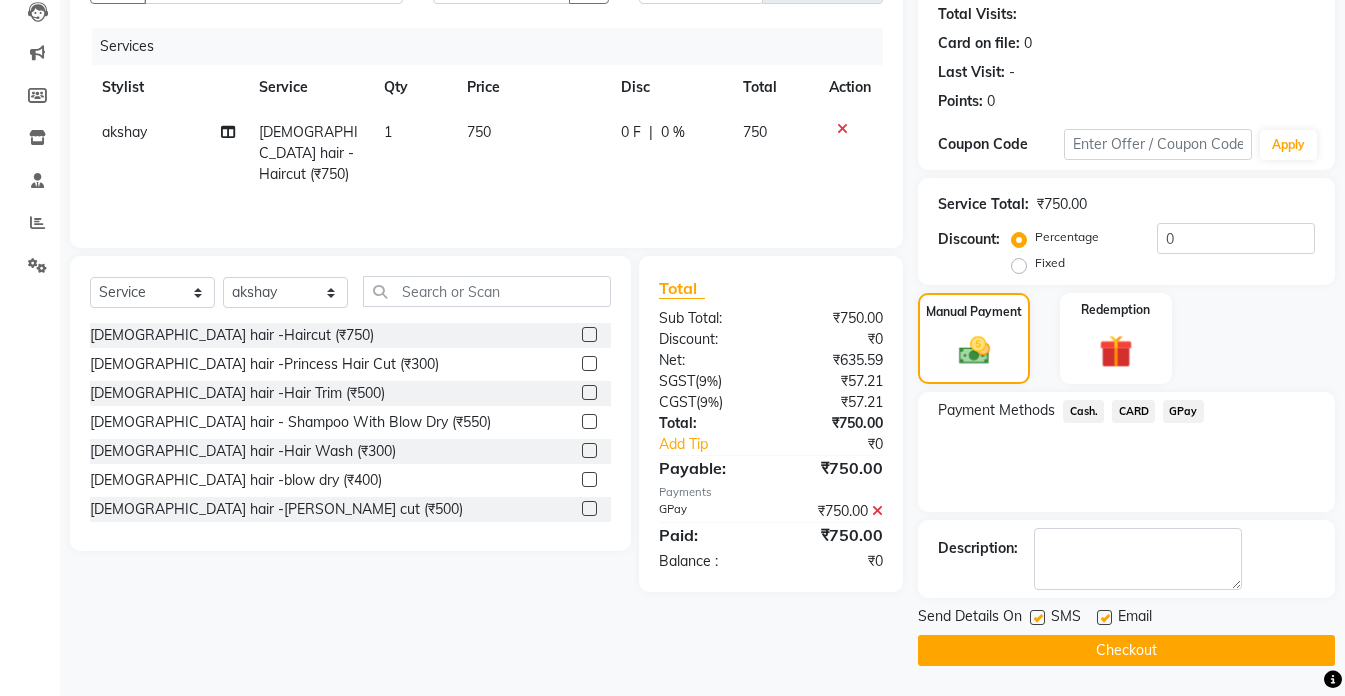 click on "Checkout" 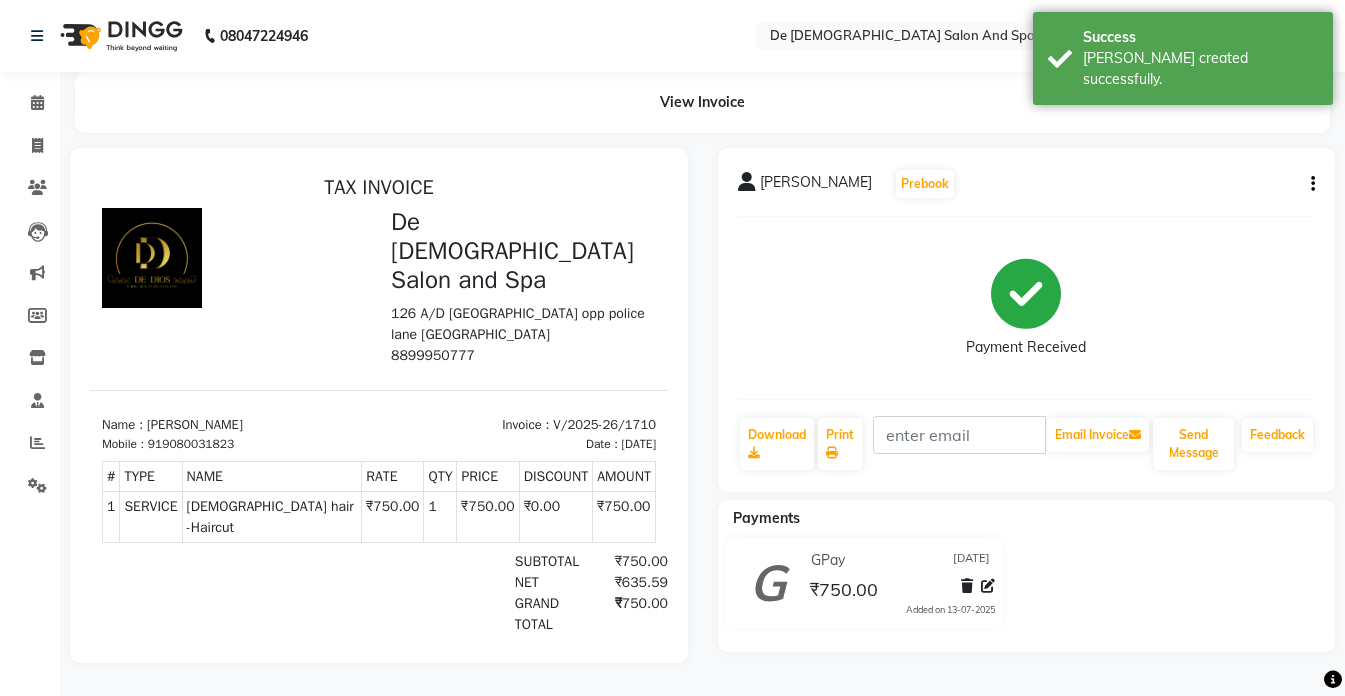 scroll, scrollTop: 0, scrollLeft: 0, axis: both 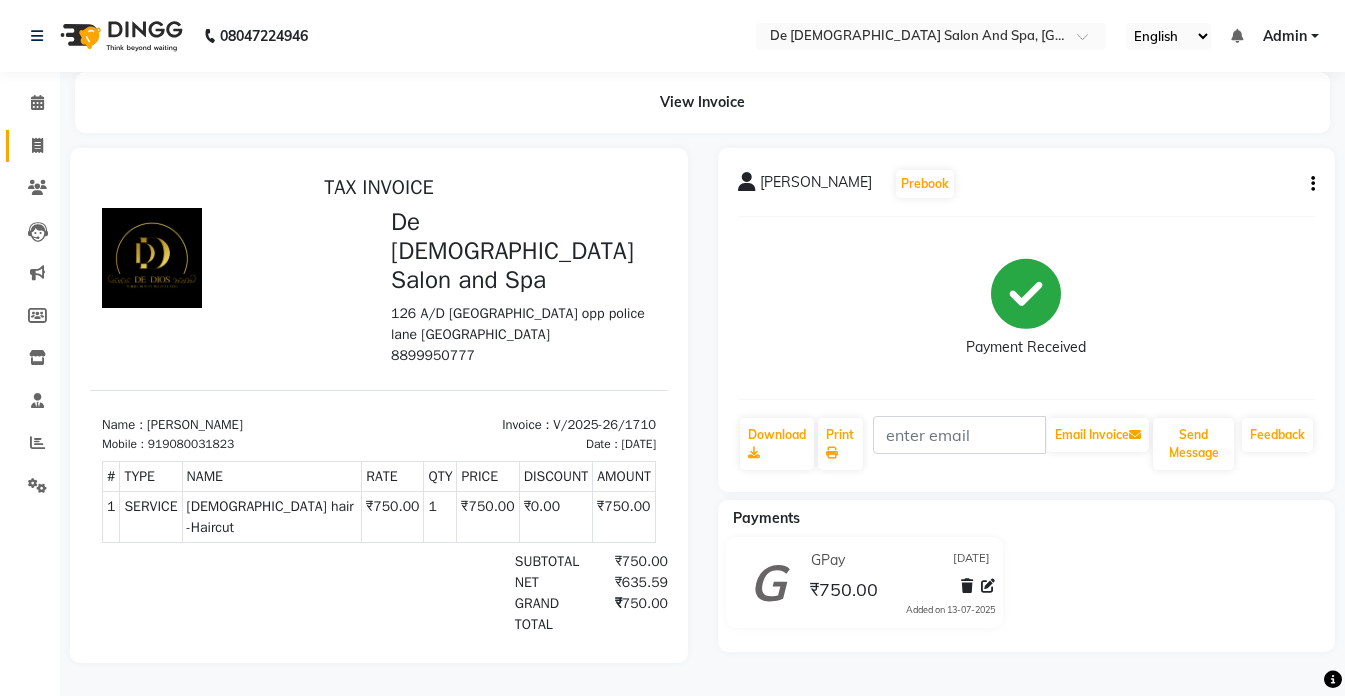 click on "Invoice" 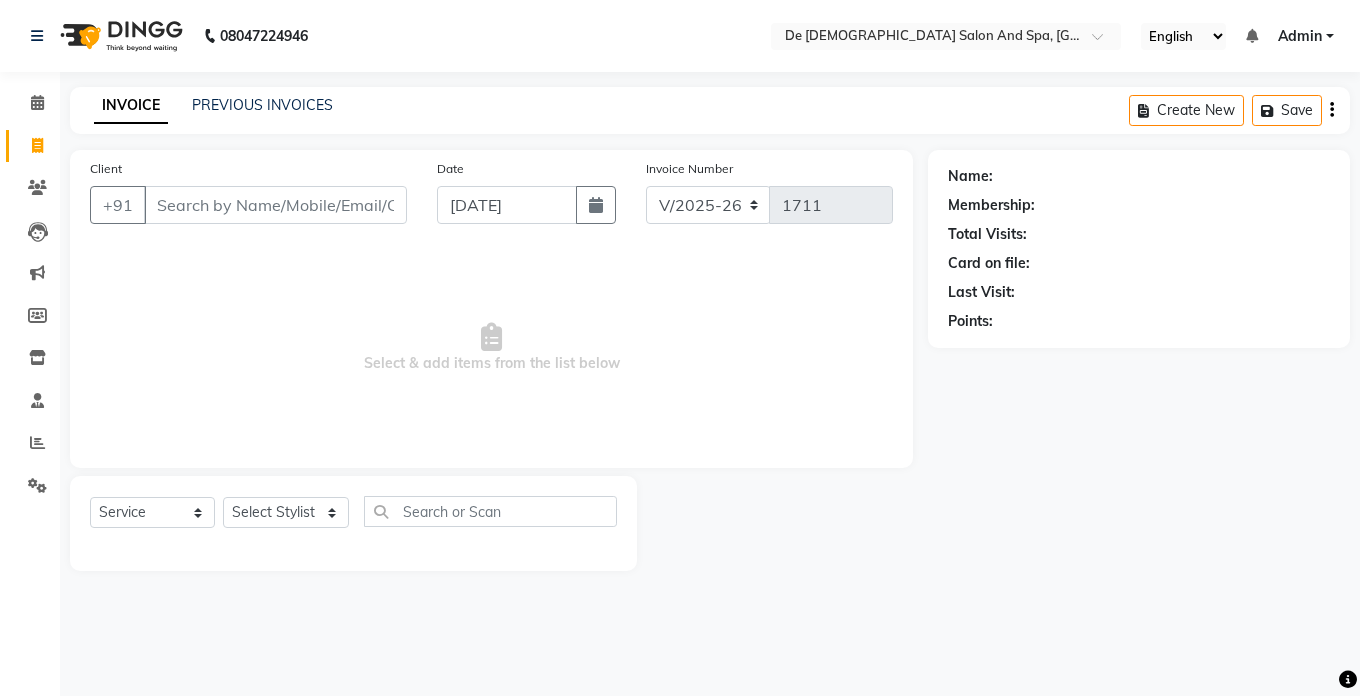 click on "08047224946 Select Location × De Dios Salon And Spa, Gandhi Nagar English ENGLISH Español العربية मराठी हिंदी ગુજરાતી தமிழ் 中文 Notifications nothing to show Admin Manage Profile Change Password Sign out  Version:3.15.4  ☀ De Dios Salon and Spa, Gandhi Nagar  Calendar  Invoice  Clients  Leads   Marketing  Members  Inventory  Staff  Reports  Settings Completed InProgress Upcoming Dropped Tentative Check-In Confirm Bookings Generate Report Segments Page Builder INVOICE PREVIOUS INVOICES Create New   Save  Client +91 Date [DATE] Invoice Number V/2025 V/[PHONE_NUMBER]  Select & add items from the list below  Select  Service  Product  Membership  Package Voucher Prepaid Gift Card  Select Stylist akshay aman [PERSON_NAME] [PERSON_NAME]  [MEDICAL_DATA][PERSON_NAME] nisha [PERSON_NAME] [DATE][PERSON_NAME] Name: Membership: Total Visits: Card on file: Last Visit:  Points:" at bounding box center (680, 348) 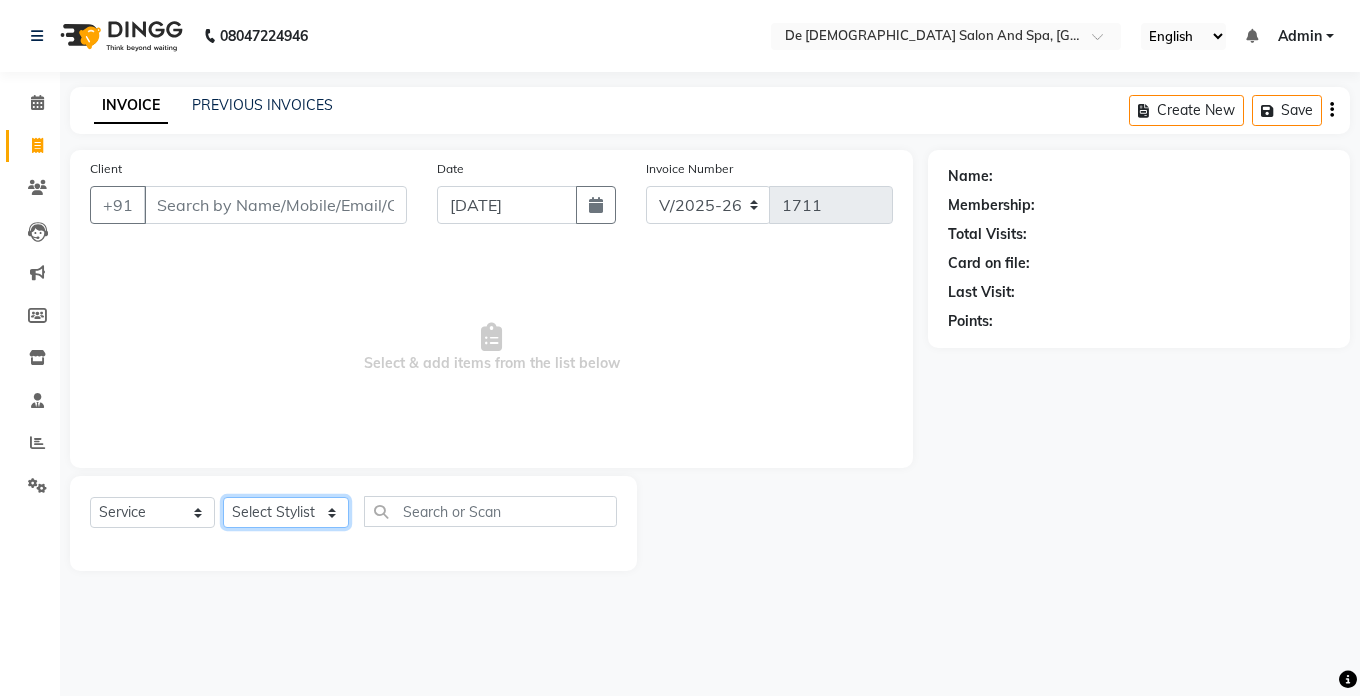 click on "Select Stylist akshay aman [PERSON_NAME] [PERSON_NAME]  [MEDICAL_DATA][PERSON_NAME] [PERSON_NAME] [DATE][PERSON_NAME]" 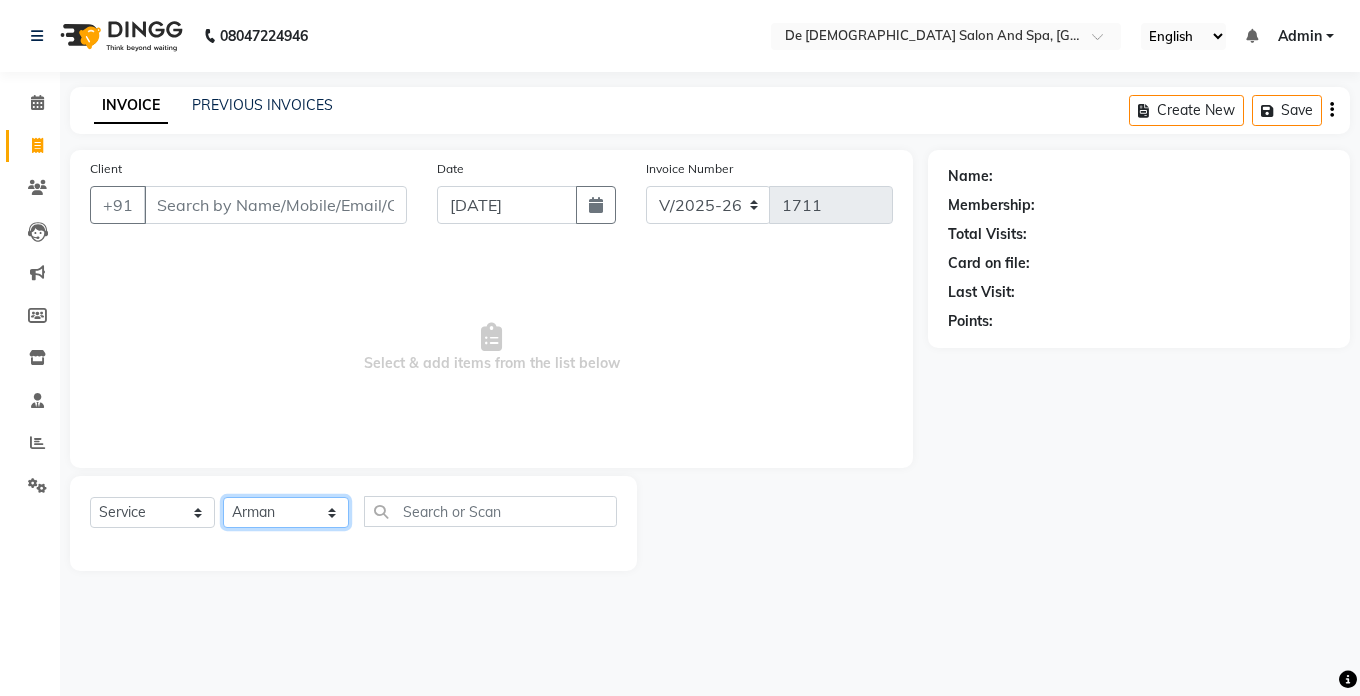 click on "Select Stylist akshay aman [PERSON_NAME] [PERSON_NAME]  [MEDICAL_DATA][PERSON_NAME] [PERSON_NAME] [DATE][PERSON_NAME]" 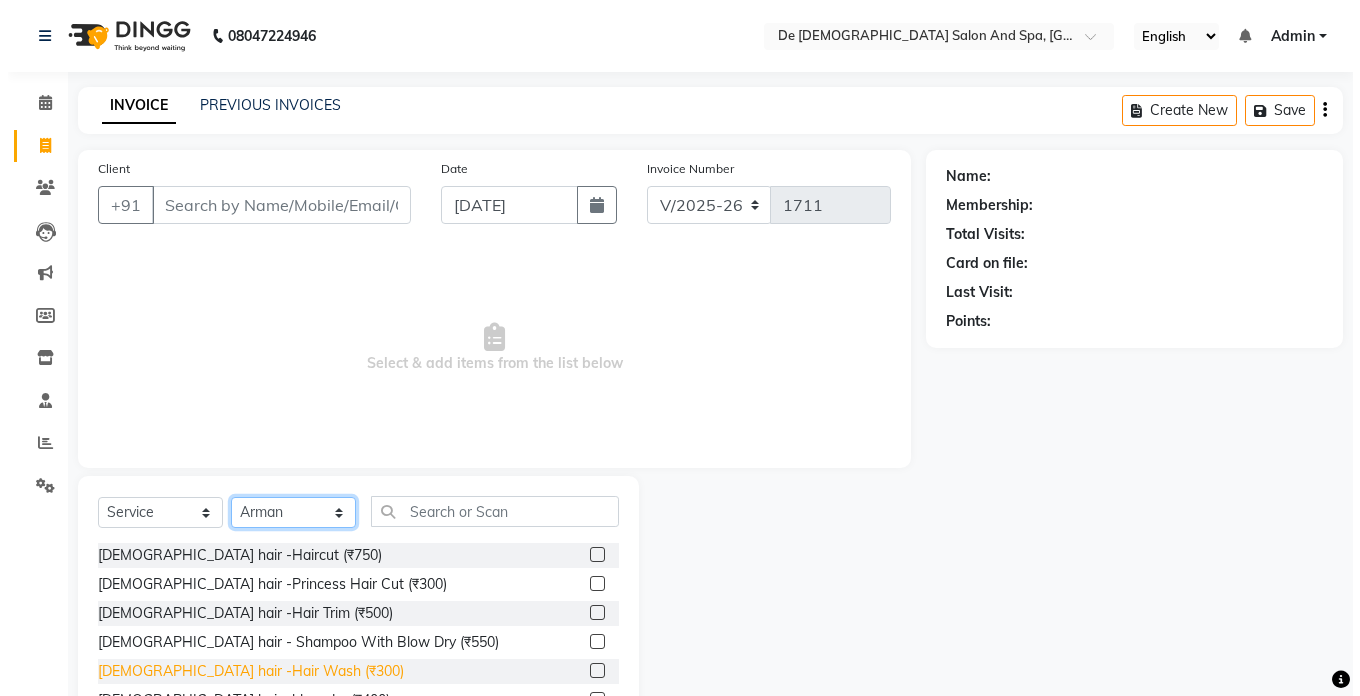 scroll, scrollTop: 100, scrollLeft: 0, axis: vertical 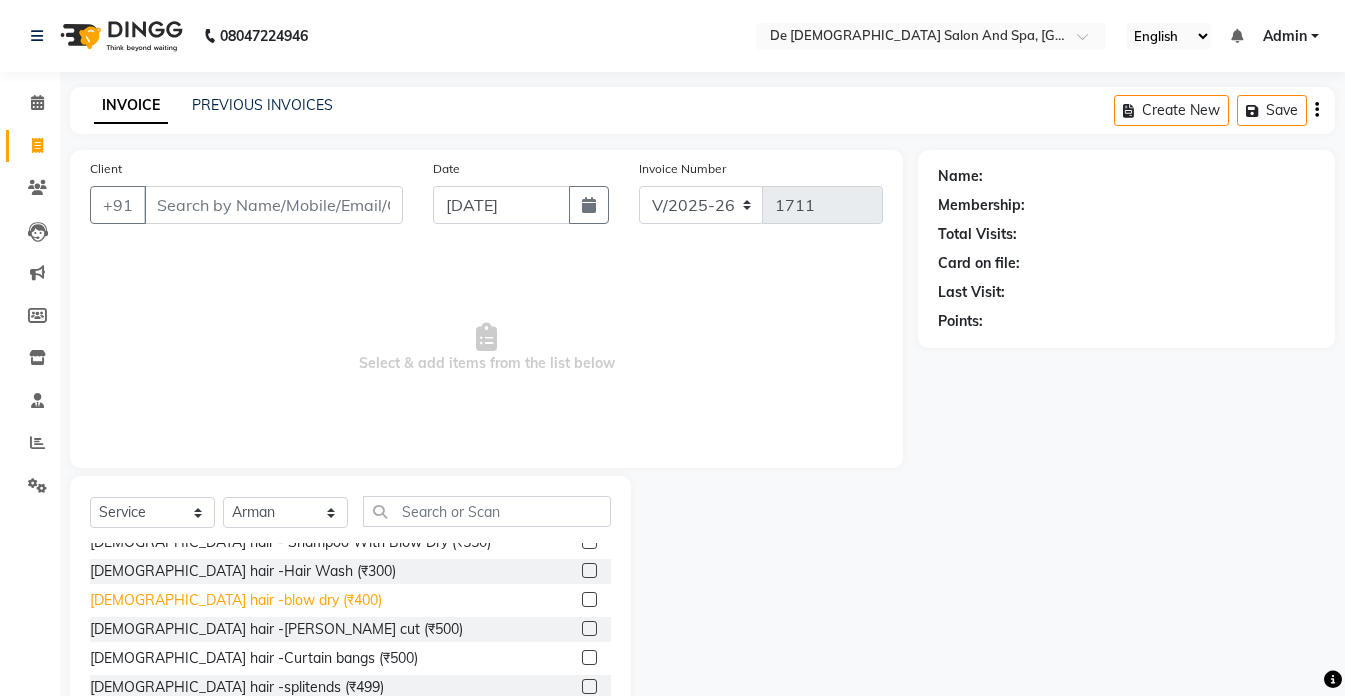 click on "[DEMOGRAPHIC_DATA] hair -blow dry (₹400)" 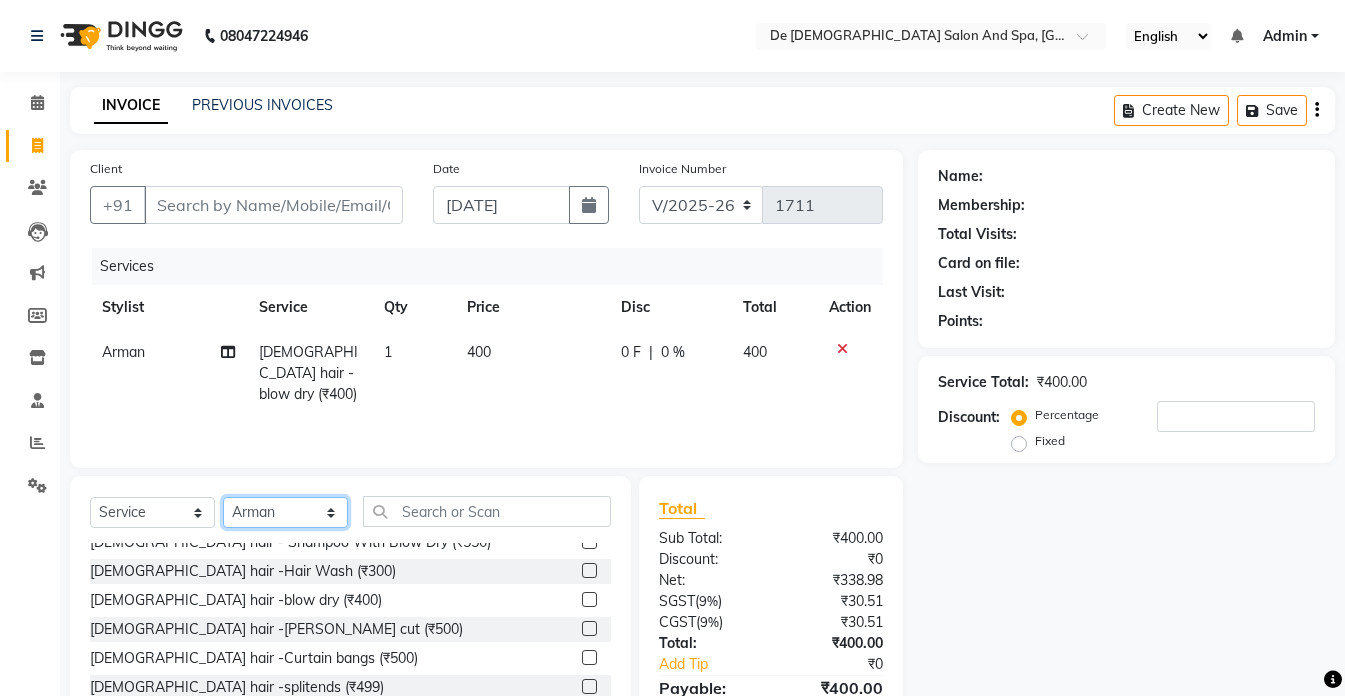 click on "Select Stylist akshay aman [PERSON_NAME] [PERSON_NAME]  [MEDICAL_DATA][PERSON_NAME] [PERSON_NAME] [DATE][PERSON_NAME]" 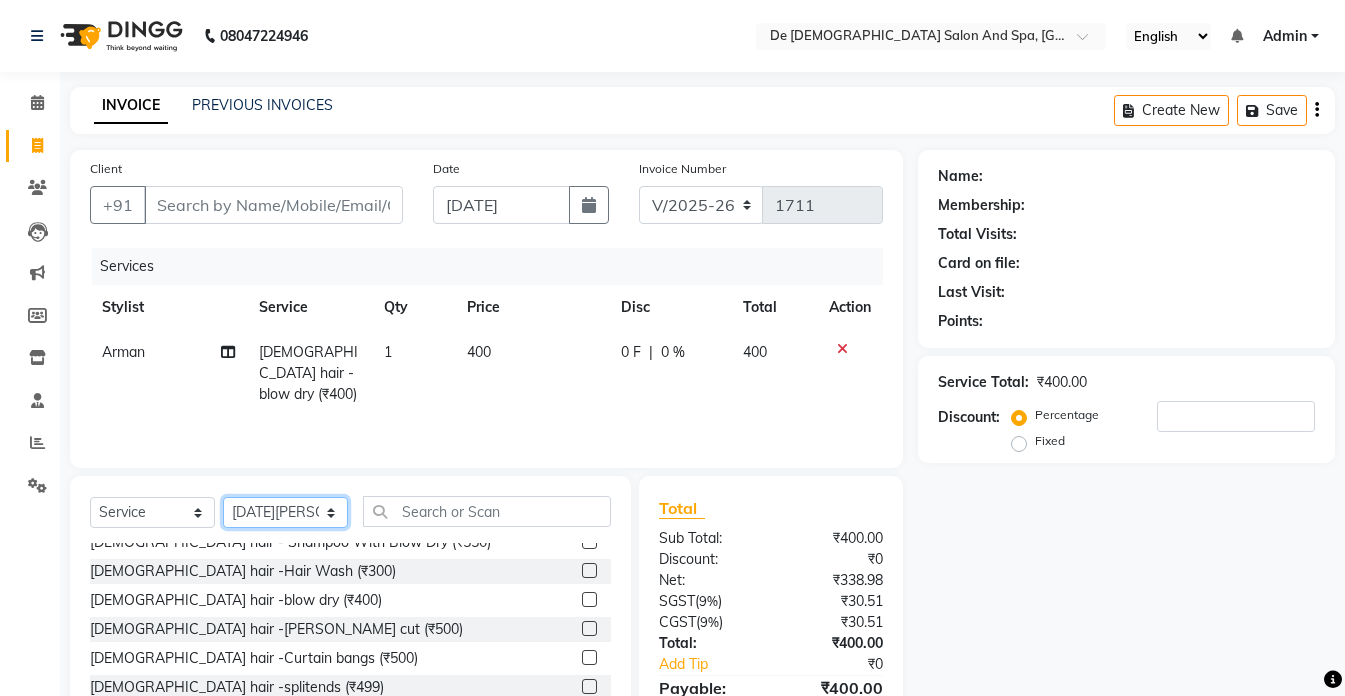 click on "Select Stylist akshay aman [PERSON_NAME] [PERSON_NAME]  [MEDICAL_DATA][PERSON_NAME] [PERSON_NAME] [DATE][PERSON_NAME]" 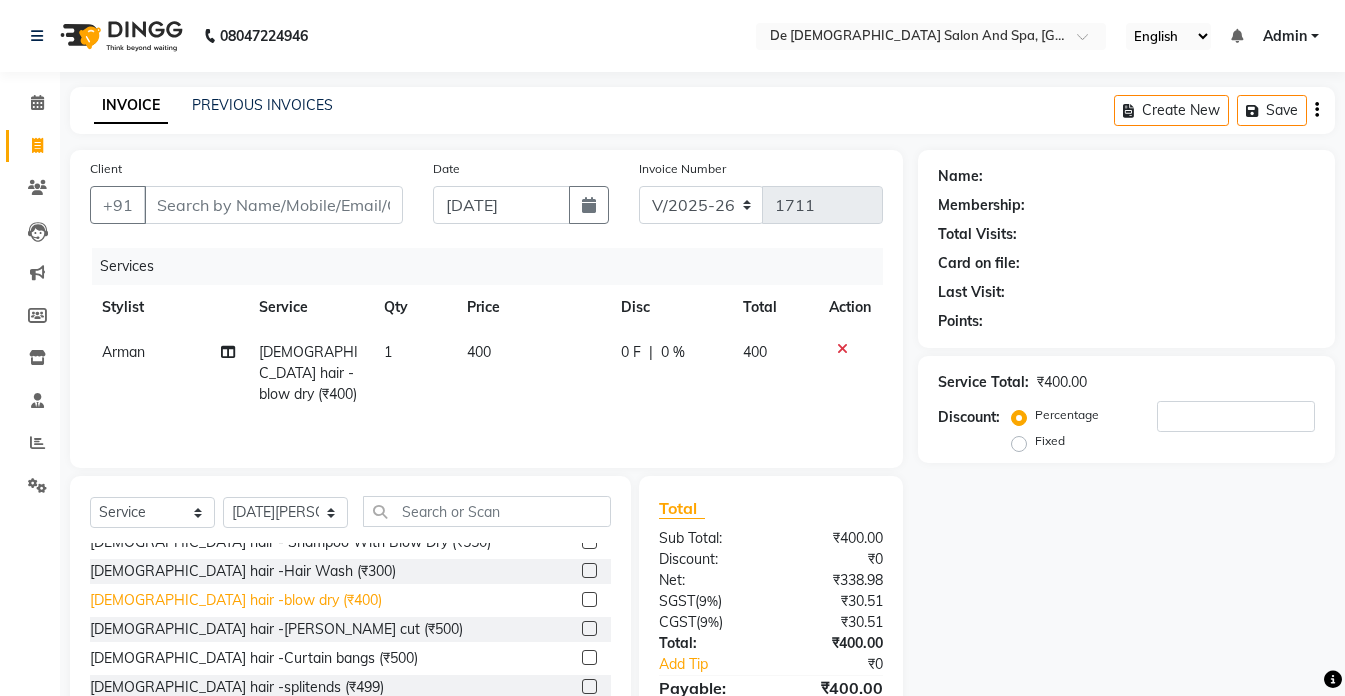click on "[DEMOGRAPHIC_DATA] hair -blow dry (₹400)" 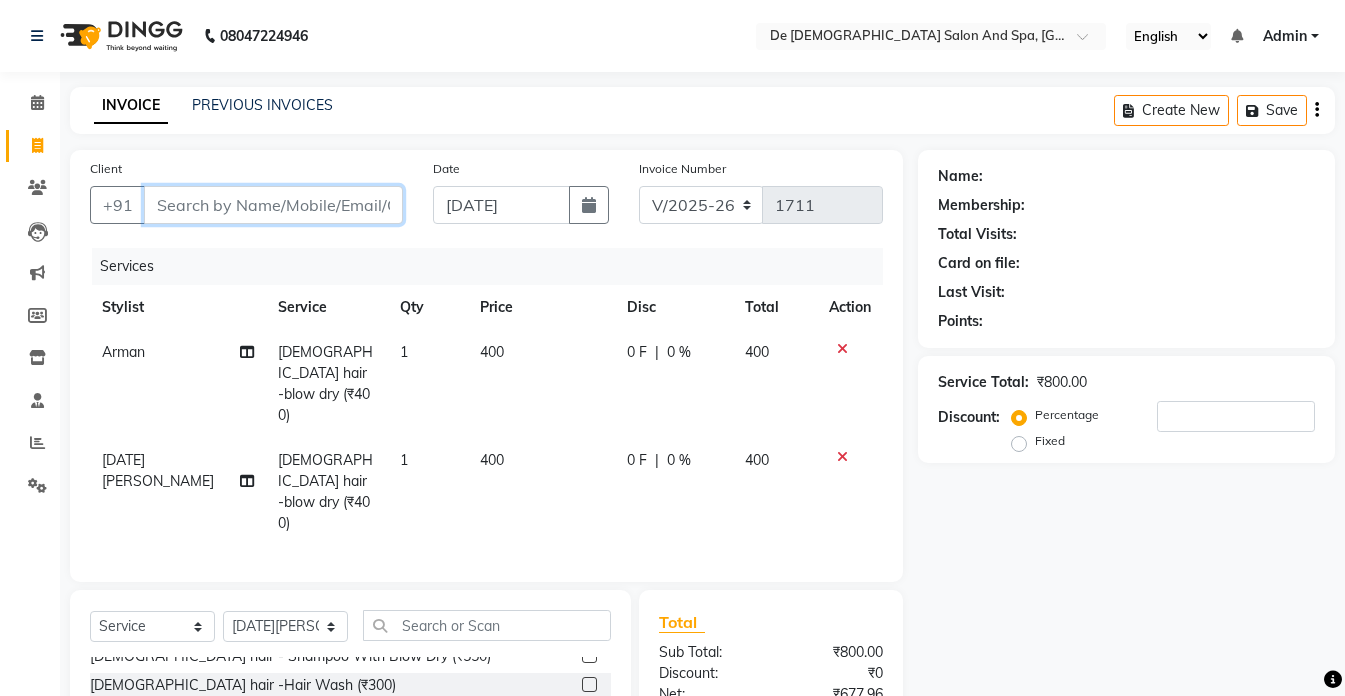 click on "Client" at bounding box center [273, 205] 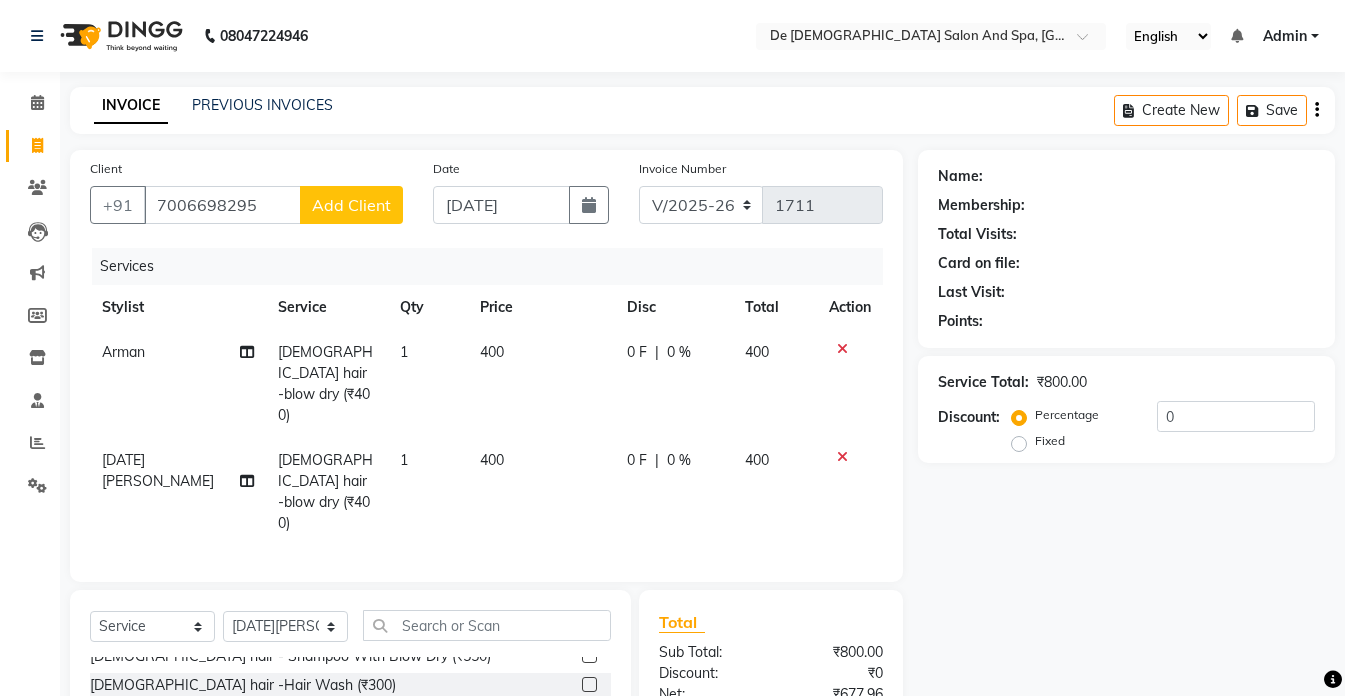 click on "Add Client" 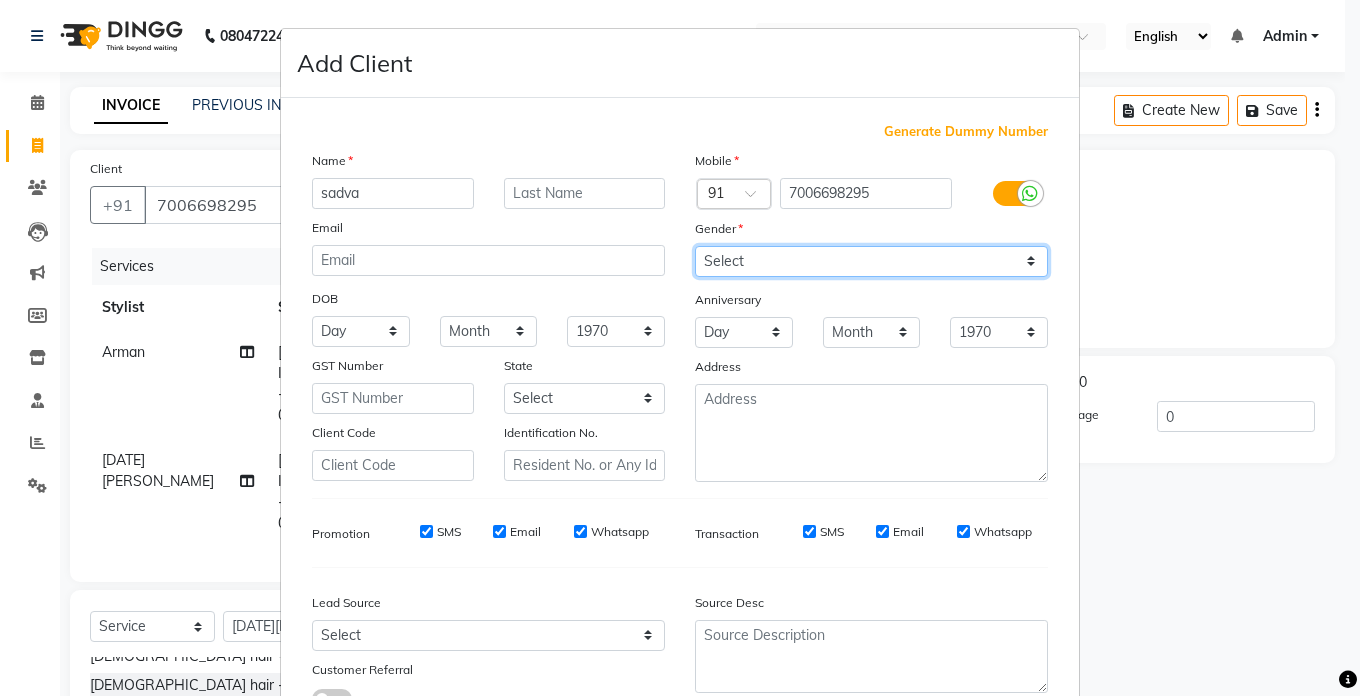click on "Select [DEMOGRAPHIC_DATA] [DEMOGRAPHIC_DATA] Other Prefer Not To Say" at bounding box center [871, 261] 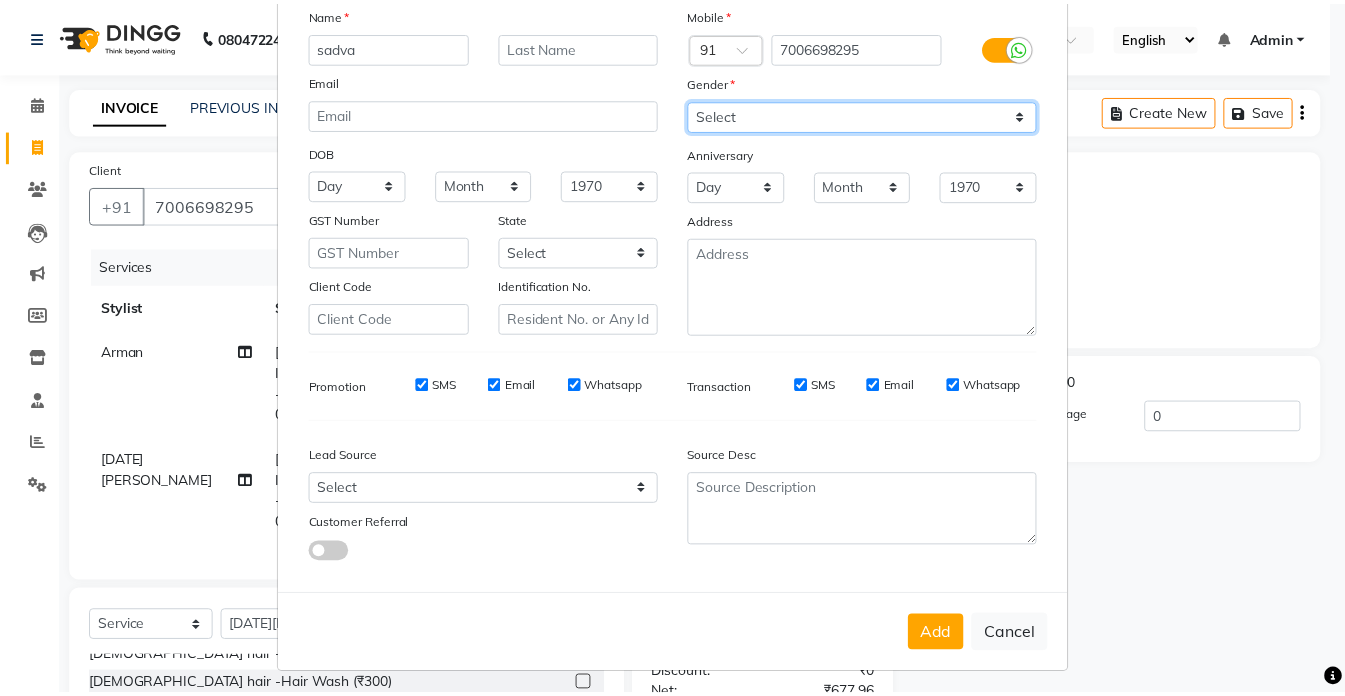 scroll, scrollTop: 153, scrollLeft: 0, axis: vertical 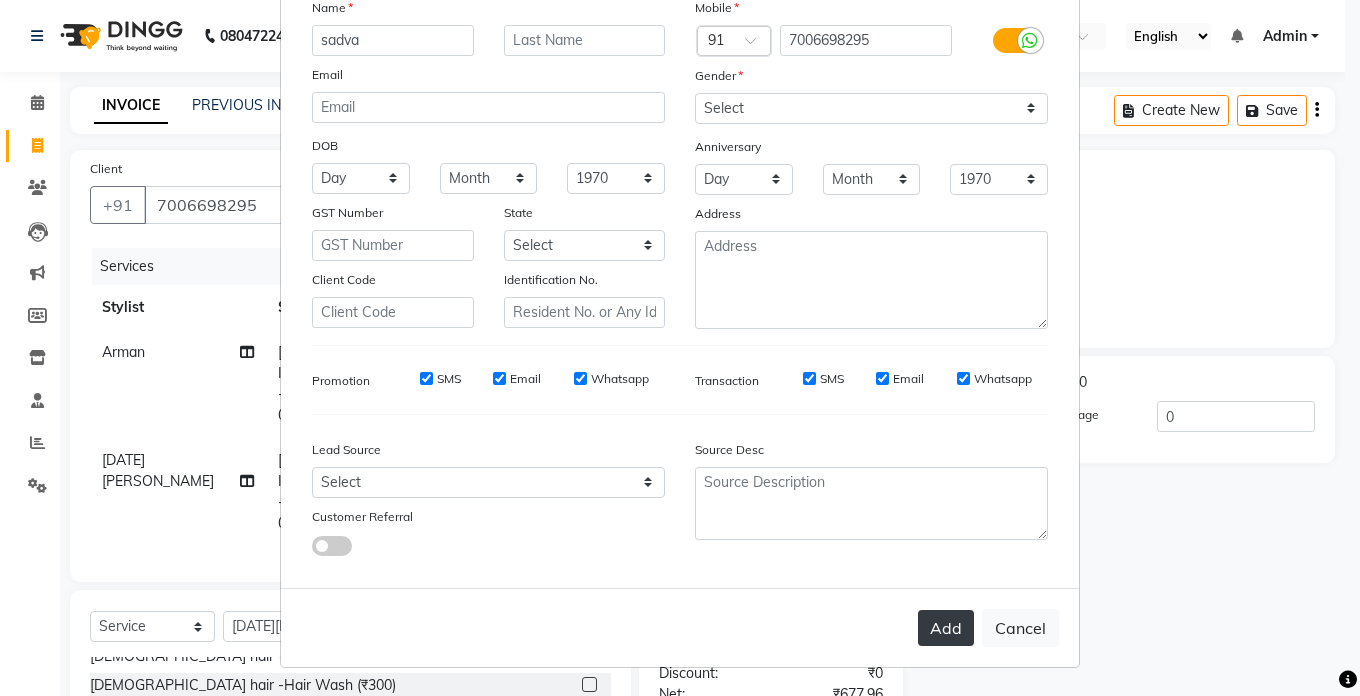 click on "Add" at bounding box center [946, 628] 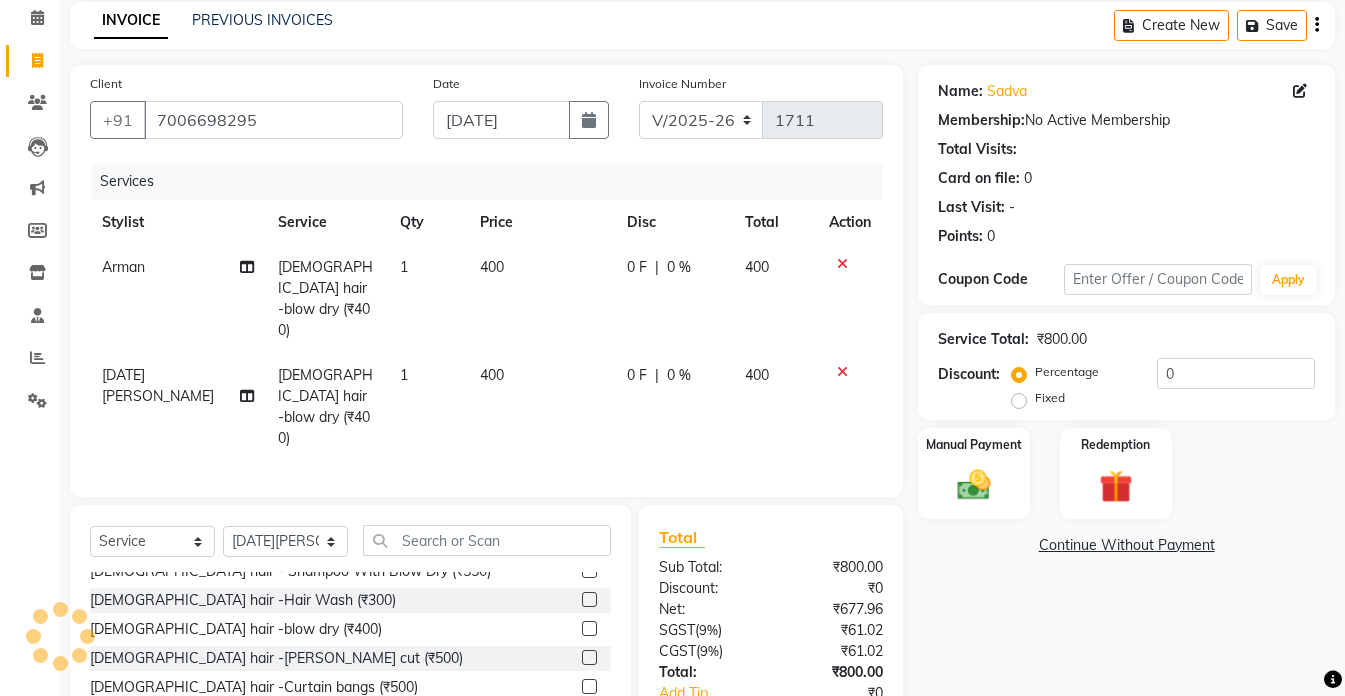 scroll, scrollTop: 50, scrollLeft: 0, axis: vertical 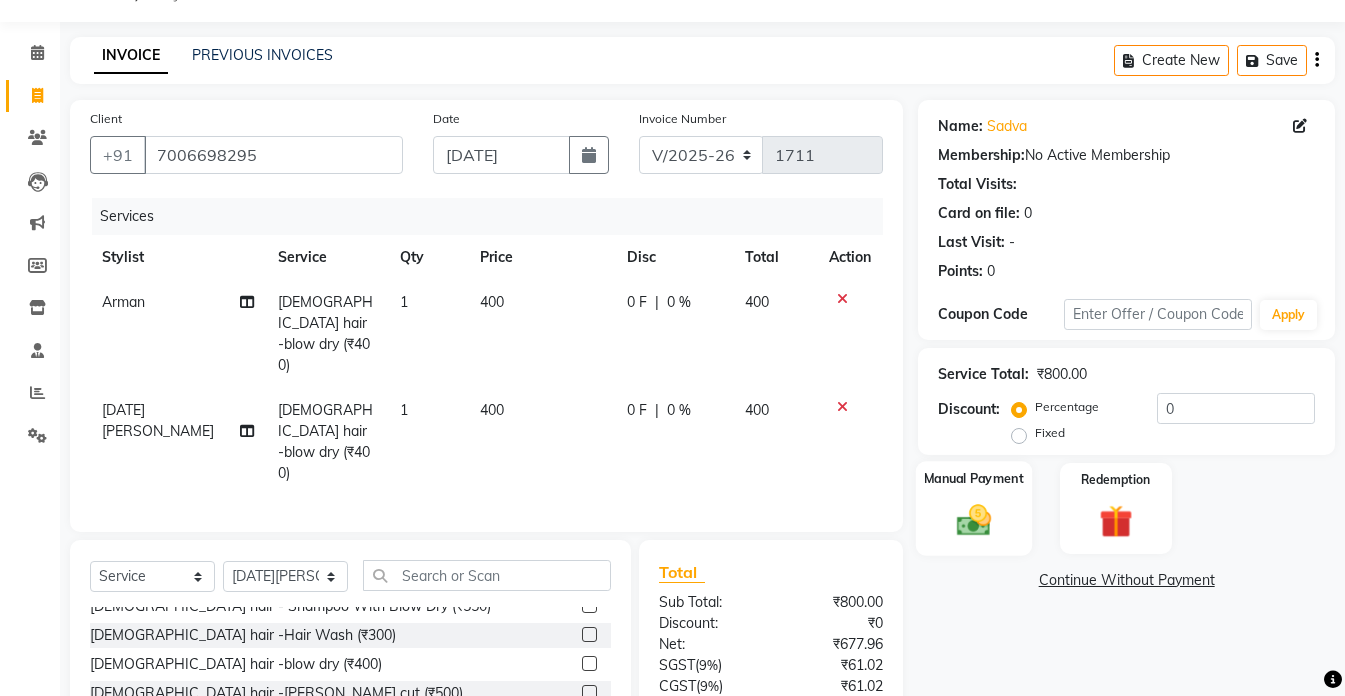click 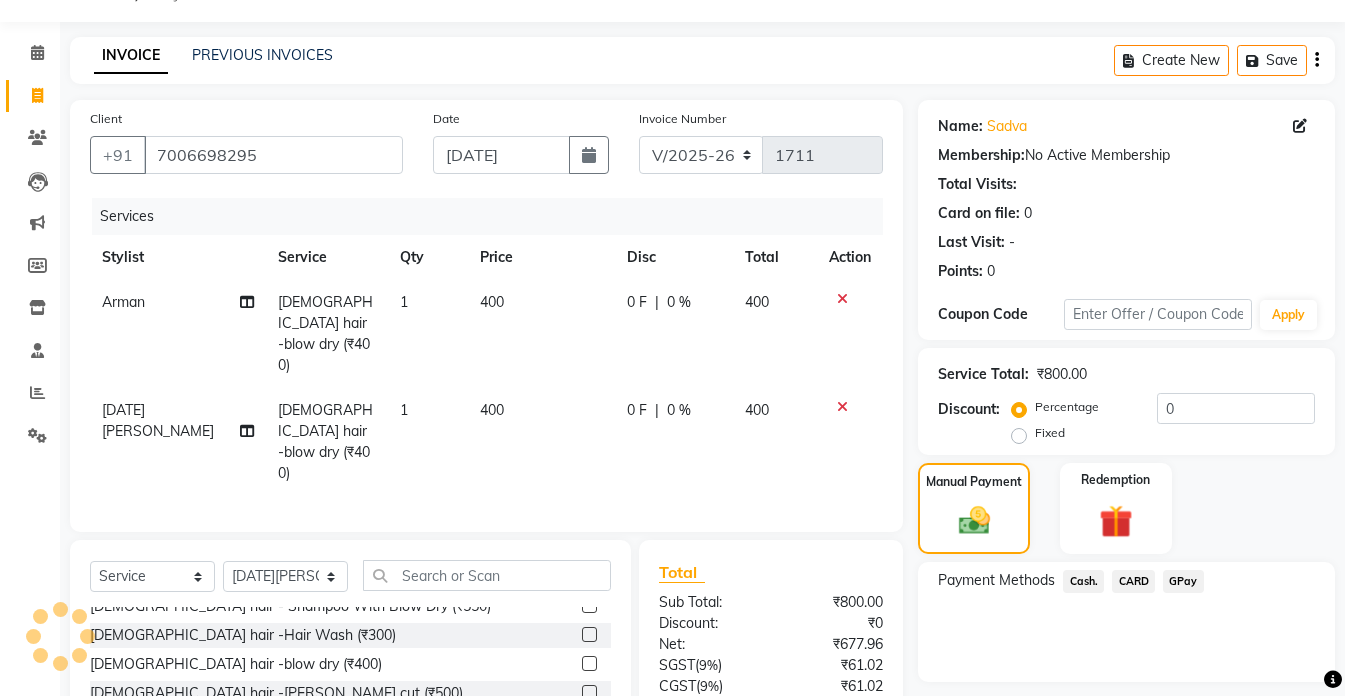click on "GPay" 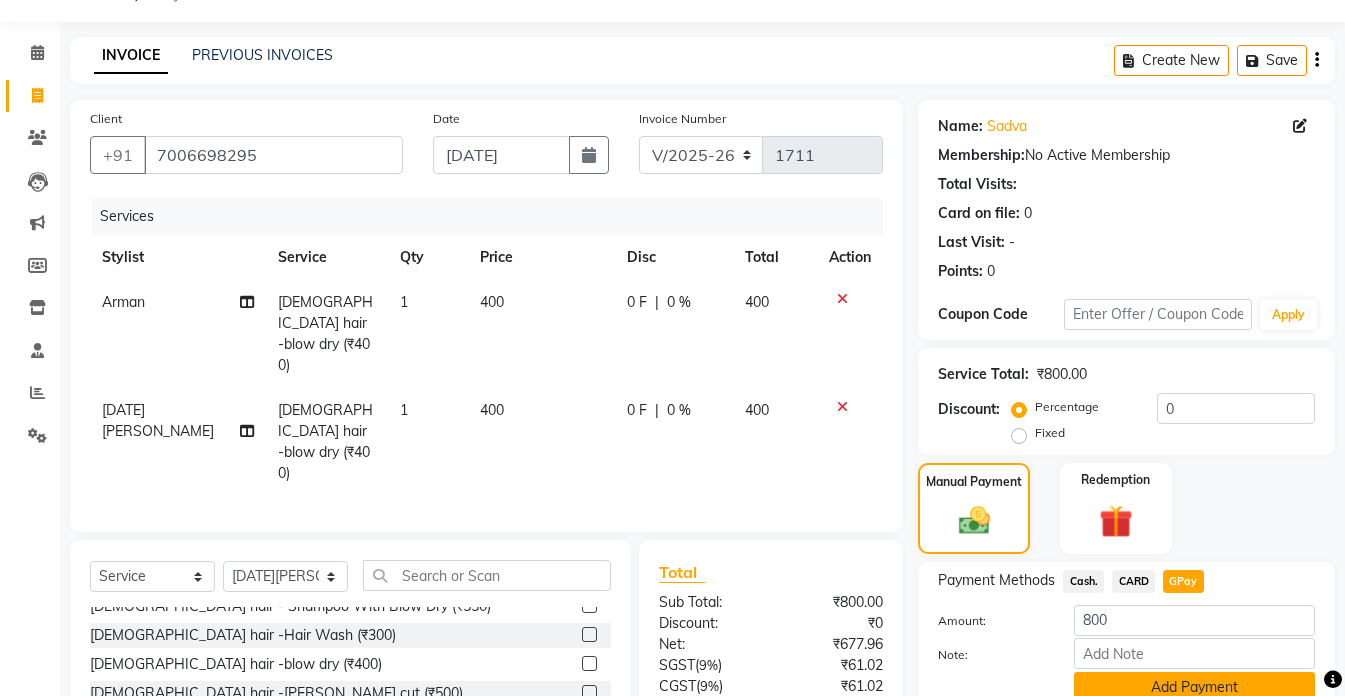 click on "Add Payment" 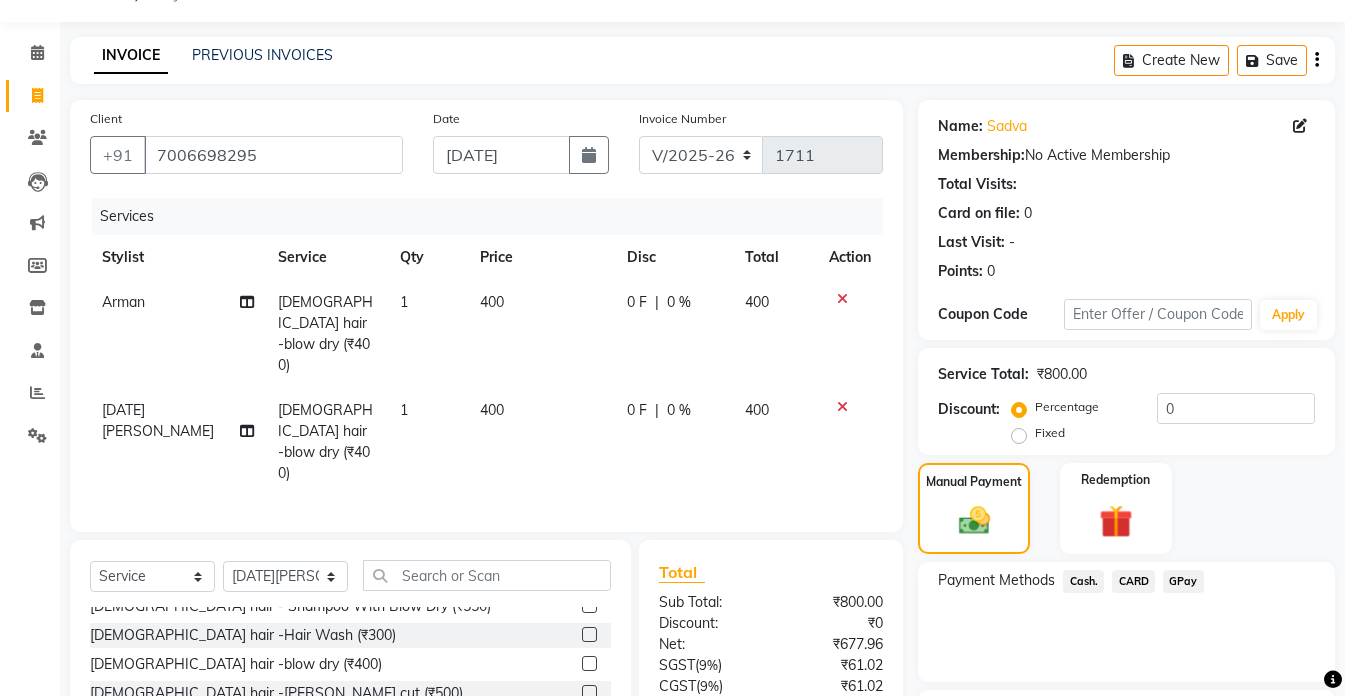 click on "Payment Methods  Cash.   CARD   GPay" 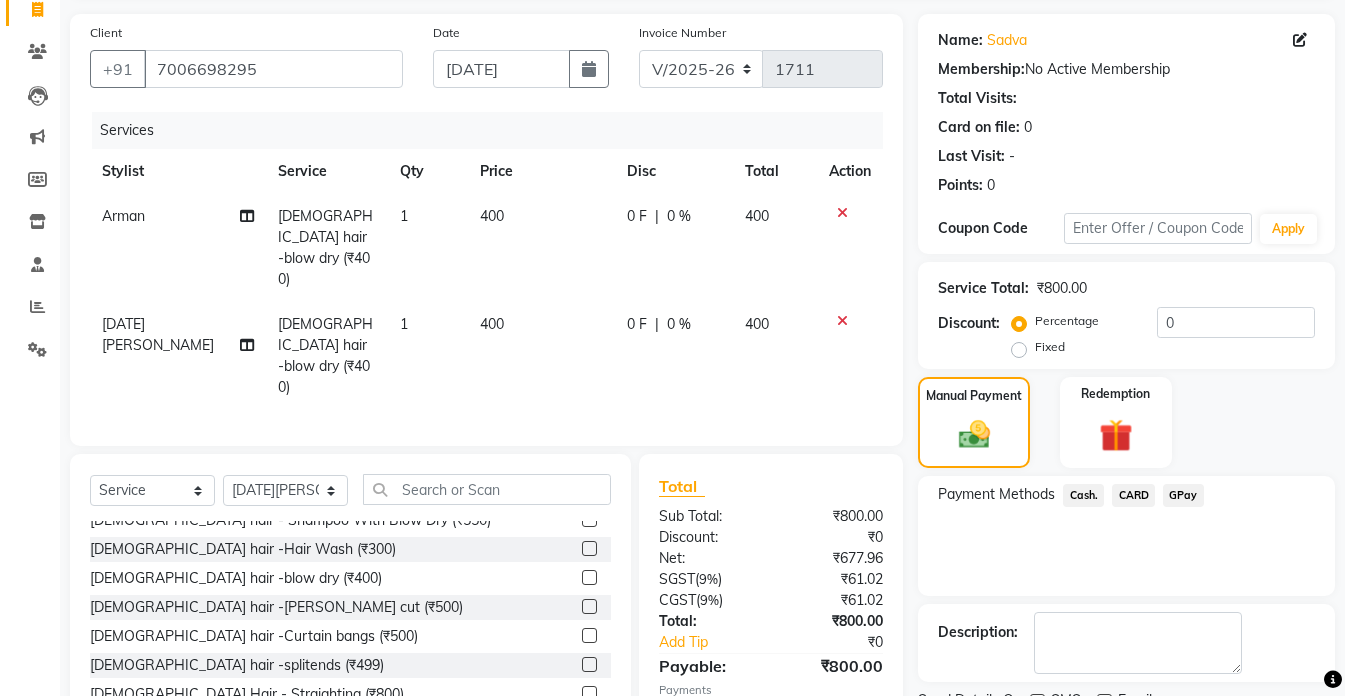 scroll, scrollTop: 220, scrollLeft: 0, axis: vertical 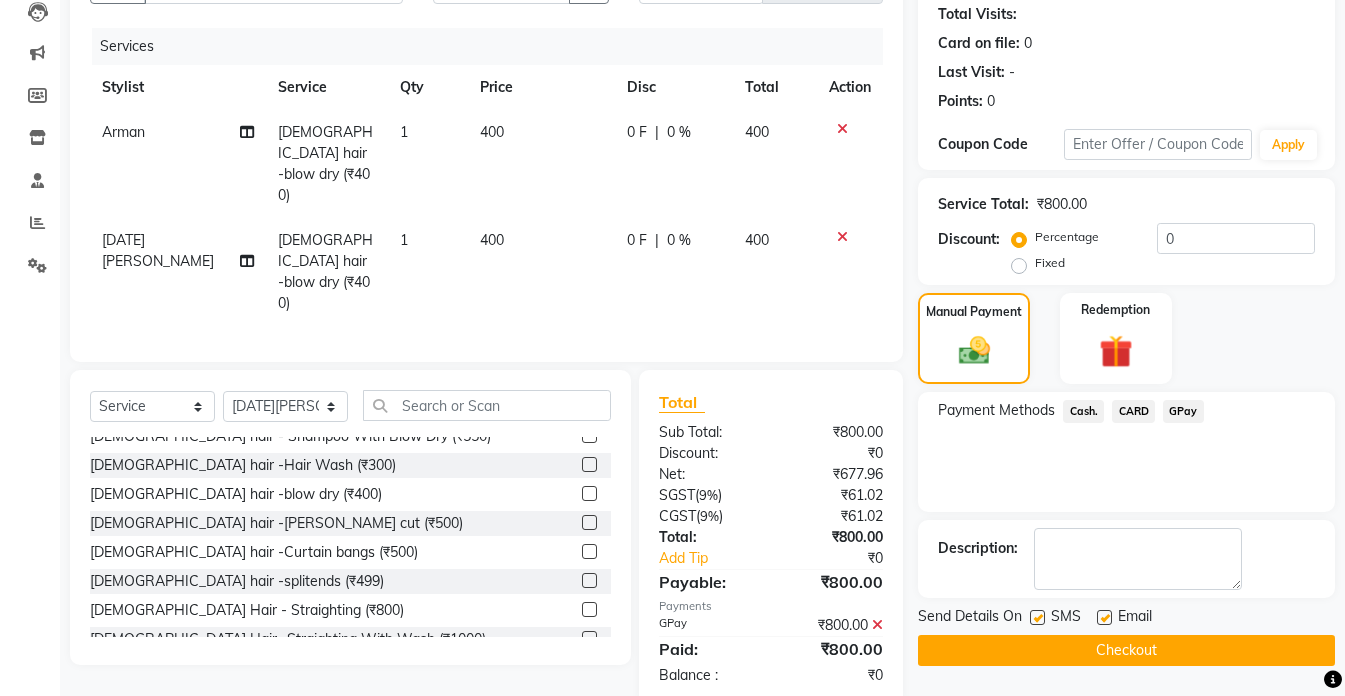 click on "Checkout" 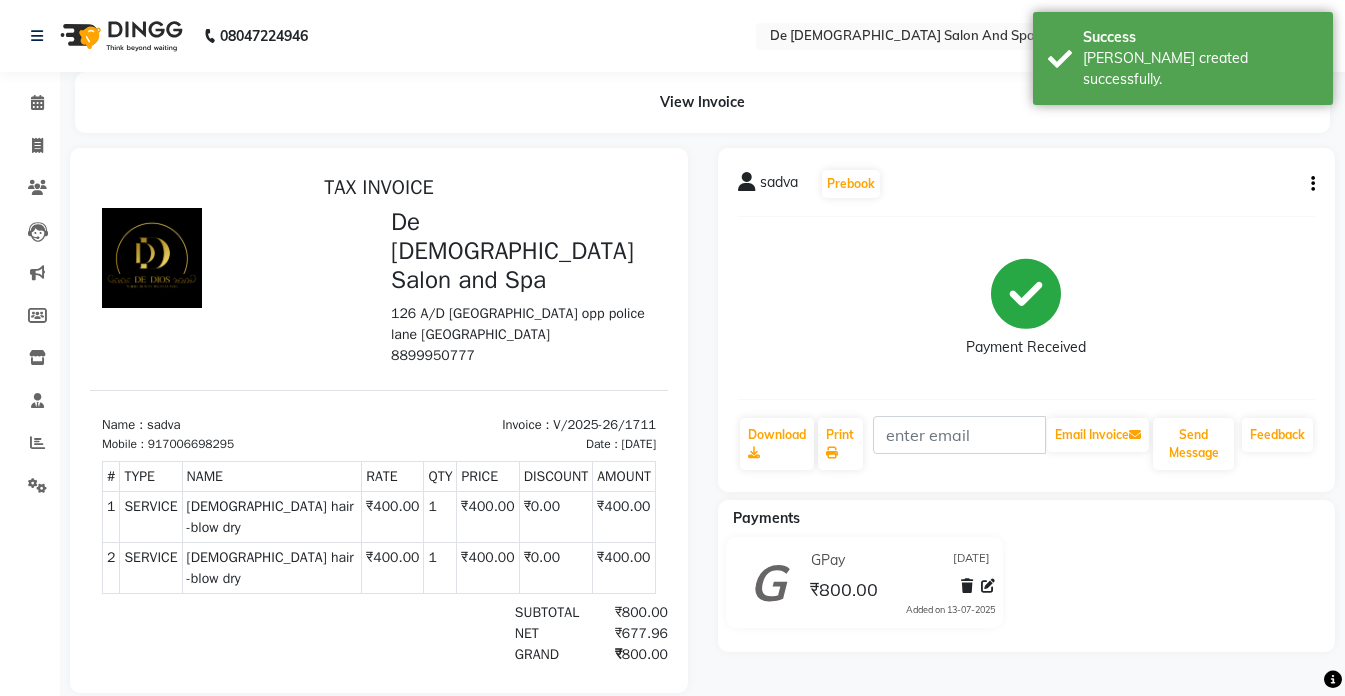 scroll, scrollTop: 0, scrollLeft: 0, axis: both 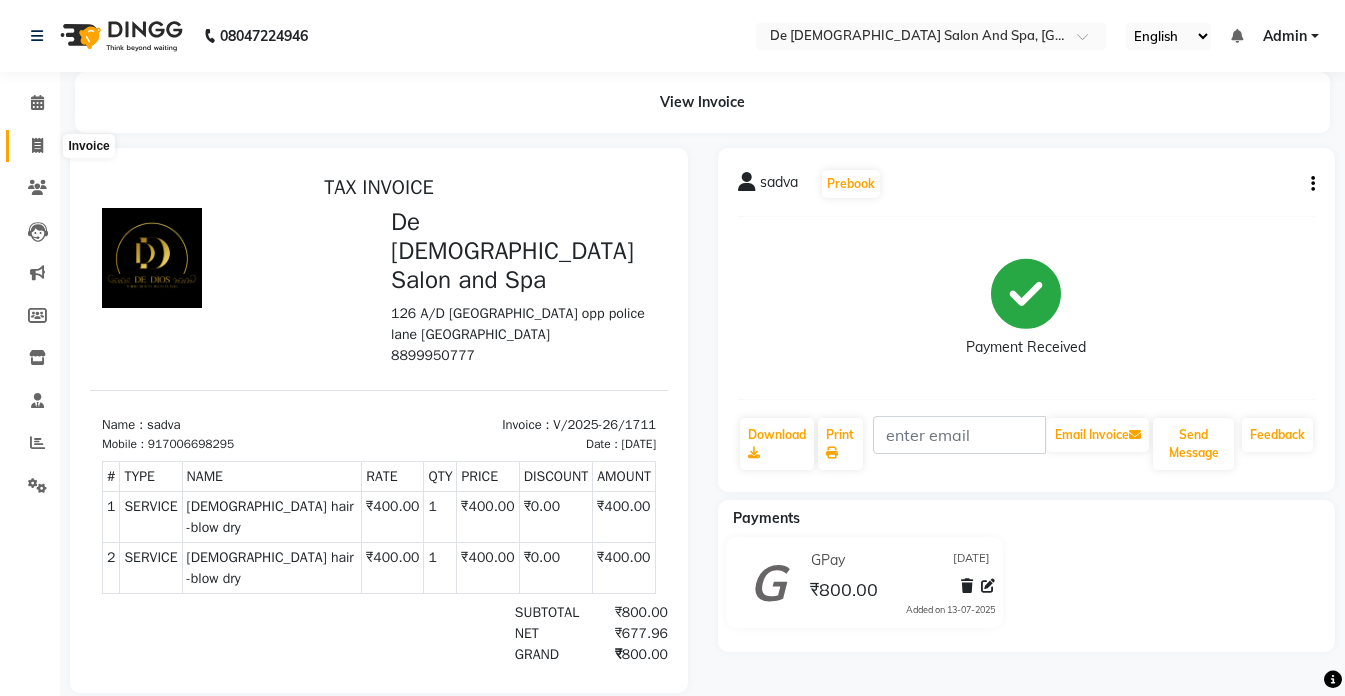 click 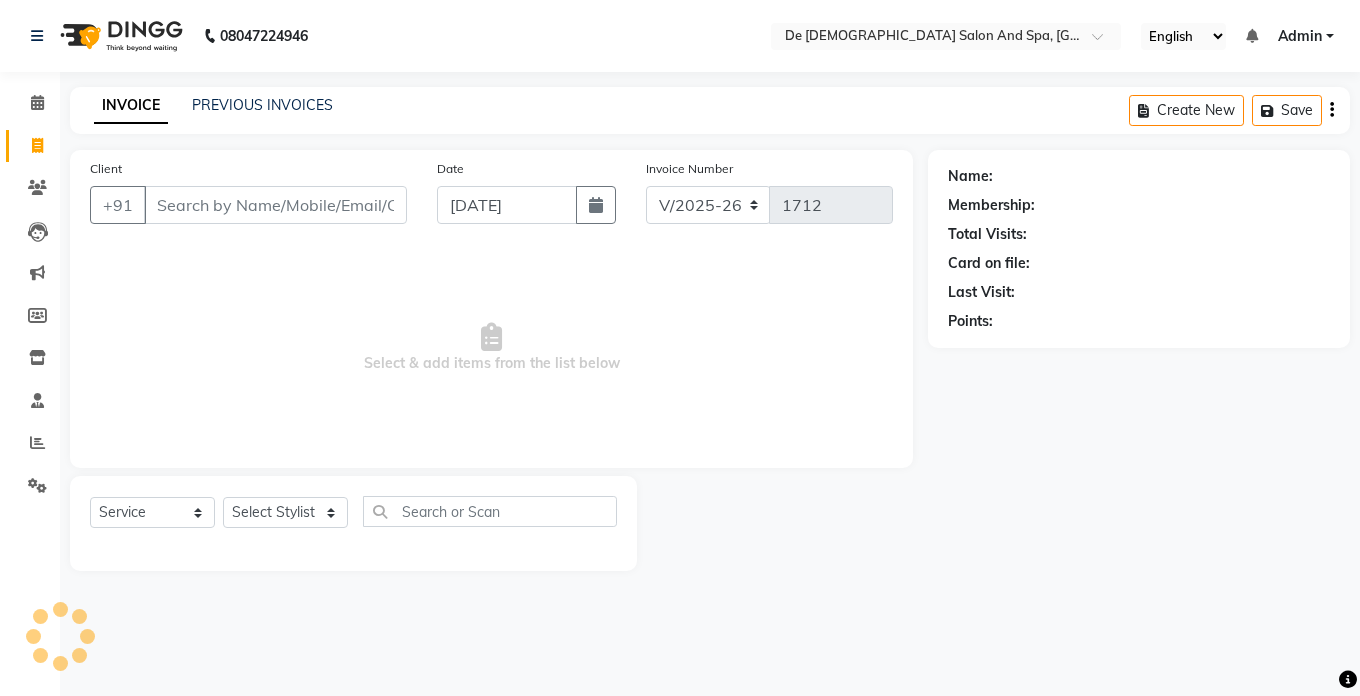 click on "Client" at bounding box center (275, 205) 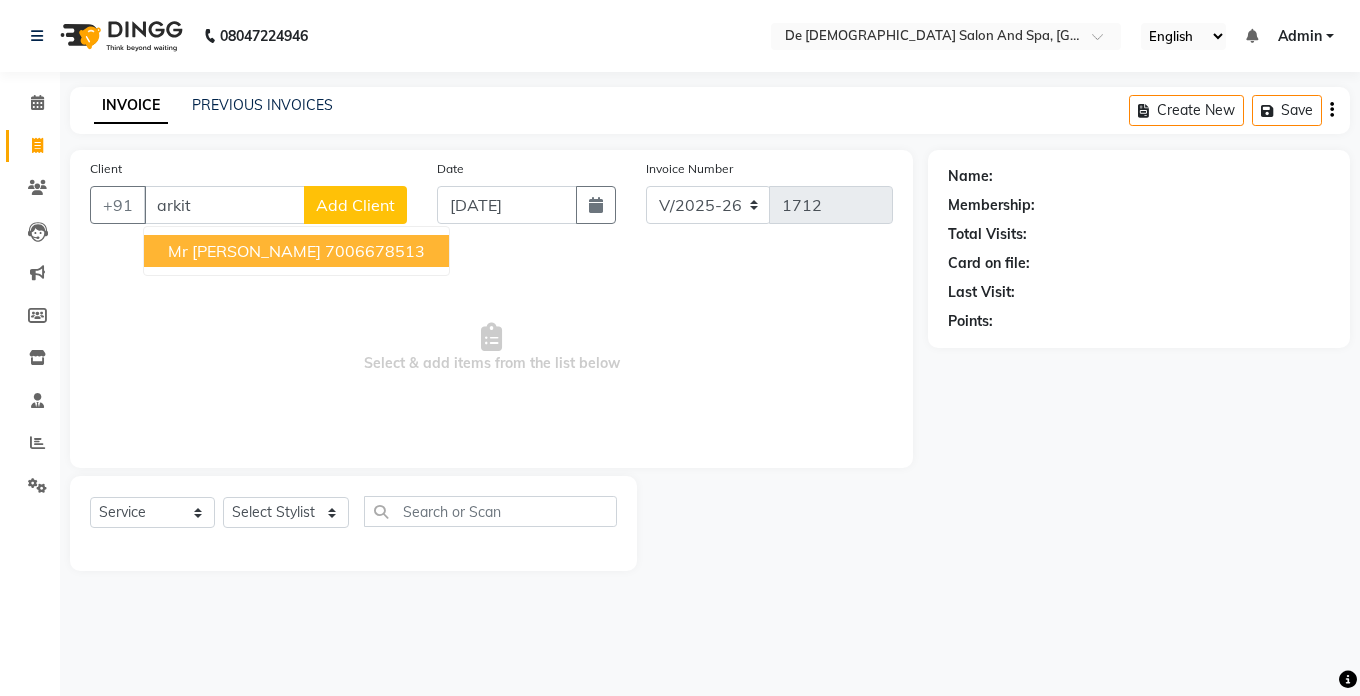 click on "Mr [PERSON_NAME]" at bounding box center [244, 251] 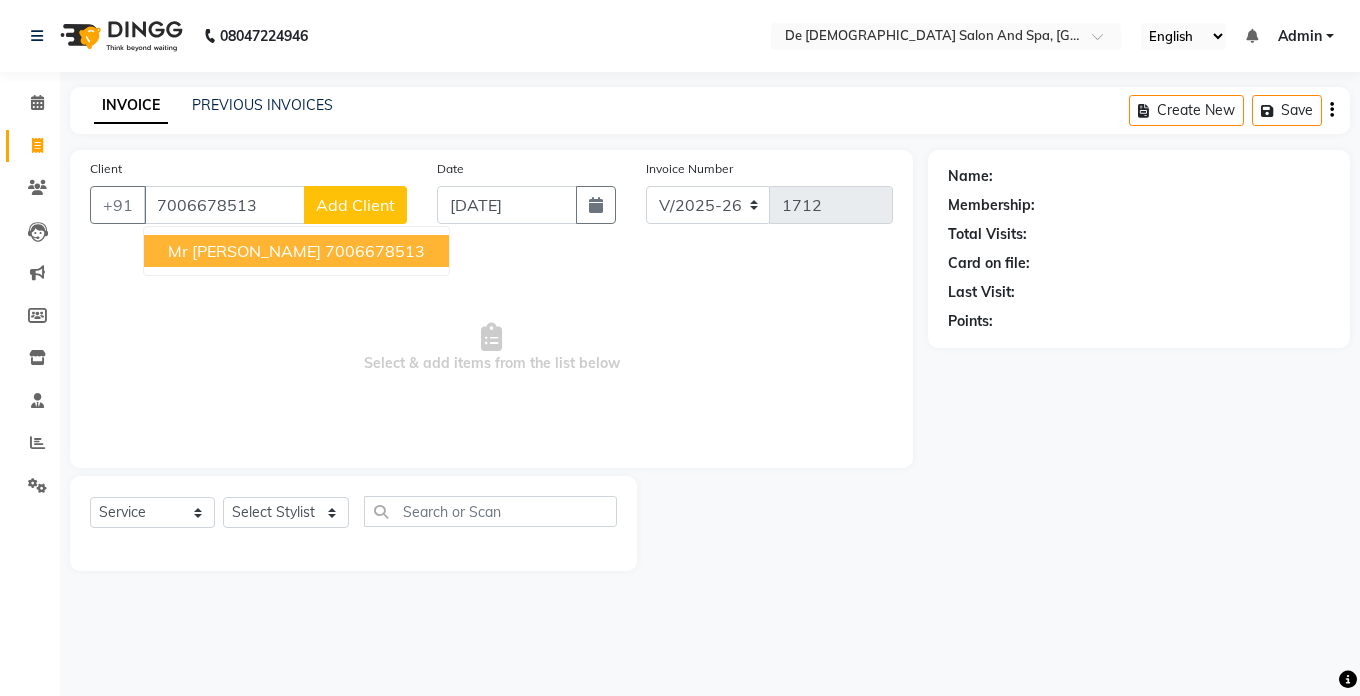 click on "Select & add items from the list below" at bounding box center (491, 348) 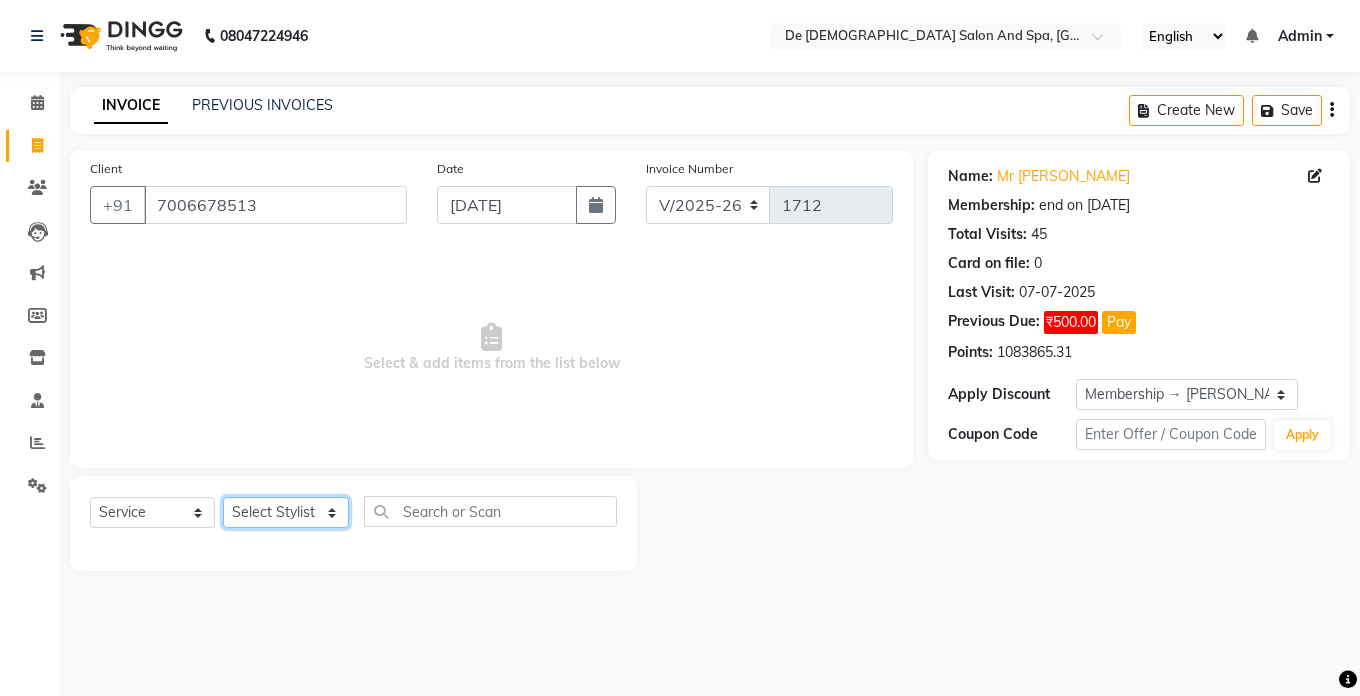 click on "Select Stylist akshay aman [PERSON_NAME] [PERSON_NAME]  [MEDICAL_DATA][PERSON_NAME] [PERSON_NAME] [DATE][PERSON_NAME]" 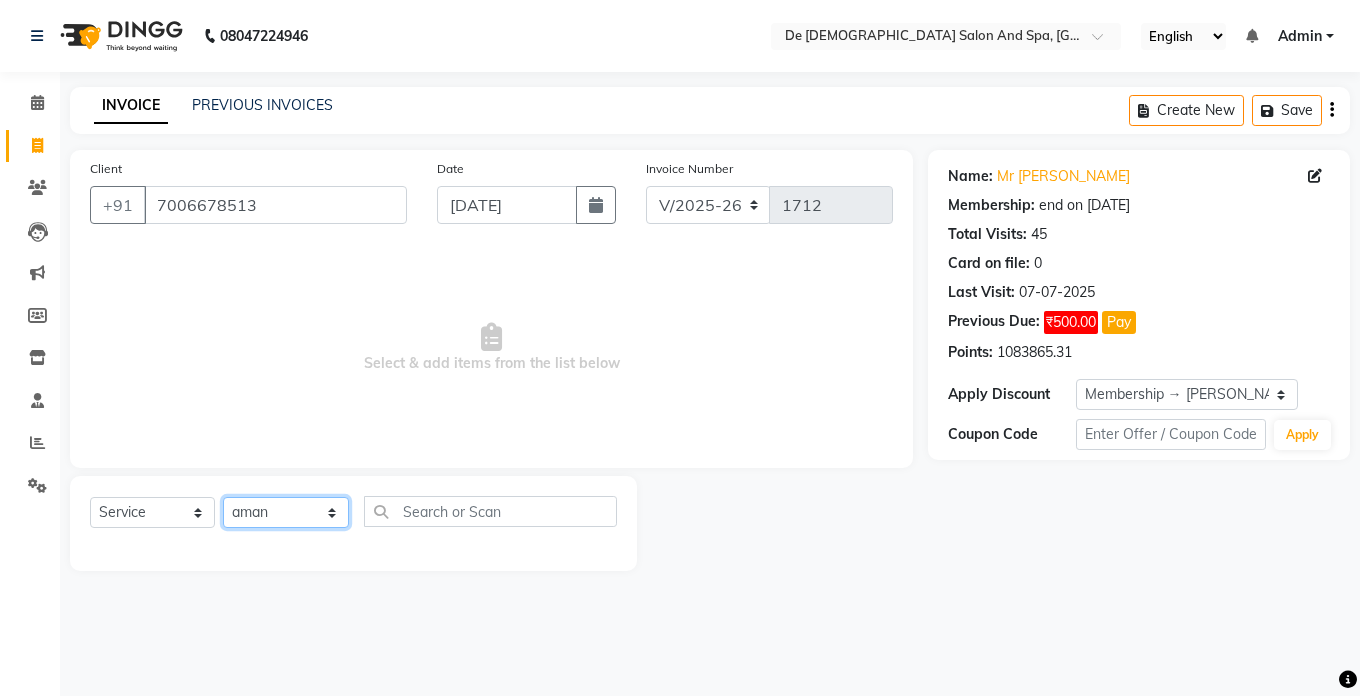 click on "Select Stylist akshay aman [PERSON_NAME] [PERSON_NAME]  [MEDICAL_DATA][PERSON_NAME] [PERSON_NAME] [DATE][PERSON_NAME]" 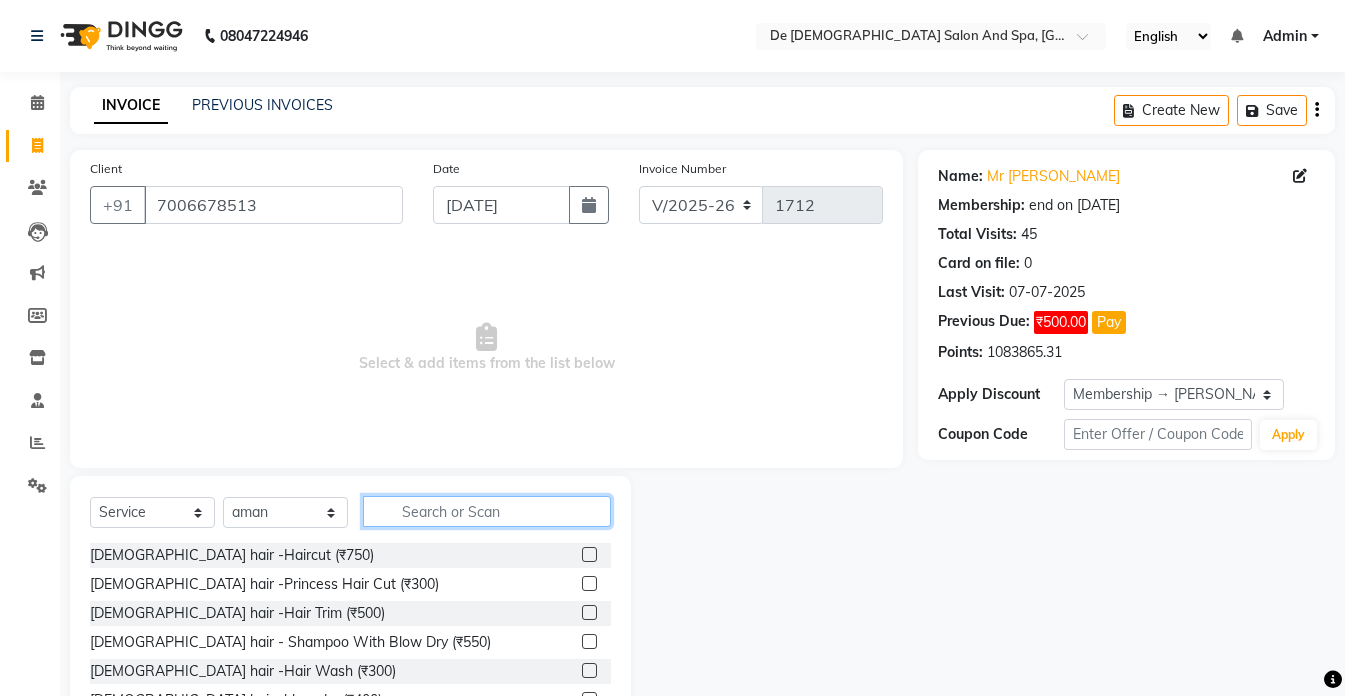 click 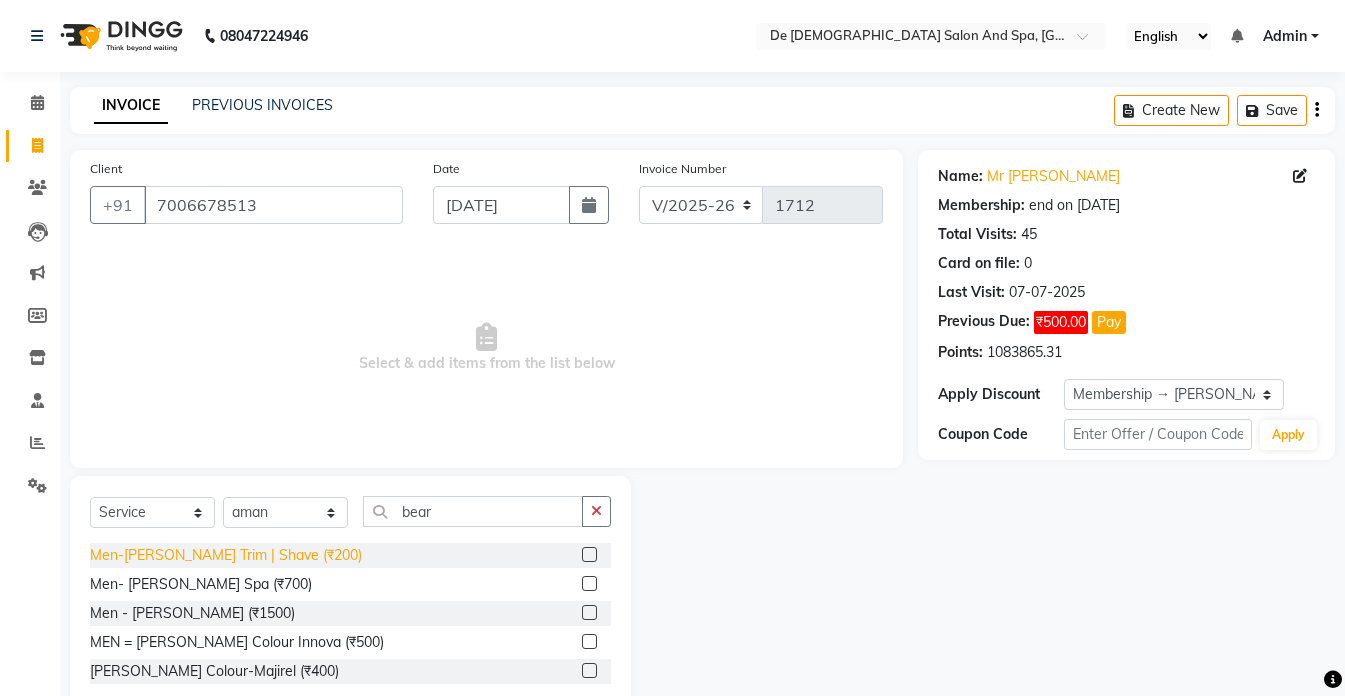 click on "Men-[PERSON_NAME] Trim | Shave (₹200)" 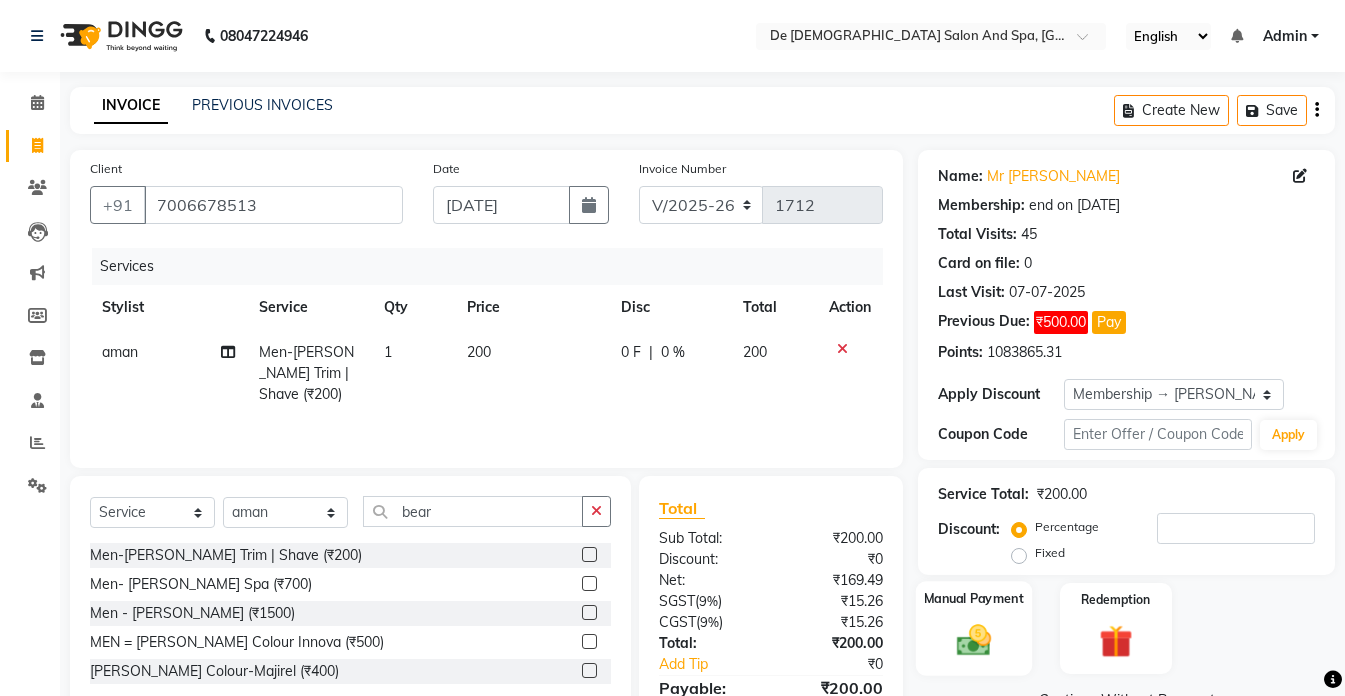 click 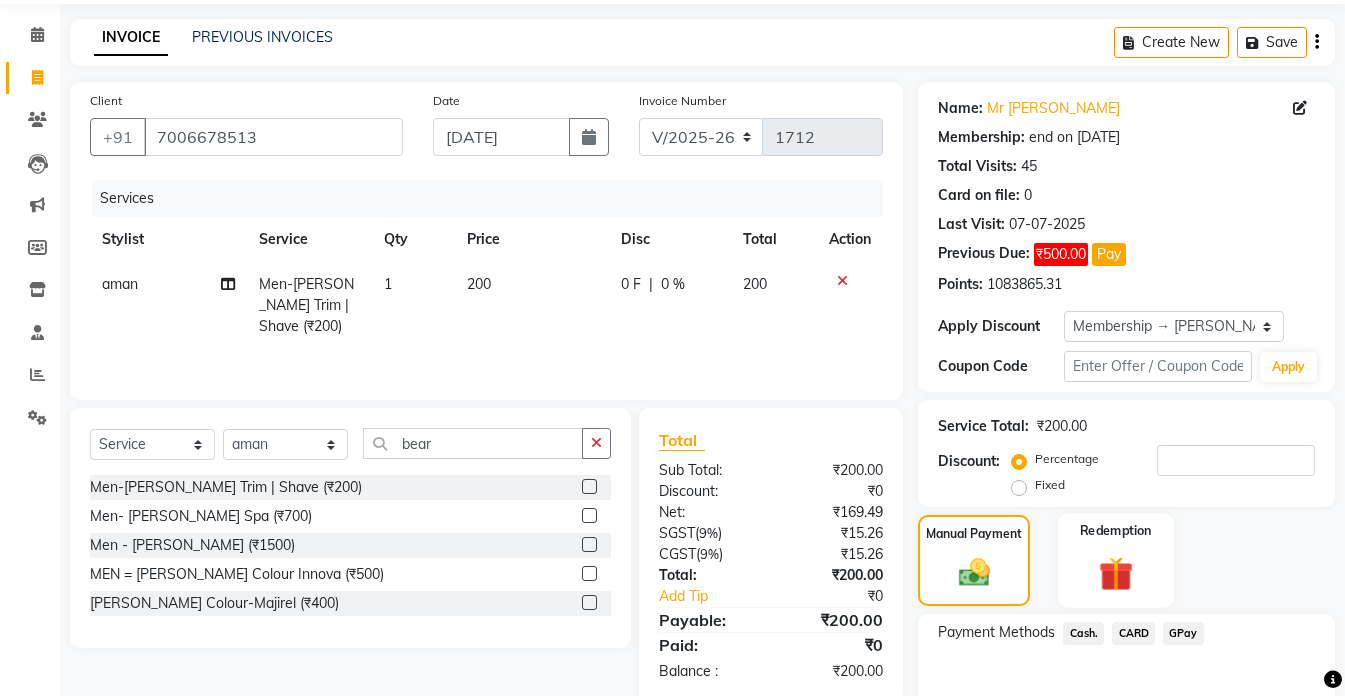 scroll, scrollTop: 177, scrollLeft: 0, axis: vertical 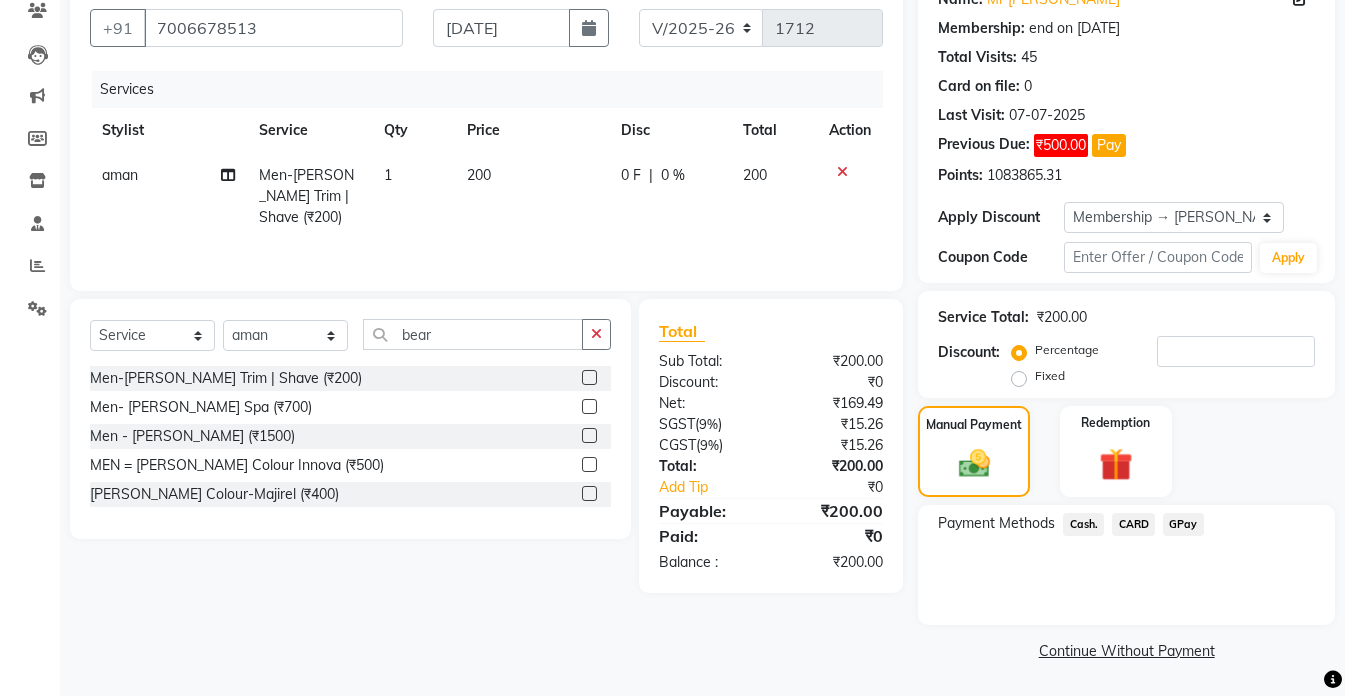 click on "GPay" 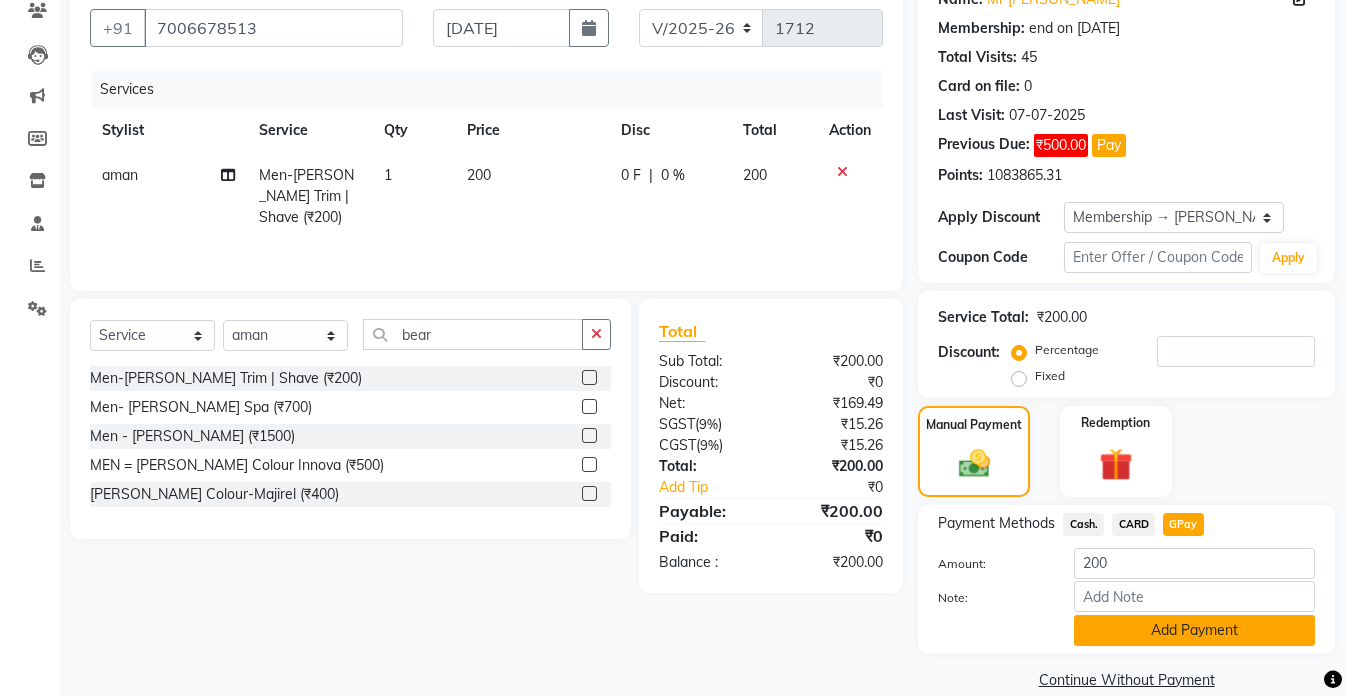 click on "Add Payment" 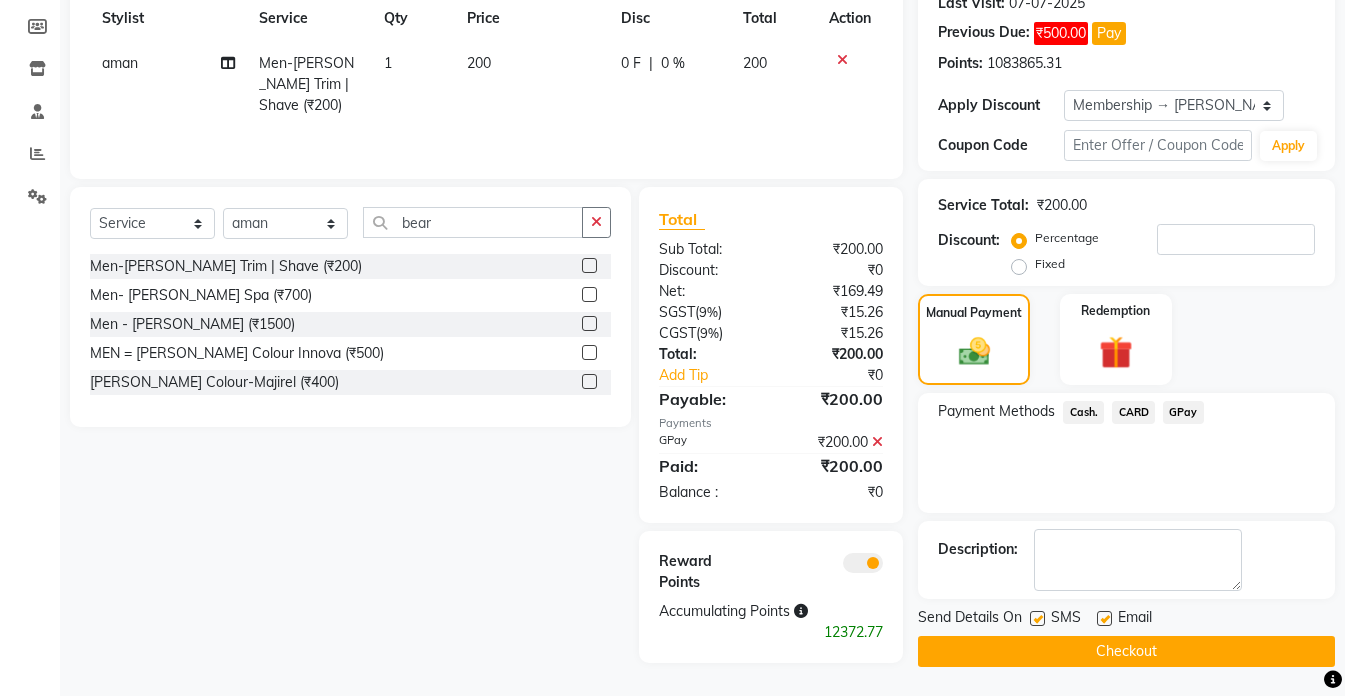 scroll, scrollTop: 290, scrollLeft: 0, axis: vertical 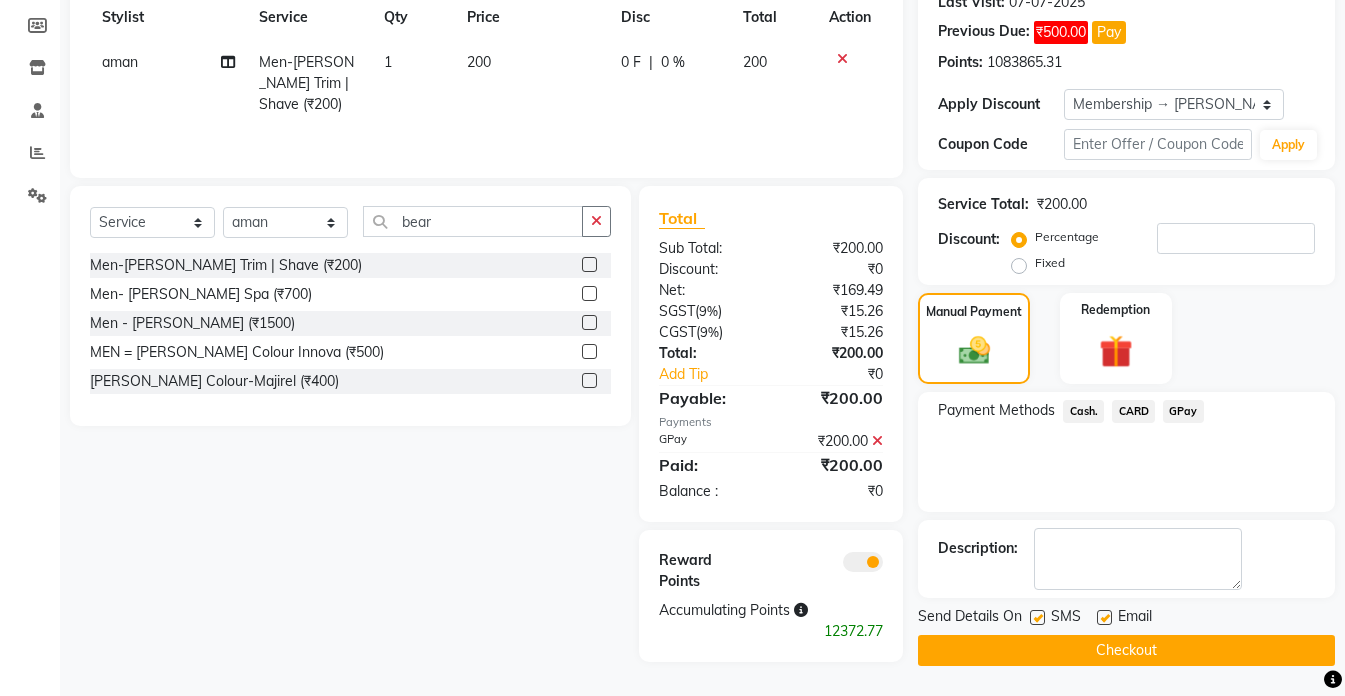 click on "Checkout" 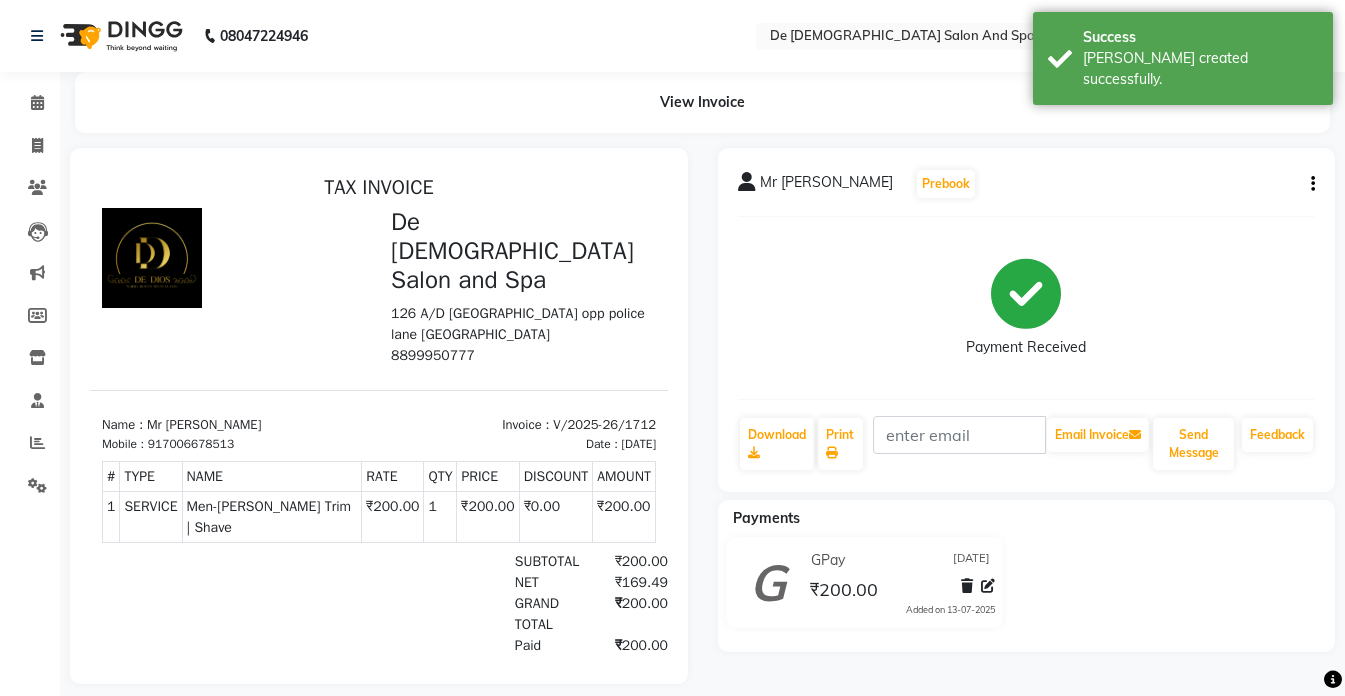 scroll, scrollTop: 0, scrollLeft: 0, axis: both 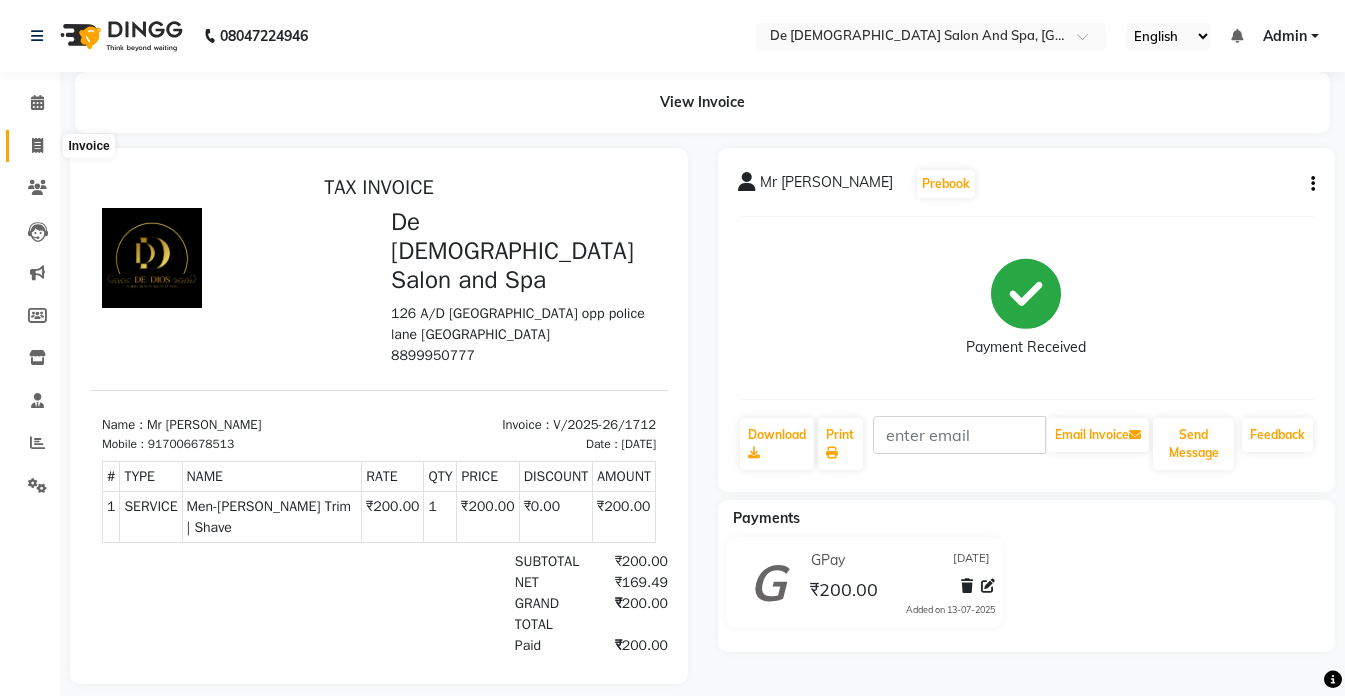 click 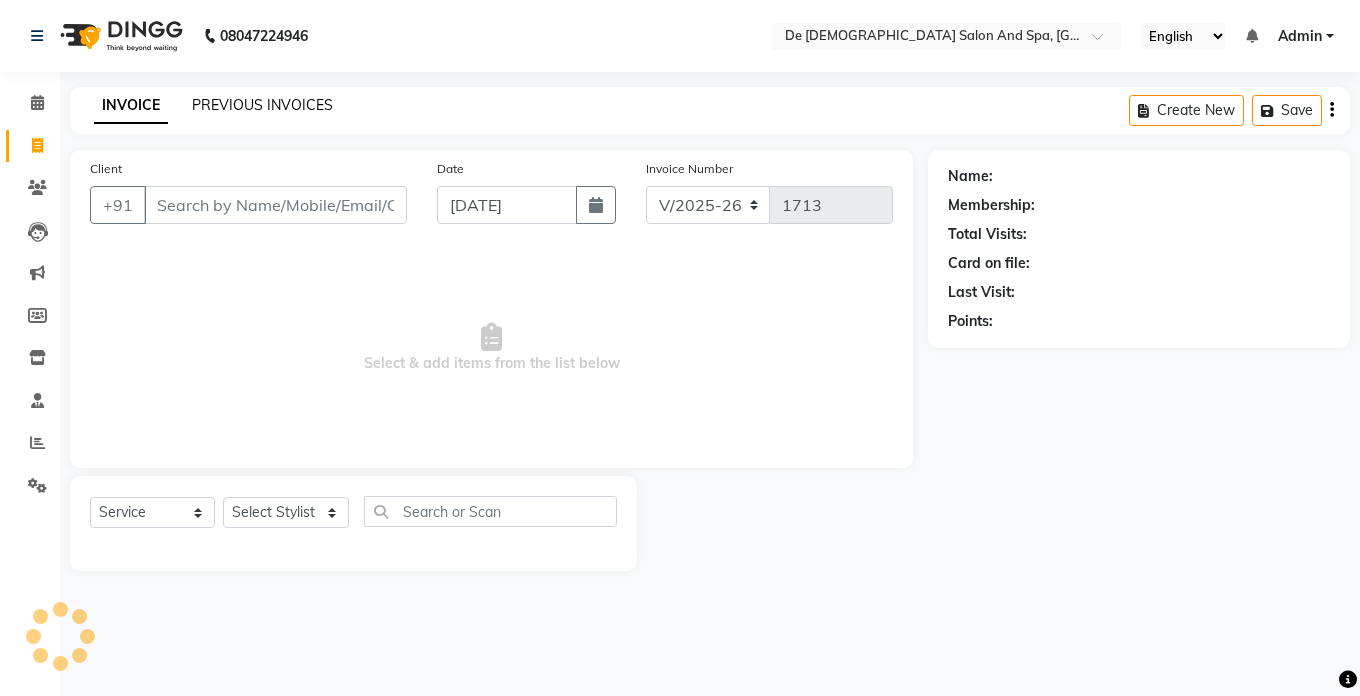click on "PREVIOUS INVOICES" 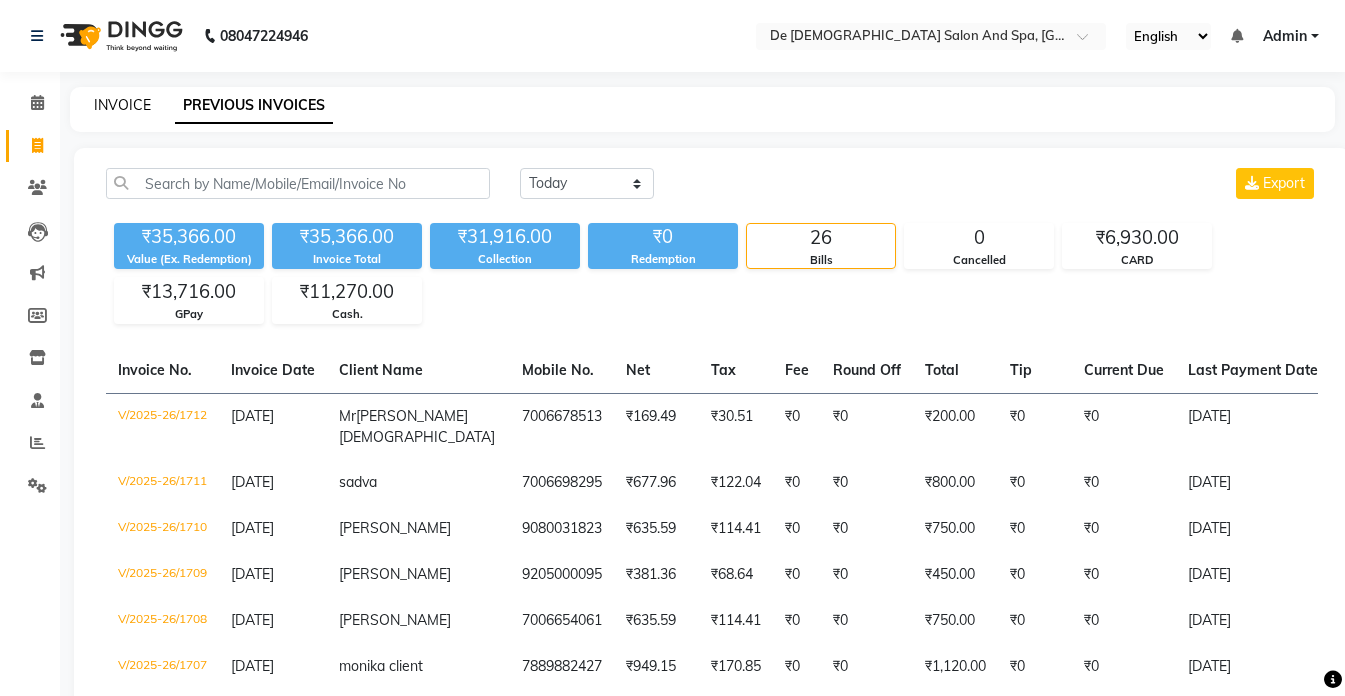 click on "INVOICE" 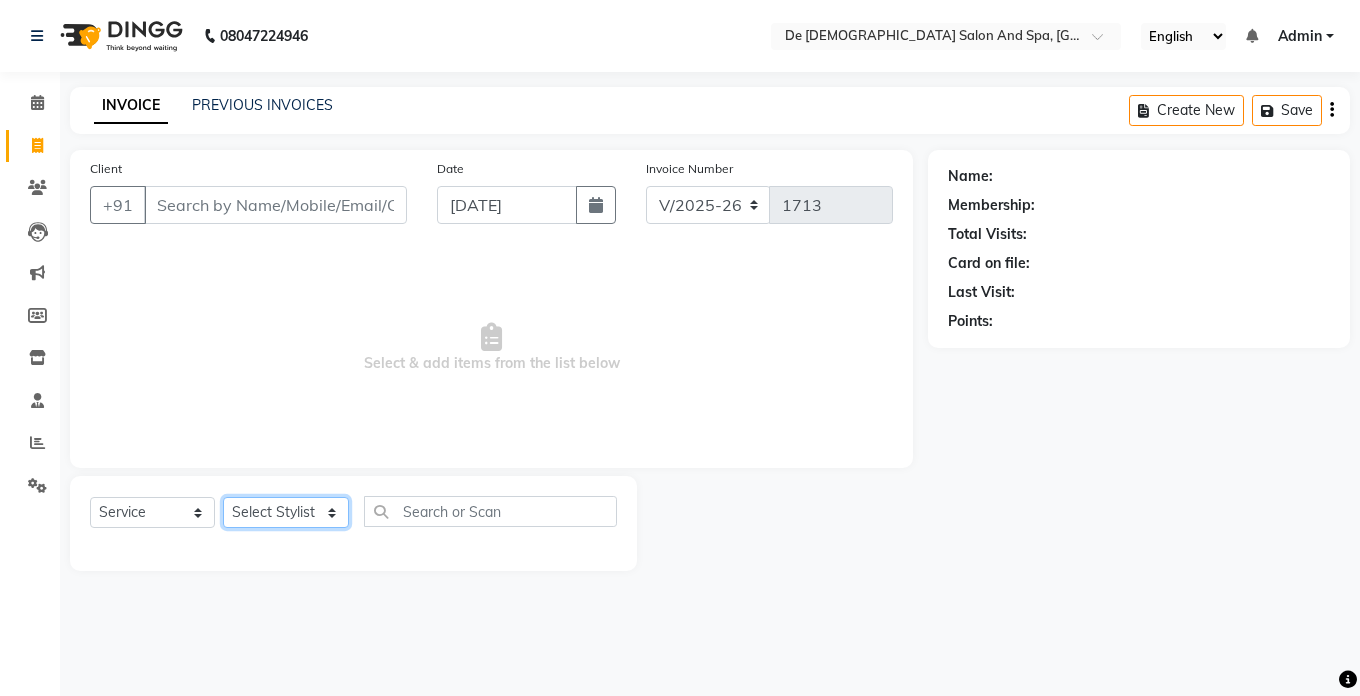 click on "Select Stylist akshay aman [PERSON_NAME] [PERSON_NAME]  [MEDICAL_DATA][PERSON_NAME] [PERSON_NAME] [DATE][PERSON_NAME]" 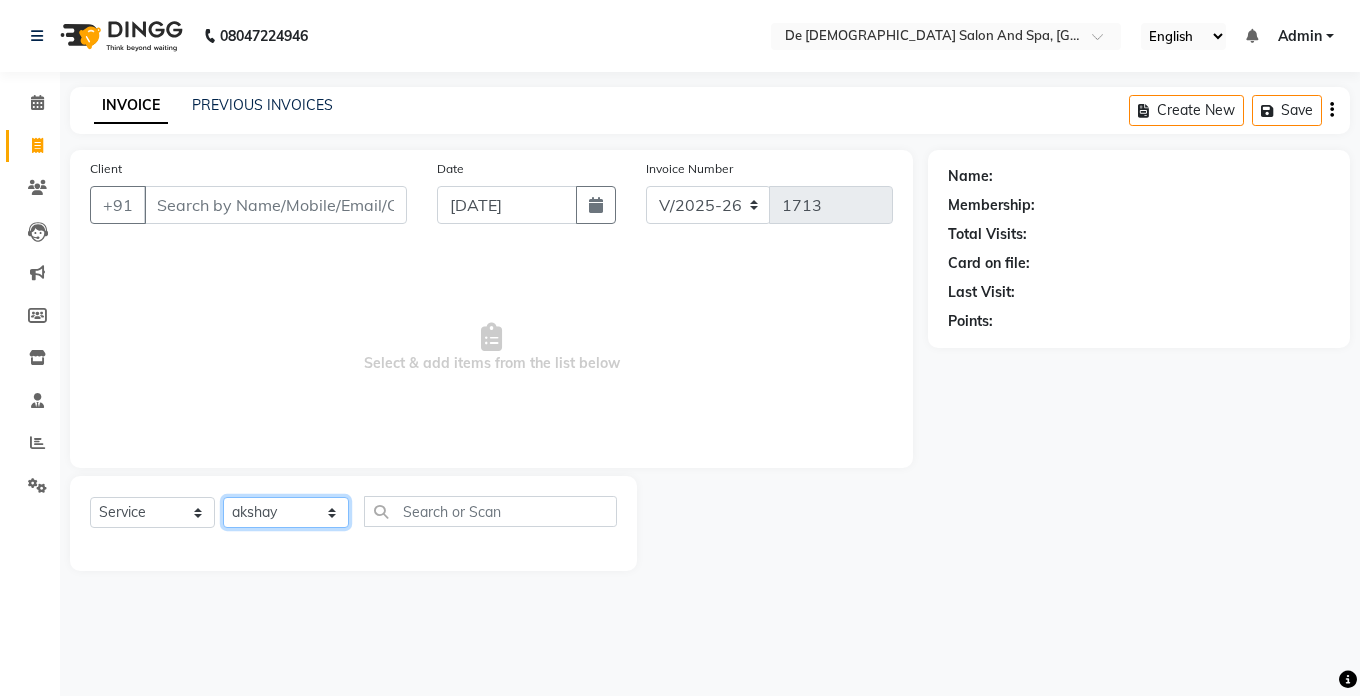click on "Select Stylist akshay aman [PERSON_NAME] [PERSON_NAME]  [MEDICAL_DATA][PERSON_NAME] [PERSON_NAME] [DATE][PERSON_NAME]" 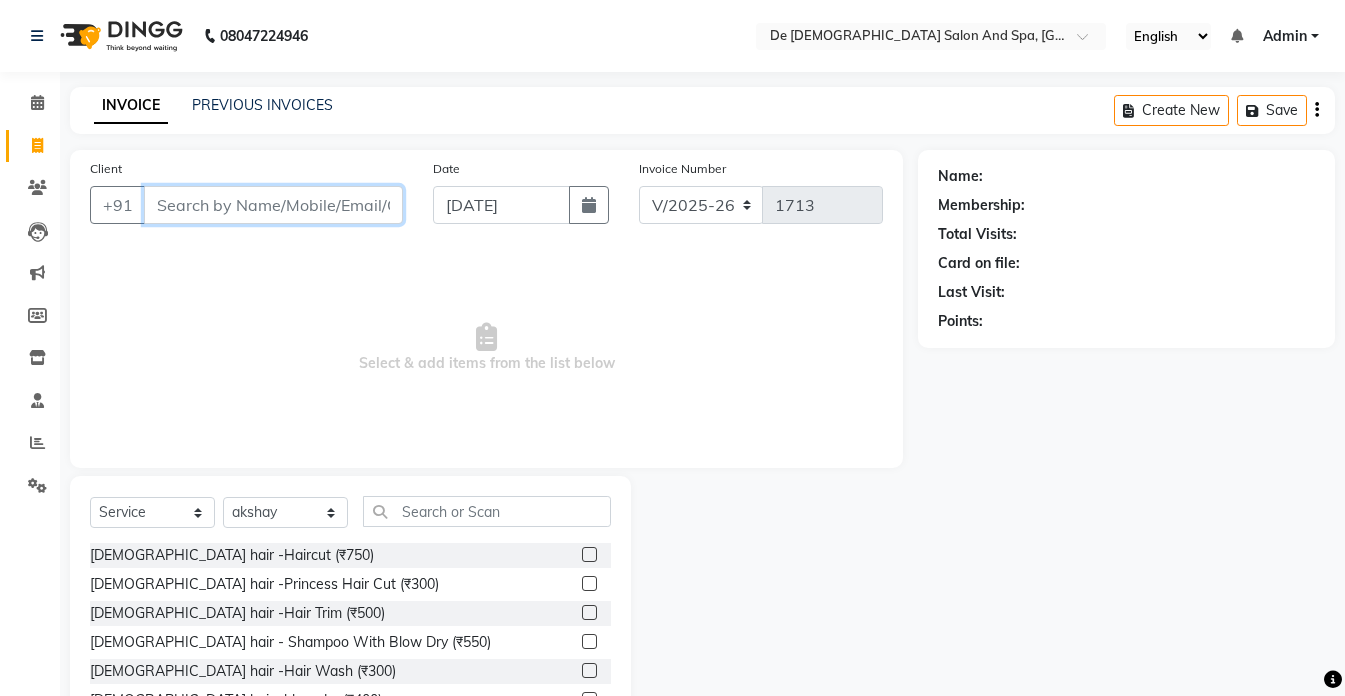 click on "Client" at bounding box center [273, 205] 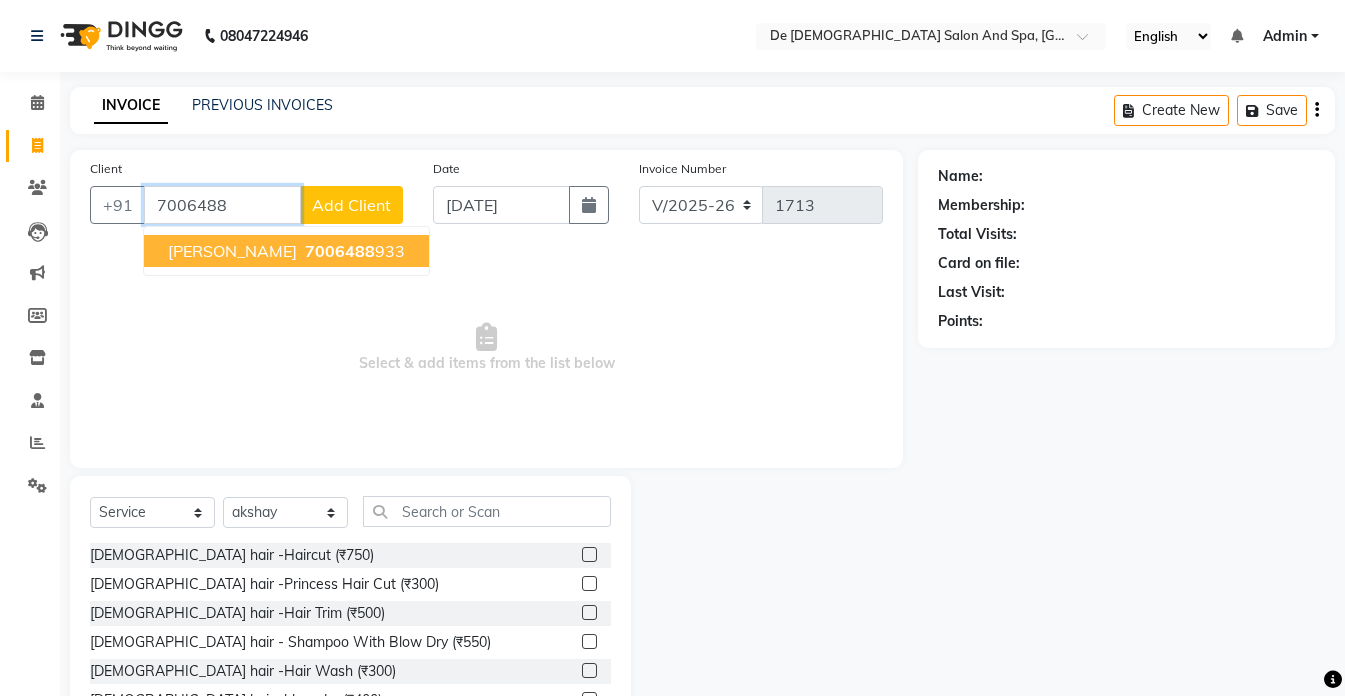 click on "[PERSON_NAME]" at bounding box center (232, 251) 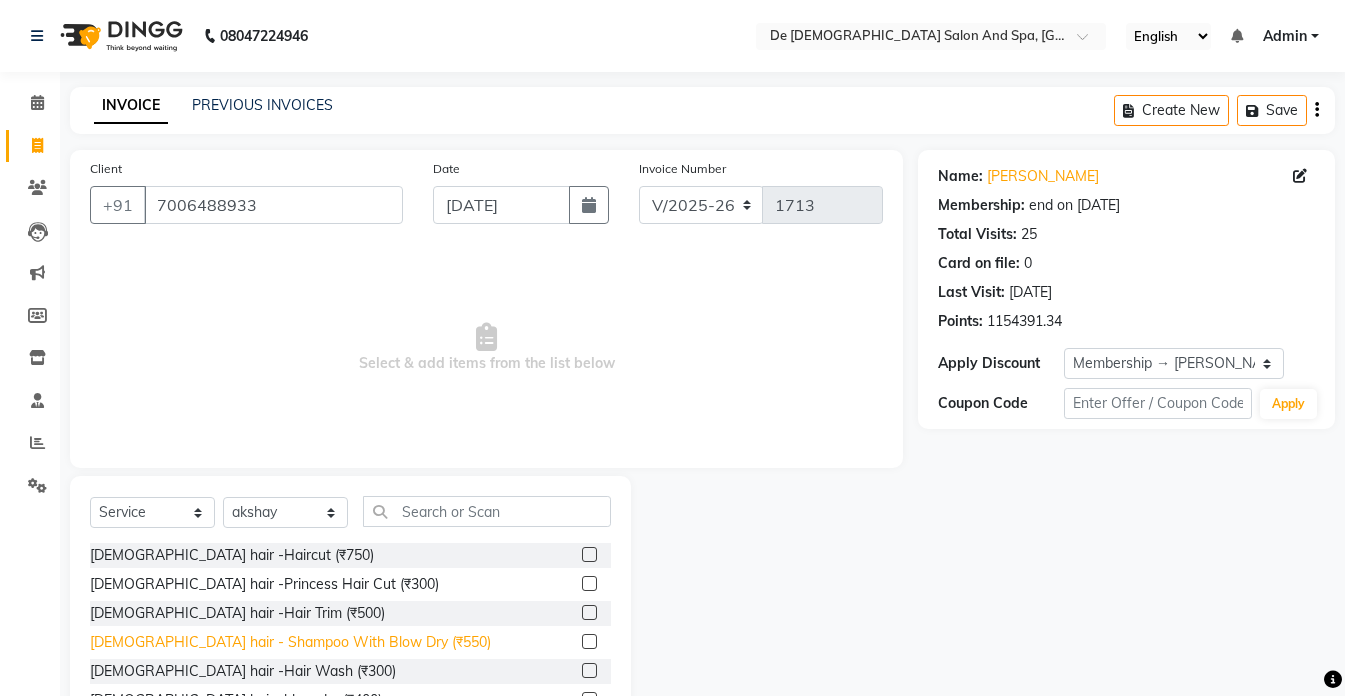 click on "[DEMOGRAPHIC_DATA] hair - Shampoo With Blow Dry (₹550)" 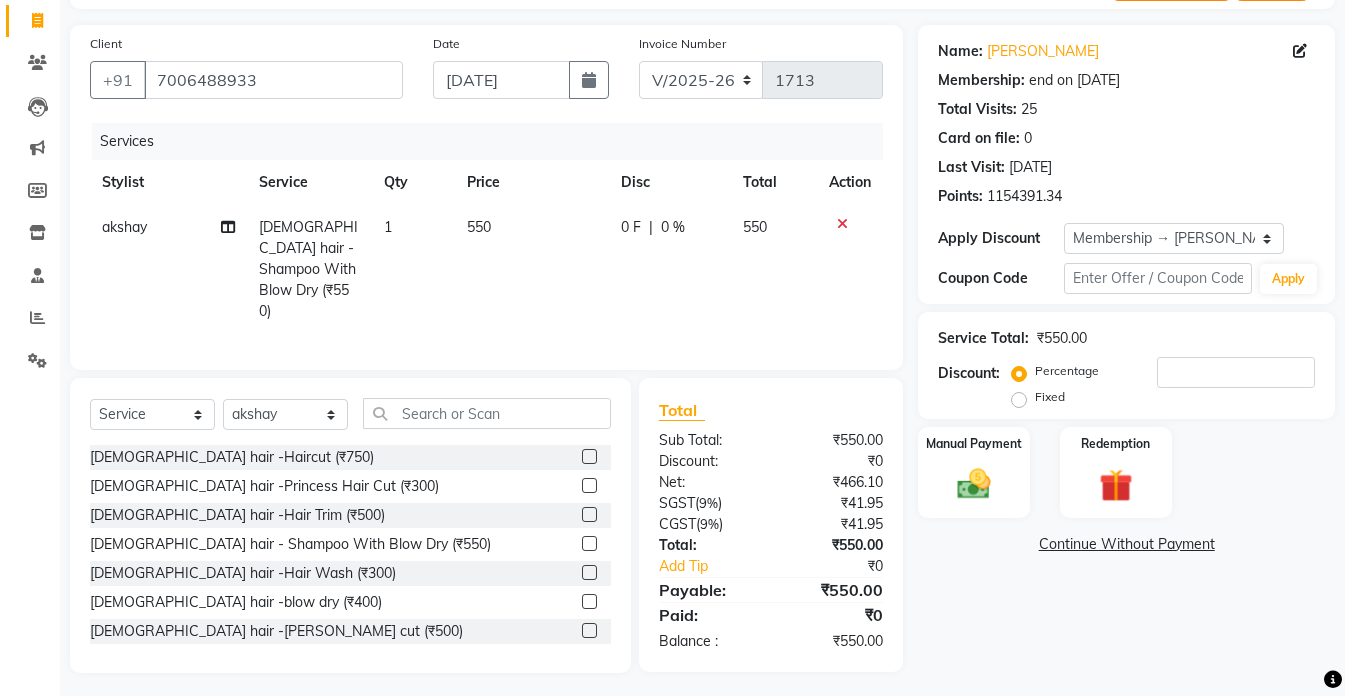 scroll, scrollTop: 126, scrollLeft: 0, axis: vertical 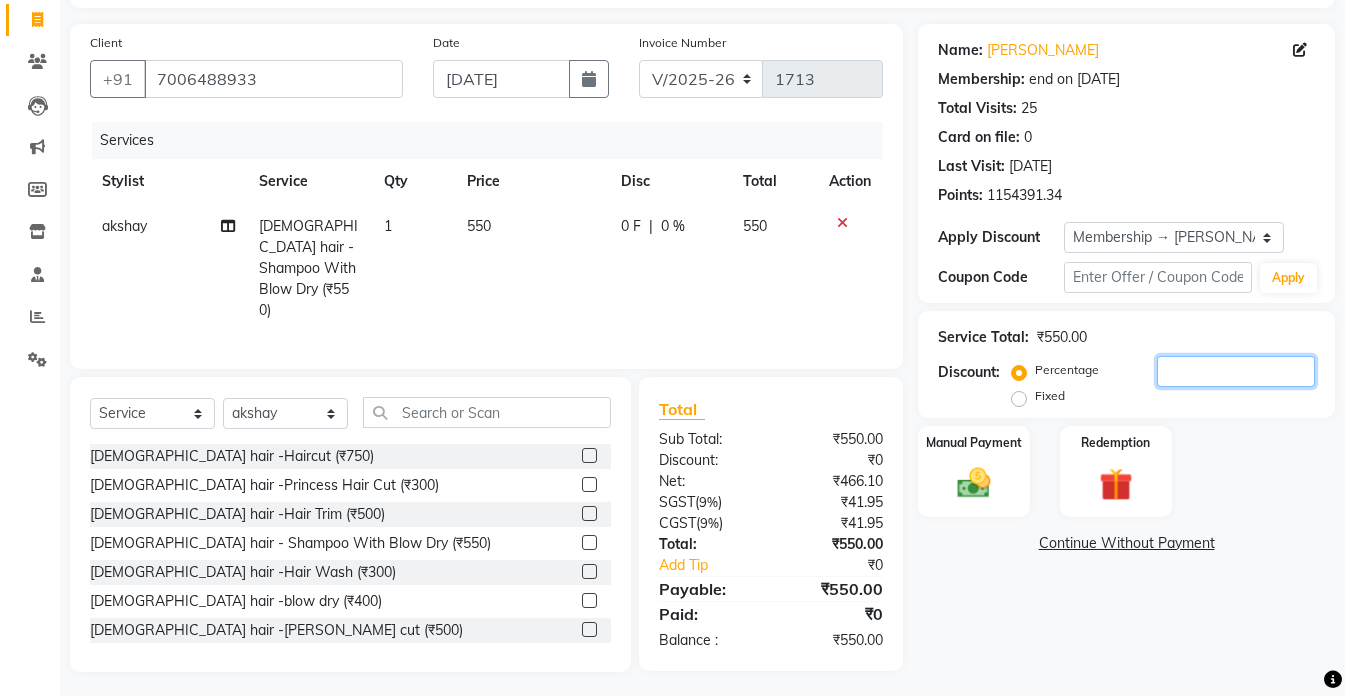 click 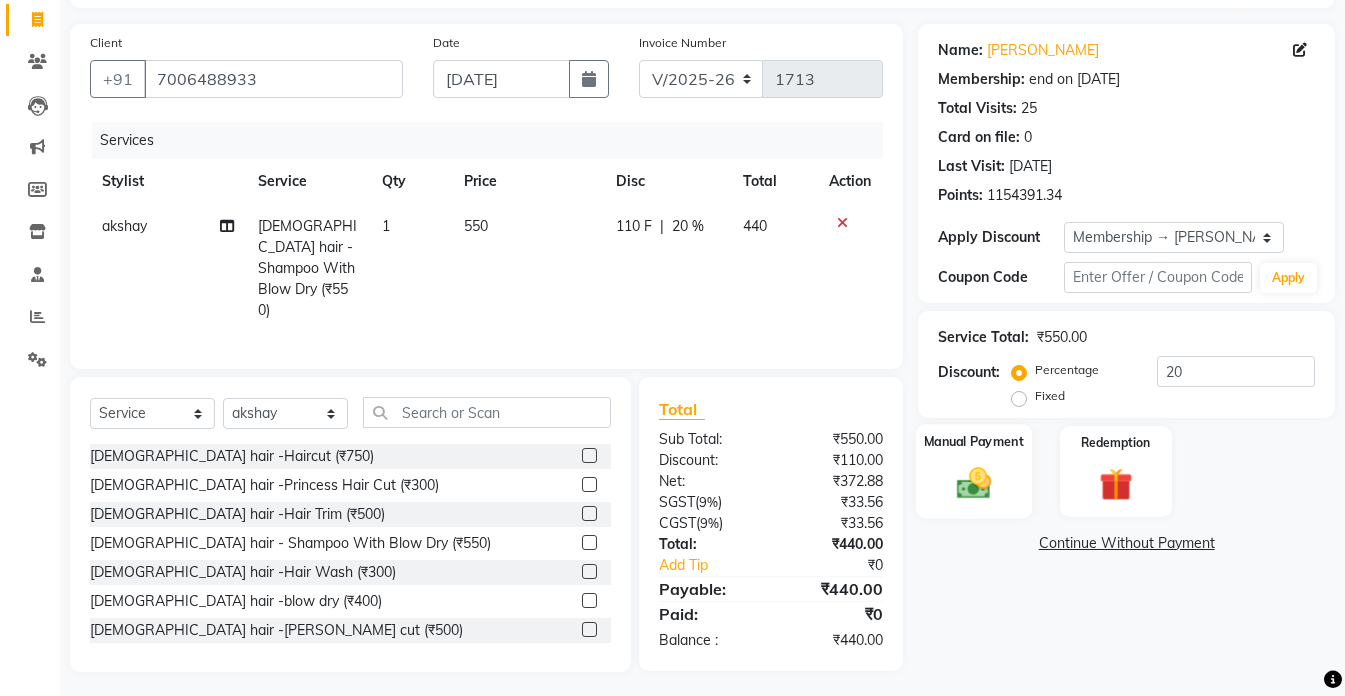 click on "Manual Payment" 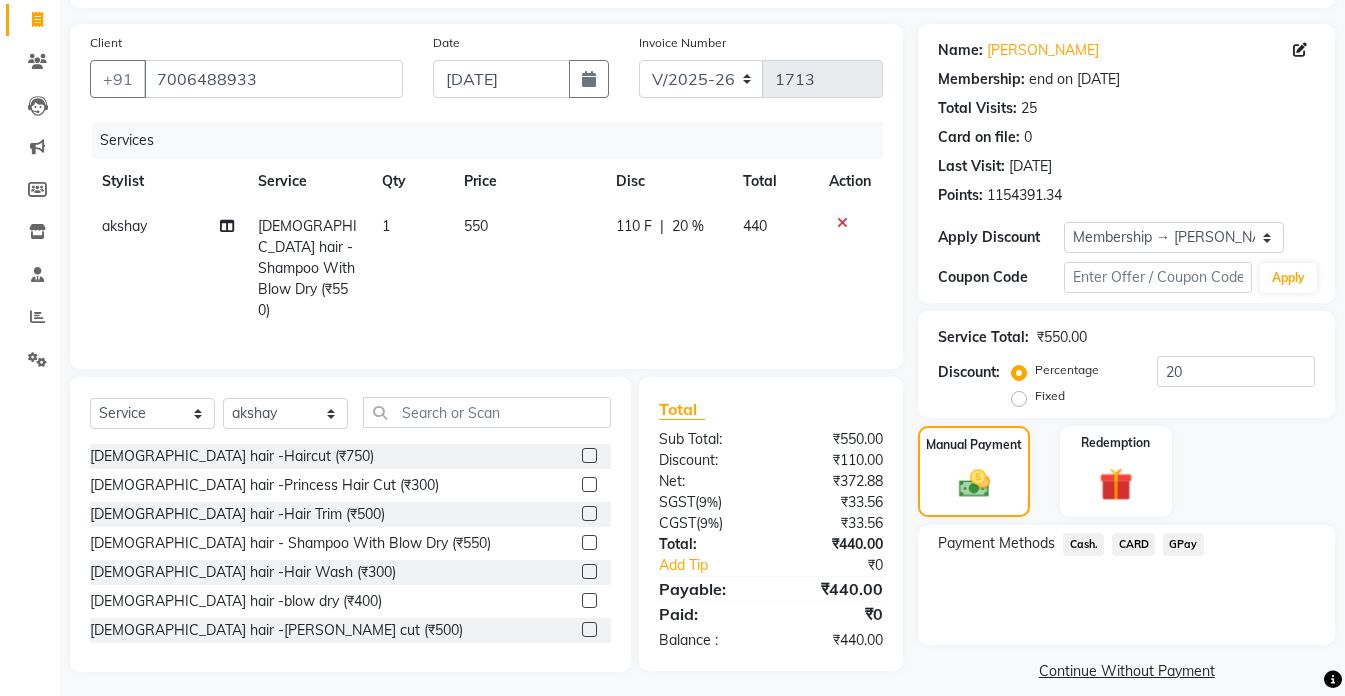 click on "GPay" 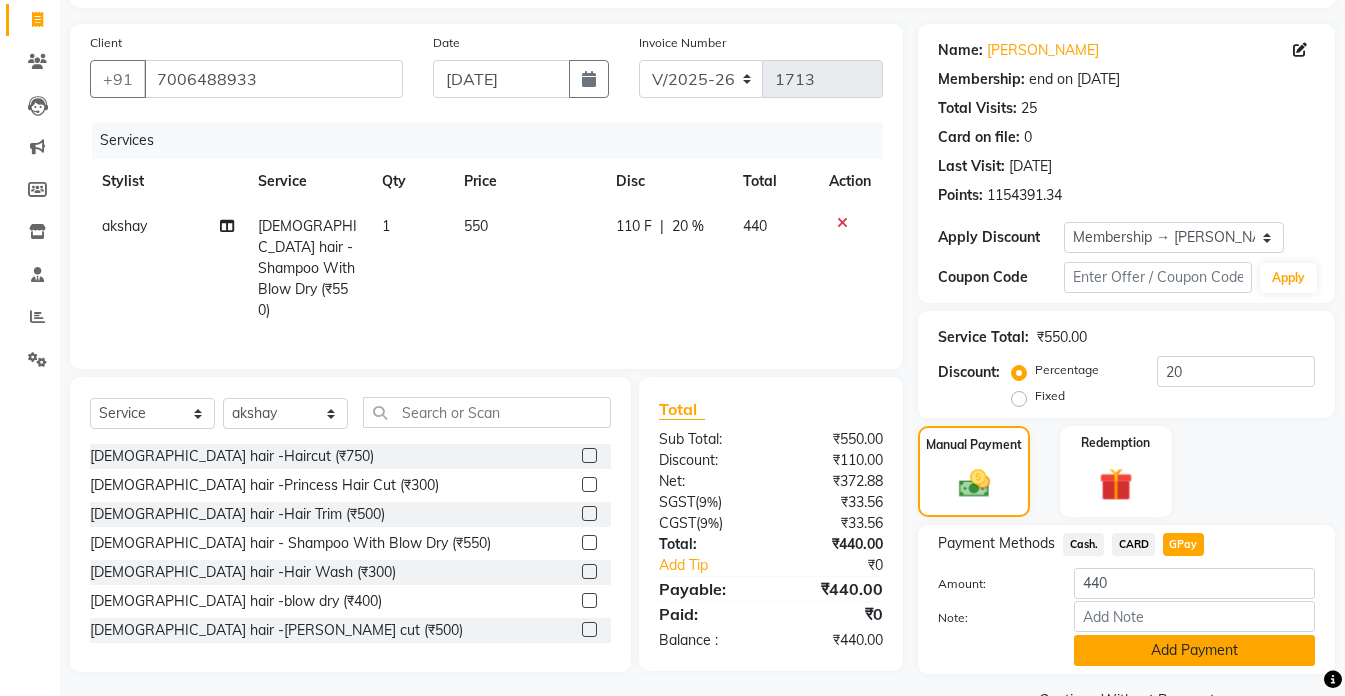 click on "Add Payment" 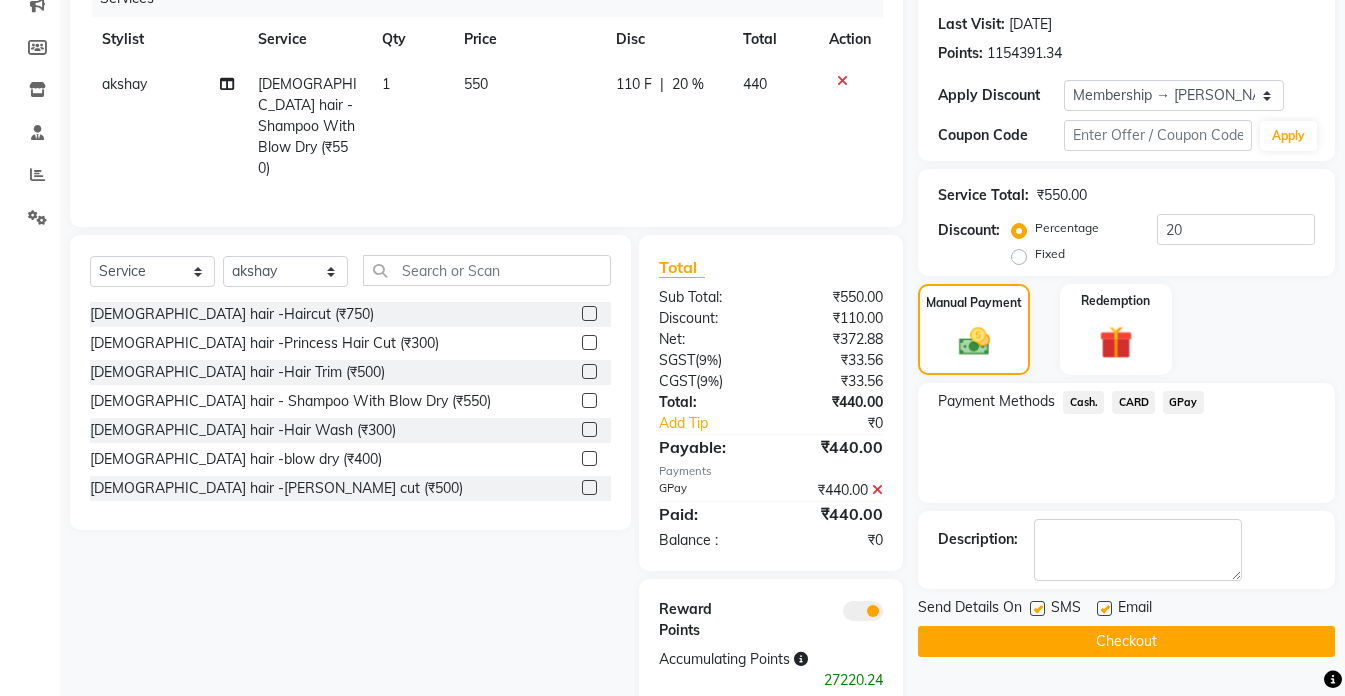 scroll, scrollTop: 307, scrollLeft: 0, axis: vertical 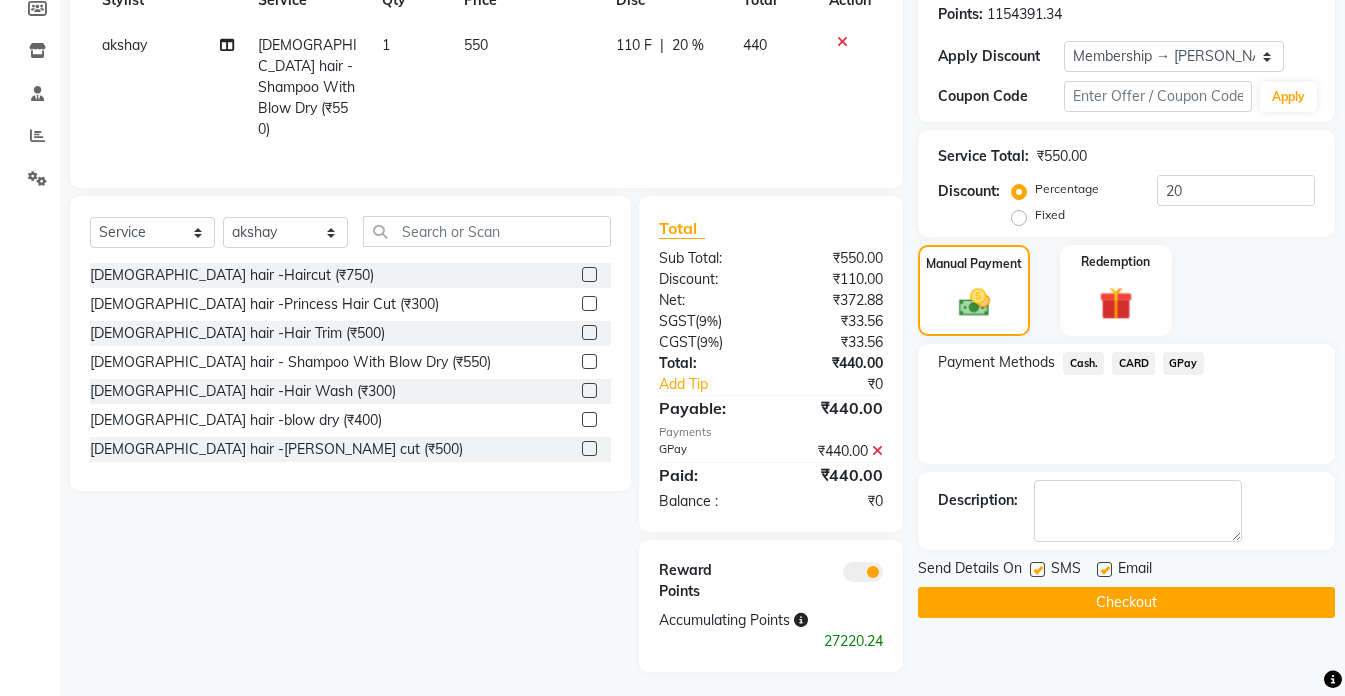 click on "Checkout" 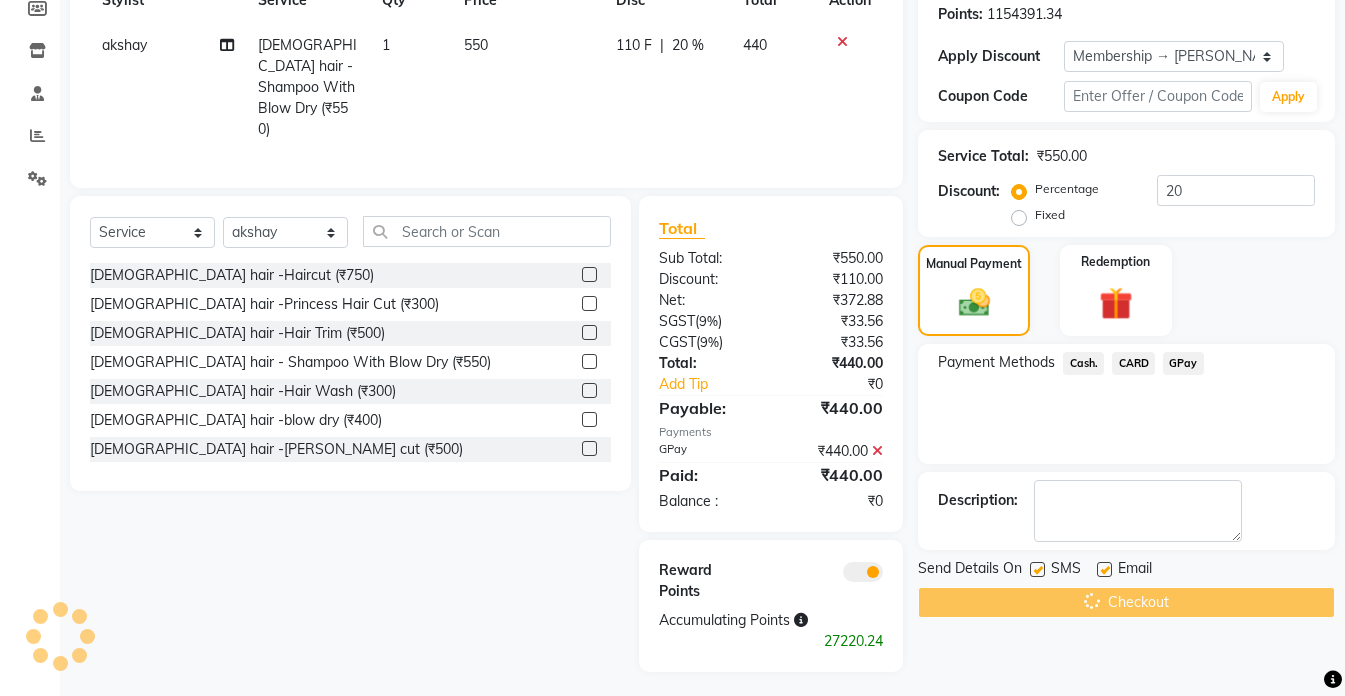 click on "Checkout" 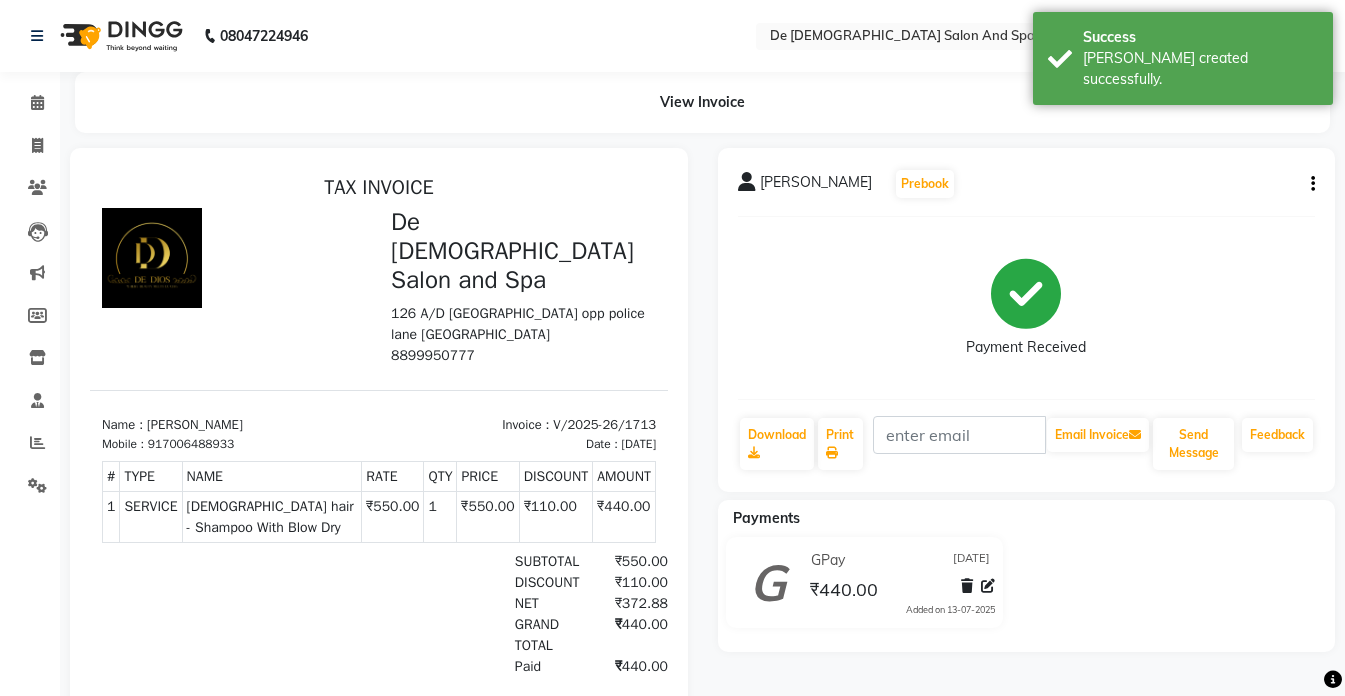 scroll, scrollTop: 0, scrollLeft: 0, axis: both 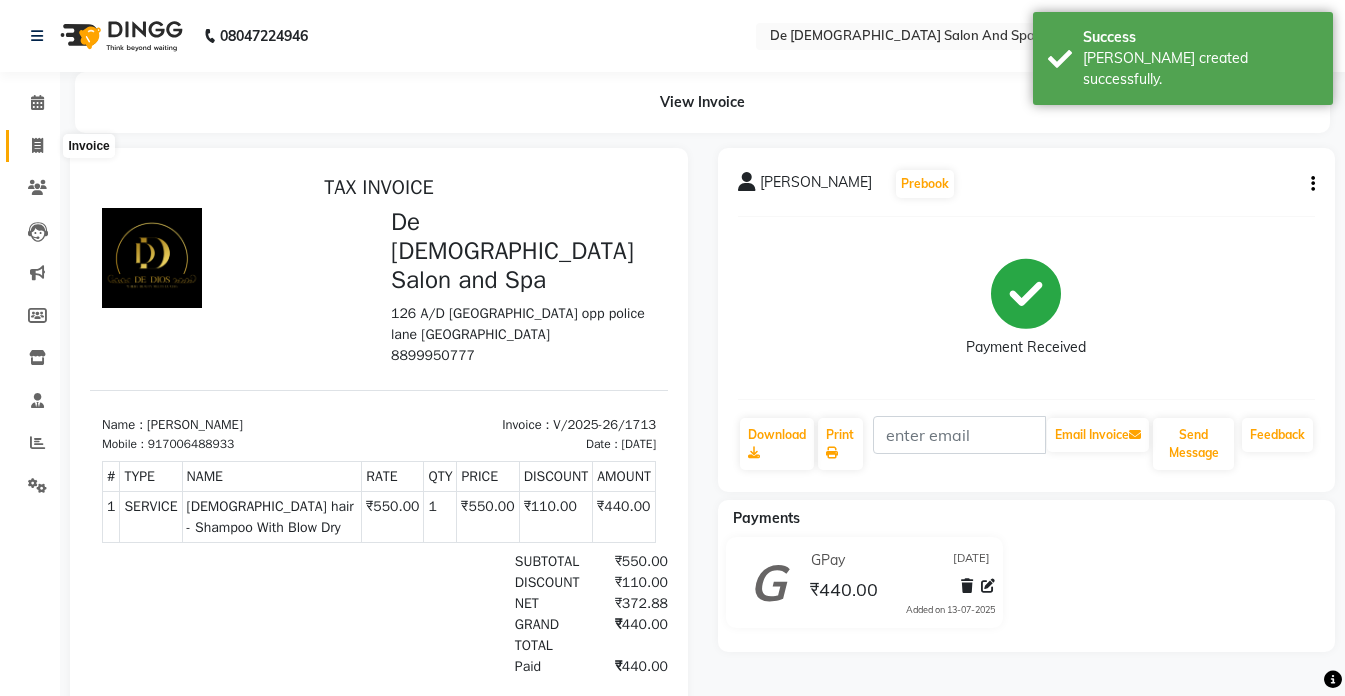 click 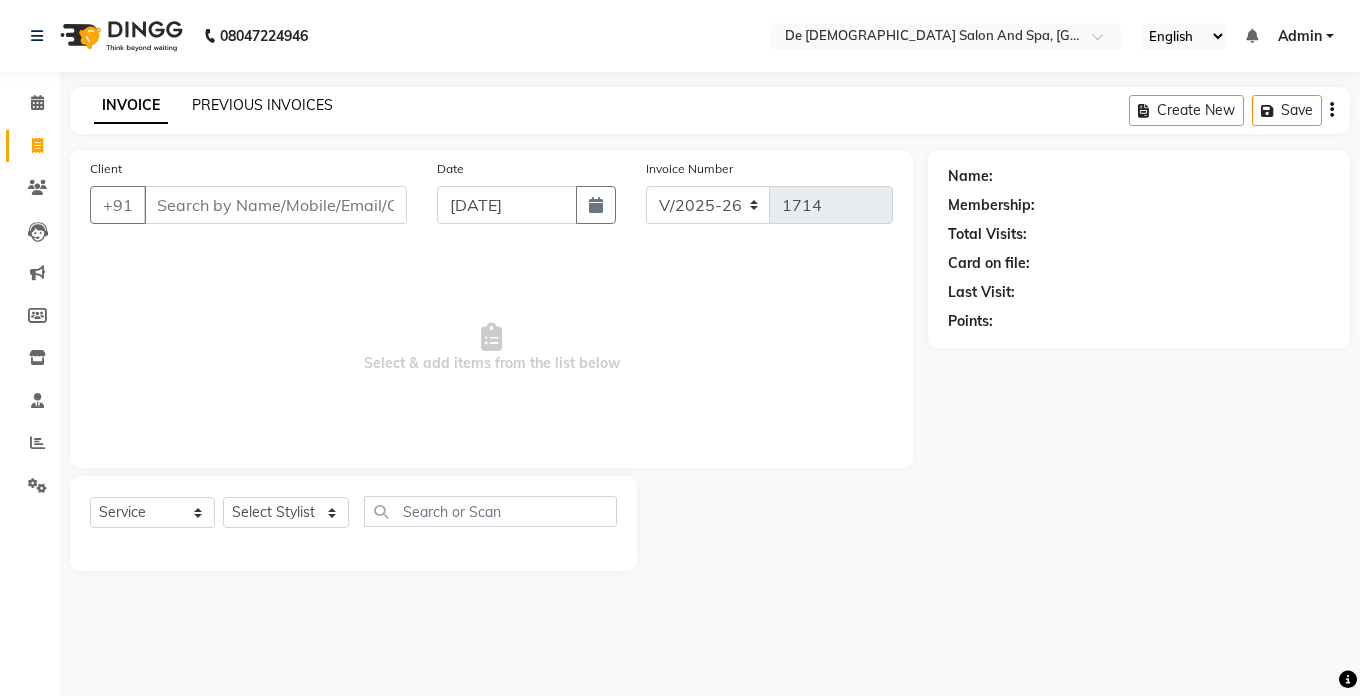 click on "PREVIOUS INVOICES" 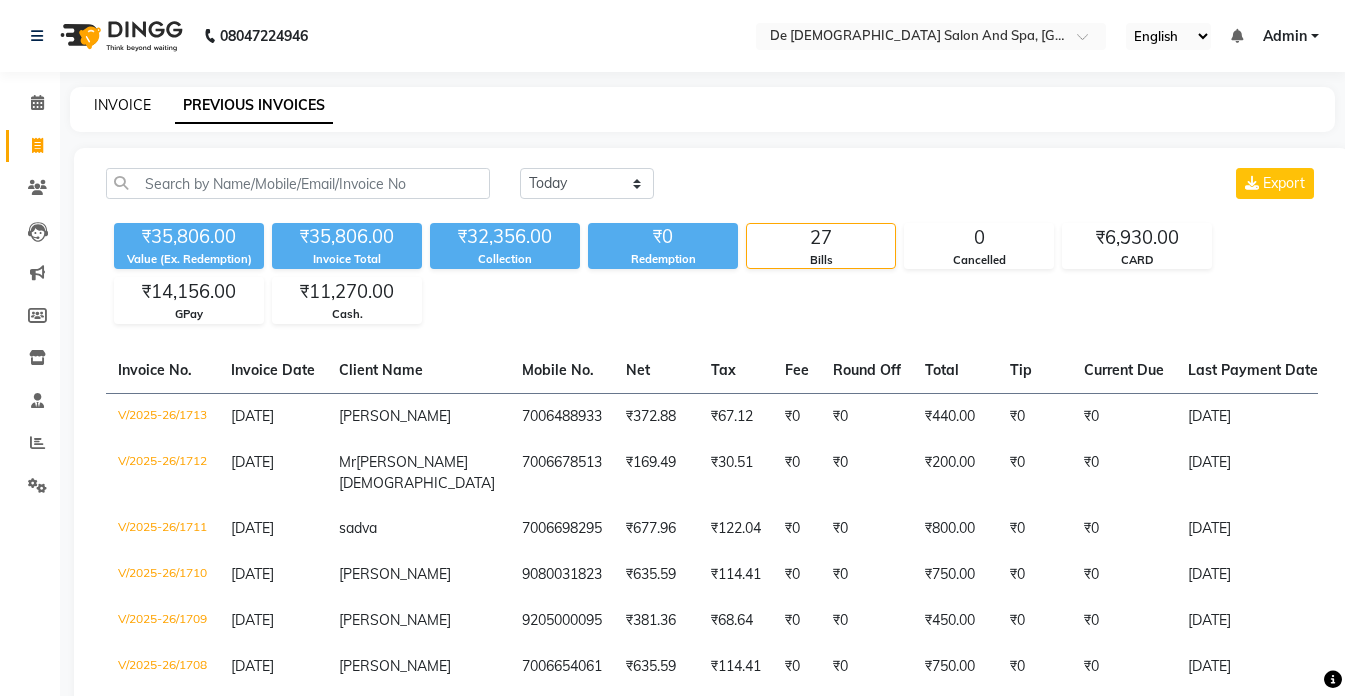 click on "INVOICE" 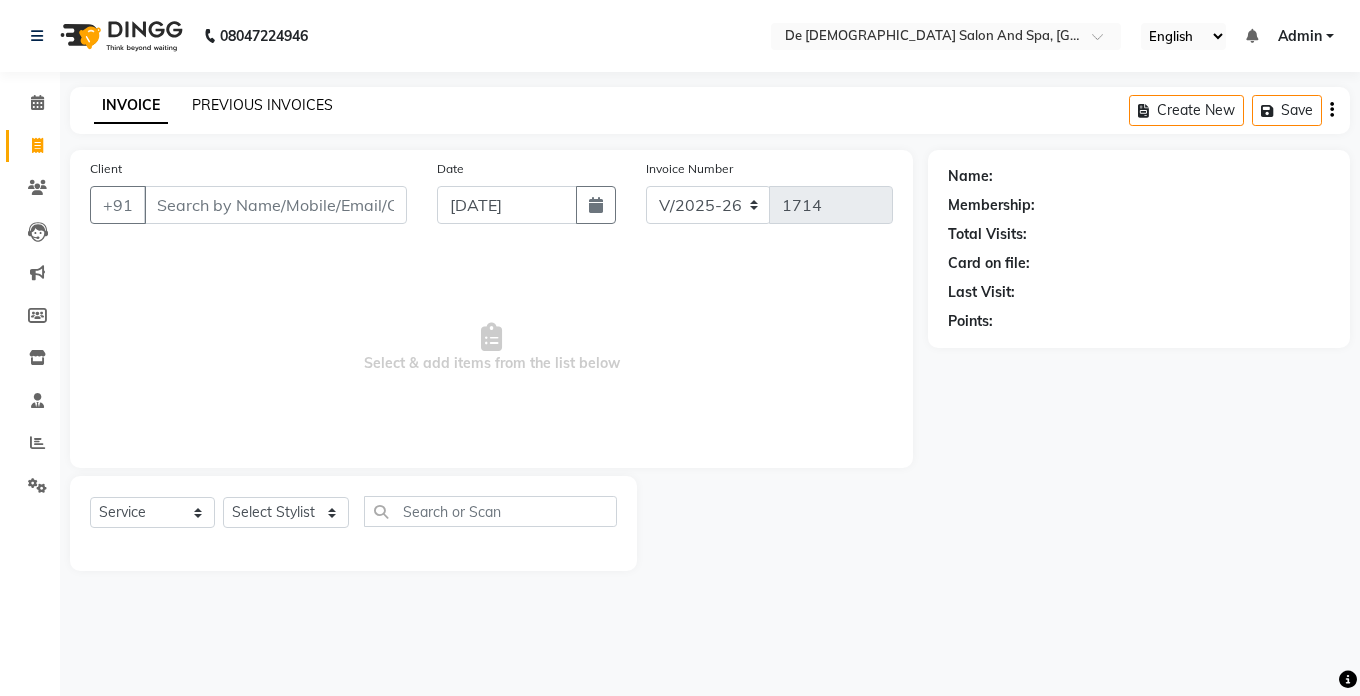 click on "PREVIOUS INVOICES" 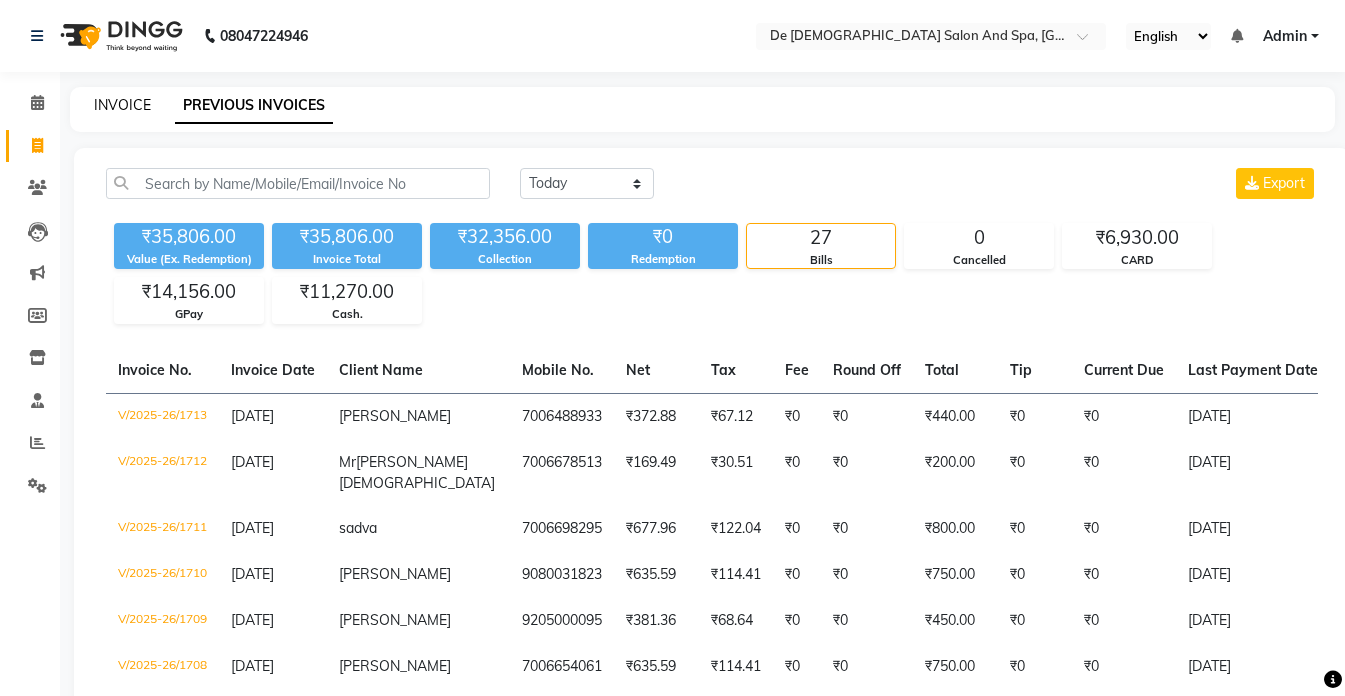 click on "INVOICE" 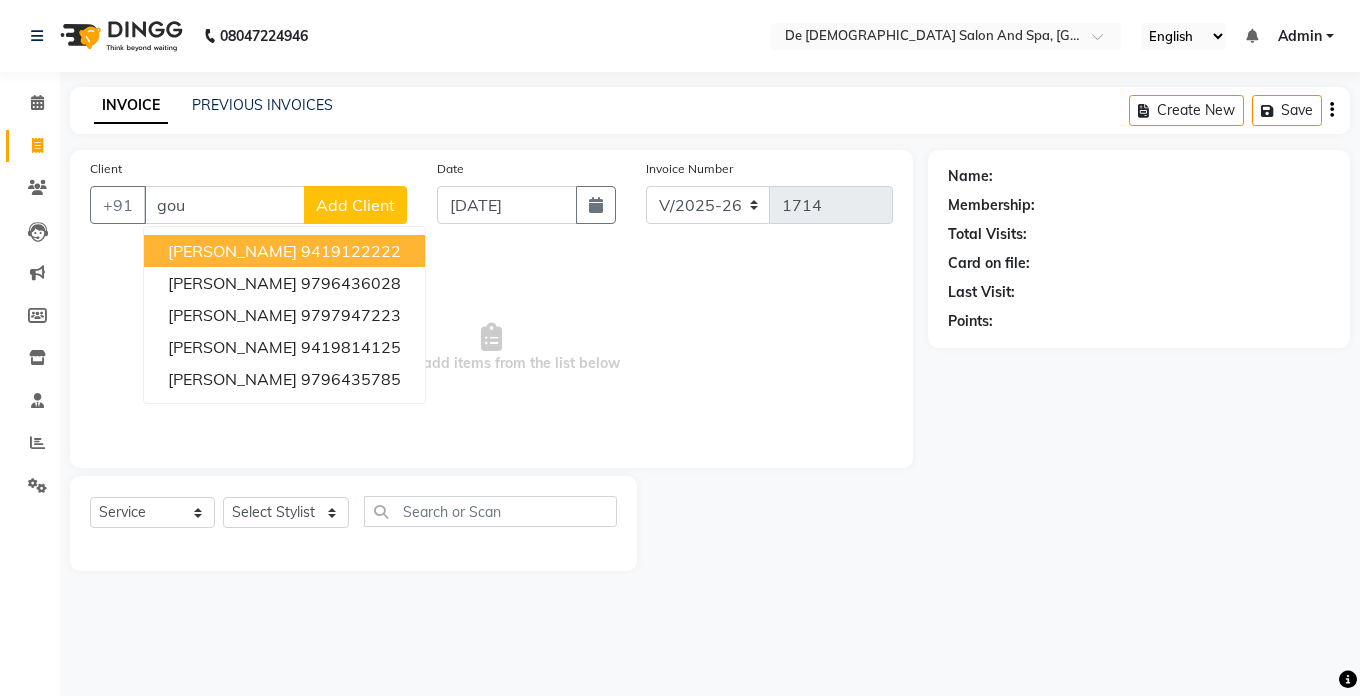 click on "9419122222" at bounding box center [351, 251] 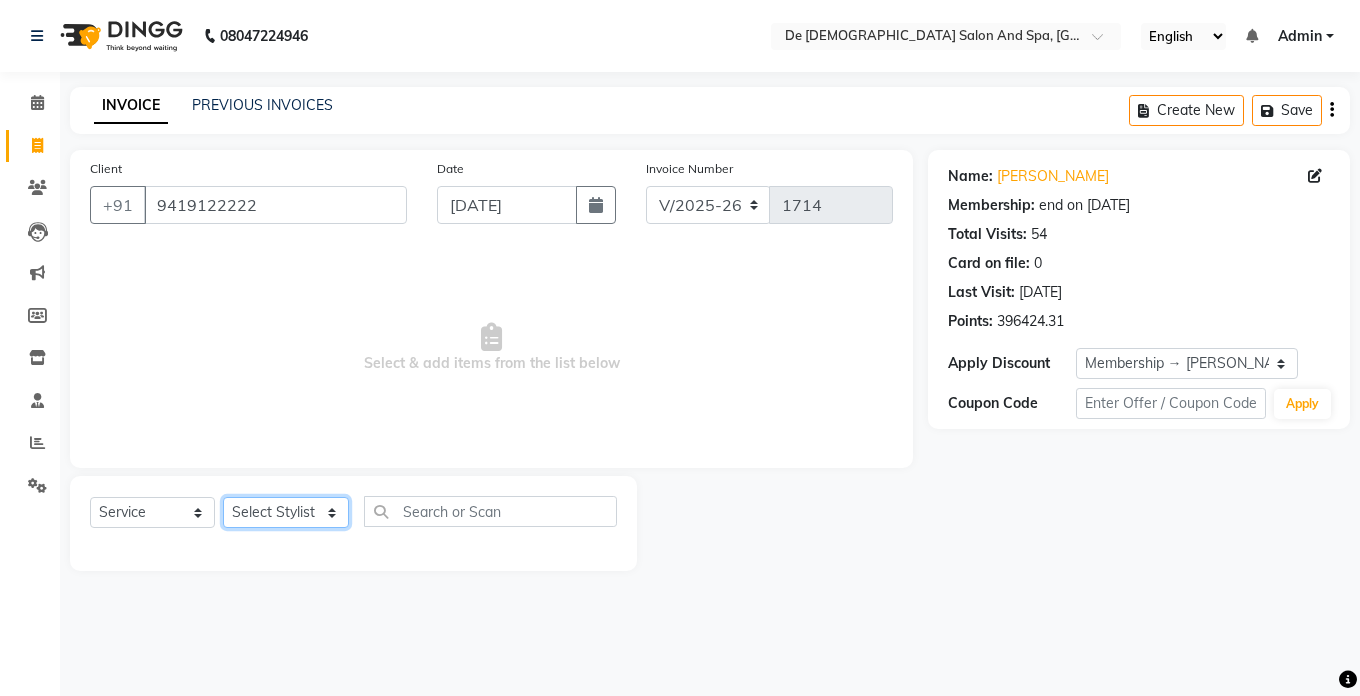 click on "Select Stylist akshay aman [PERSON_NAME] [PERSON_NAME]  [MEDICAL_DATA][PERSON_NAME] [PERSON_NAME] [DATE][PERSON_NAME]" 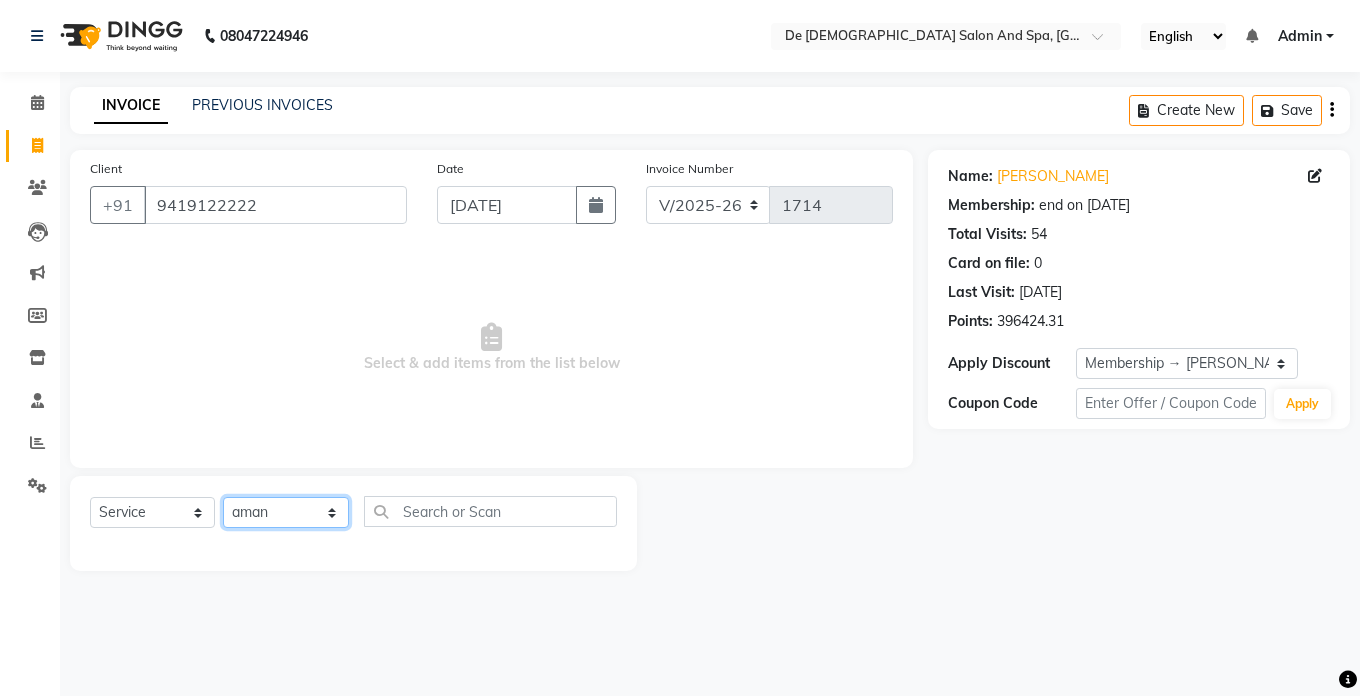 click on "Select Stylist akshay aman [PERSON_NAME] [PERSON_NAME]  [MEDICAL_DATA][PERSON_NAME] [PERSON_NAME] [DATE][PERSON_NAME]" 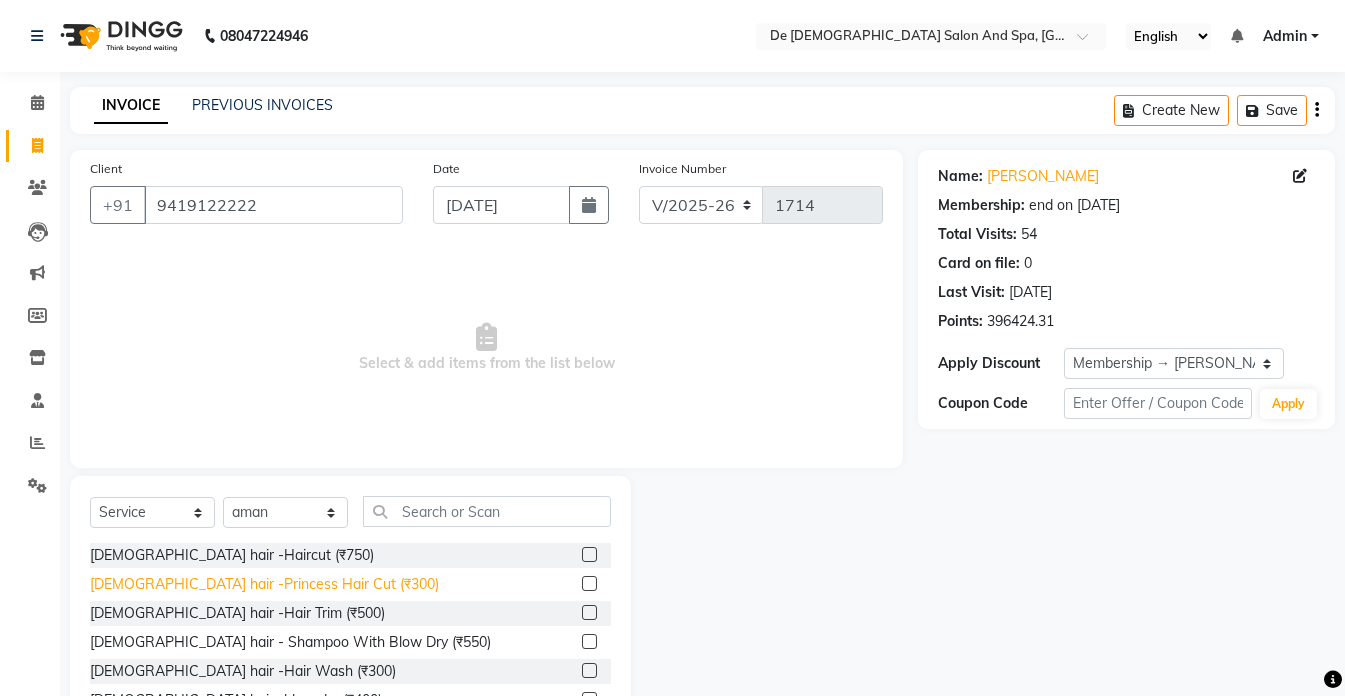 click on "[DEMOGRAPHIC_DATA] hair -Princess Hair Cut (₹300)" 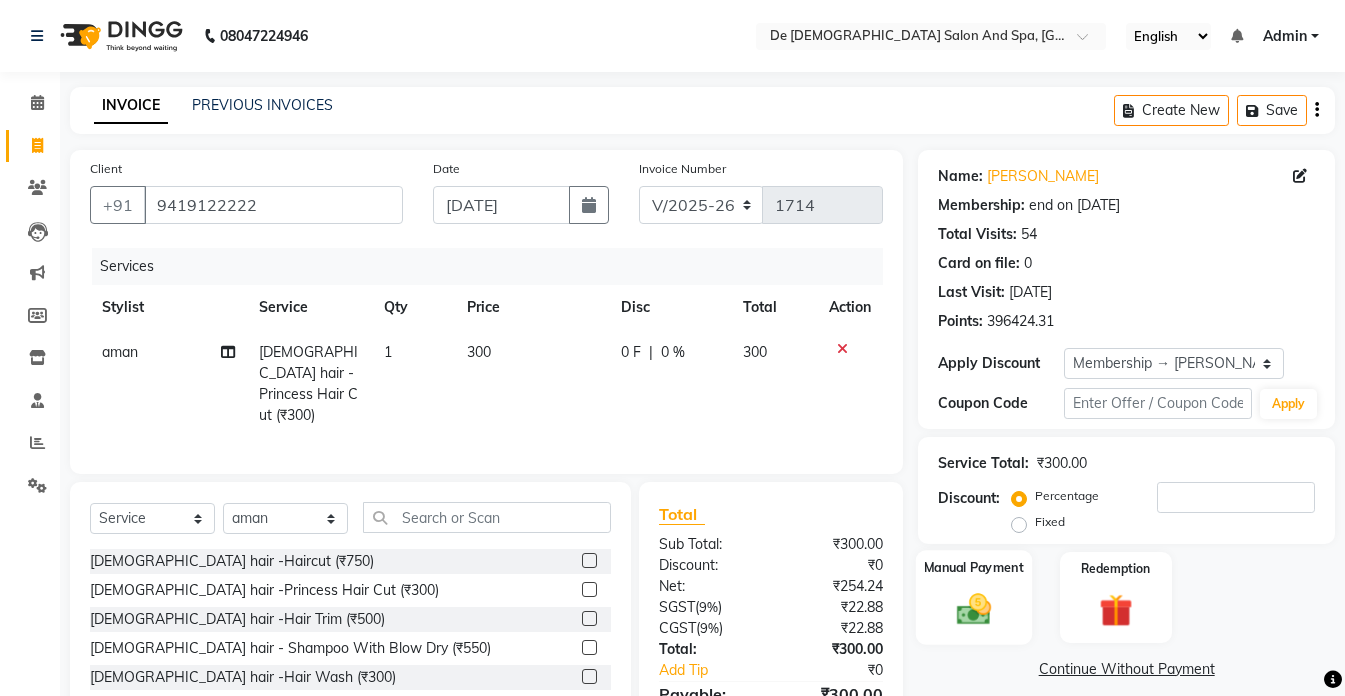 click 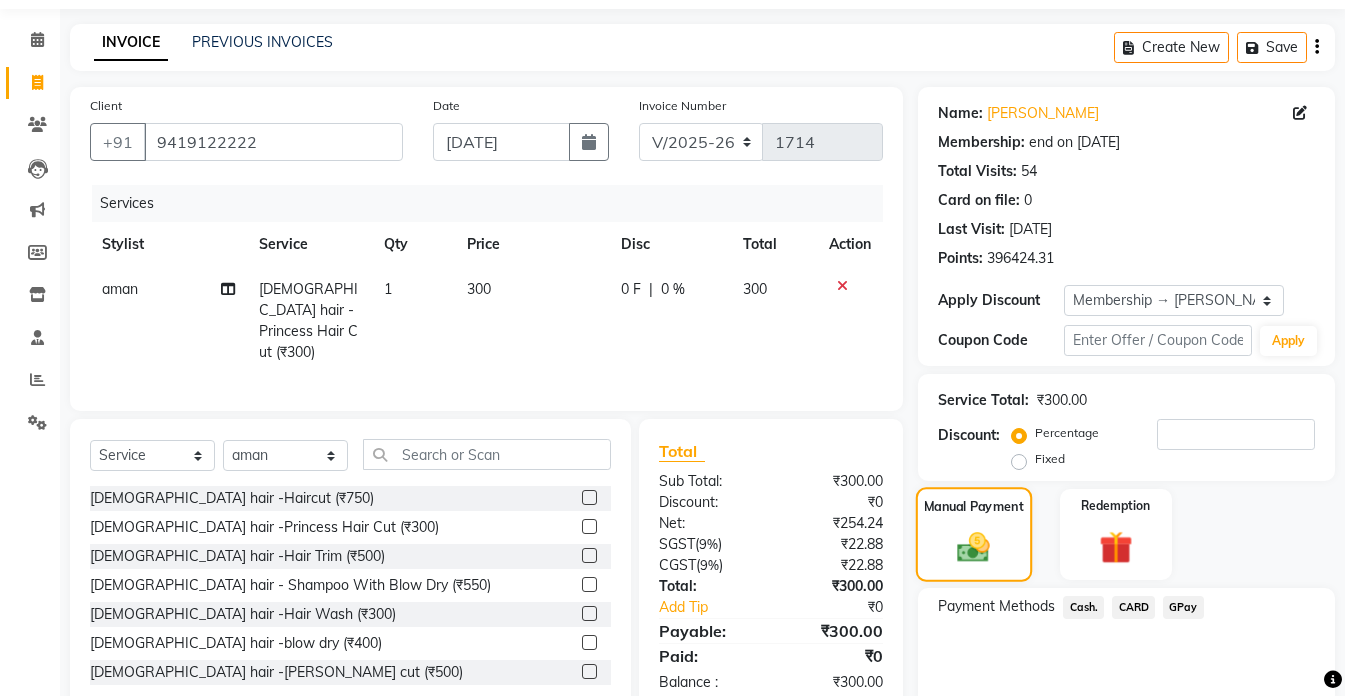 scroll, scrollTop: 146, scrollLeft: 0, axis: vertical 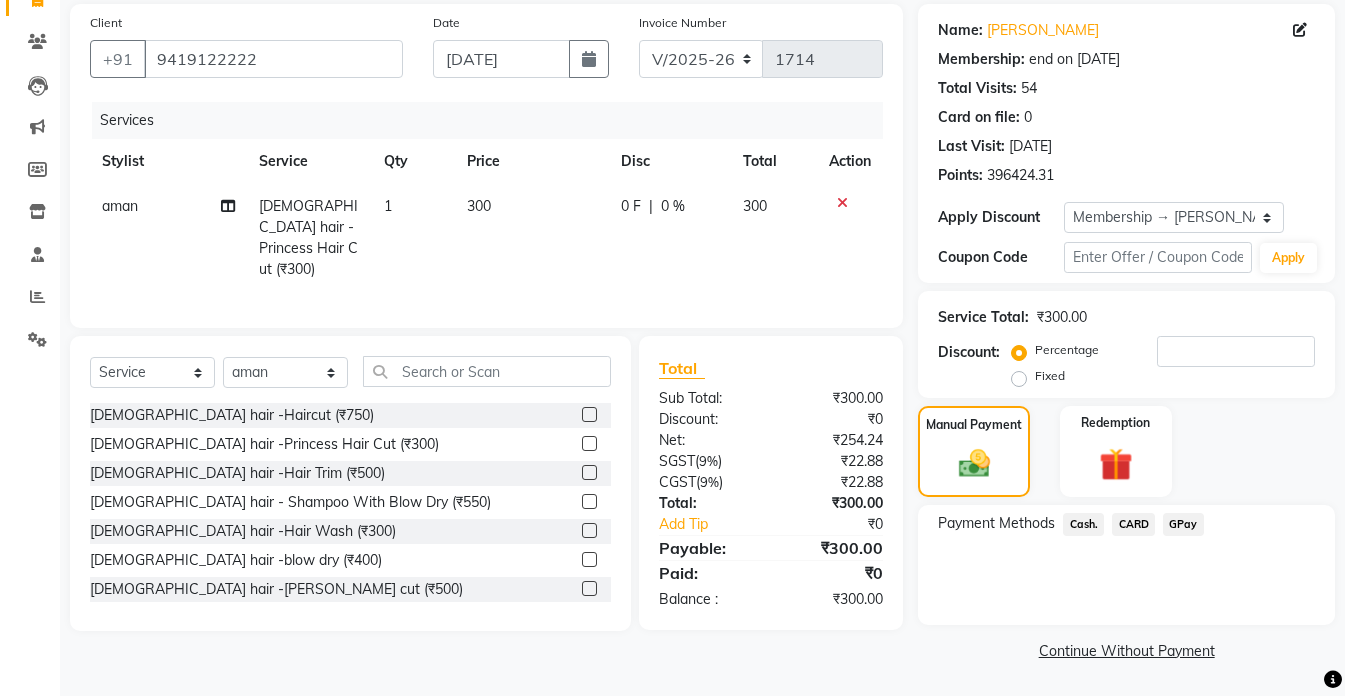click on "Cash." 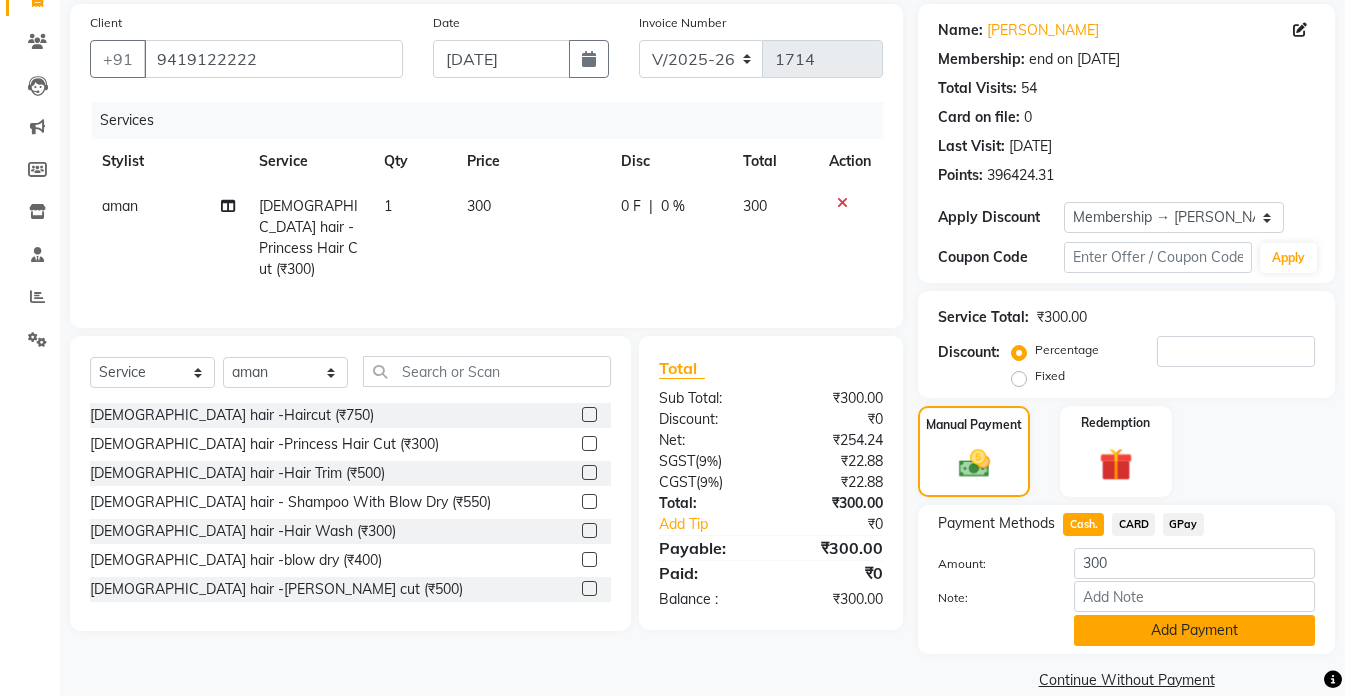 click on "Add Payment" 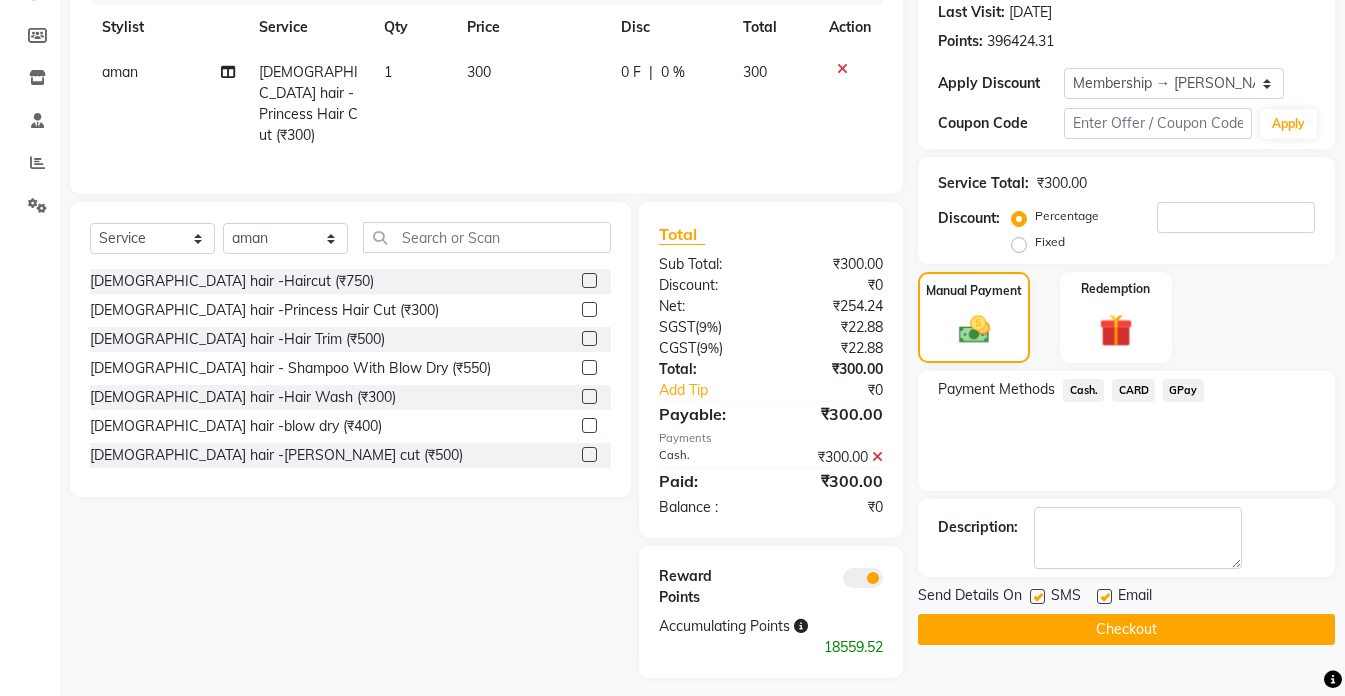 scroll, scrollTop: 286, scrollLeft: 0, axis: vertical 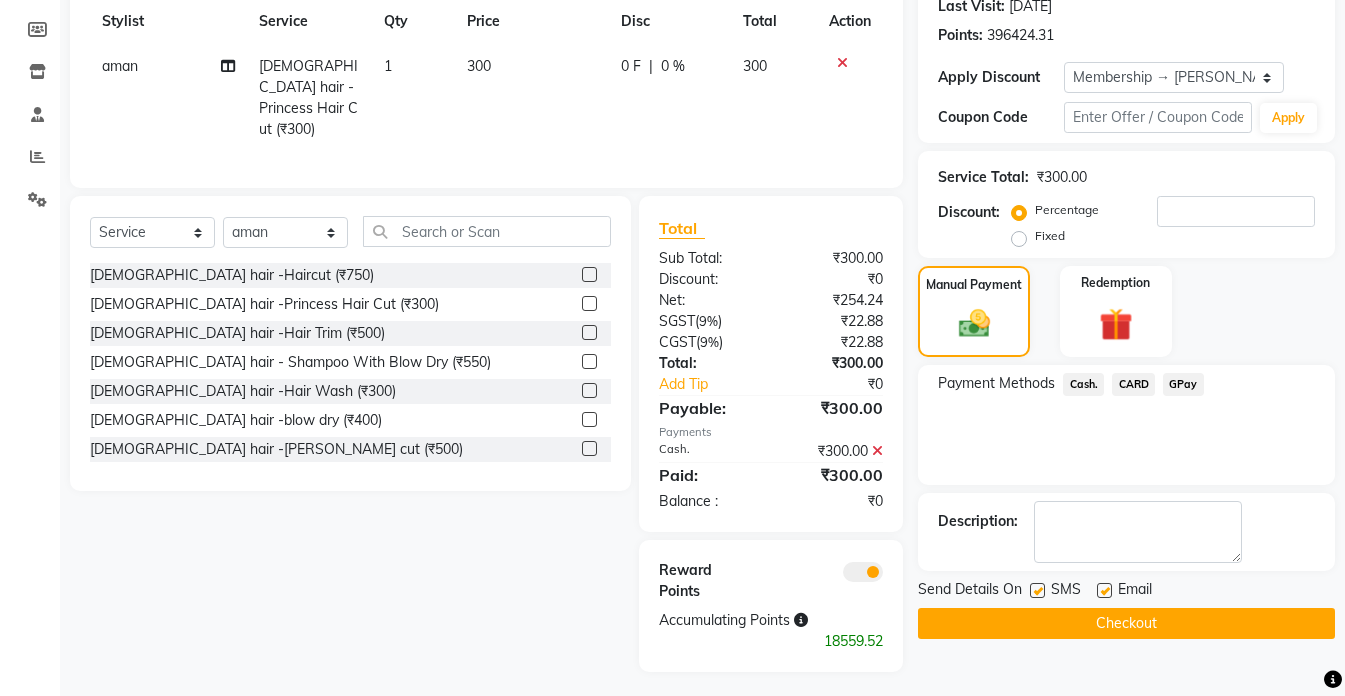 click on "Checkout" 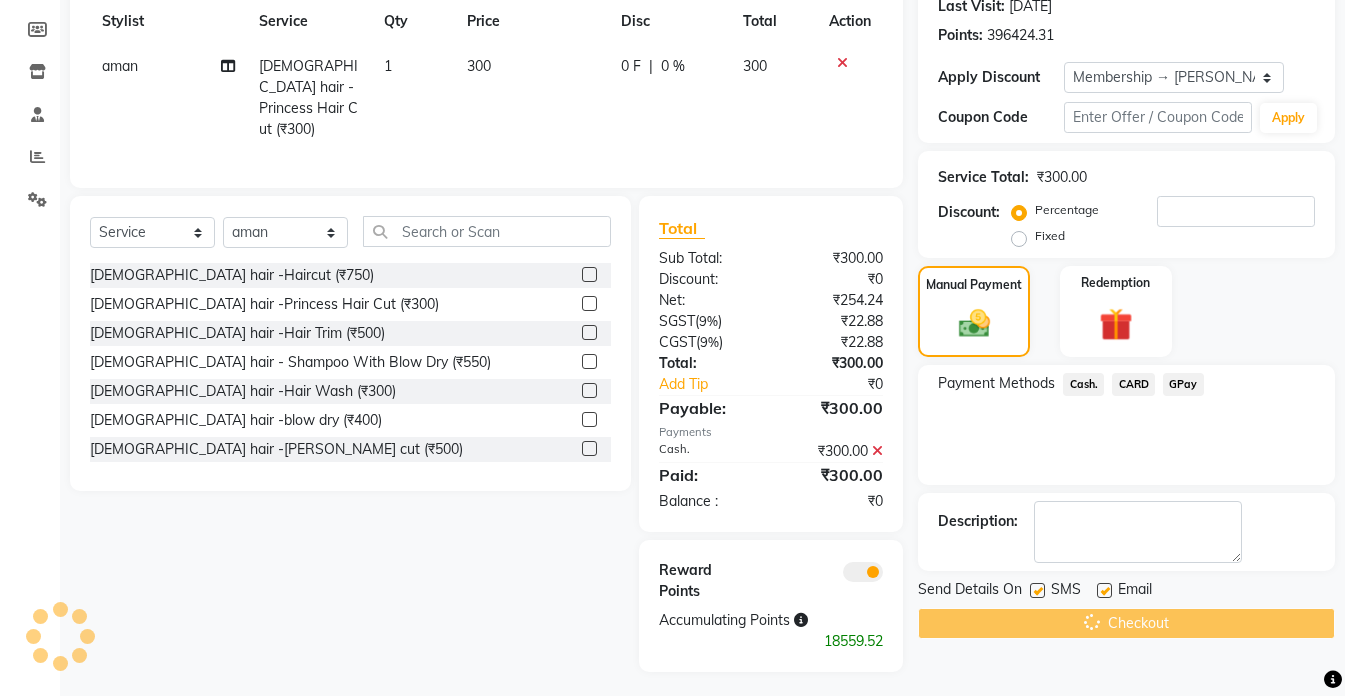 click on "Checkout" 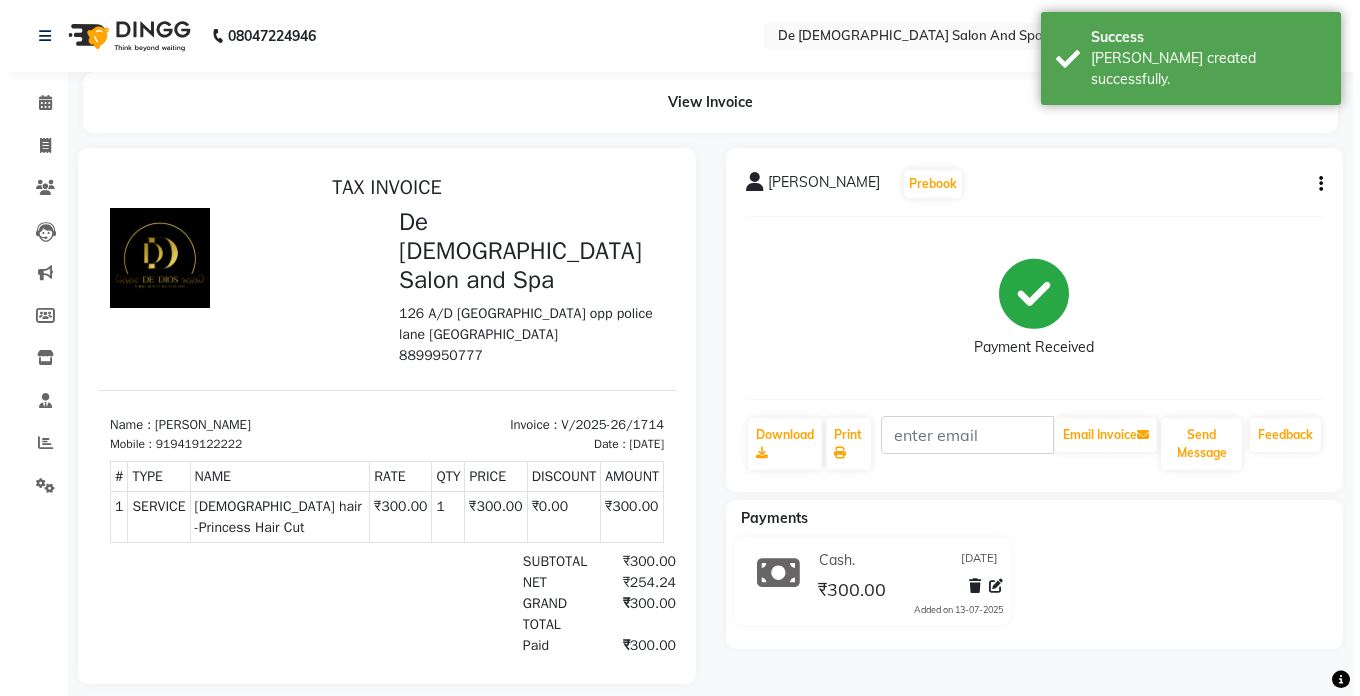 scroll, scrollTop: 0, scrollLeft: 0, axis: both 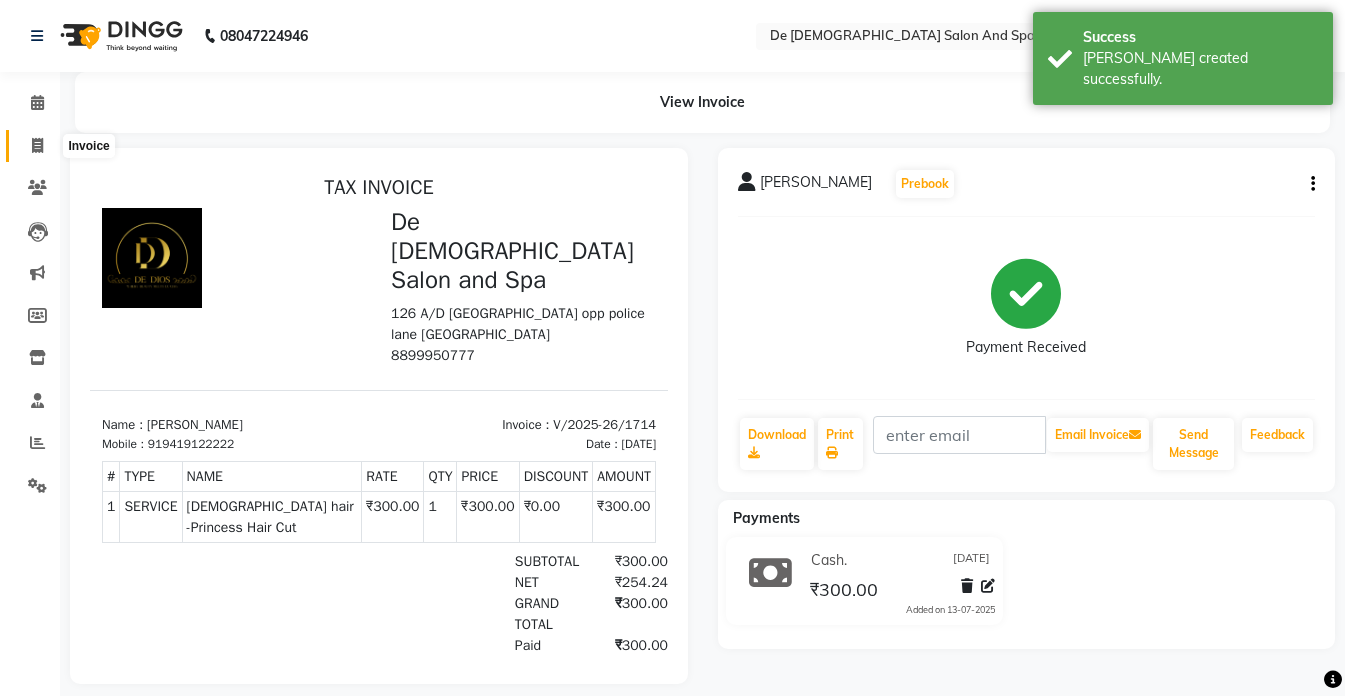 click 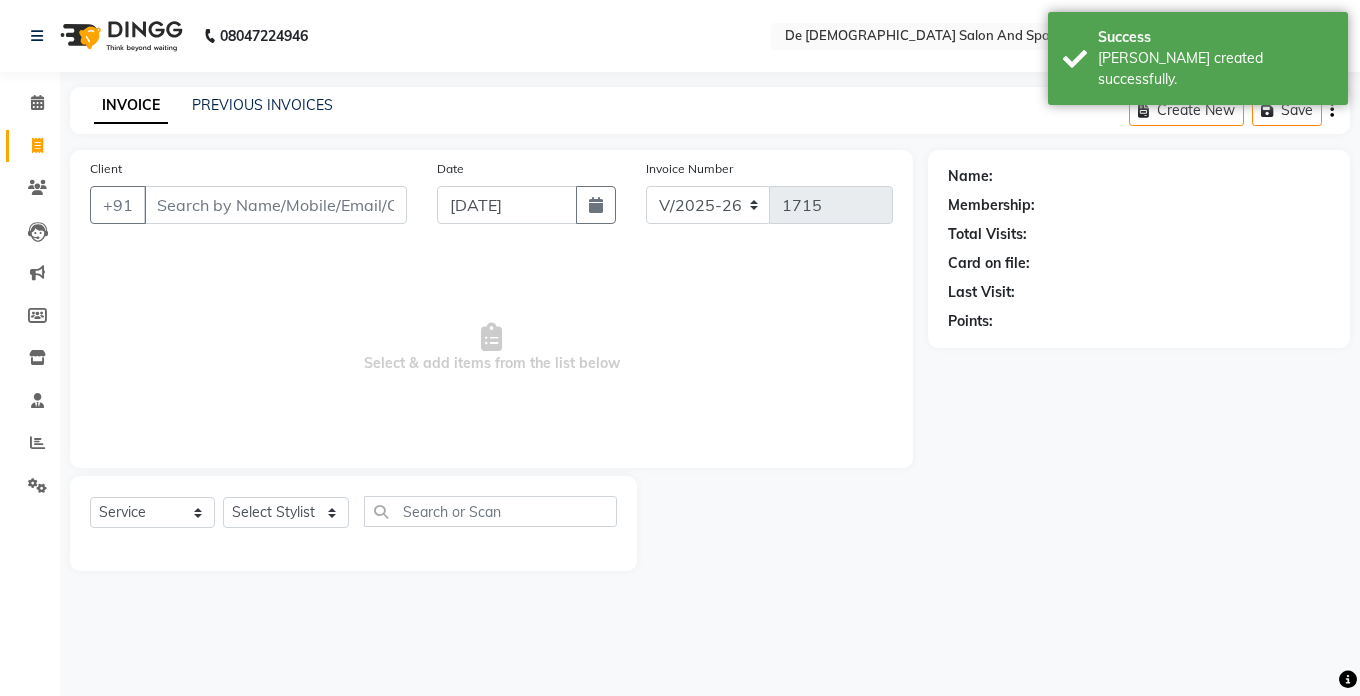 click on "Name: Membership: Total Visits: Card on file: Last Visit:  Points:" 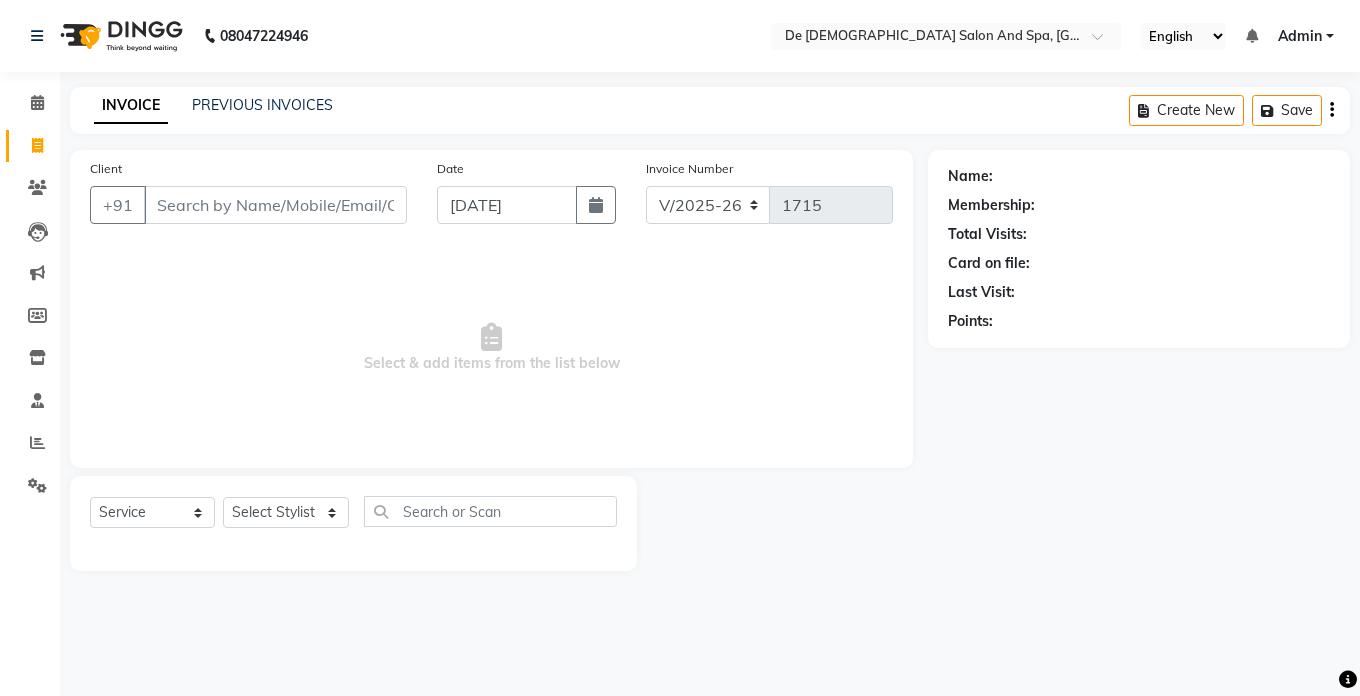drag, startPoint x: 970, startPoint y: 438, endPoint x: 961, endPoint y: 420, distance: 20.12461 